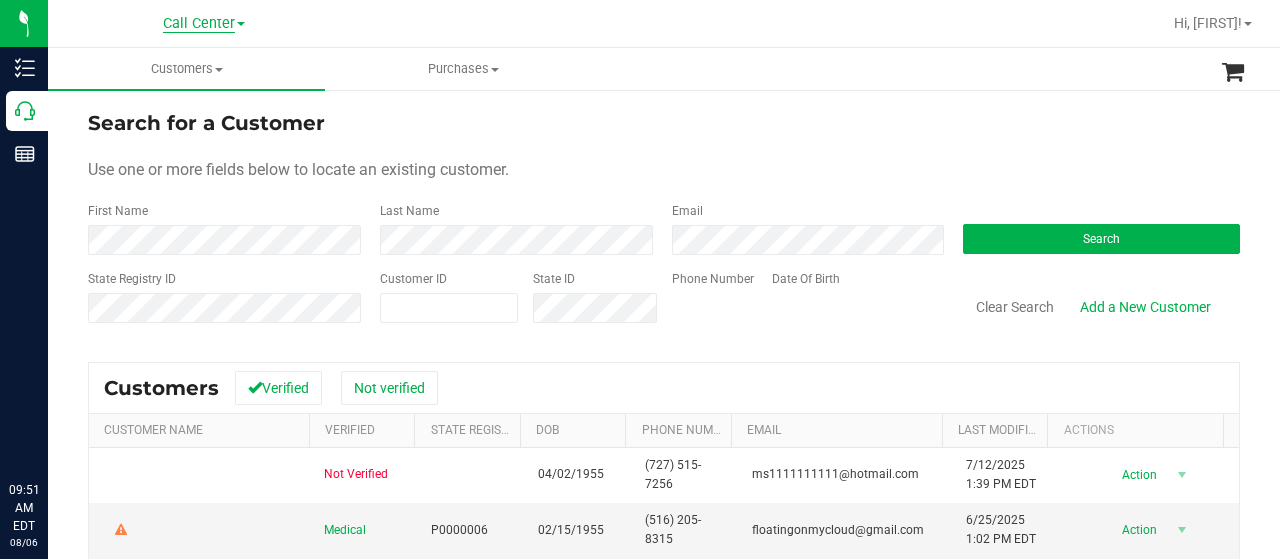 scroll, scrollTop: 0, scrollLeft: 0, axis: both 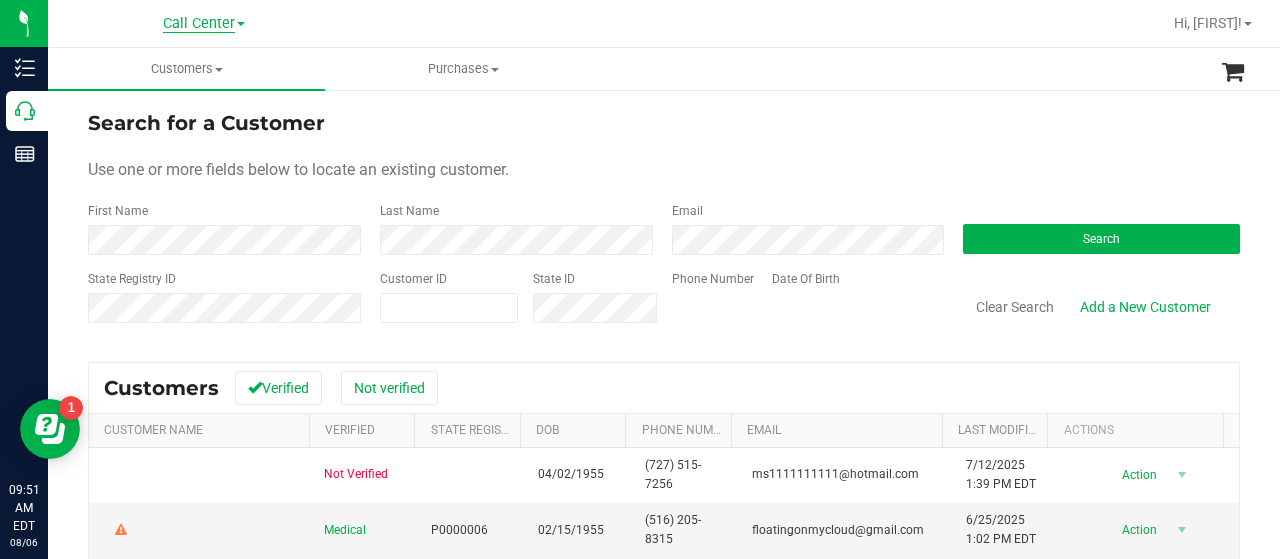 click on "Call Center" at bounding box center (199, 24) 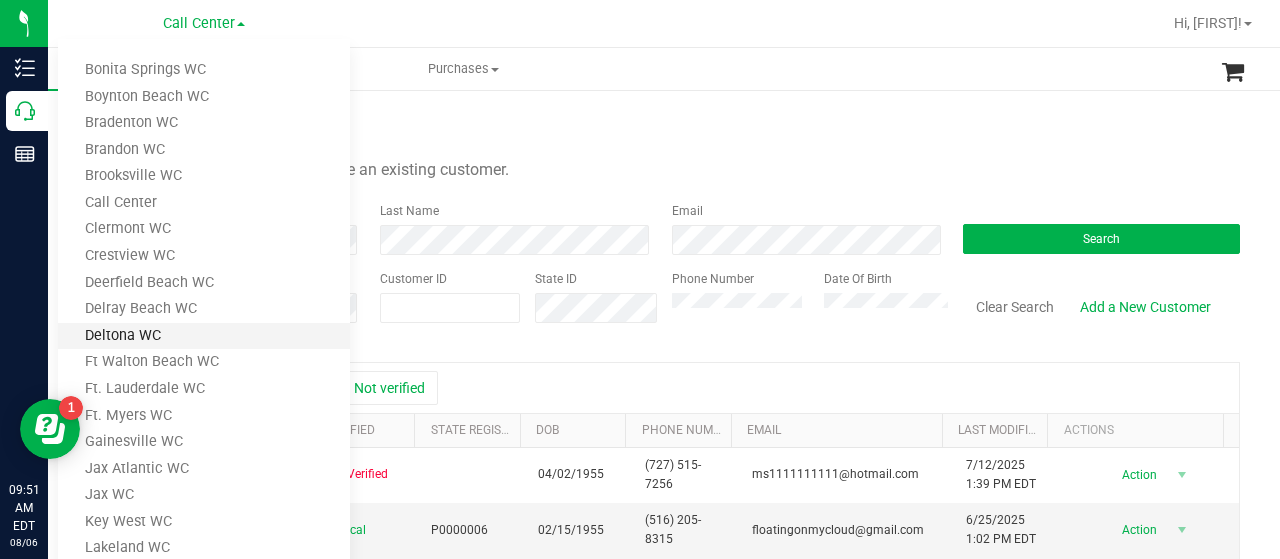 click on "Deltona WC" at bounding box center [204, 336] 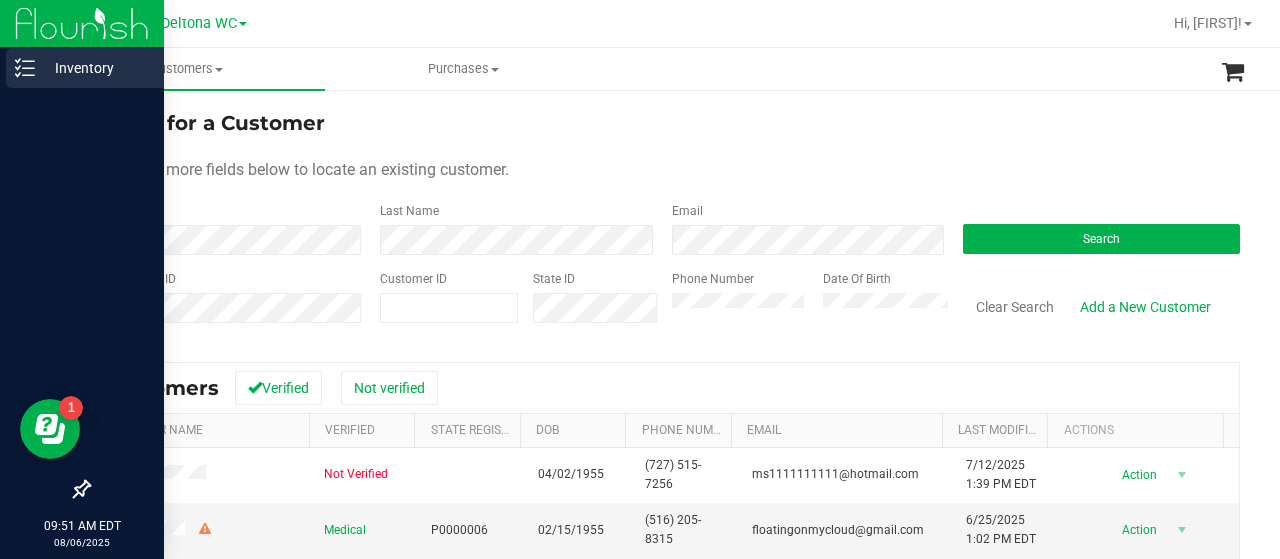 click on "Inventory" at bounding box center [85, 68] 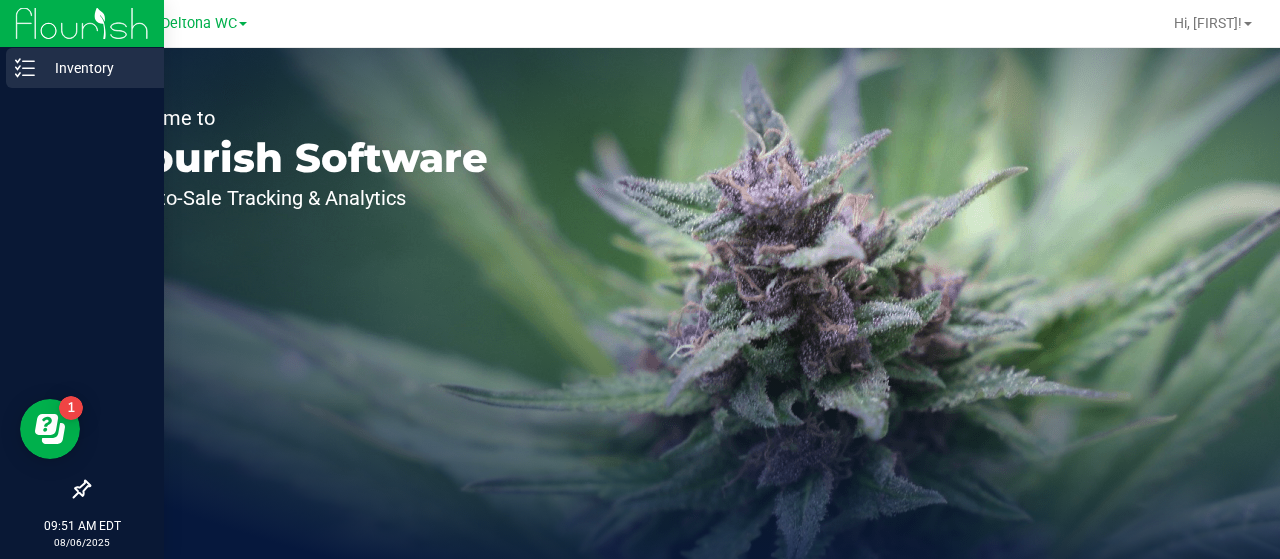 click 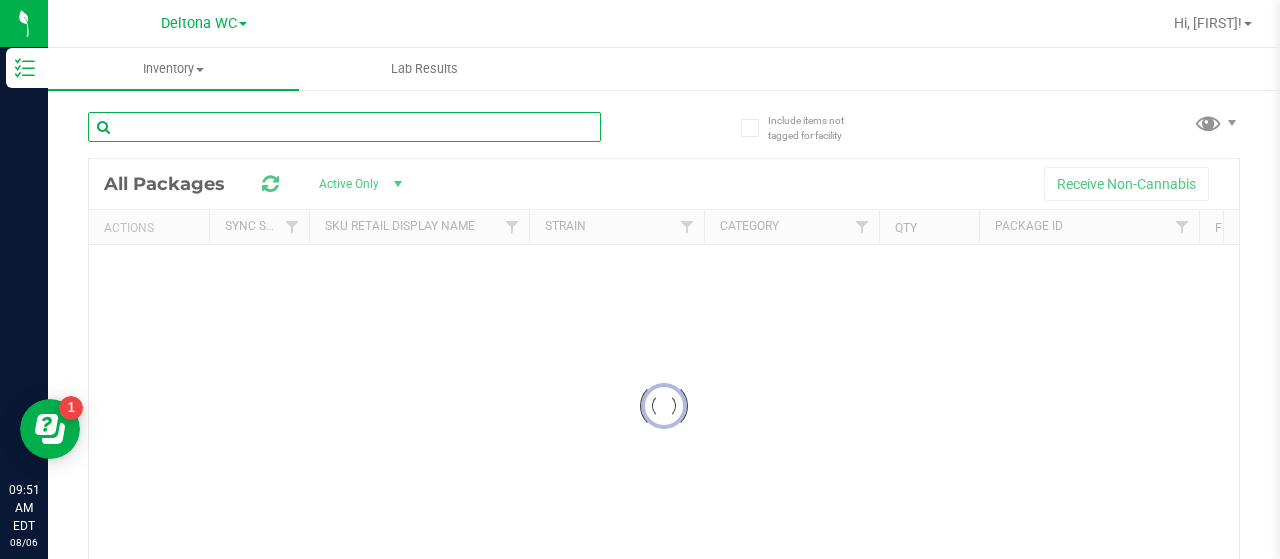 click at bounding box center [344, 127] 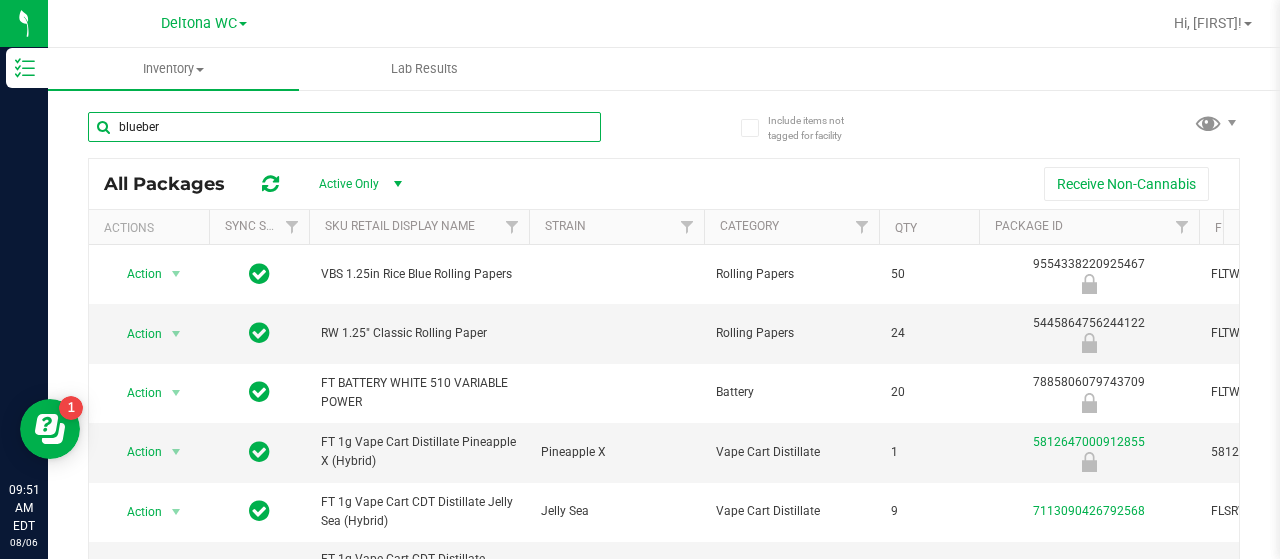 type on "blueberr" 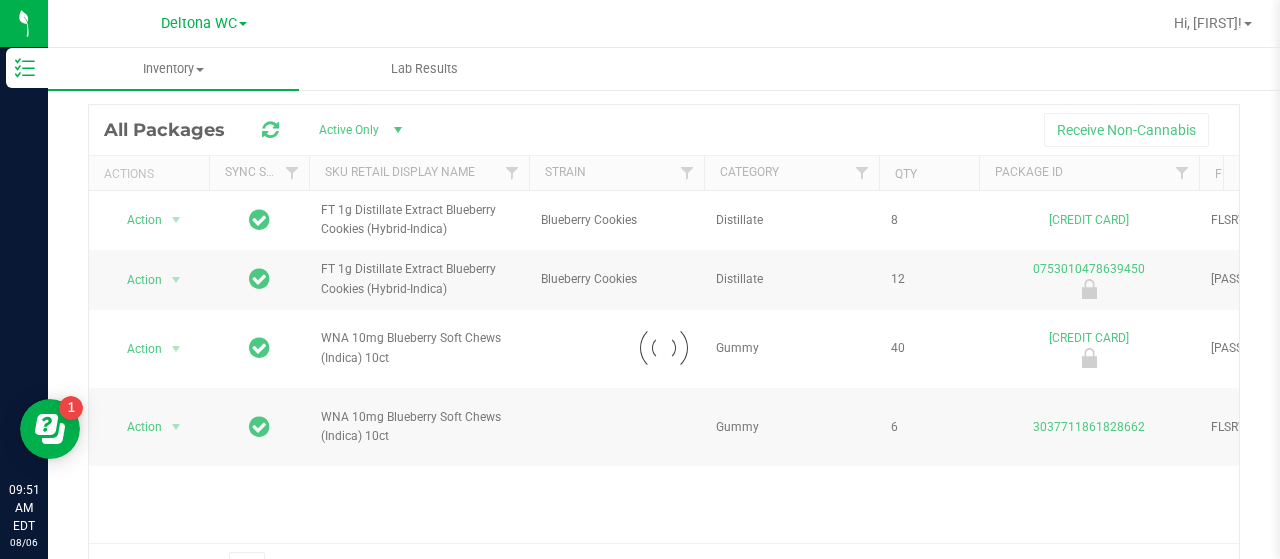 scroll, scrollTop: 100, scrollLeft: 0, axis: vertical 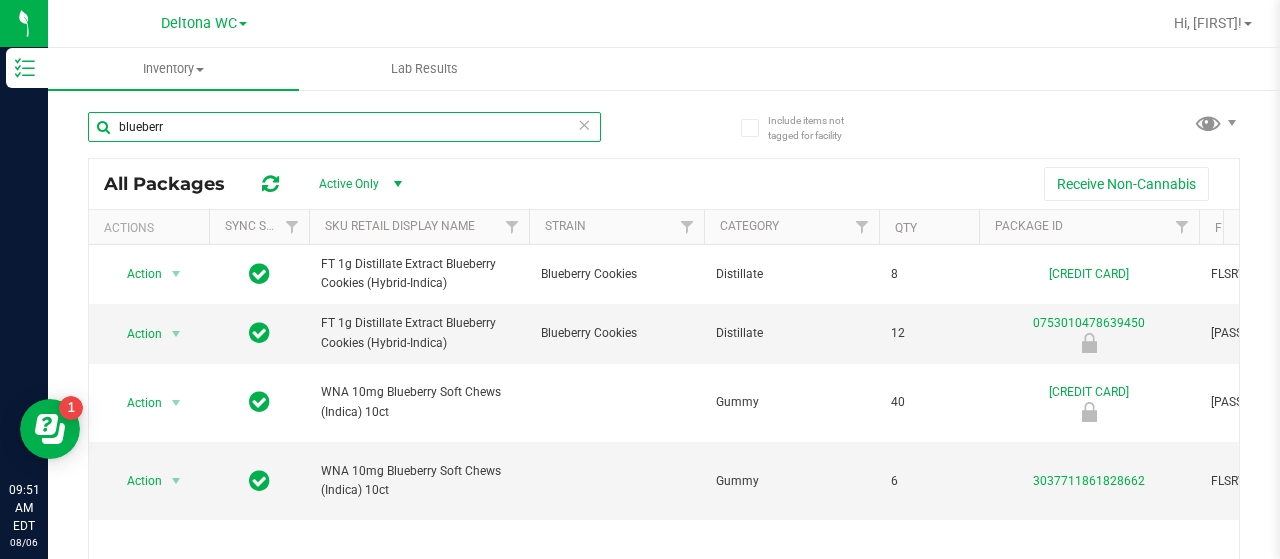 click on "blueberr" at bounding box center [344, 127] 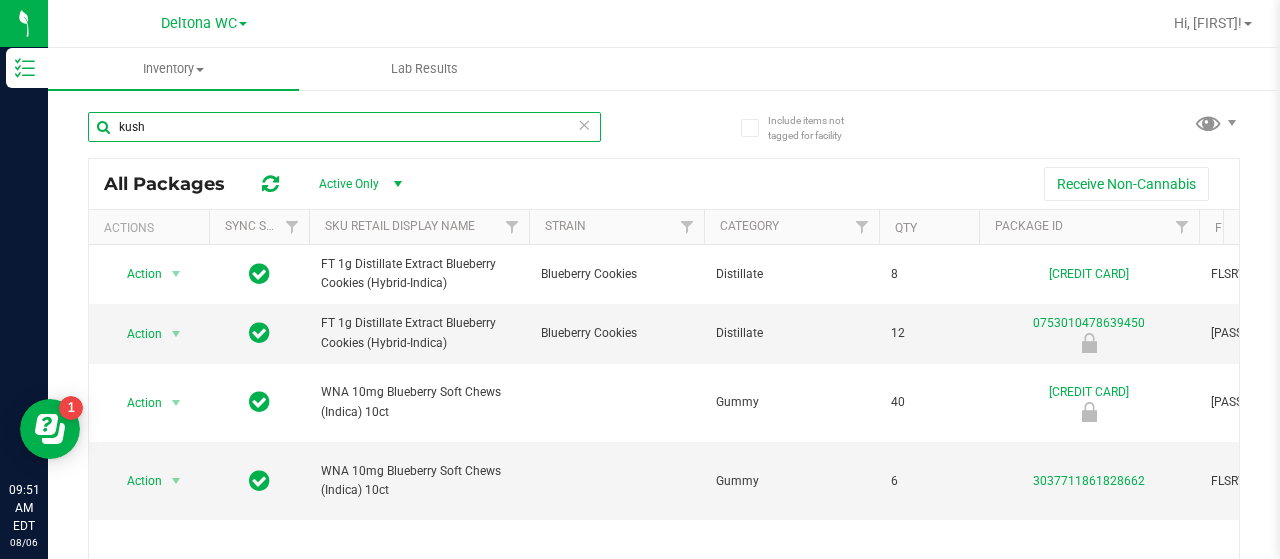type on "kush m" 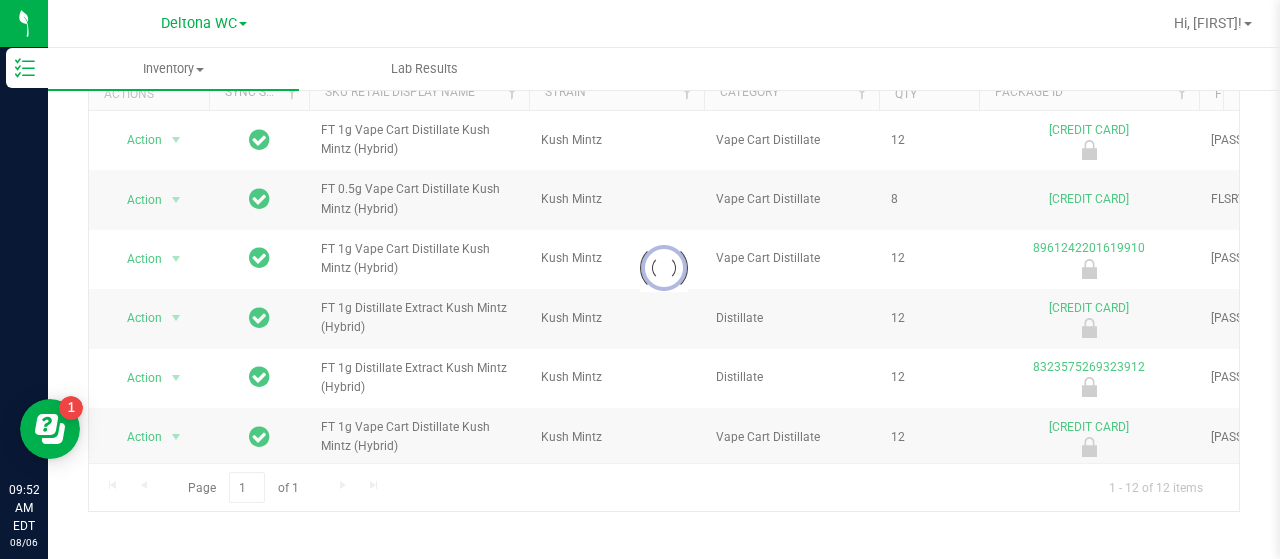 scroll, scrollTop: 138, scrollLeft: 0, axis: vertical 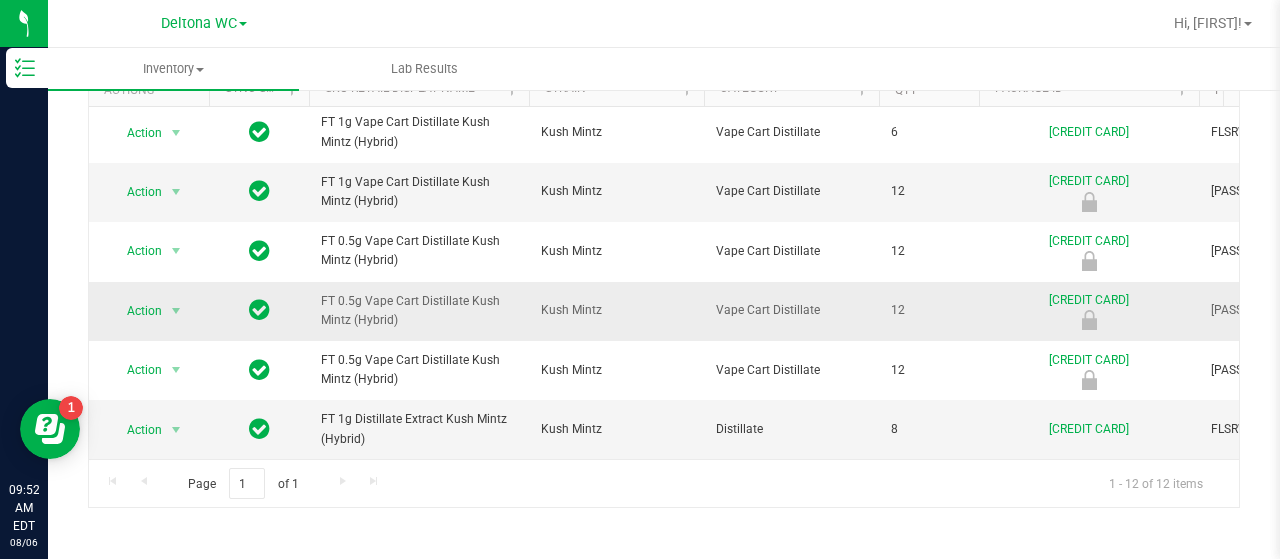 drag, startPoint x: 470, startPoint y: 457, endPoint x: 408, endPoint y: 300, distance: 168.79869 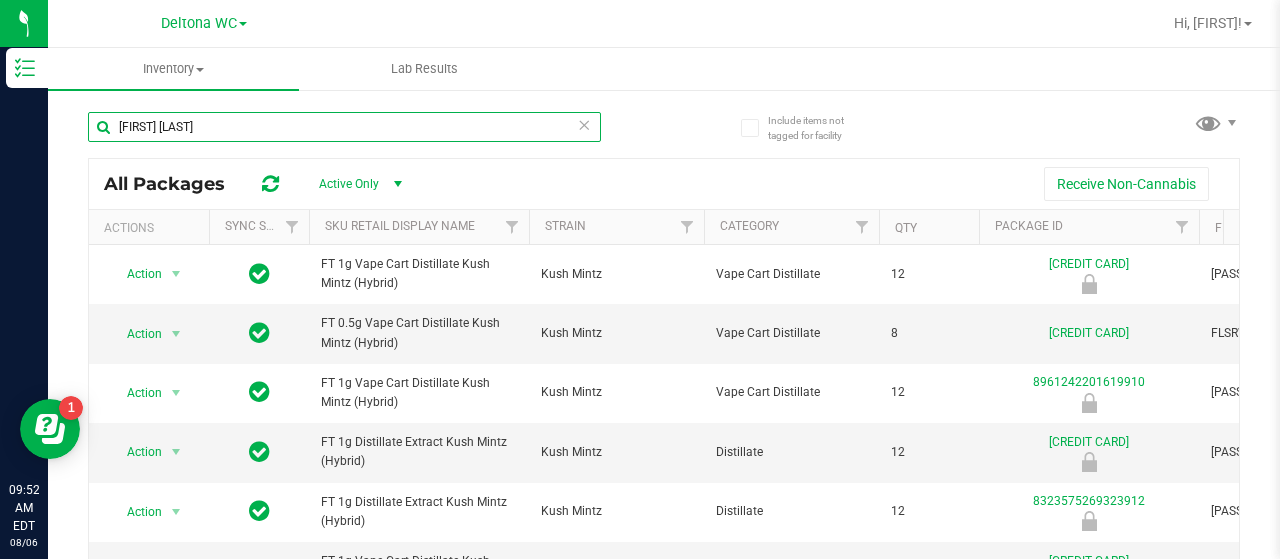 click on "kush m" at bounding box center [344, 127] 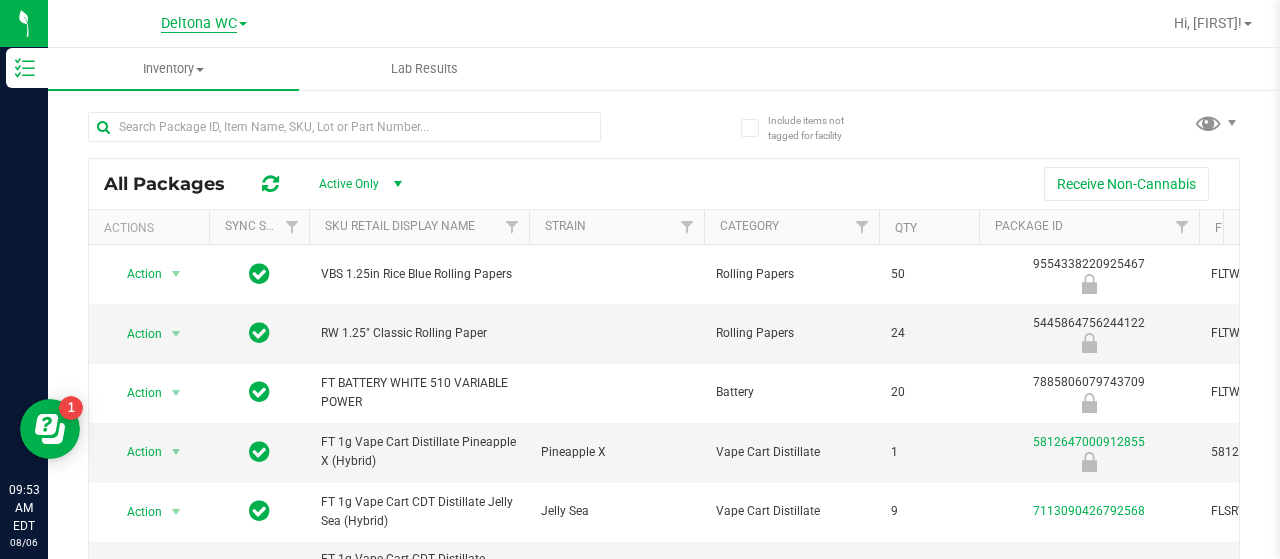 click on "Deltona WC" at bounding box center (199, 24) 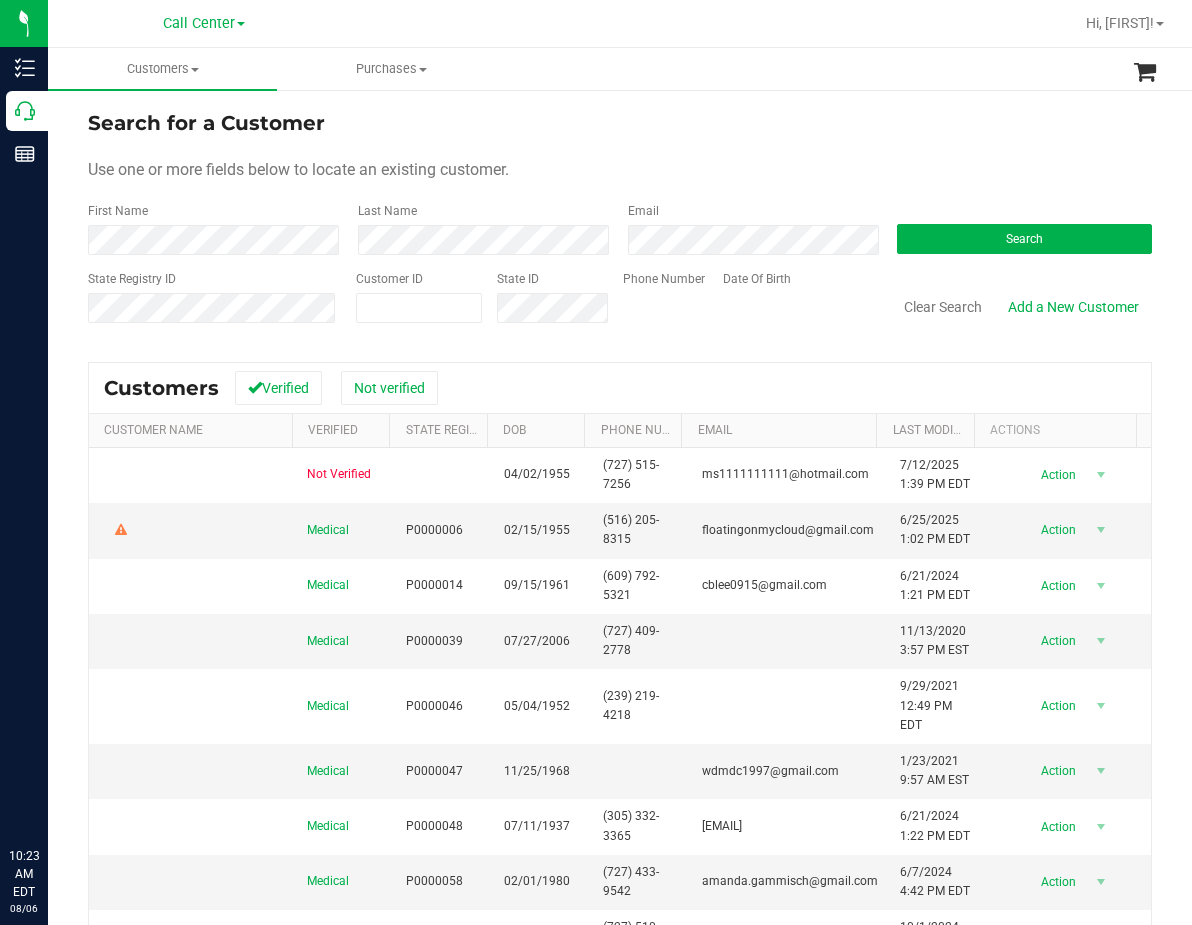 scroll, scrollTop: 0, scrollLeft: 0, axis: both 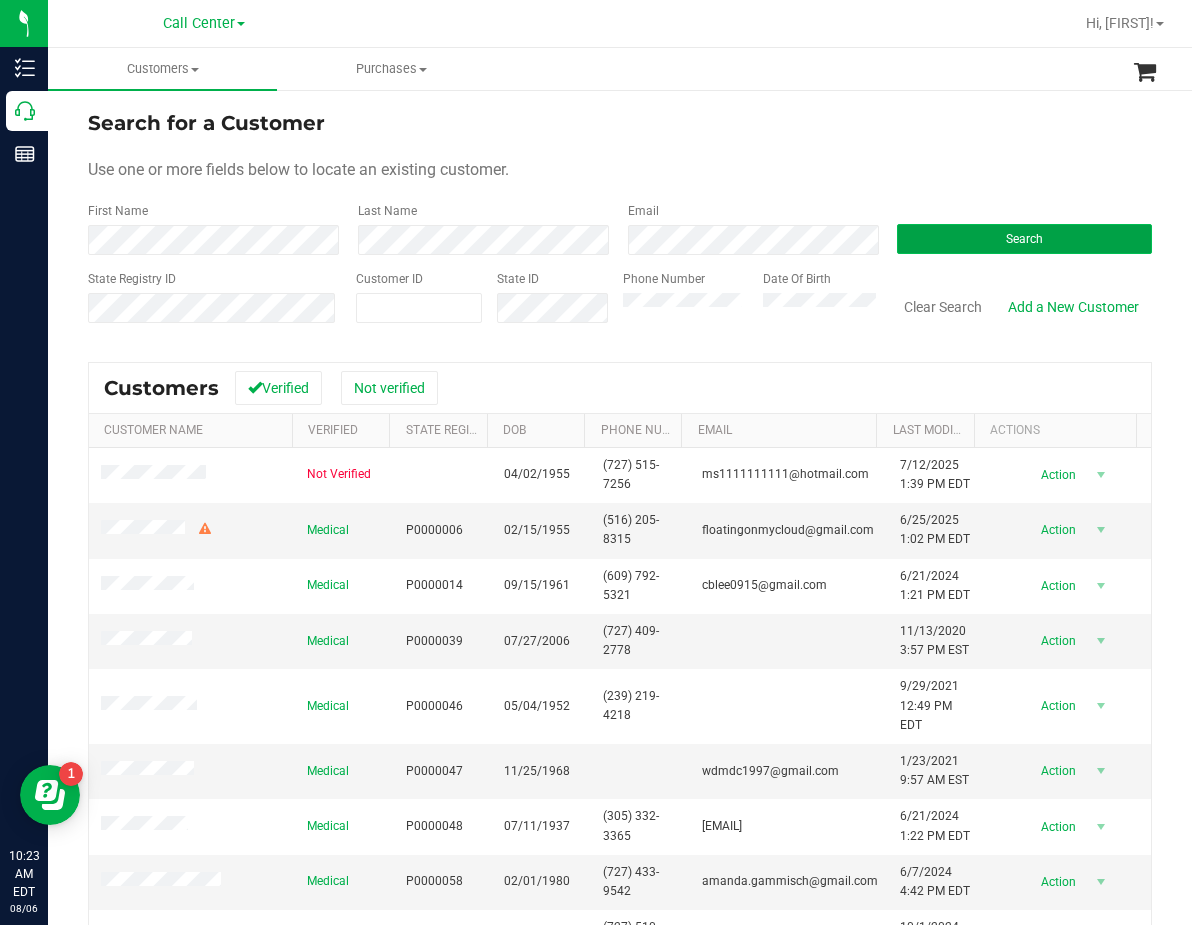 click on "Search" at bounding box center [1024, 239] 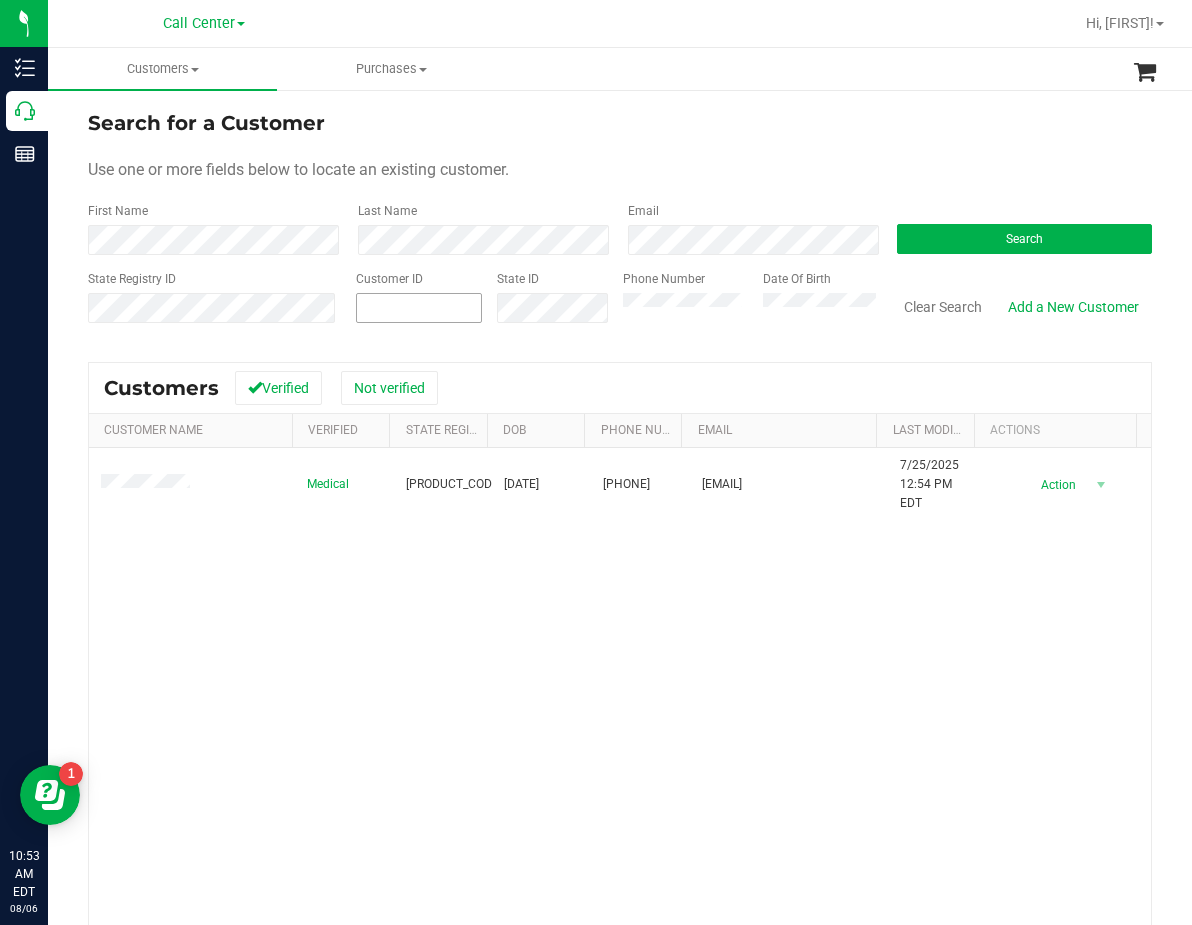 click on "Customer ID" at bounding box center (419, 305) 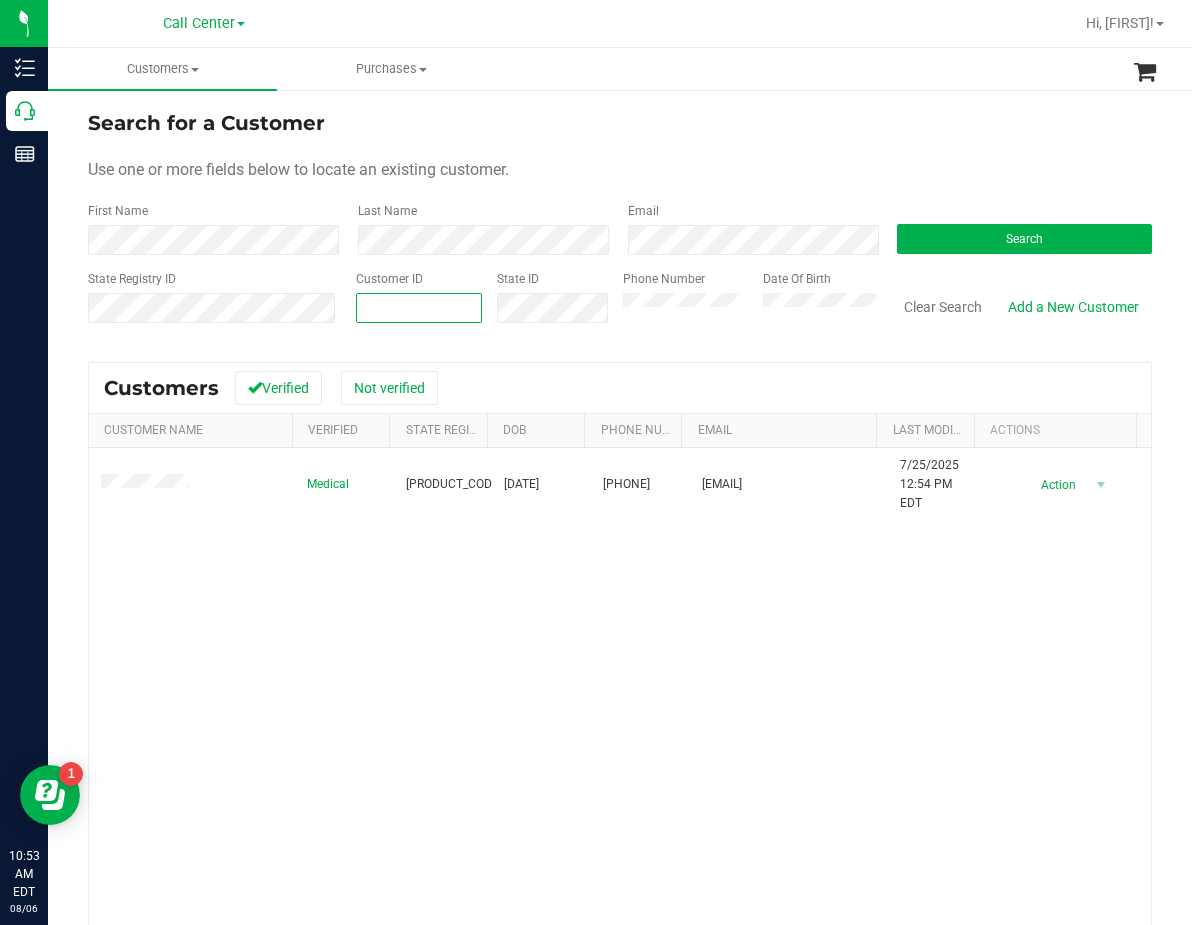 paste on "576242" 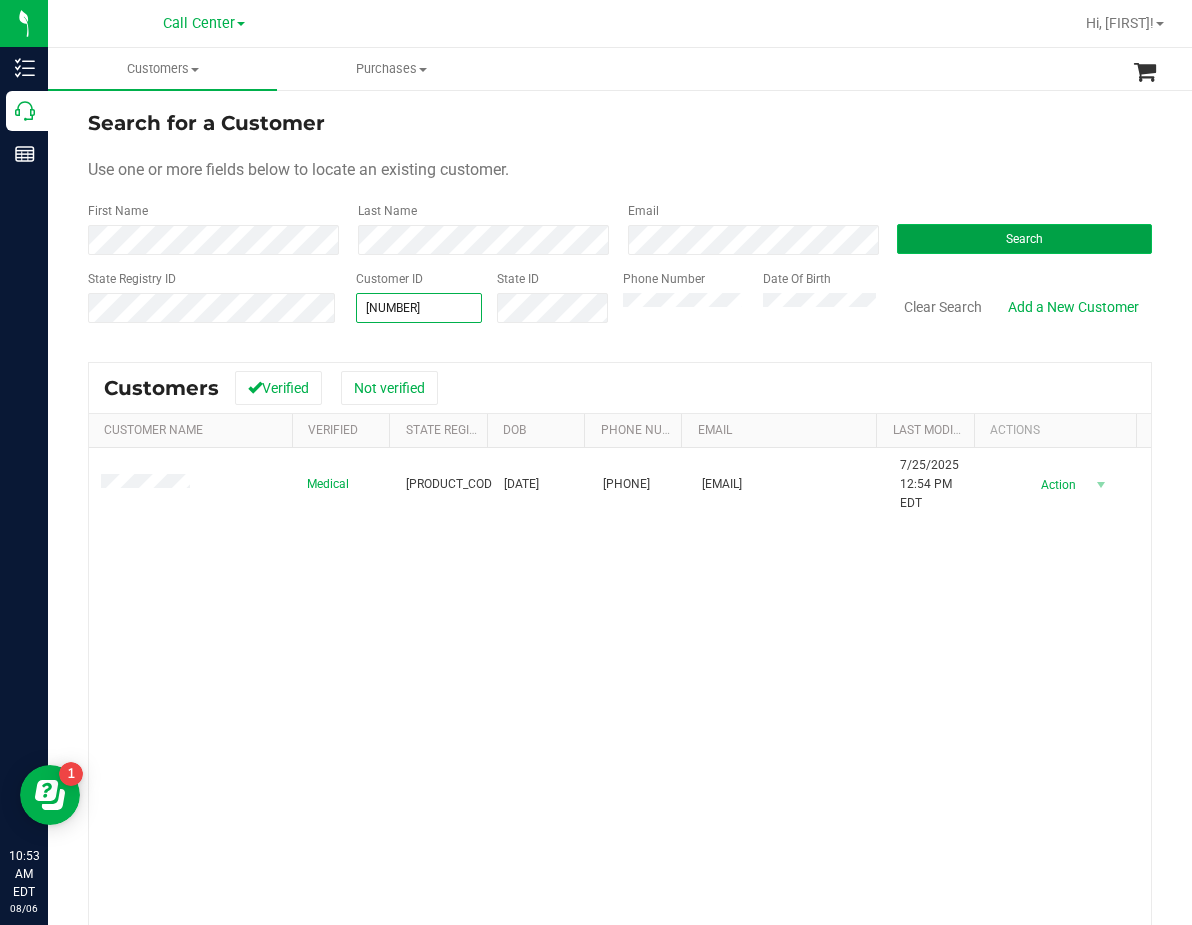type on "[CUSTOMER_ID]" 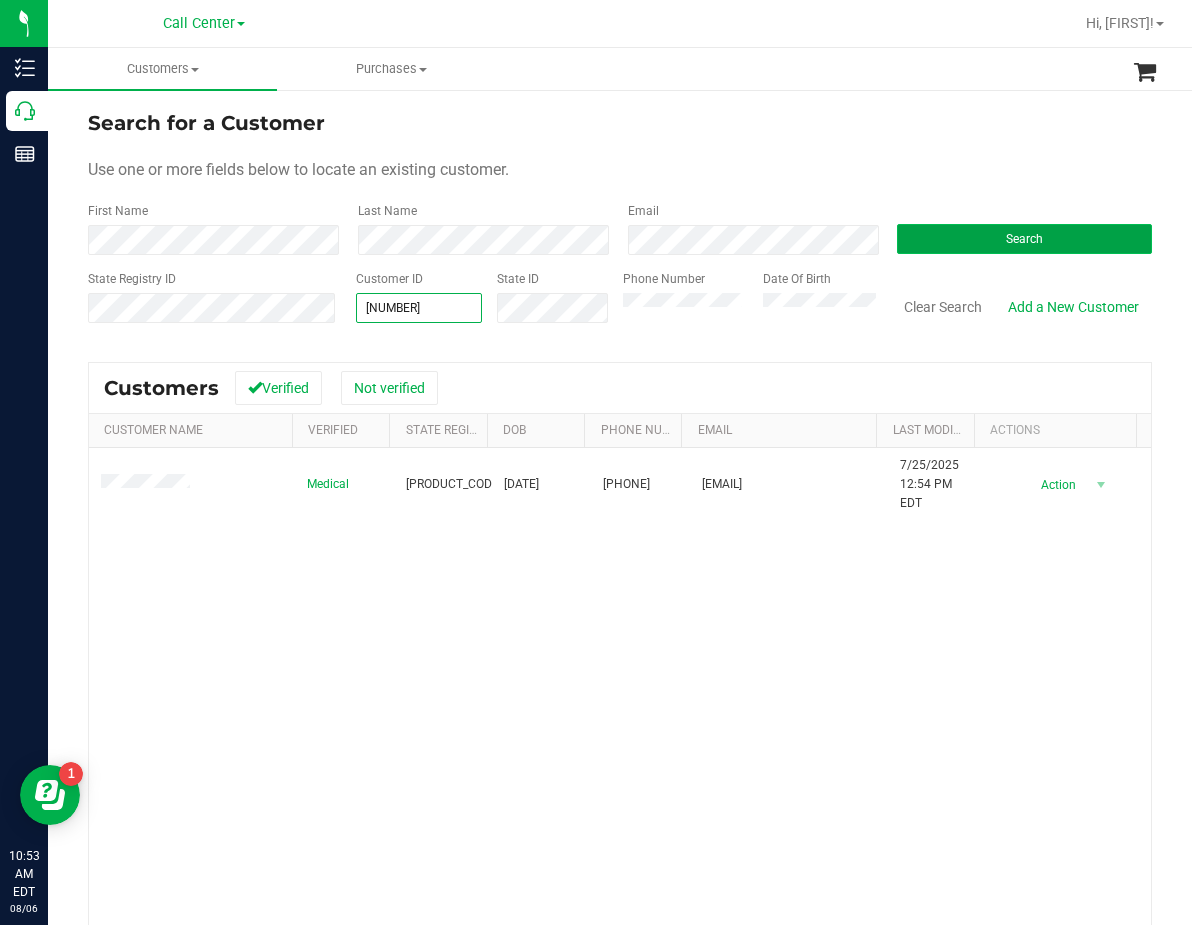 click on "Search" at bounding box center (1024, 239) 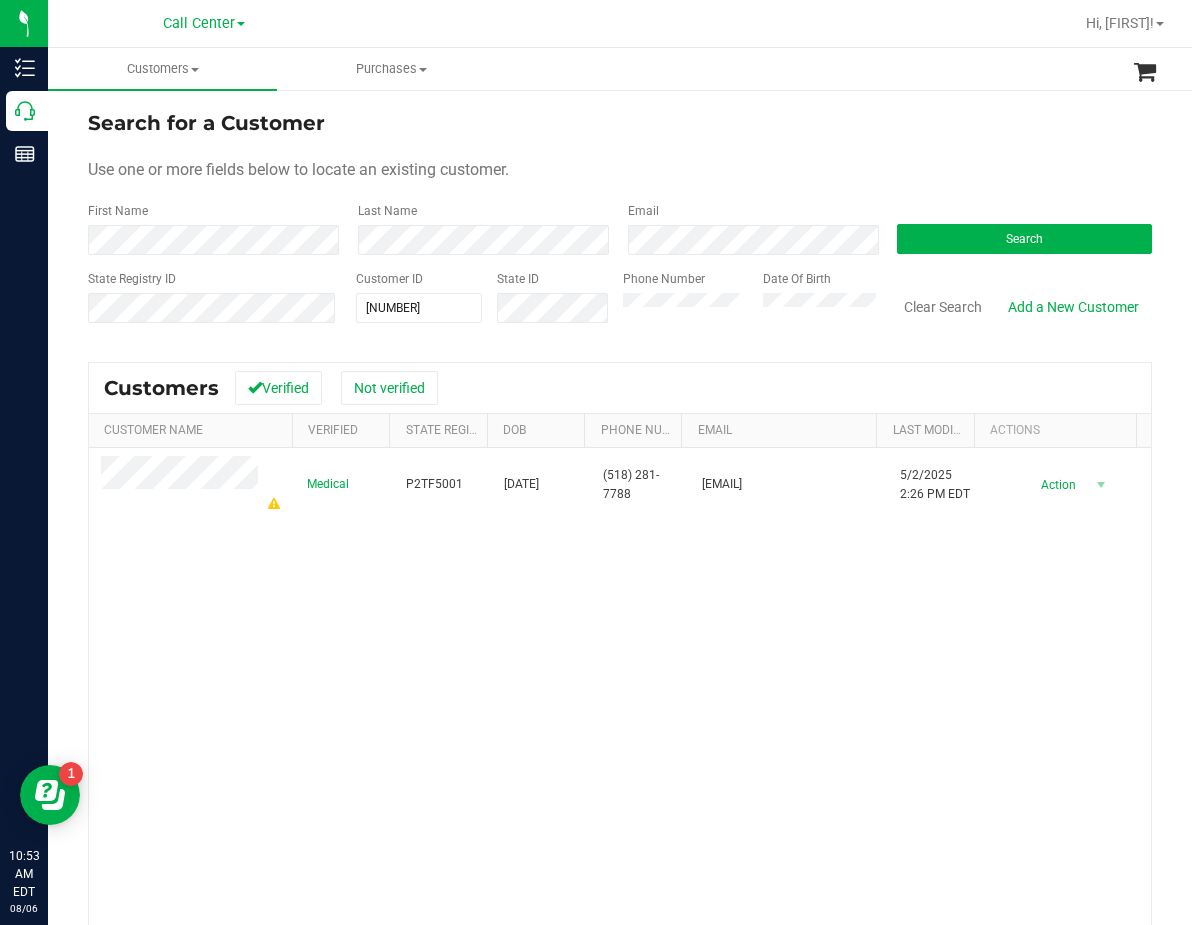 click on "Medical P2TF5001 09/01/1984 (518) 281-7788 effinger@gmail.com 5/2/2025 2:26 PM EDT
Delete Profile
Action Action Create new purchase View profile View purchases" at bounding box center (620, 739) 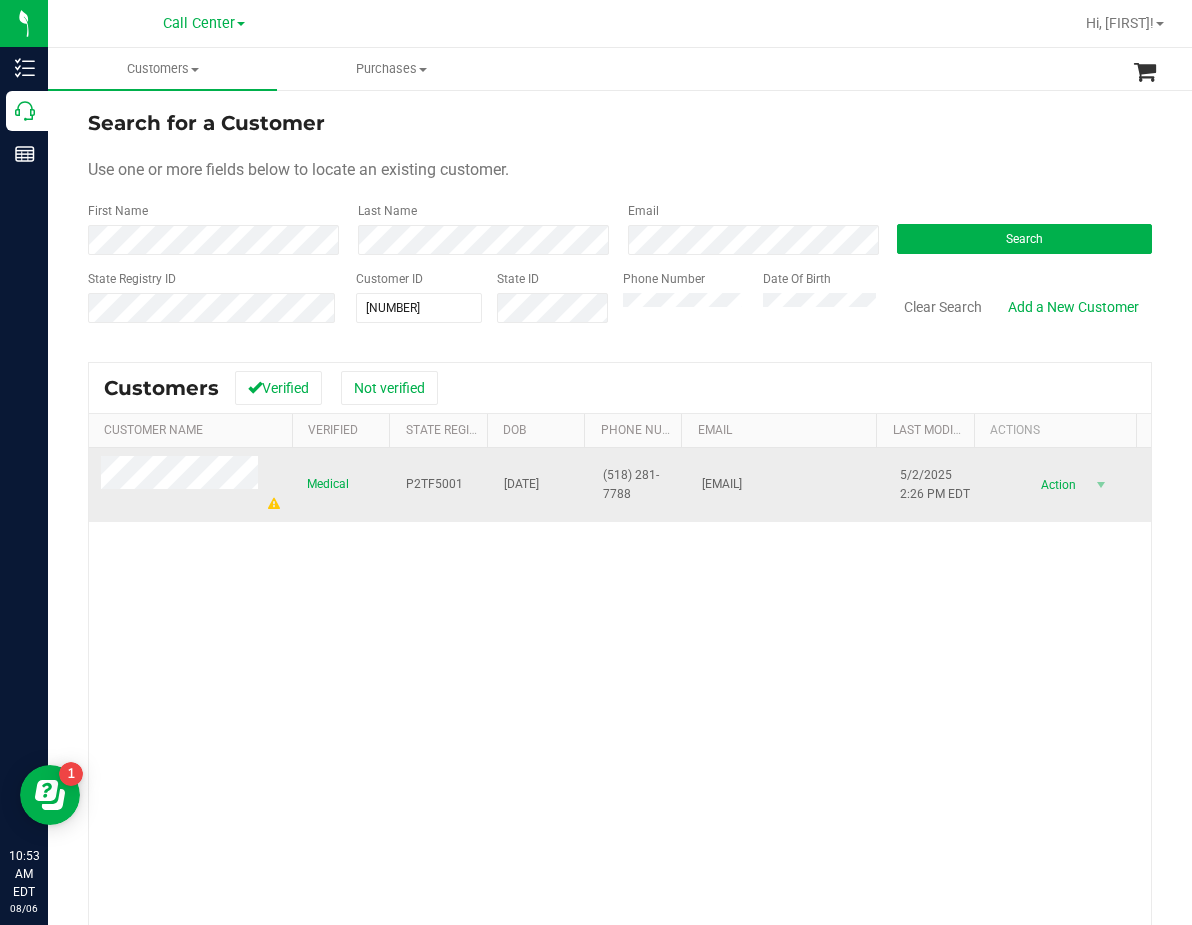 click at bounding box center (192, 485) 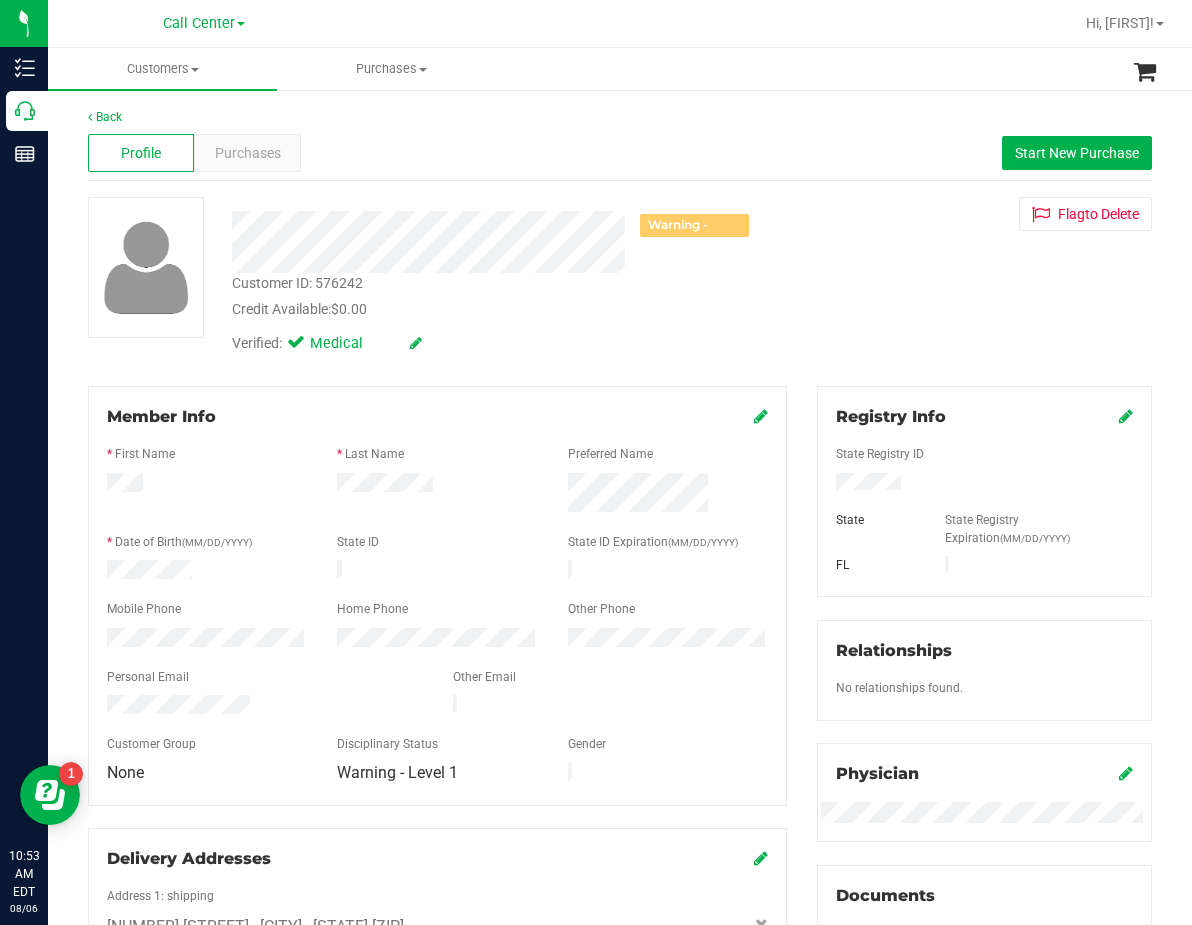 click on "Purchases" at bounding box center (248, 153) 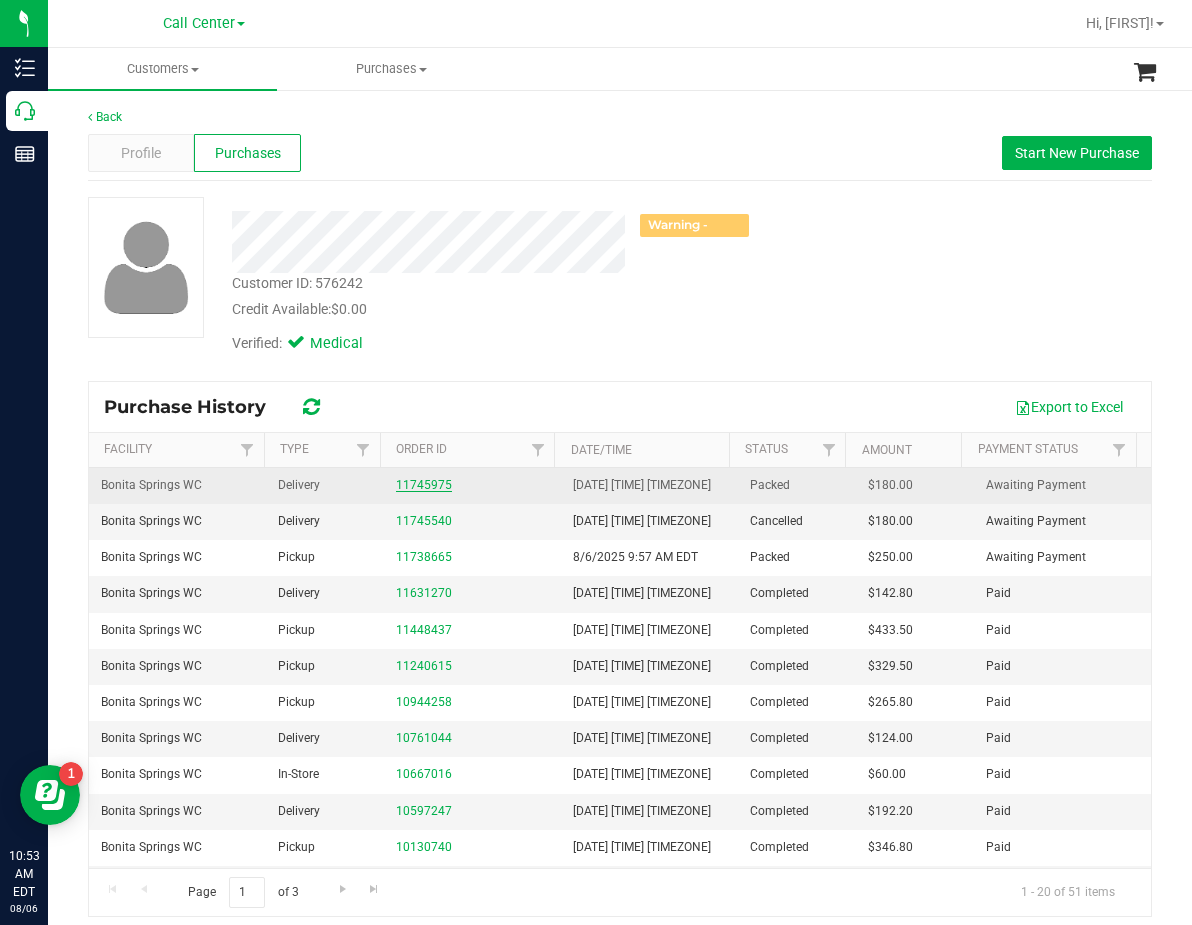 click on "11745975" at bounding box center (424, 485) 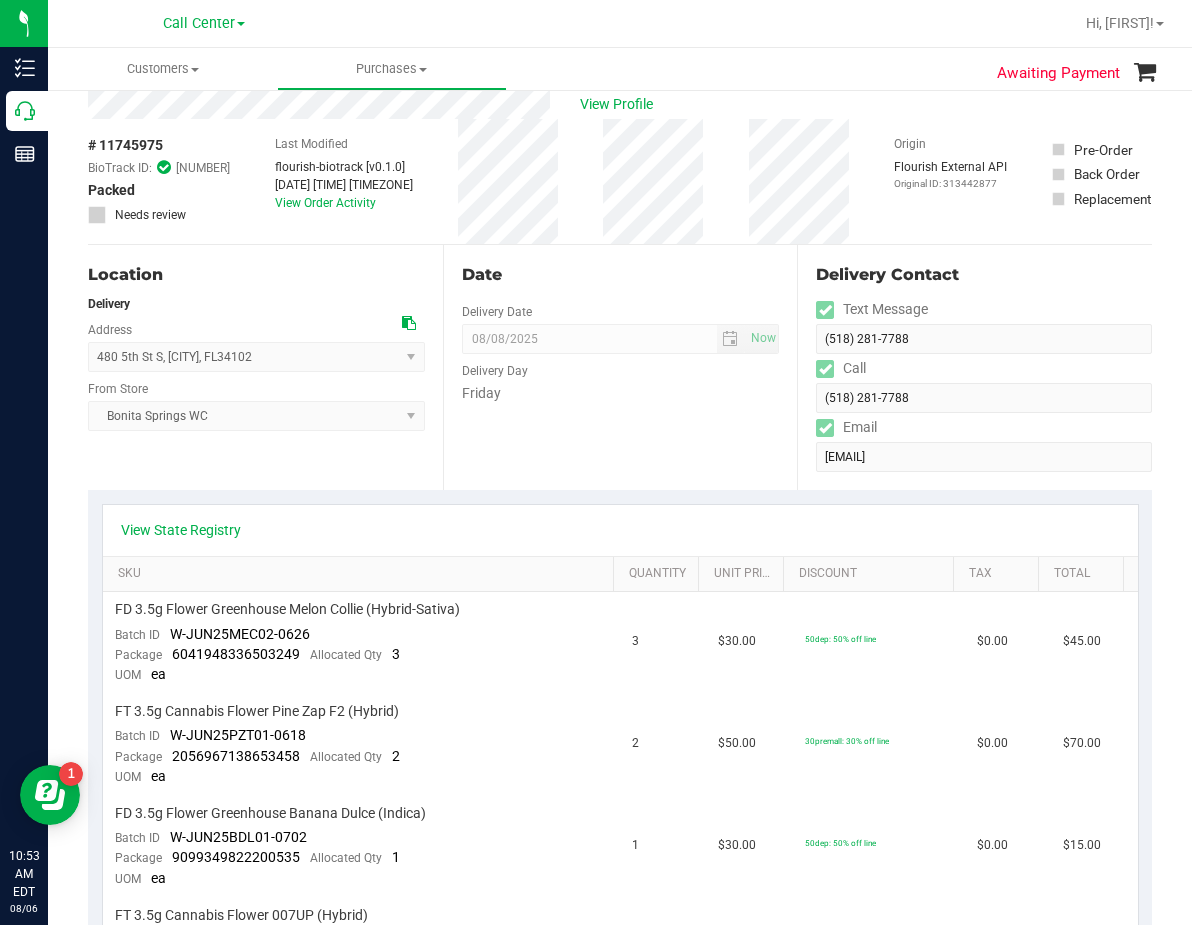 scroll, scrollTop: 0, scrollLeft: 0, axis: both 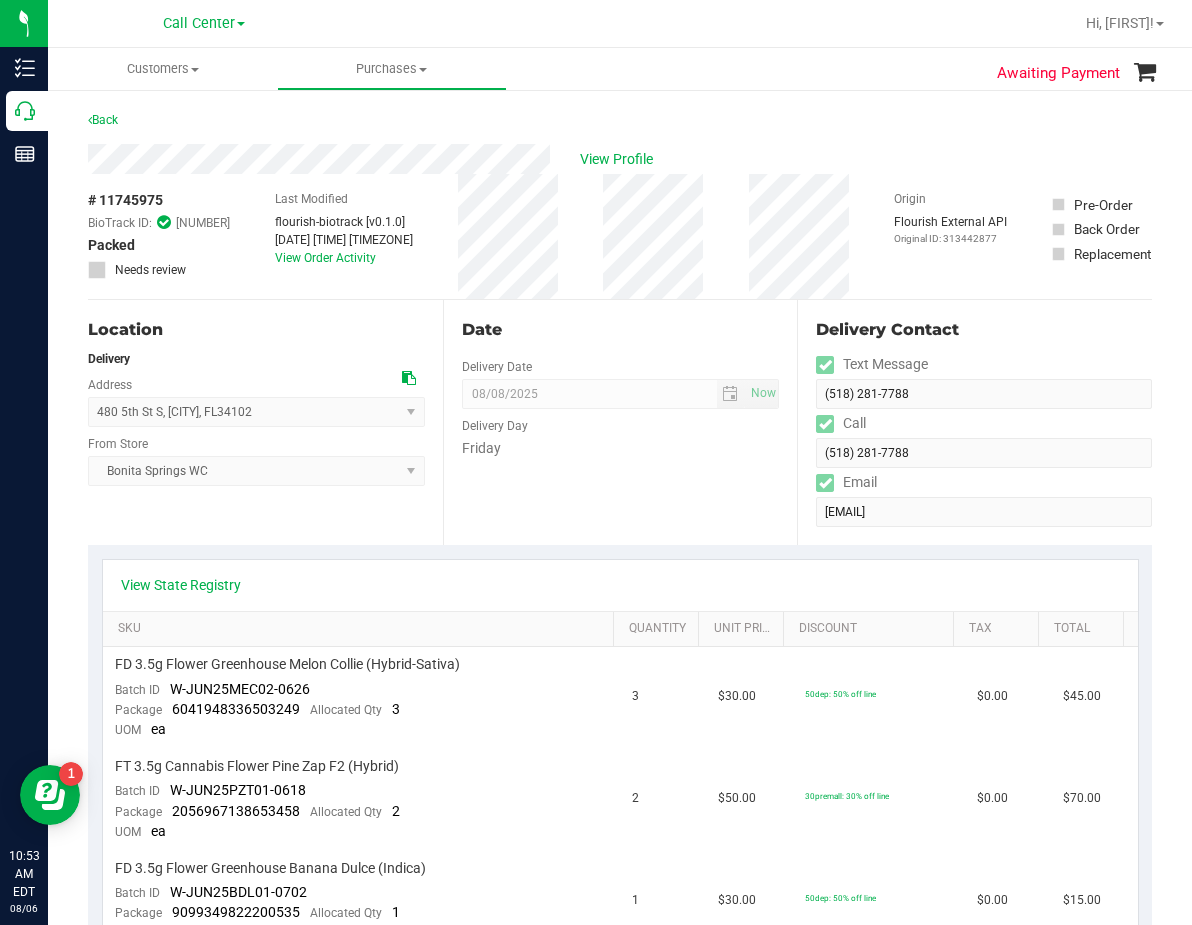 click on "Last Modified
flourish-biotrack [v0.1.0]
Aug 6, 2025 10:37:21 AM EDT
View Order Activity" at bounding box center (344, 236) 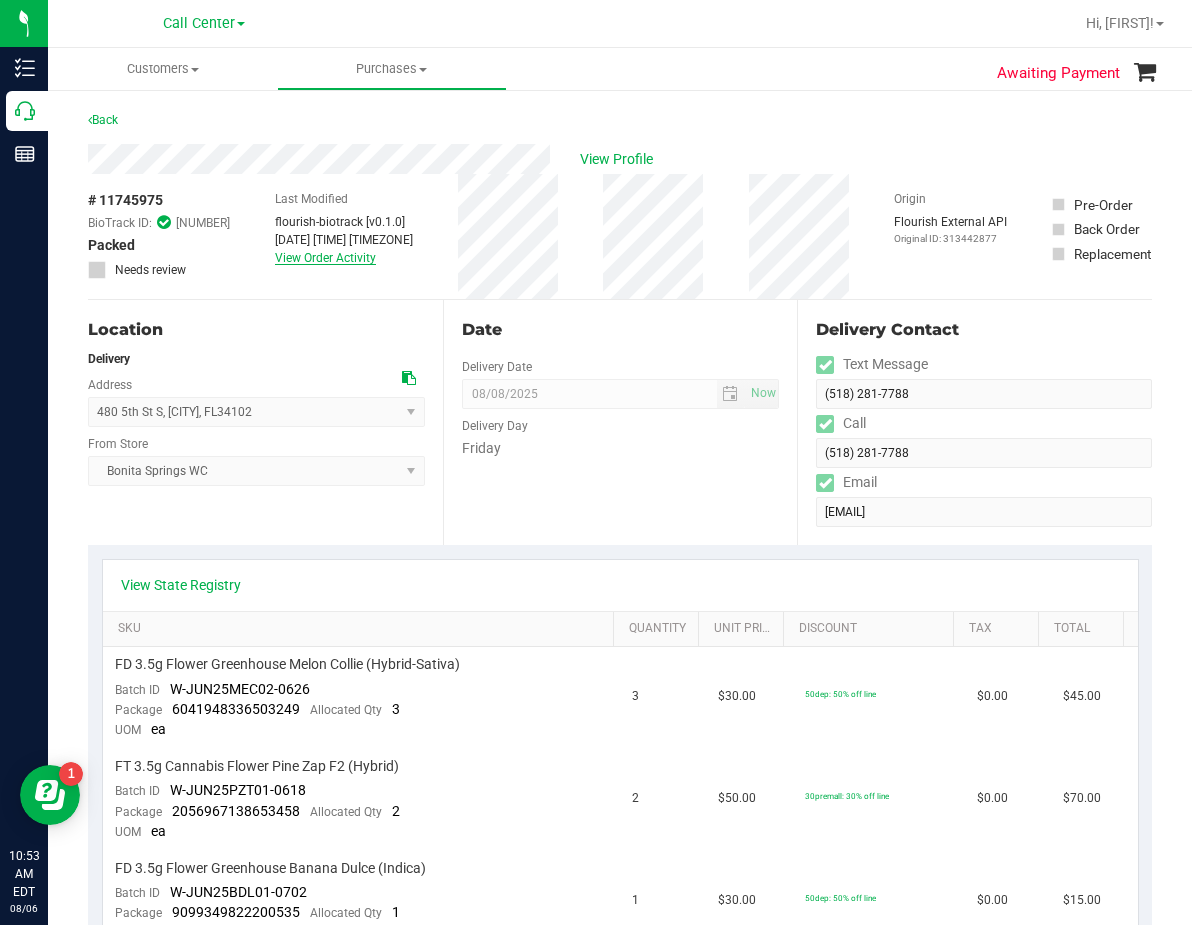 click on "Last Modified
flourish-biotrack [v0.1.0]
Aug 6, 2025 10:37:21 AM EDT
View Order Activity" at bounding box center (344, 236) 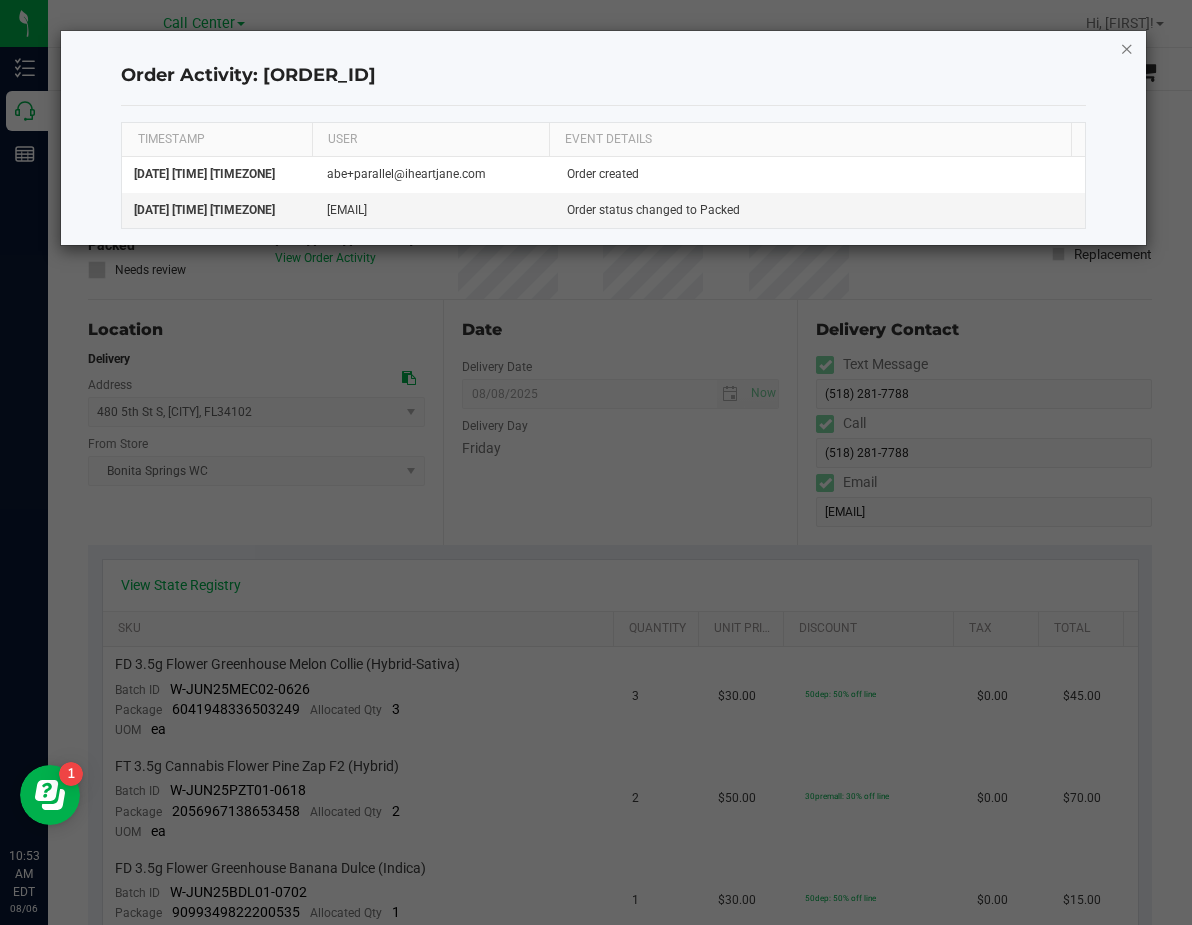 click 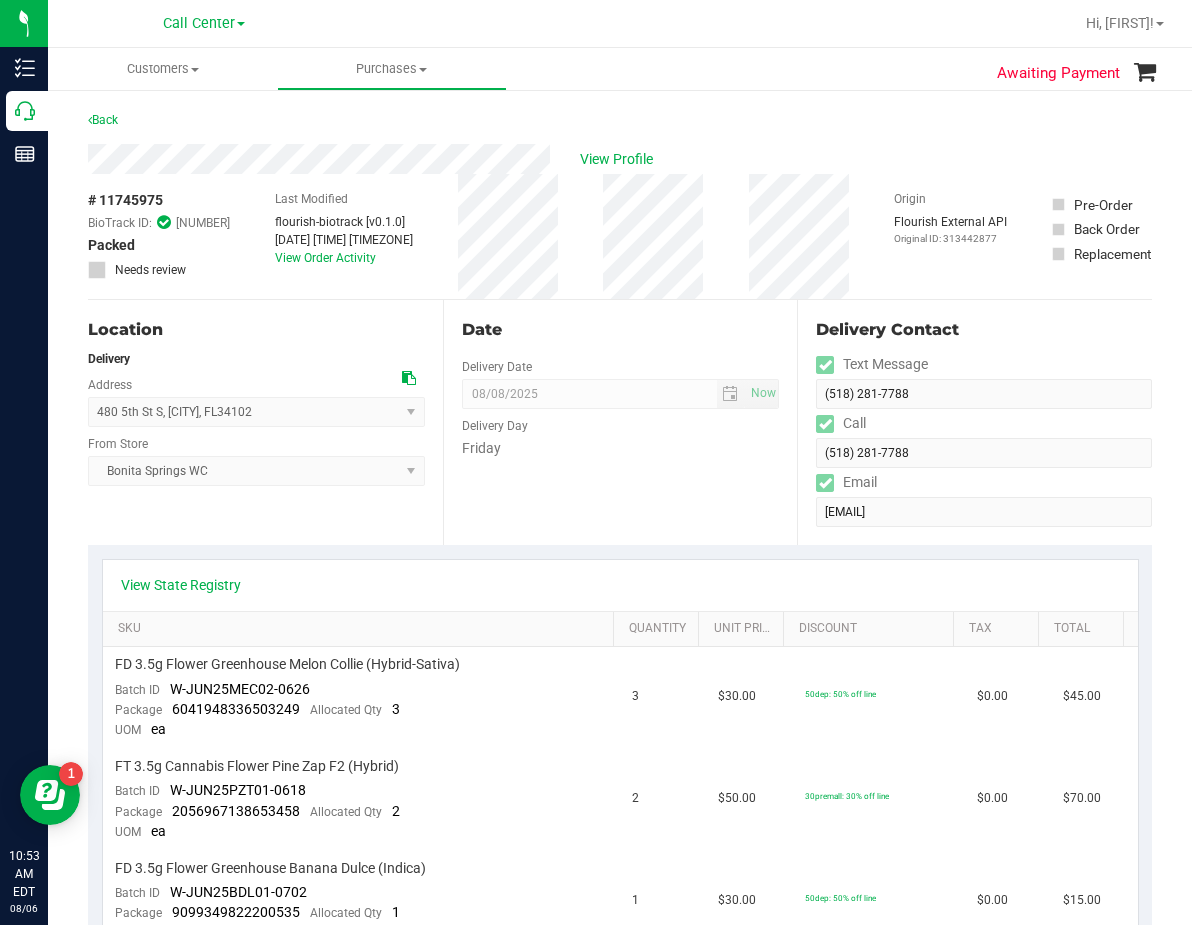 click on "Location" at bounding box center [256, 330] 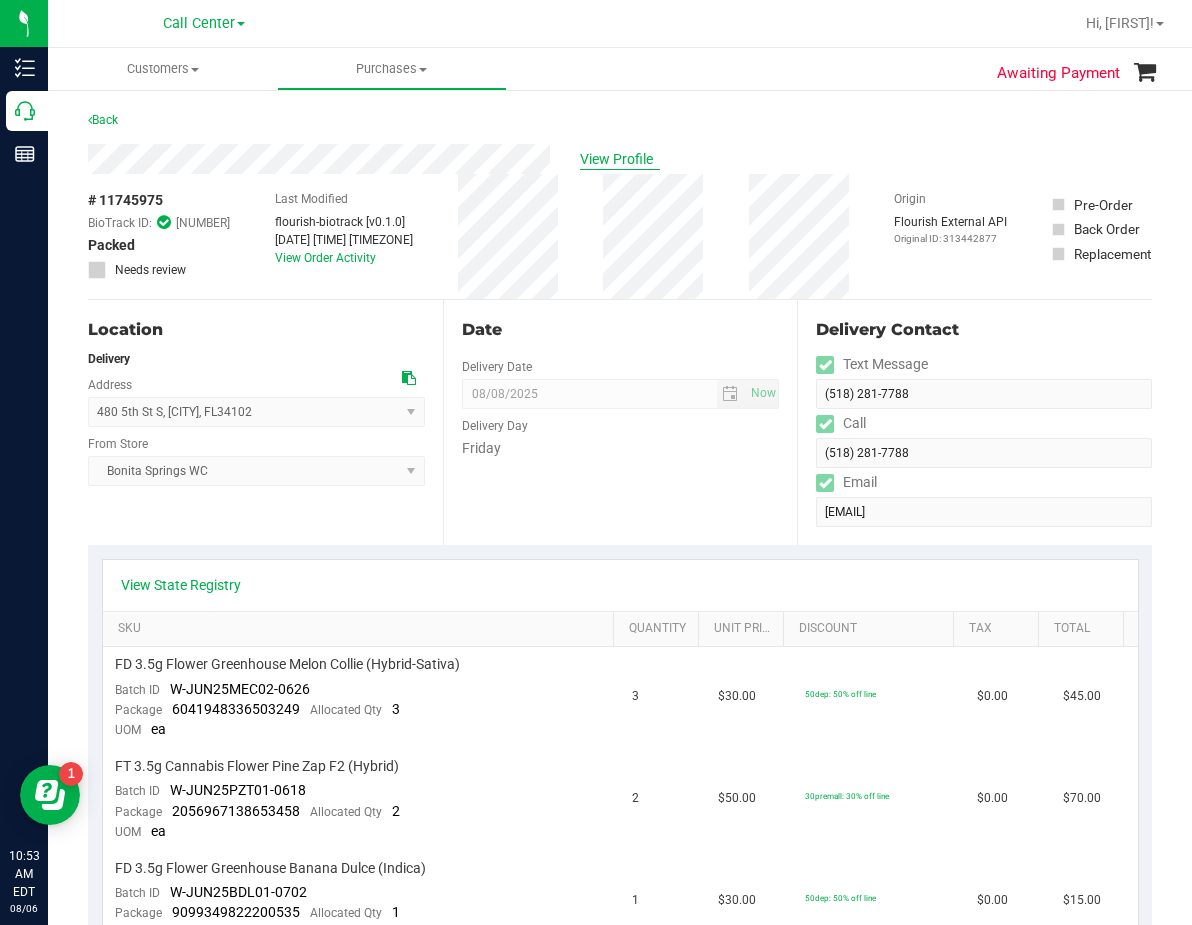 click on "View Profile" at bounding box center [620, 159] 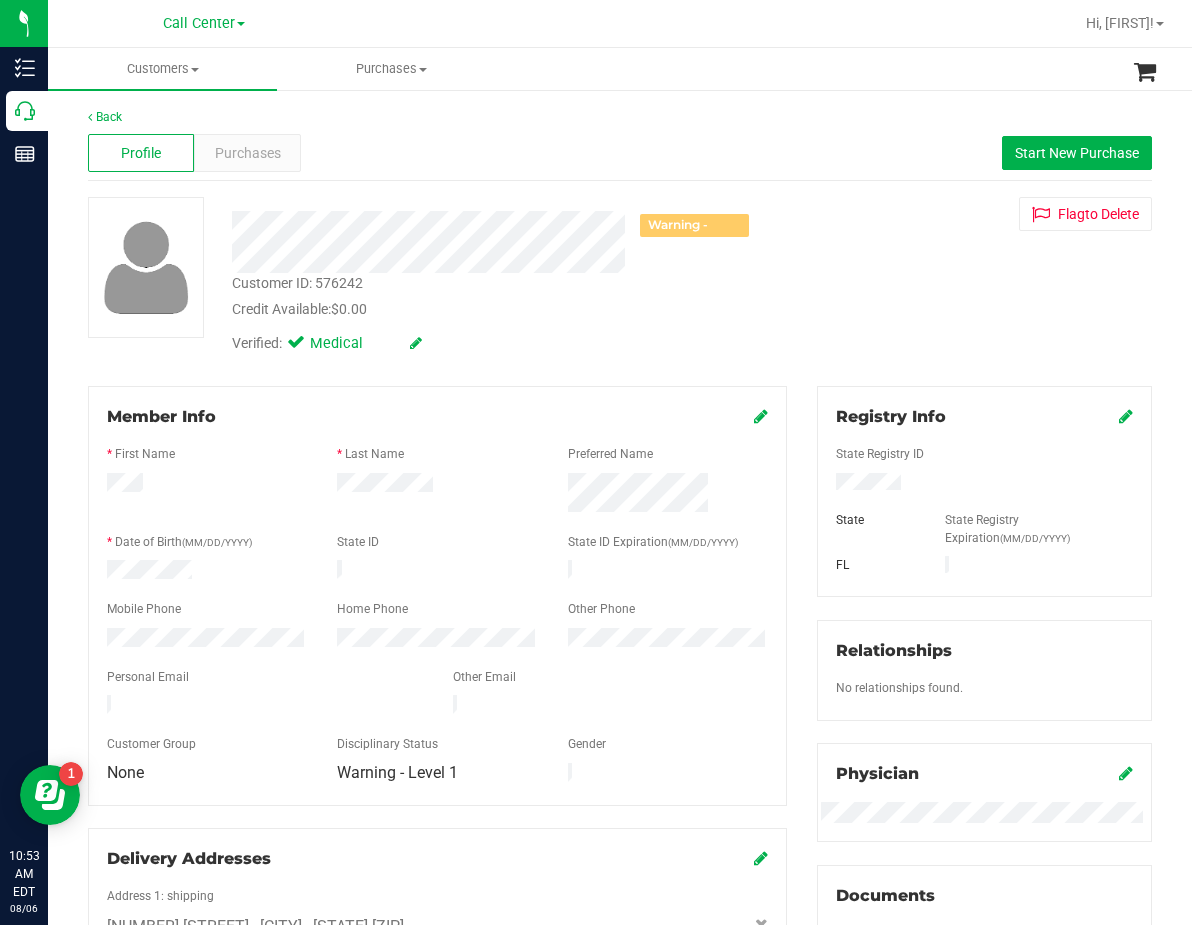 click on "Customer ID: 576242
Credit Available:
$0.00" at bounding box center [490, 296] 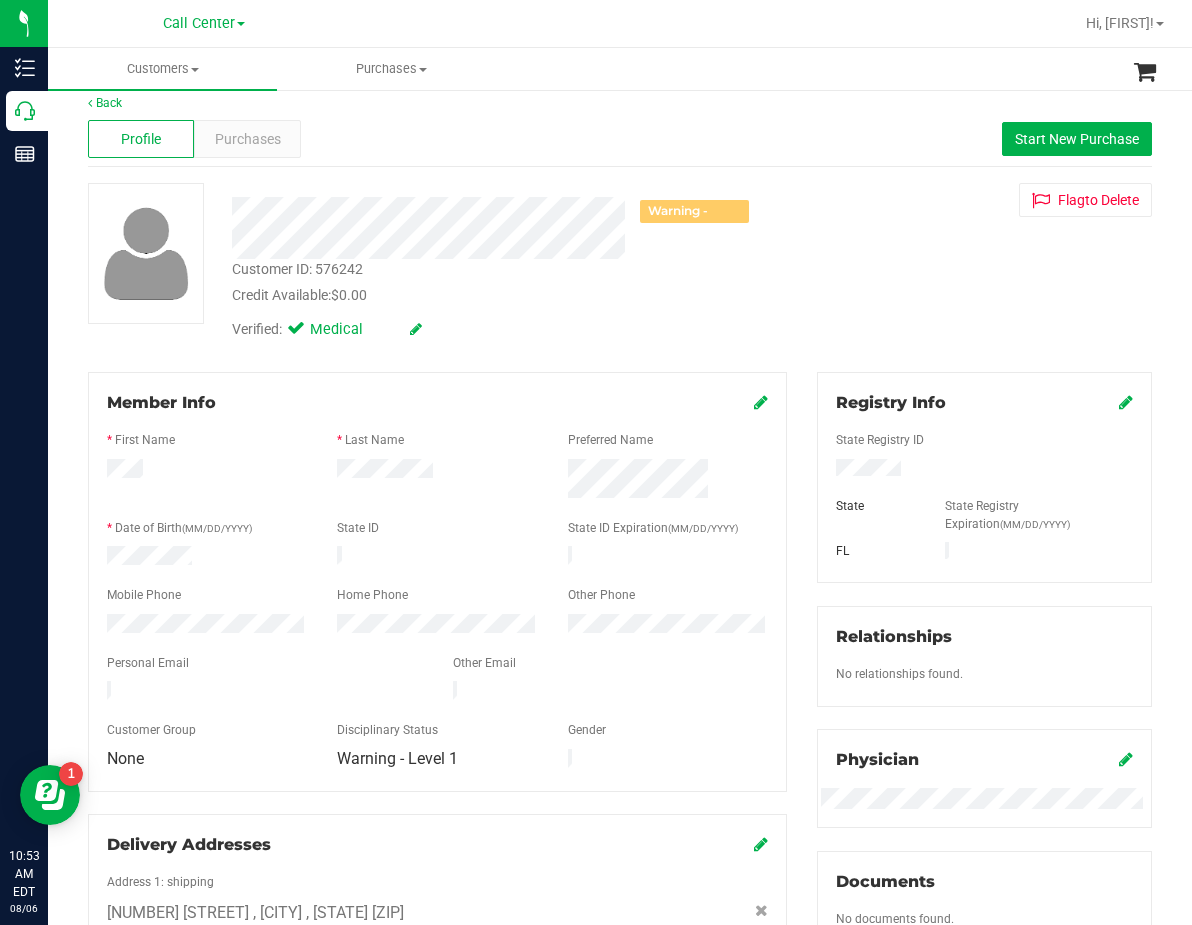 scroll, scrollTop: 0, scrollLeft: 0, axis: both 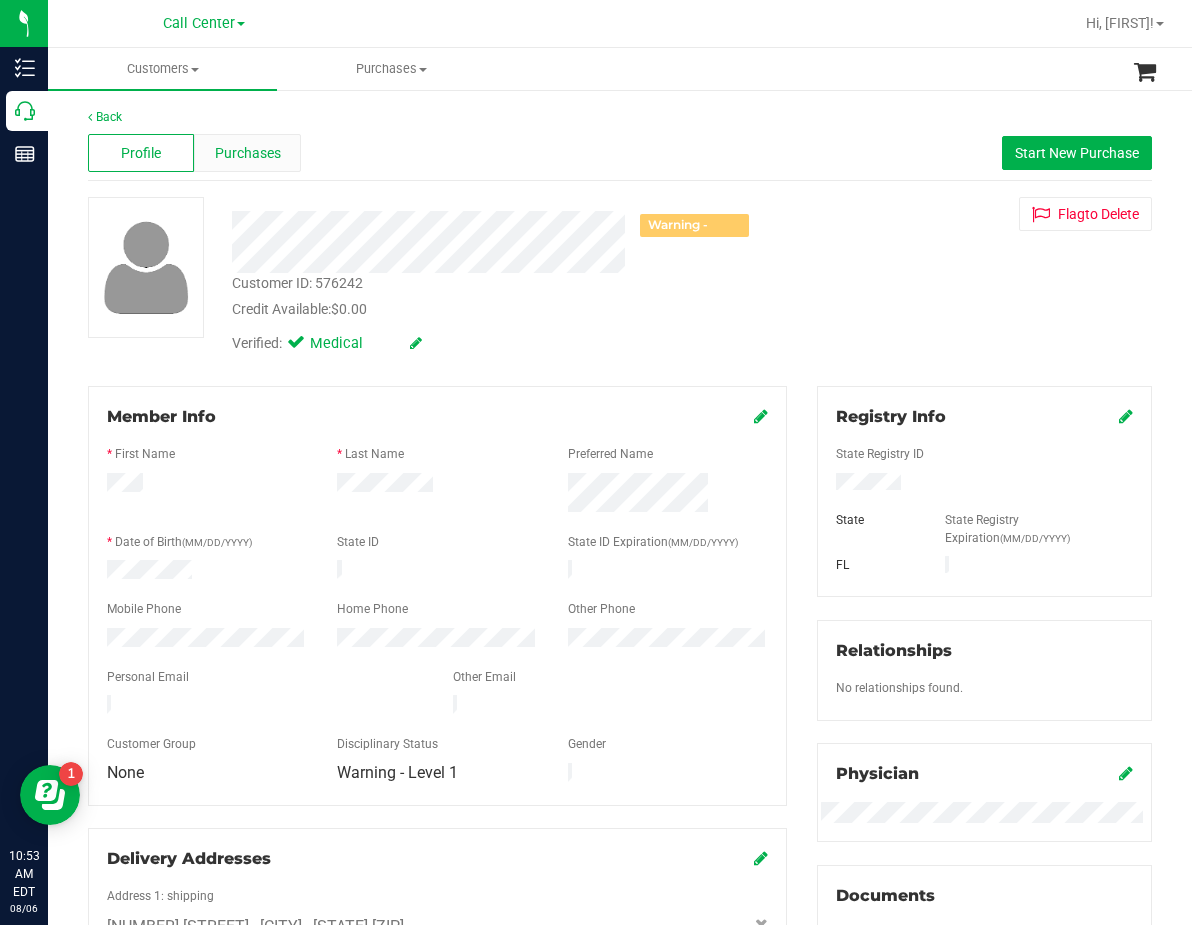 click on "Purchases" at bounding box center [247, 153] 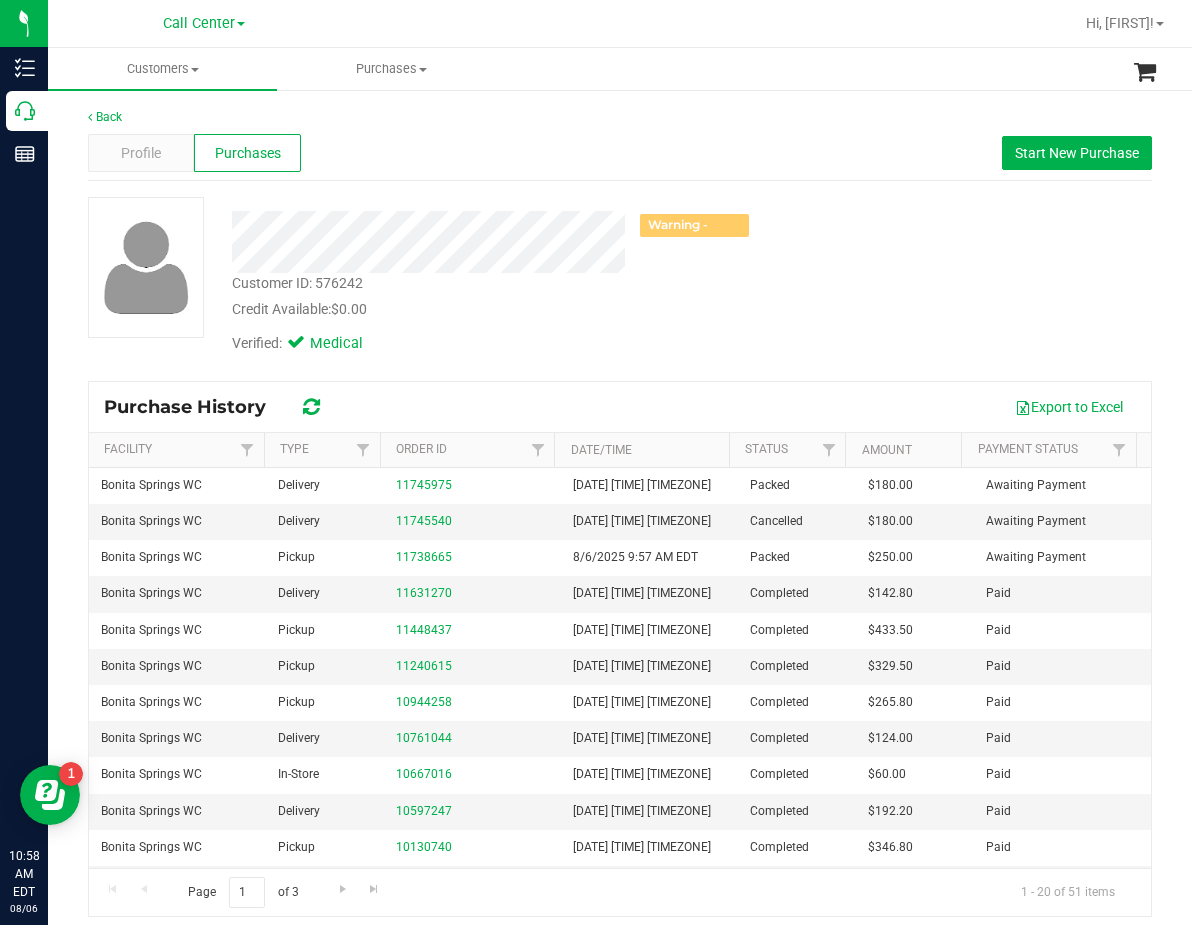 click on "Warning - Level 1" at bounding box center [490, 242] 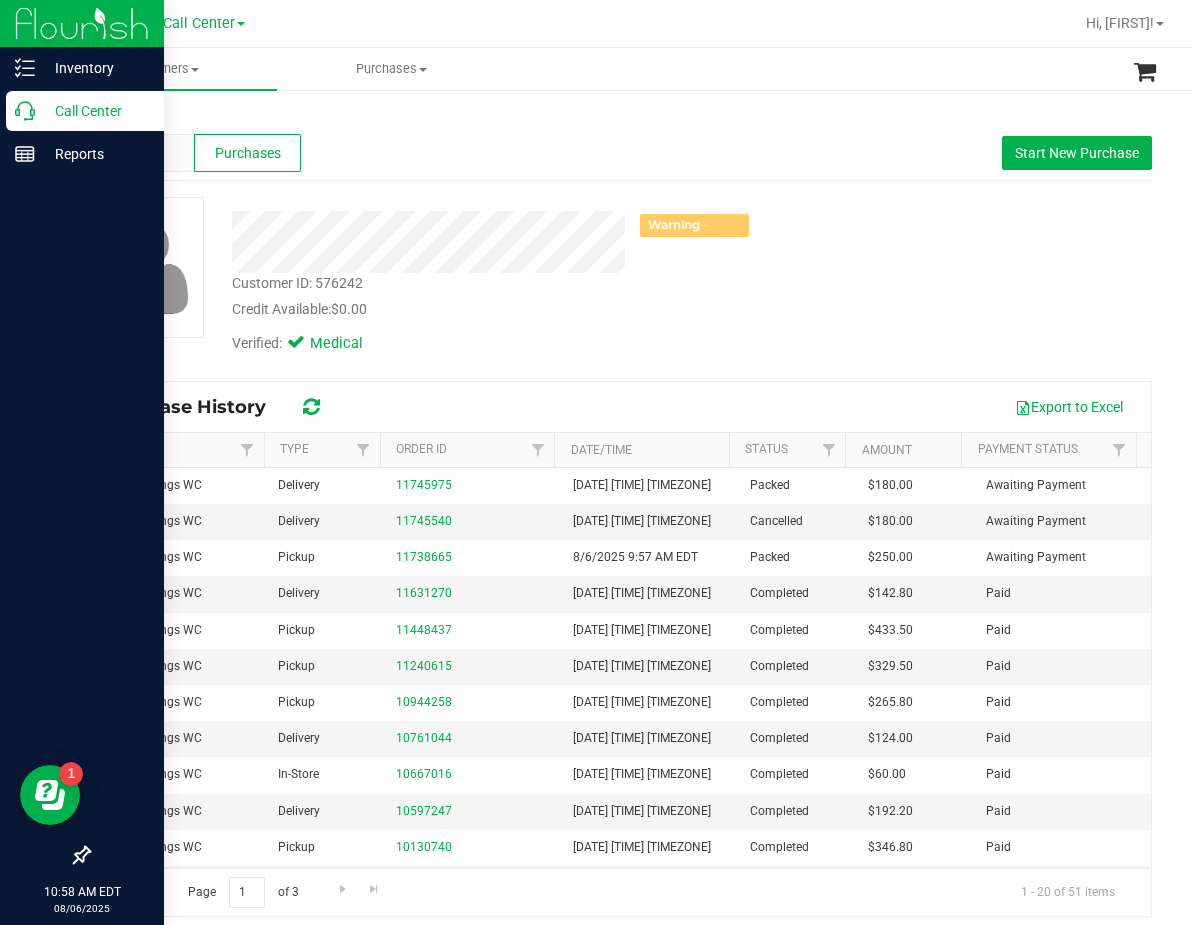 click on "Call Center" at bounding box center [95, 111] 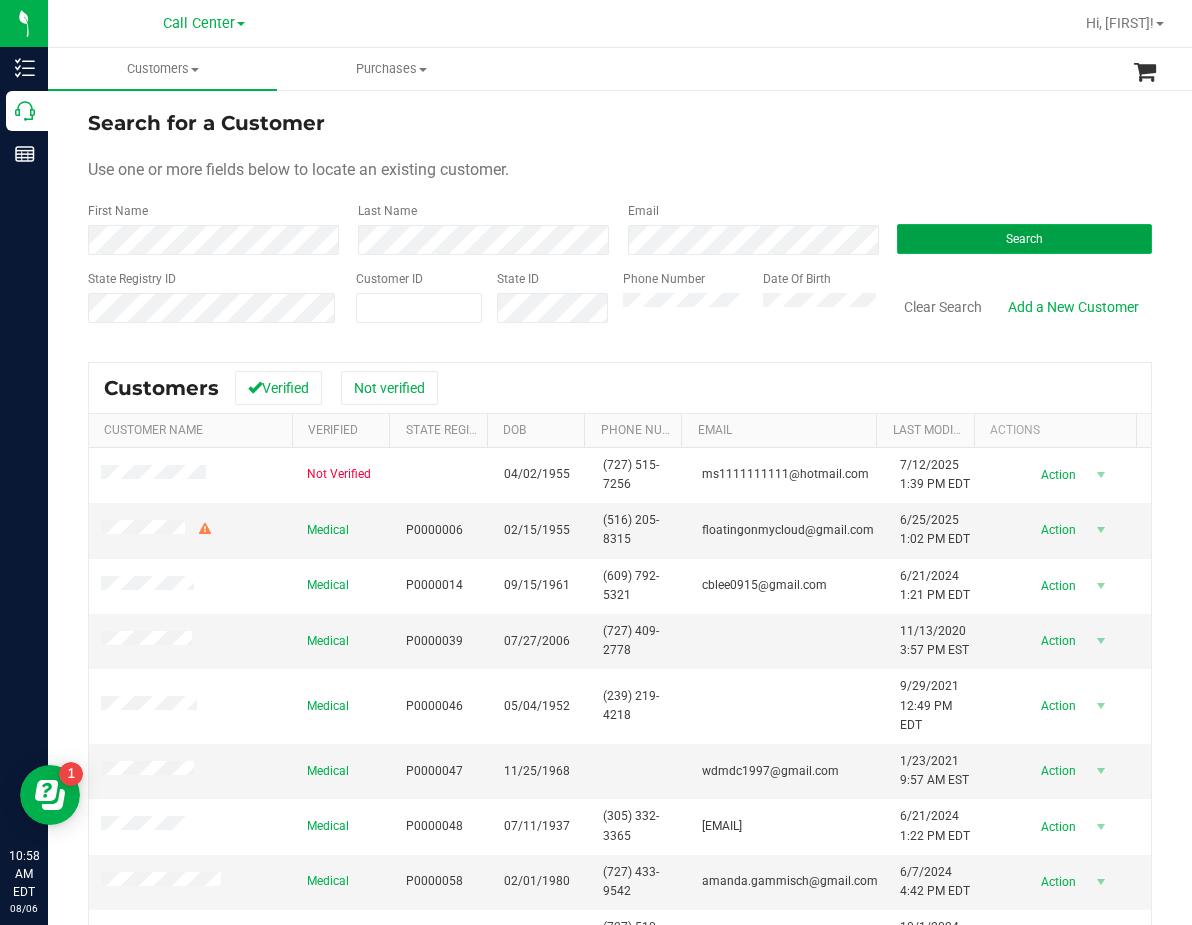 click on "Search" at bounding box center (1024, 239) 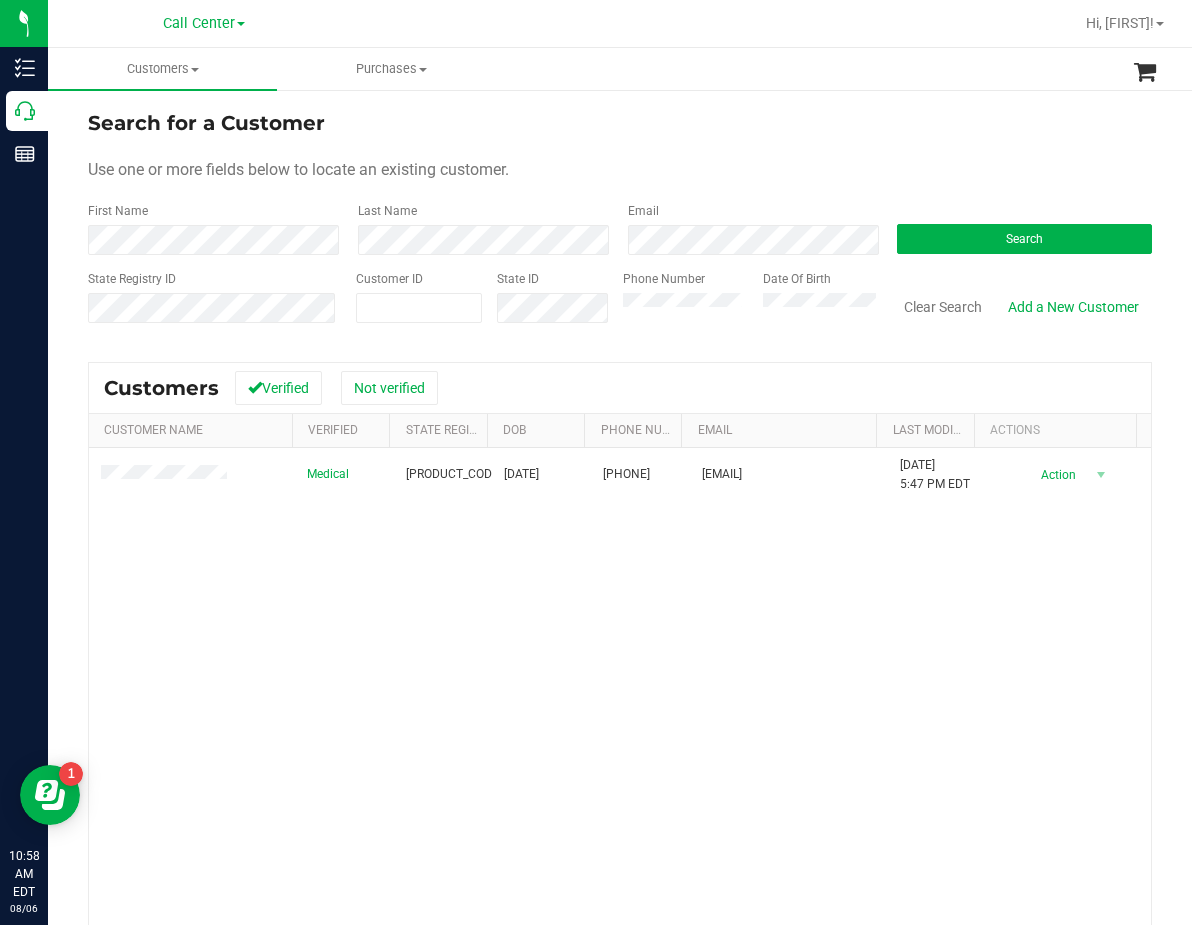 click on "Medical P0MM5760 02/15/1976 (727) 657-8003 huntting44@gmail.com 10/25/2021 5:47 PM EDT
Delete Profile
Action Action Create new purchase View profile View purchases" at bounding box center [620, 739] 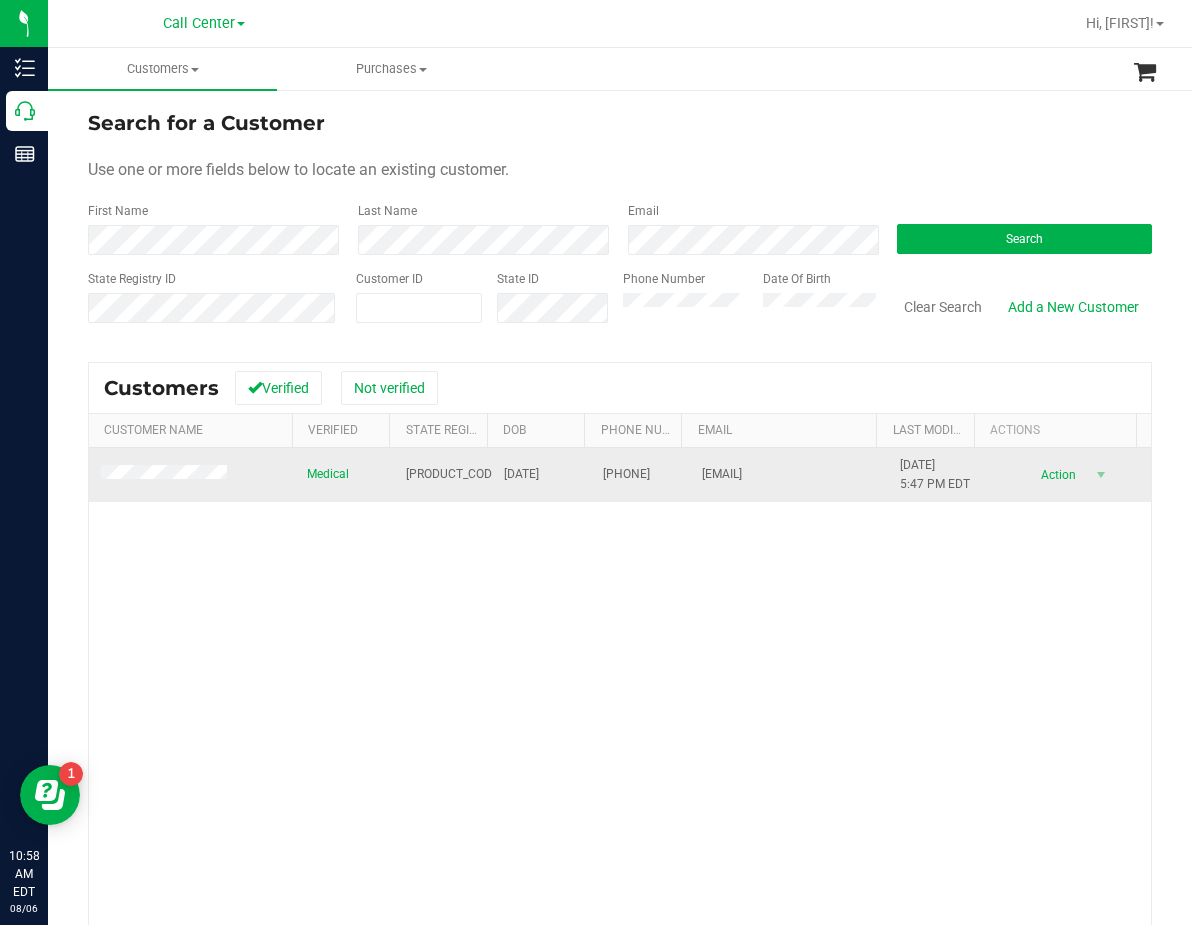 click on "P0MM5760" at bounding box center (454, 474) 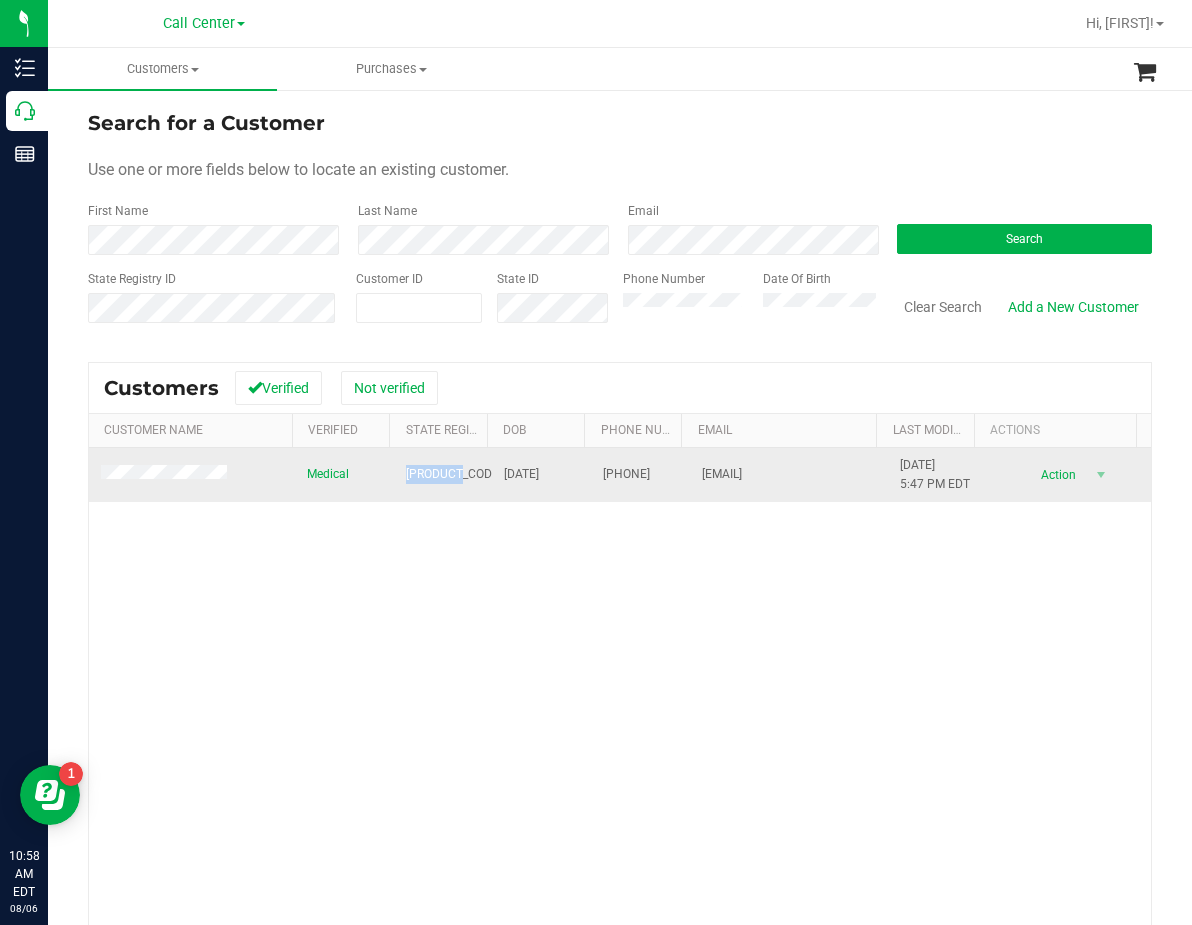click on "P0MM5760" at bounding box center (454, 474) 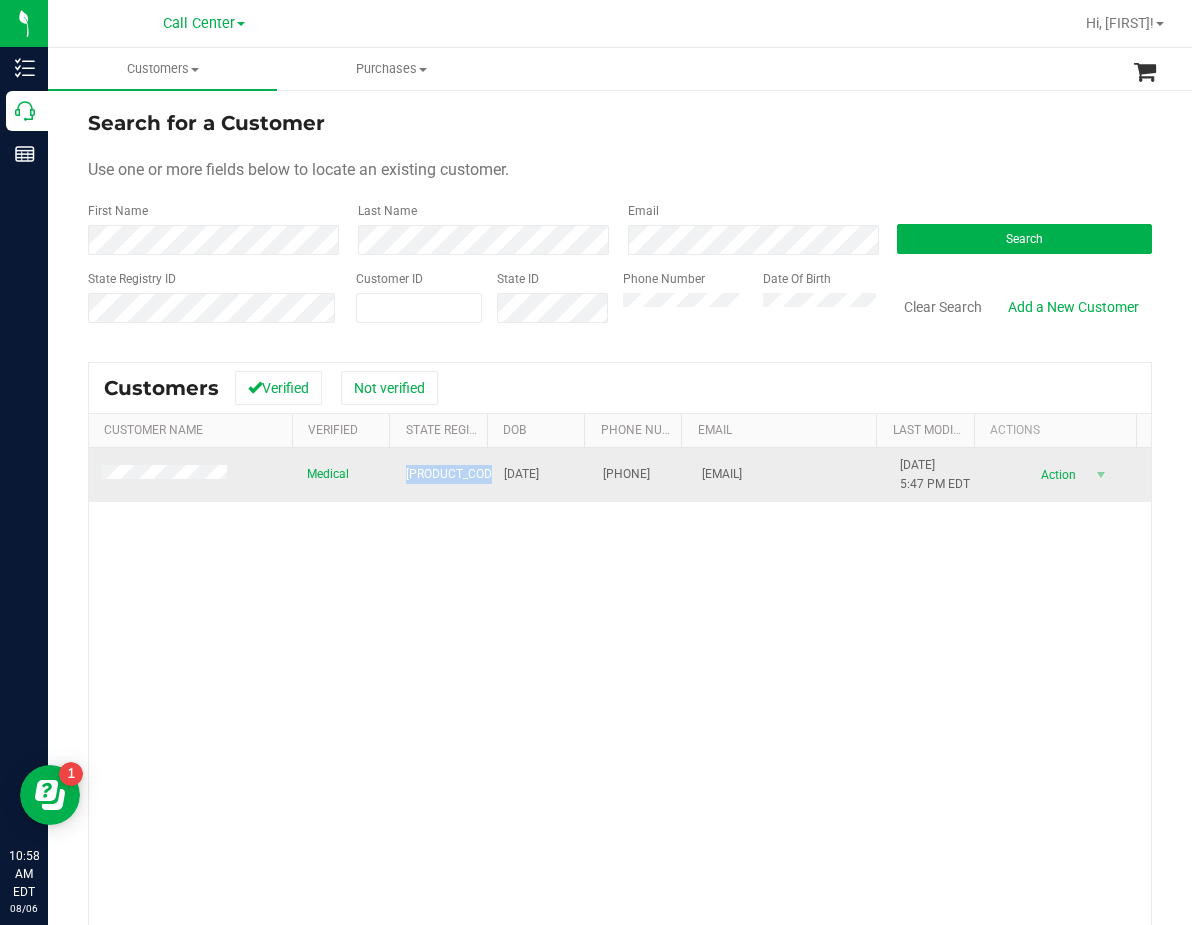 click on "P0MM5760" at bounding box center [454, 474] 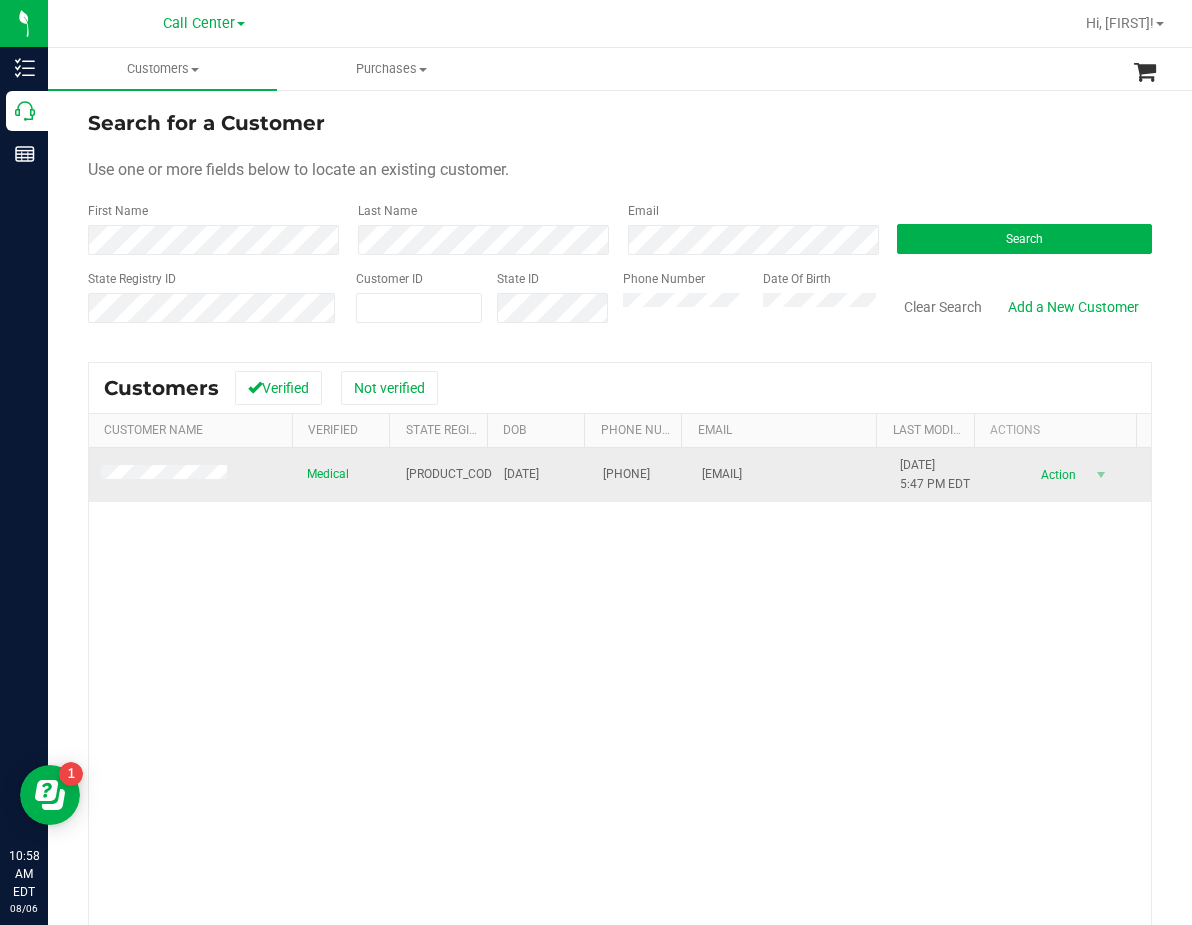 click on "02/15/1976" at bounding box center [521, 474] 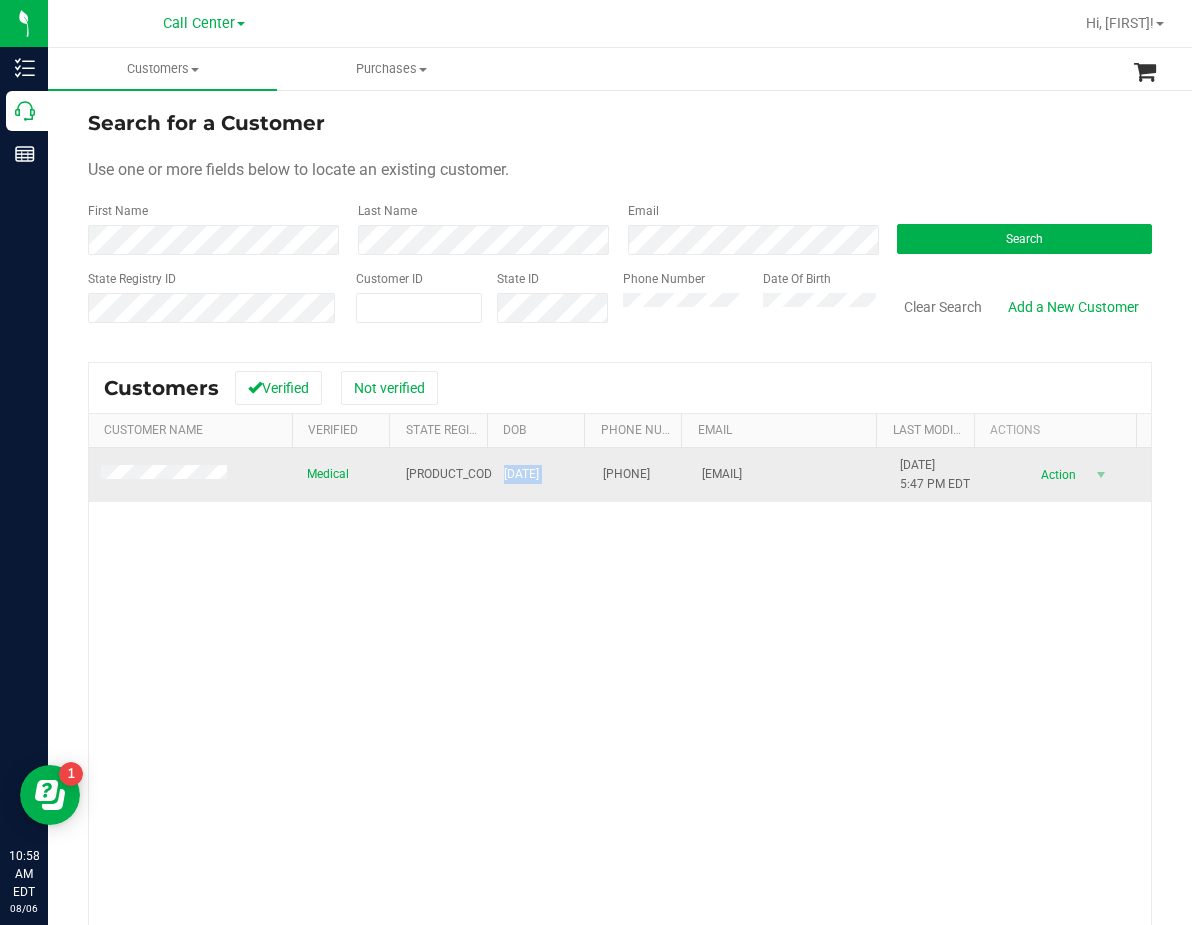 click on "02/15/1976" at bounding box center [521, 474] 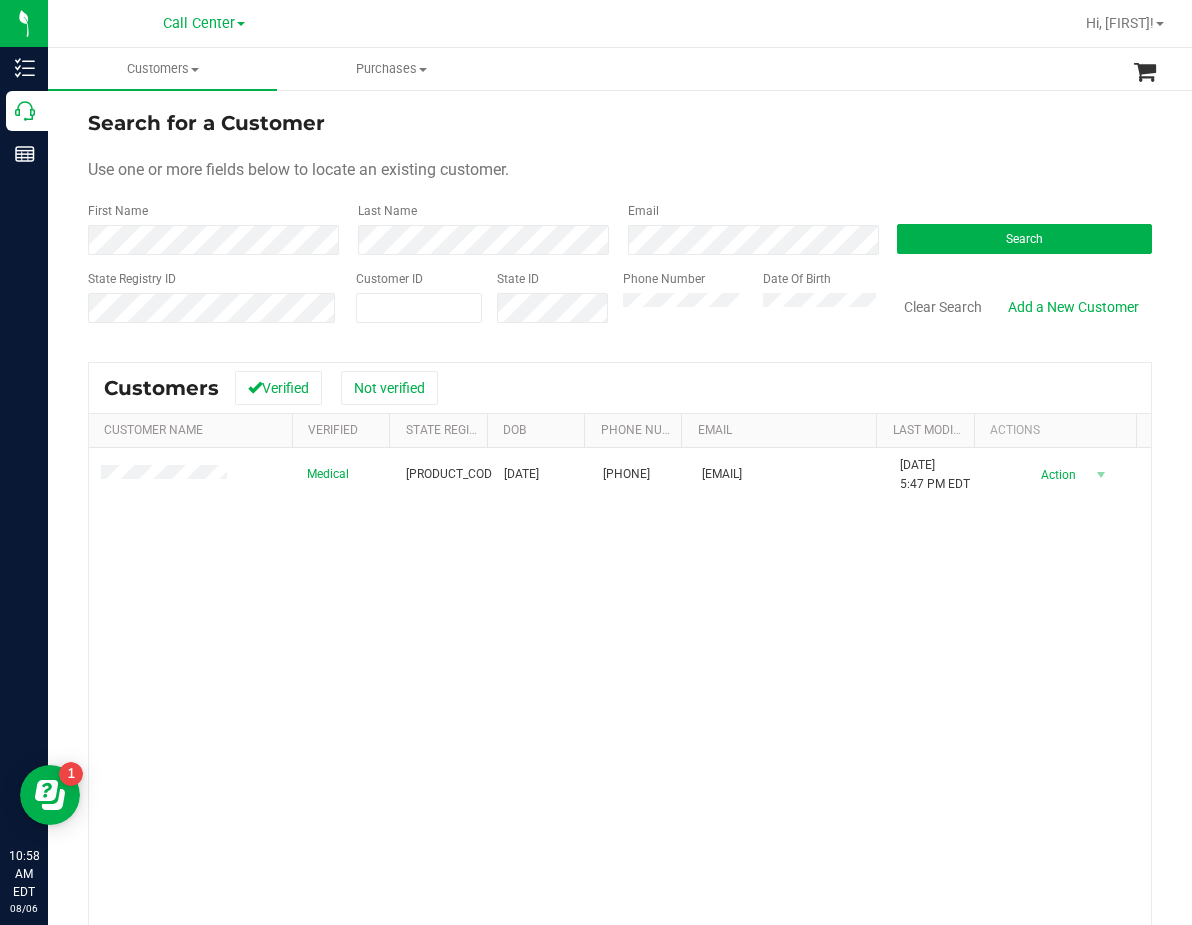 drag, startPoint x: 794, startPoint y: 722, endPoint x: 715, endPoint y: 683, distance: 88.10221 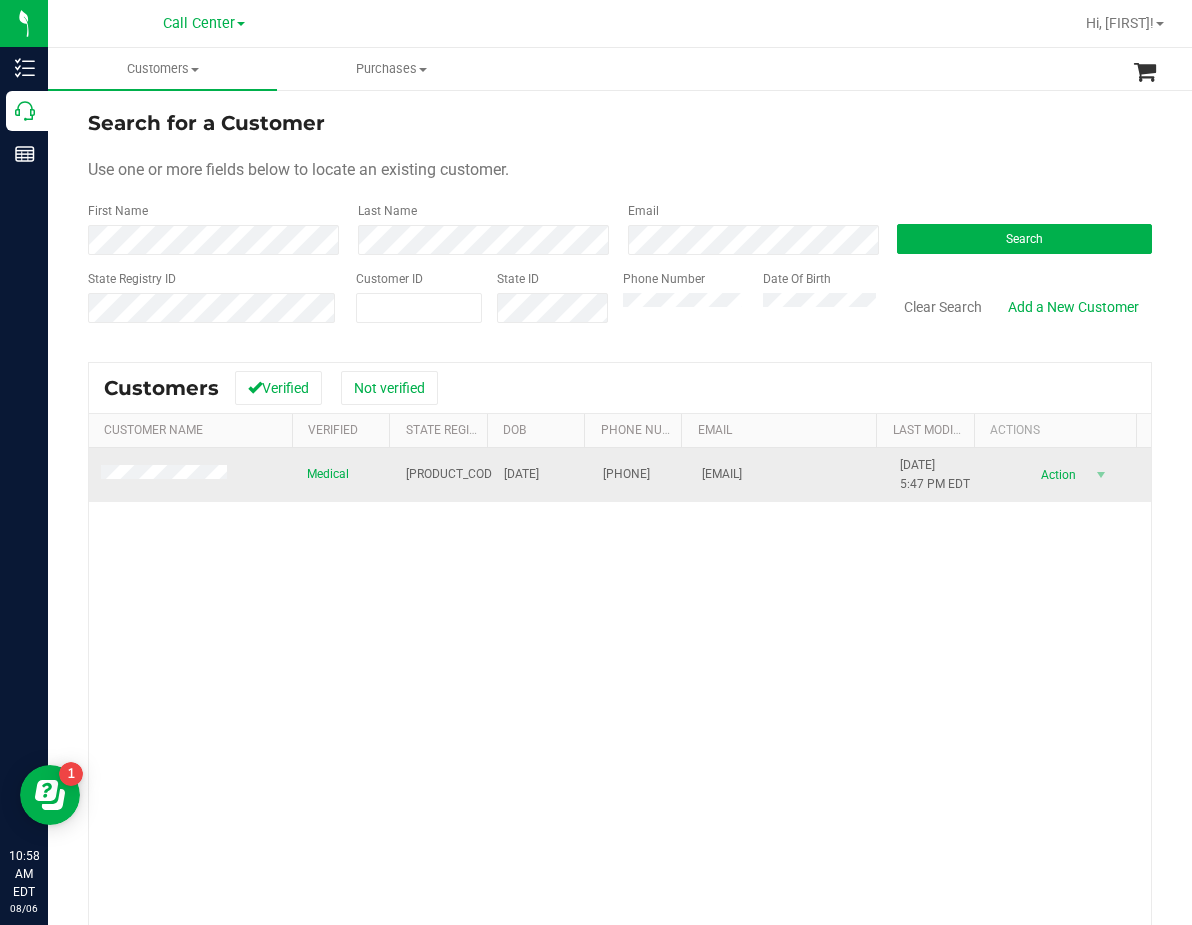 click at bounding box center [192, 475] 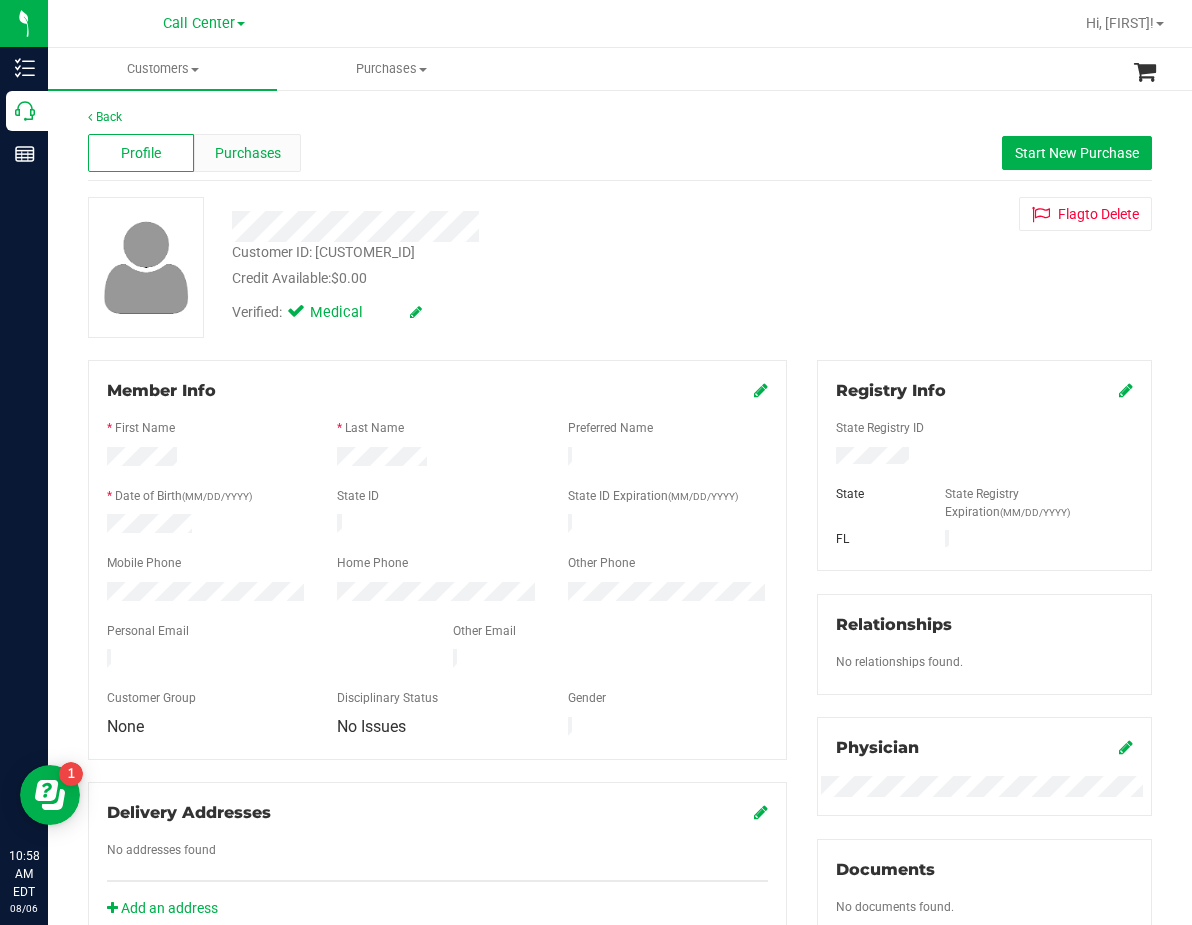 click on "Purchases" at bounding box center [247, 153] 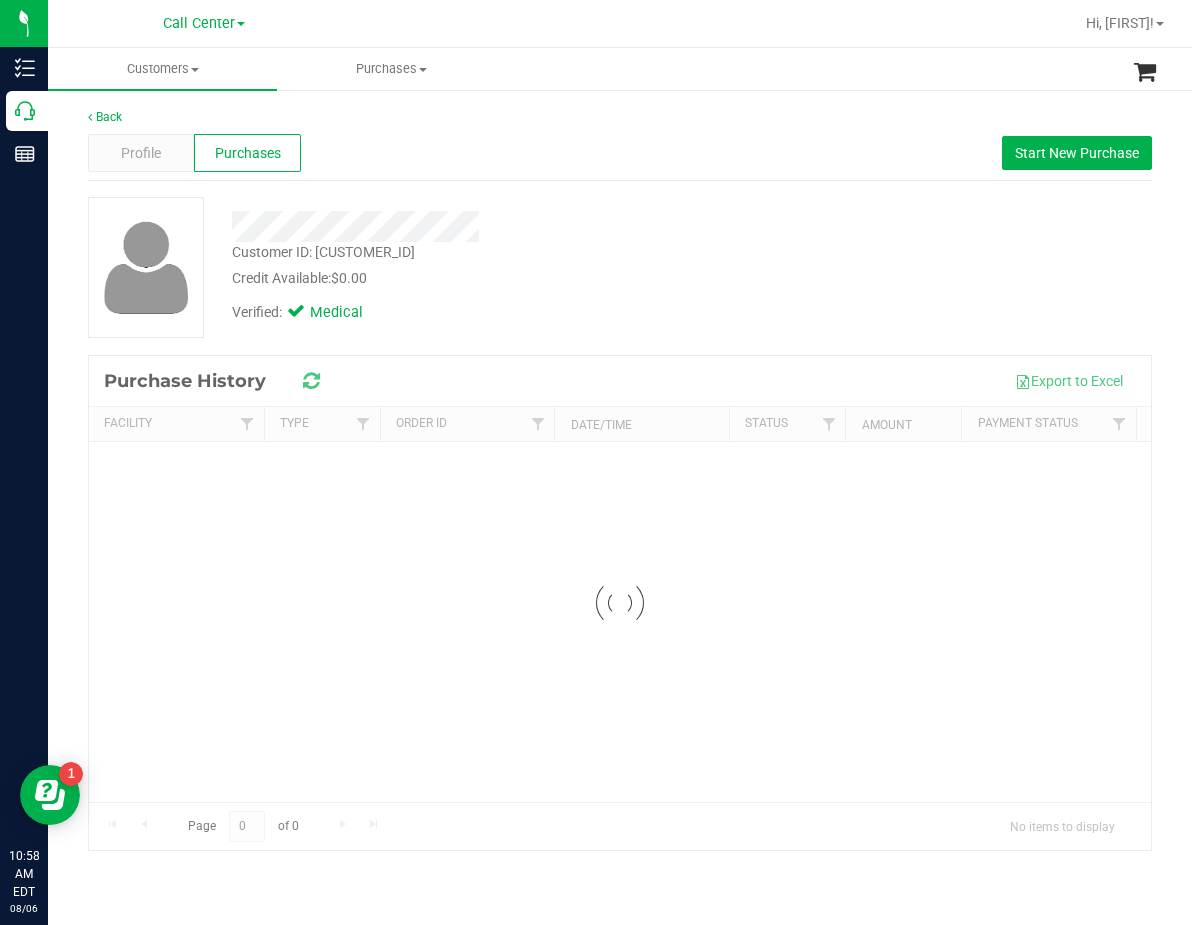 click on "Back
Profile
Purchases
Start New Purchase
Customer ID: 588913
Credit Available:
$0.00
Verified:
Medical
Loading..." at bounding box center (620, 479) 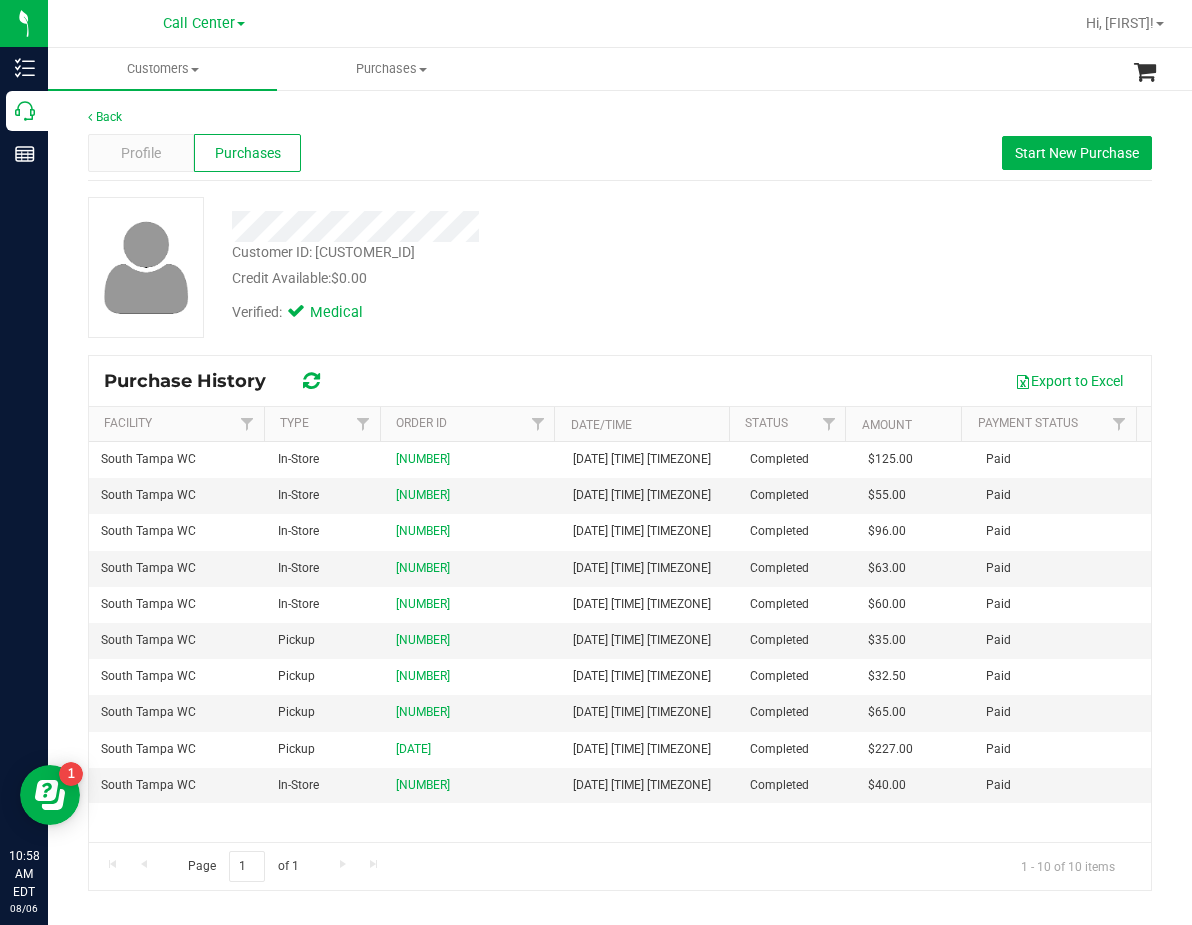 click at bounding box center (490, 226) 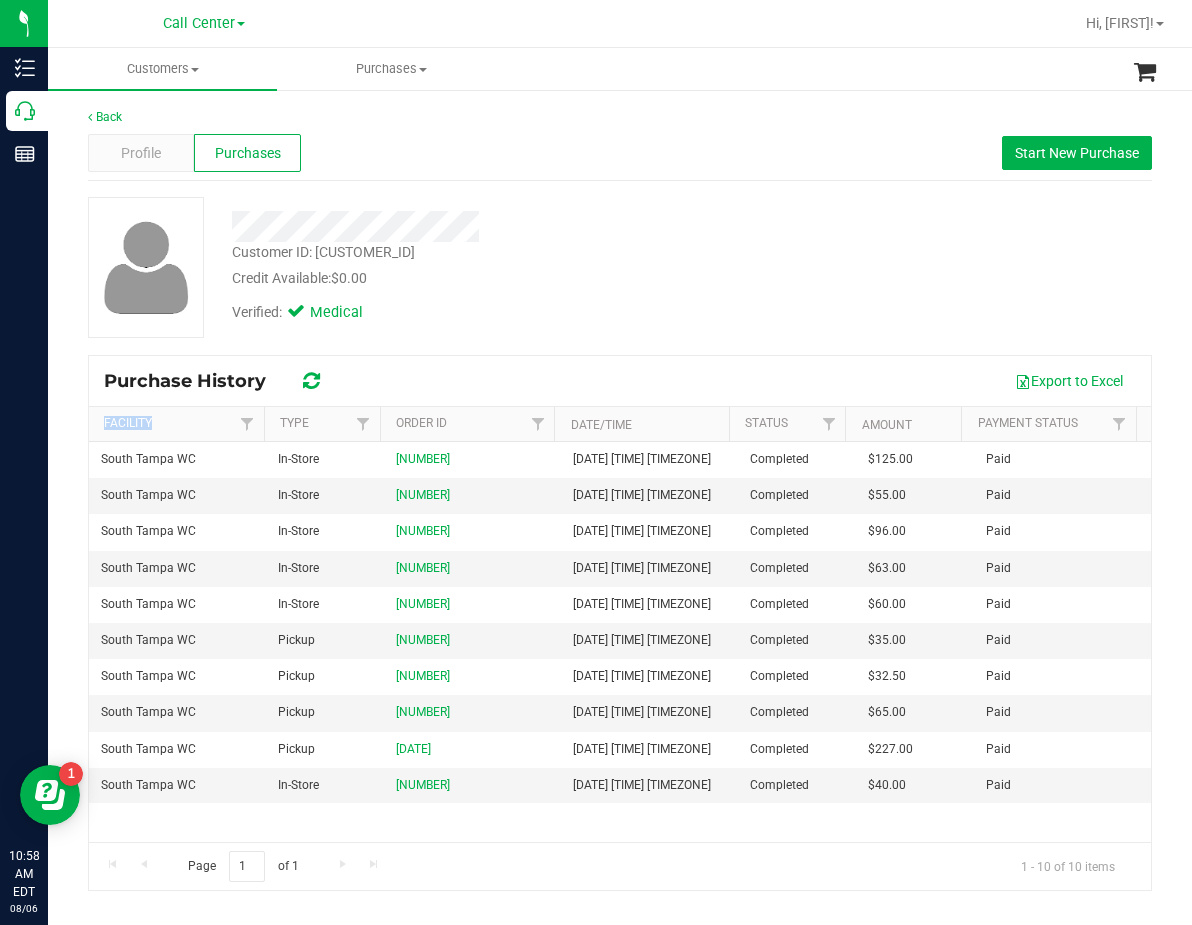click on "Export to Excel" at bounding box center [739, 381] 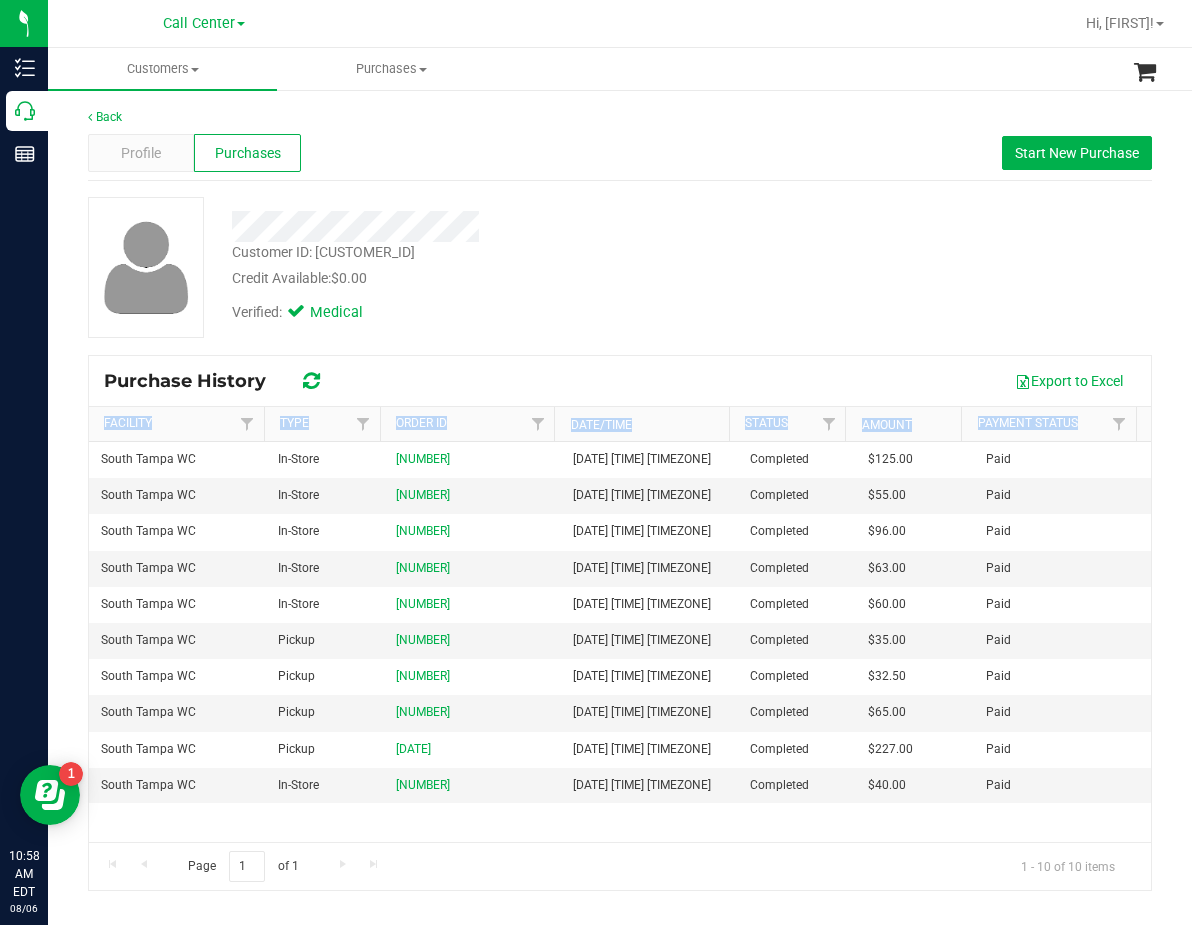click on "Export to Excel" at bounding box center [739, 381] 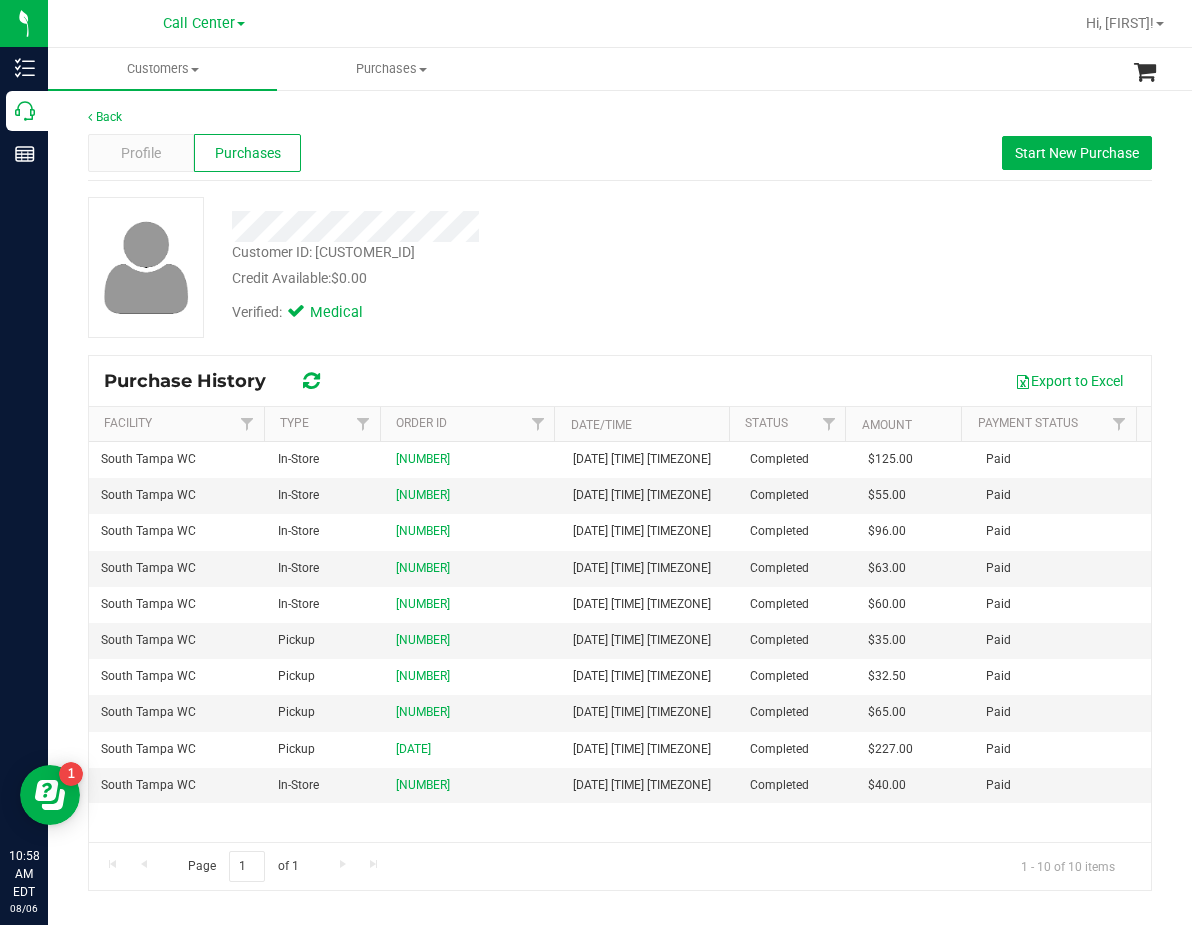 click on "Customer ID: 588913
Credit Available:
$0.00
Verified:
Medical" at bounding box center (620, 275) 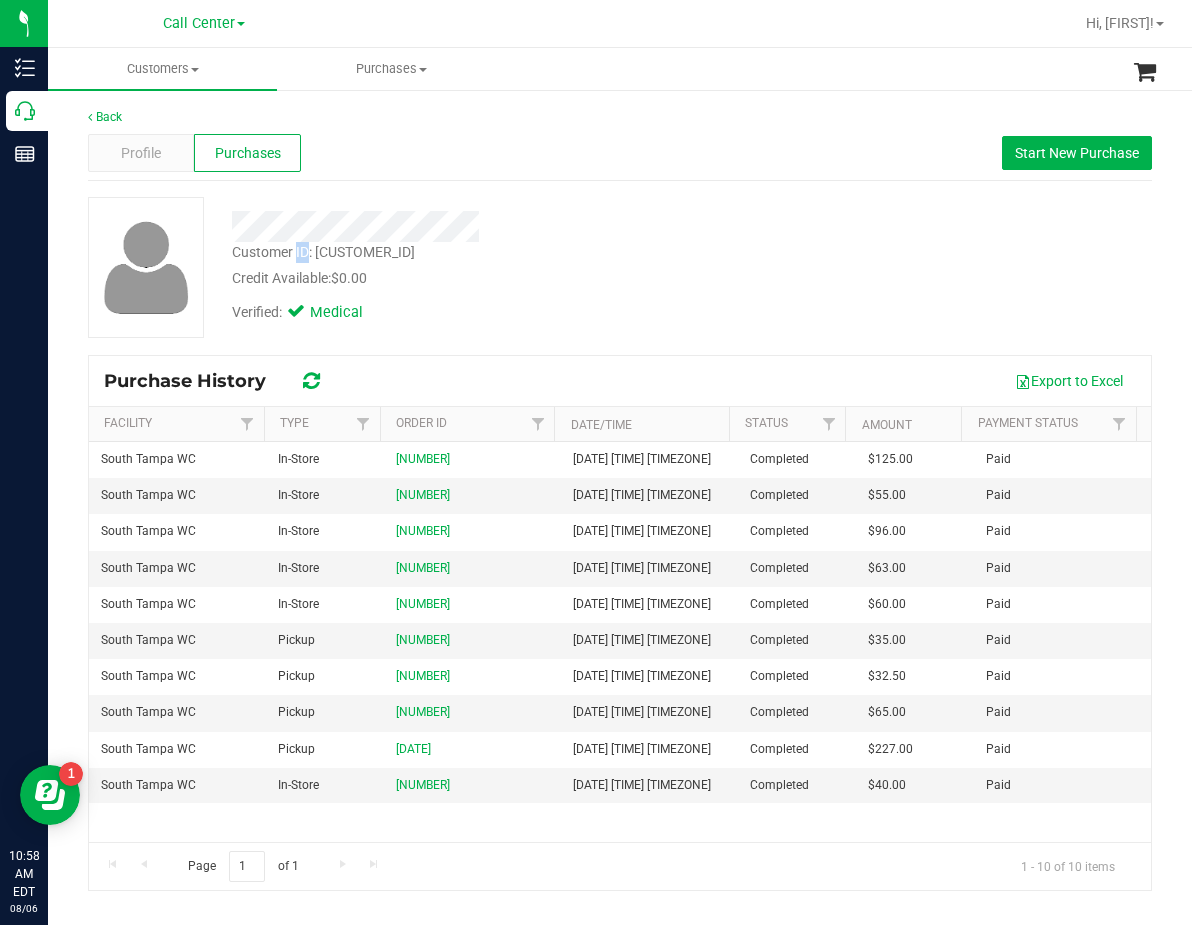 click on "Customer ID: 588913" at bounding box center (323, 252) 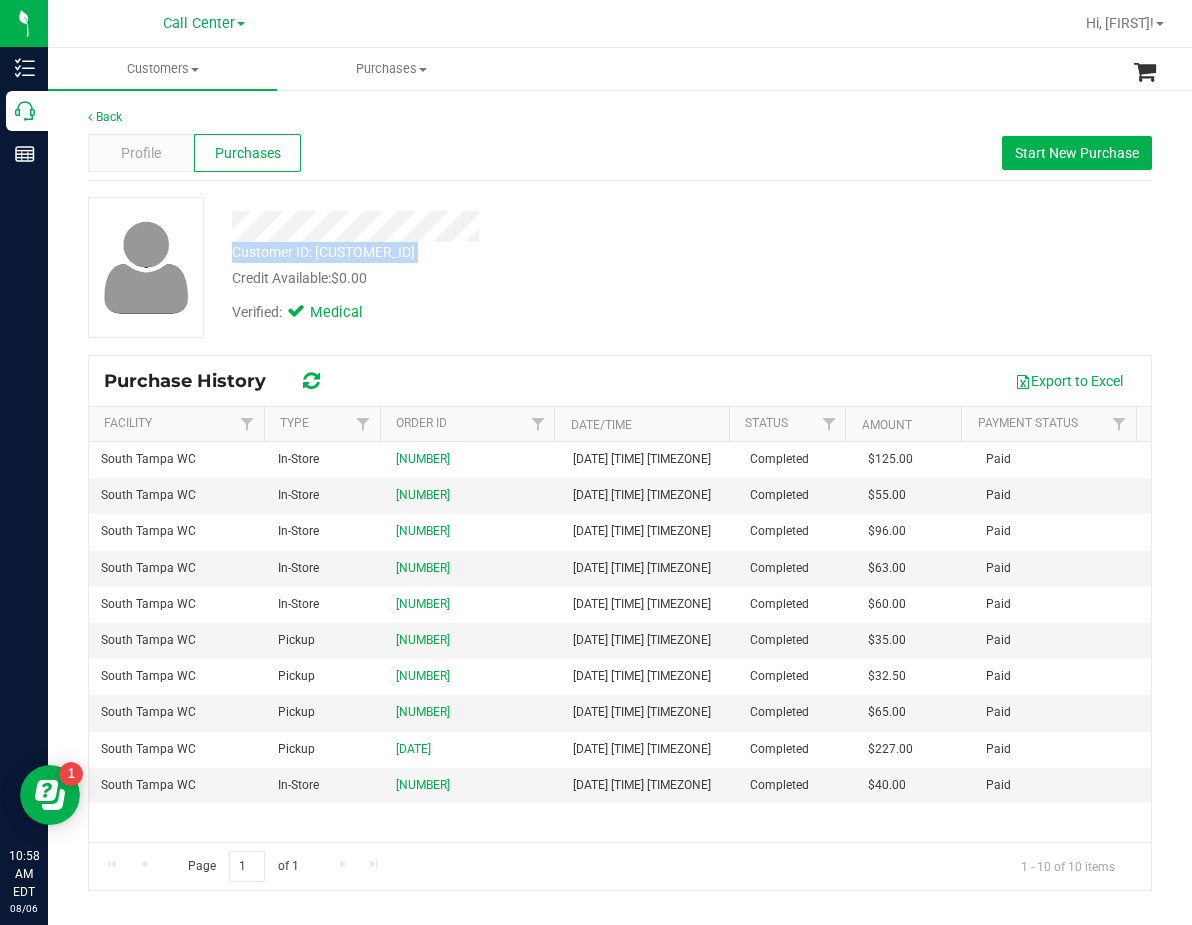 click on "Customer ID: 588913" at bounding box center [323, 252] 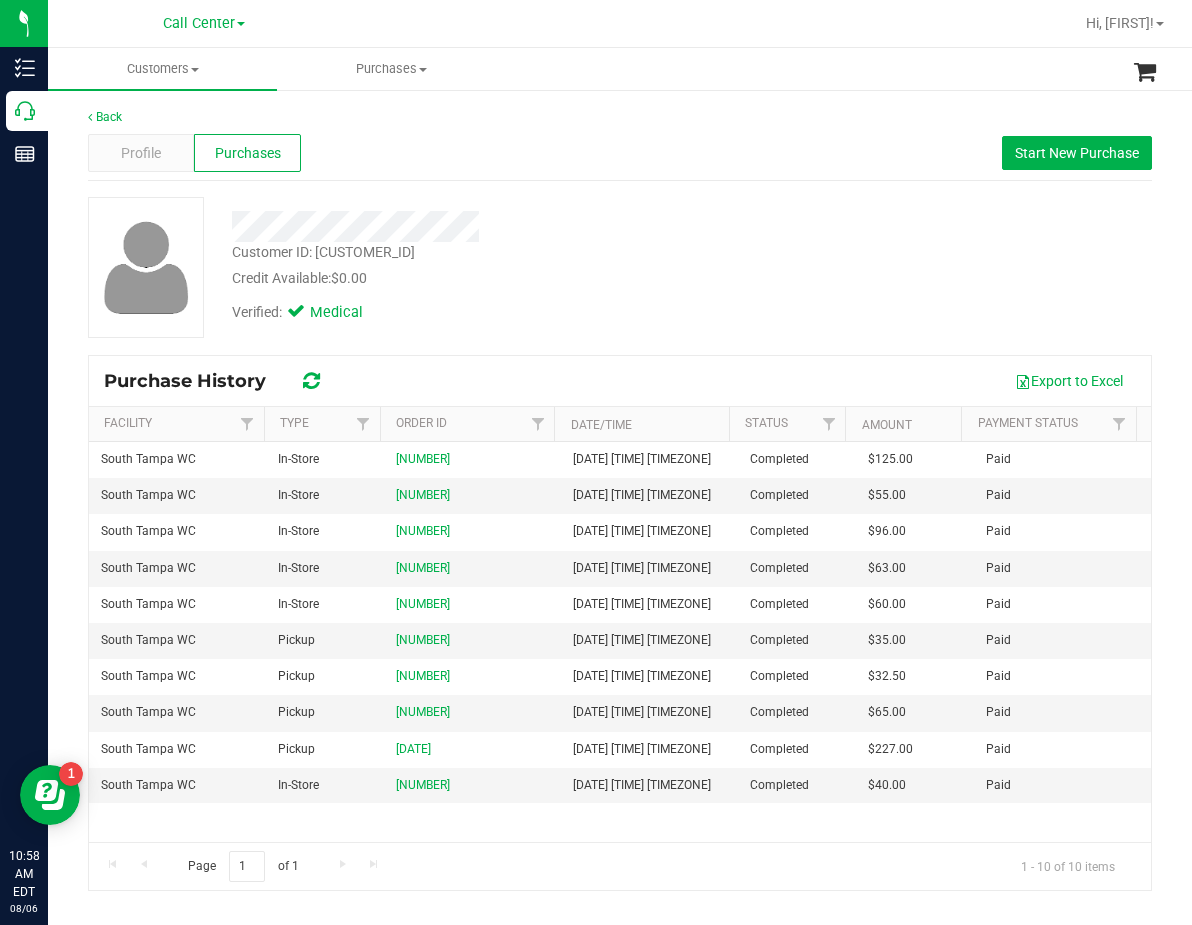click on "Customer ID: 588913
Credit Available:
$0.00
Verified:
Medical" at bounding box center (620, 275) 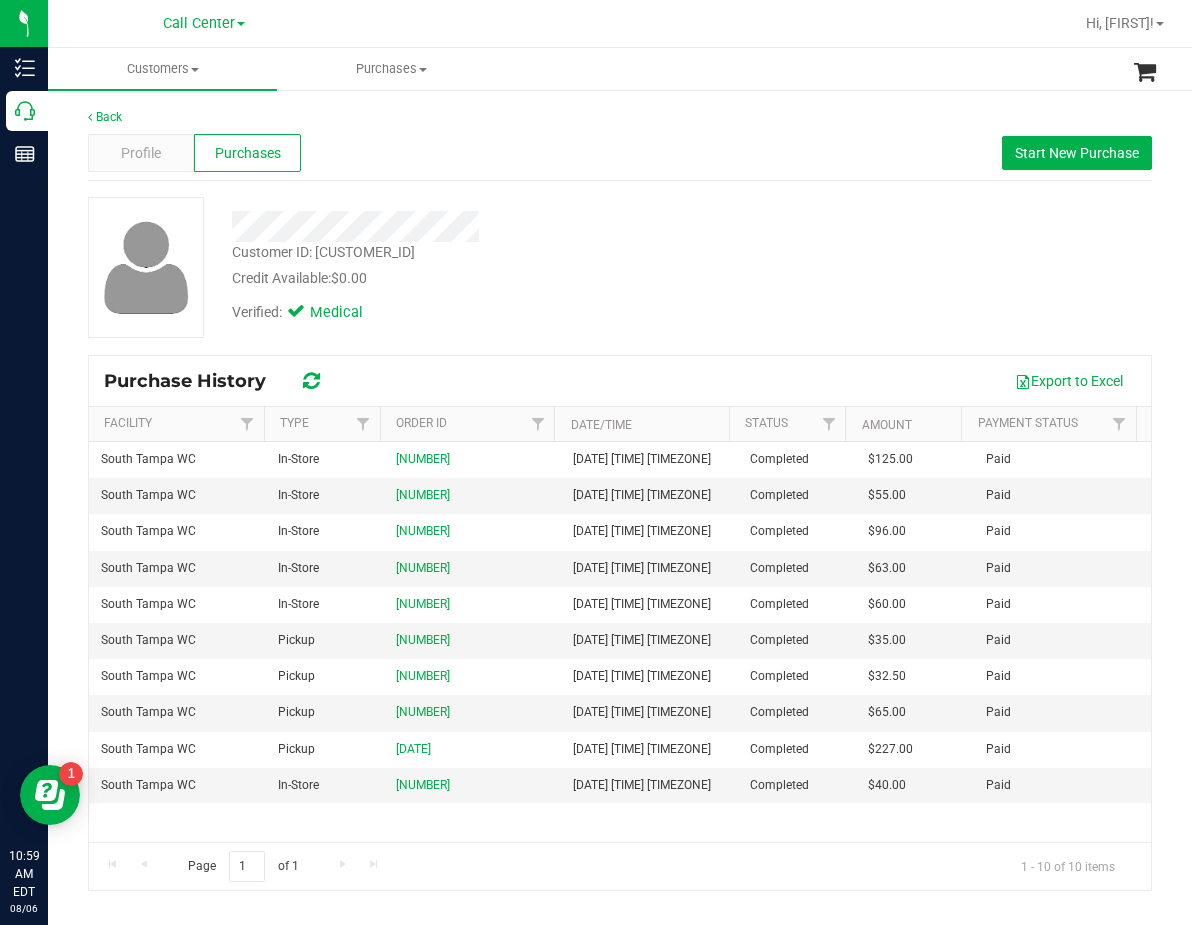 drag, startPoint x: 624, startPoint y: 134, endPoint x: 620, endPoint y: 167, distance: 33.24154 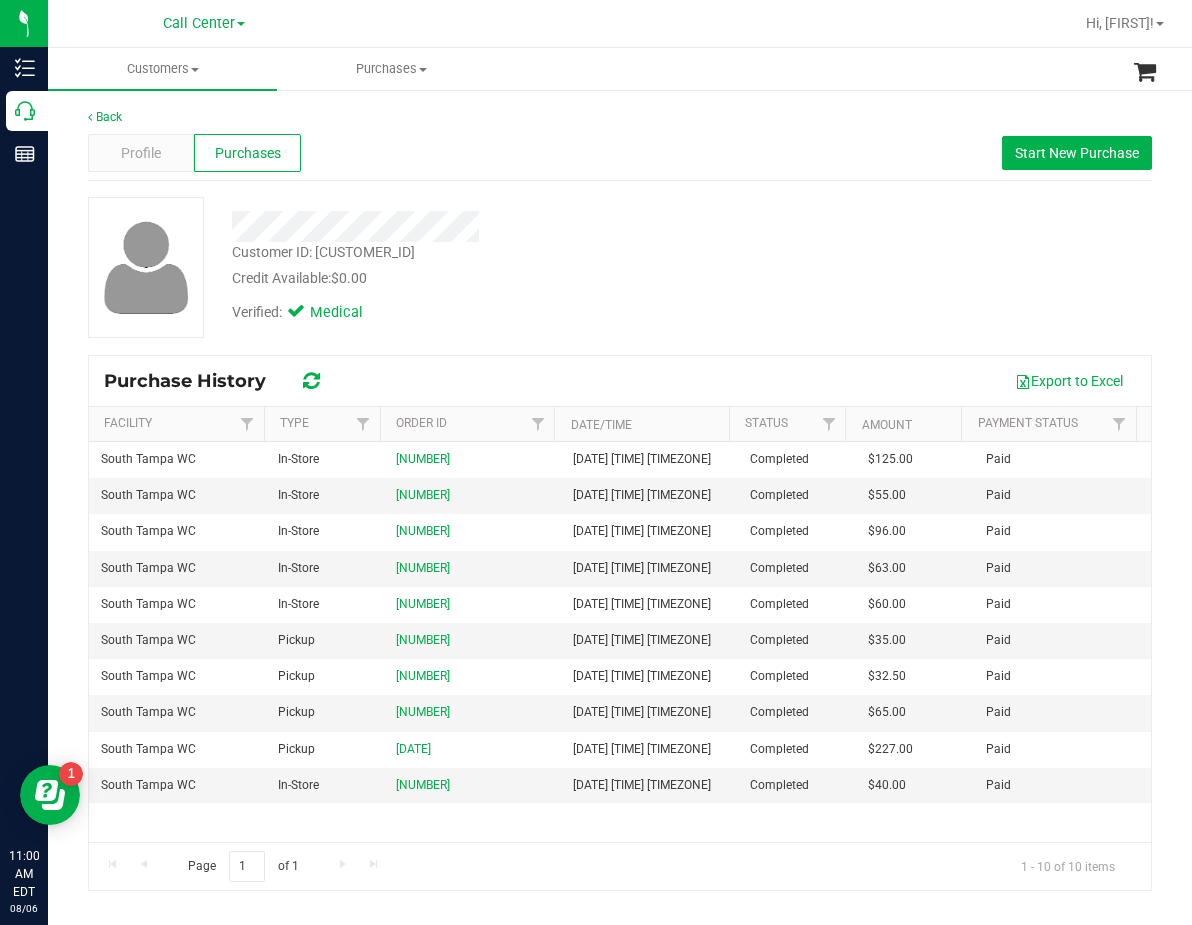 click on "Customer ID: 588913
Credit Available:
$0.00
Verified:
Medical" at bounding box center [620, 267] 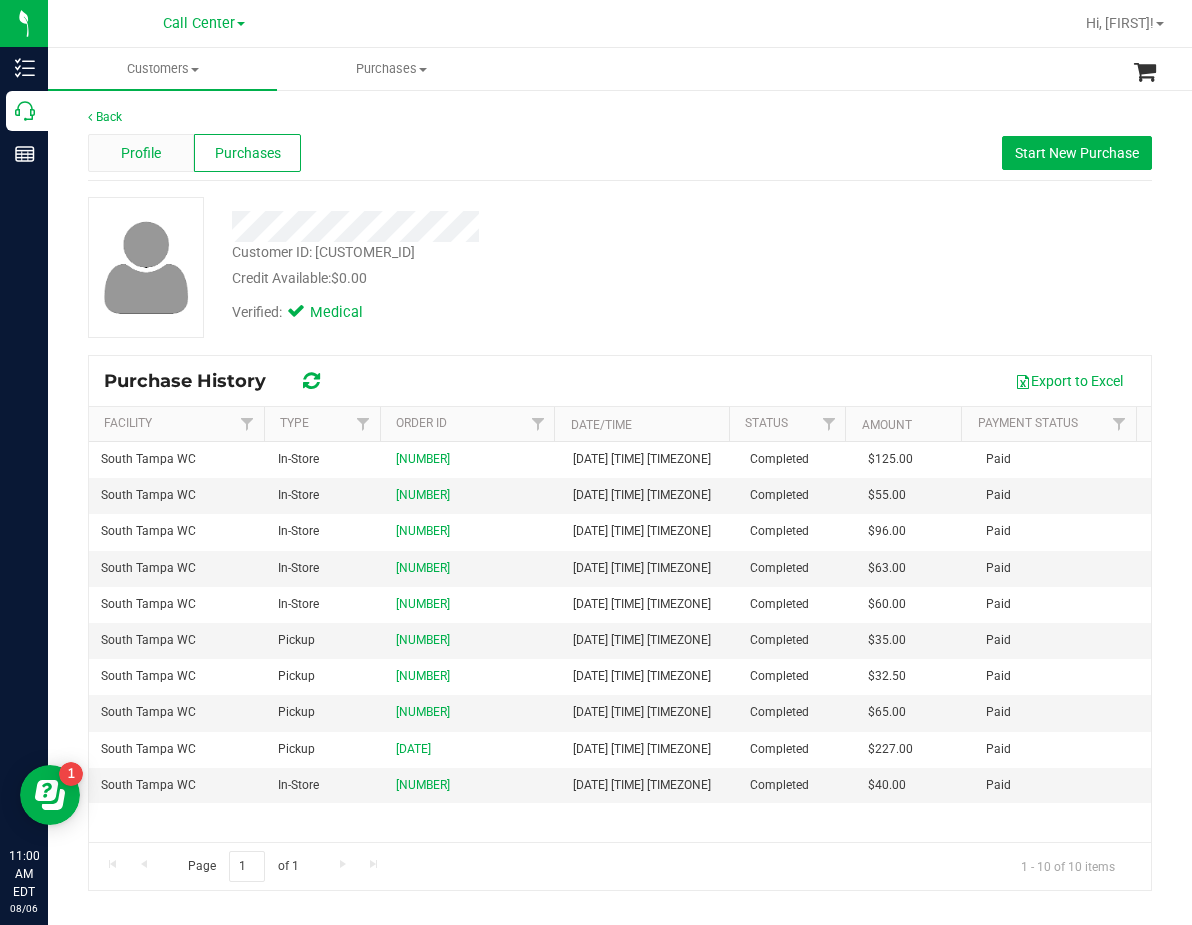 click on "Profile" at bounding box center (141, 153) 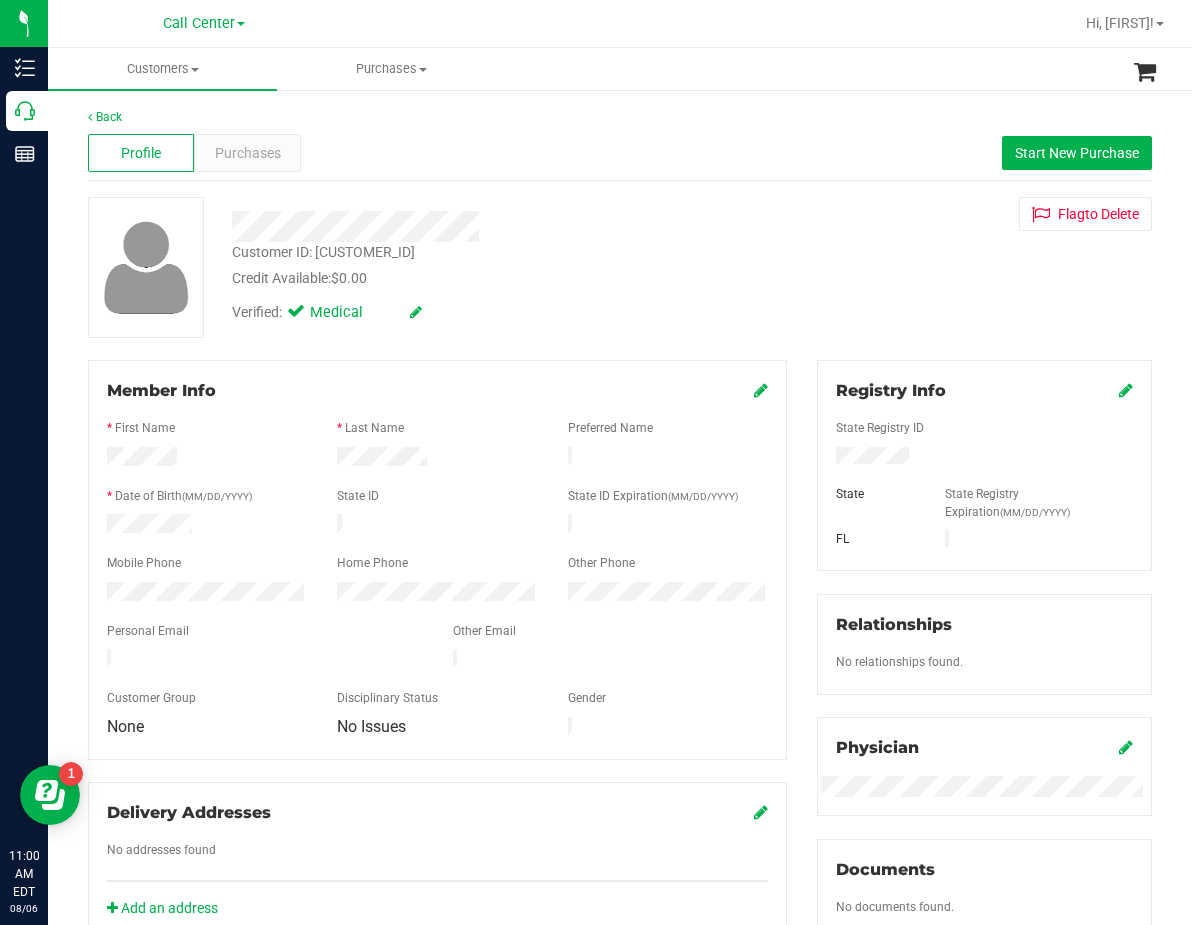 click at bounding box center [437, 614] 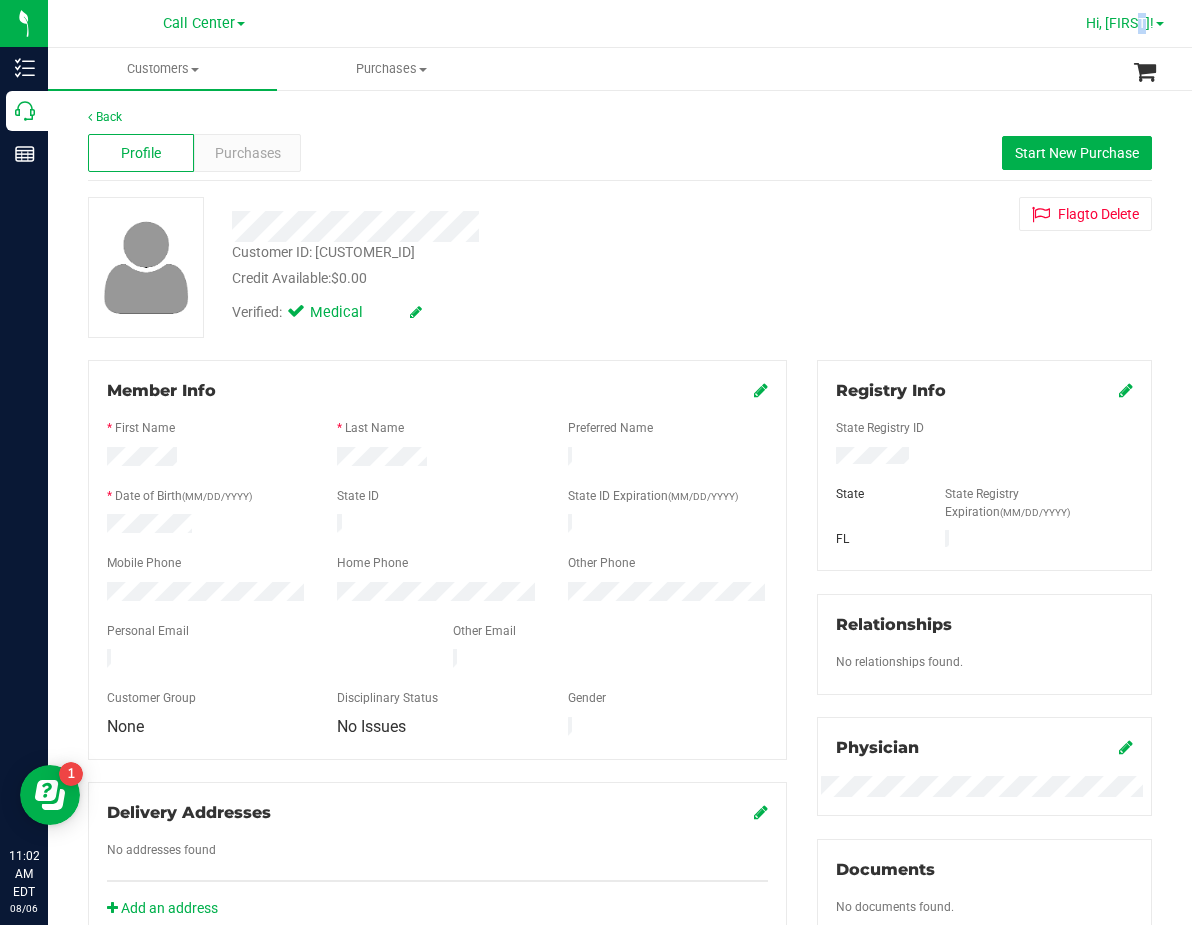 drag, startPoint x: 1133, startPoint y: 14, endPoint x: 1115, endPoint y: 22, distance: 19.697716 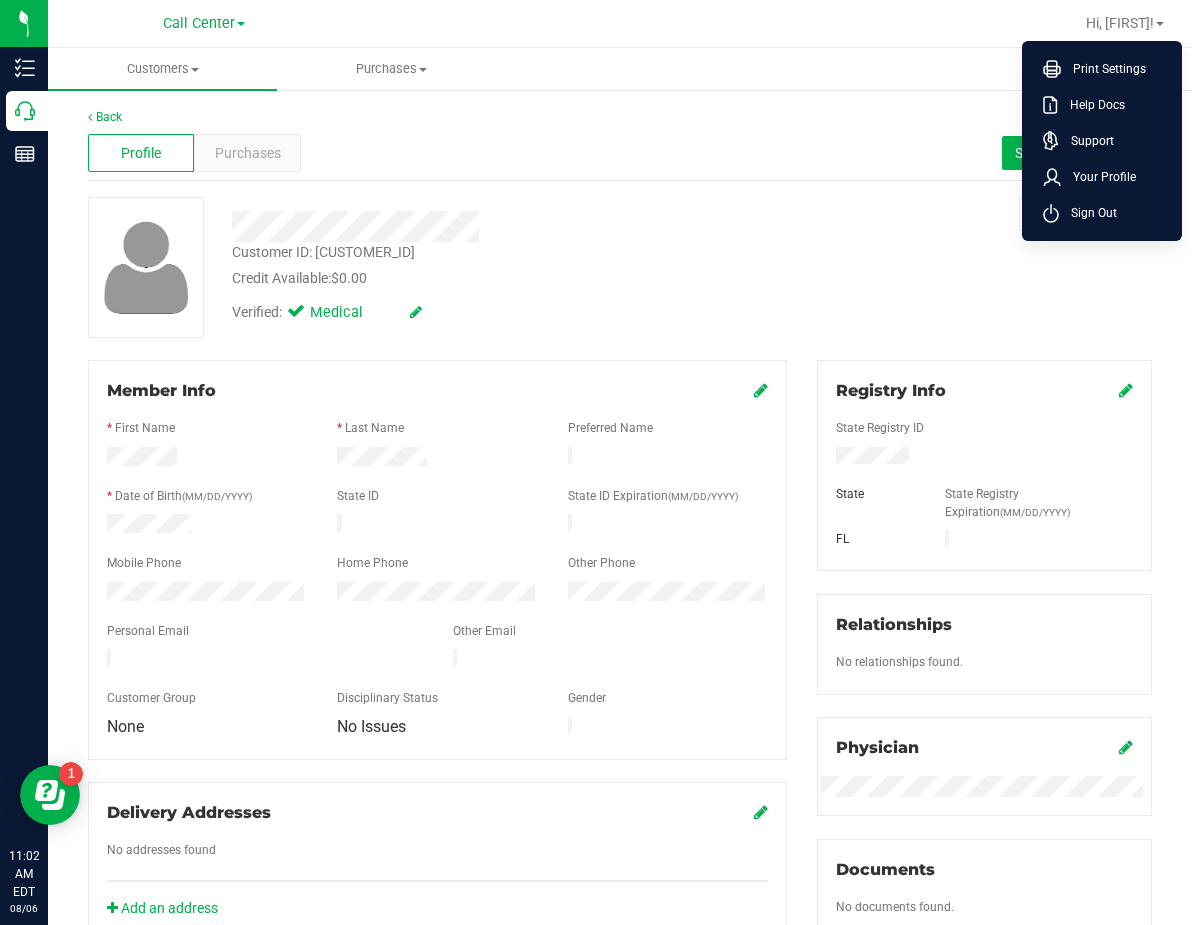 click on "Profile
Purchases
Start New Purchase" at bounding box center [620, 153] 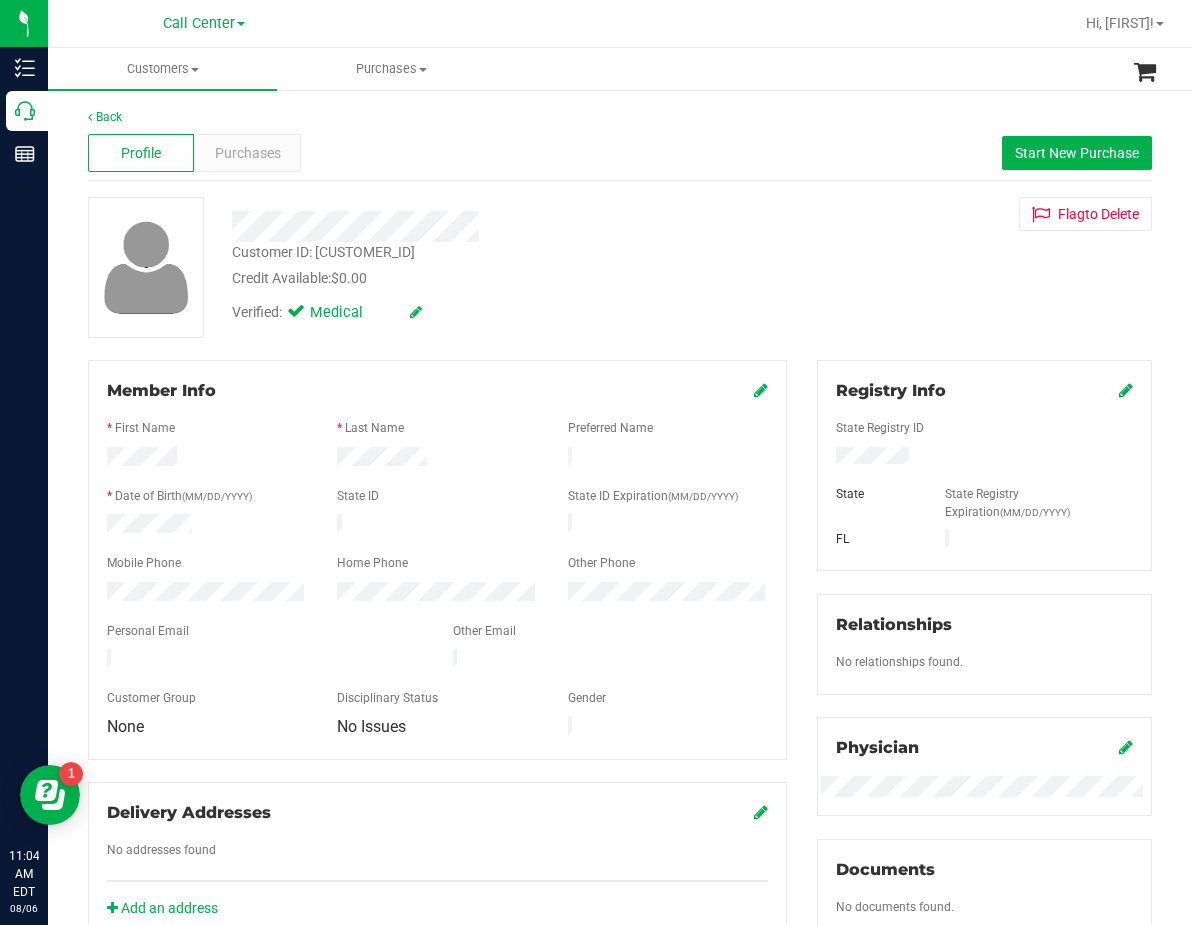 drag, startPoint x: 788, startPoint y: 295, endPoint x: 712, endPoint y: 299, distance: 76.105194 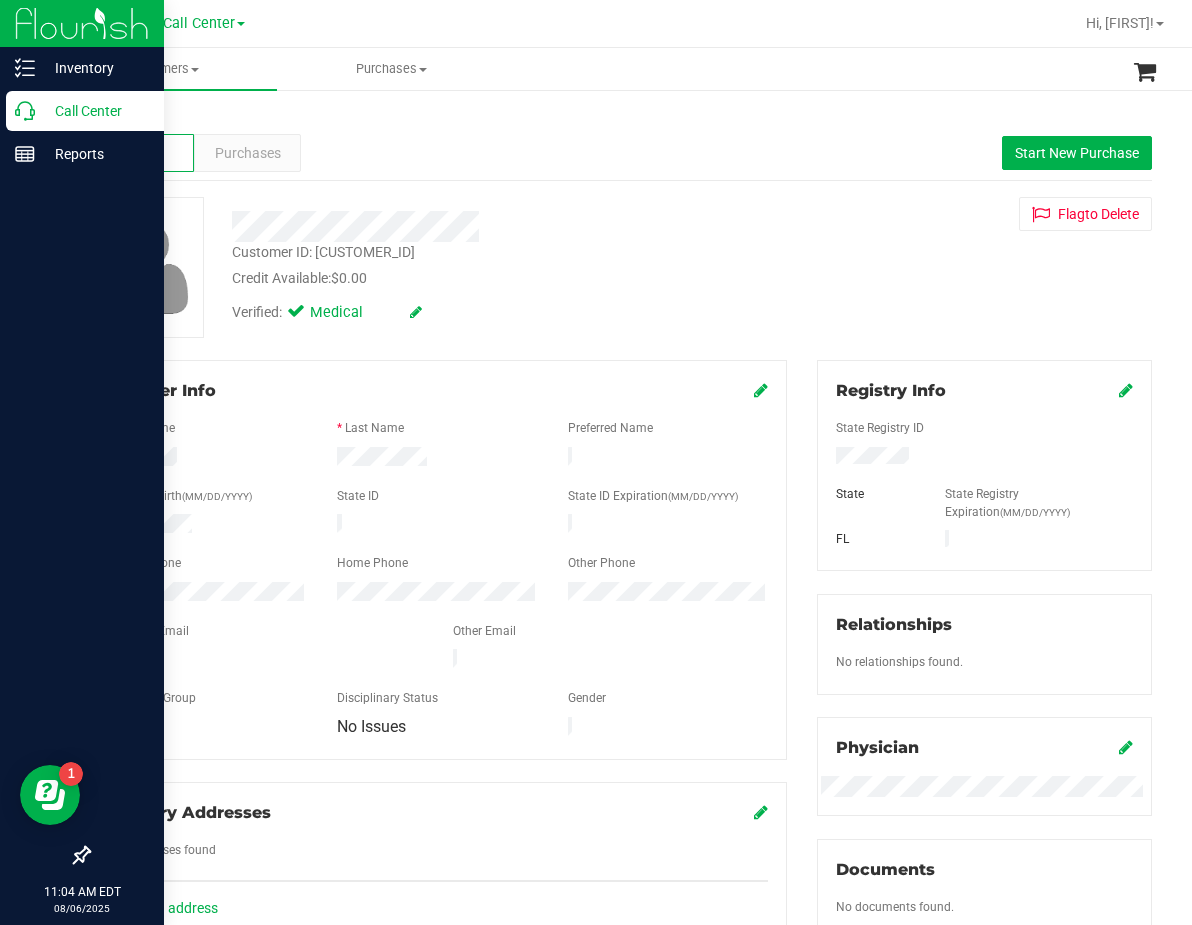 click on "Call Center" at bounding box center (95, 111) 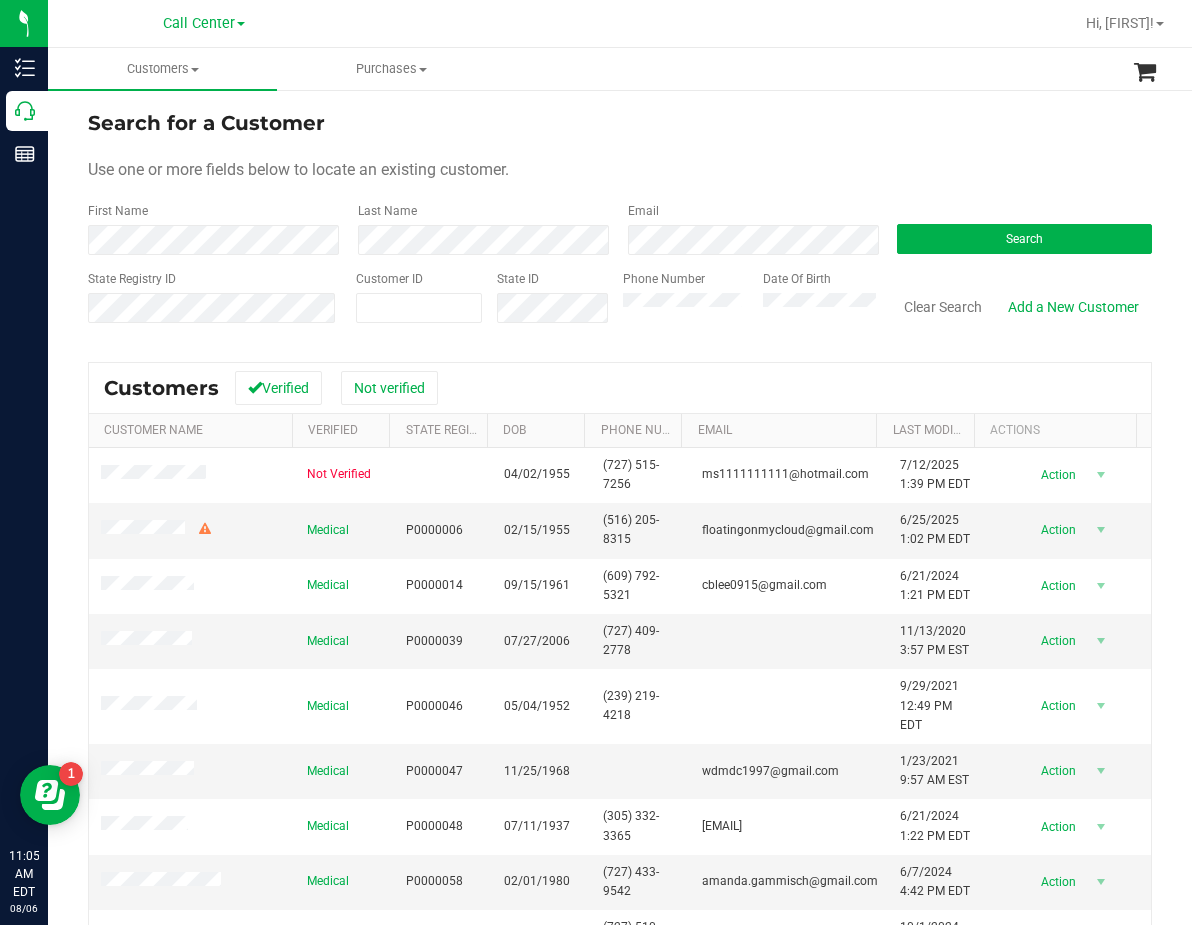 drag, startPoint x: 621, startPoint y: 201, endPoint x: 611, endPoint y: 189, distance: 15.6205 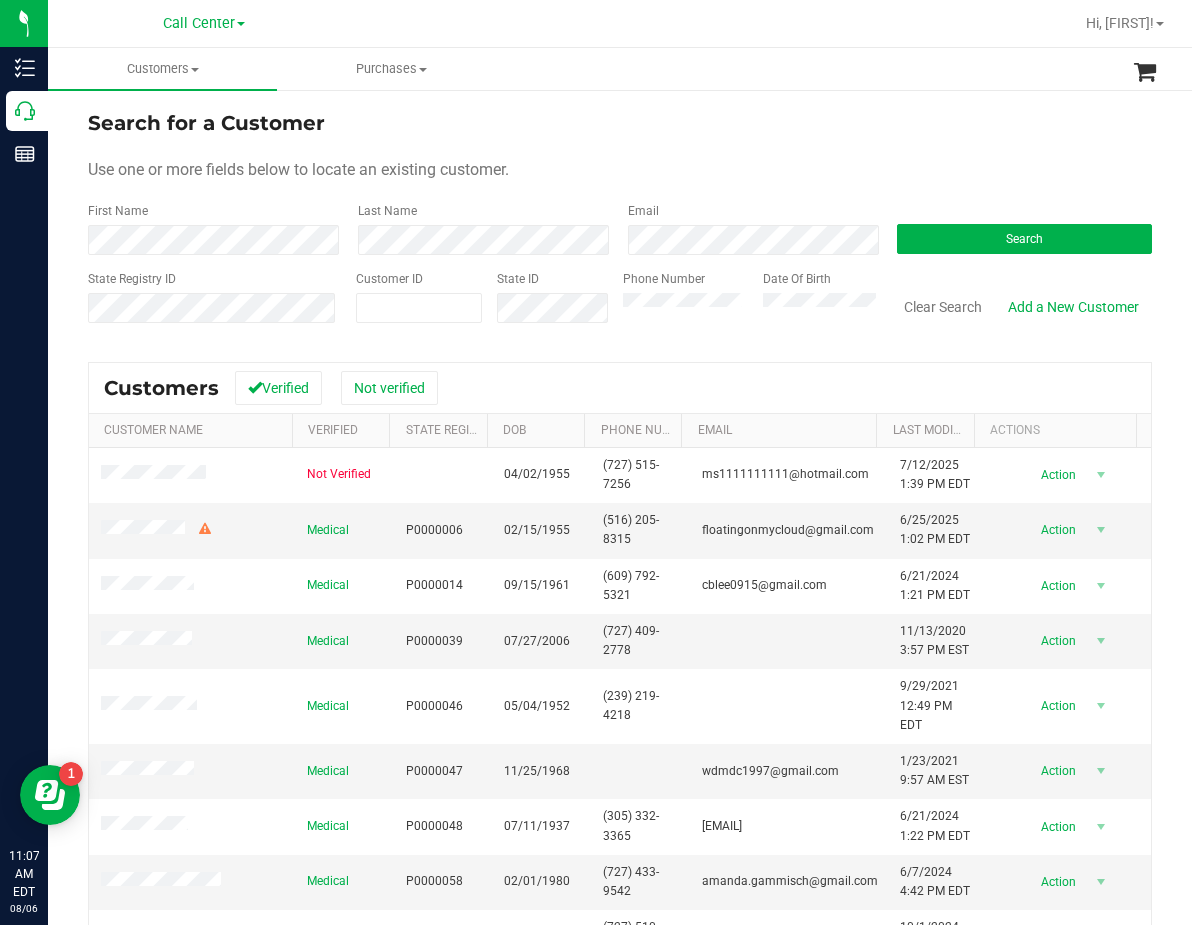 click on "Search for a Customer
Use one or more fields below to locate an existing customer.
First Name
Last Name
Email
Search
State Registry ID
Customer ID
State ID
Phone Number
Date Of Birth" at bounding box center [620, 224] 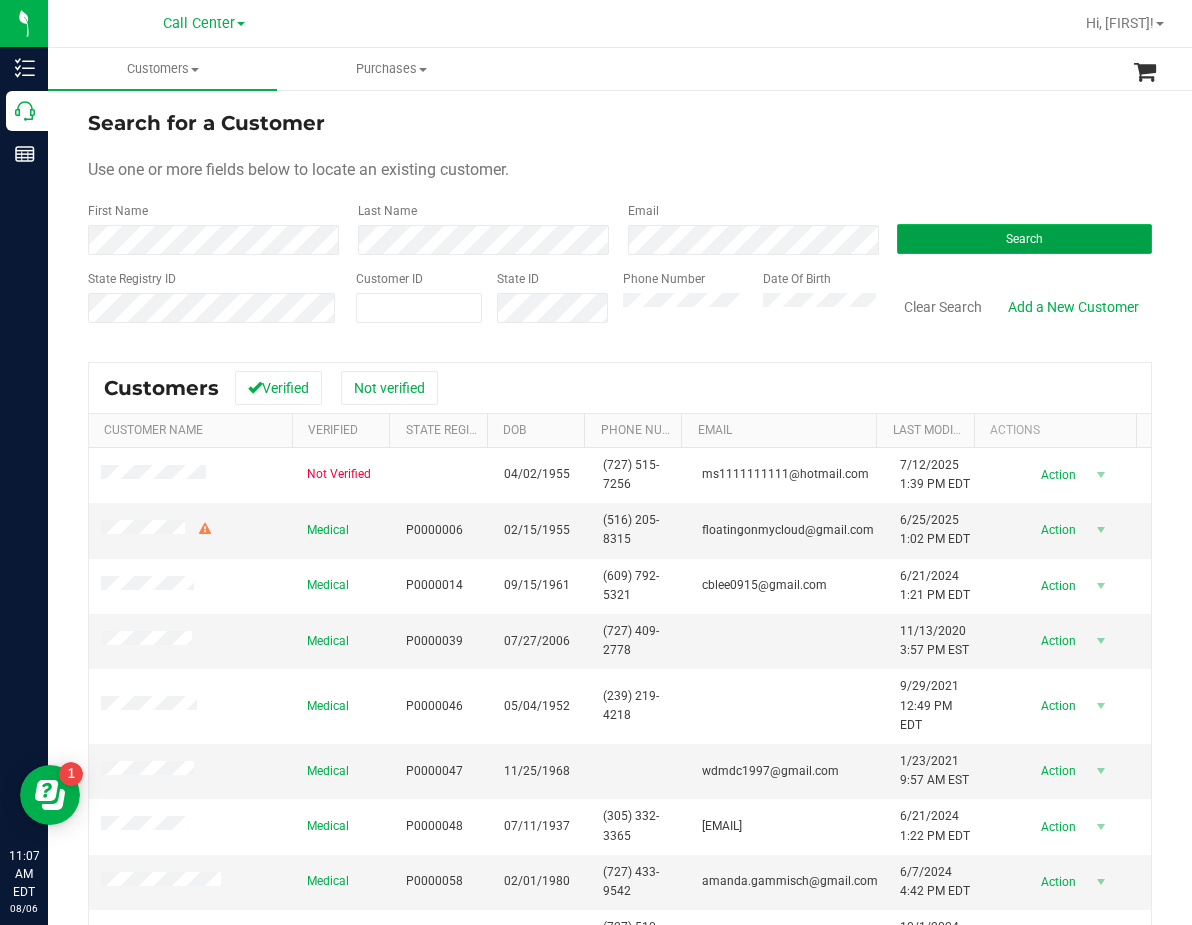 click on "Search" at bounding box center [1024, 239] 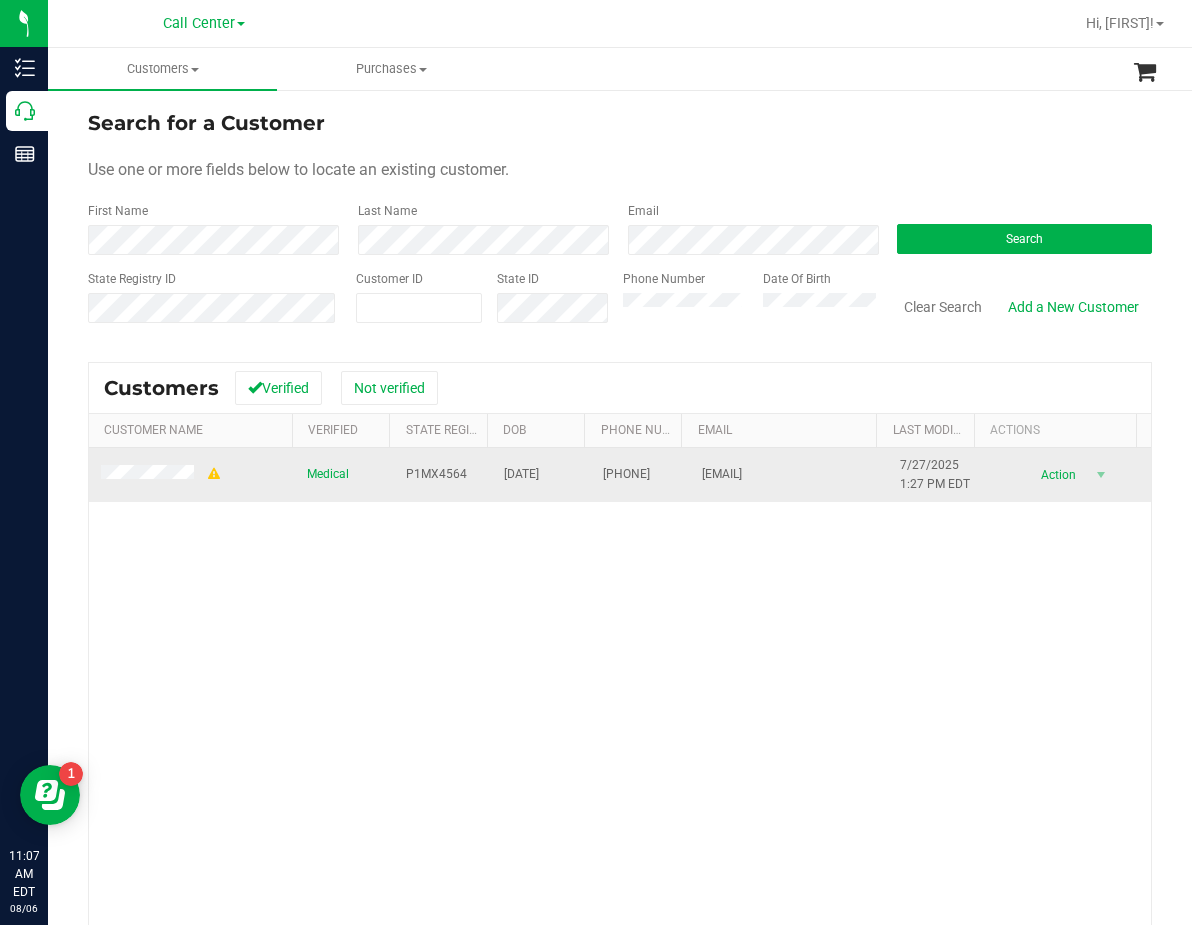 click on "P1MX4564" at bounding box center (436, 474) 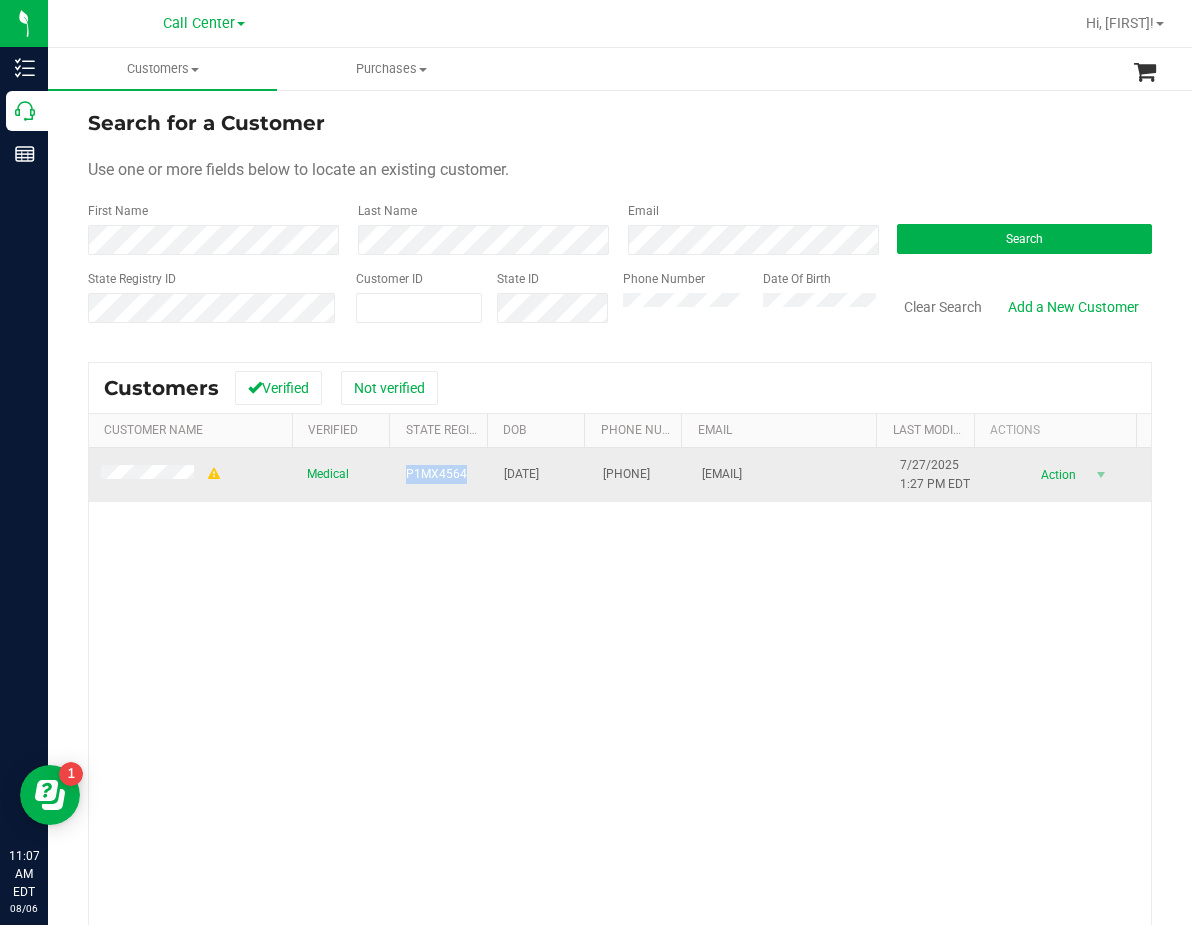 click on "P1MX4564" at bounding box center [436, 474] 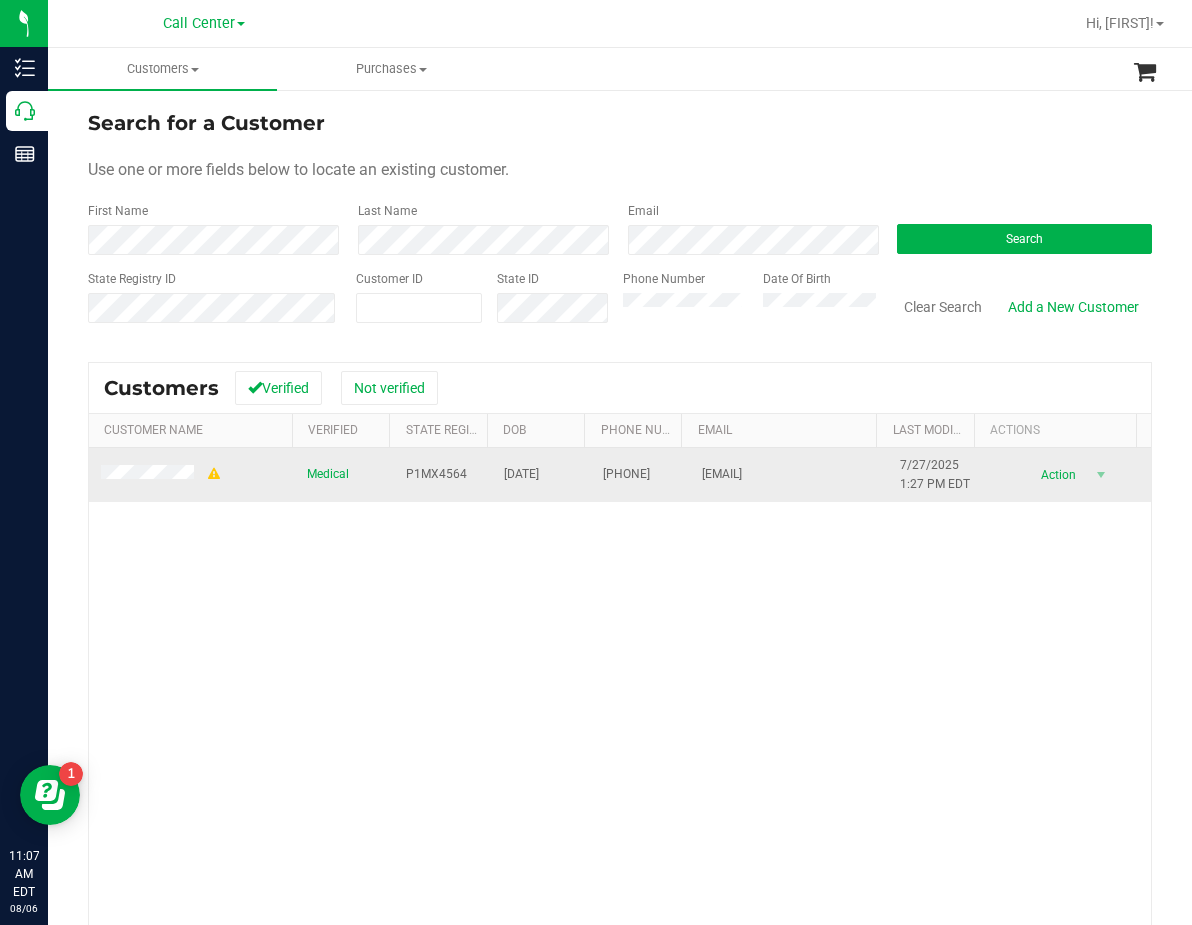 click on "03/23/1958" at bounding box center [521, 474] 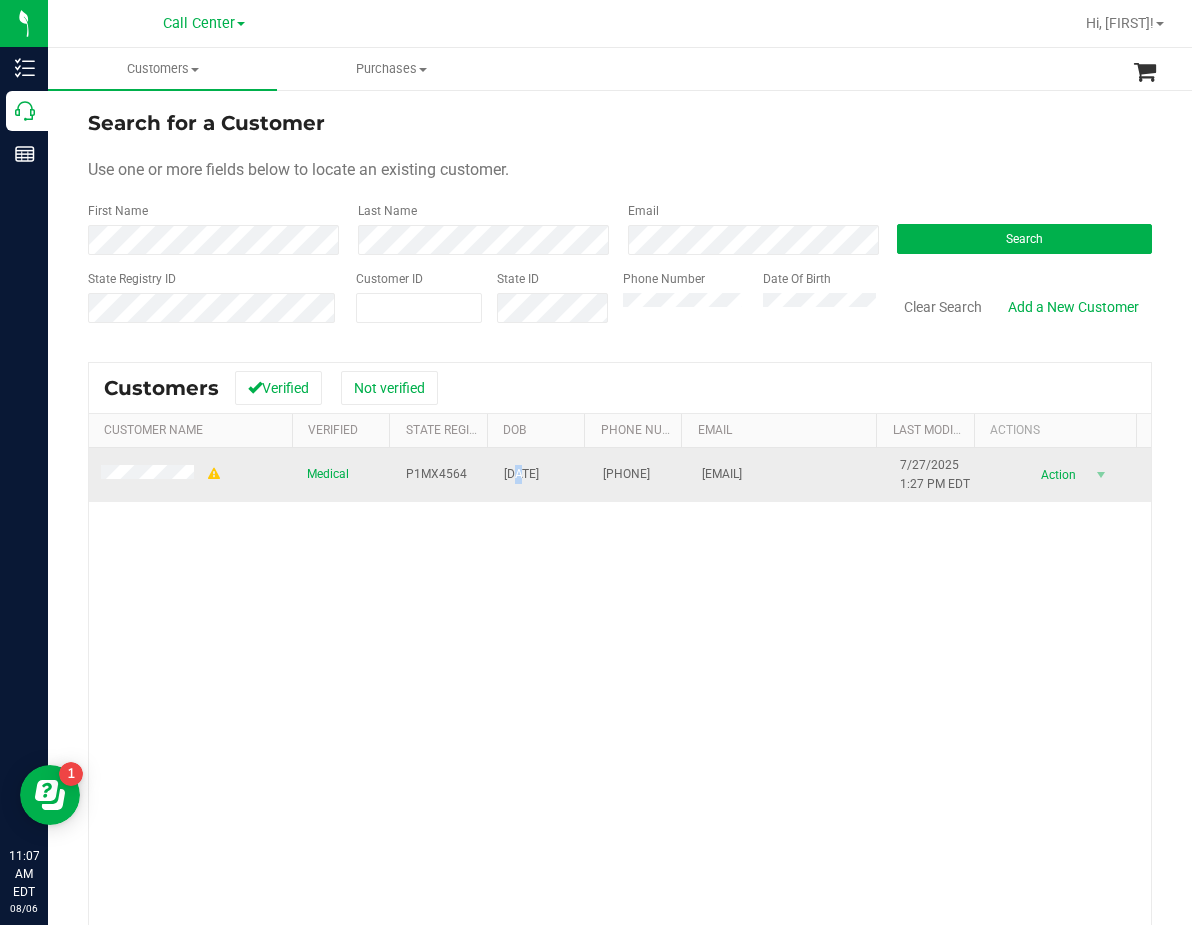 click on "03/23/1958" at bounding box center [521, 474] 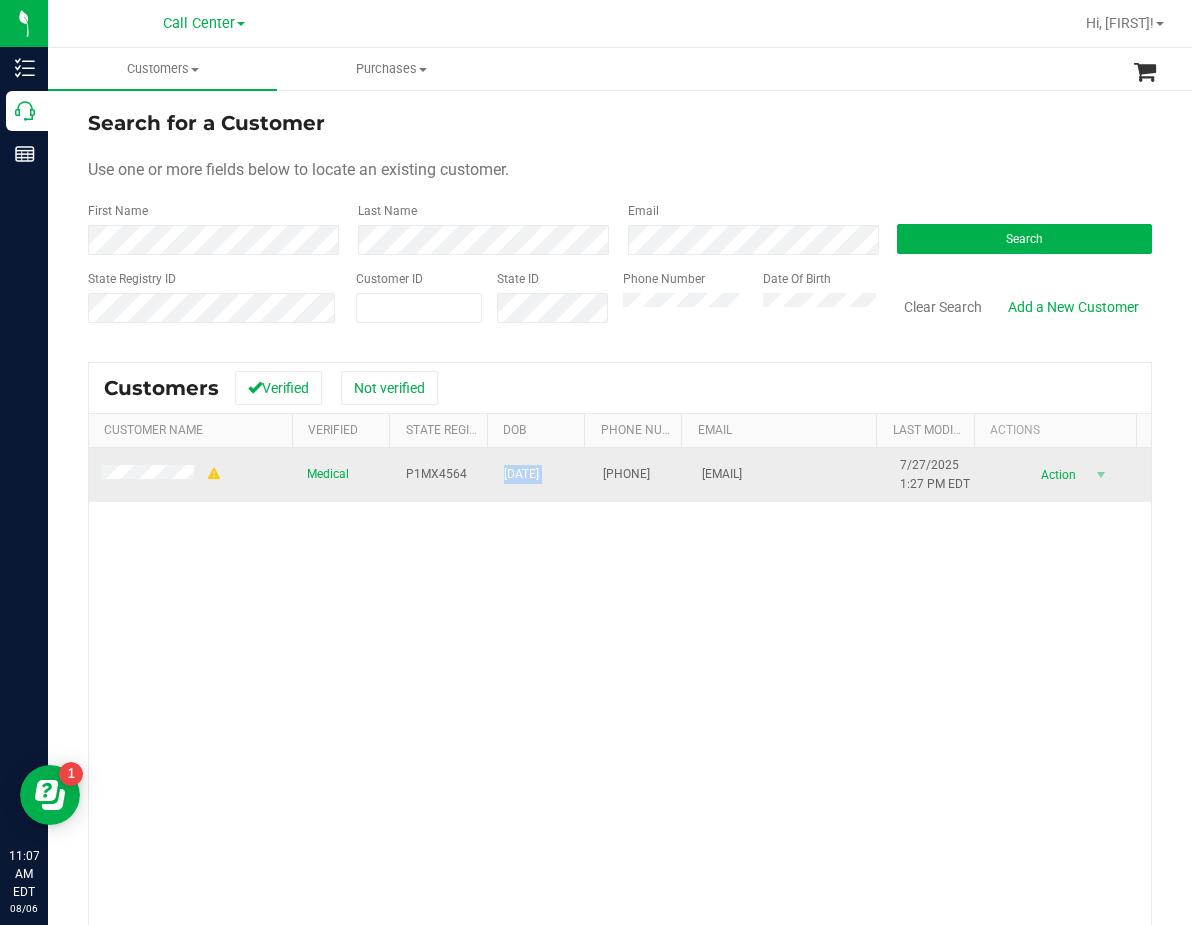 click on "03/23/1958" at bounding box center [521, 474] 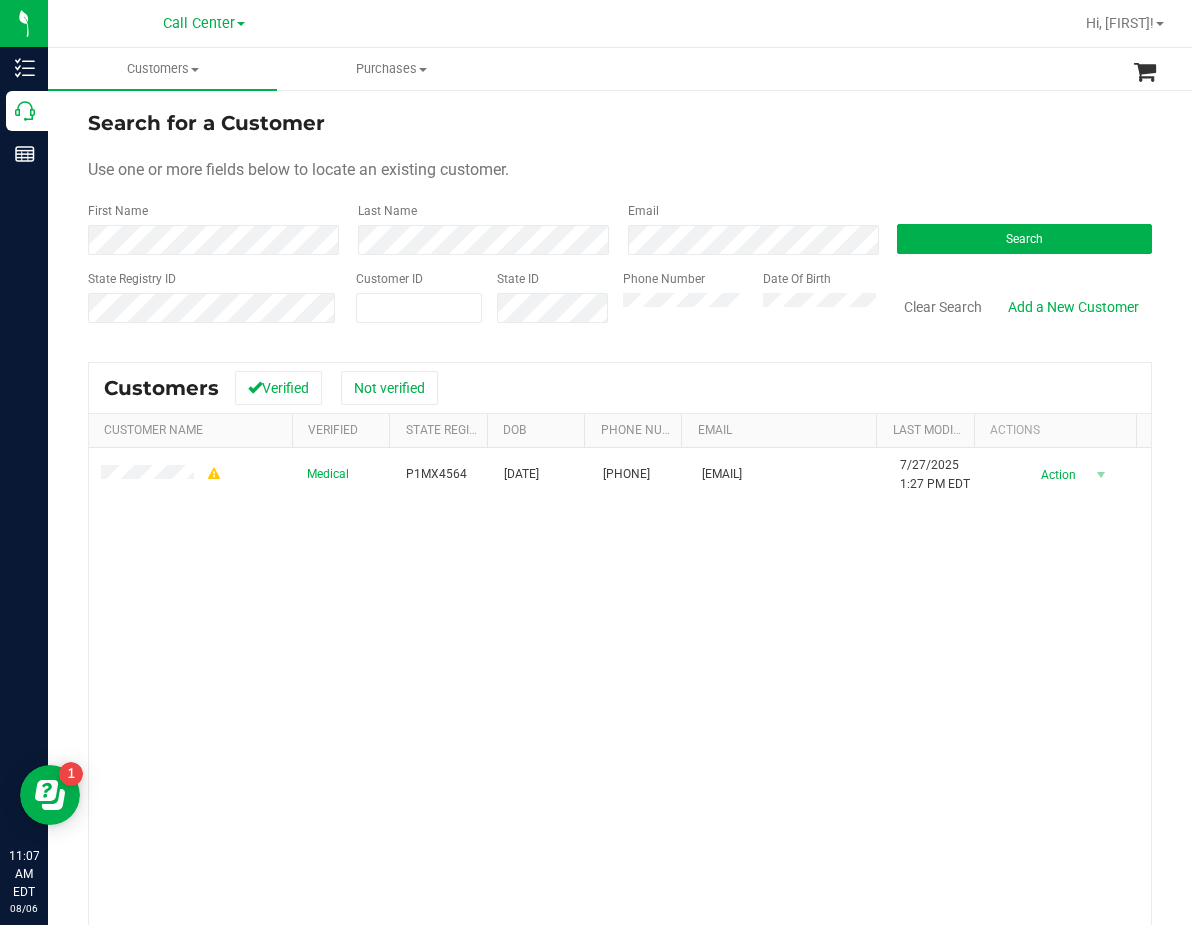 drag, startPoint x: 590, startPoint y: 531, endPoint x: 316, endPoint y: 523, distance: 274.11676 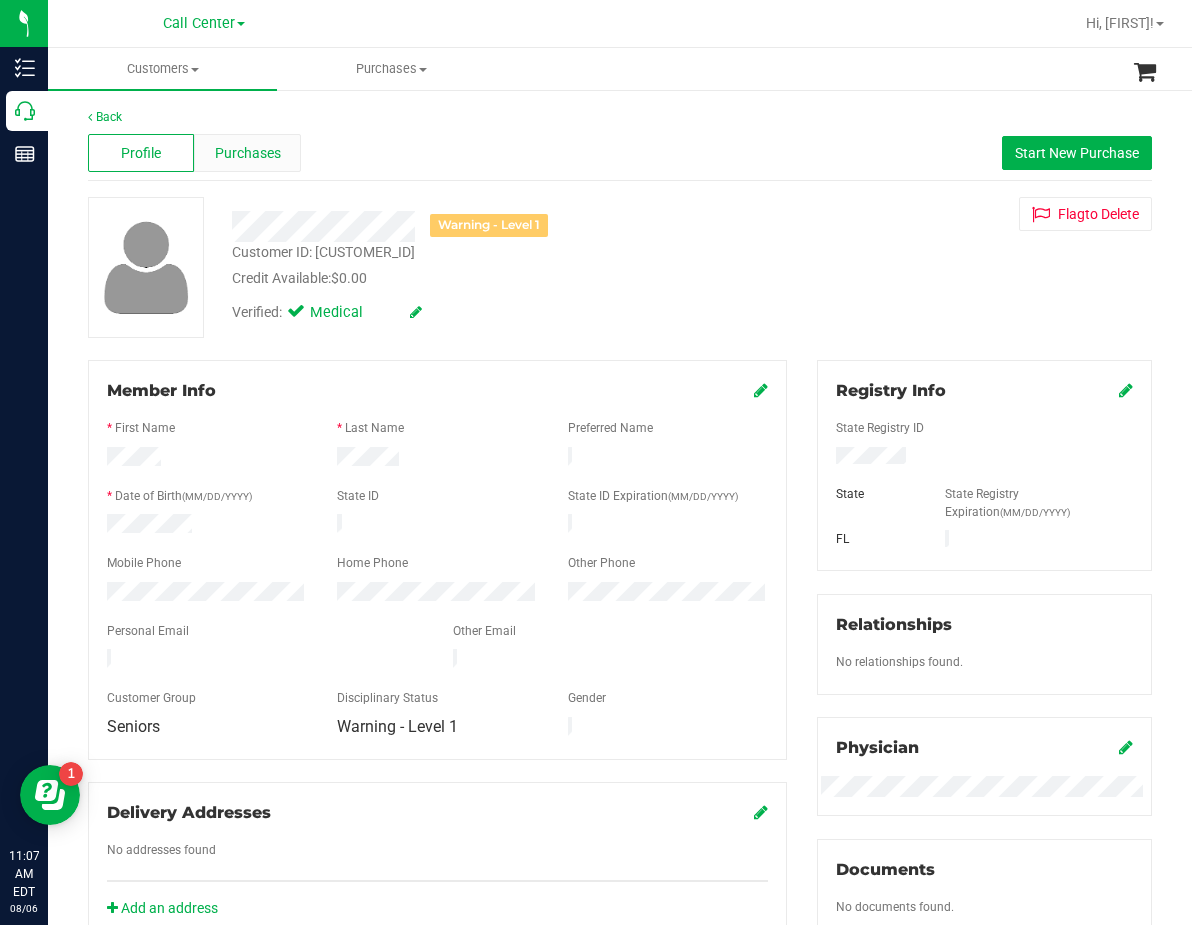 click on "Purchases" at bounding box center [248, 153] 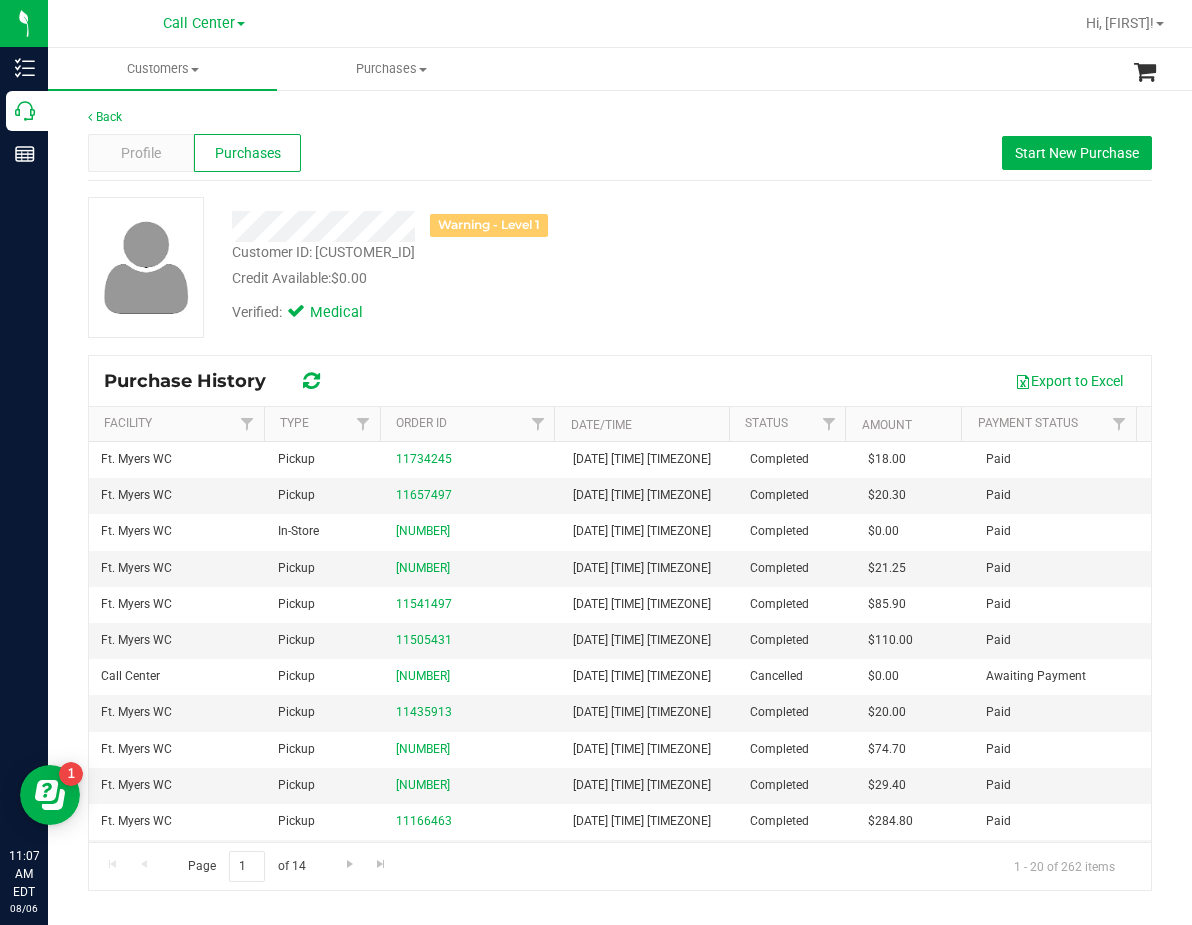 drag, startPoint x: 534, startPoint y: 257, endPoint x: 708, endPoint y: 227, distance: 176.56726 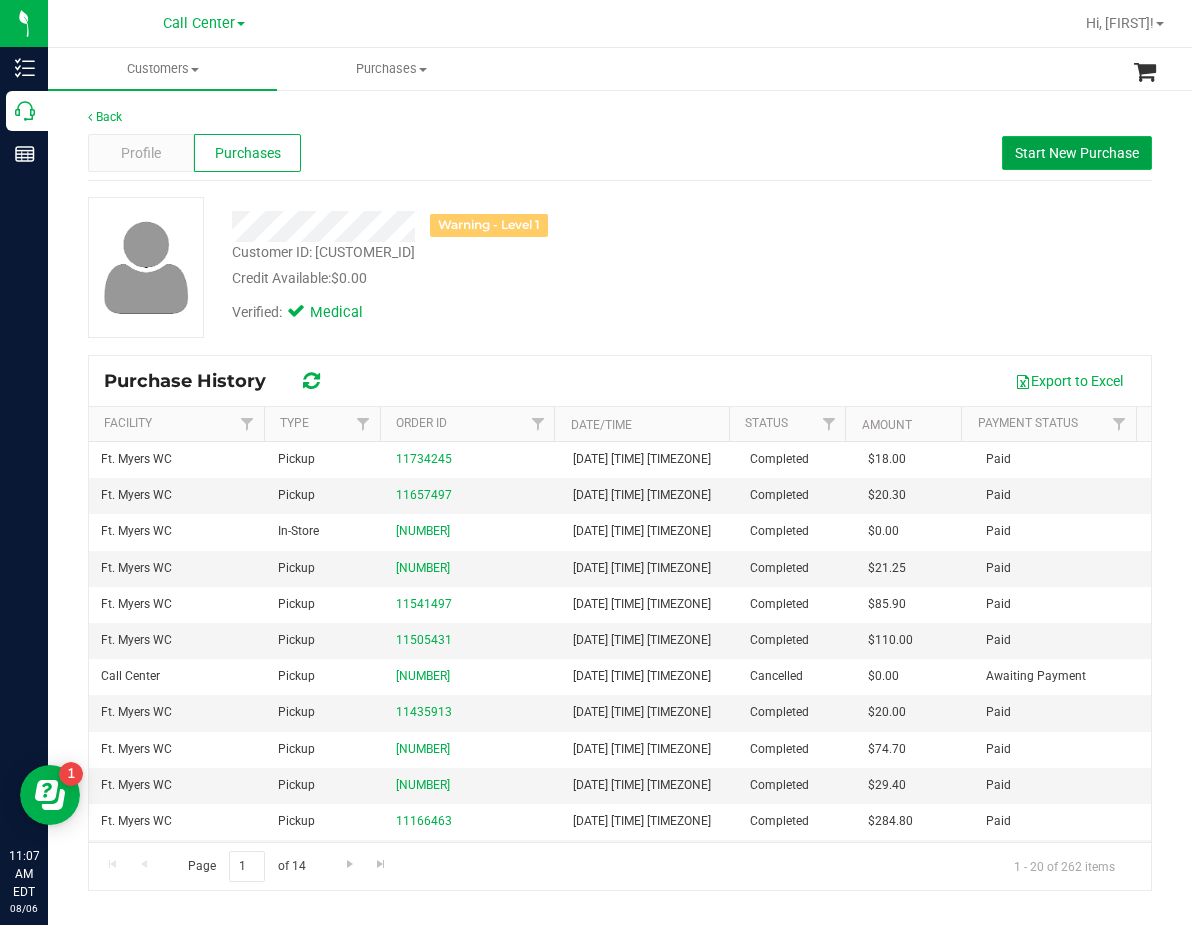 click on "Start New Purchase" at bounding box center (1077, 153) 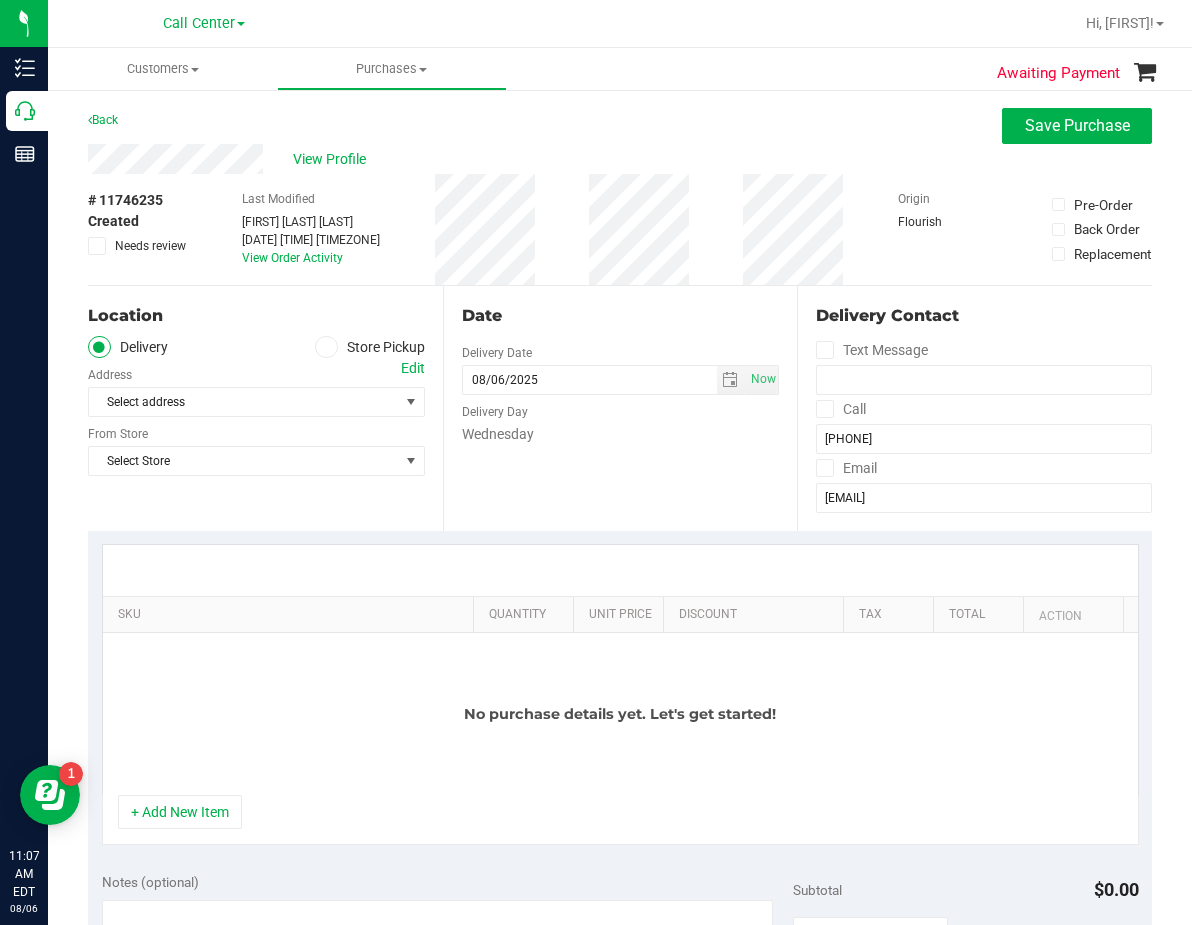 click on "Store Pickup" at bounding box center [370, 347] 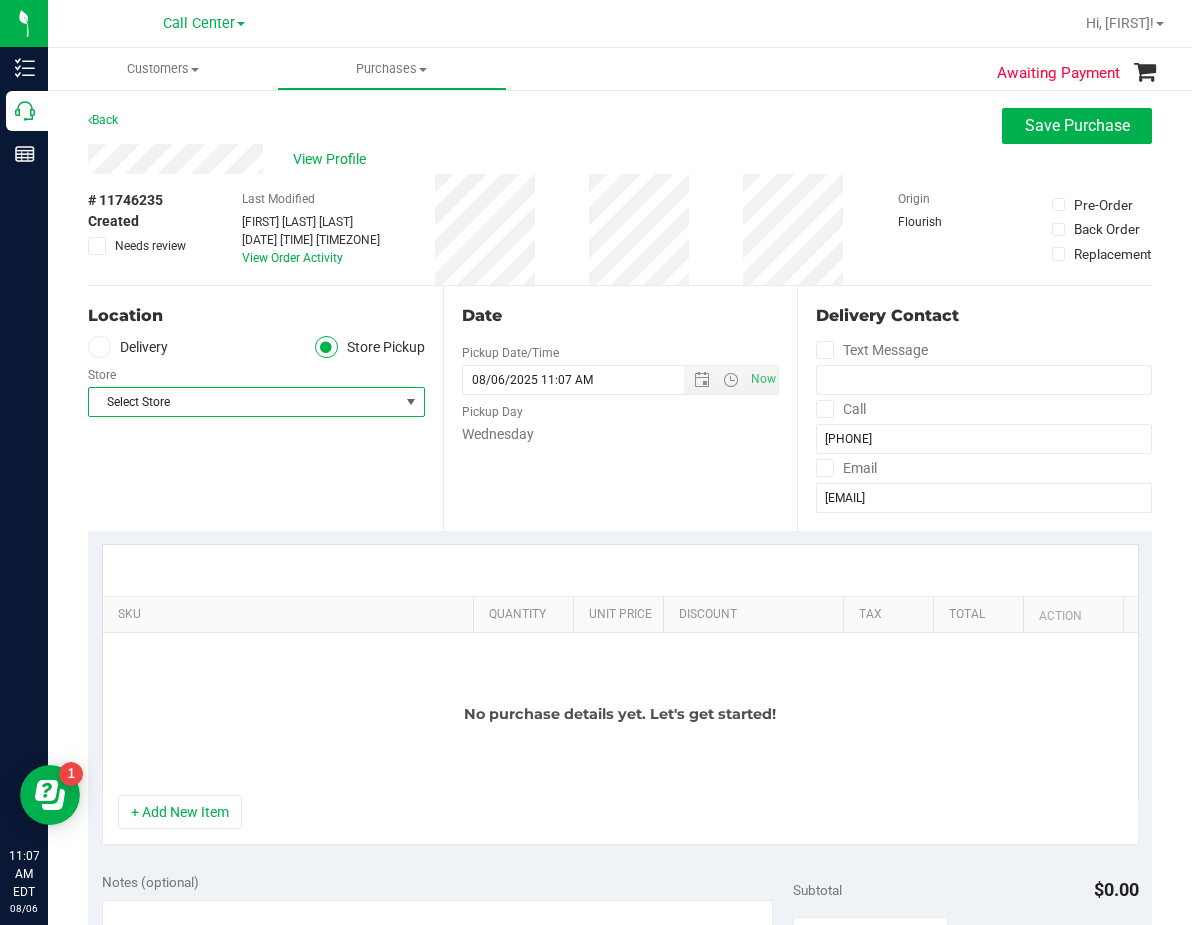 click on "Select Store" at bounding box center (244, 402) 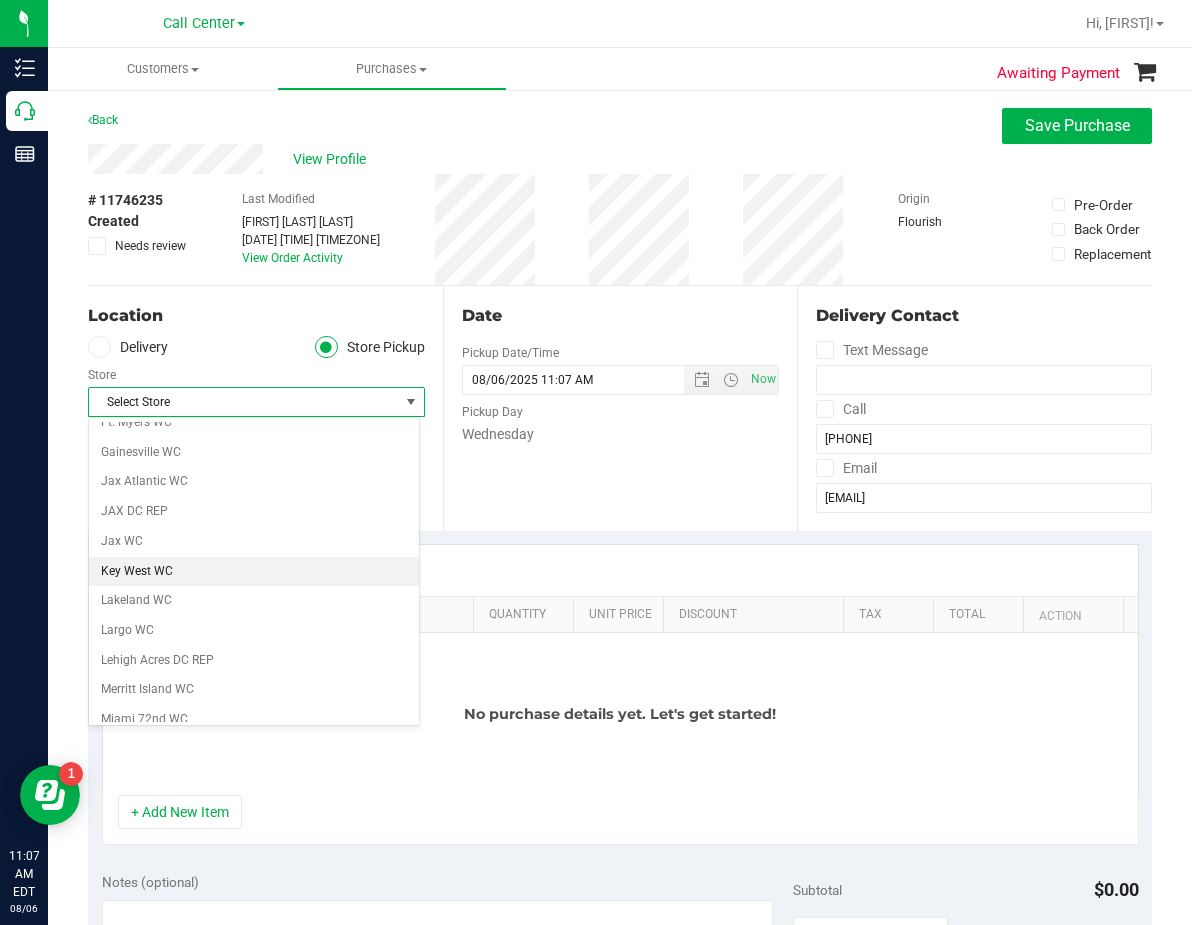 scroll, scrollTop: 300, scrollLeft: 0, axis: vertical 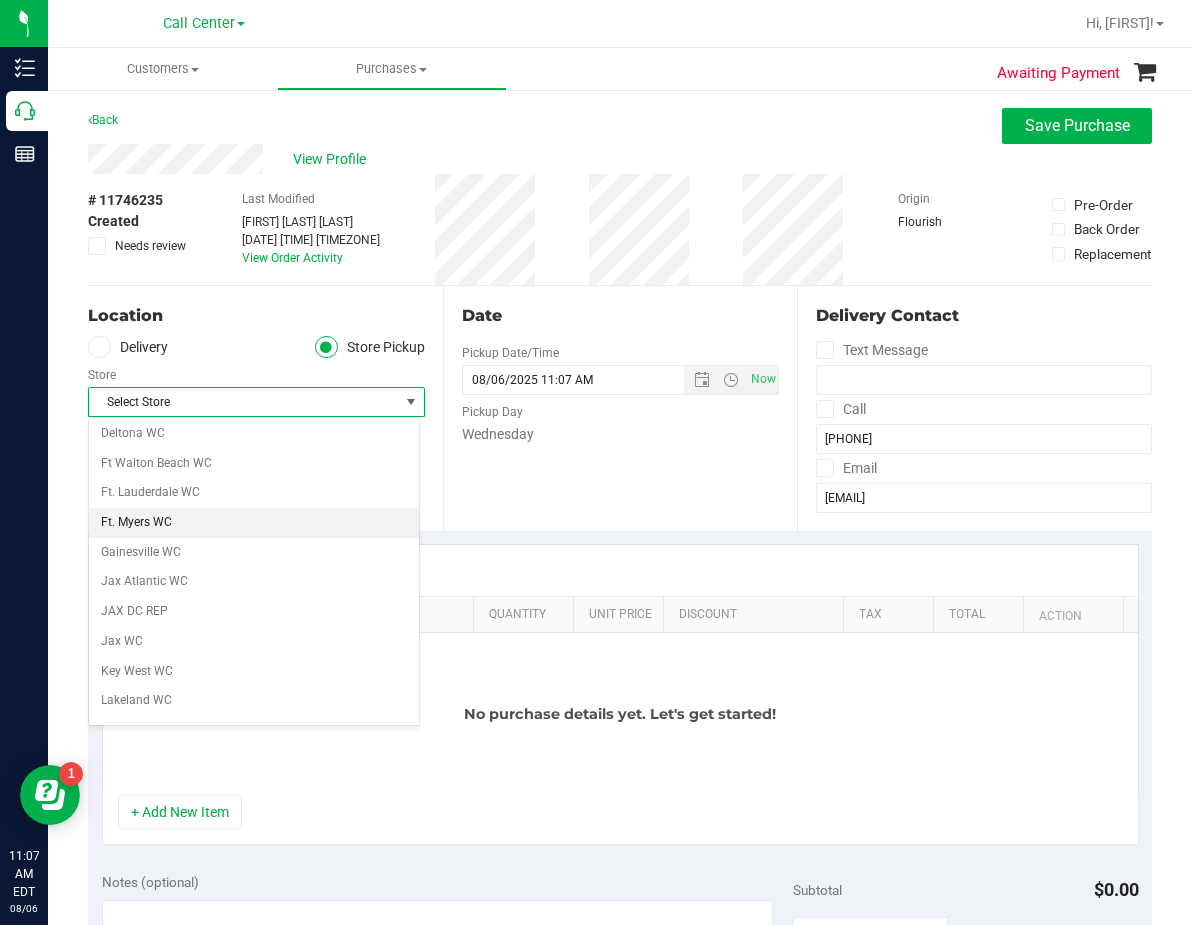 click on "Ft. Myers WC" at bounding box center [254, 523] 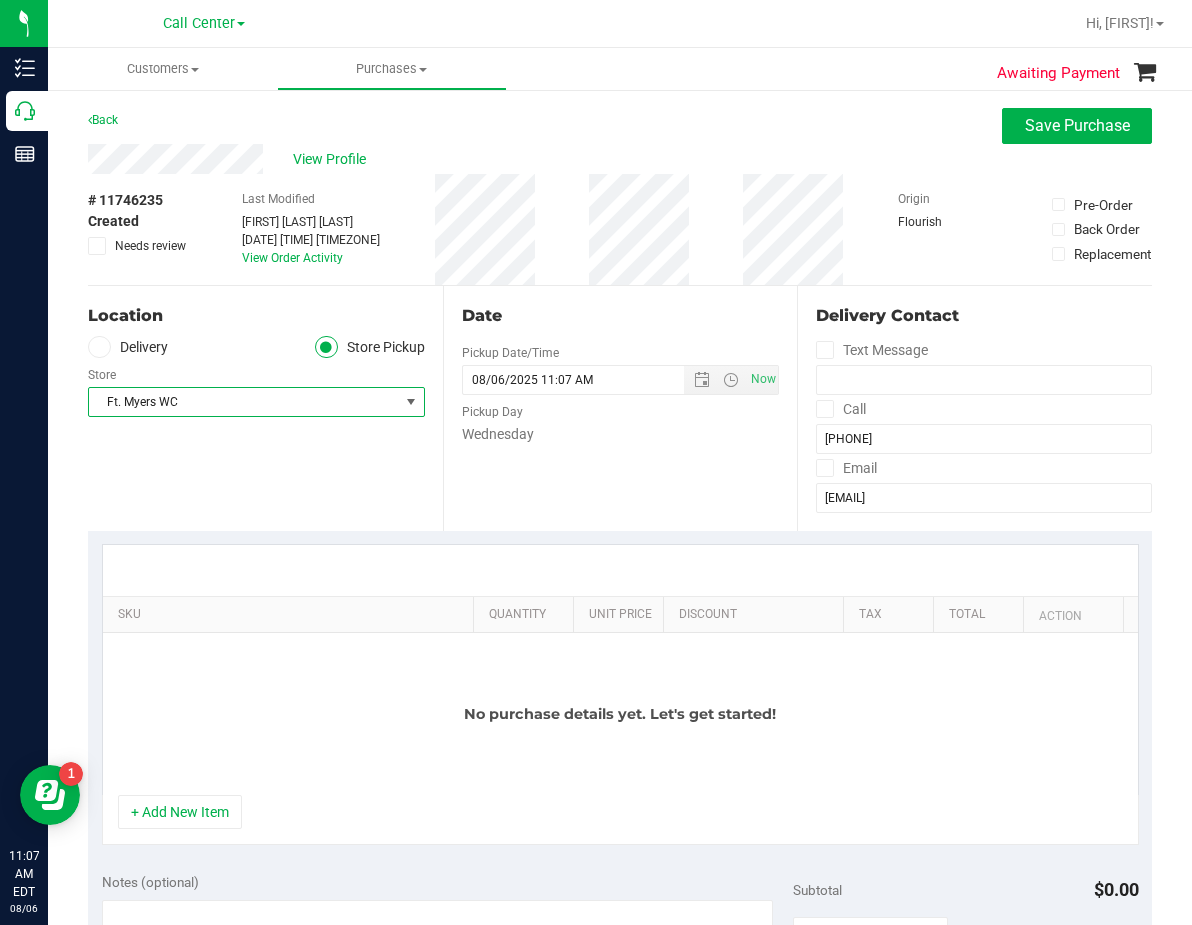scroll, scrollTop: 200, scrollLeft: 0, axis: vertical 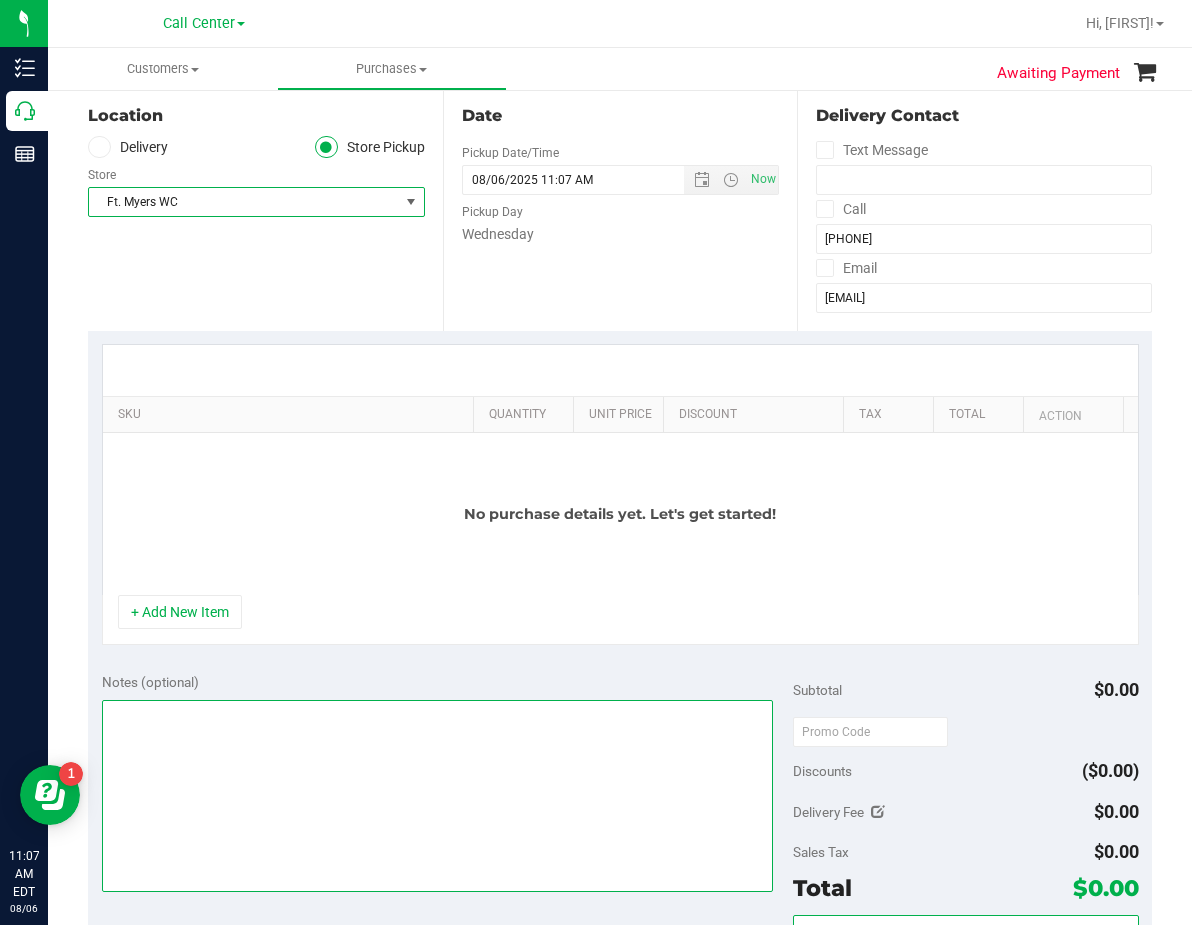click at bounding box center (437, 796) 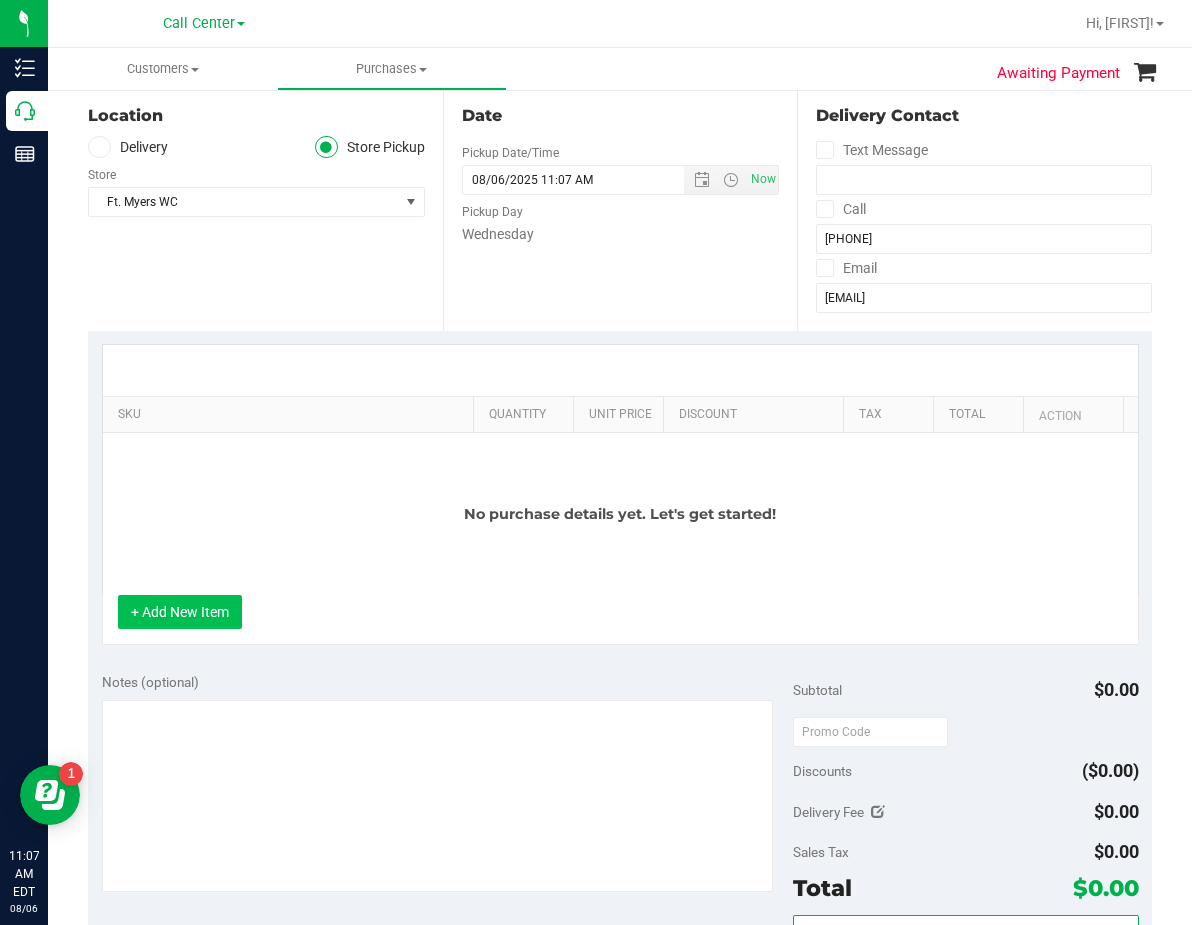 click on "+ Add New Item" at bounding box center (180, 612) 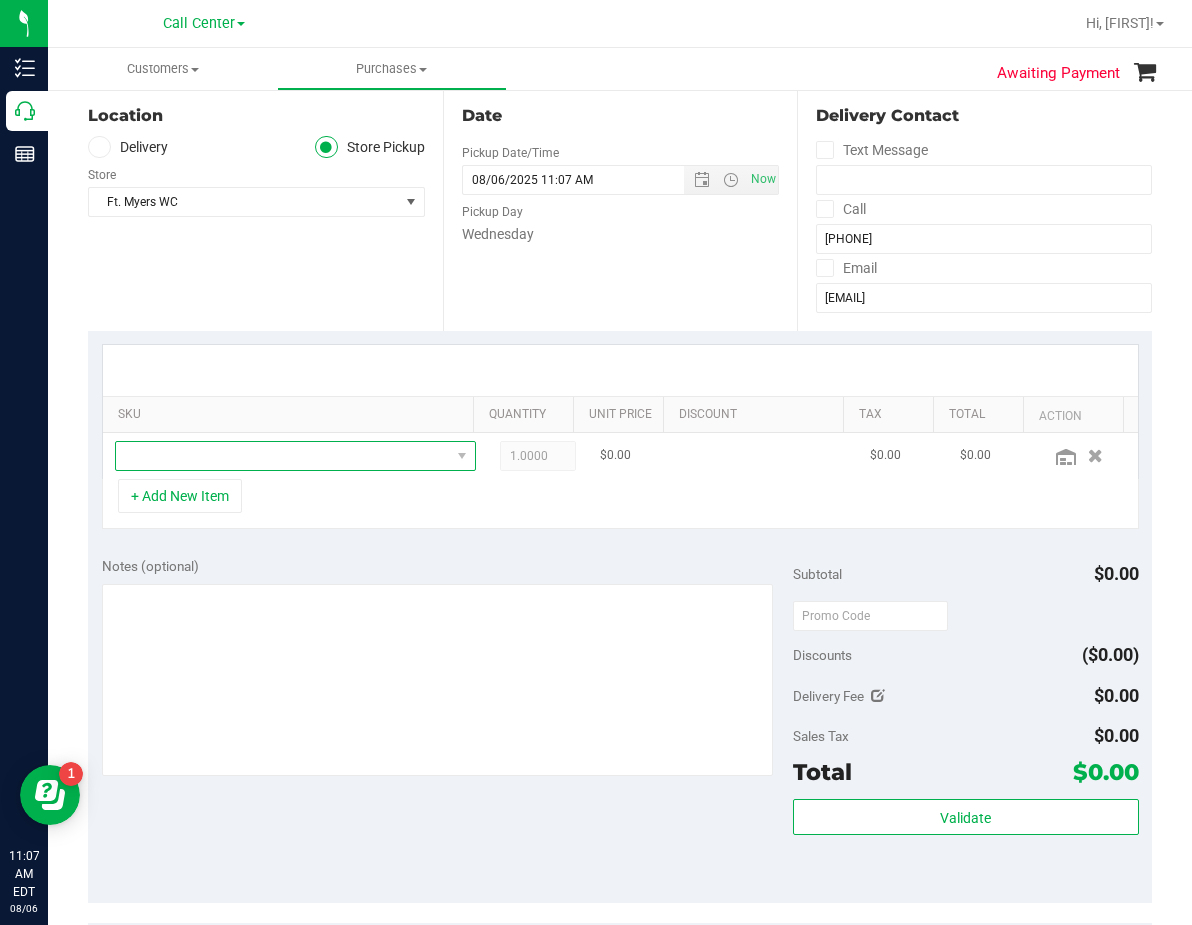 click at bounding box center [283, 456] 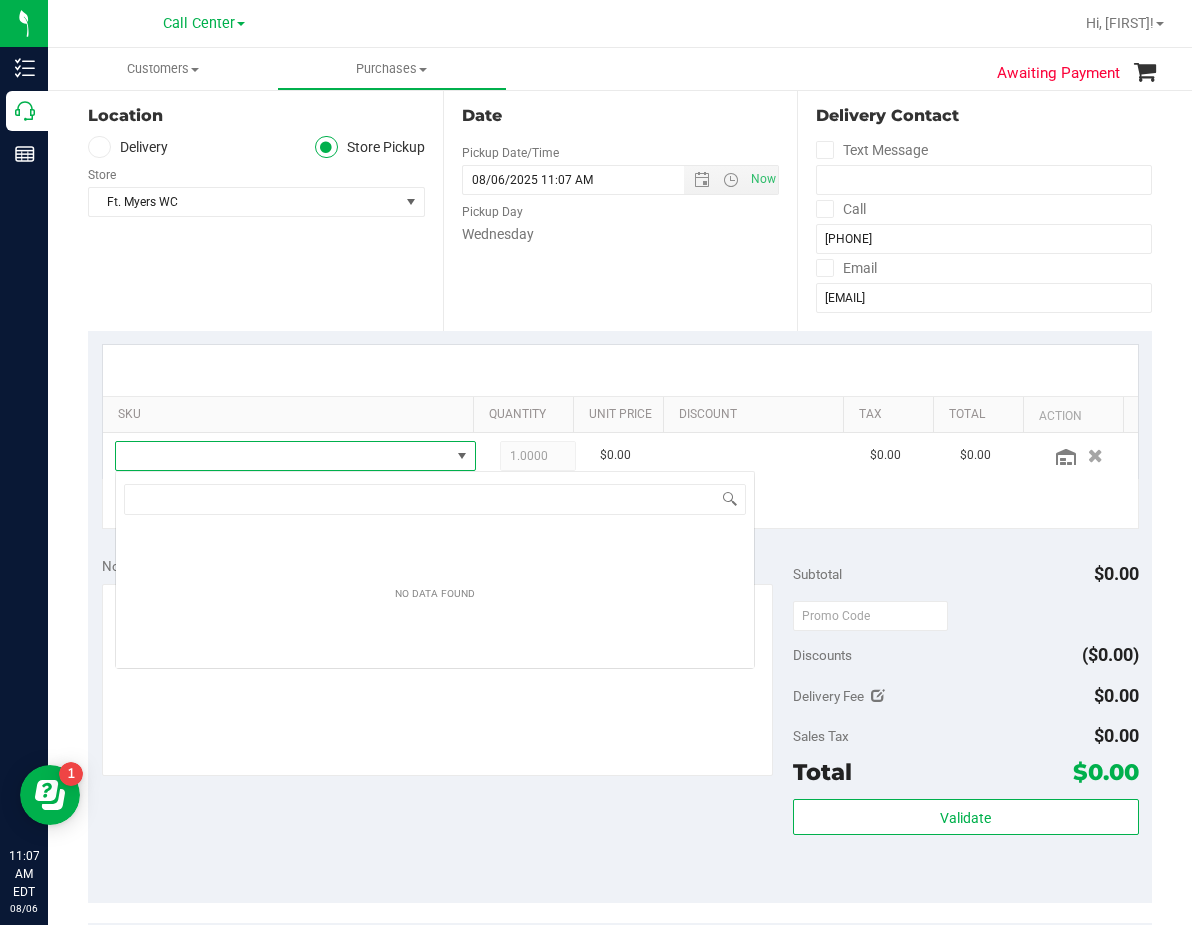 scroll, scrollTop: 99970, scrollLeft: 99669, axis: both 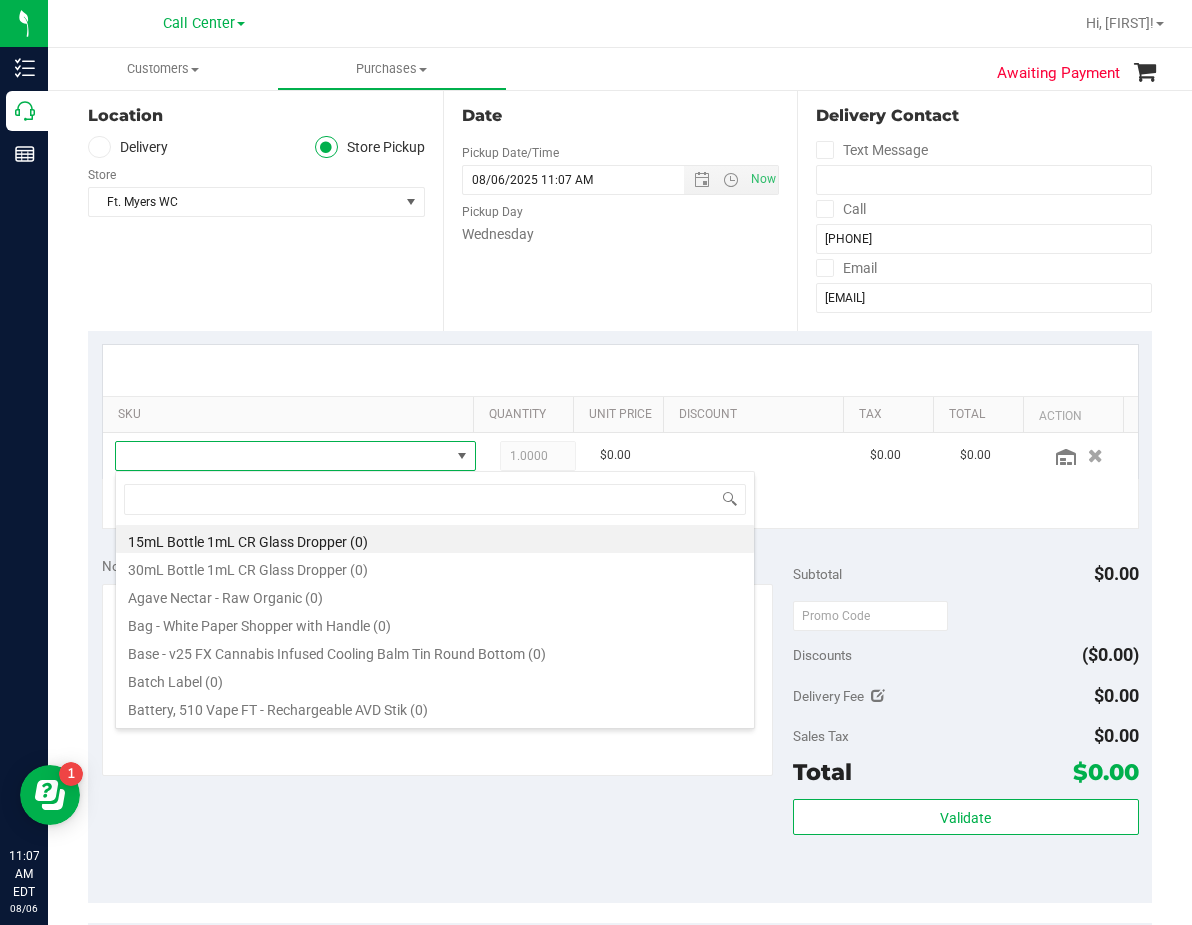 click on "Notes (optional)
Subtotal
$0.00
Discounts
($0.00)
Delivery Fee
$0.00
Sales Tax
$0.00
Total
$0.00" at bounding box center [620, 723] 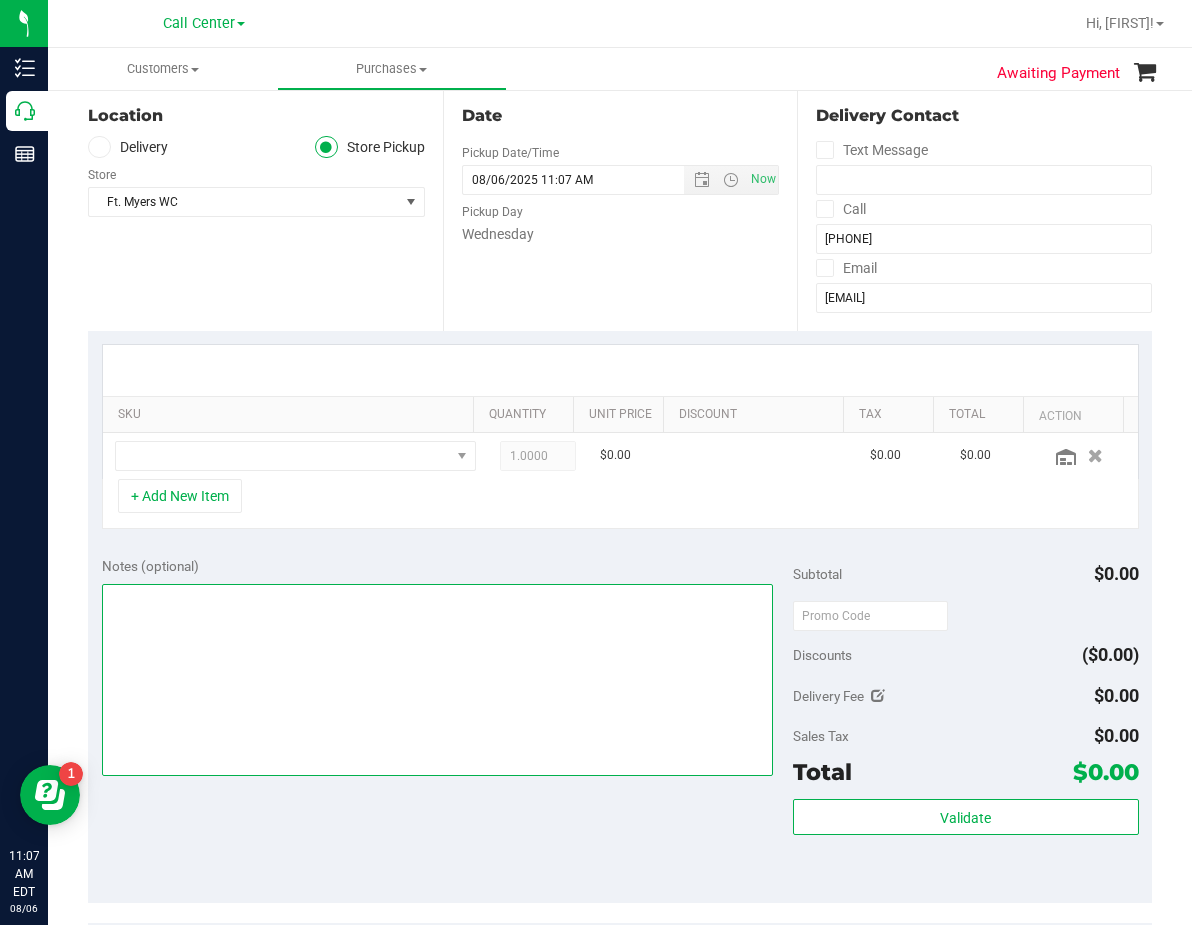 click at bounding box center (437, 680) 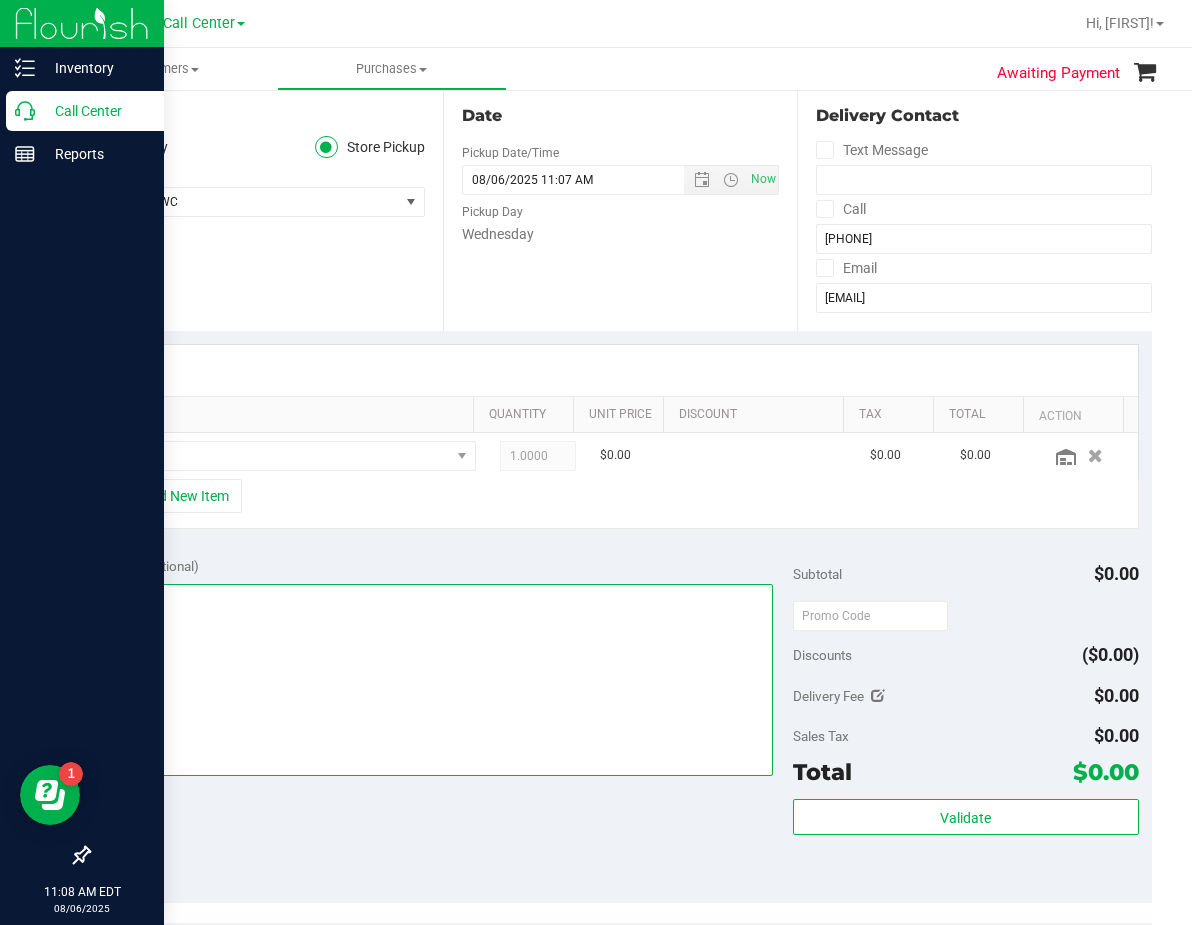 type on "cc dr" 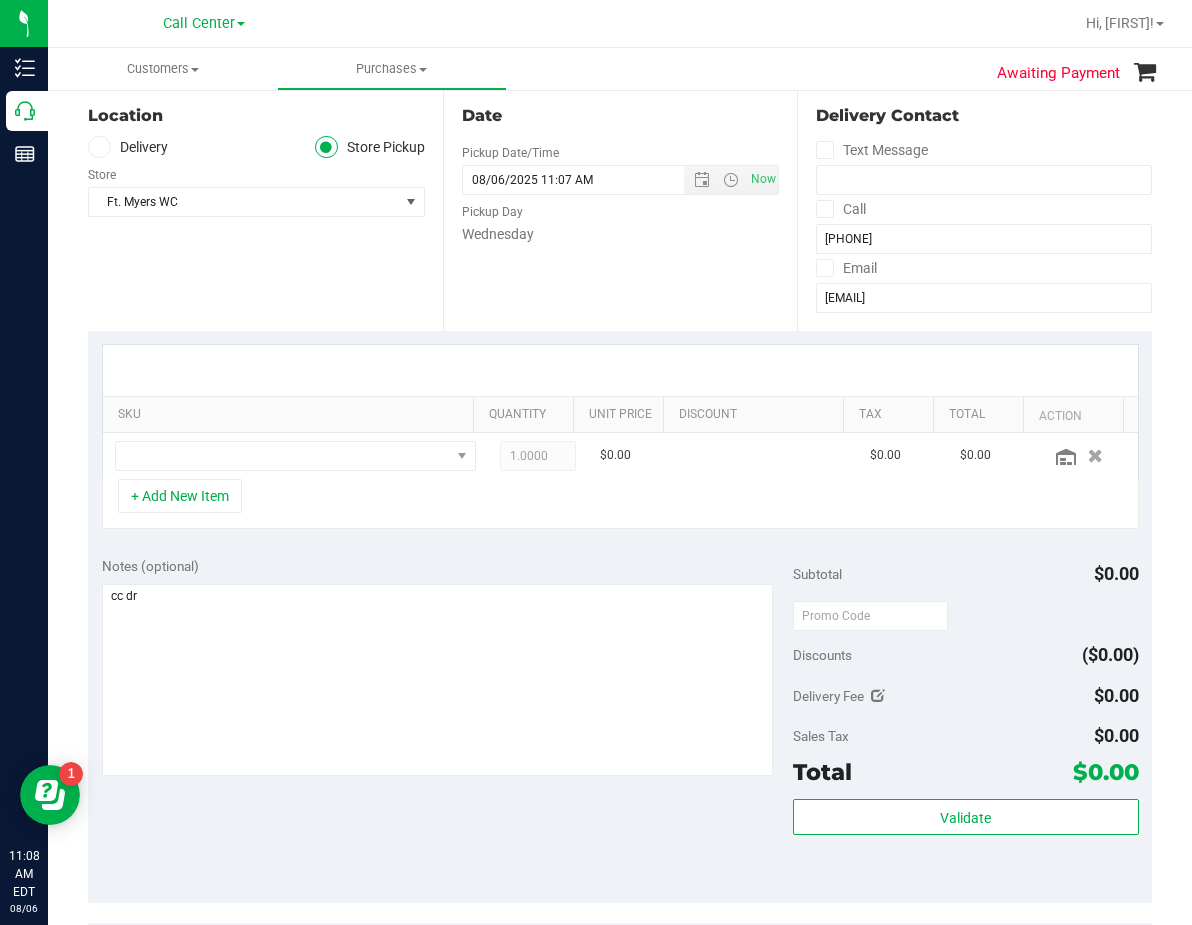 scroll, scrollTop: 0, scrollLeft: 0, axis: both 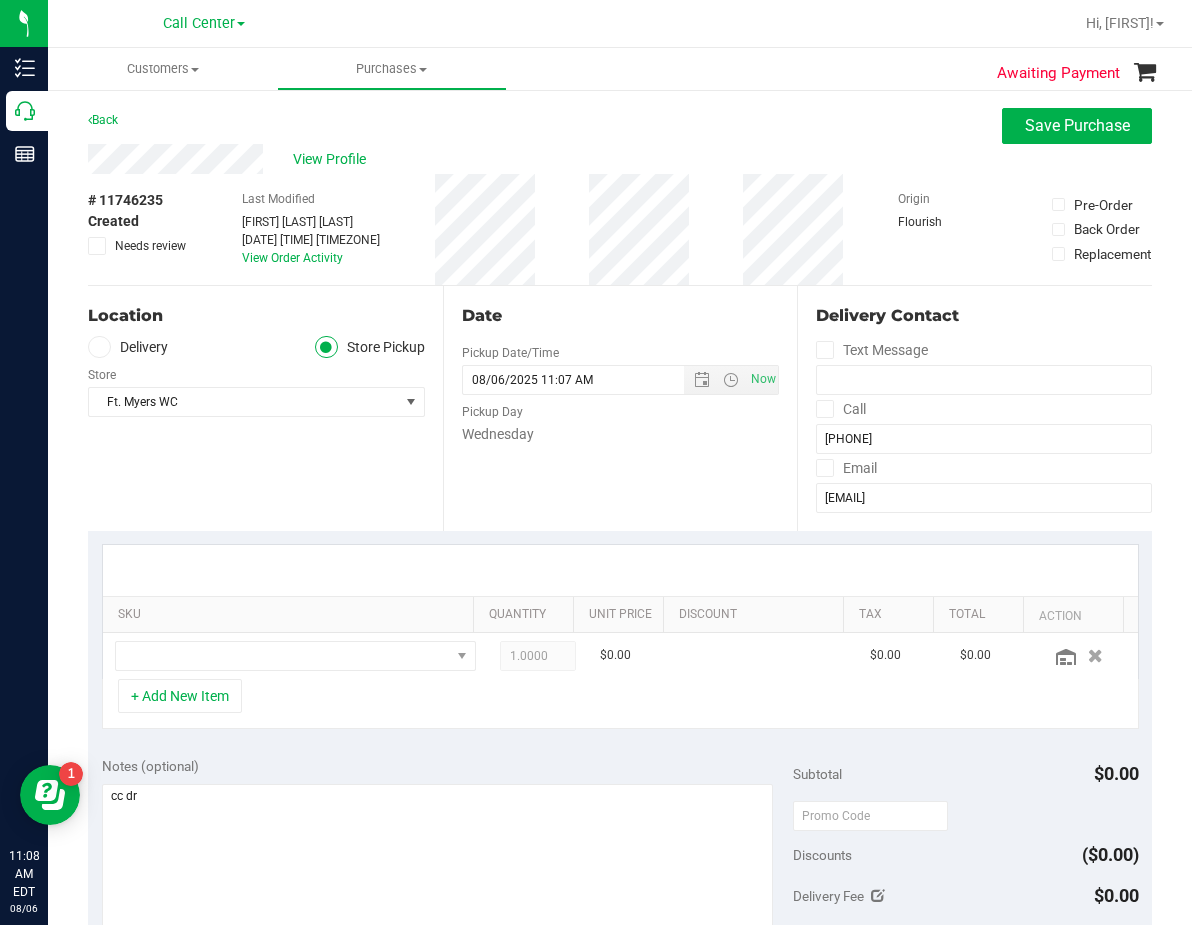 click on "Back
Save Purchase
View Profile
# 11746235
Created
Needs review
Last Modified
Daniela Ramos Montoya
Aug 6, 2025 11:07:42 AM EDT
View Order Activity
Origin
Flourish" at bounding box center (620, 809) 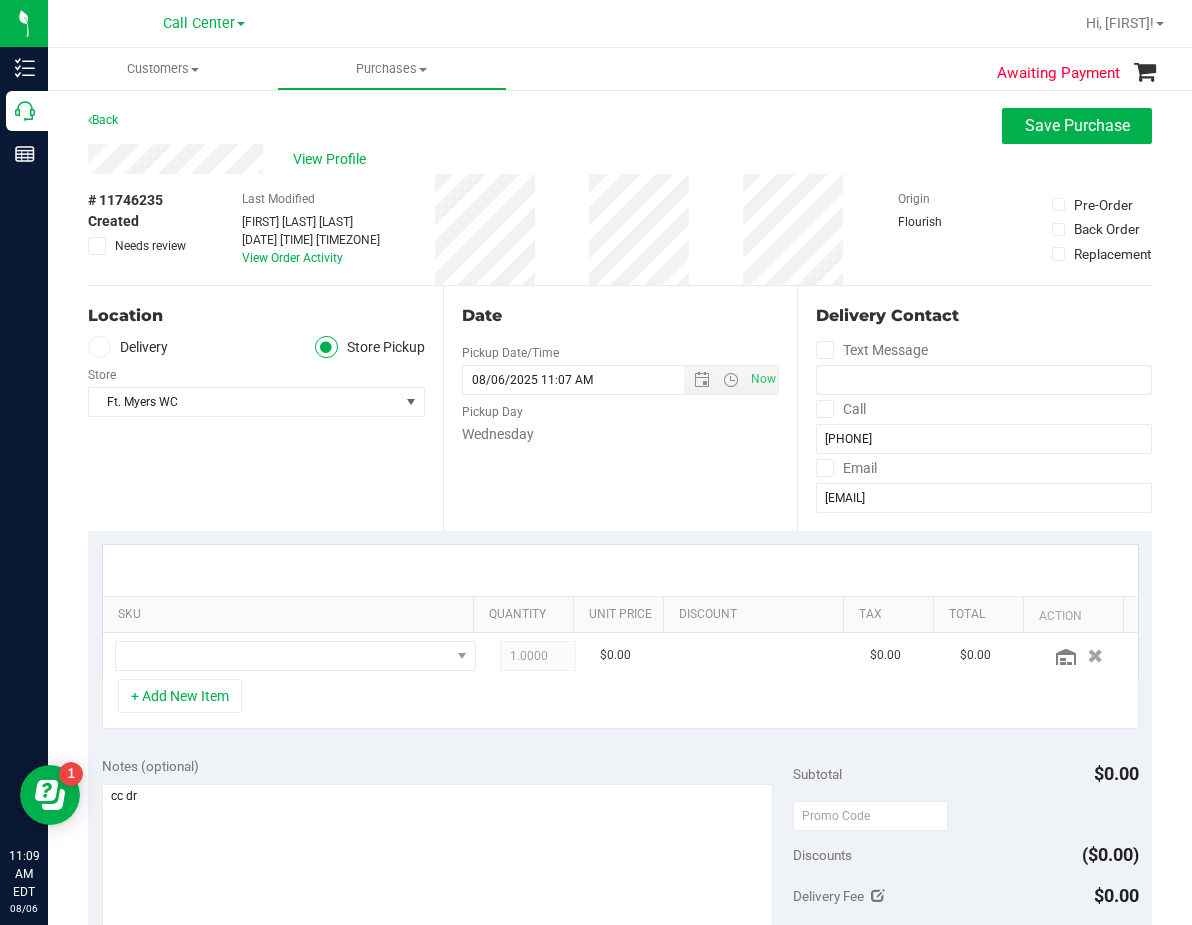 click on "SKU Quantity Unit Price Discount Tax Total Action
1.0000 1
$0.00
$0.00
$0.00
+ Add New Item" at bounding box center [620, 637] 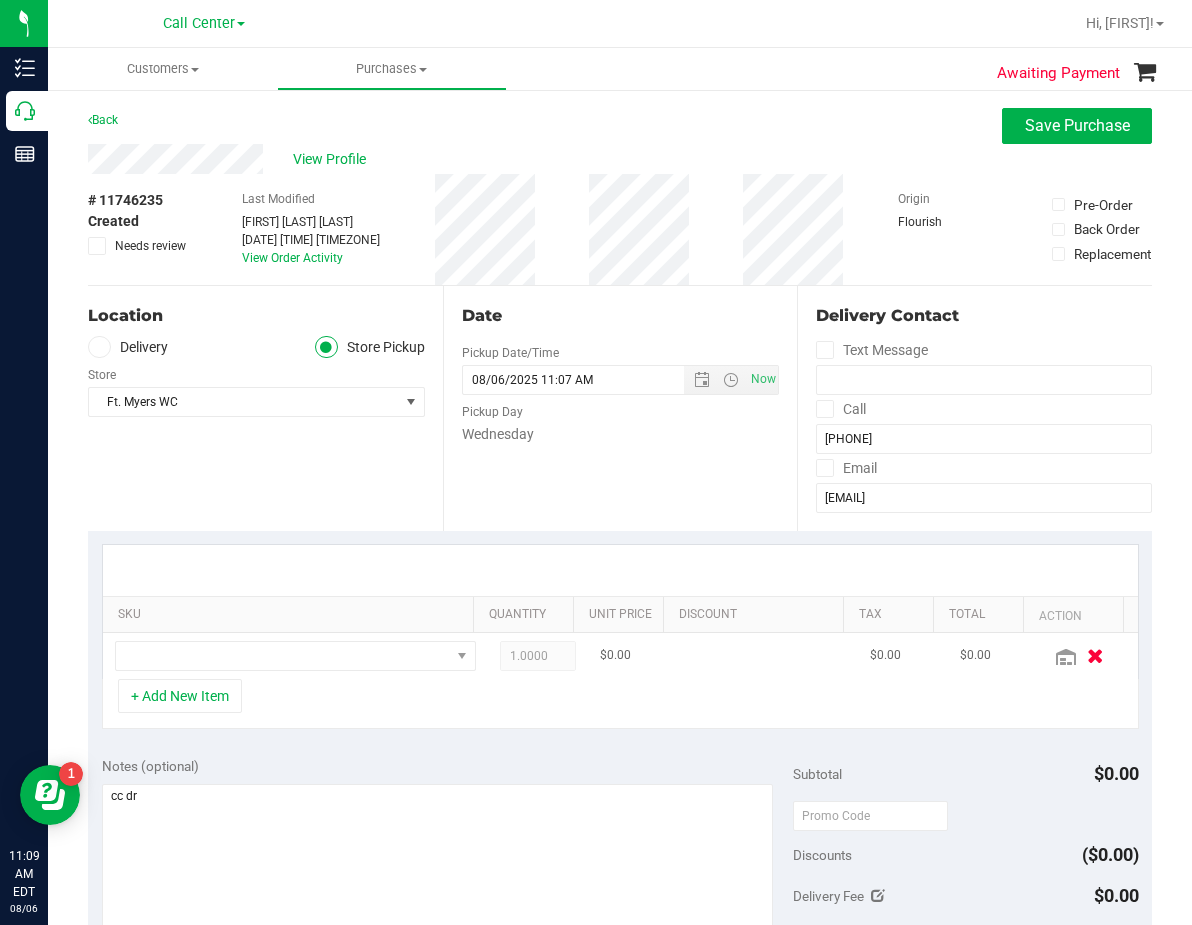 click at bounding box center [1095, 655] 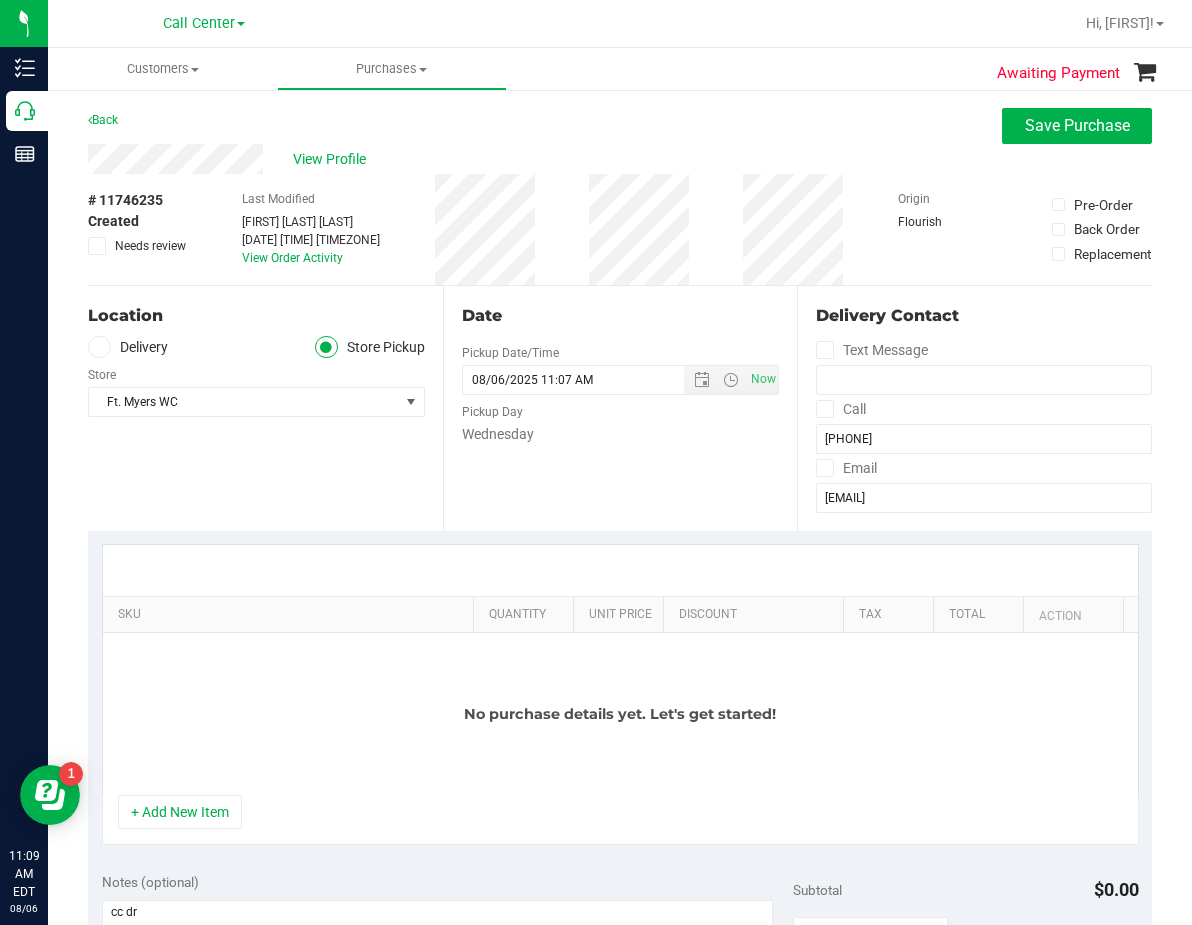 click on "Date
Pickup Date/Time
08/06/2025
Now
08/06/2025 11:07 AM
Now
Pickup Day
Wednesday" at bounding box center [620, 408] 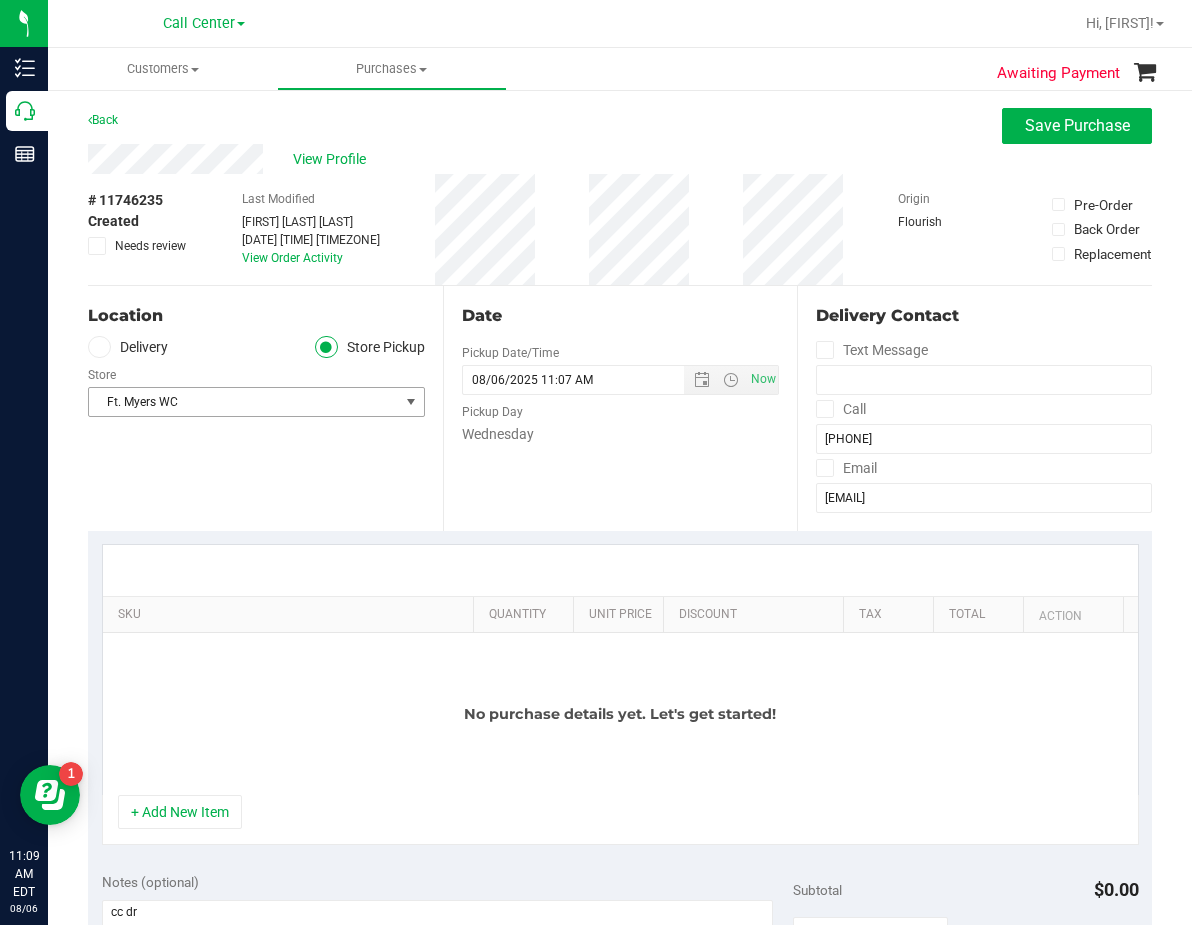 click on "Ft. Myers WC" at bounding box center [244, 402] 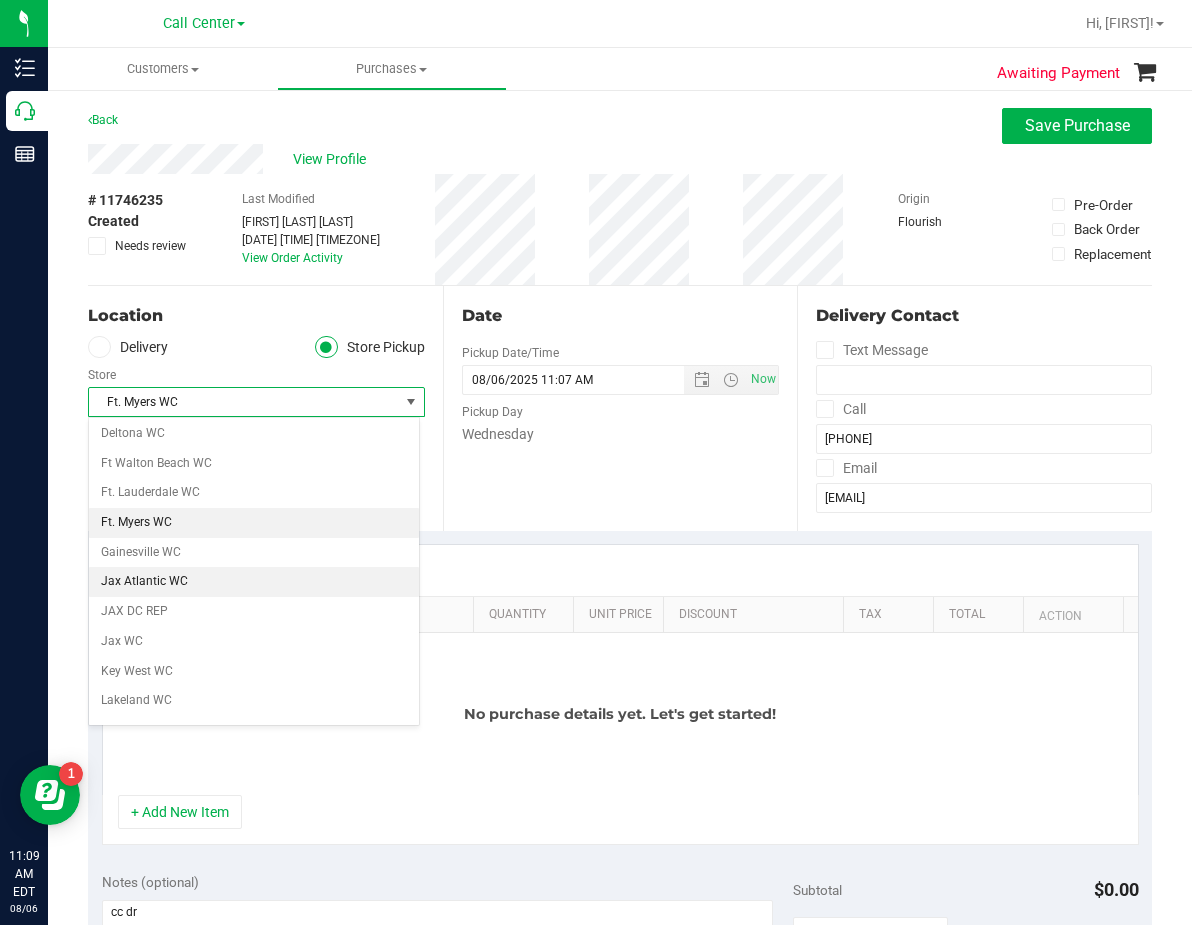 scroll, scrollTop: 0, scrollLeft: 0, axis: both 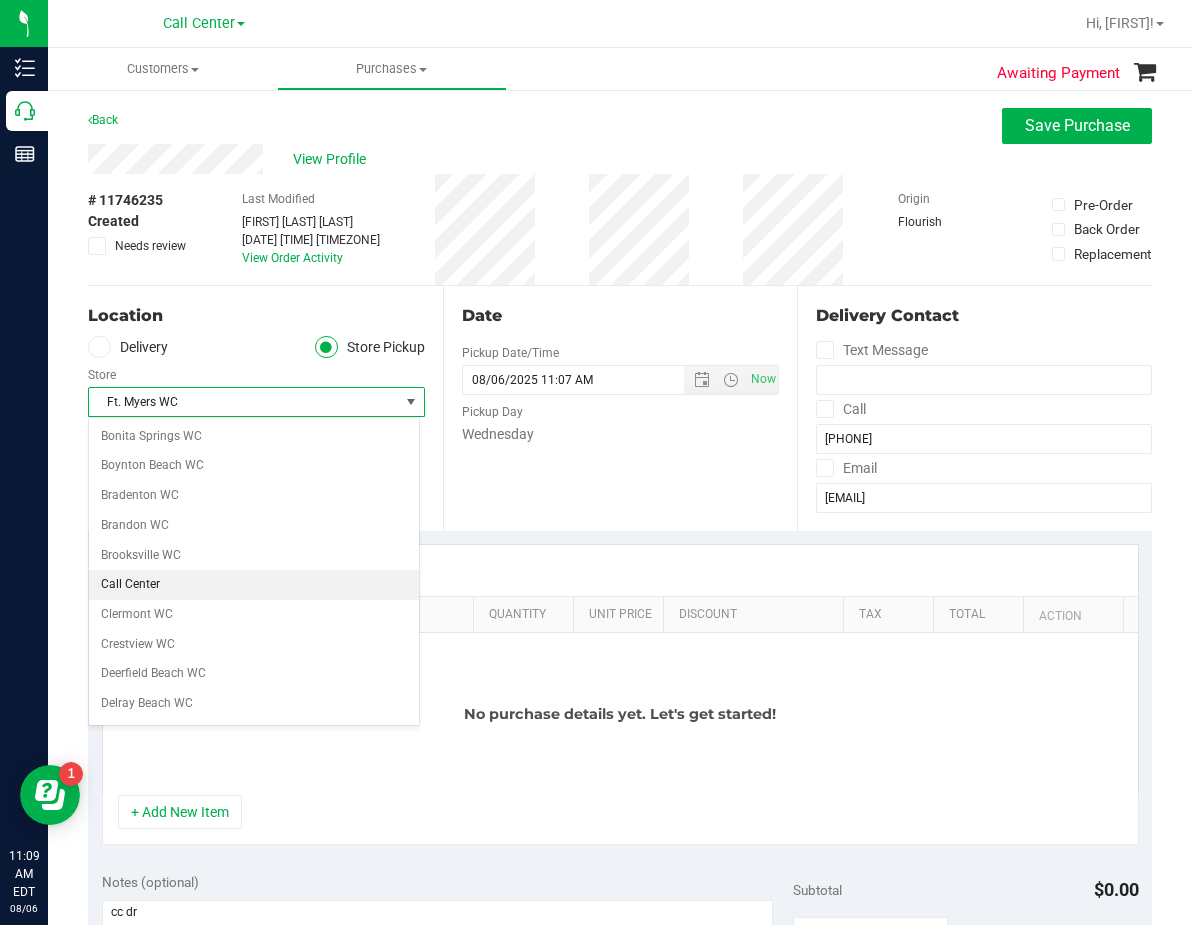 click on "Call Center" at bounding box center [254, 585] 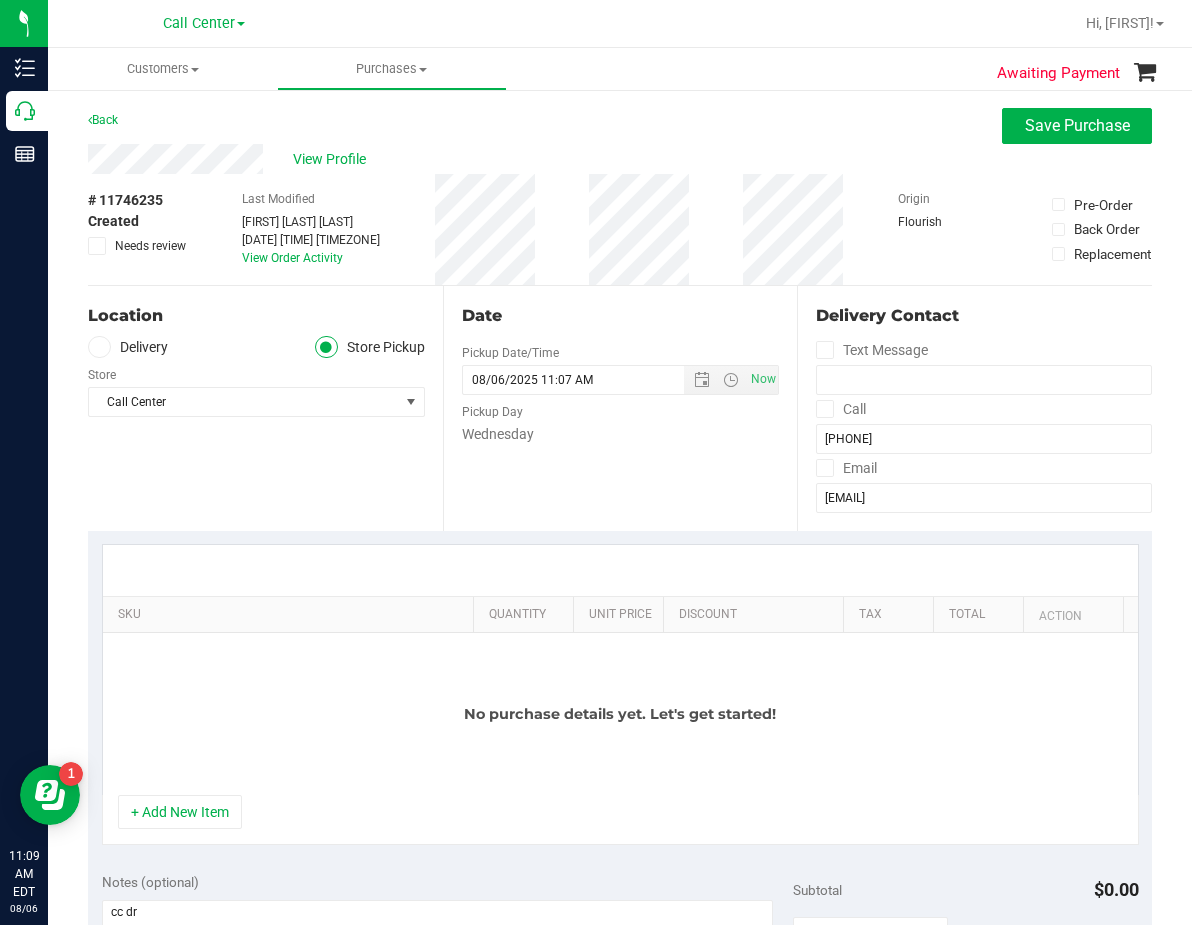 click at bounding box center (620, 570) 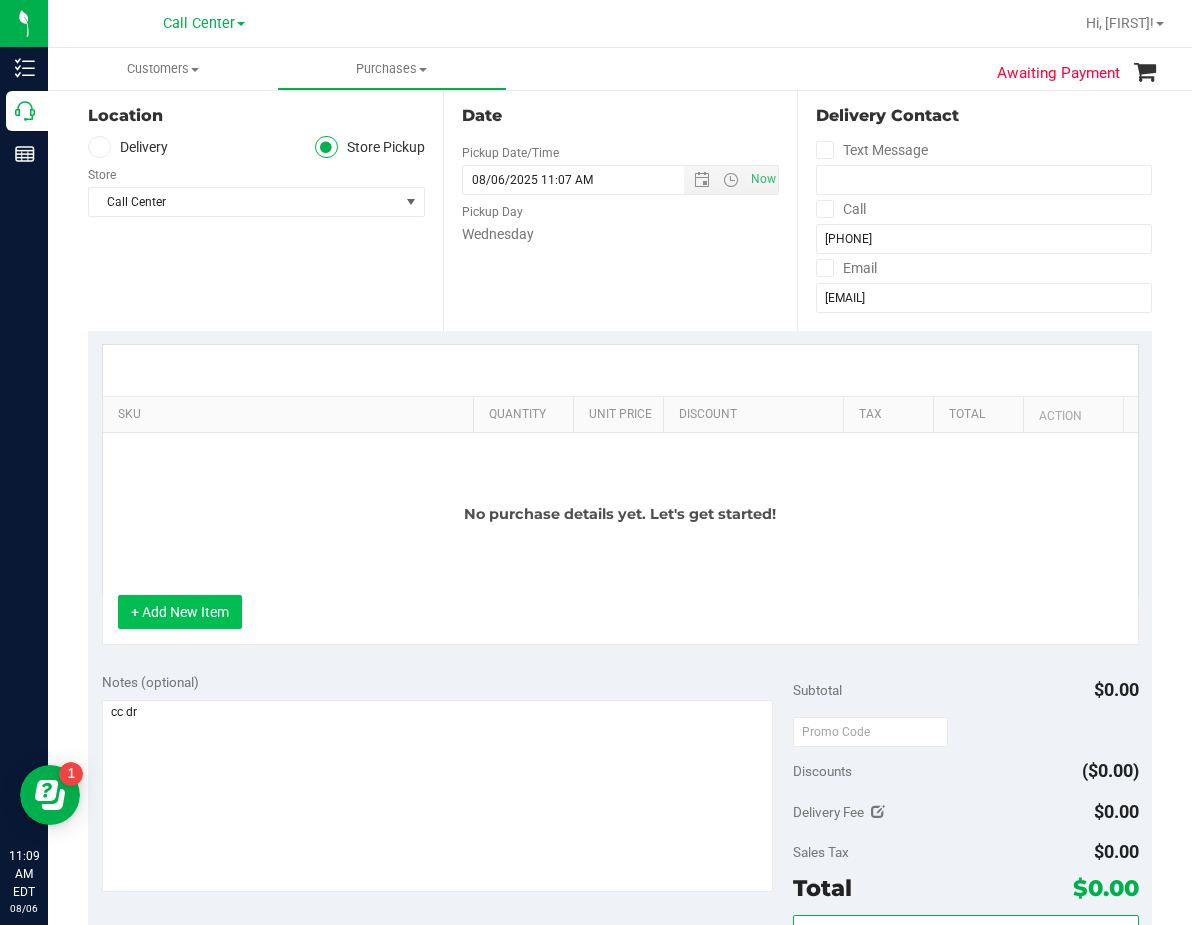 click on "+ Add New Item" at bounding box center (180, 612) 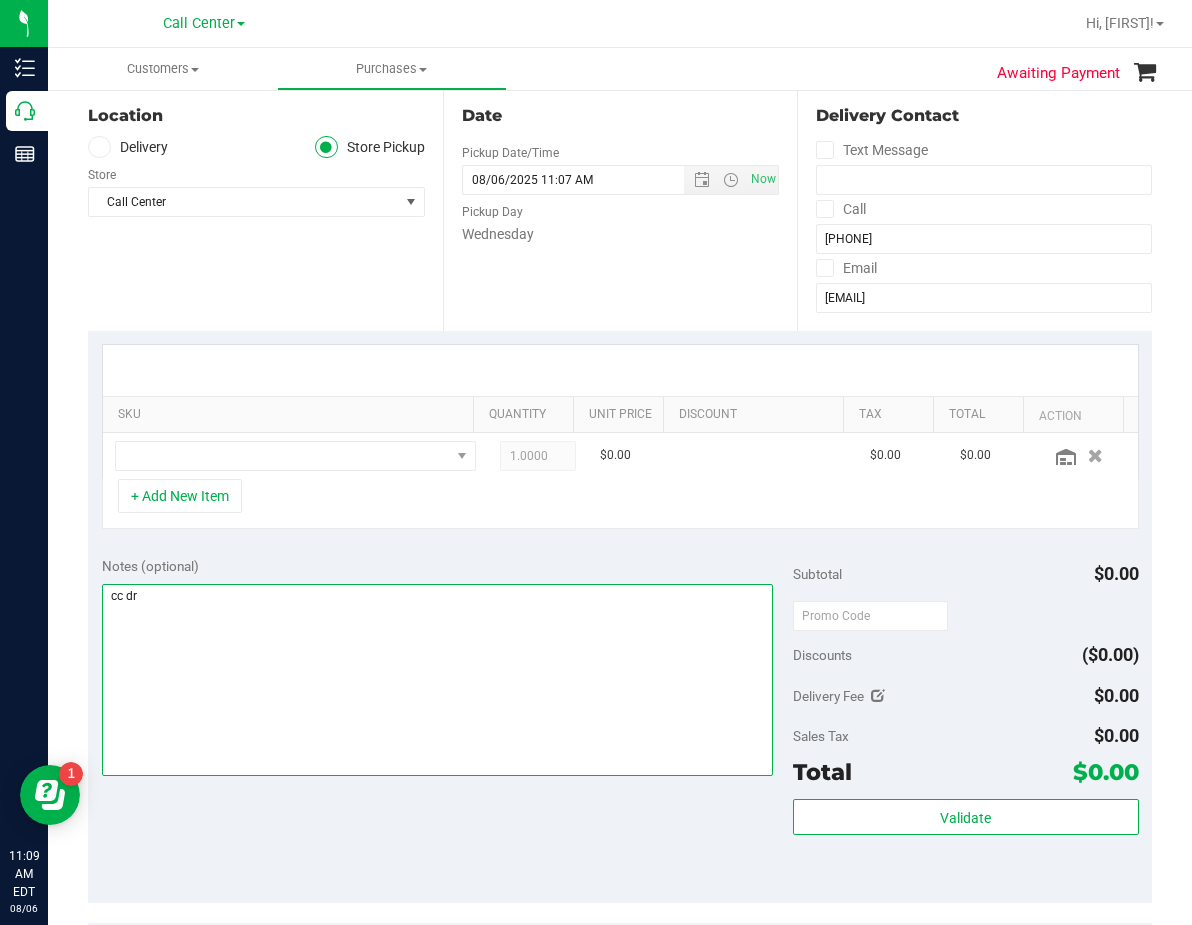 click at bounding box center [437, 680] 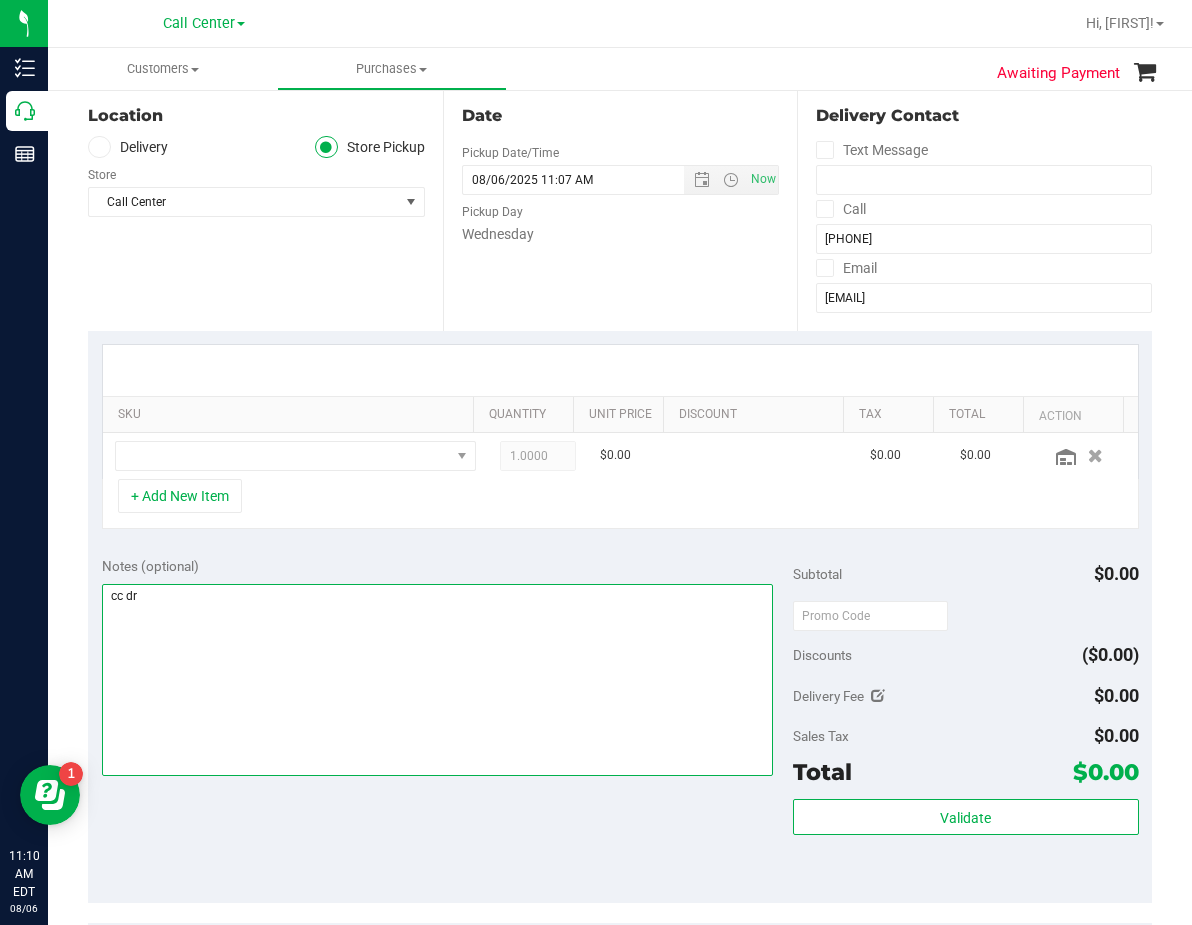 click at bounding box center (437, 680) 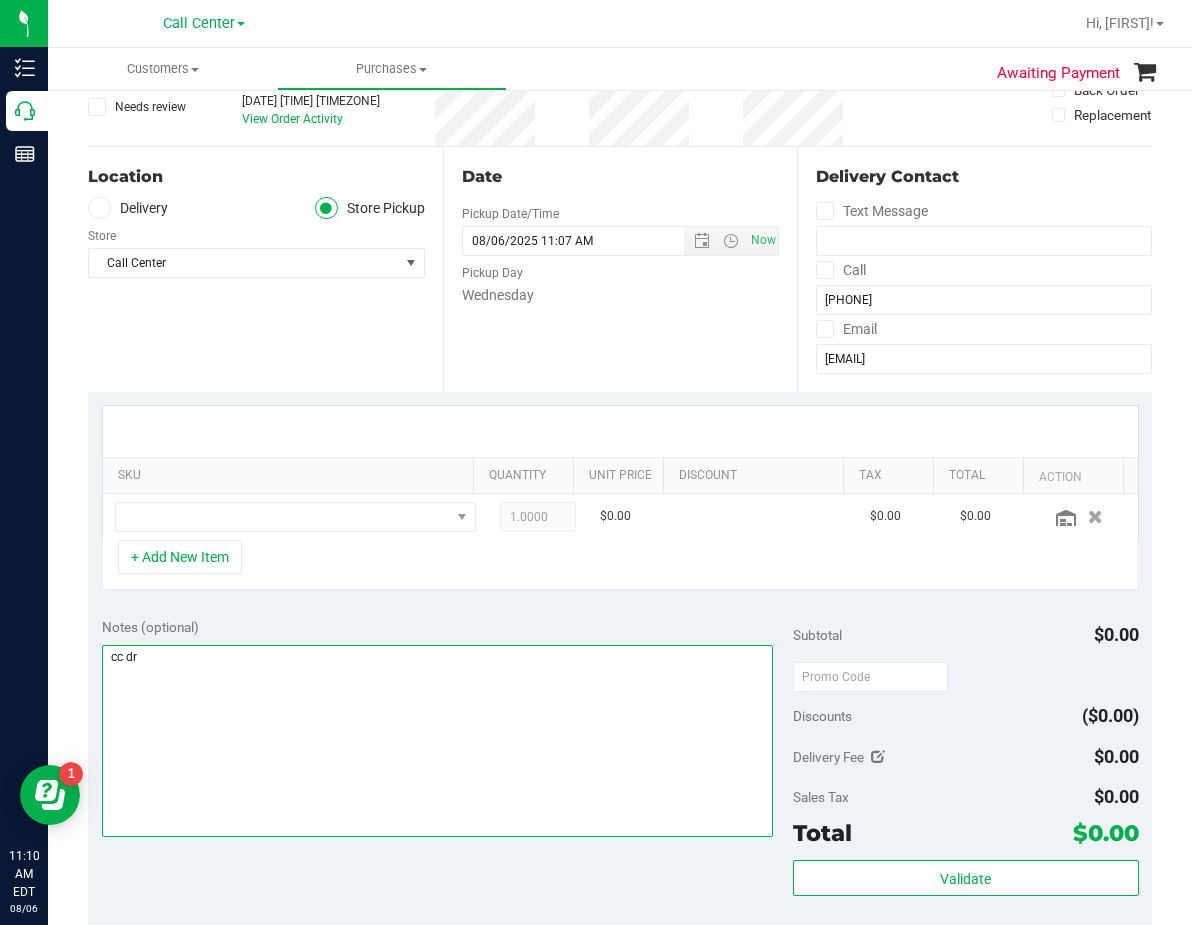scroll, scrollTop: 0, scrollLeft: 0, axis: both 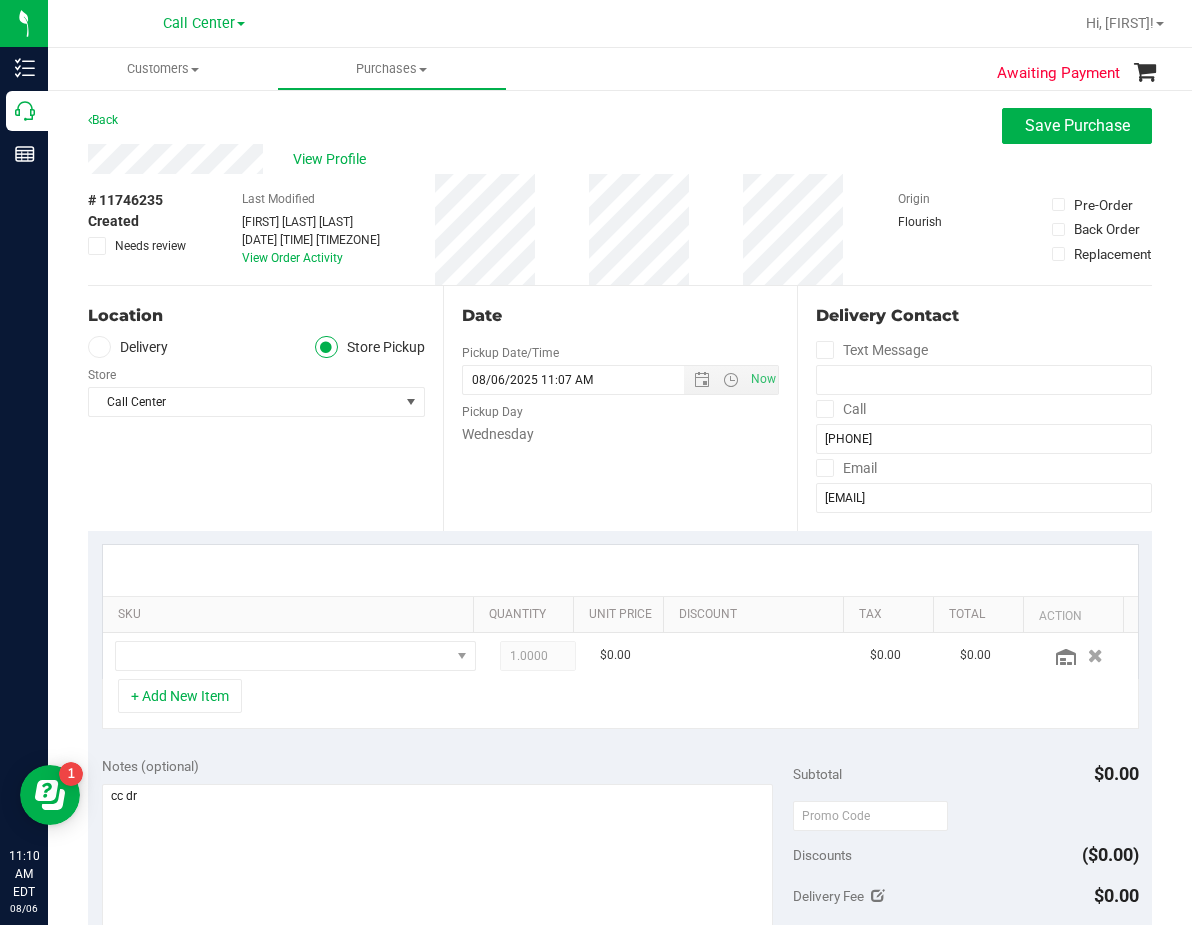 drag, startPoint x: 667, startPoint y: 773, endPoint x: 687, endPoint y: 753, distance: 28.284271 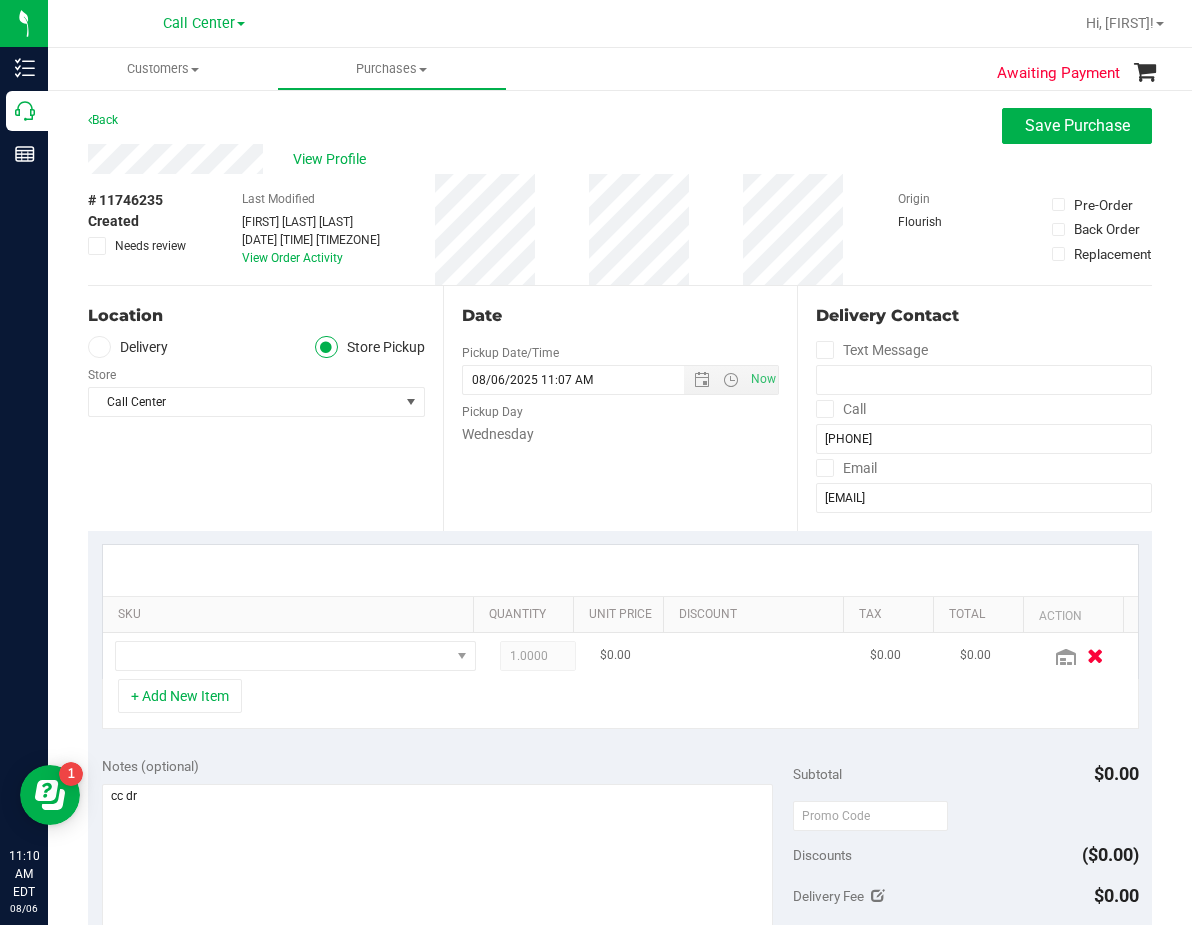 click at bounding box center [1095, 655] 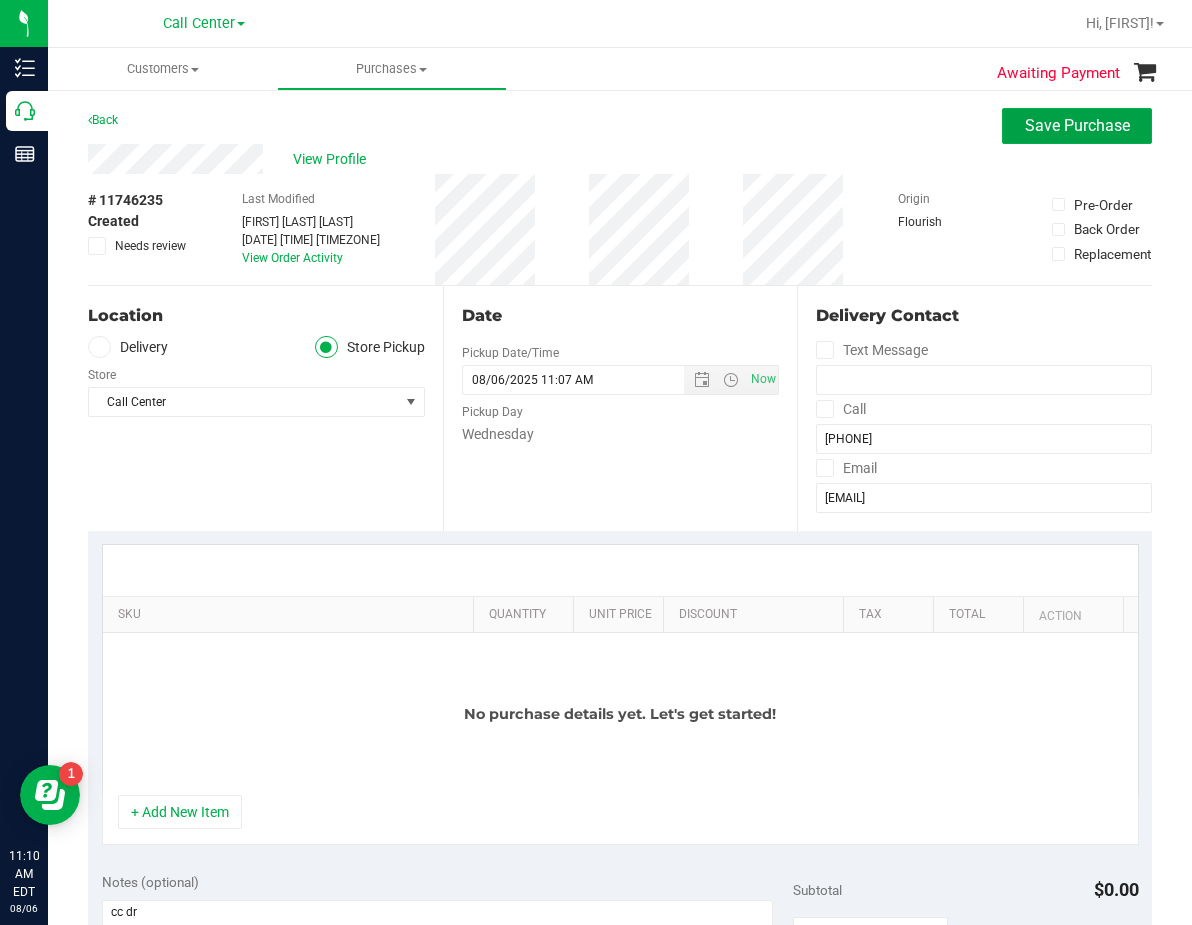 drag, startPoint x: 1042, startPoint y: 140, endPoint x: 966, endPoint y: 157, distance: 77.87811 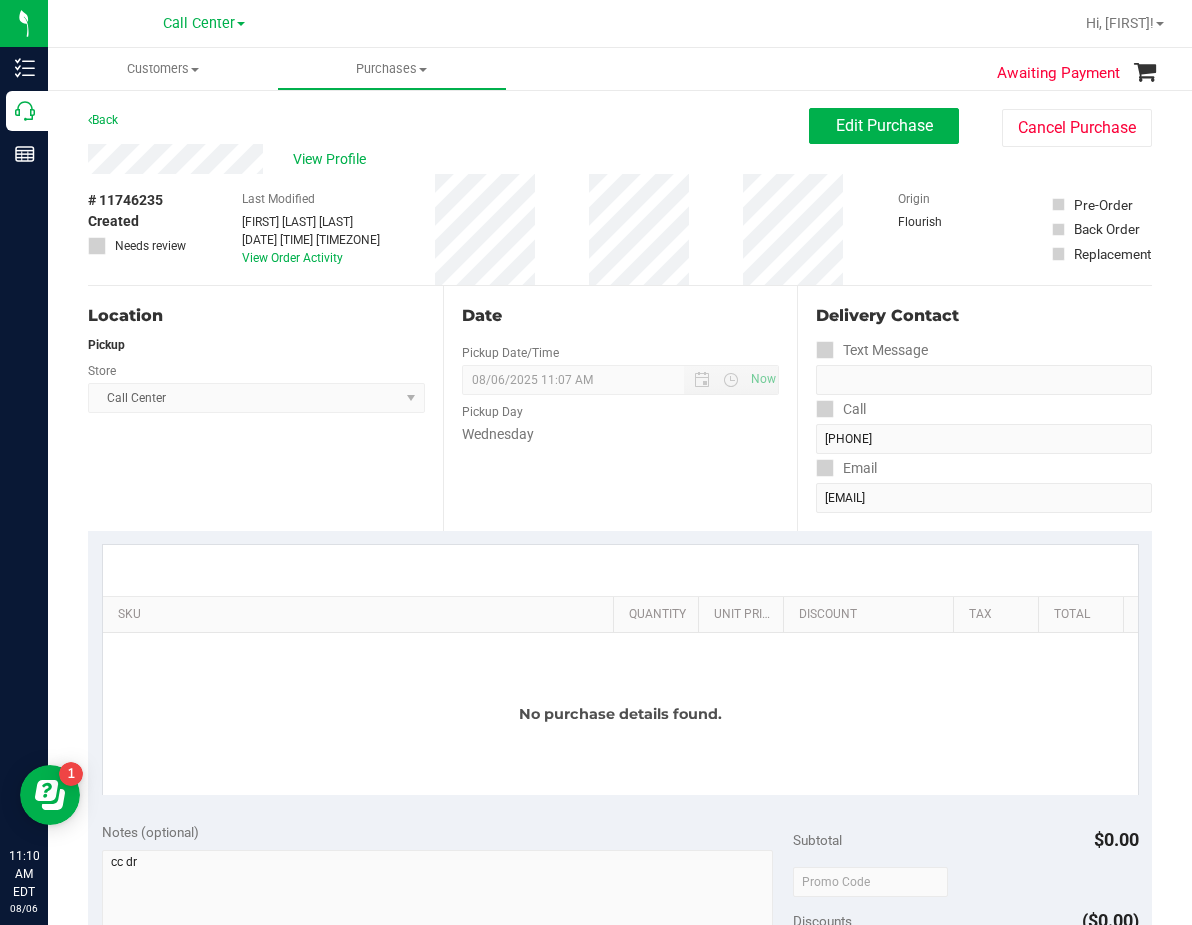 click at bounding box center [620, 570] 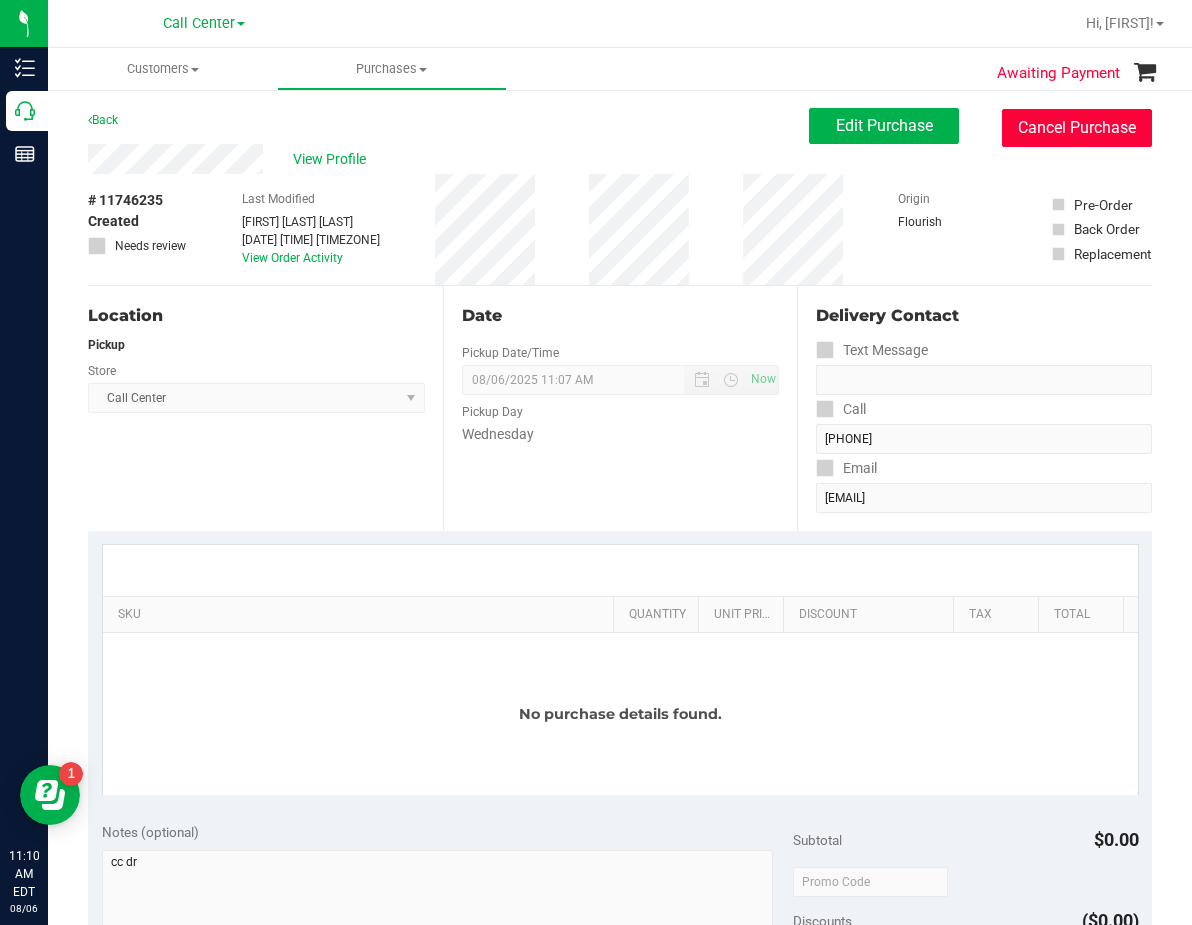 click on "Cancel Purchase" at bounding box center [1077, 128] 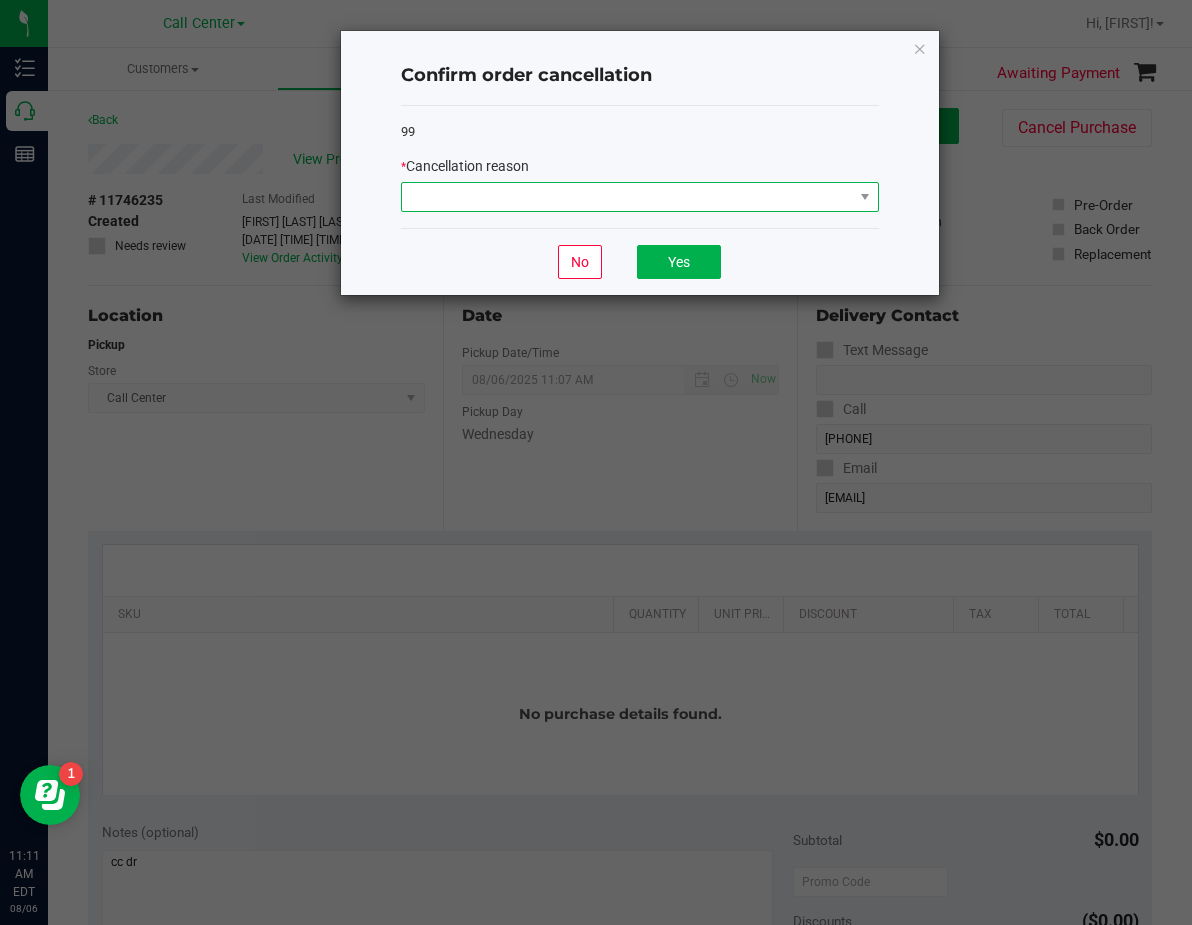 click at bounding box center (640, 197) 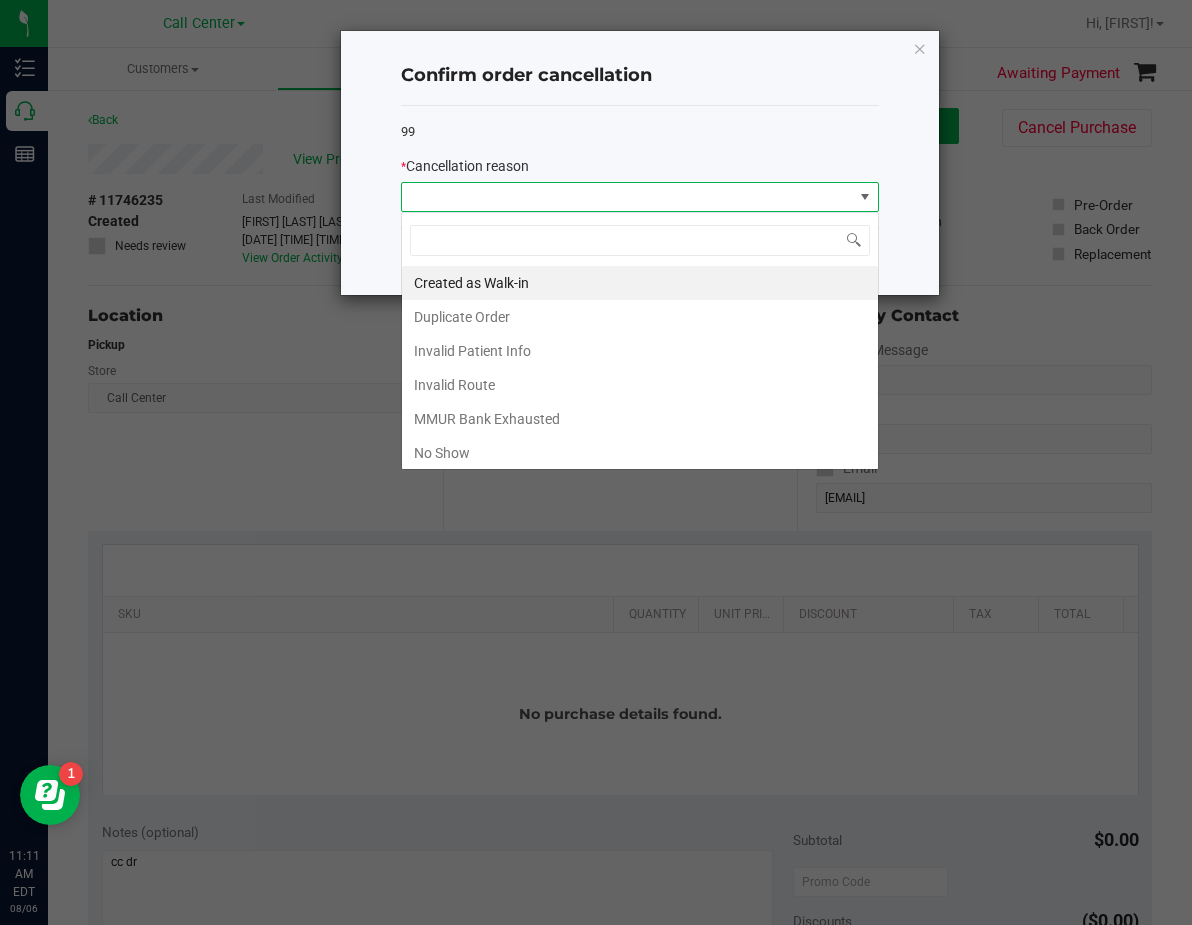 scroll, scrollTop: 99970, scrollLeft: 99522, axis: both 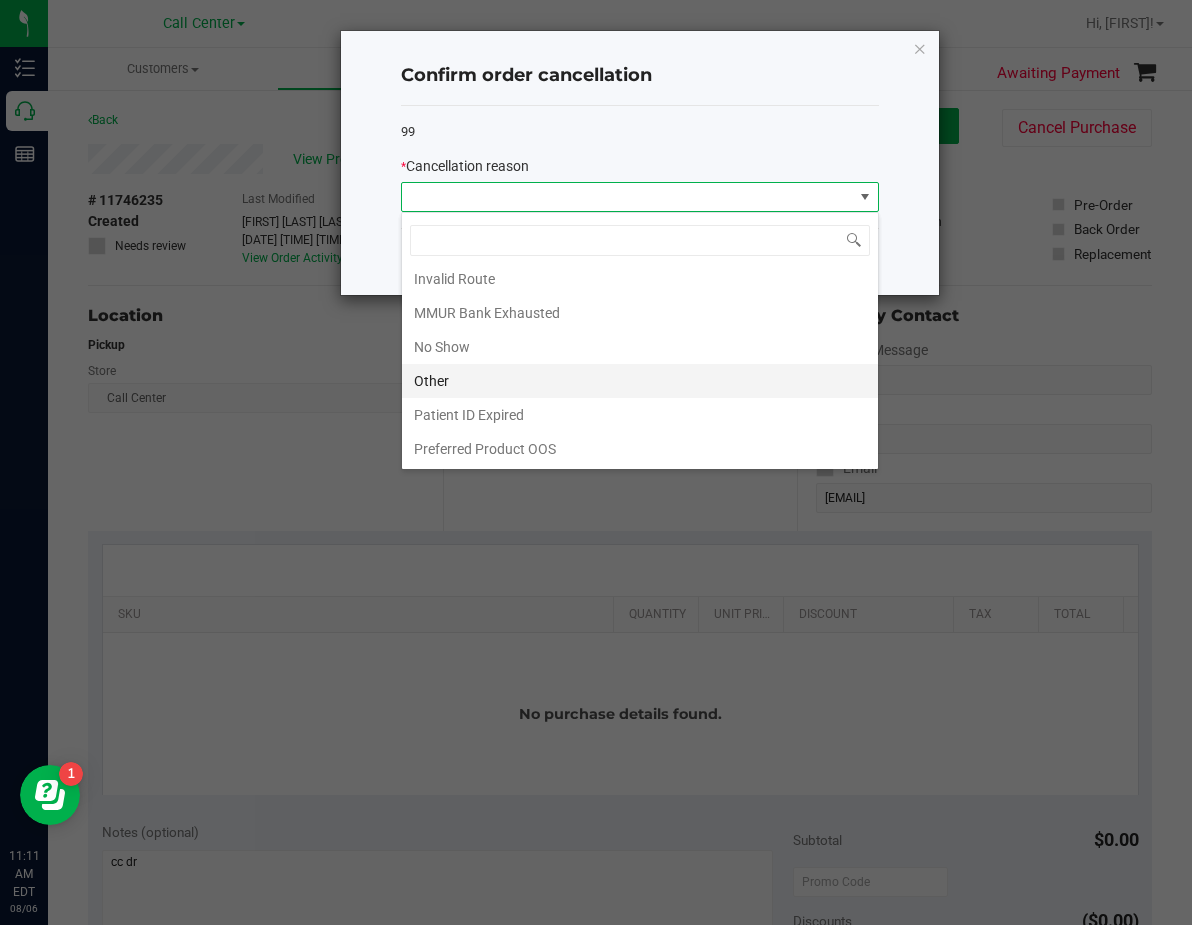 click on "Other" at bounding box center [640, 381] 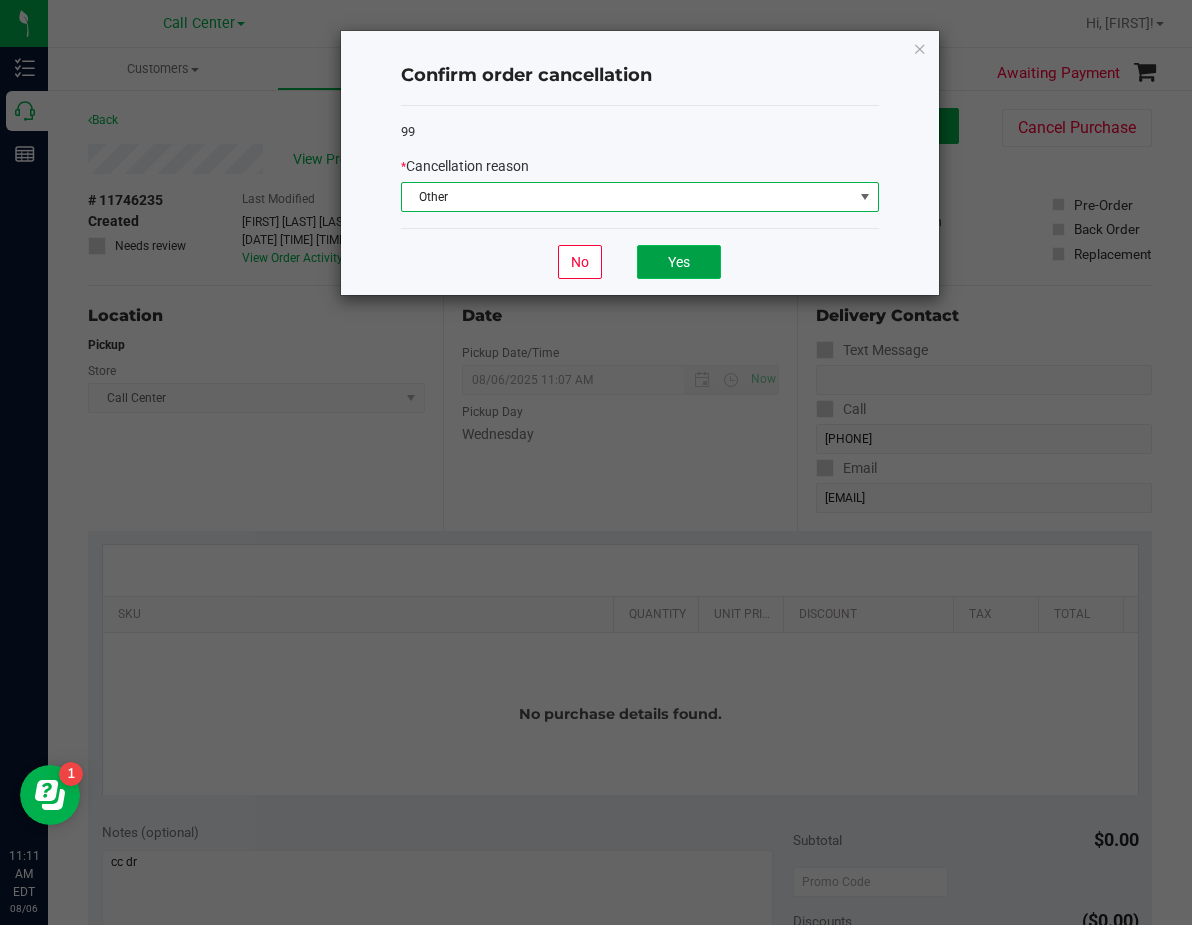 click on "Yes" 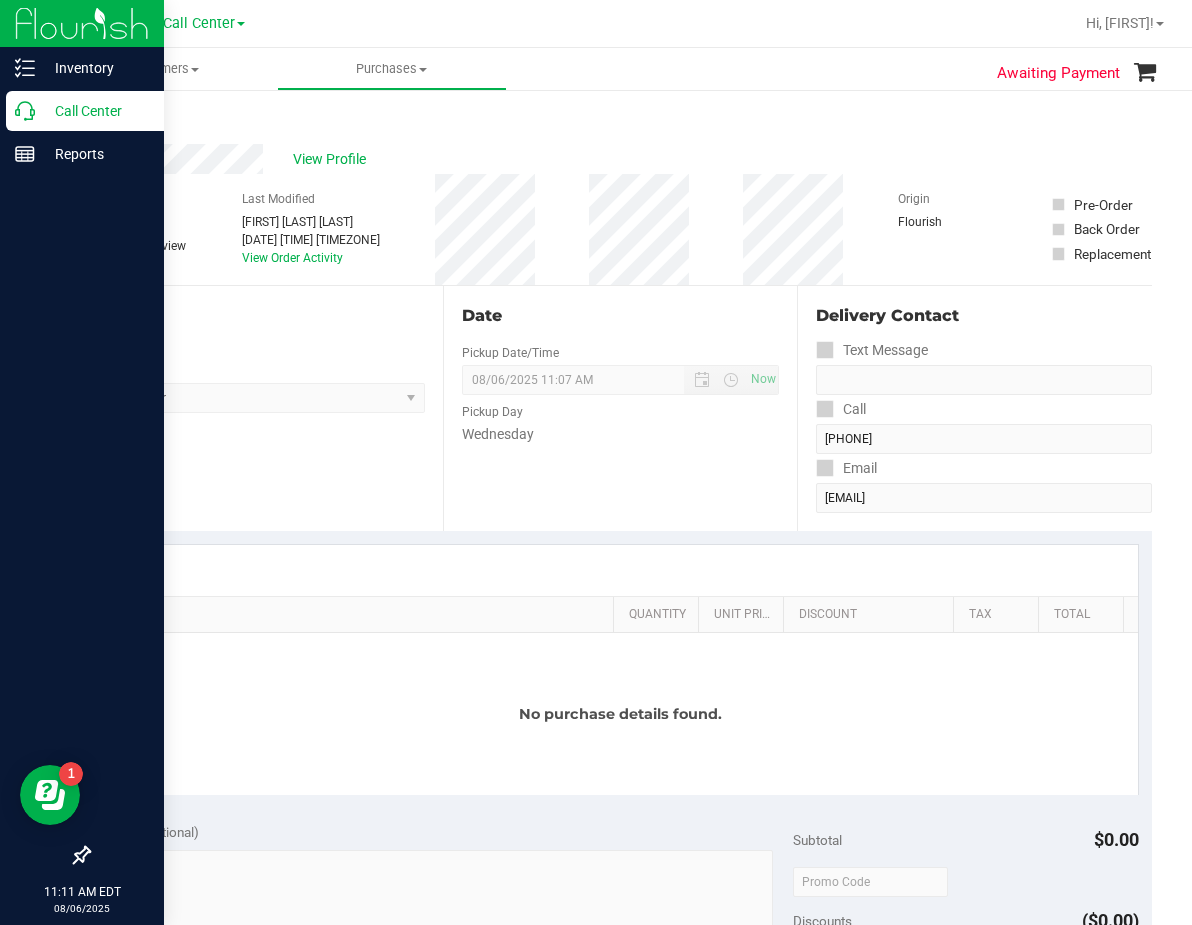 click on "Call Center" at bounding box center (95, 111) 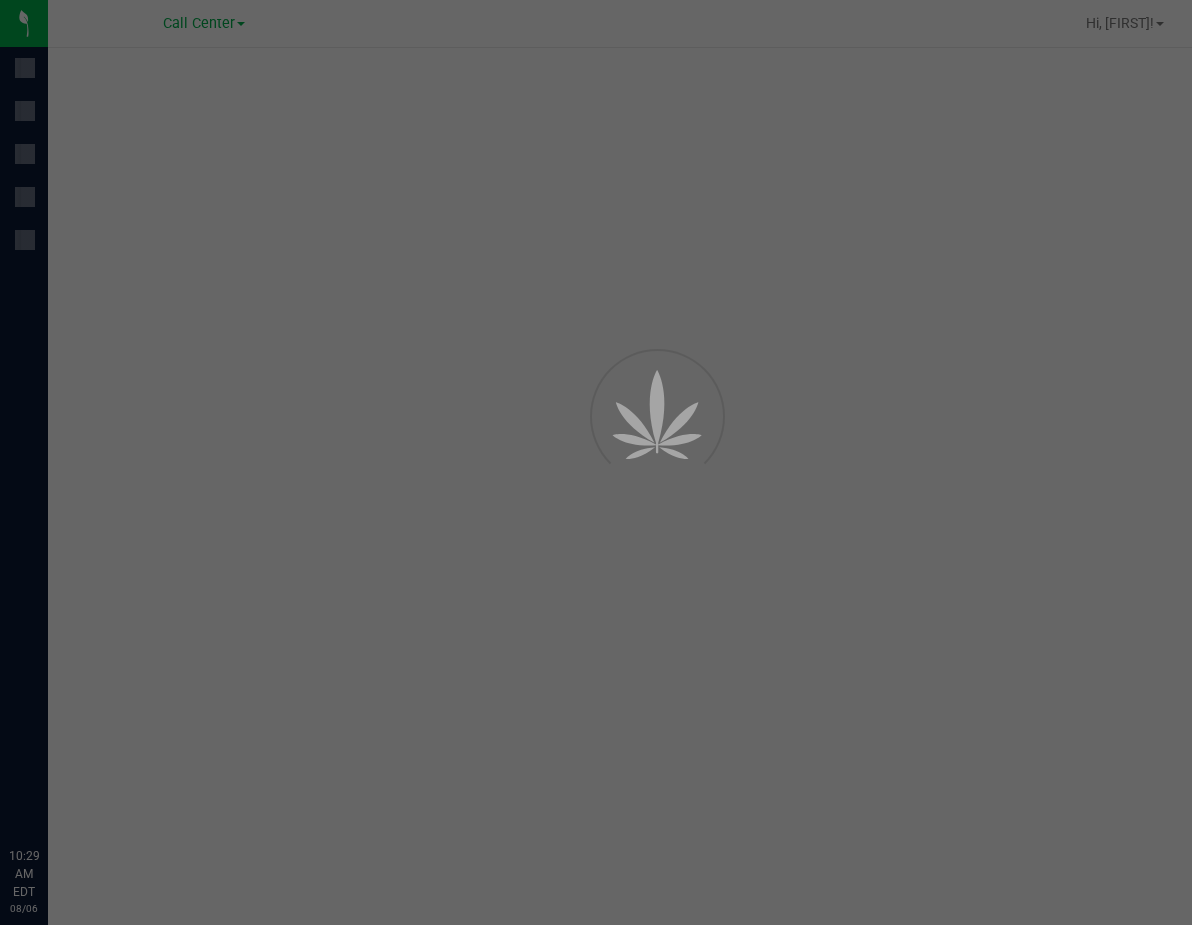 scroll, scrollTop: 0, scrollLeft: 0, axis: both 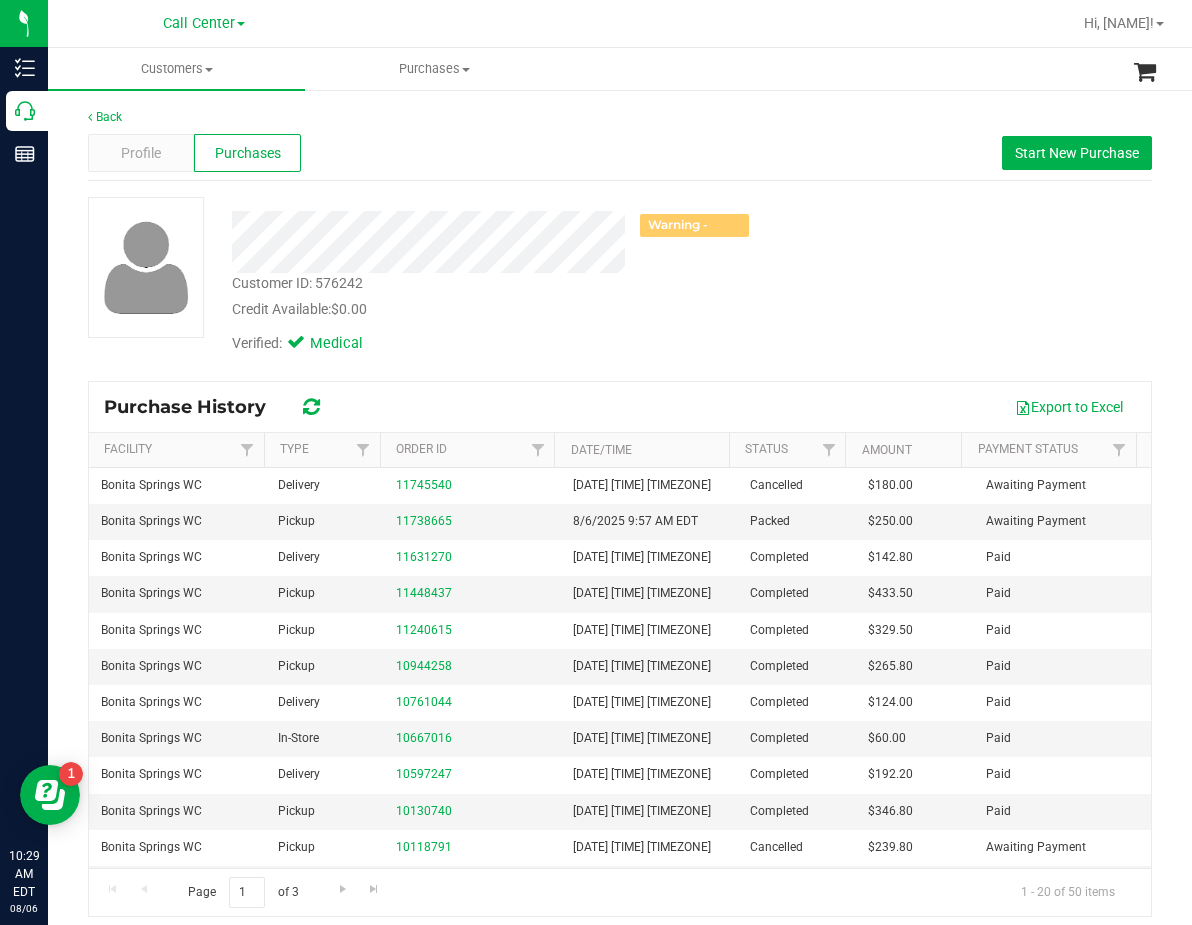 click on "Export to Excel" at bounding box center (739, 407) 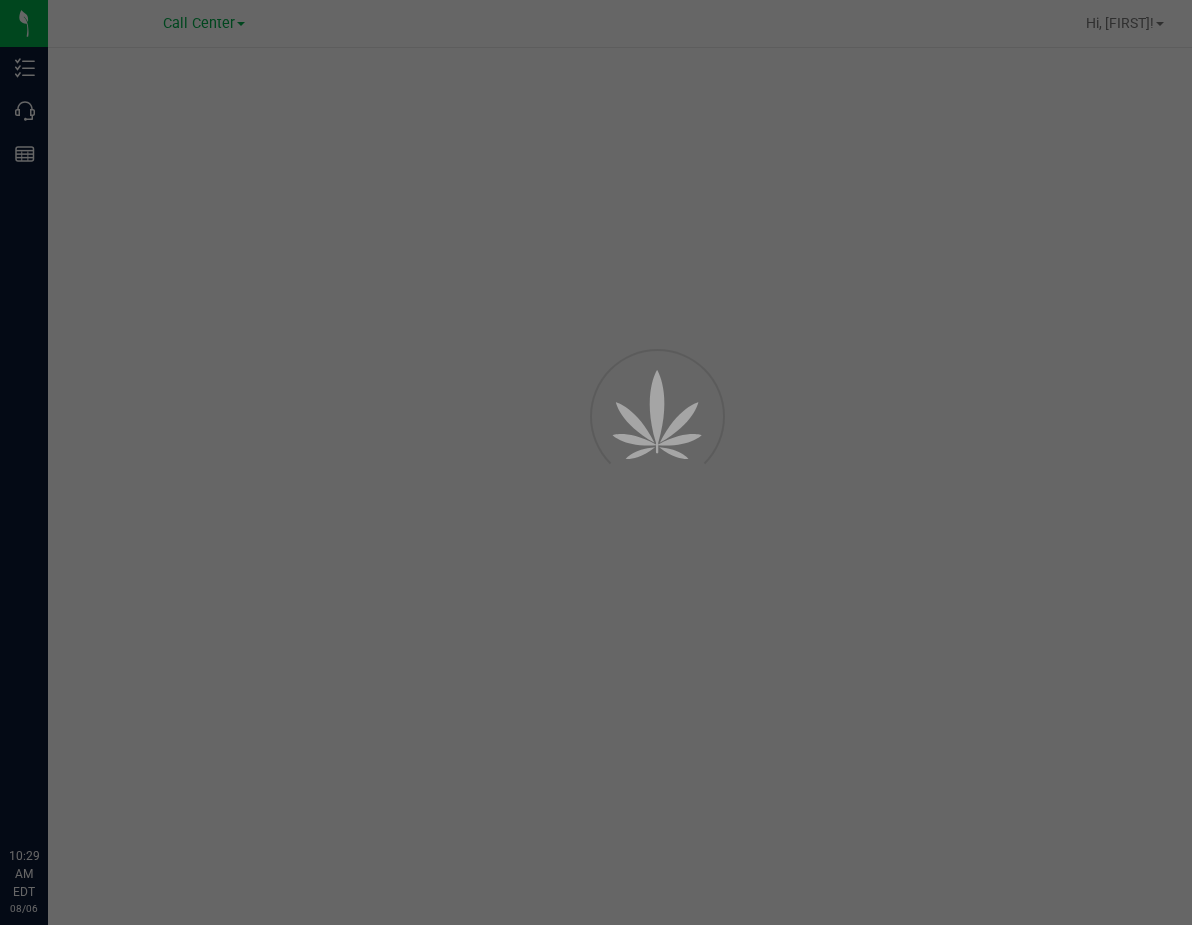 scroll, scrollTop: 0, scrollLeft: 0, axis: both 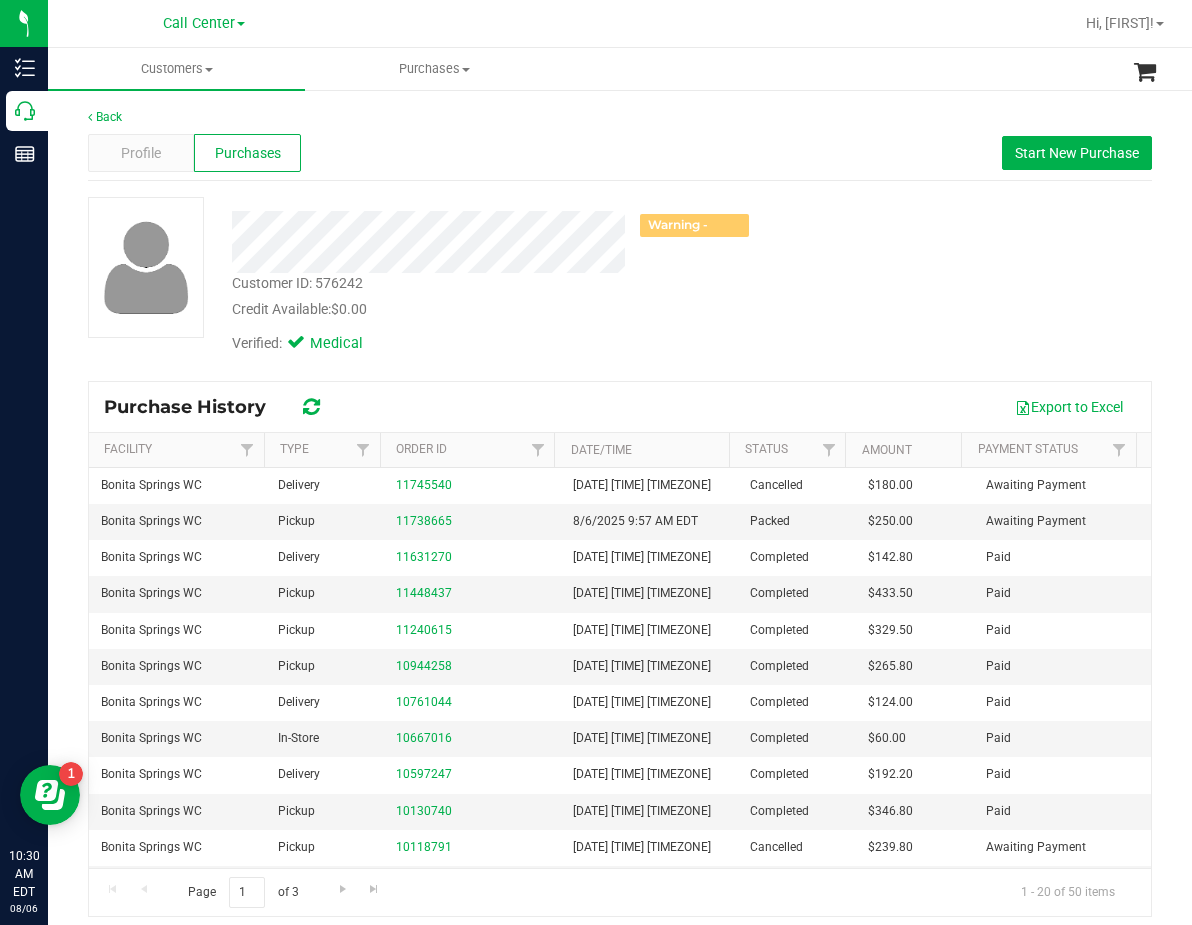 click on "Customer ID: 576242
Credit Available:
$0.00" at bounding box center [490, 296] 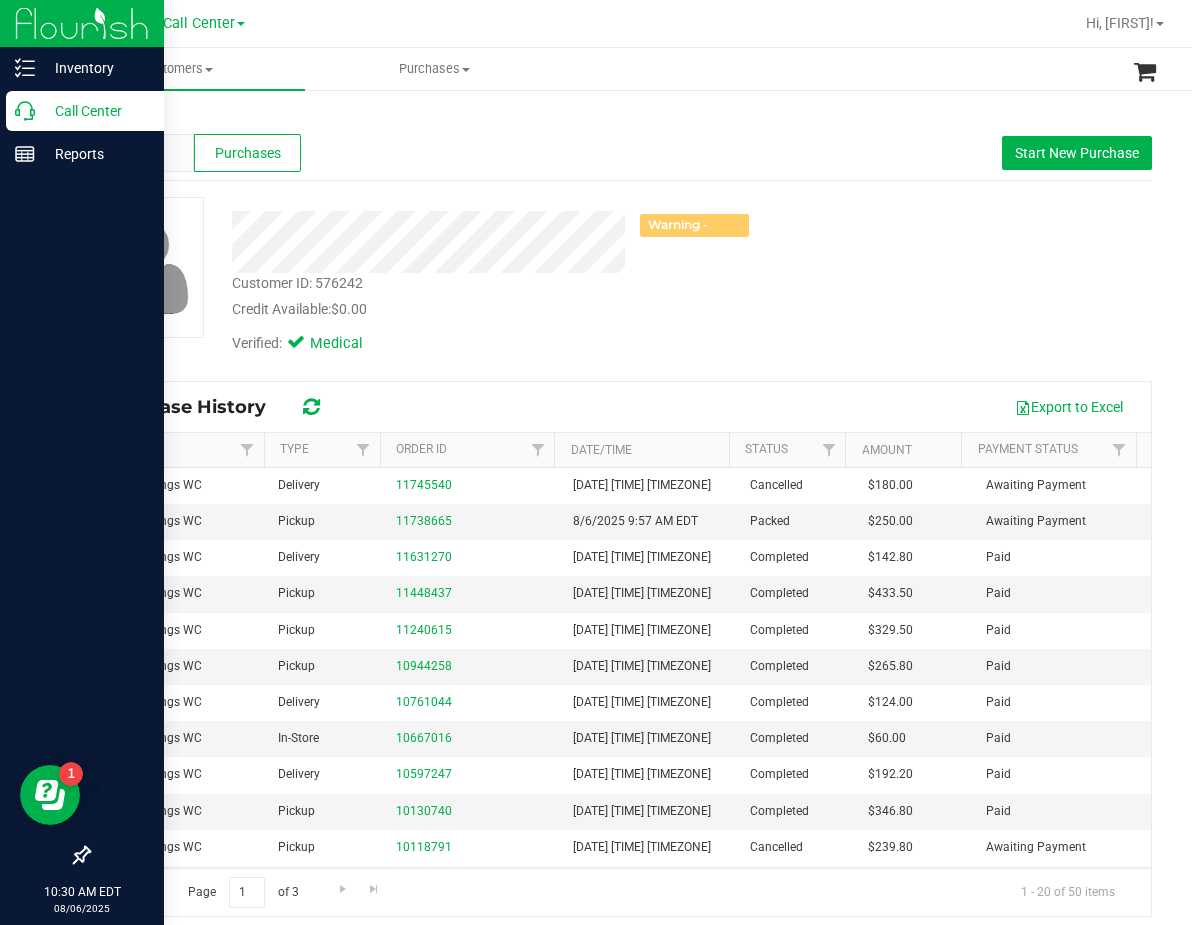 click on "Call Center" at bounding box center (95, 111) 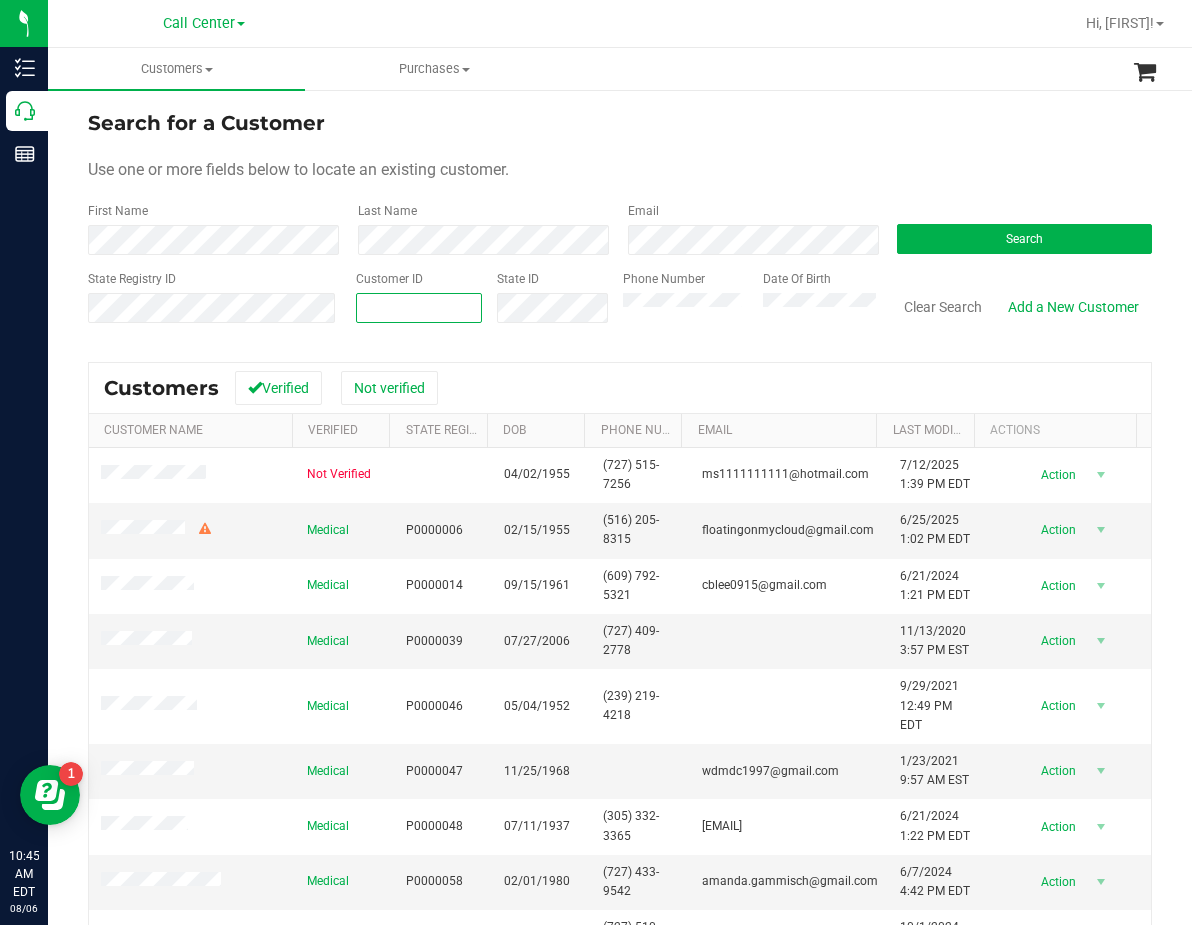 paste on "580450" 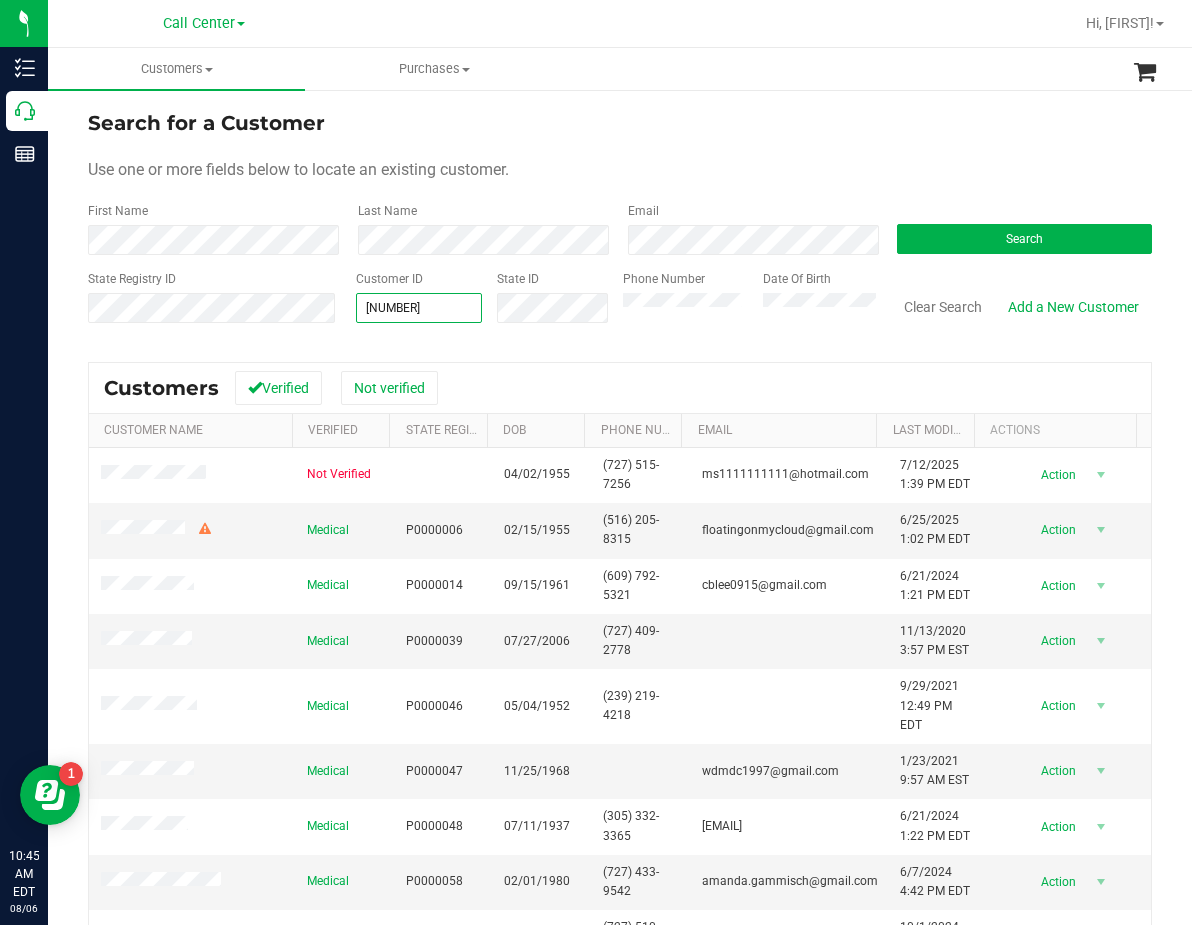 type on "580450" 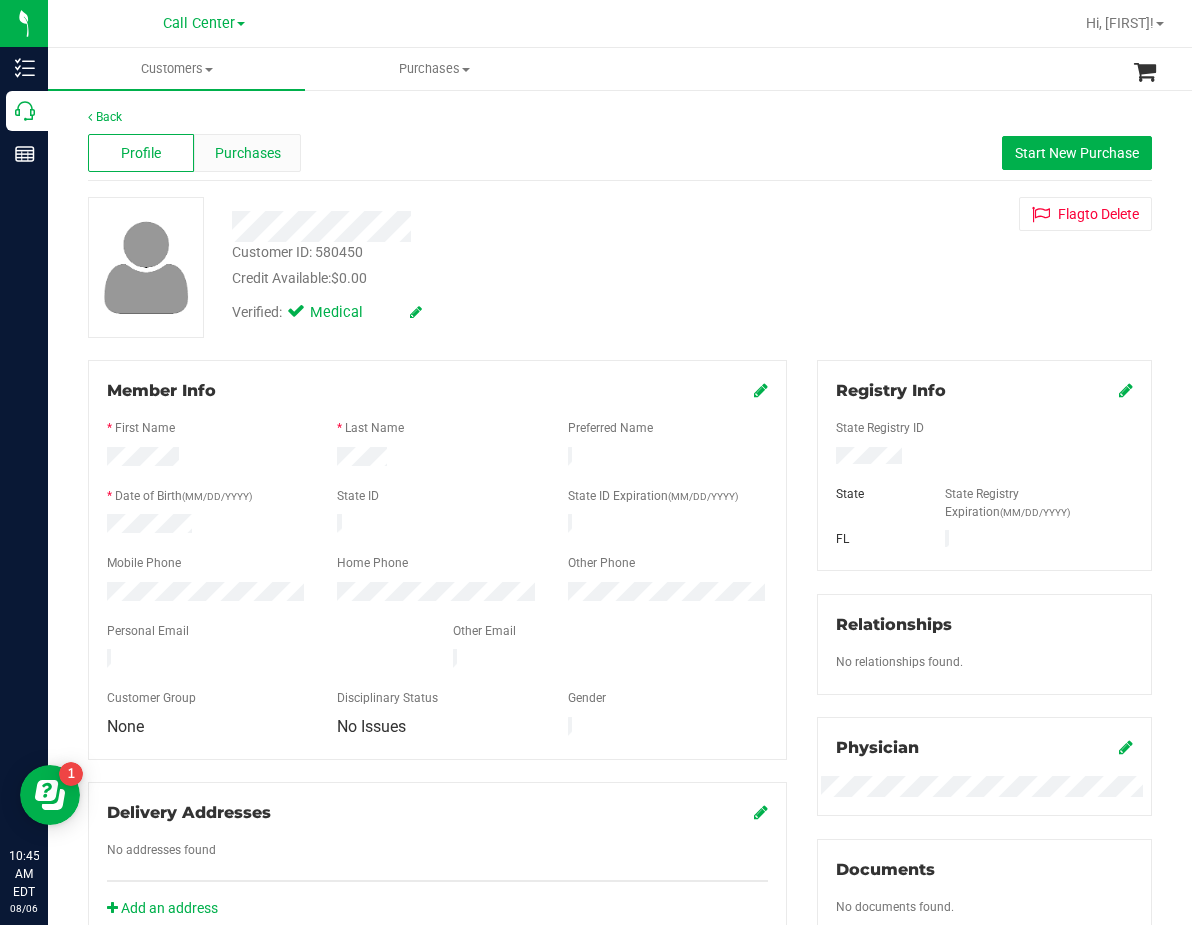 click on "Purchases" at bounding box center (247, 153) 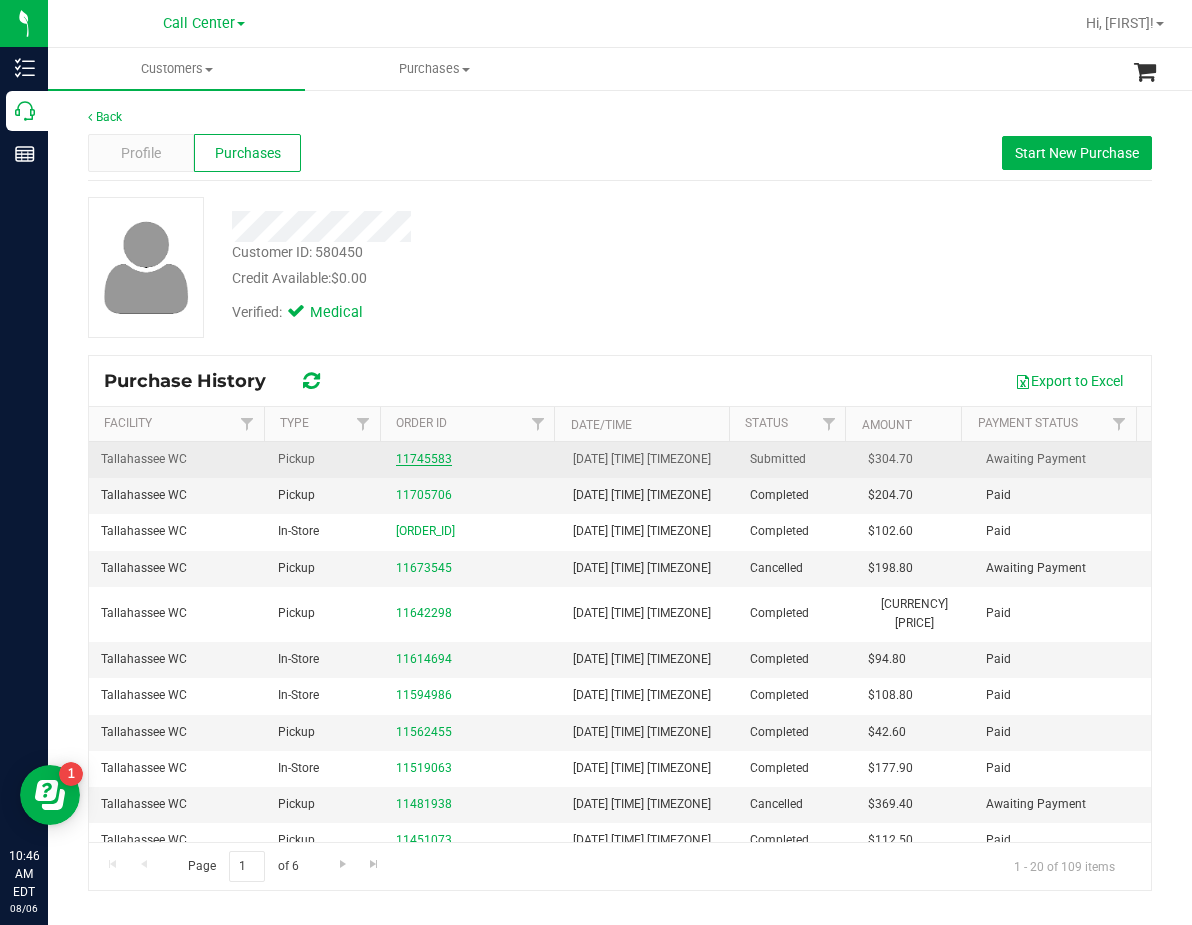 click on "11745583" at bounding box center [424, 459] 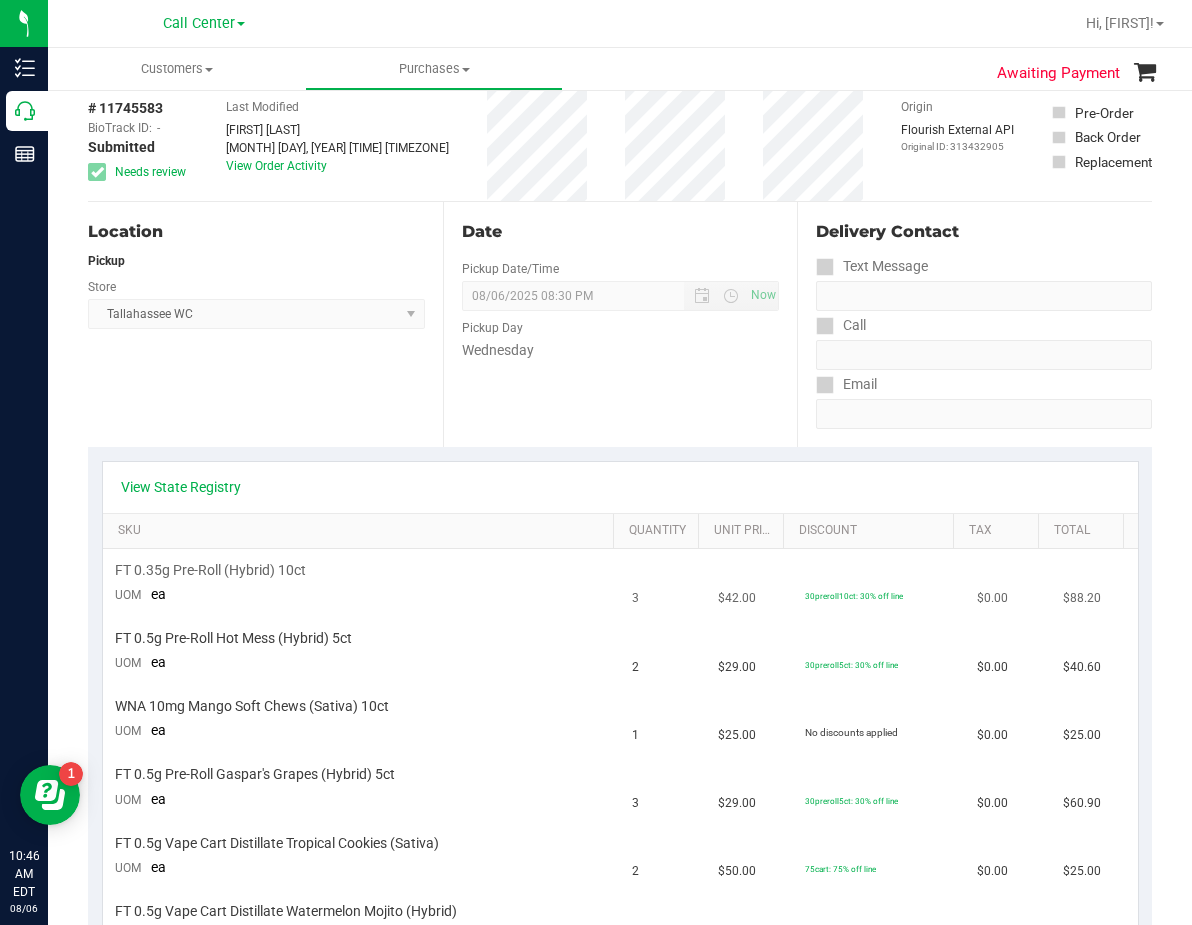 scroll, scrollTop: 200, scrollLeft: 0, axis: vertical 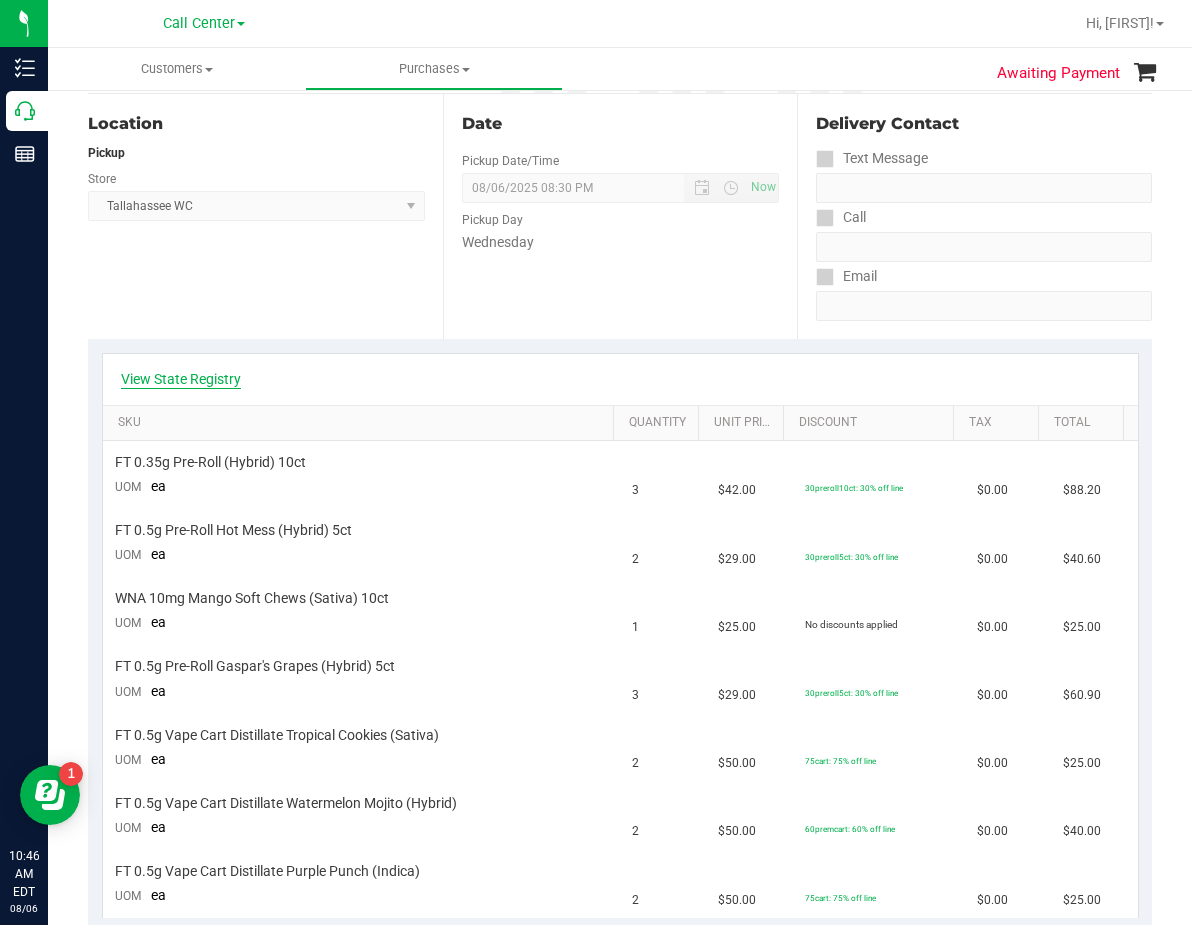 click on "View State Registry" at bounding box center (181, 379) 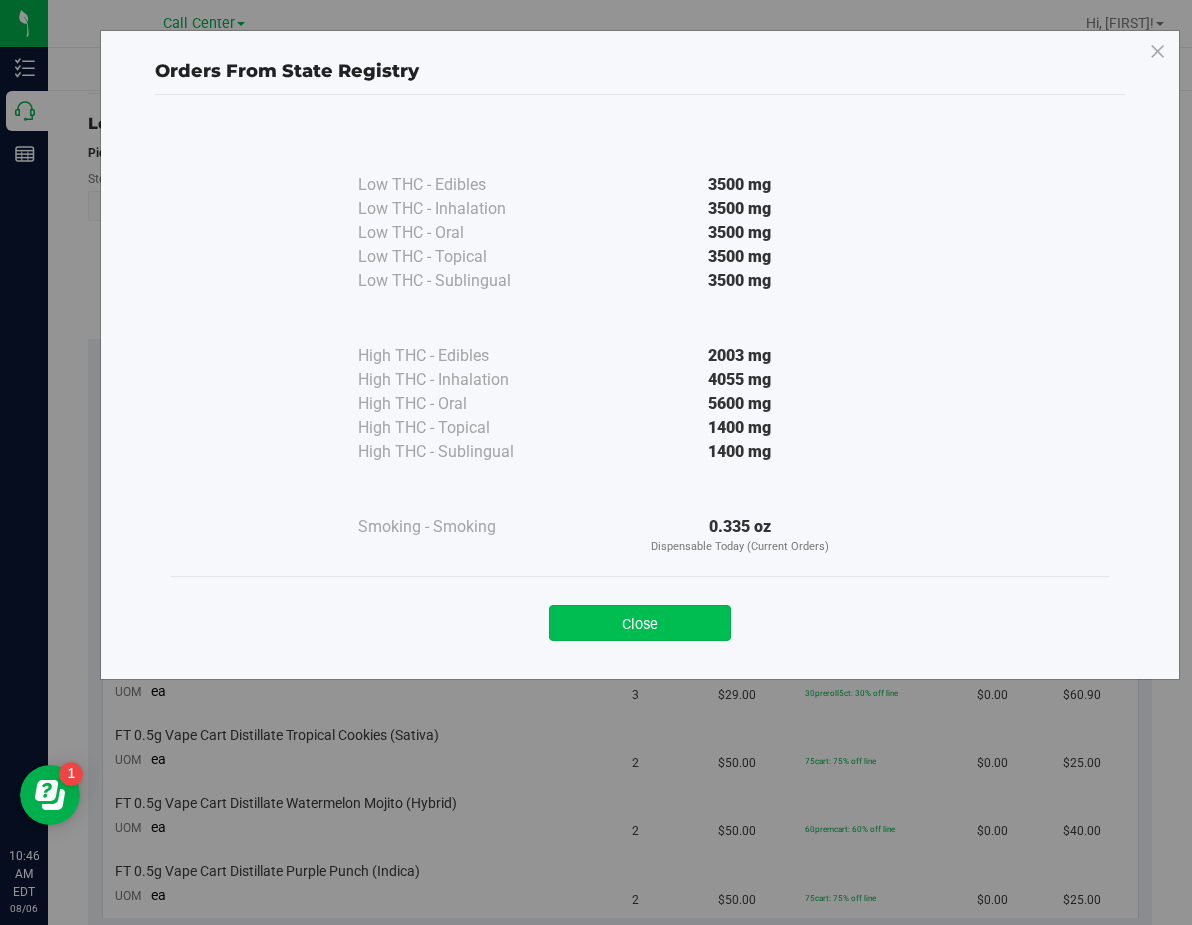 click on "Close" at bounding box center [640, 623] 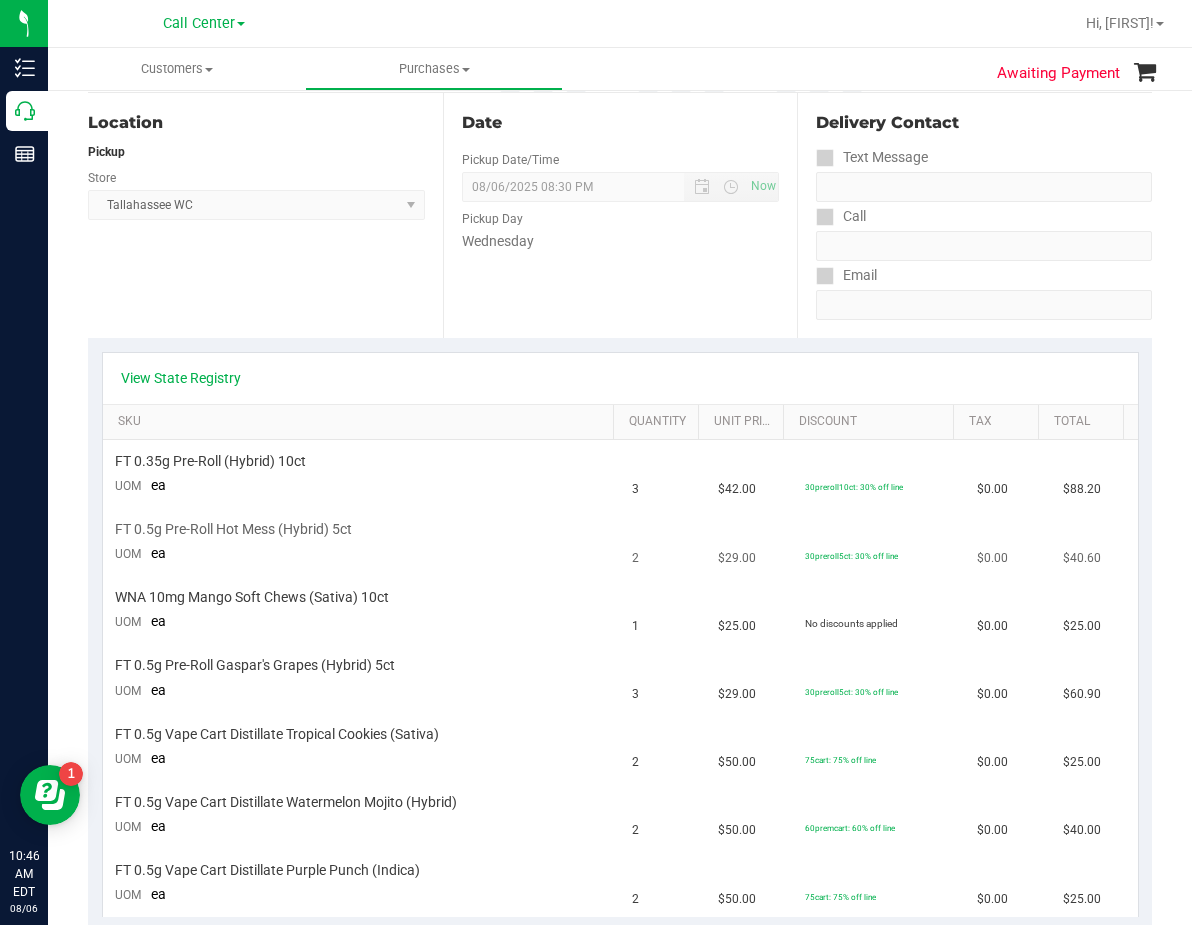 scroll, scrollTop: 200, scrollLeft: 0, axis: vertical 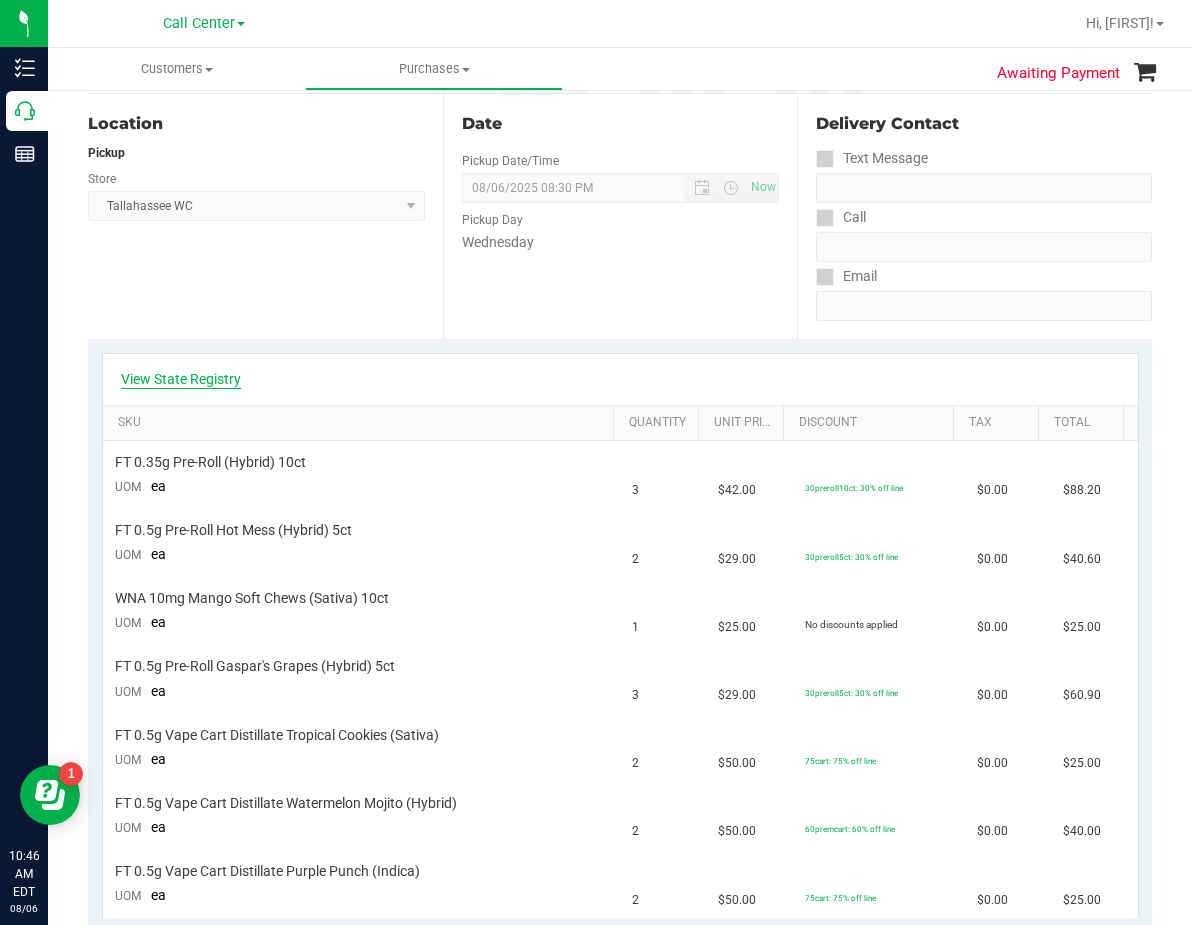 click on "View State Registry" at bounding box center [181, 379] 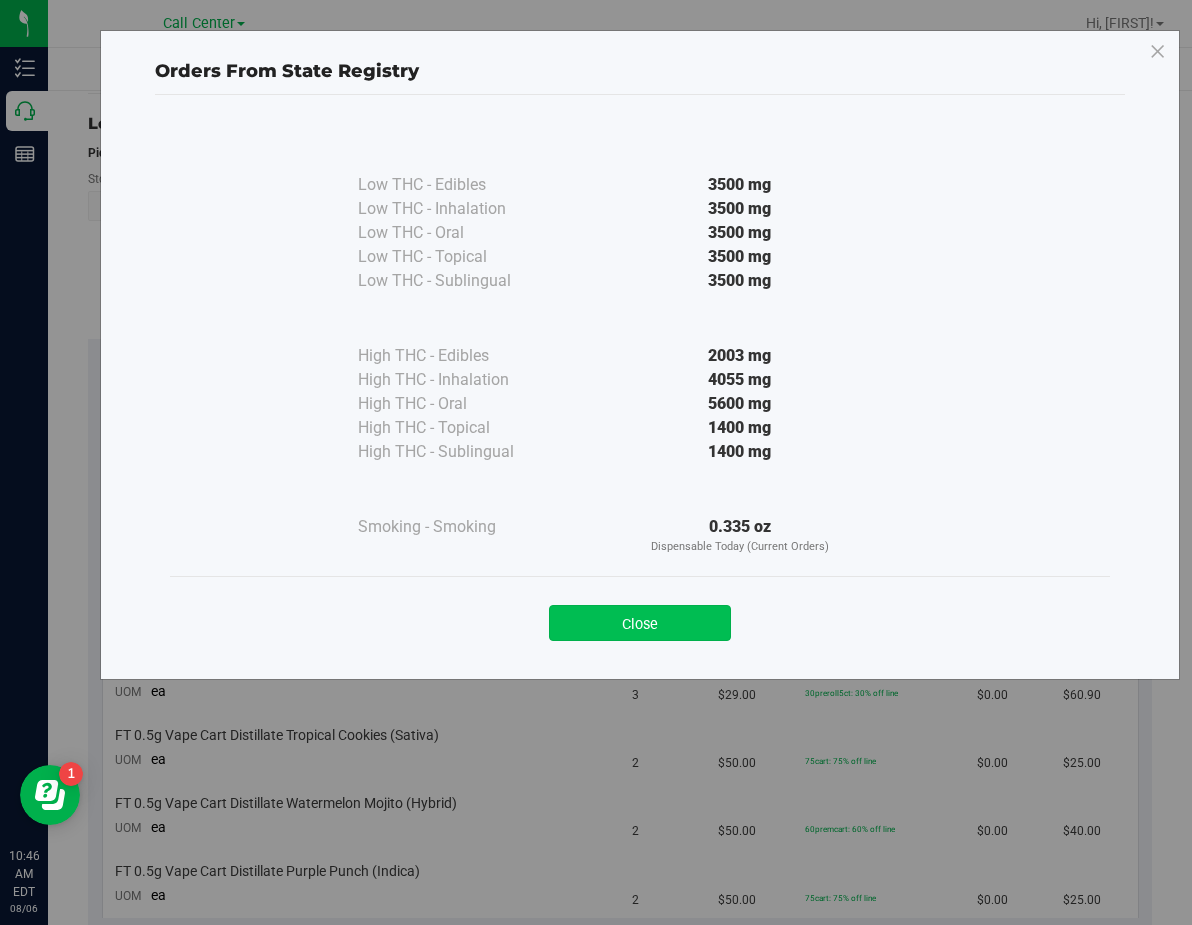 click on "Close" at bounding box center [640, 623] 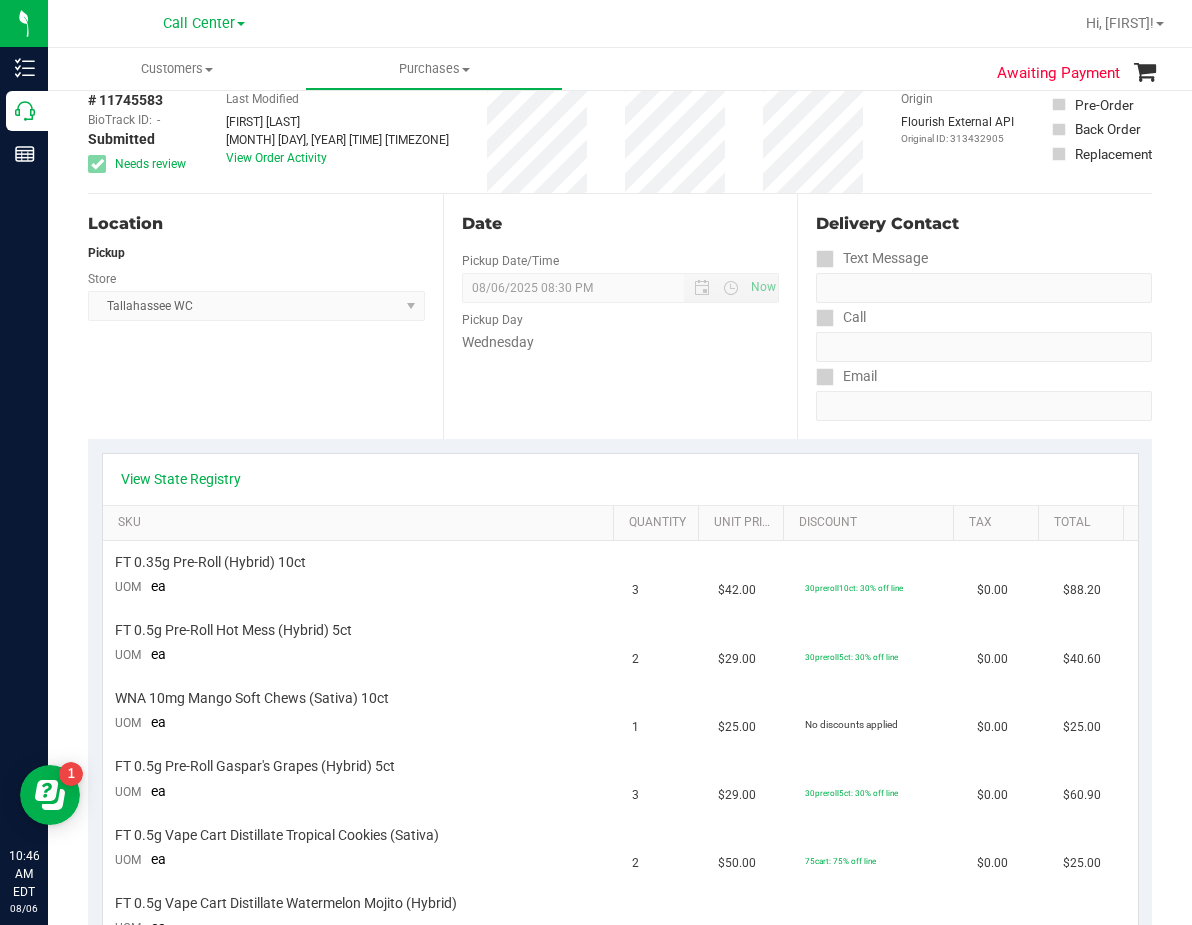 scroll, scrollTop: 0, scrollLeft: 0, axis: both 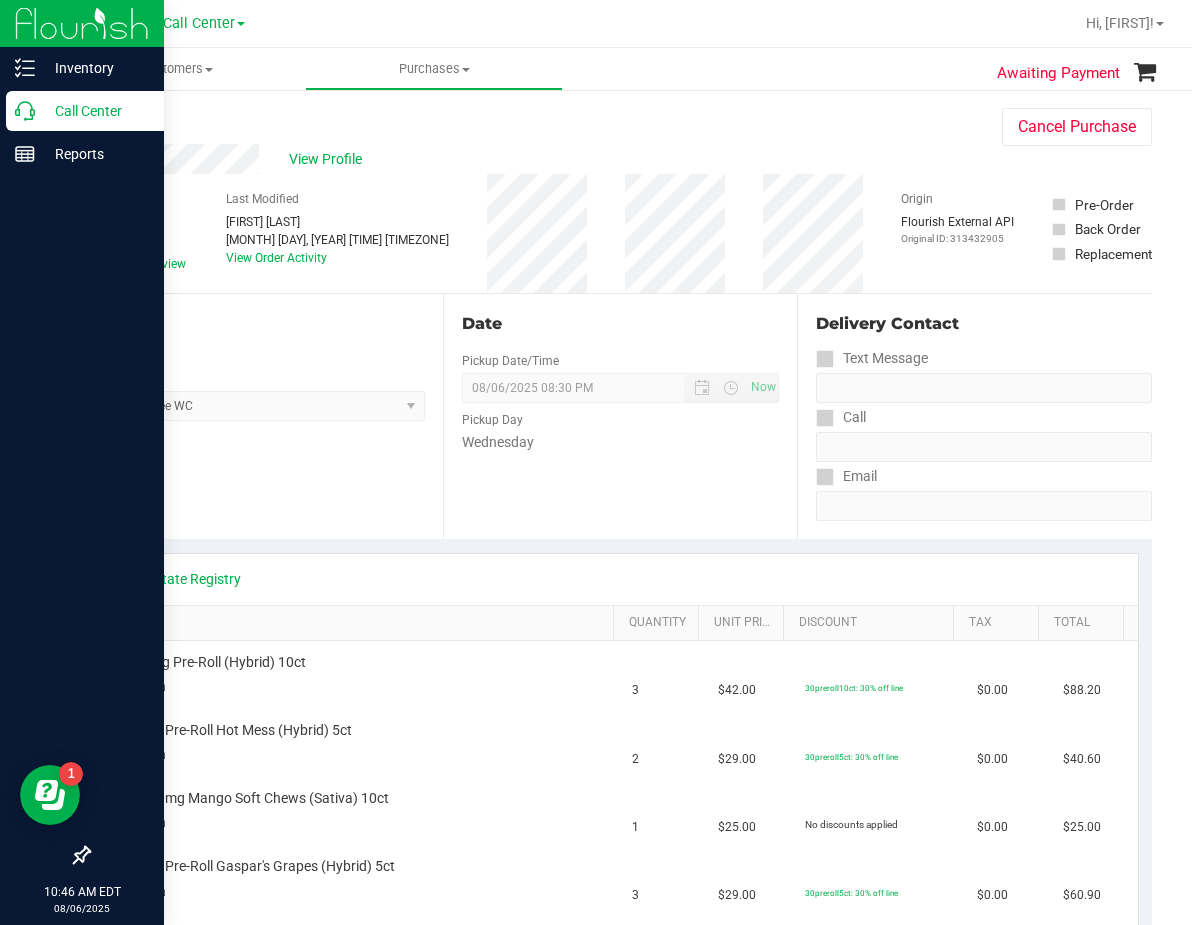 click 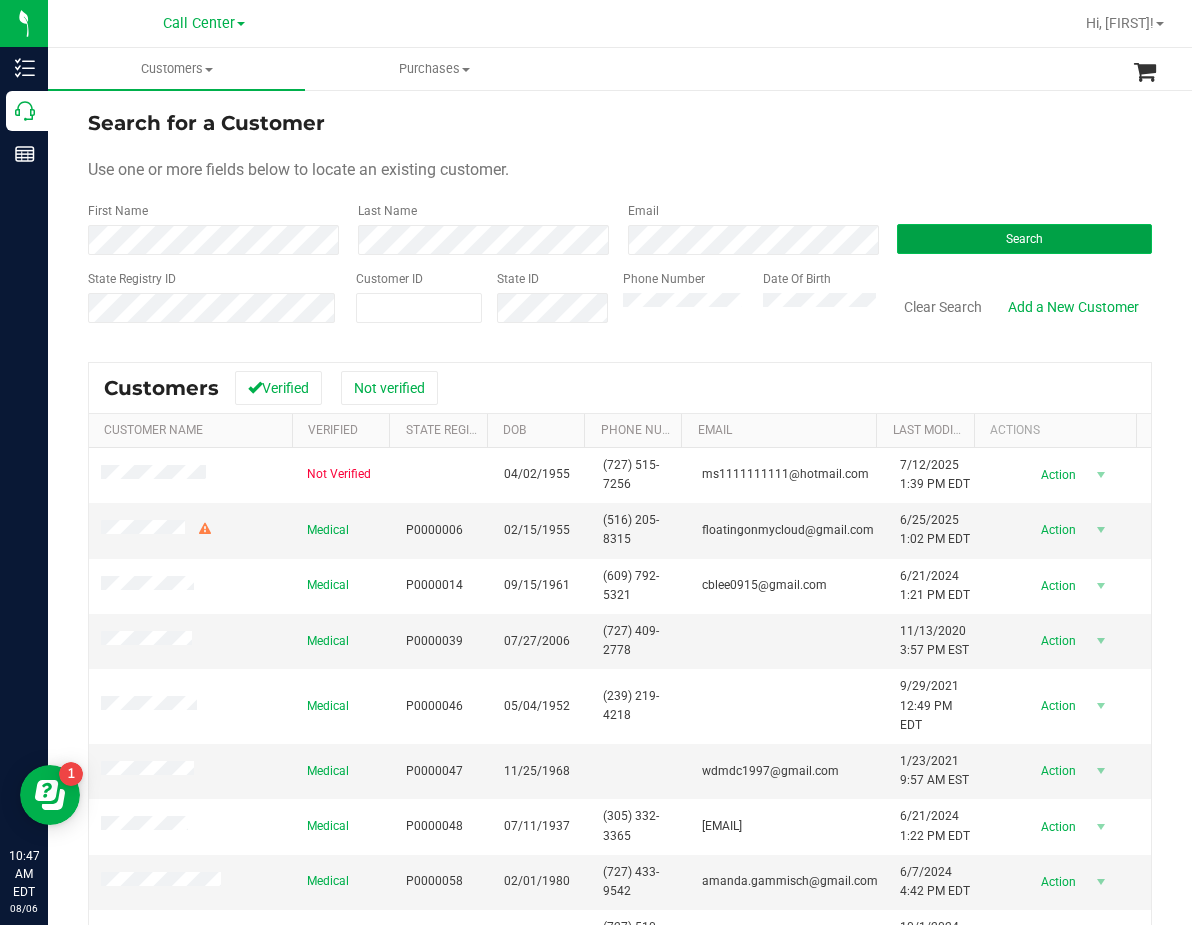 click on "Search" at bounding box center (1024, 239) 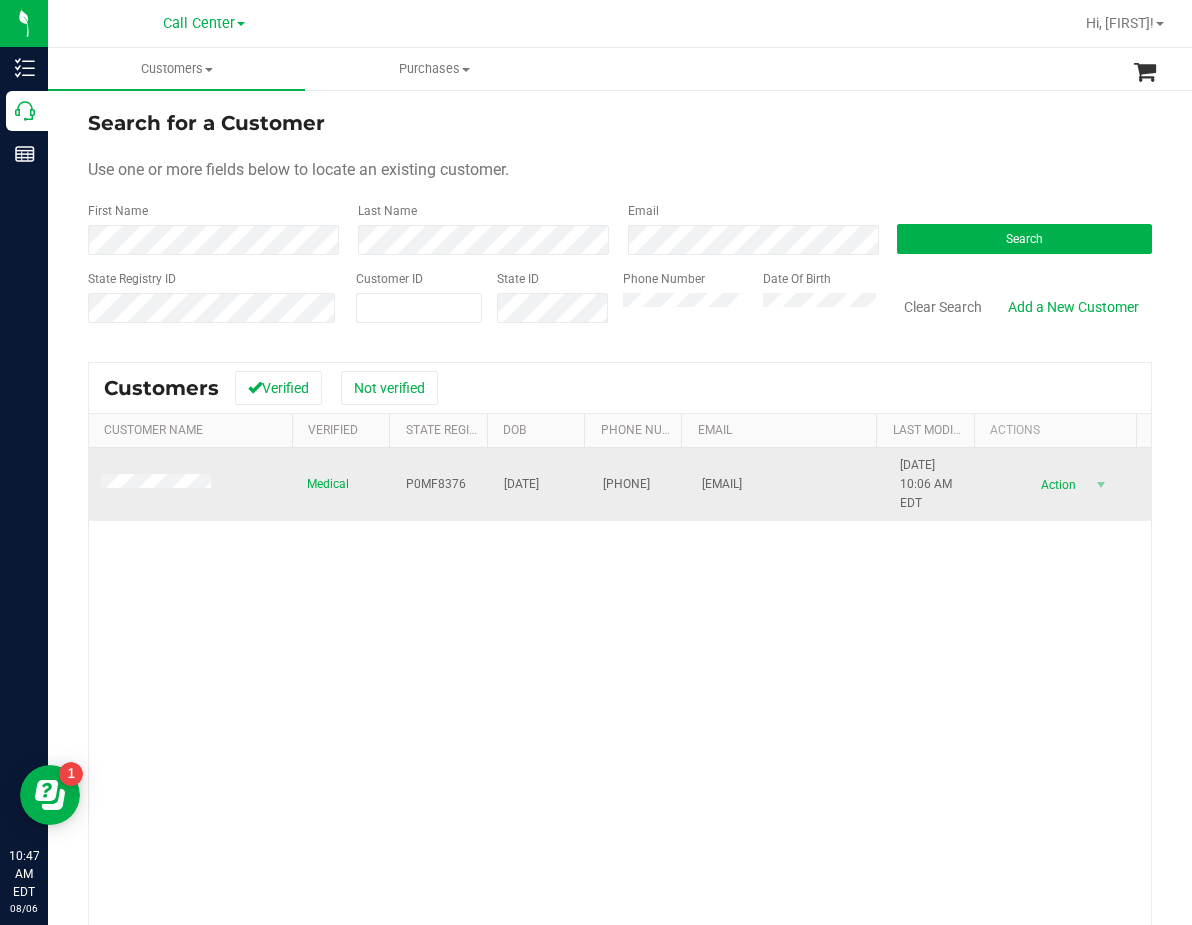 click on "P0MF8376" at bounding box center [436, 484] 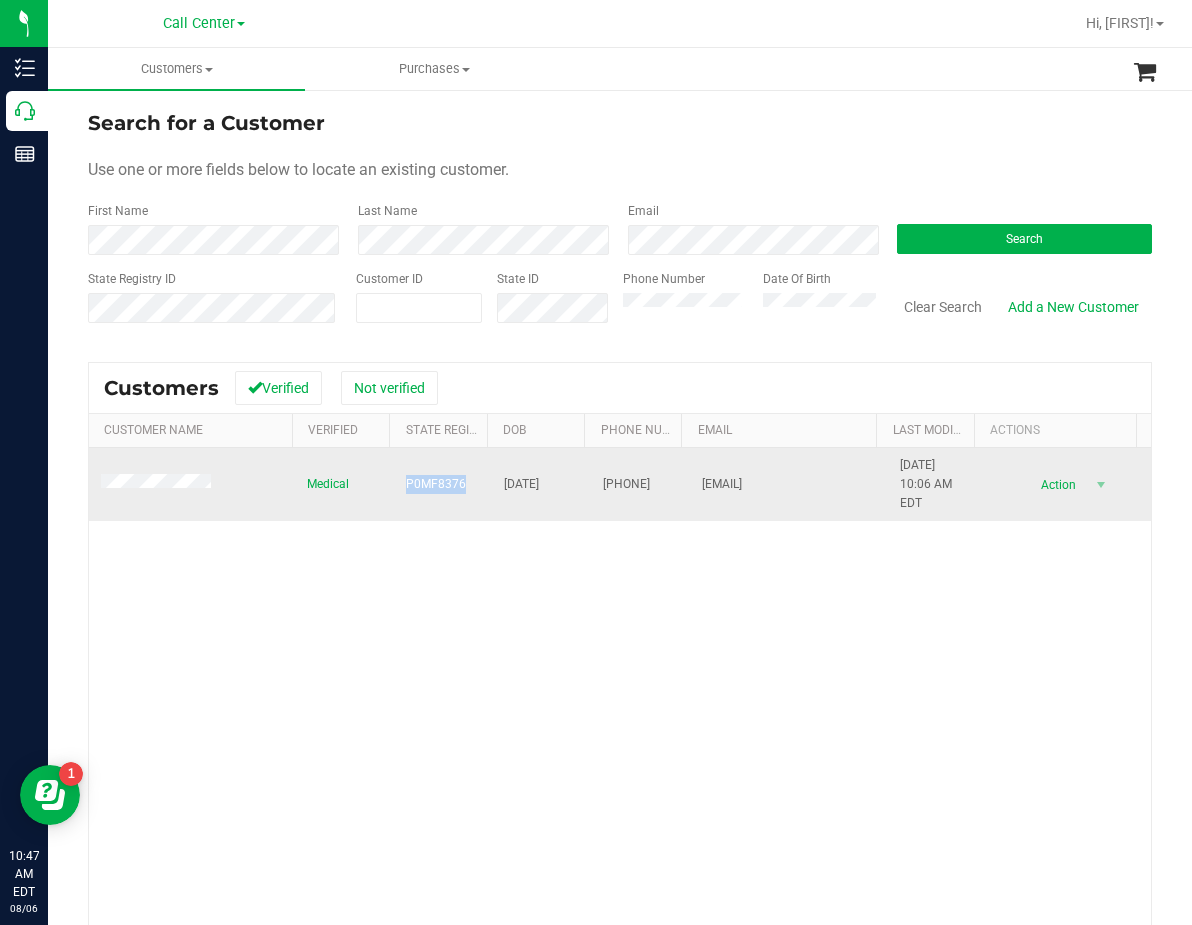 click on "P0MF8376" at bounding box center (436, 484) 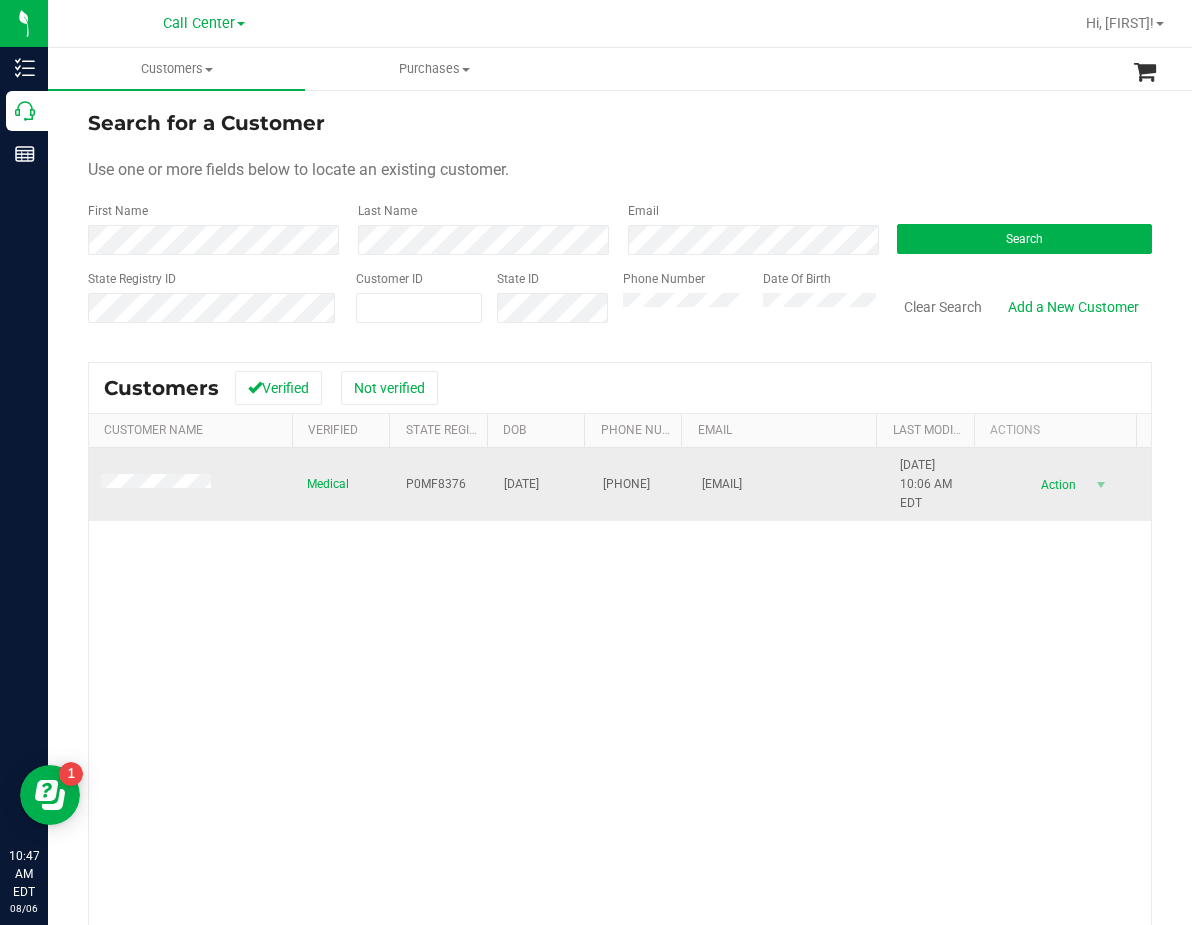 click on "06/18/1950" at bounding box center [521, 484] 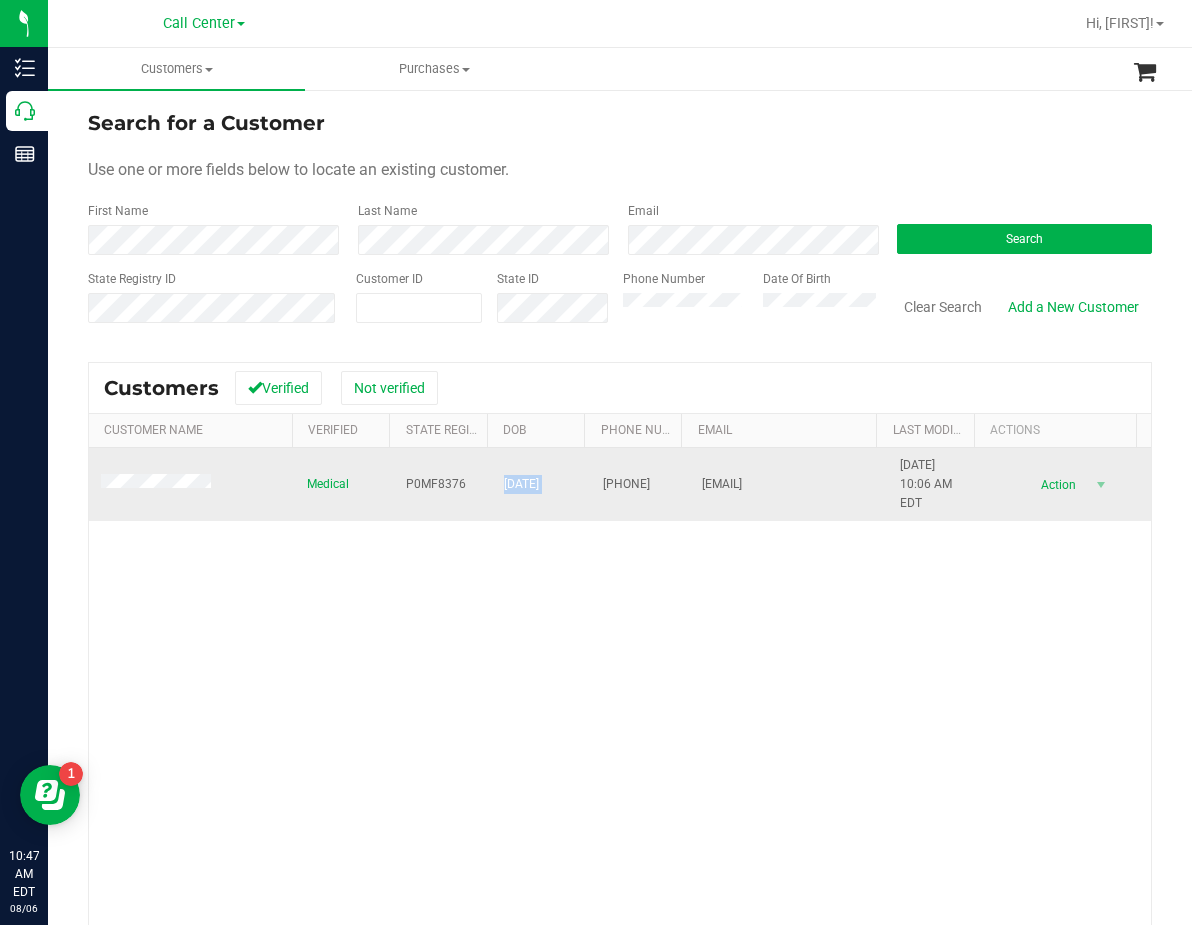 click on "06/18/1950" at bounding box center (521, 484) 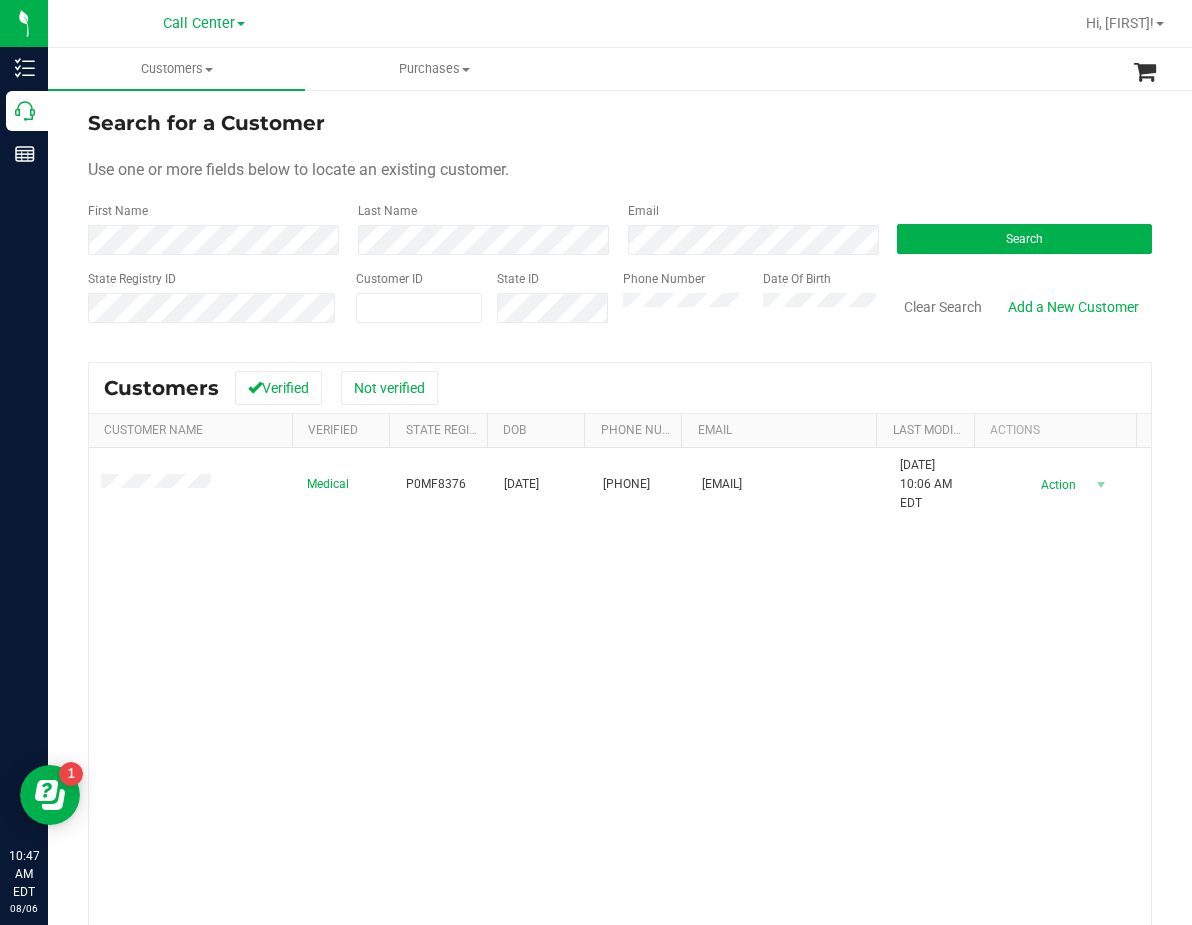 click on "Medical P0MF8376 06/18/1950 (352) 391-0809 psupitilov60@gmail.com 5/15/2024 10:06 AM EDT
Delete Profile
Action Action Create new purchase View profile View purchases" at bounding box center [620, 739] 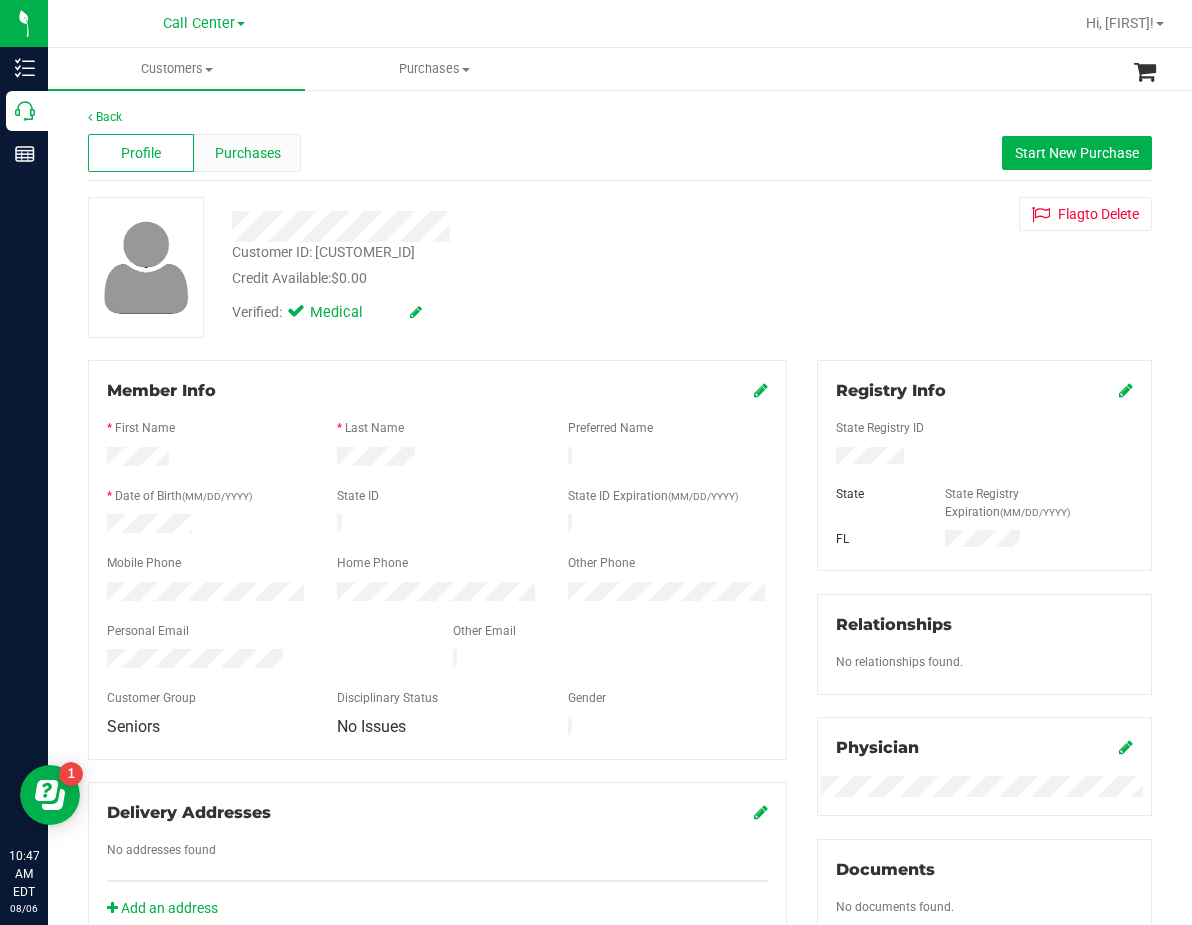 click on "Purchases" at bounding box center [247, 153] 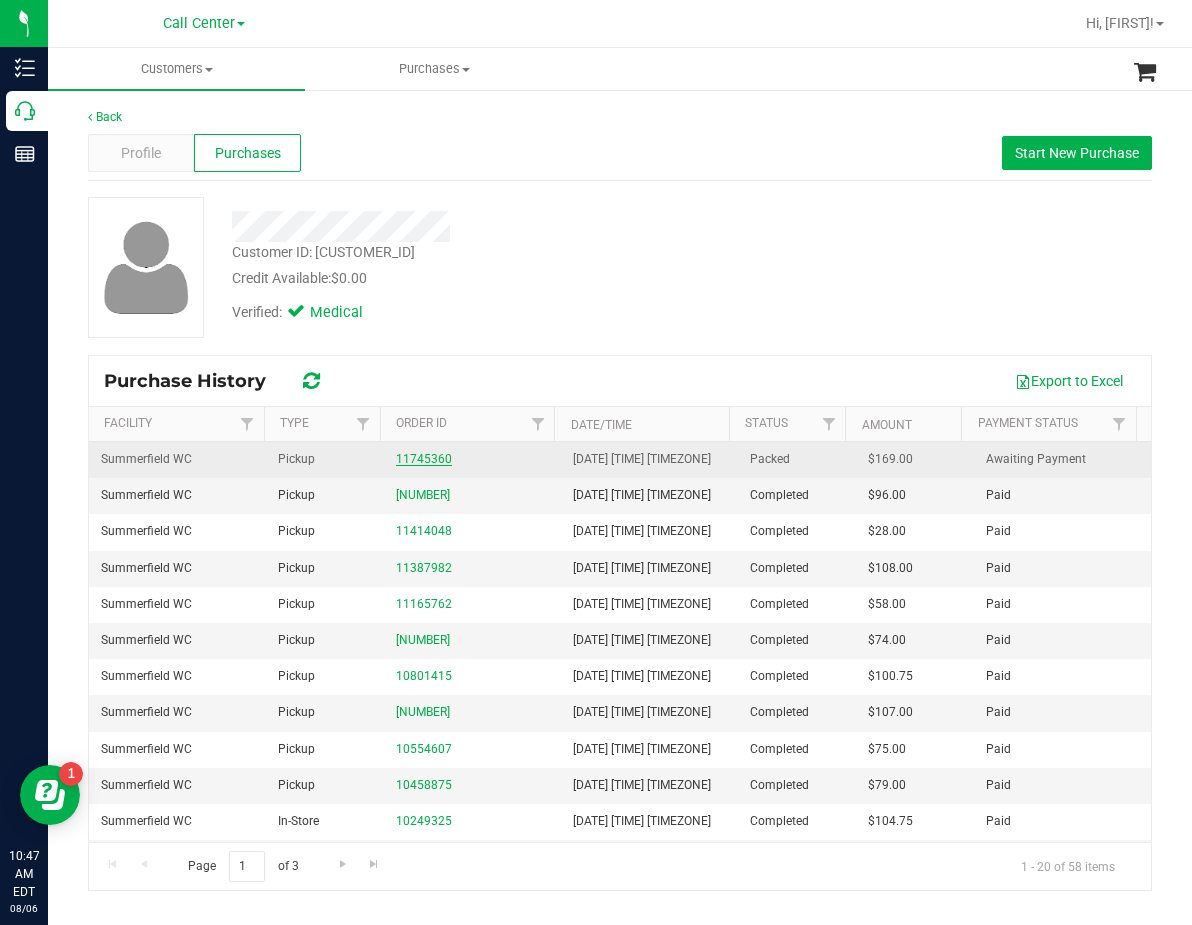 click on "11745360" at bounding box center (424, 459) 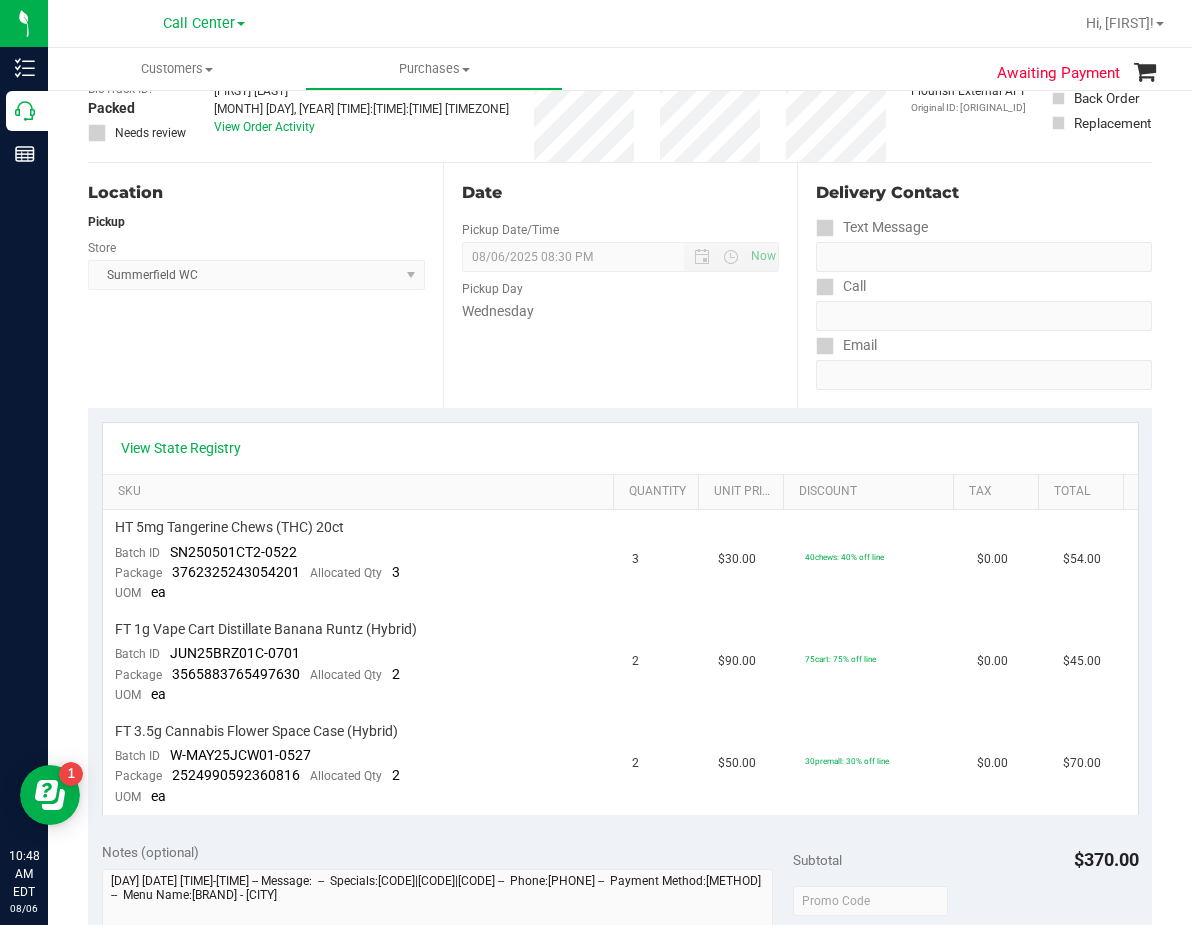 scroll, scrollTop: 0, scrollLeft: 0, axis: both 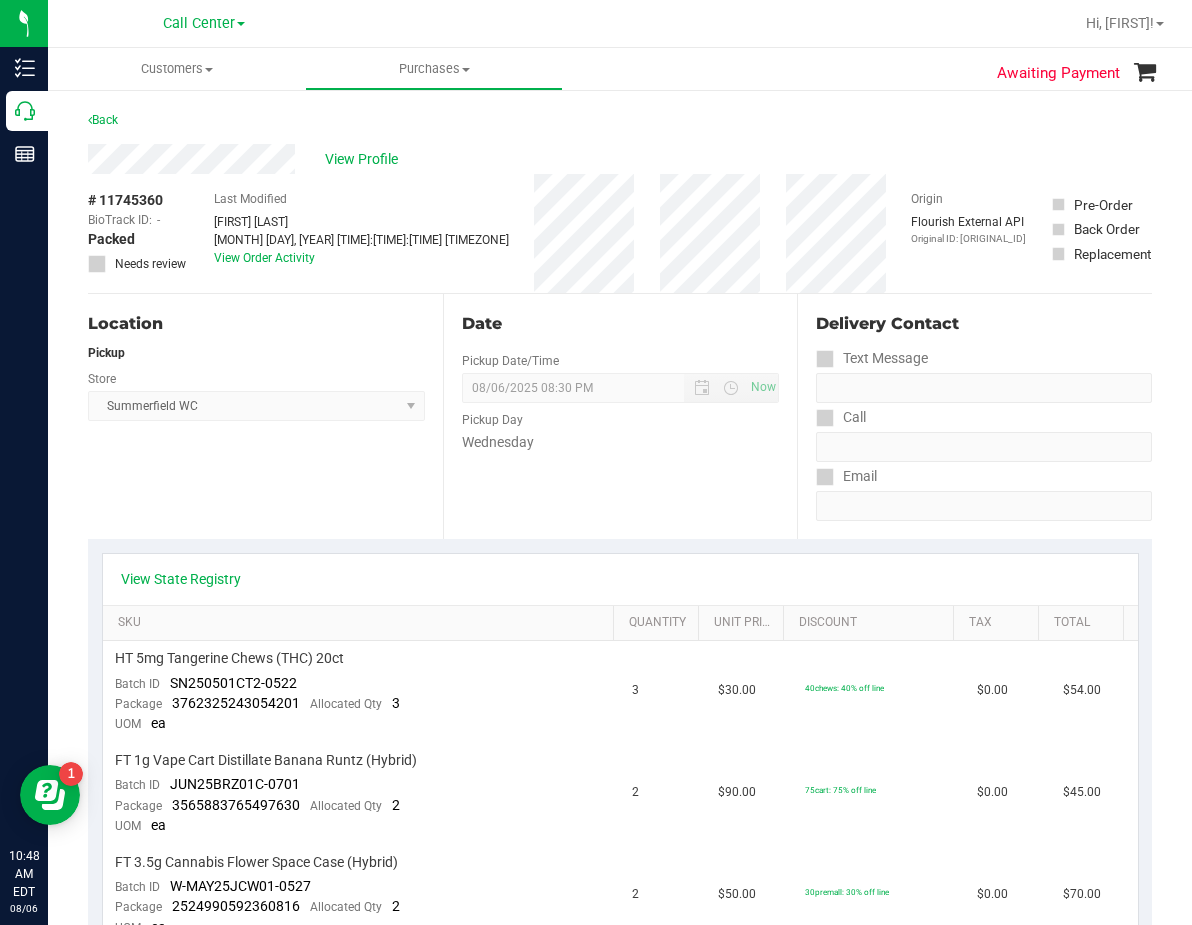 drag, startPoint x: 490, startPoint y: 493, endPoint x: 392, endPoint y: 480, distance: 98.85848 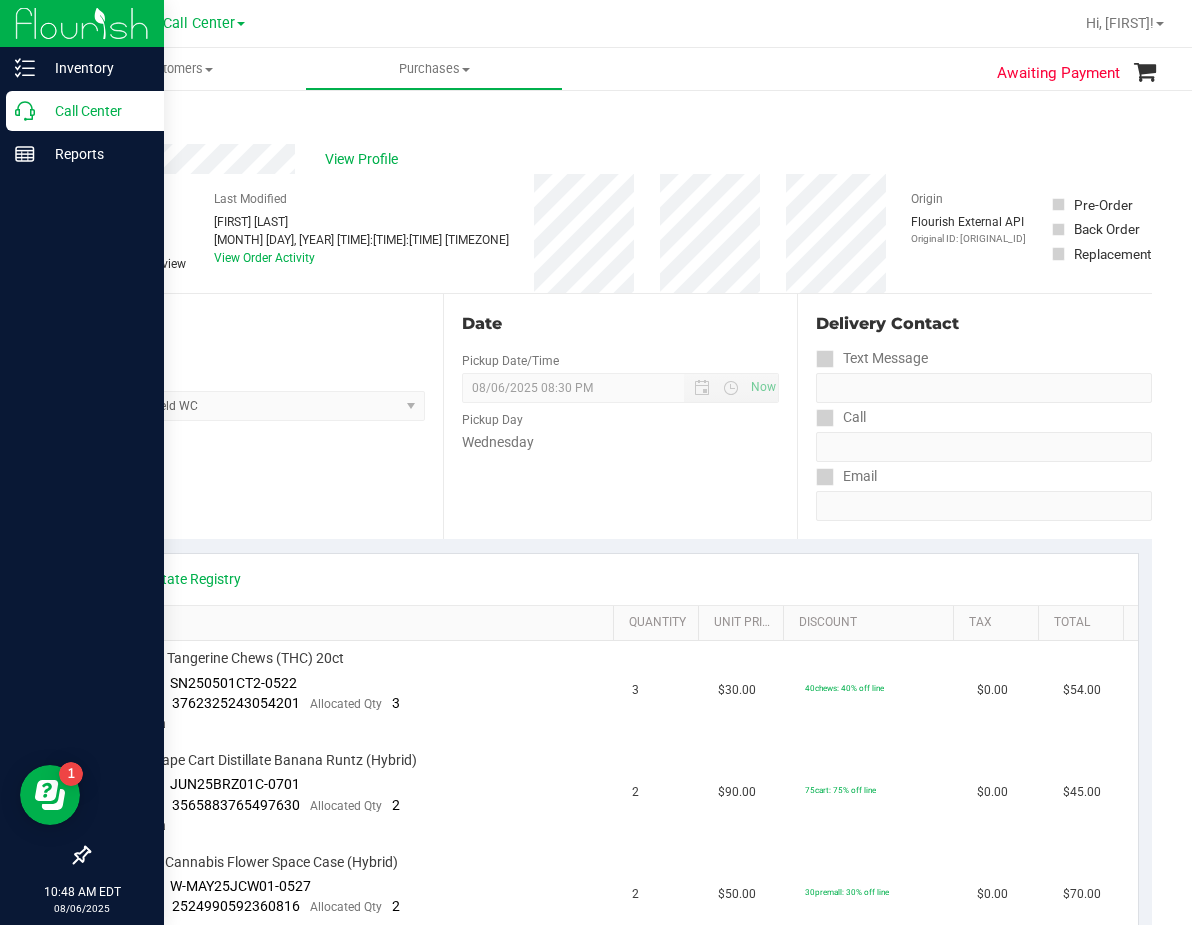 click on "Call Center" at bounding box center [85, 111] 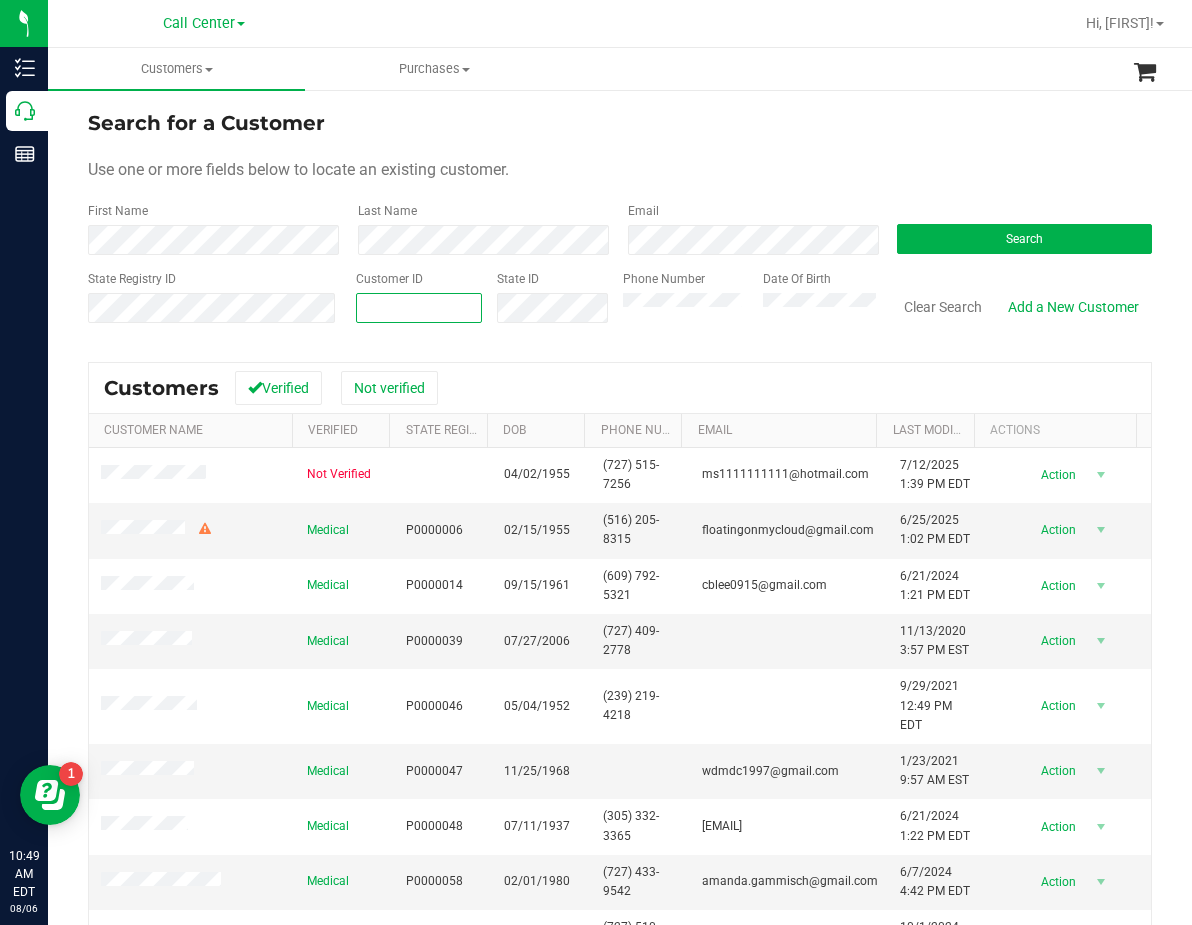 click at bounding box center (419, 308) 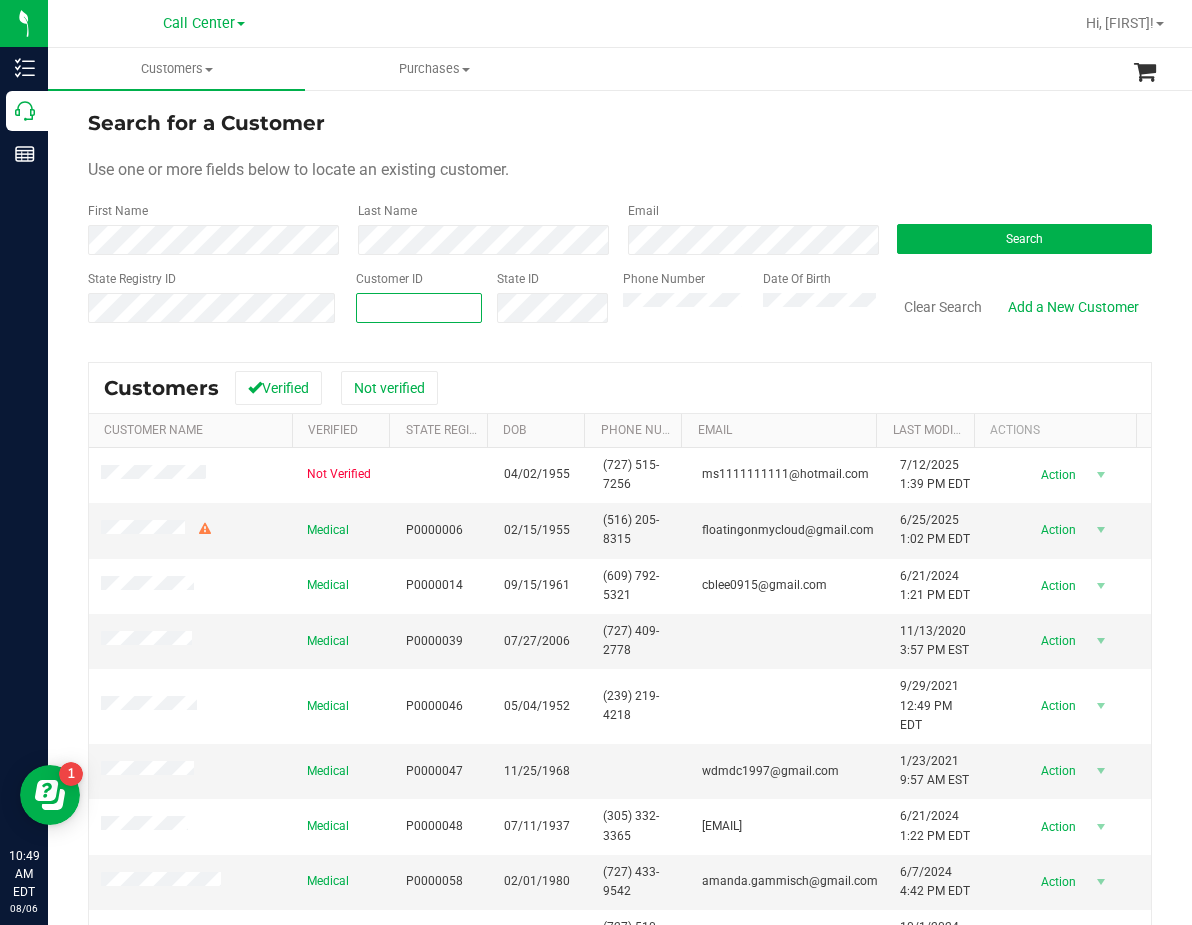 paste on "191247" 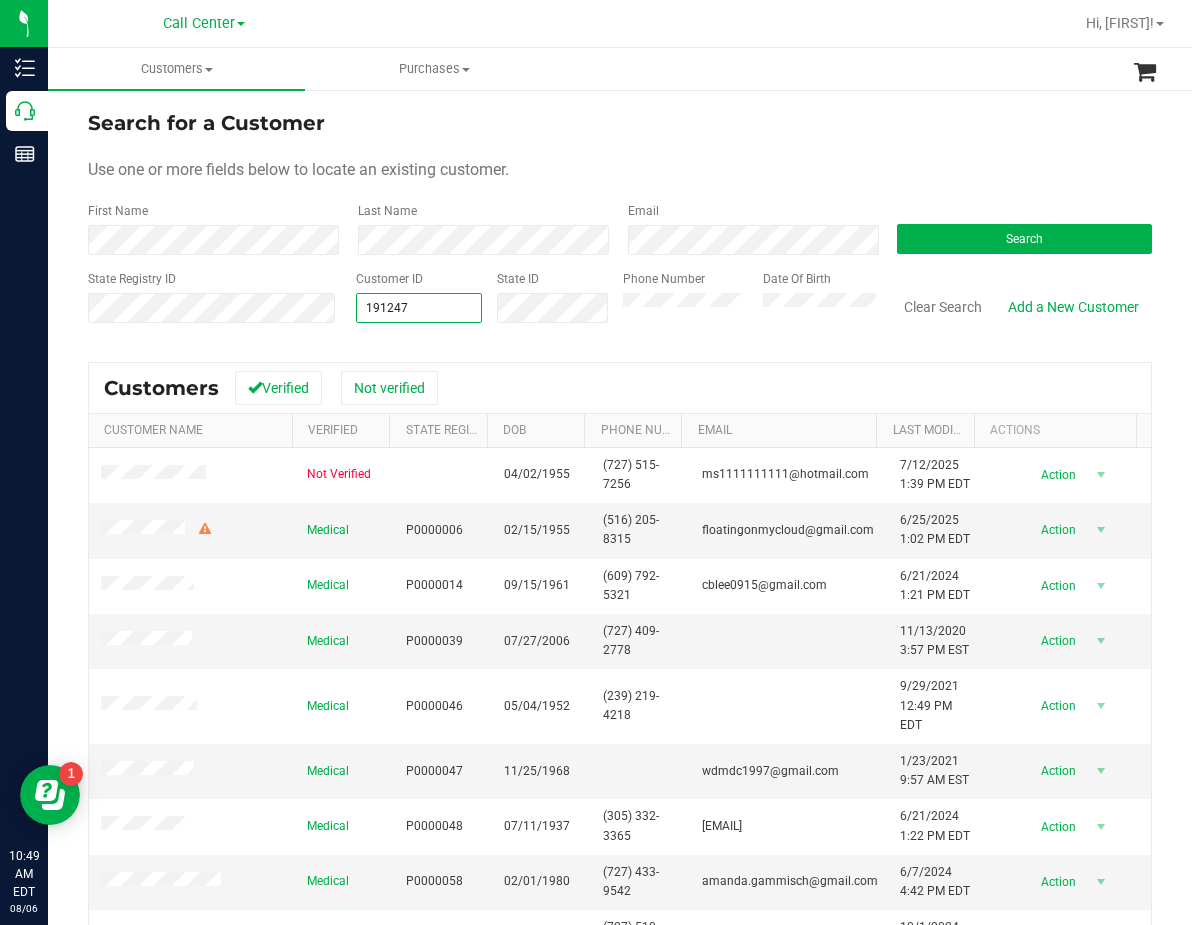type on "191247" 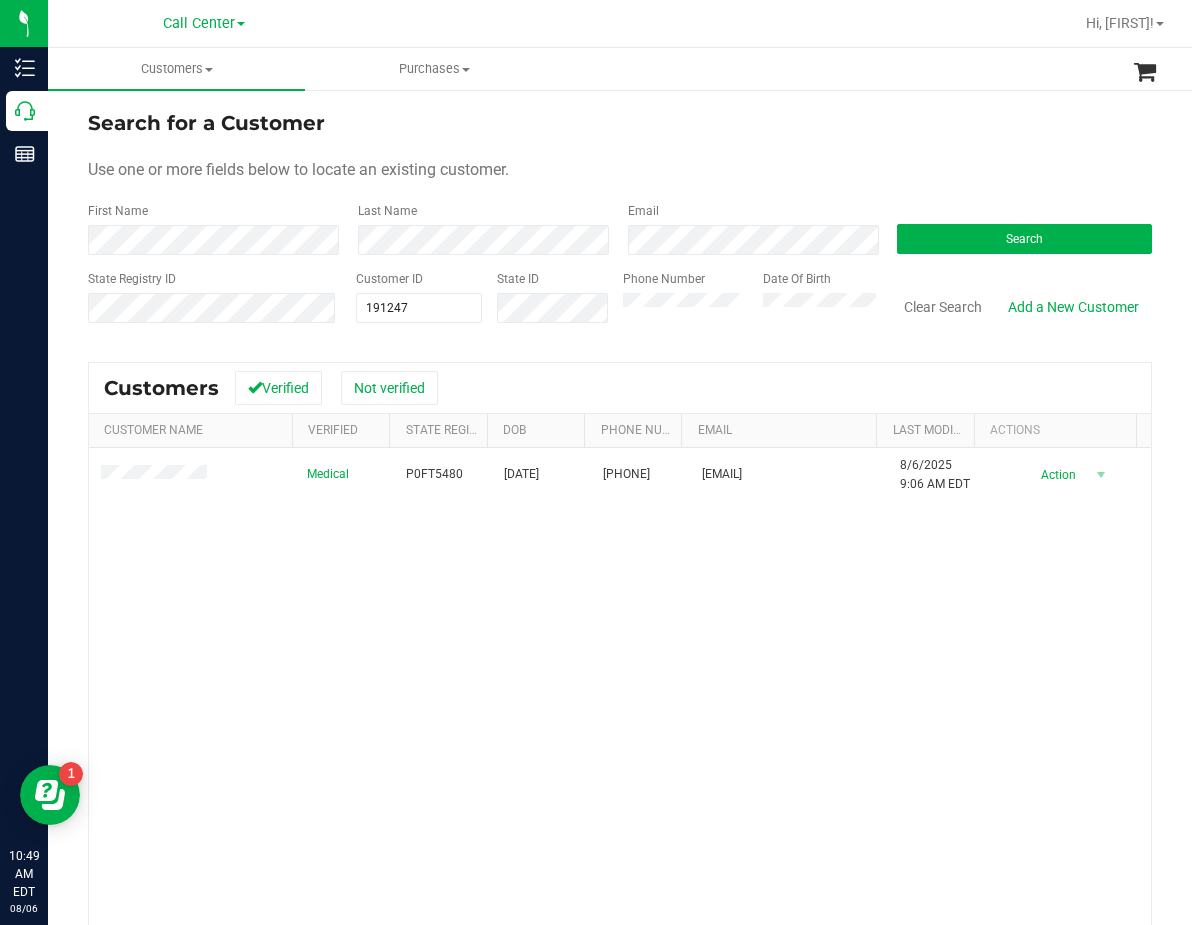 drag, startPoint x: 621, startPoint y: 636, endPoint x: 485, endPoint y: 539, distance: 167.0479 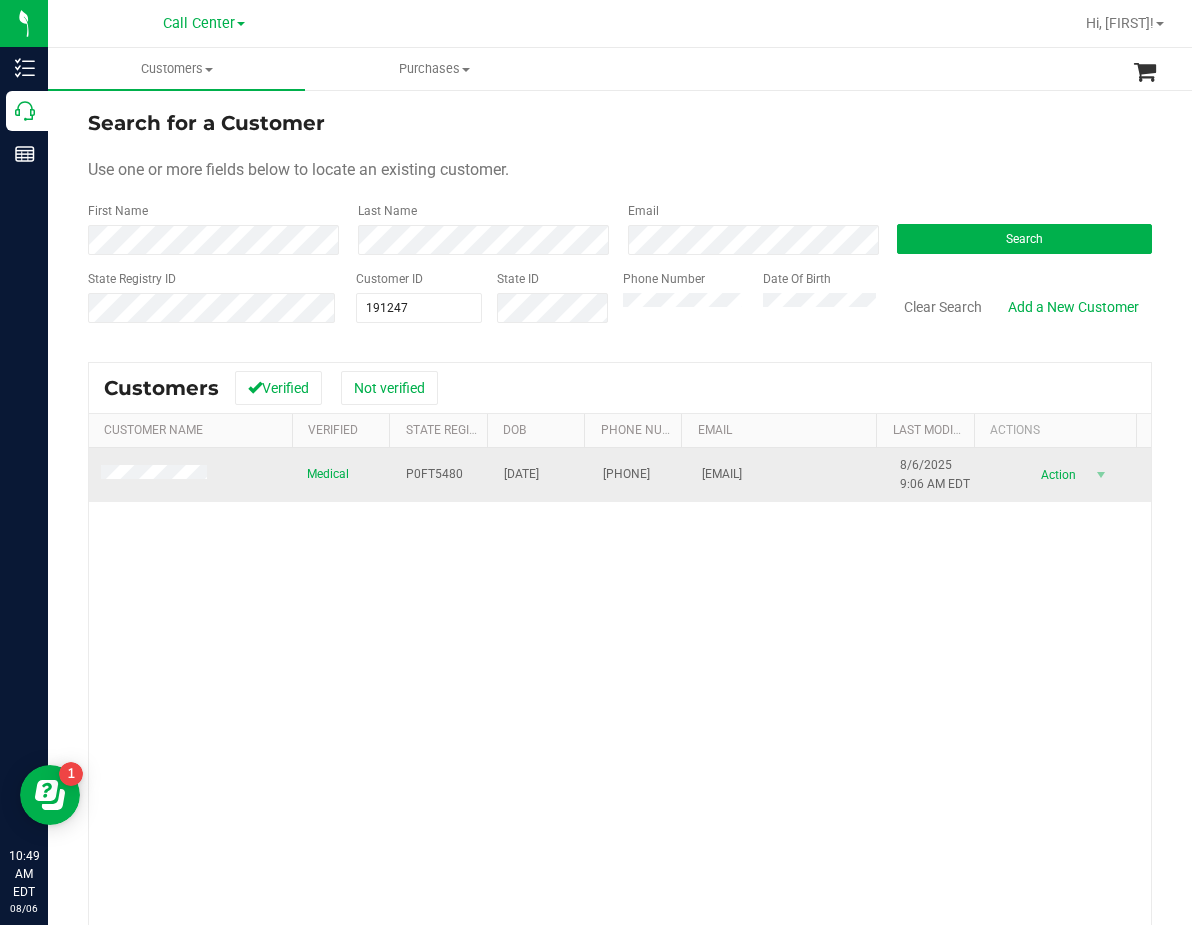 click on "P0FT5480" at bounding box center (434, 474) 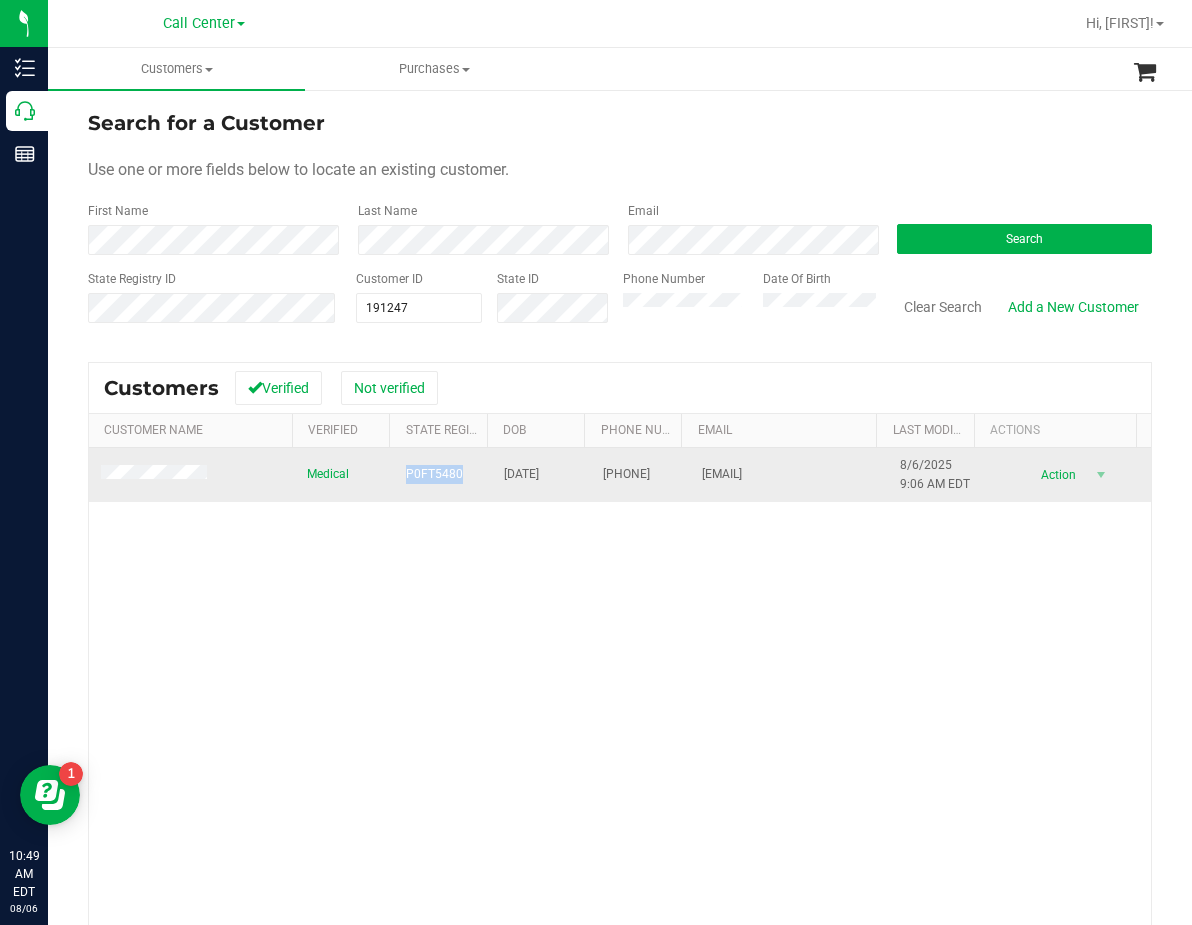 click on "P0FT5480" at bounding box center [434, 474] 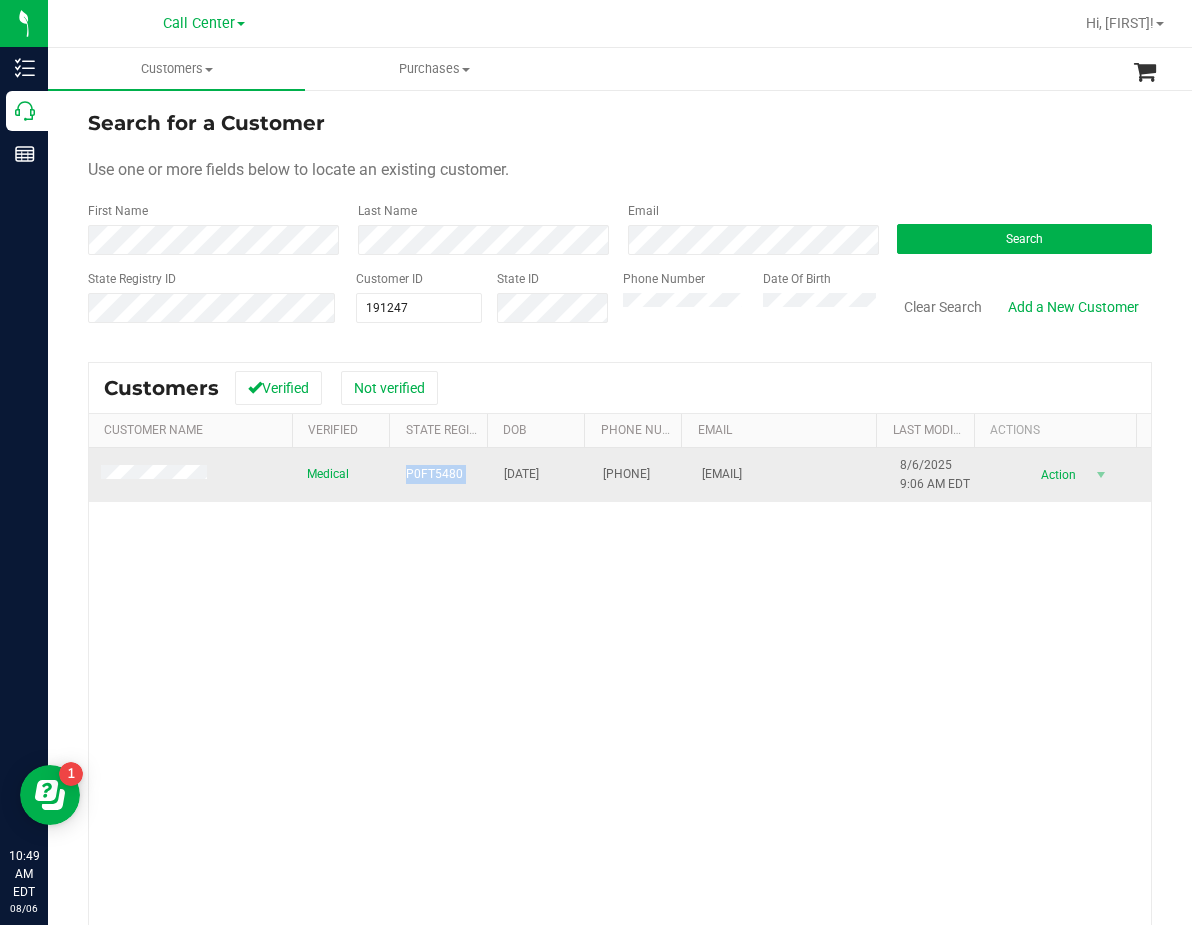 click on "P0FT5480" at bounding box center [434, 474] 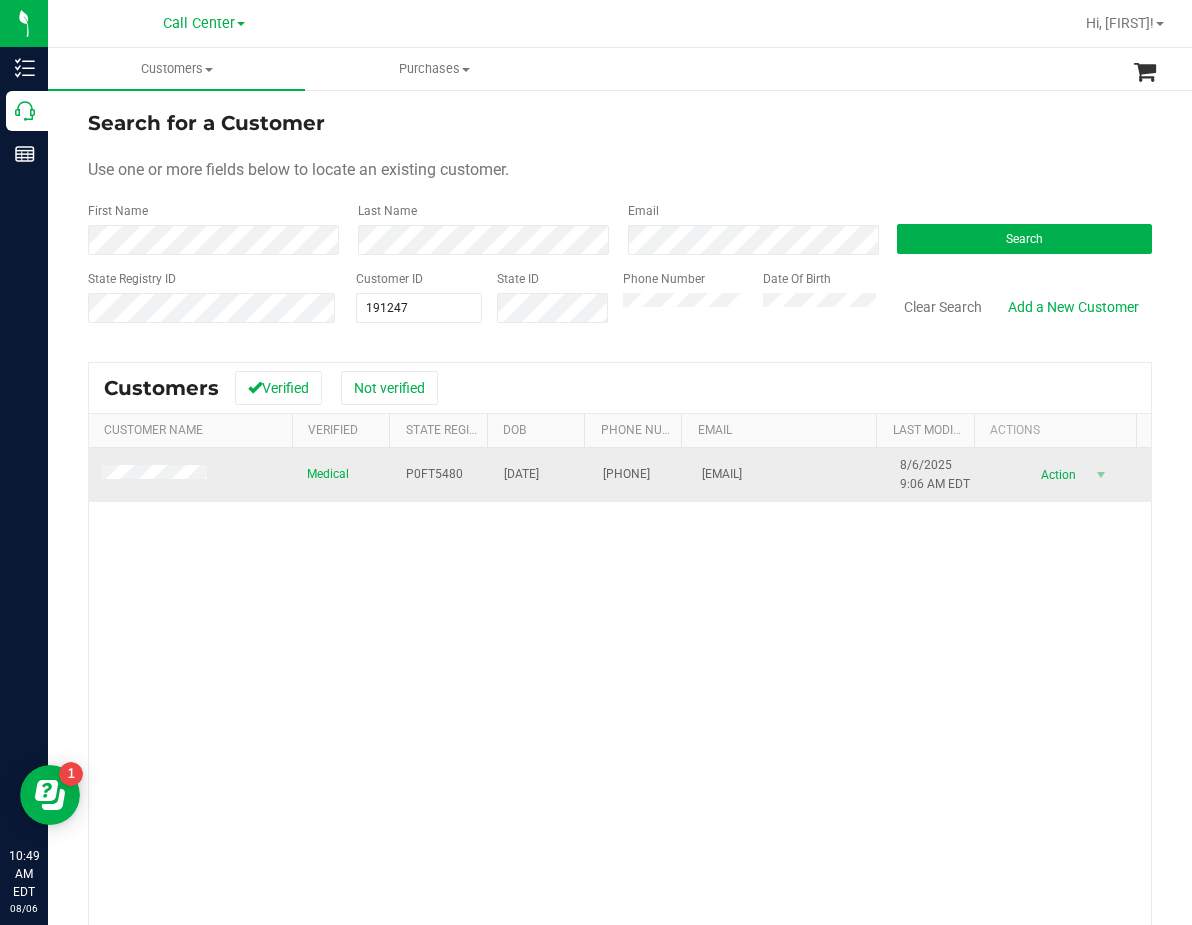 click on "08/20/1988" at bounding box center (521, 474) 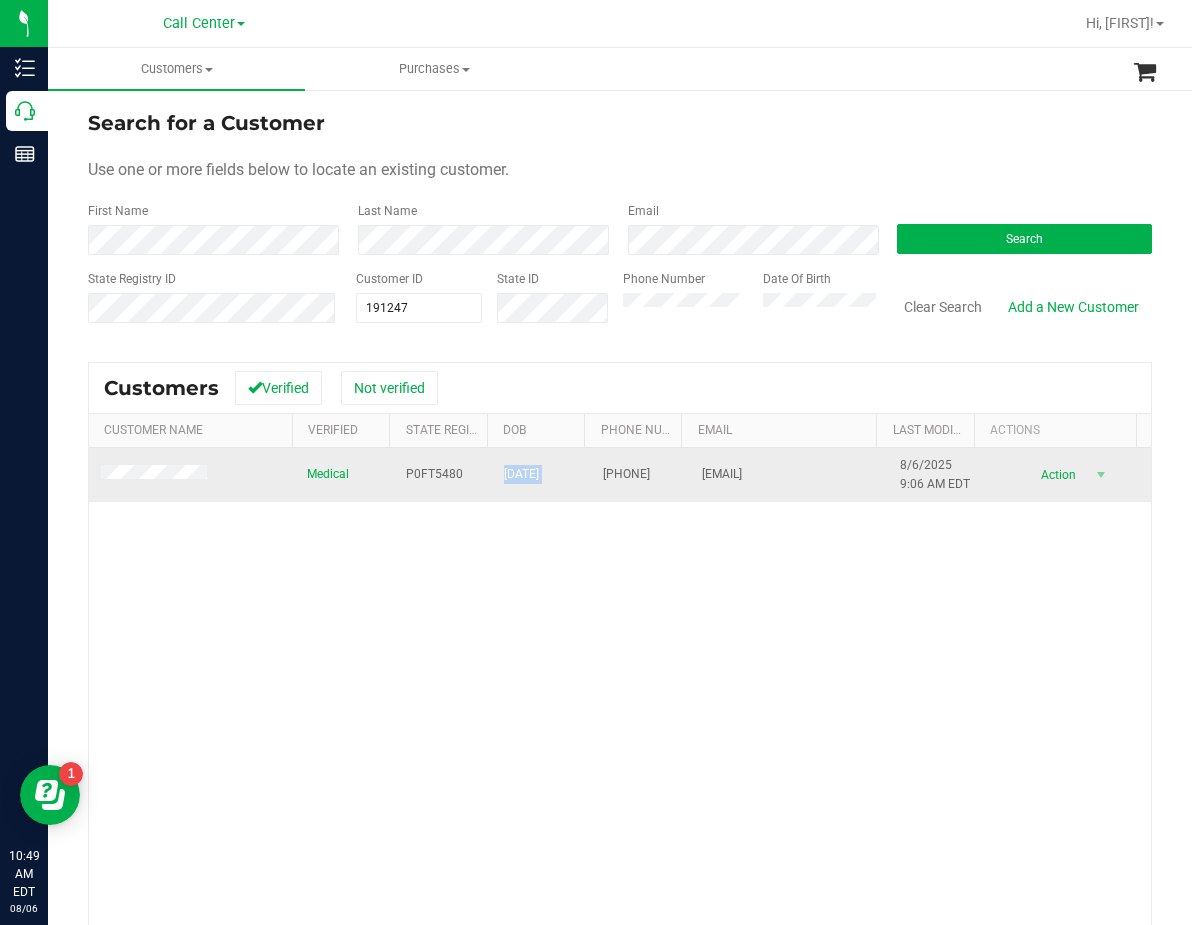click on "08/20/1988" at bounding box center [521, 474] 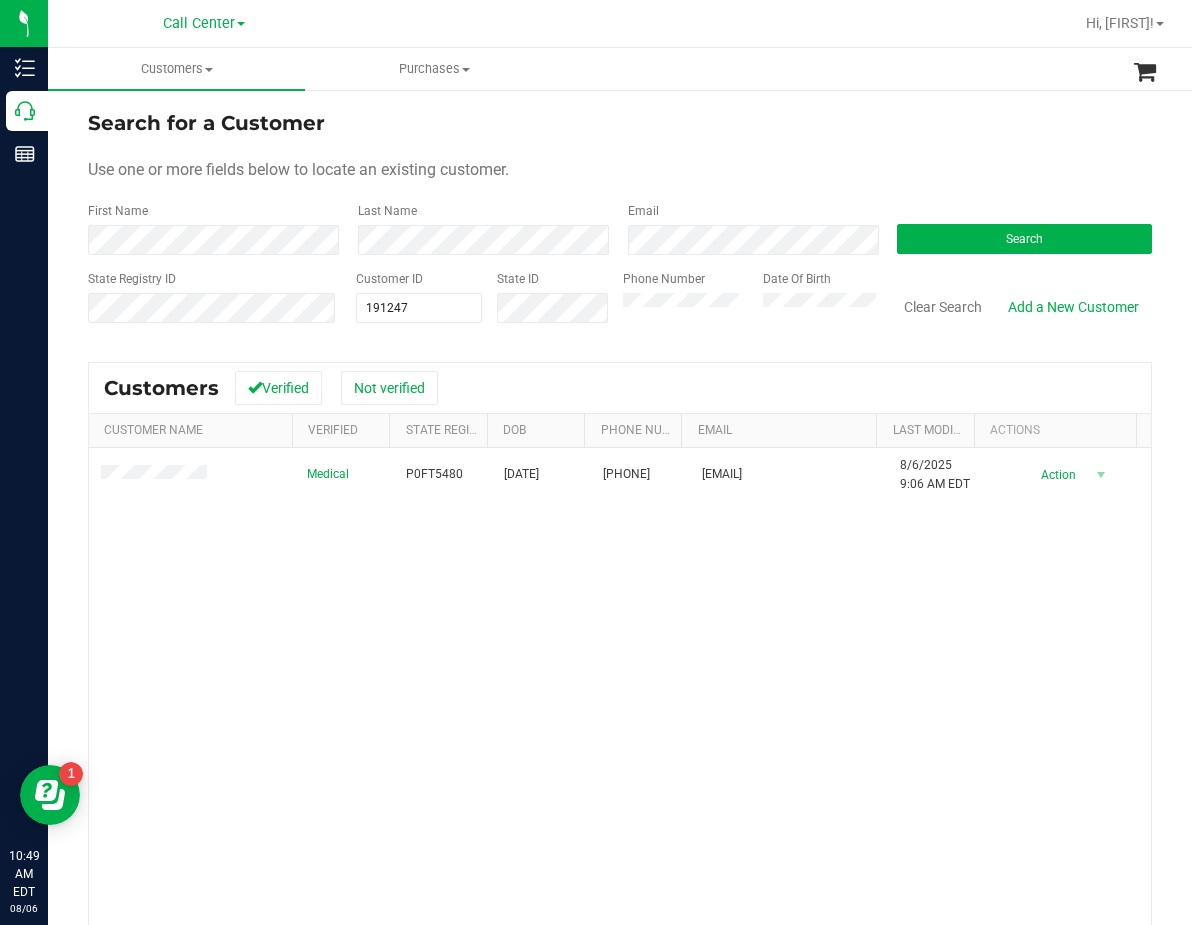 drag, startPoint x: 561, startPoint y: 563, endPoint x: 570, endPoint y: 509, distance: 54.74486 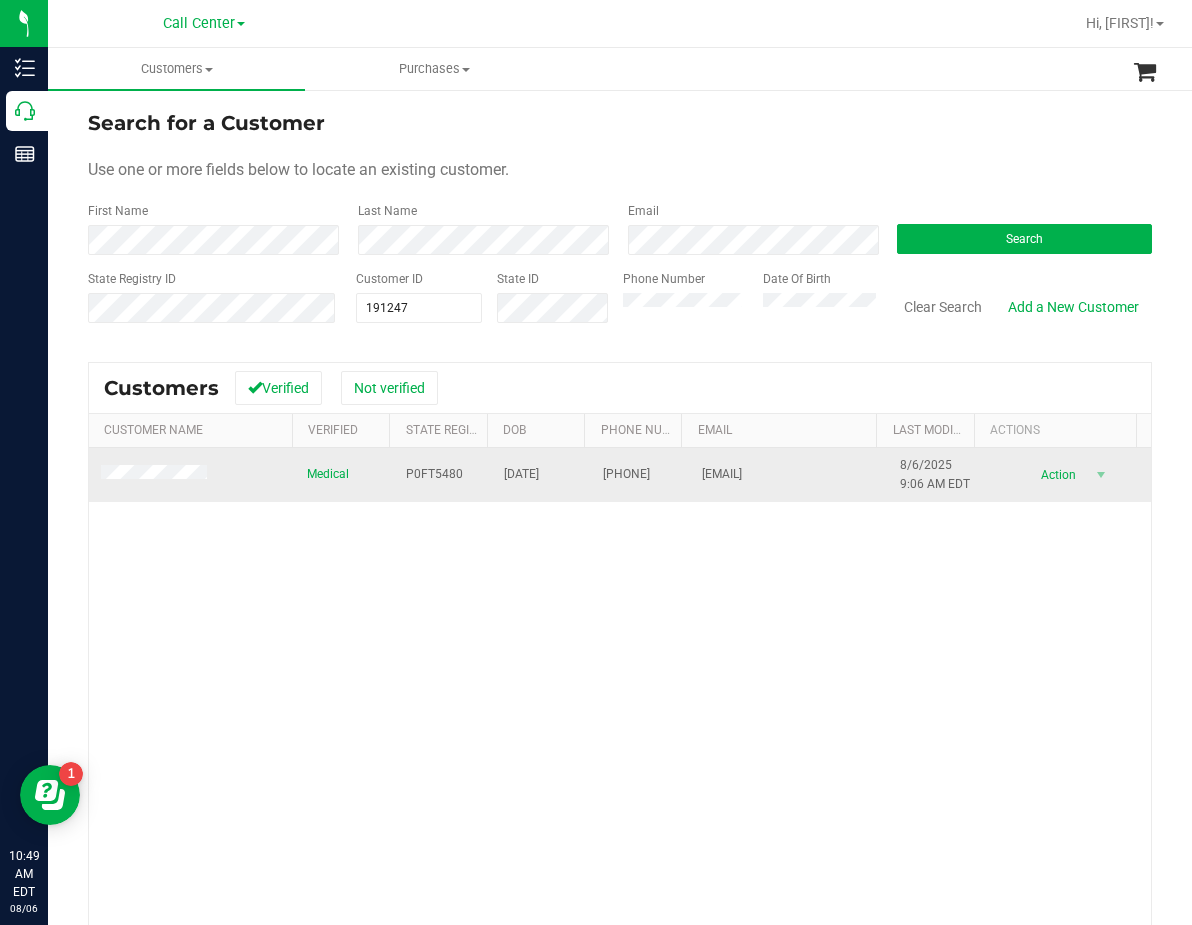 click on "(850) 924-1401" at bounding box center (626, 474) 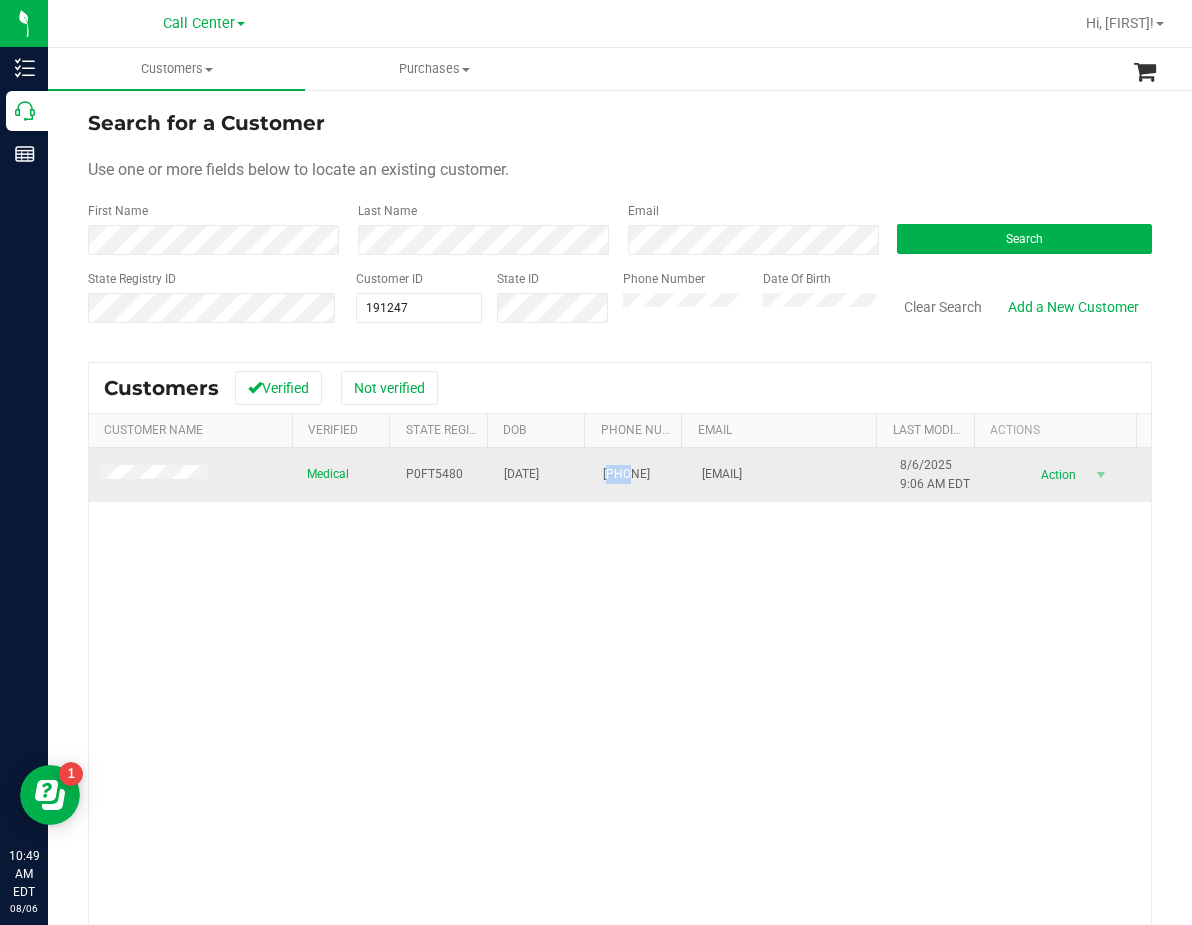 click on "(850) 924-1401" at bounding box center [626, 474] 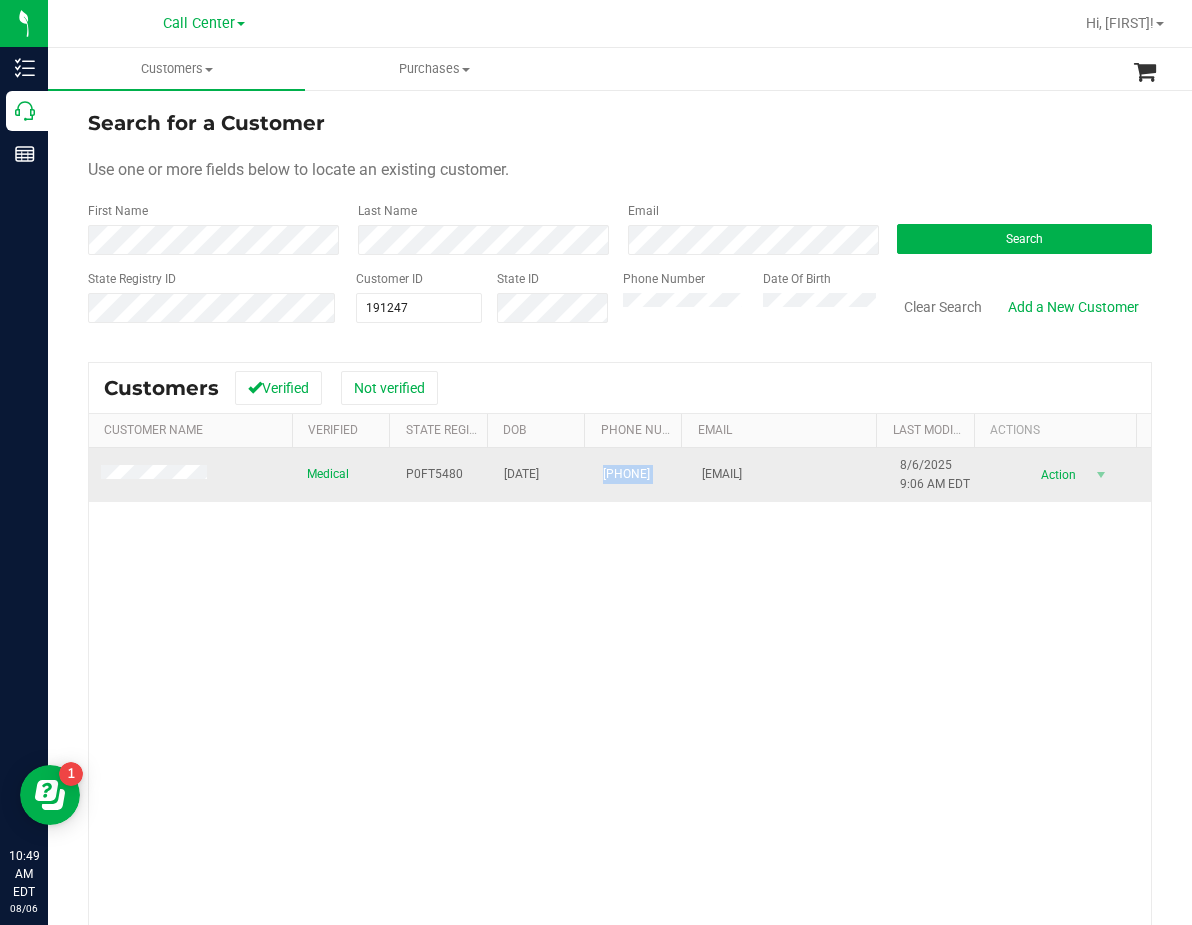 click on "(850) 924-1401" at bounding box center (626, 474) 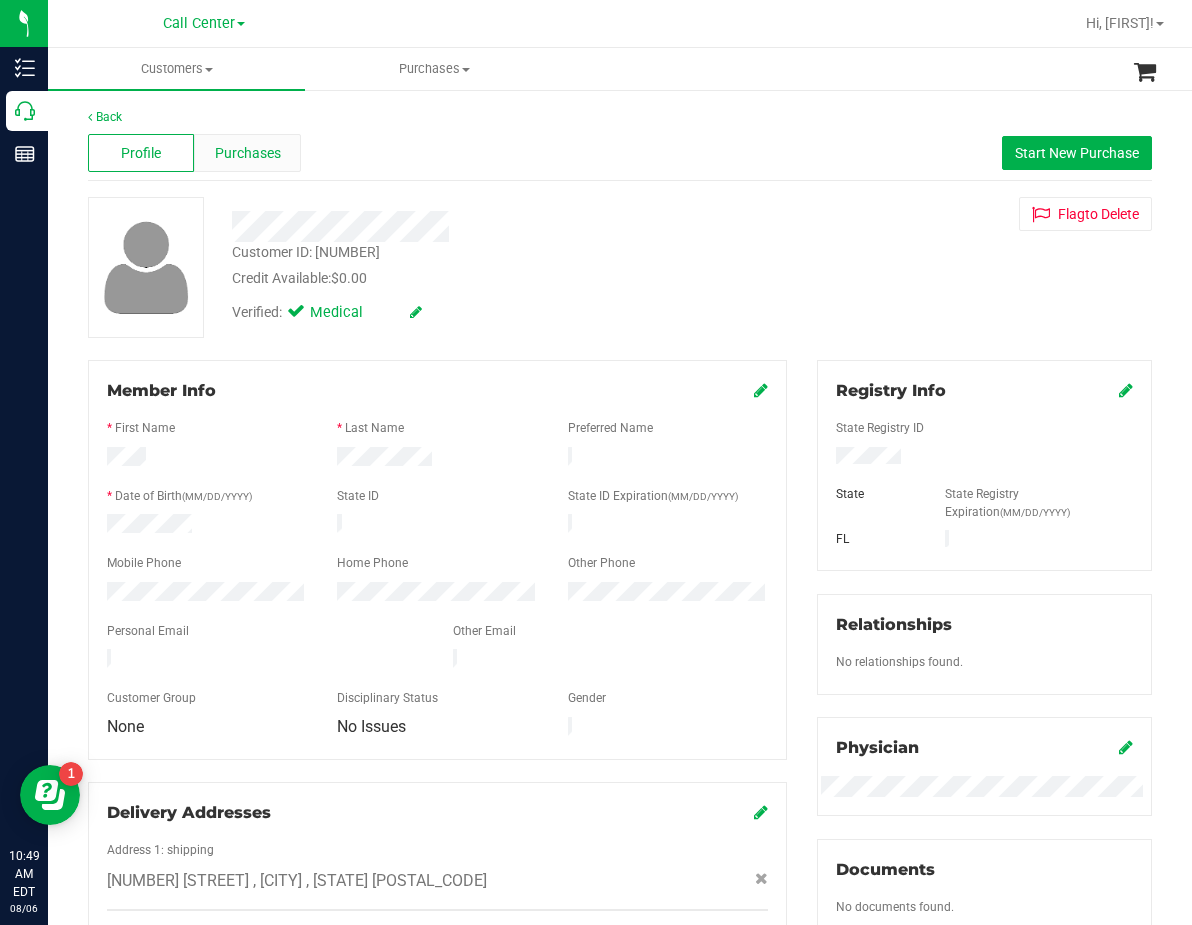 click on "Purchases" at bounding box center [247, 153] 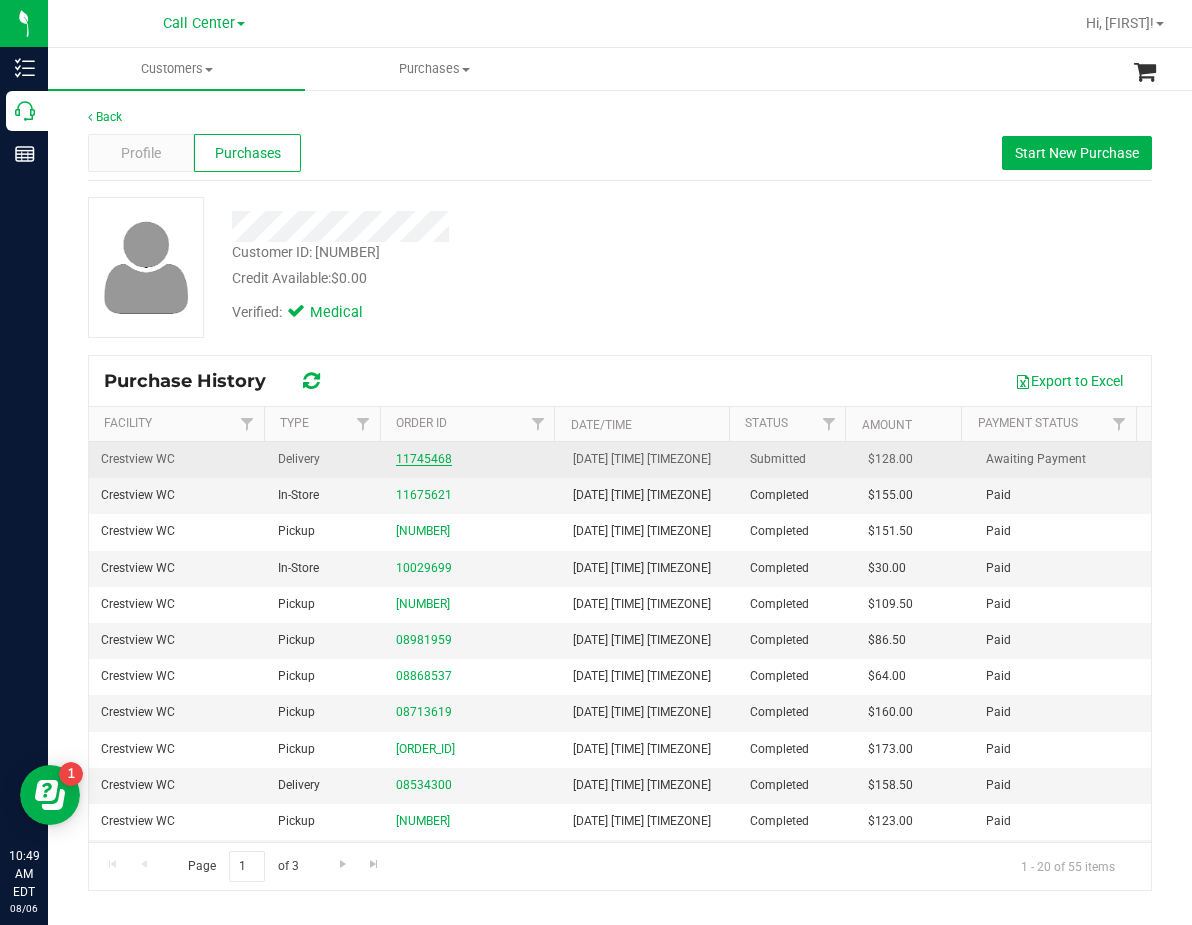click on "11745468" at bounding box center [424, 459] 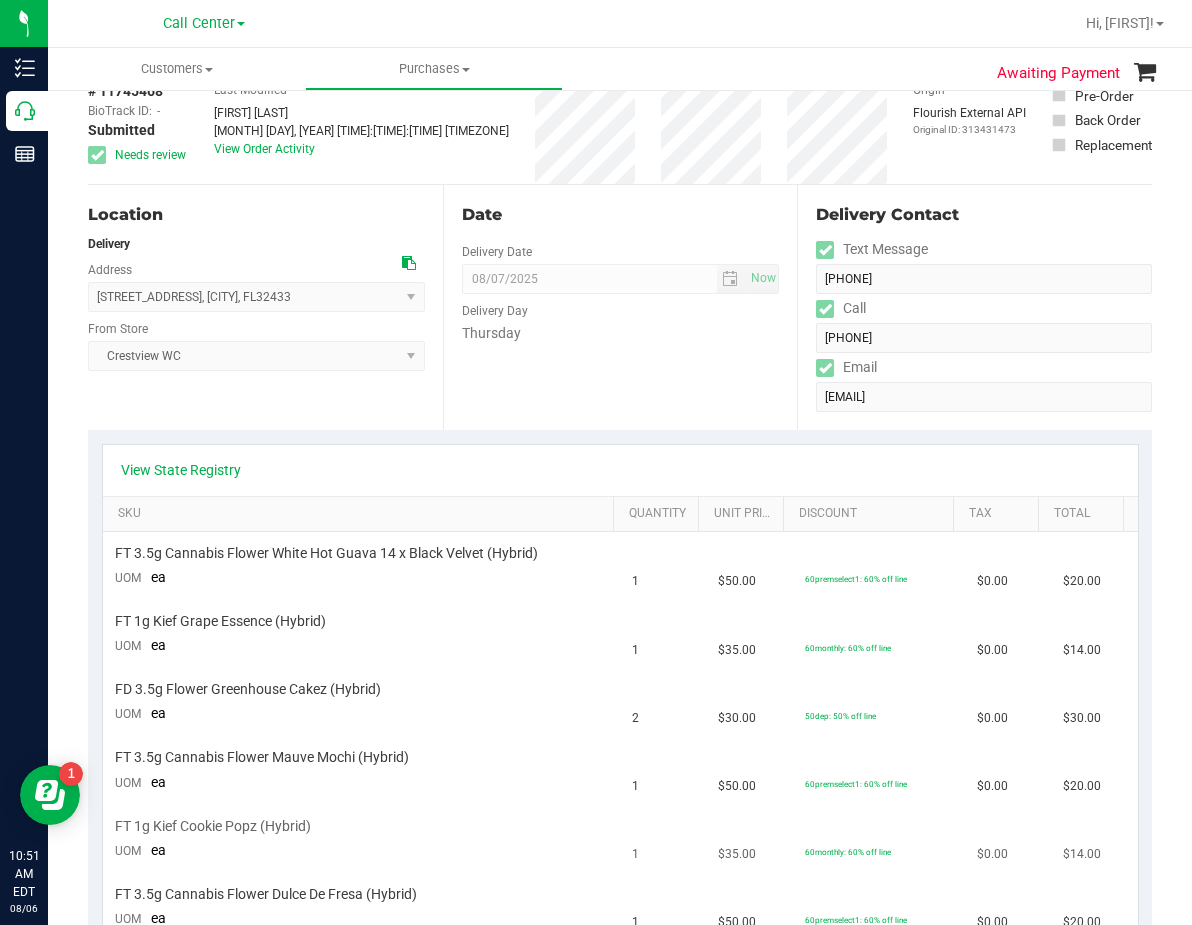 scroll, scrollTop: 0, scrollLeft: 0, axis: both 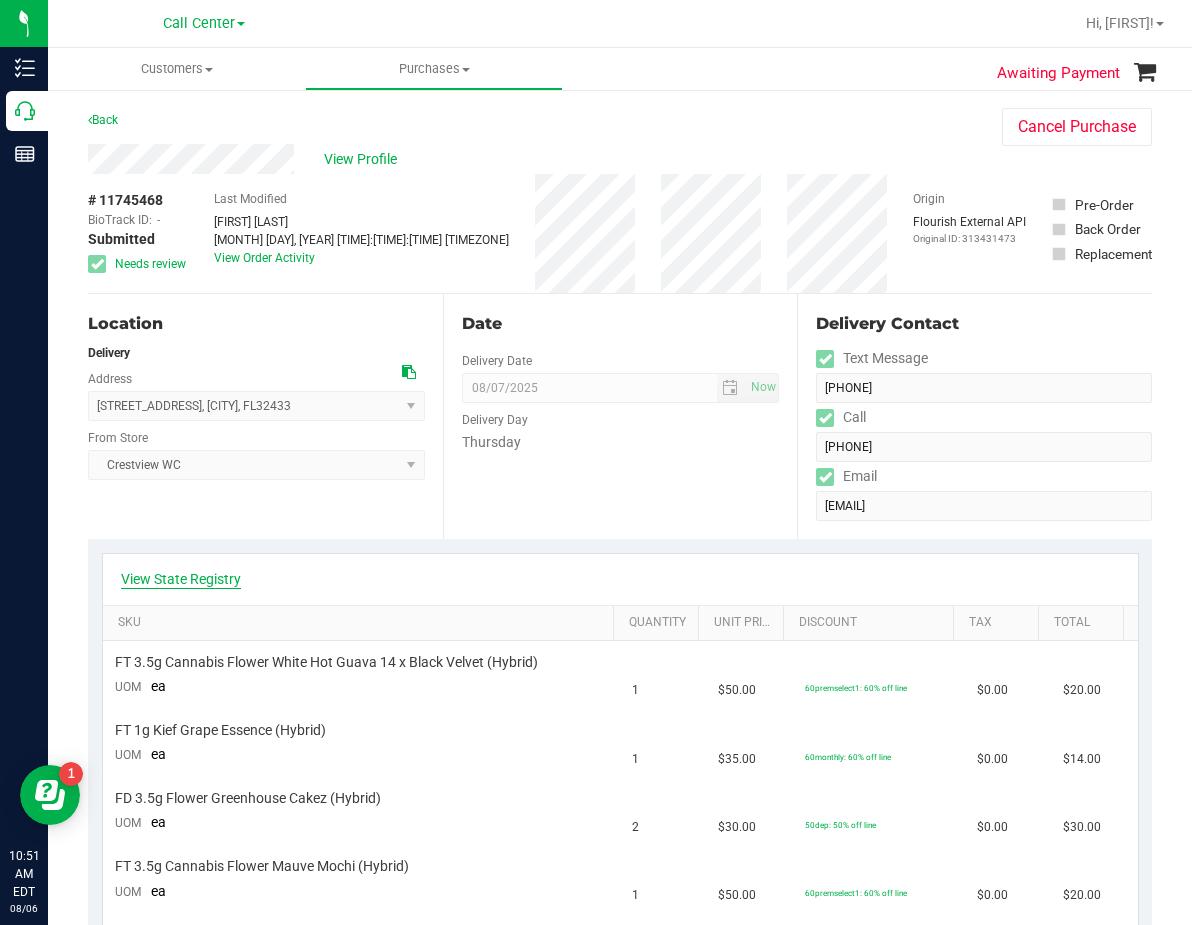 click on "View State Registry" at bounding box center [181, 579] 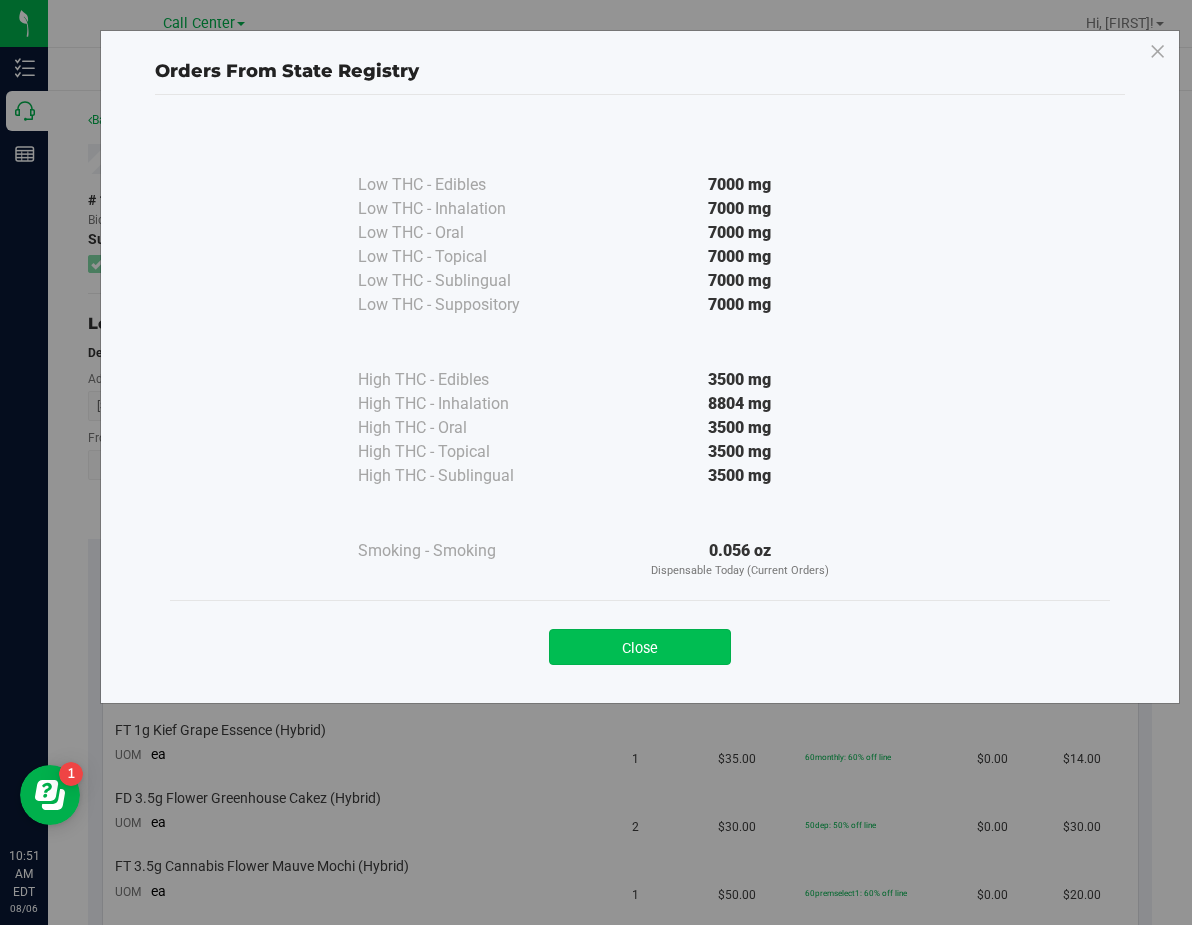 click on "Close" at bounding box center (640, 647) 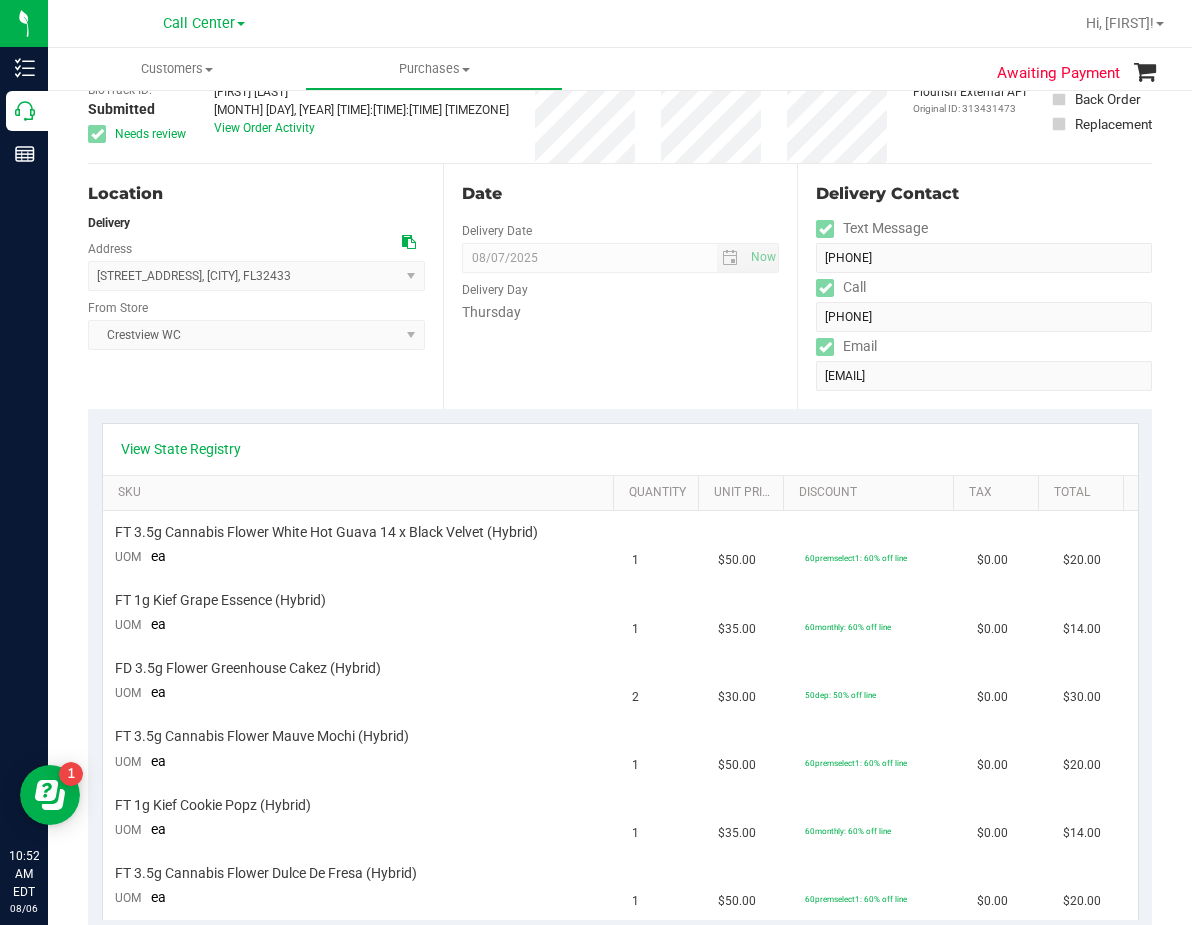 scroll, scrollTop: 300, scrollLeft: 0, axis: vertical 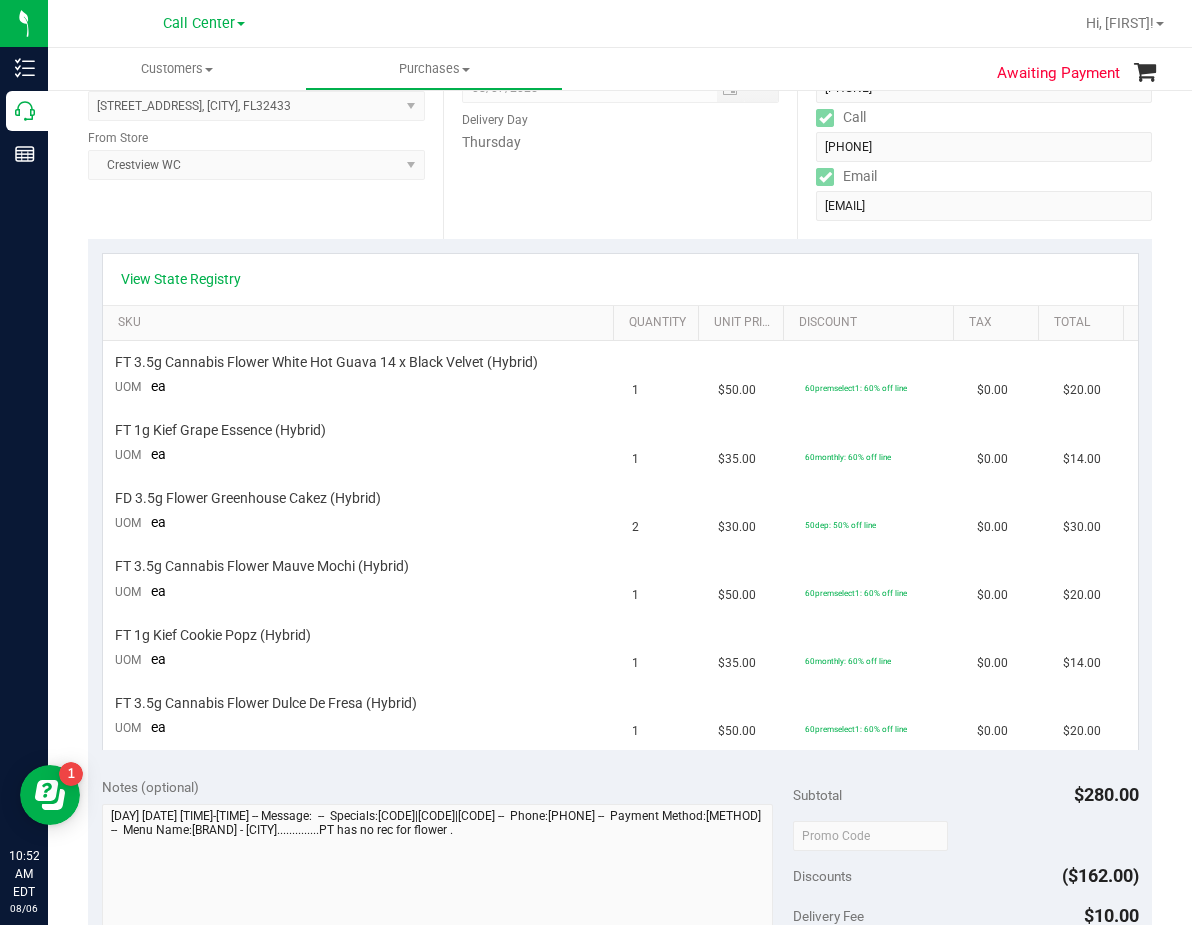 click on "Date
Delivery Date
08/07/2025
Now
08/07/2025 08:00 AM
Now
Delivery Day
Thursday" at bounding box center [620, 116] 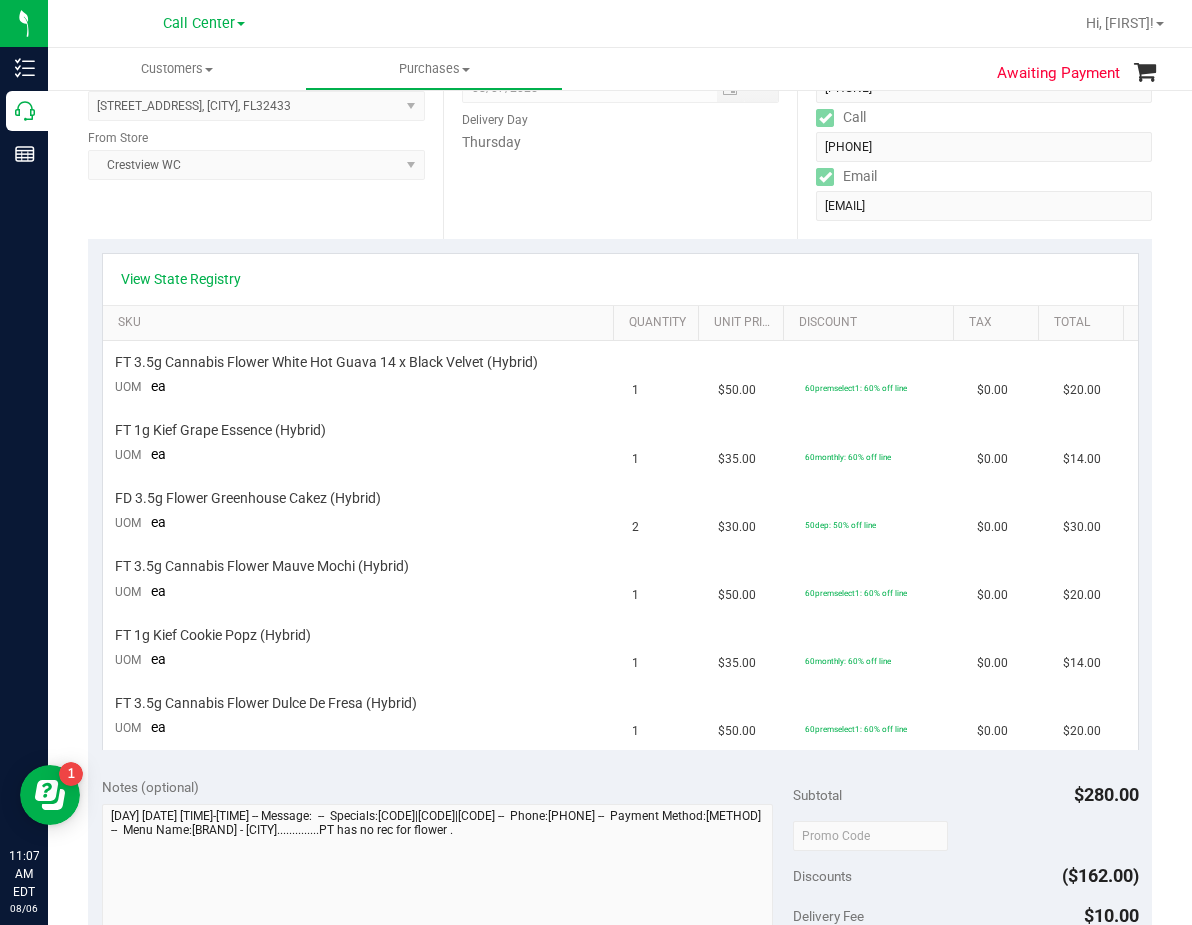 drag, startPoint x: 722, startPoint y: 268, endPoint x: 572, endPoint y: 185, distance: 171.4322 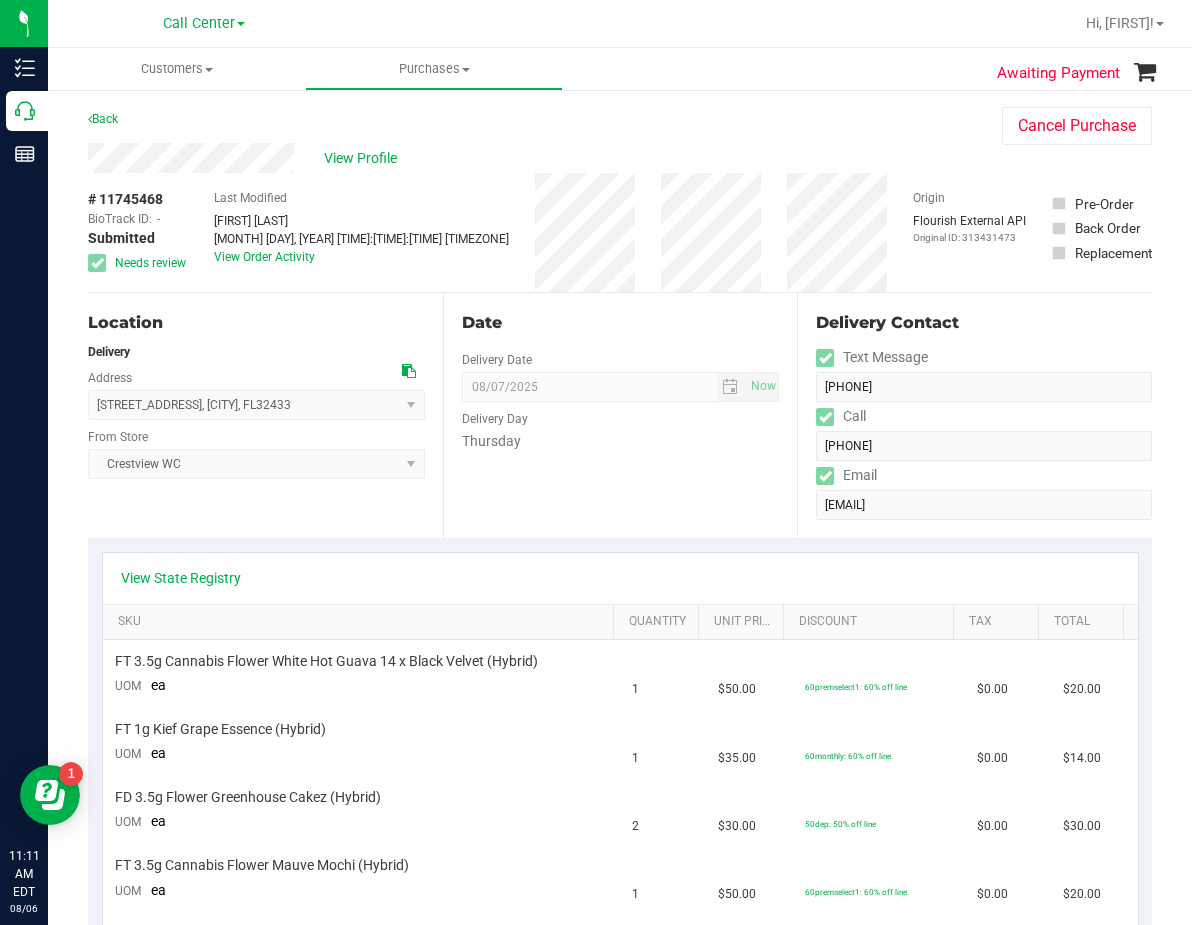 scroll, scrollTop: 0, scrollLeft: 0, axis: both 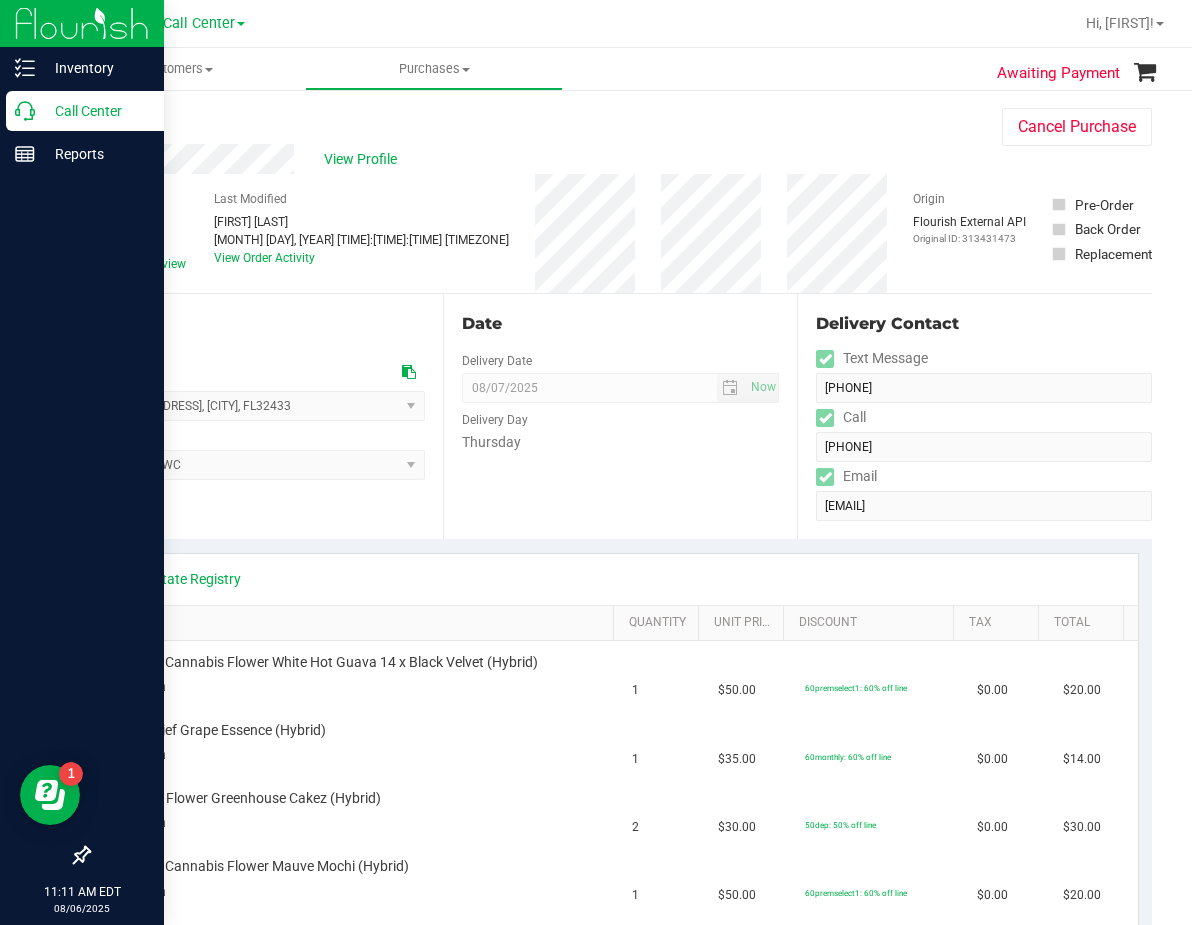 click on "Call Center" at bounding box center (85, 111) 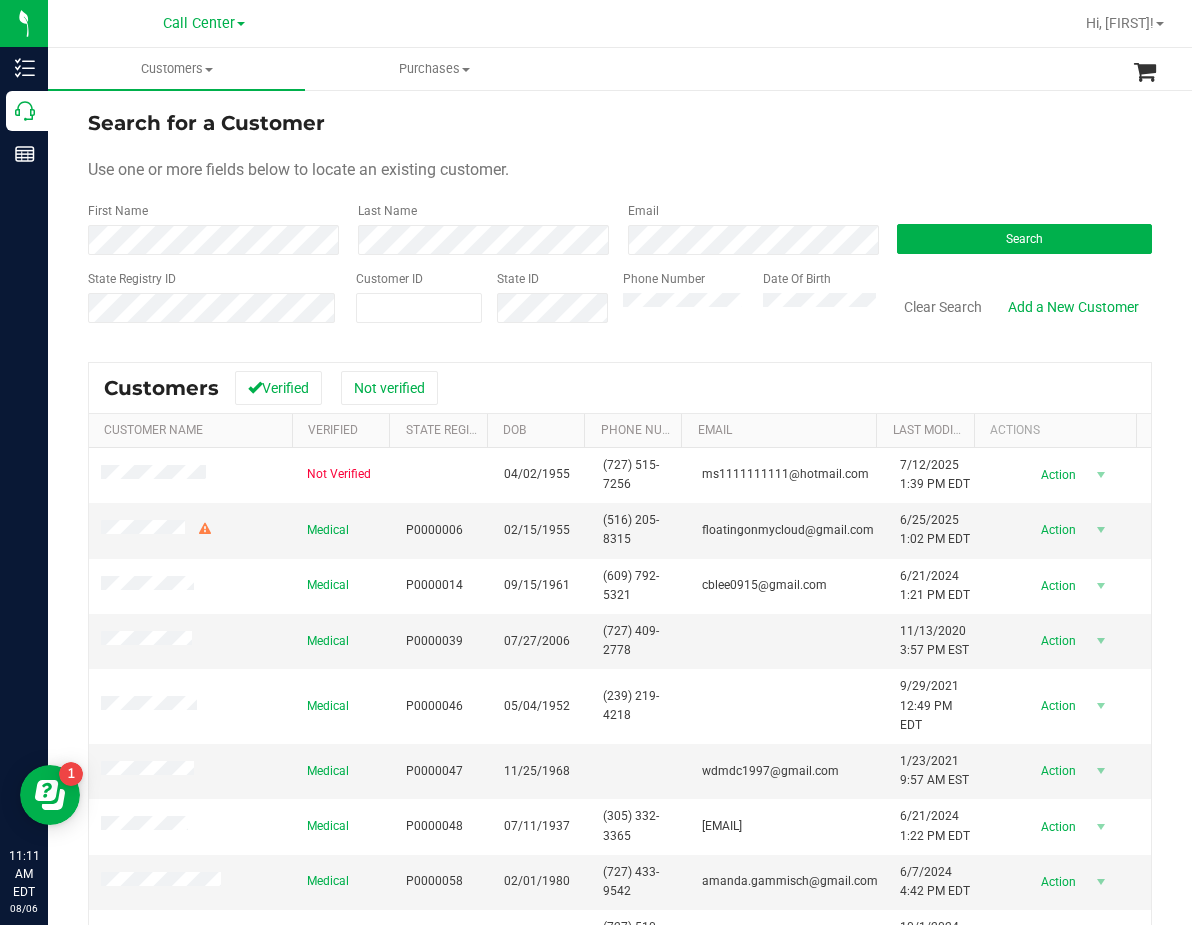drag, startPoint x: 694, startPoint y: 163, endPoint x: 498, endPoint y: 265, distance: 220.95248 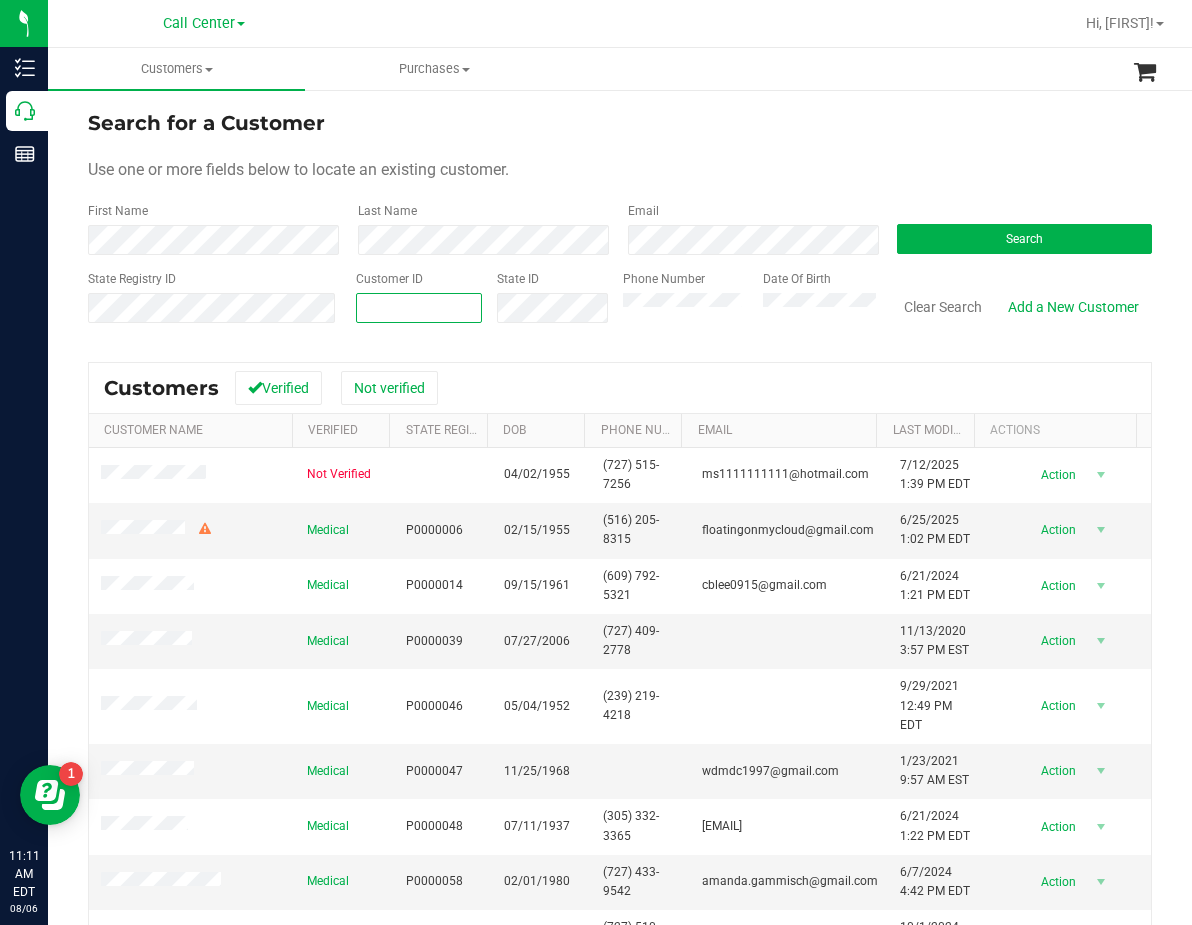 click at bounding box center (419, 308) 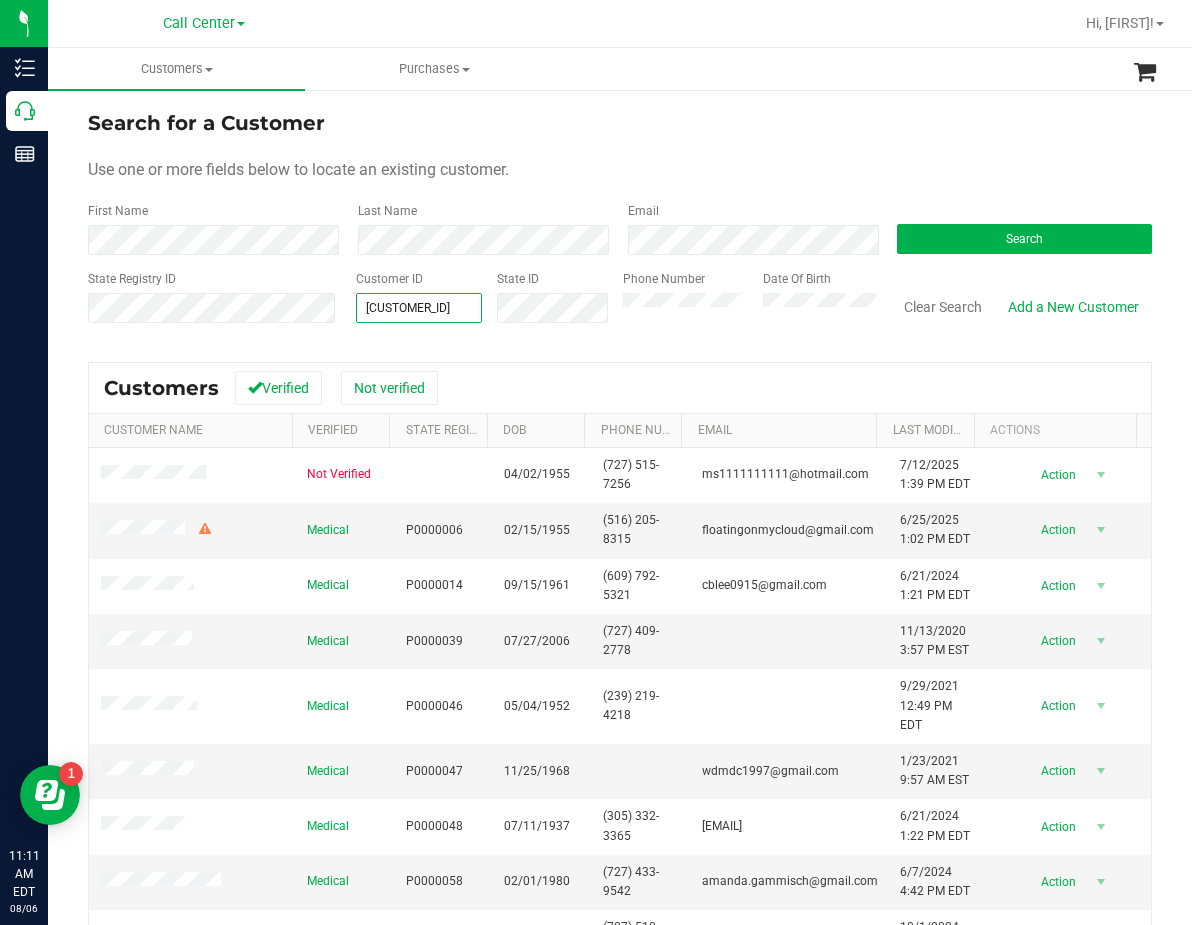 type on "576242" 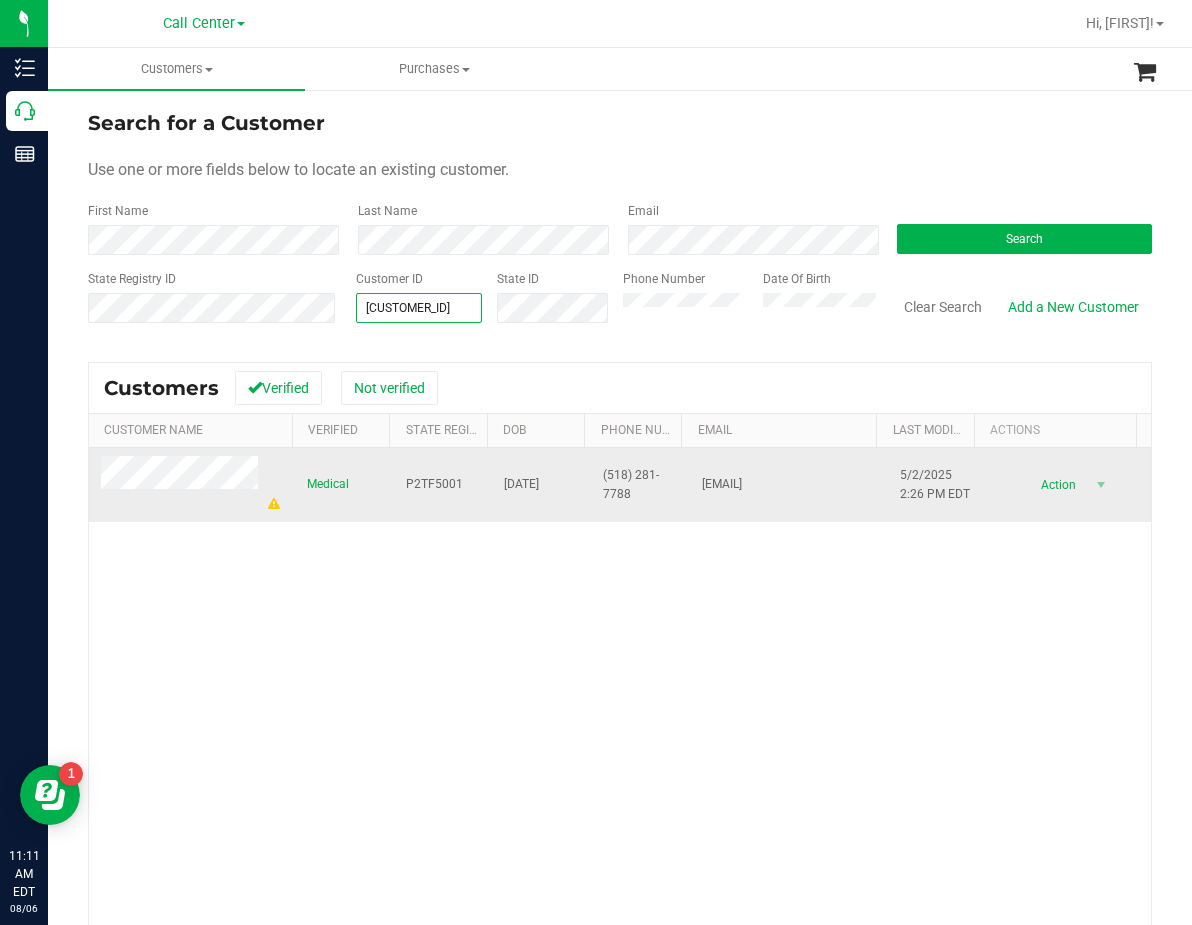click at bounding box center [192, 485] 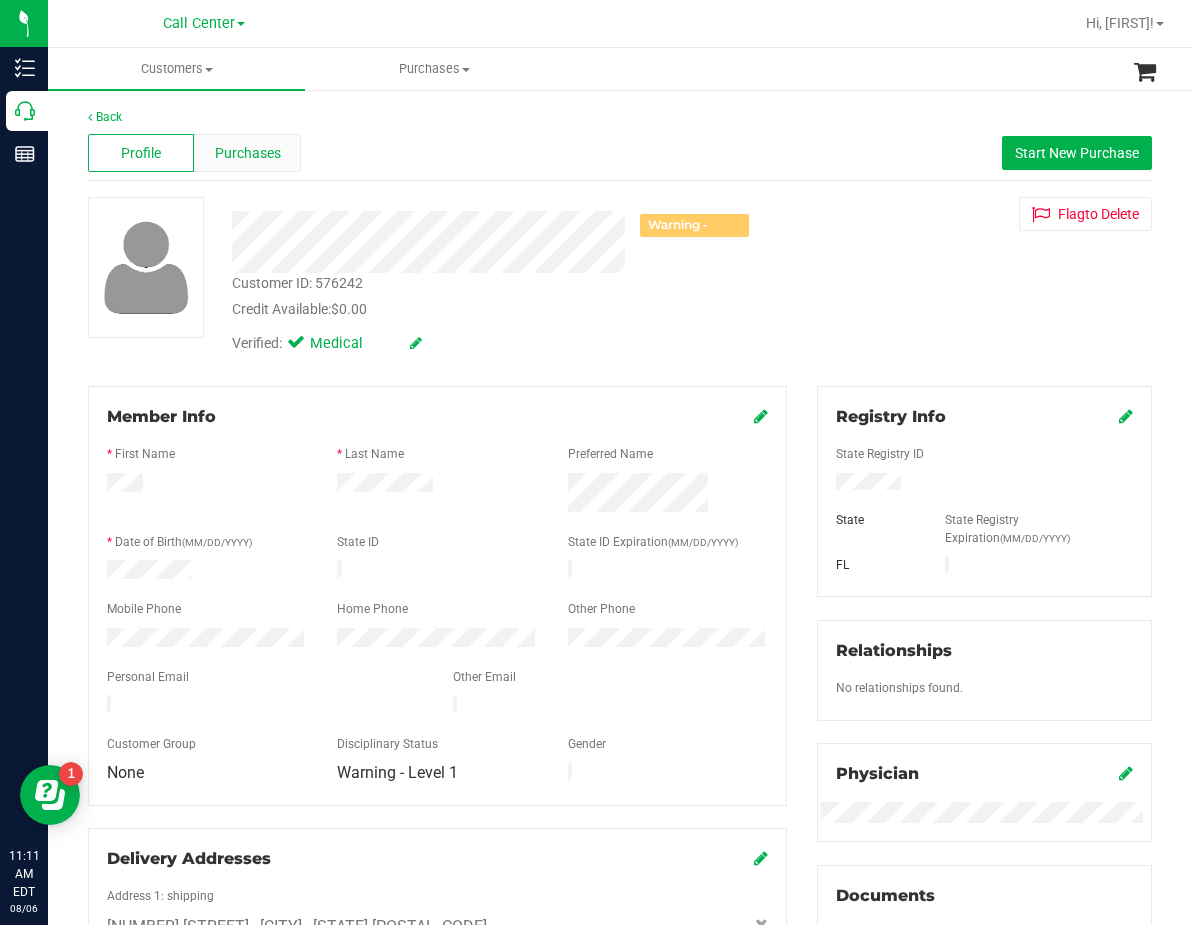 click on "Purchases" at bounding box center (248, 153) 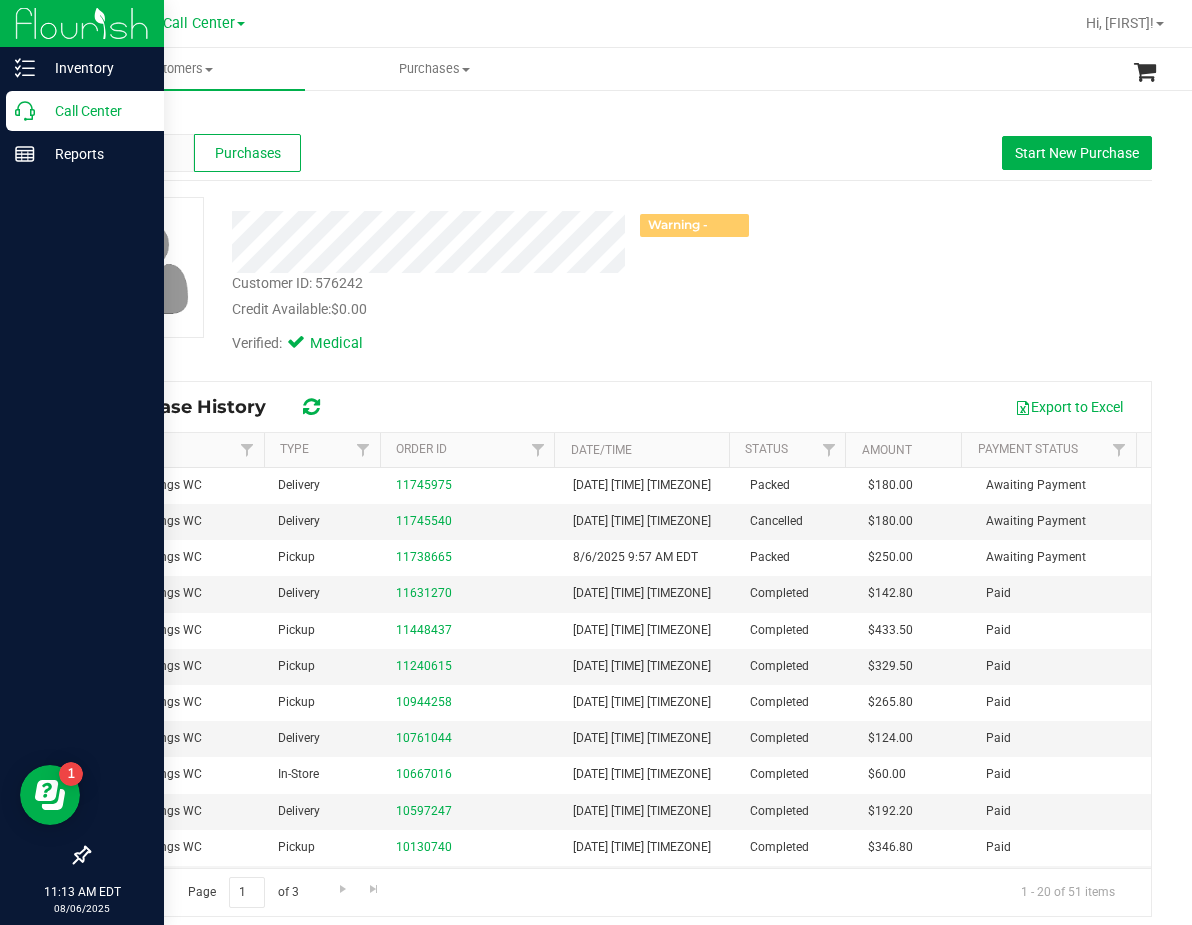 click 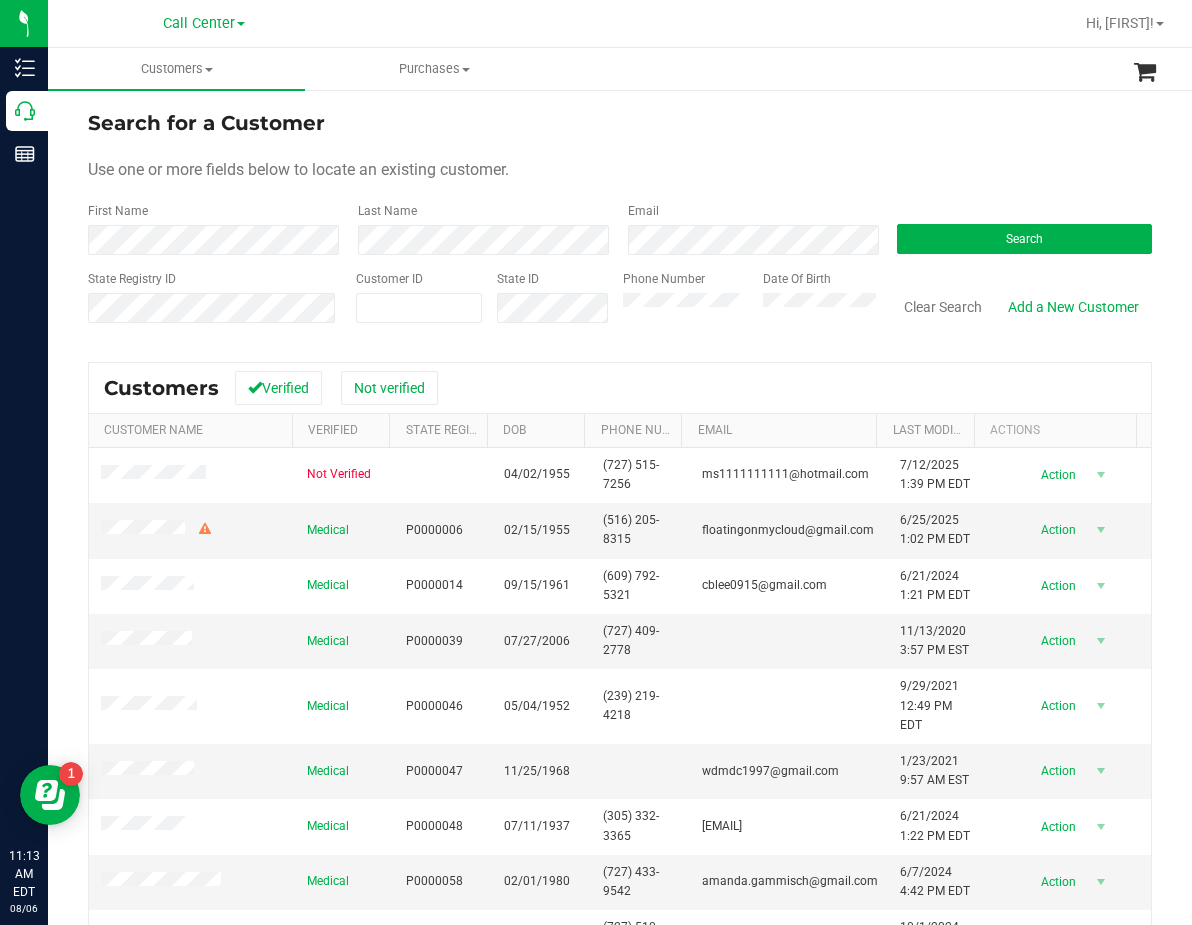 click on "Use one or more fields below to locate an existing customer." at bounding box center [620, 170] 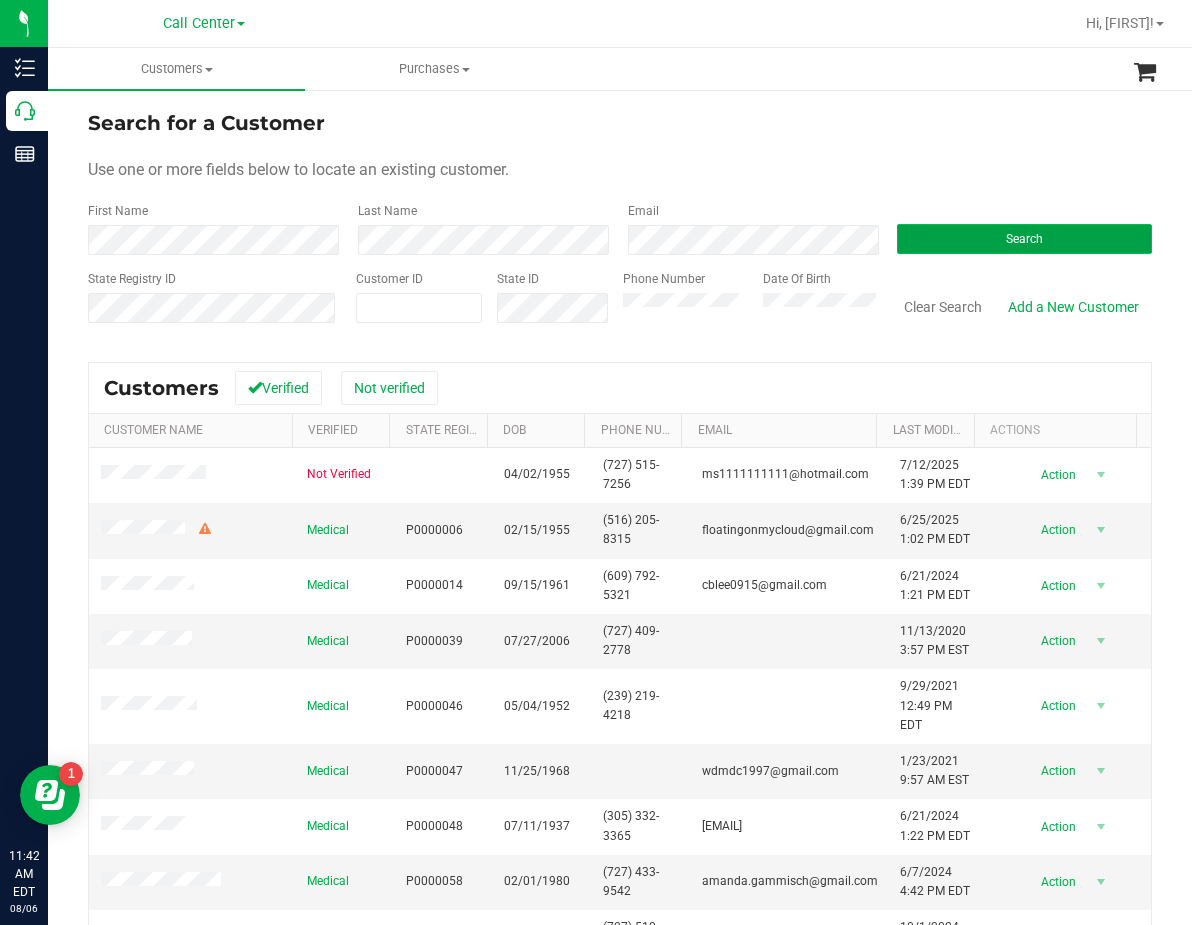 click on "Search" at bounding box center [1024, 239] 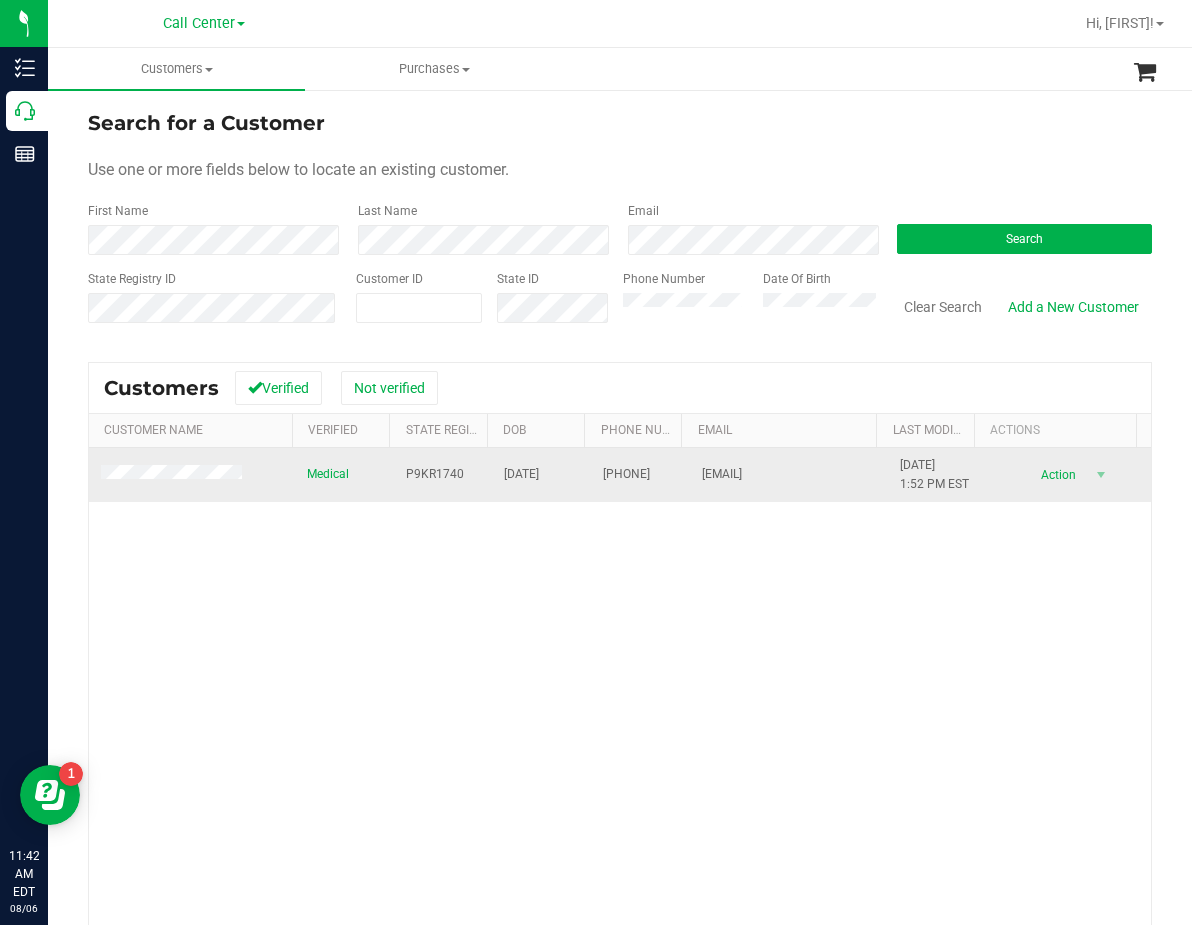 click on "P9KR1740" at bounding box center [435, 474] 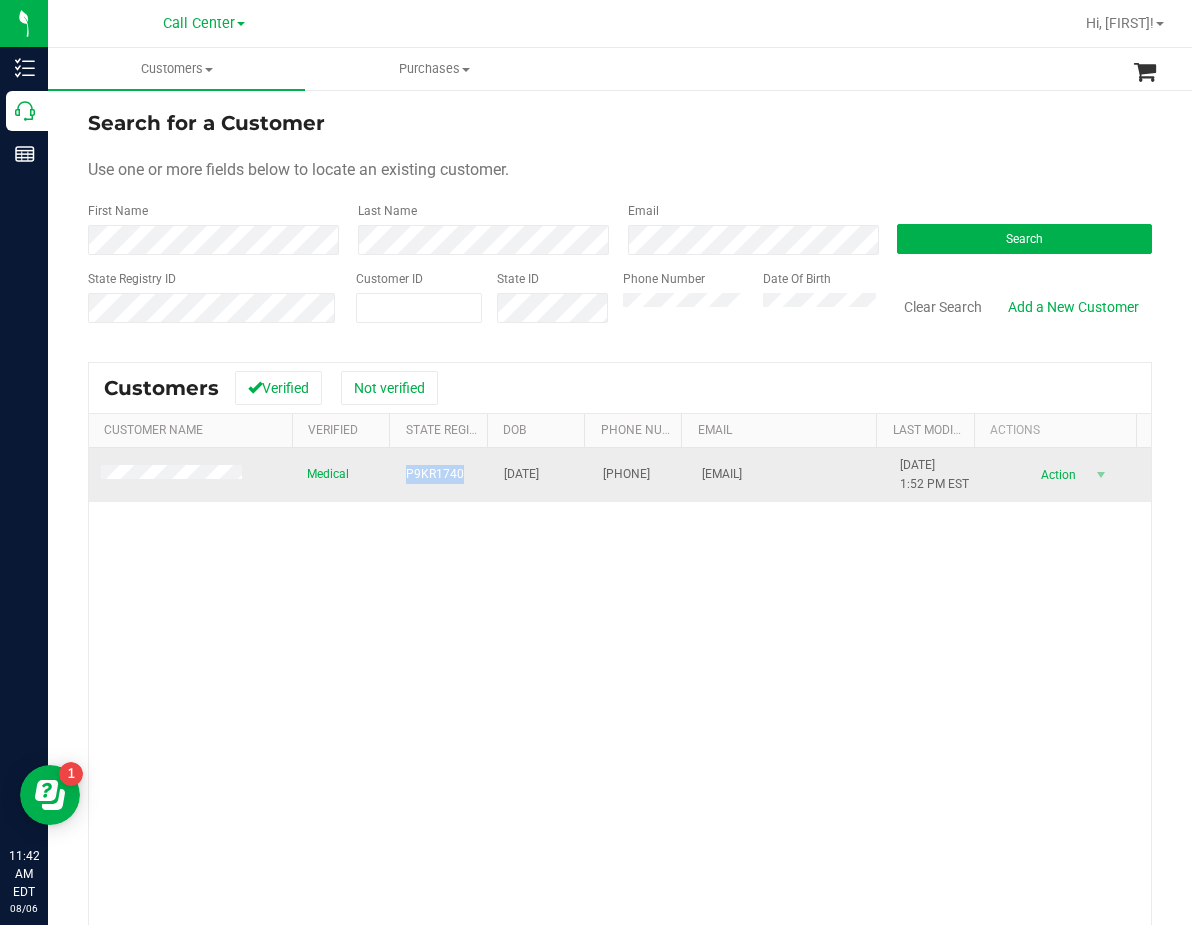 click on "P9KR1740" at bounding box center (435, 474) 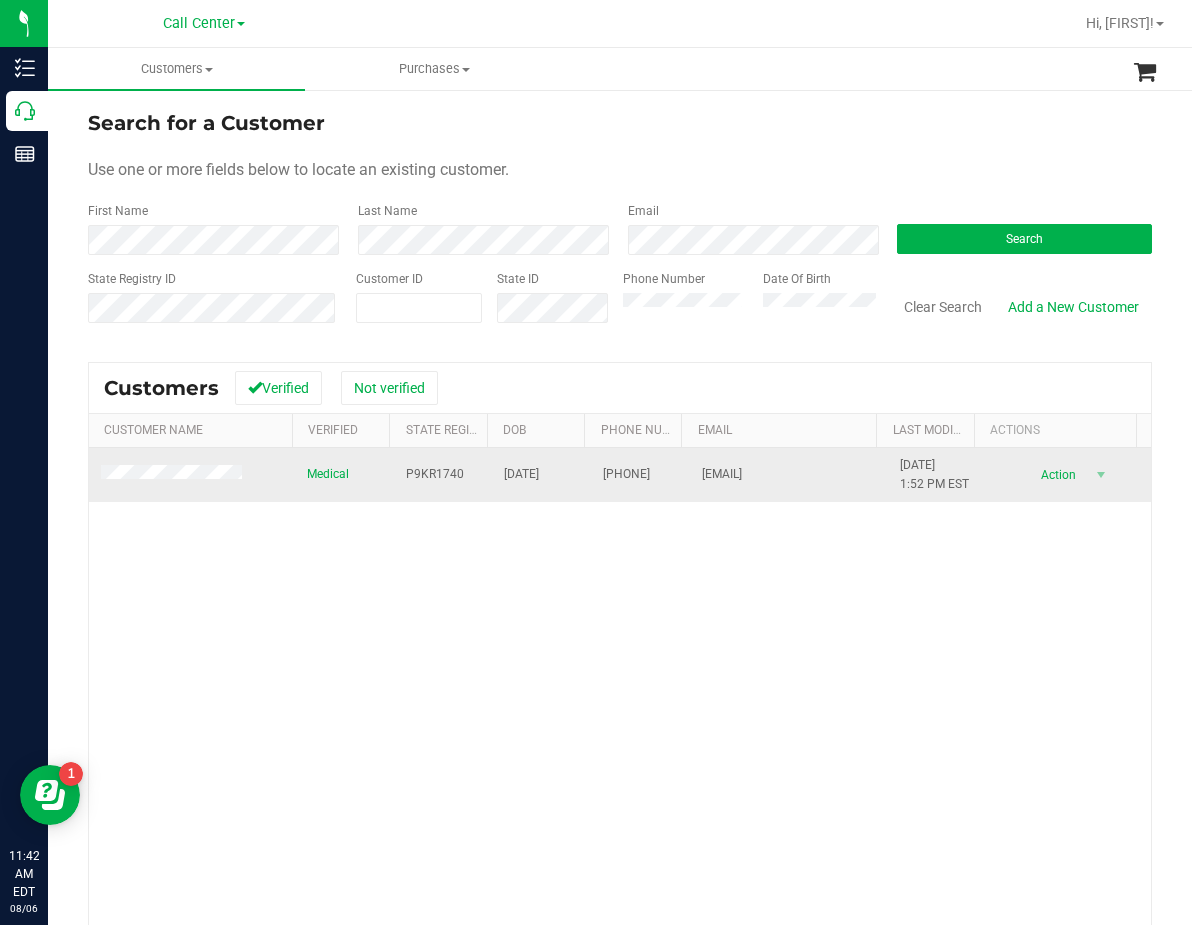 click on "09/18/1975" at bounding box center [521, 474] 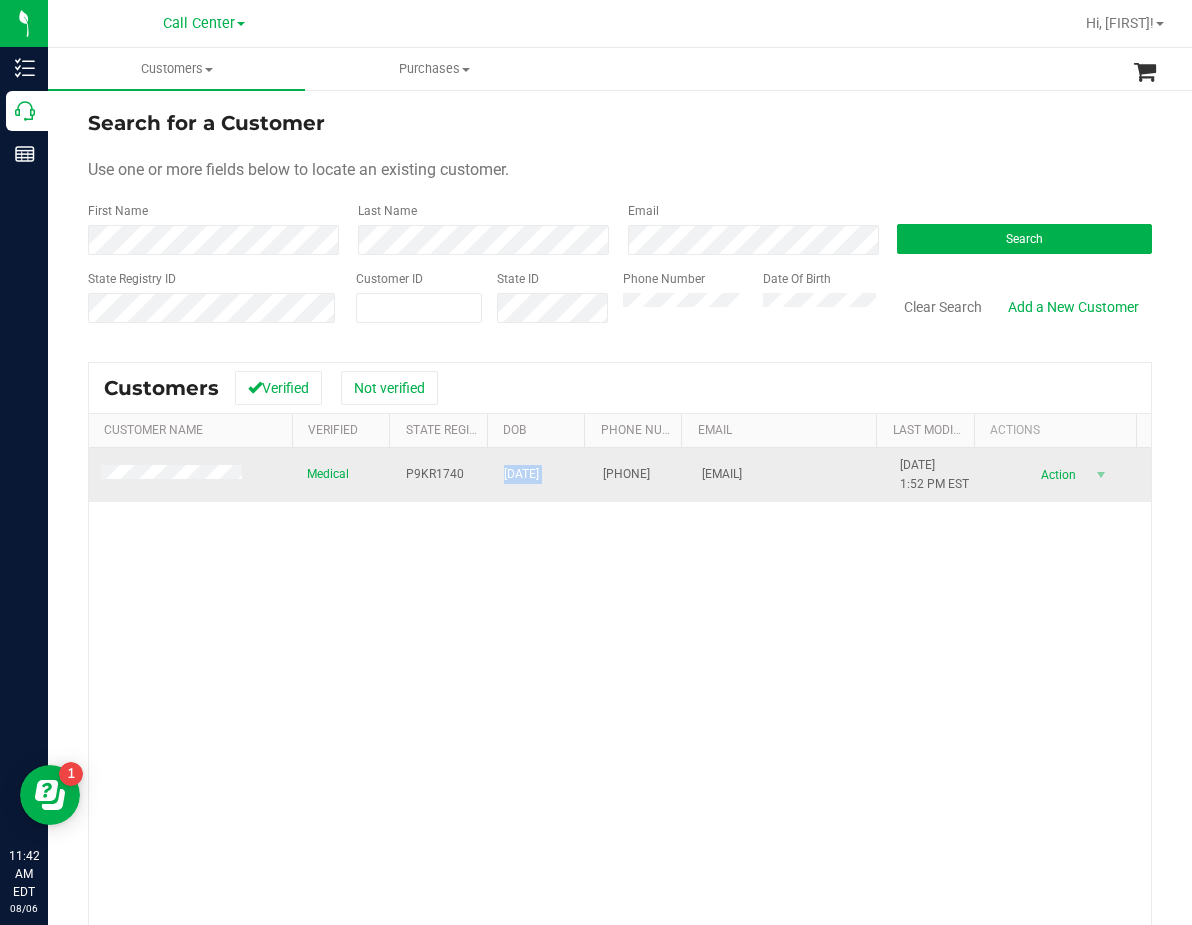 click on "09/18/1975" at bounding box center [521, 474] 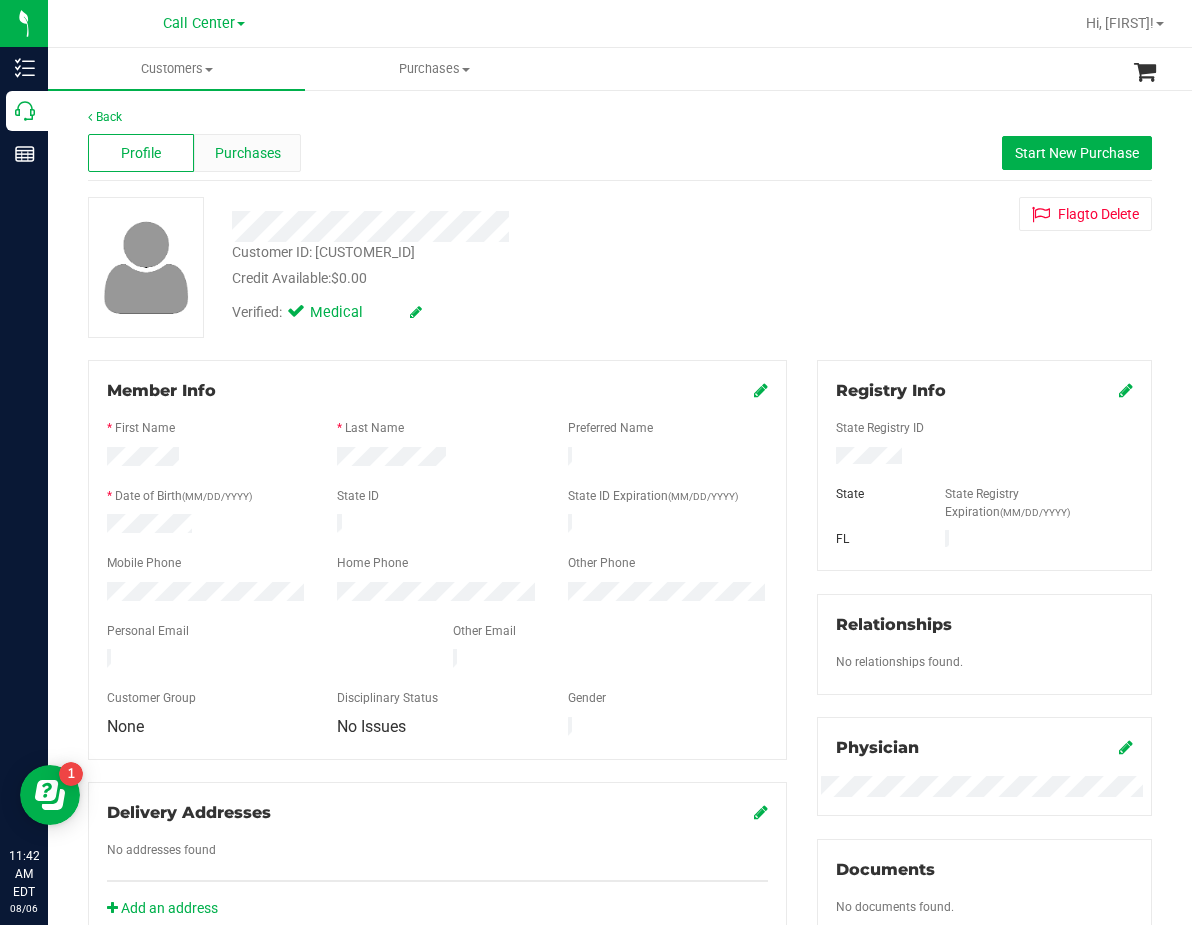 click on "Purchases" at bounding box center [248, 153] 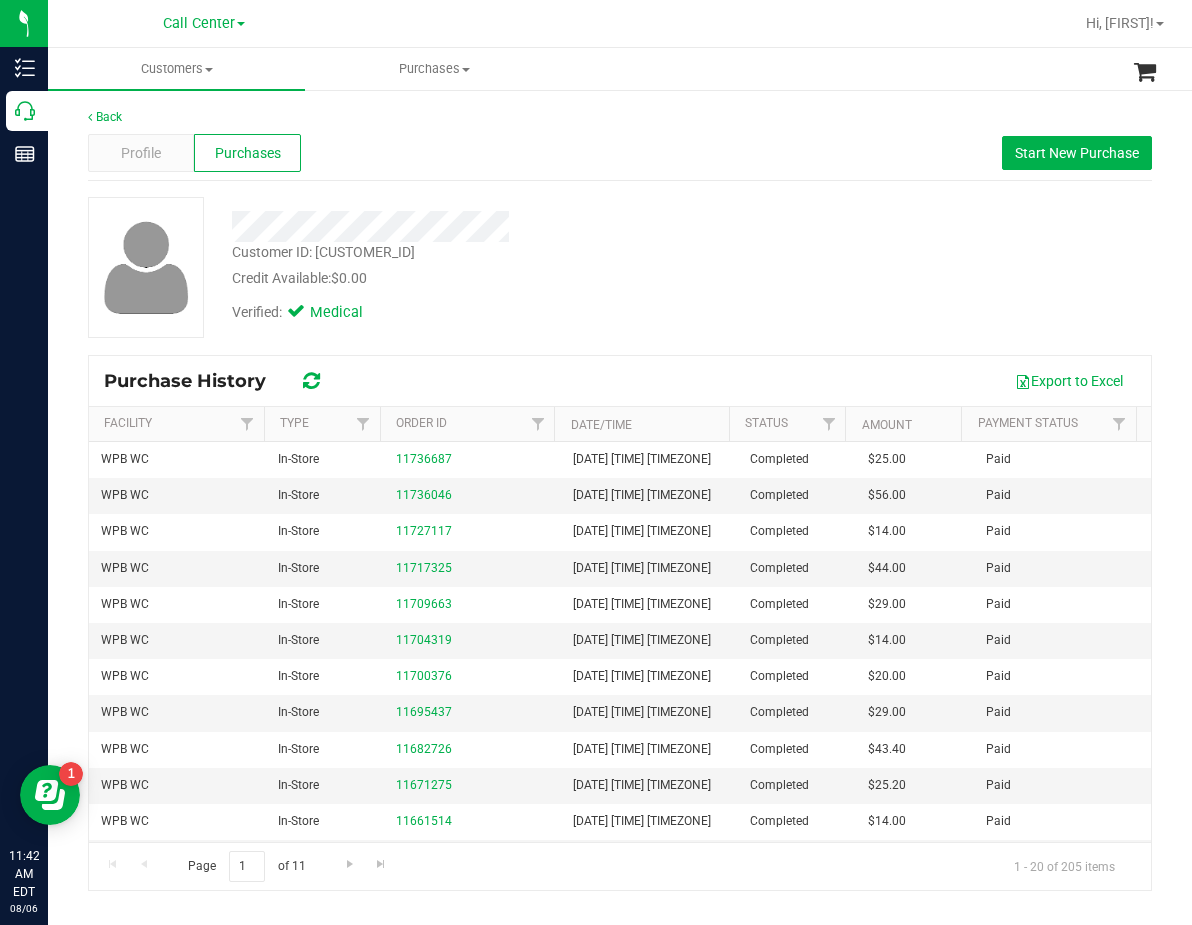 click on "Verified:
Medical" at bounding box center [490, 311] 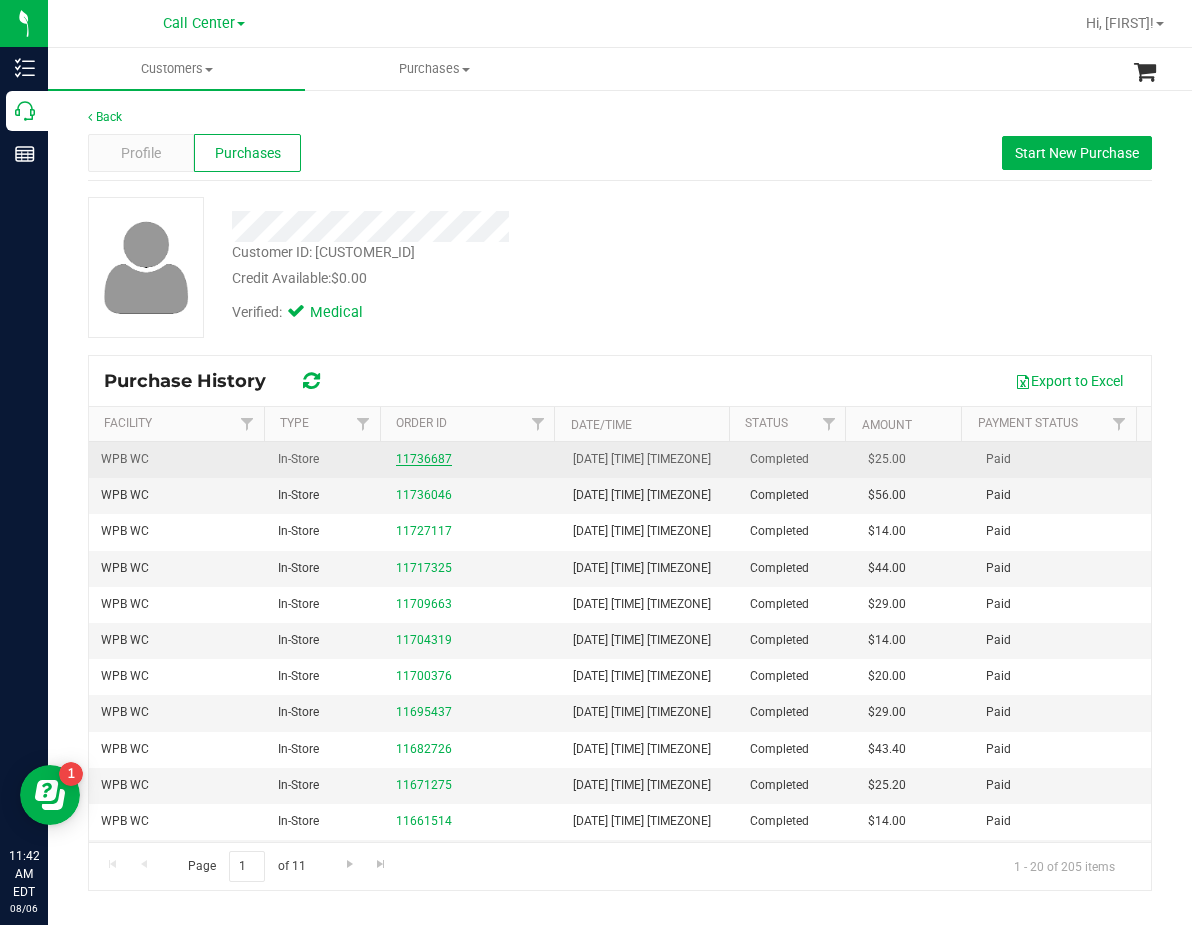 click on "11736687" at bounding box center (424, 459) 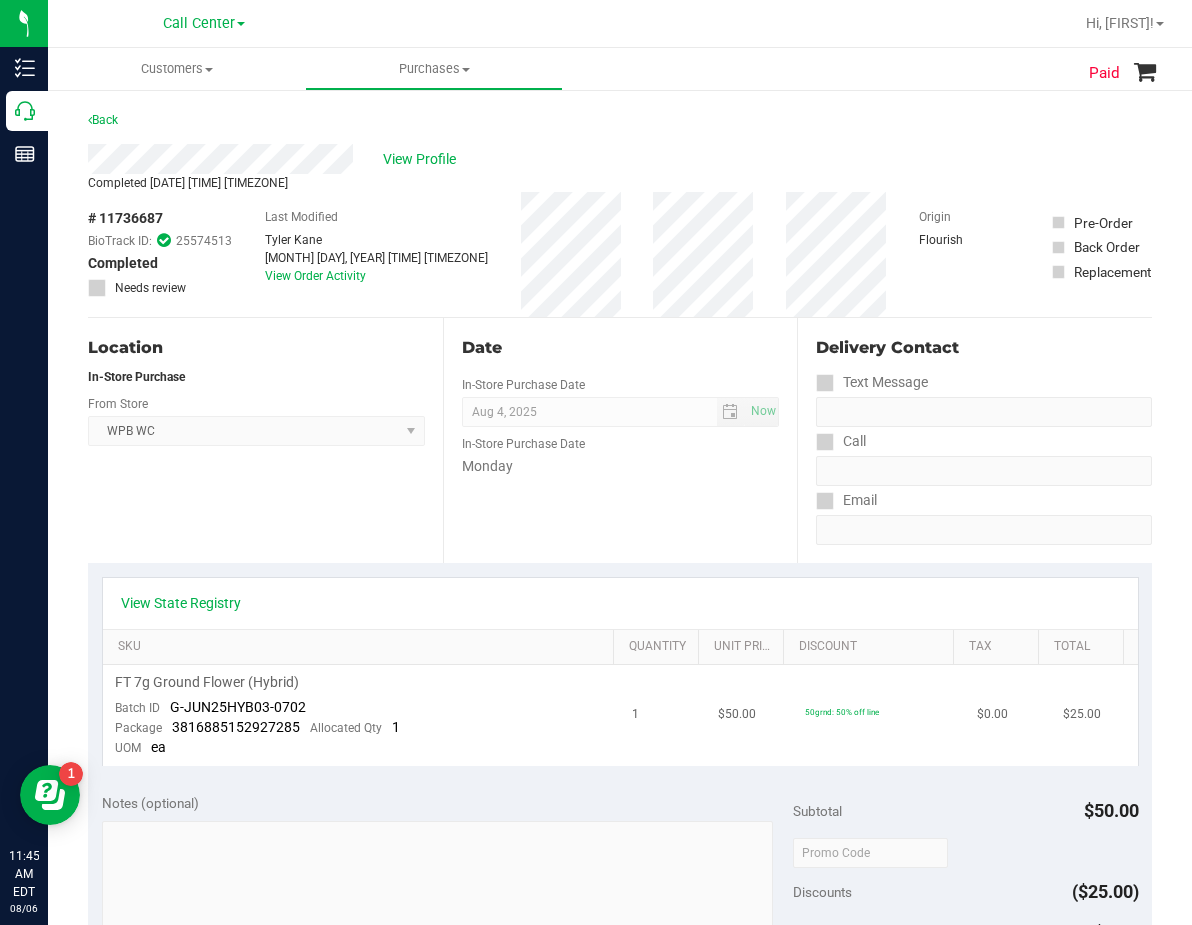 click on "FT 7g Ground Flower (Hybrid)
Batch ID
G-JUN25HYB03-0702
Package
3816885152927285
Allocated Qty
1
UOM
ea" at bounding box center [362, 715] 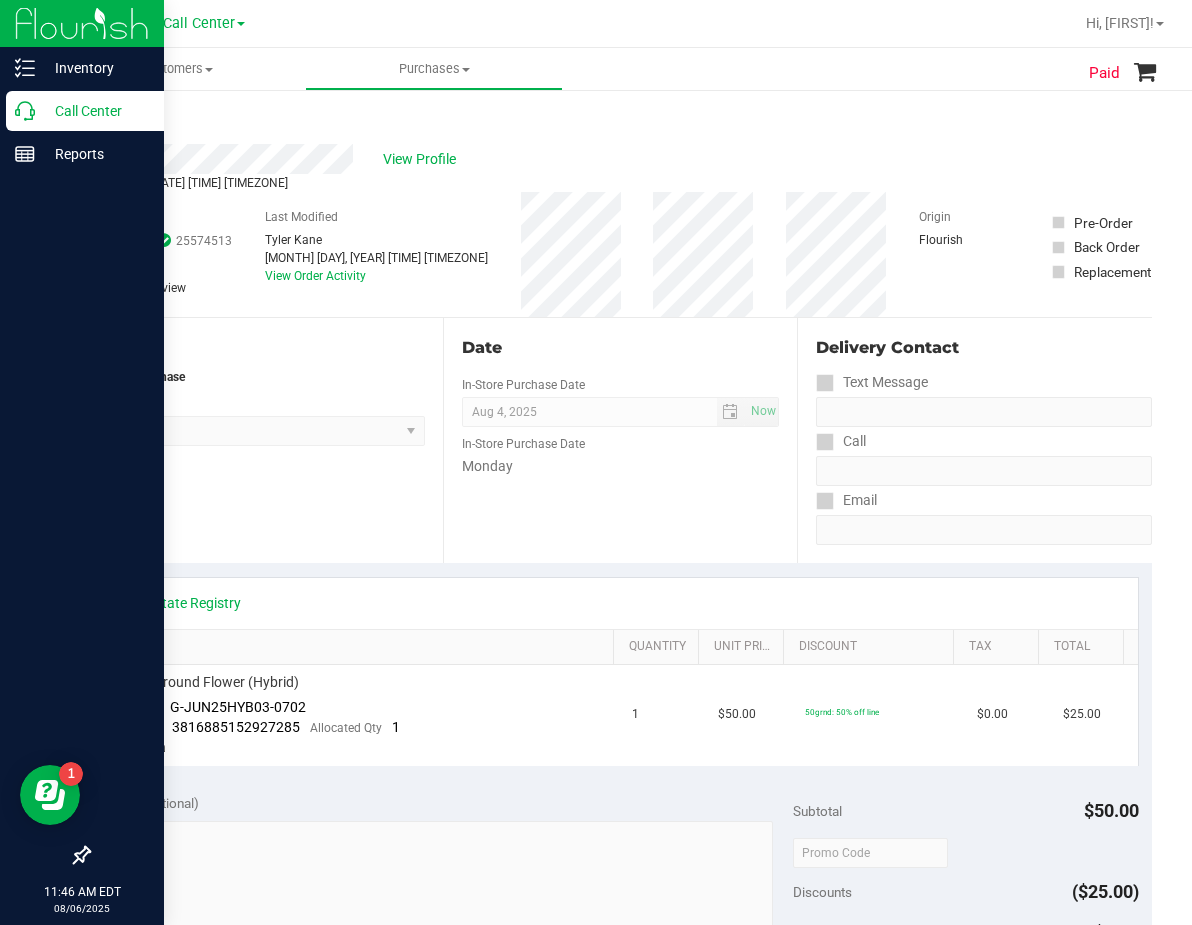 click on "Call Center" at bounding box center [85, 111] 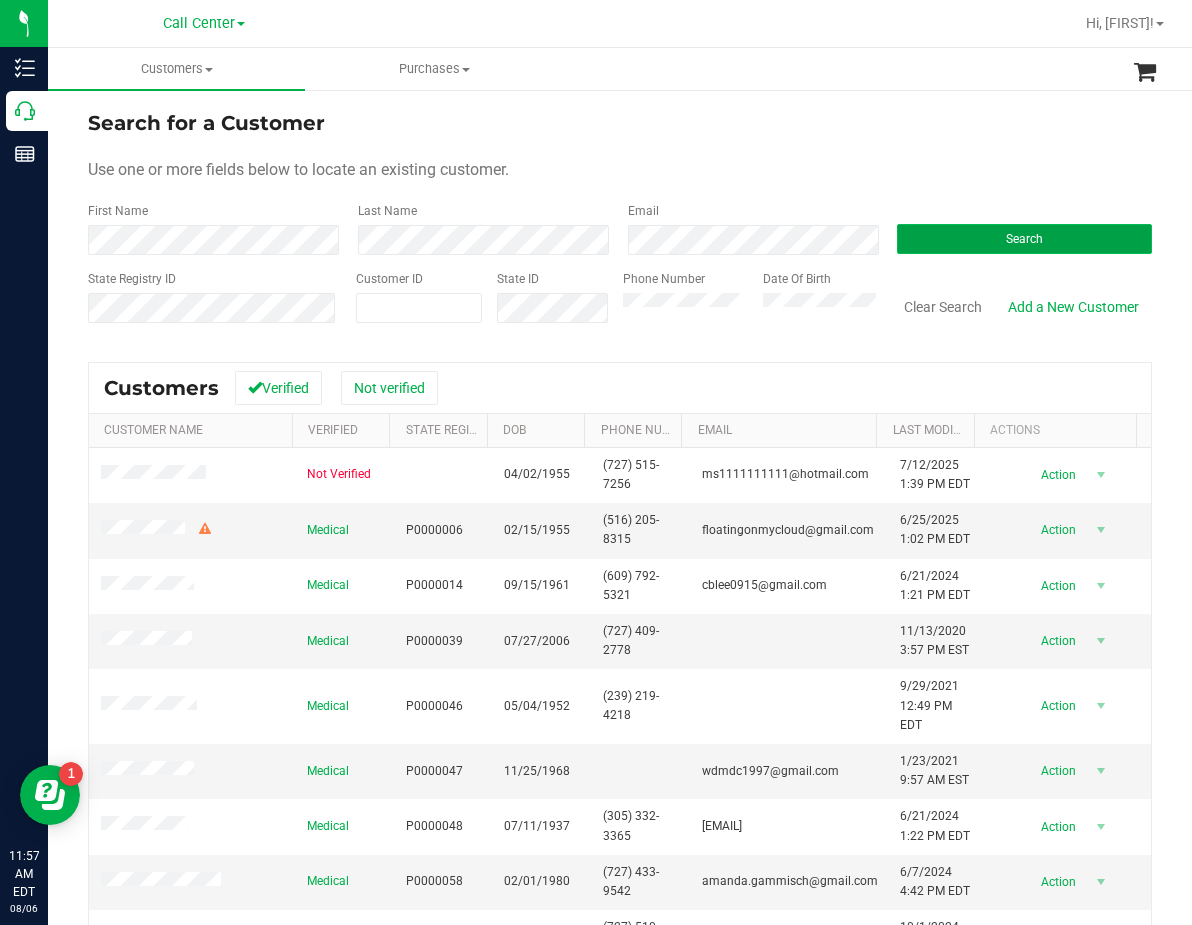 click on "Search" at bounding box center [1024, 239] 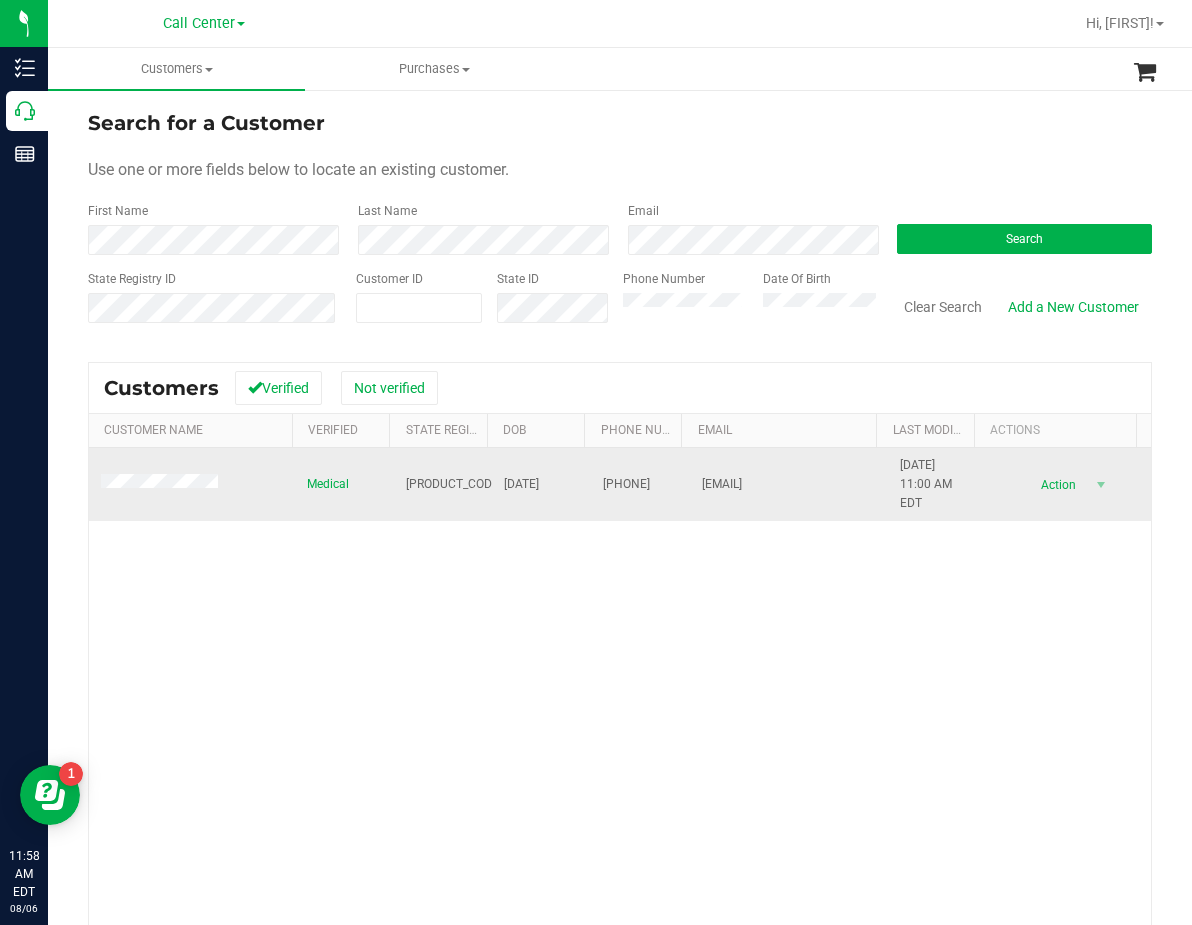 click on "P4KF4338" at bounding box center (454, 484) 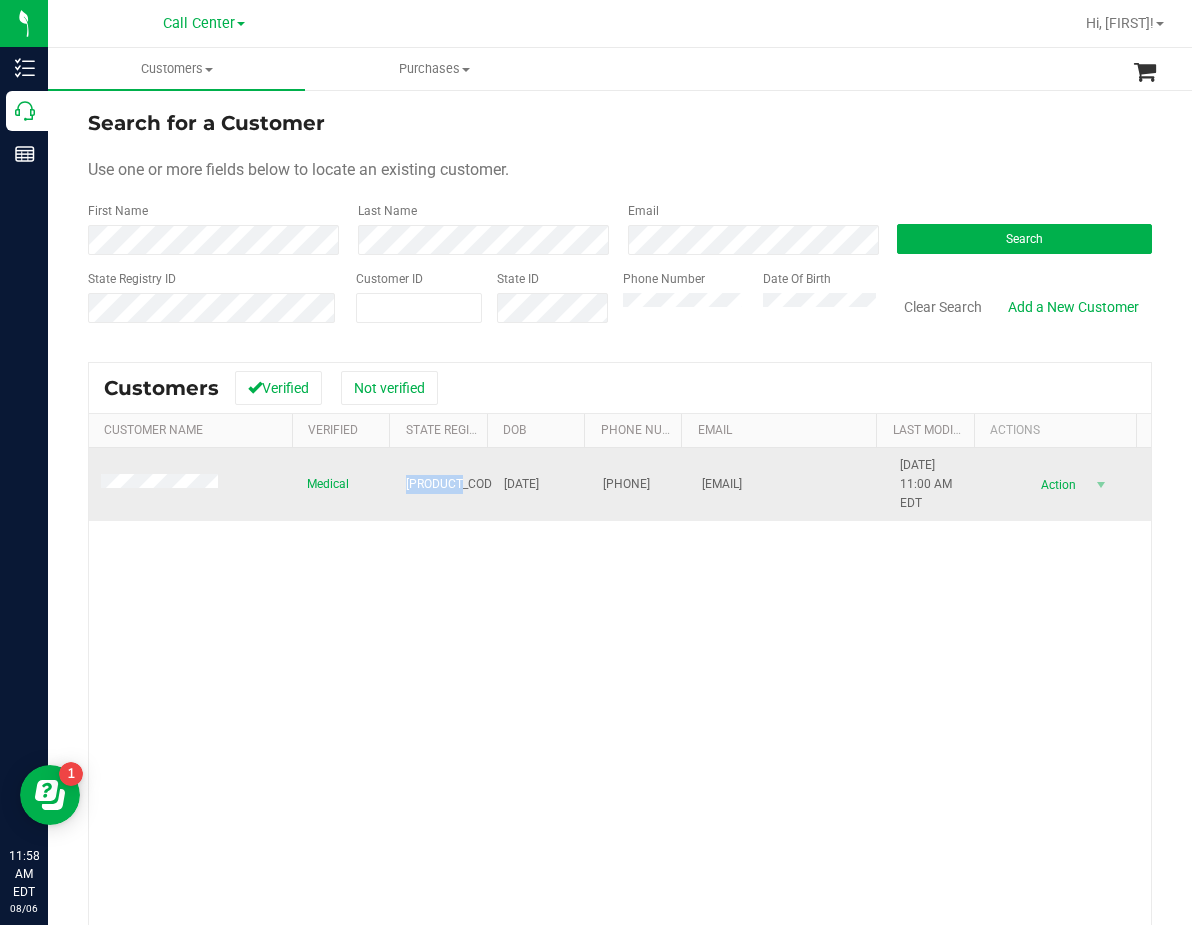 click on "P4KF4338" at bounding box center (454, 484) 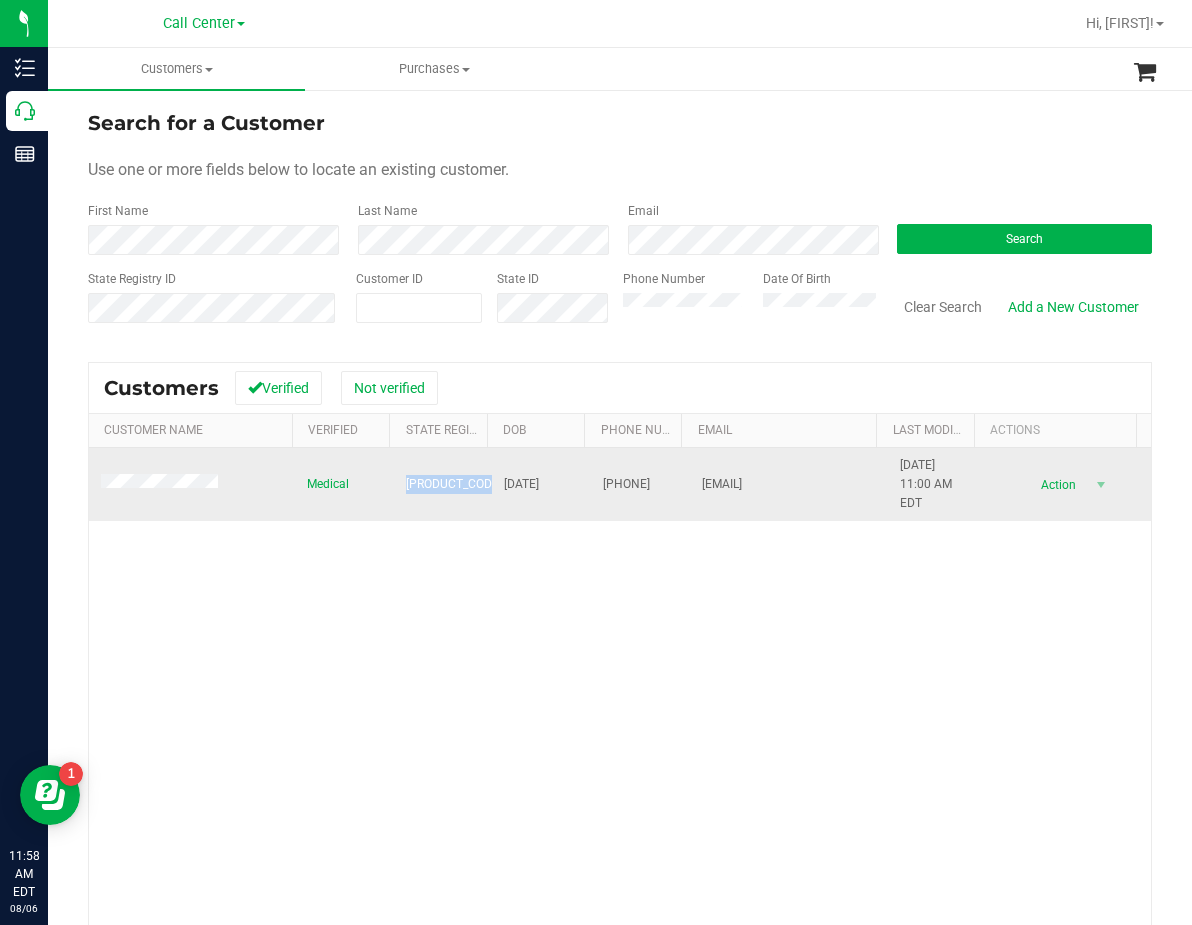 click on "P4KF4338" at bounding box center [454, 484] 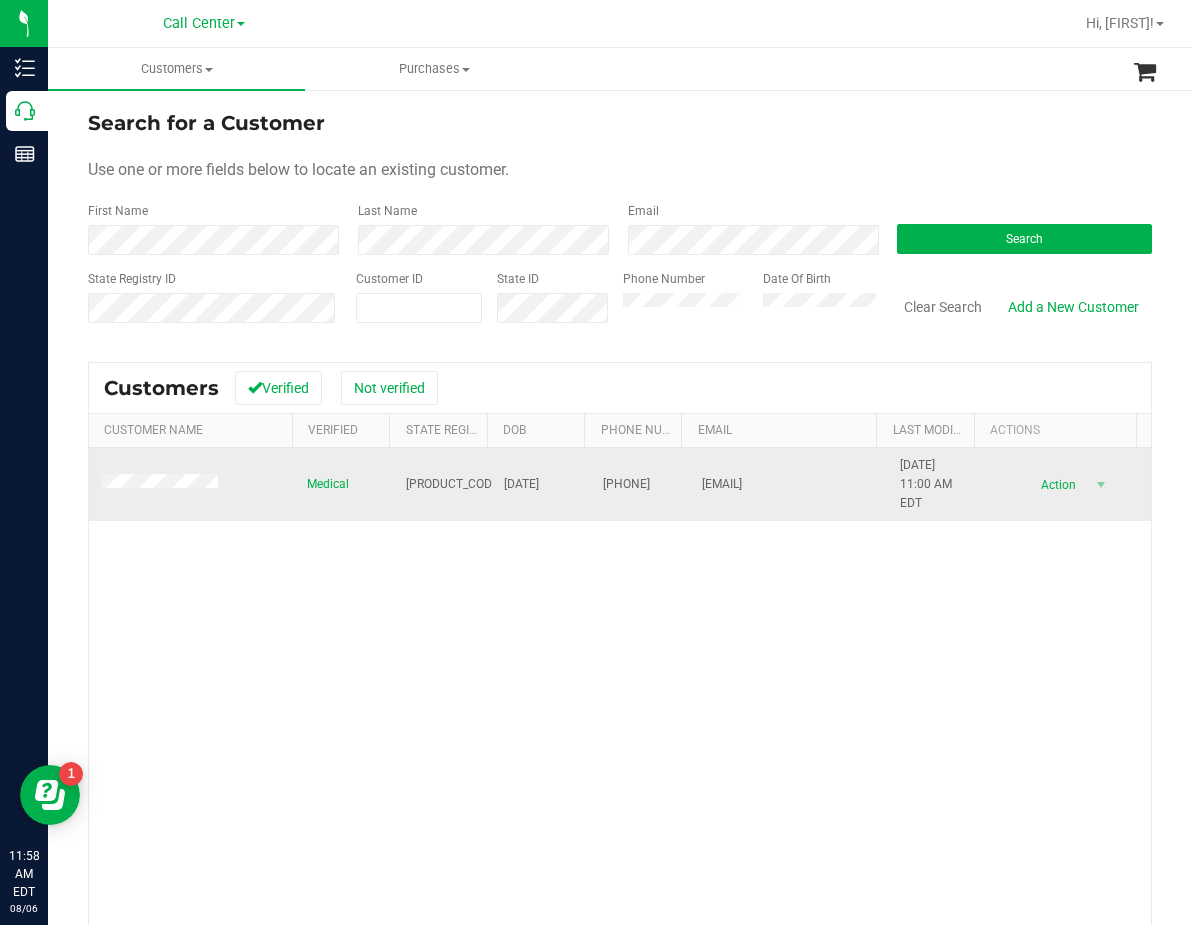 click on "11/24/1956" at bounding box center (521, 484) 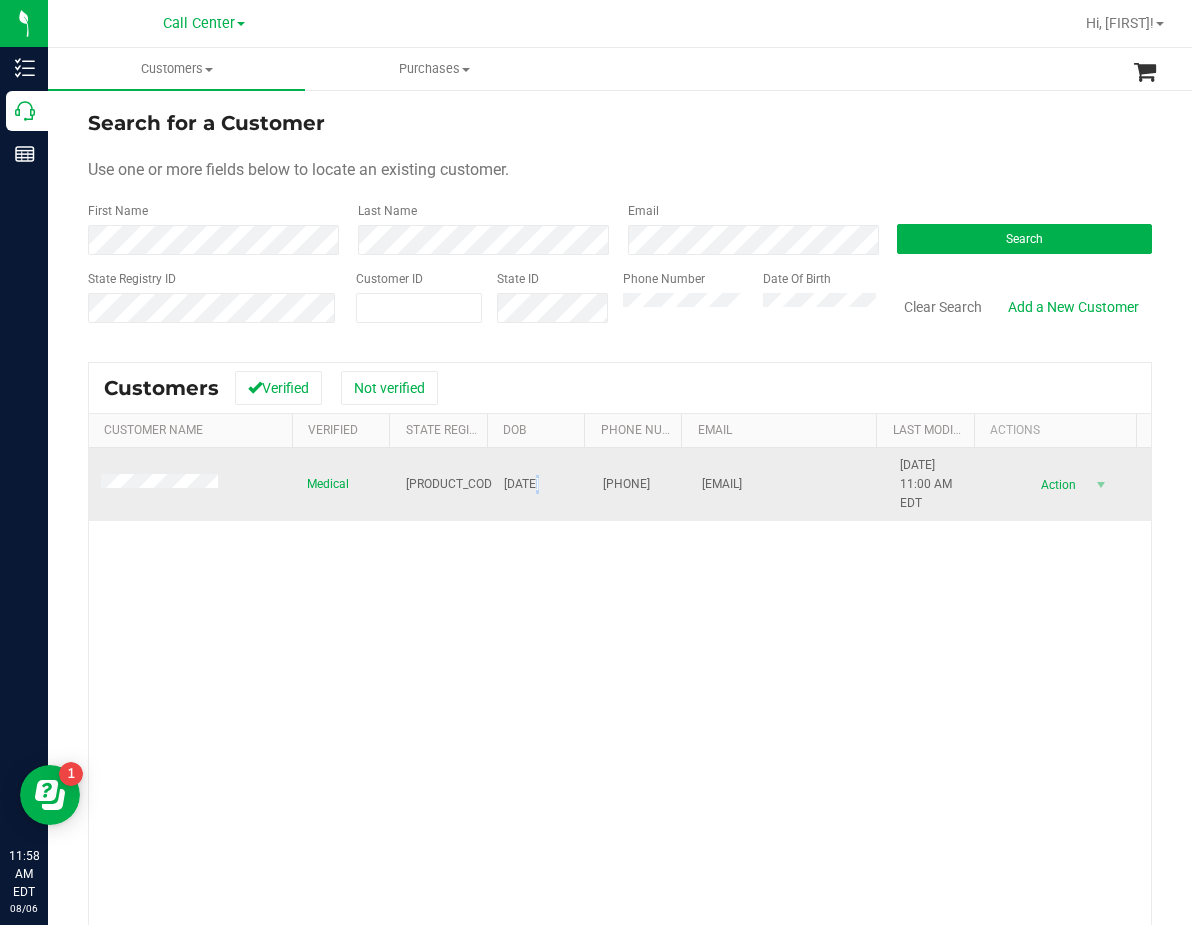 click on "11/24/1956" at bounding box center (521, 484) 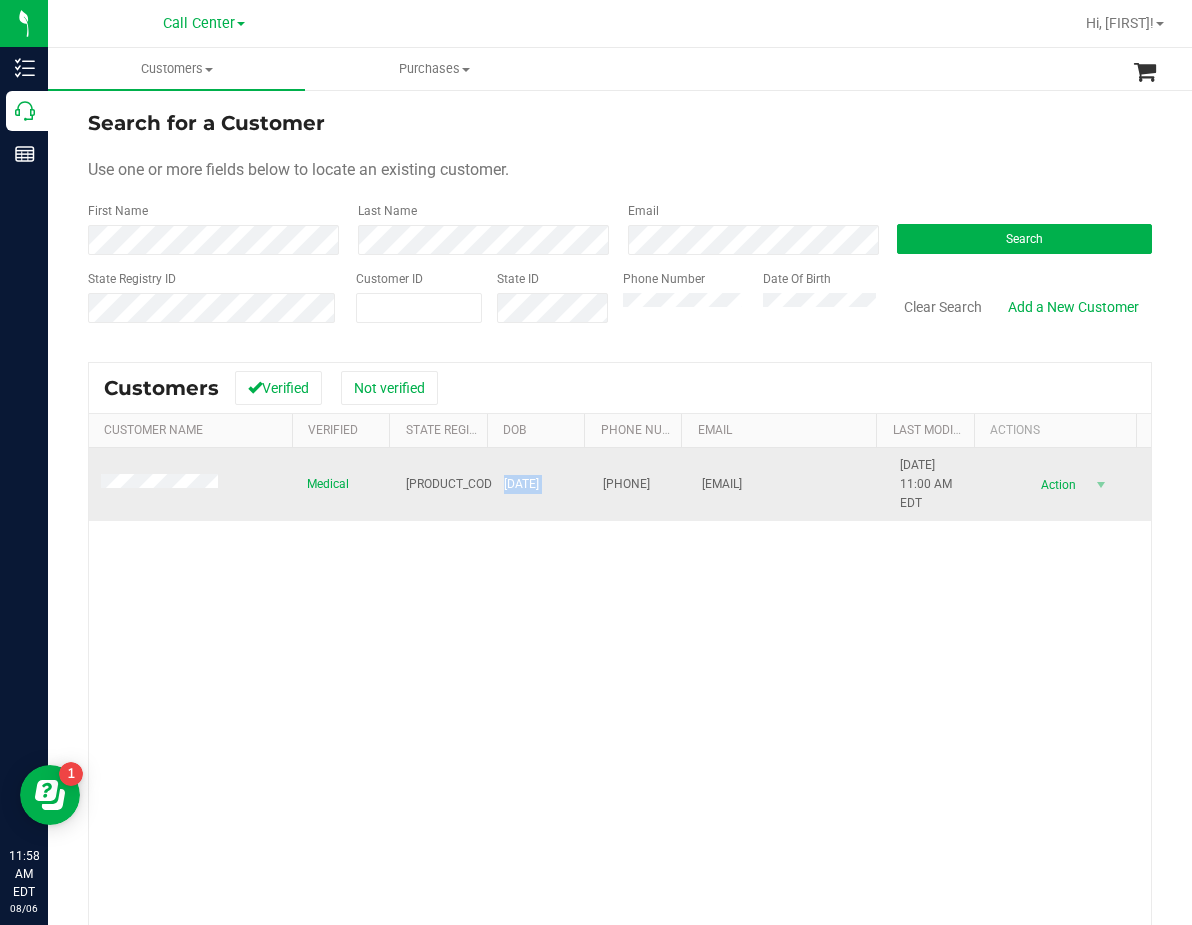click on "11/24/1956" at bounding box center (521, 484) 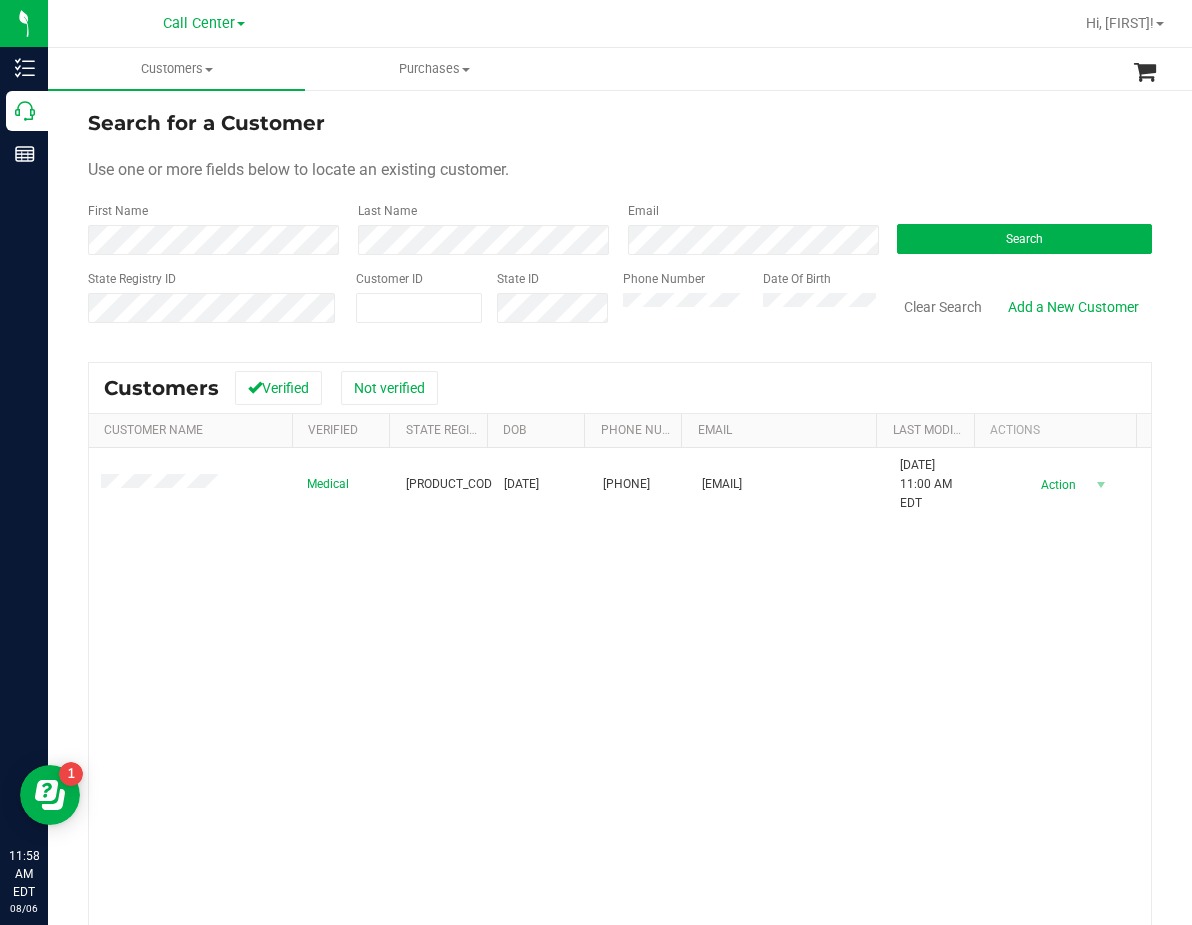 click on "Medical P4KF4338 11/24/1956 (352) 239-8218 marc5649@yahoo.com 4/29/2024 11:00 AM EDT
Delete Profile
Action Action Create new purchase View profile View purchases" at bounding box center [620, 739] 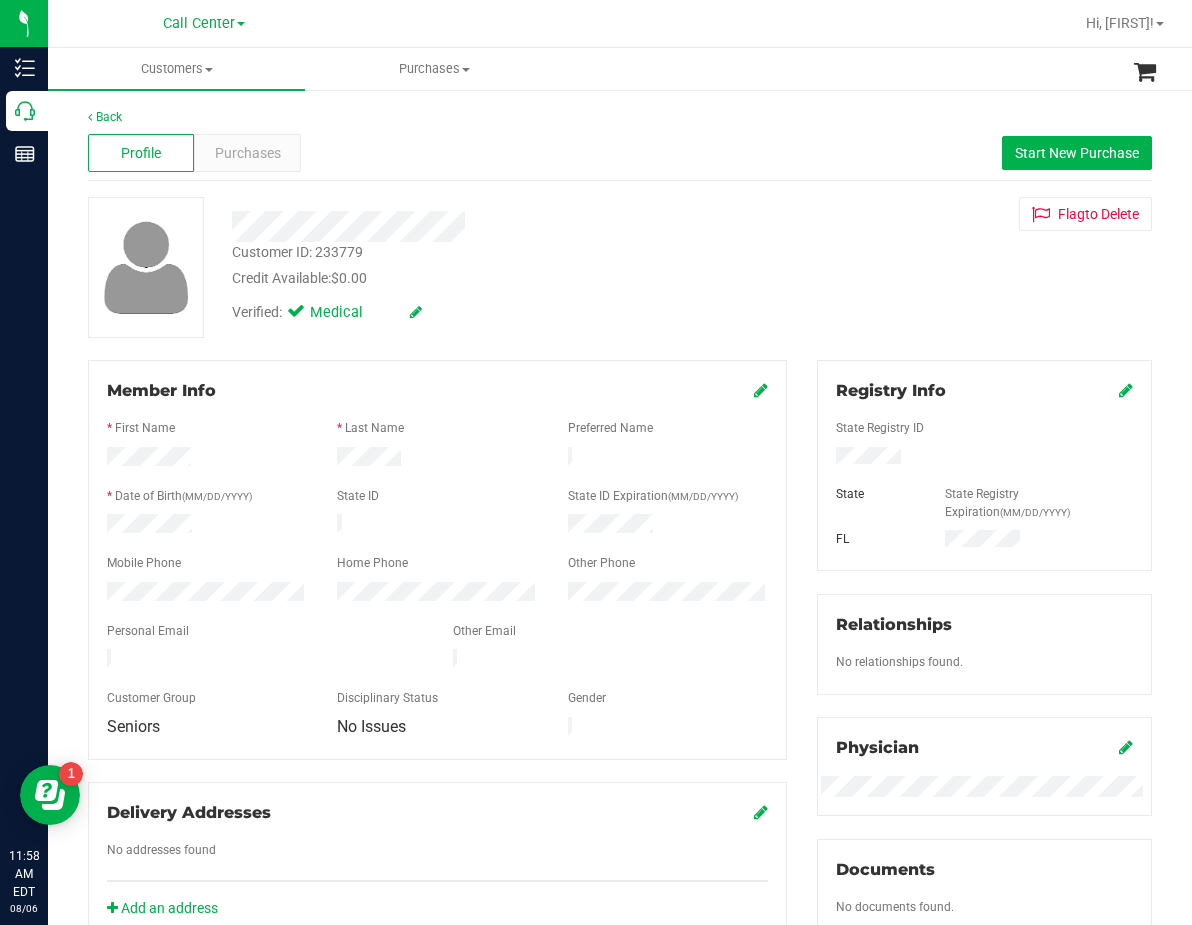 click on "Verified:
Medical" at bounding box center [490, 311] 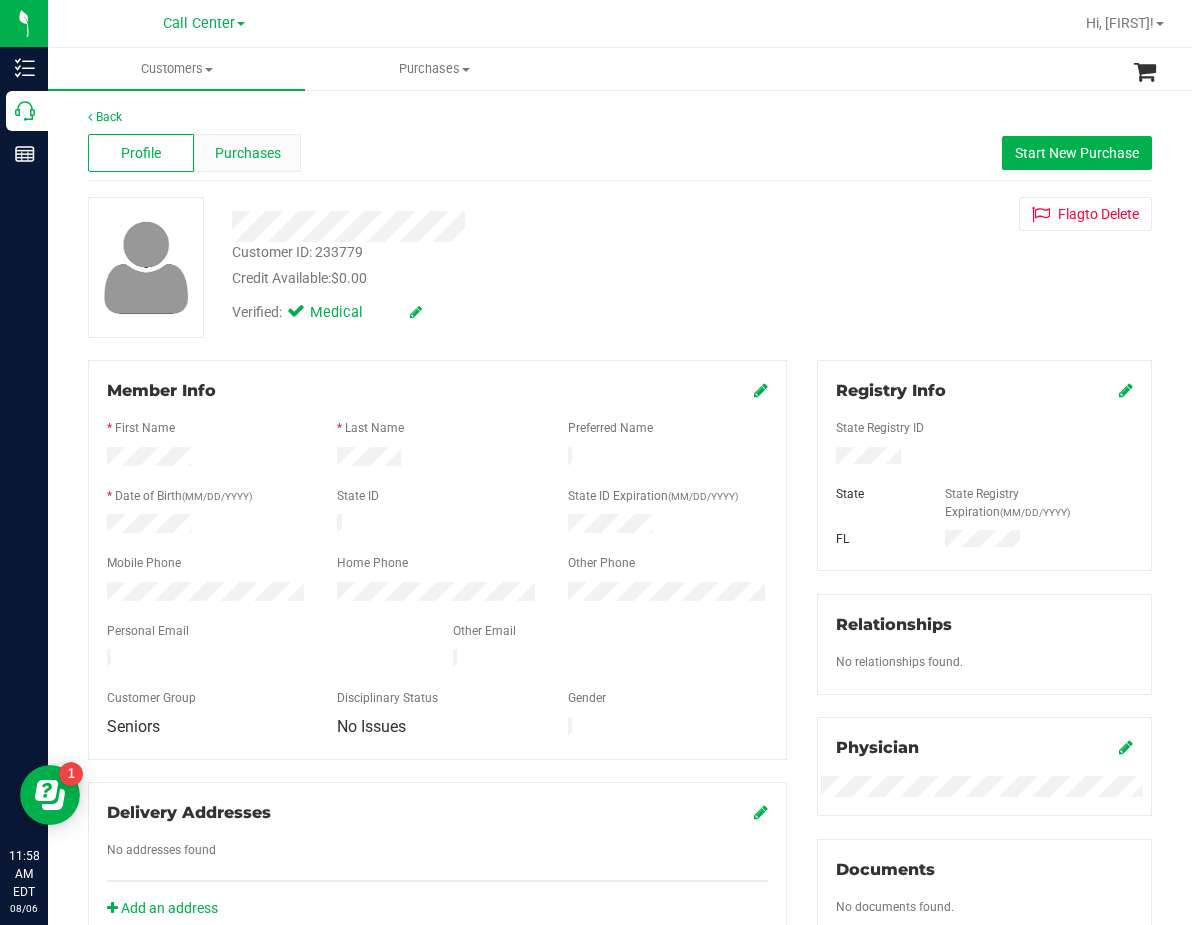 click on "Purchases" at bounding box center (248, 153) 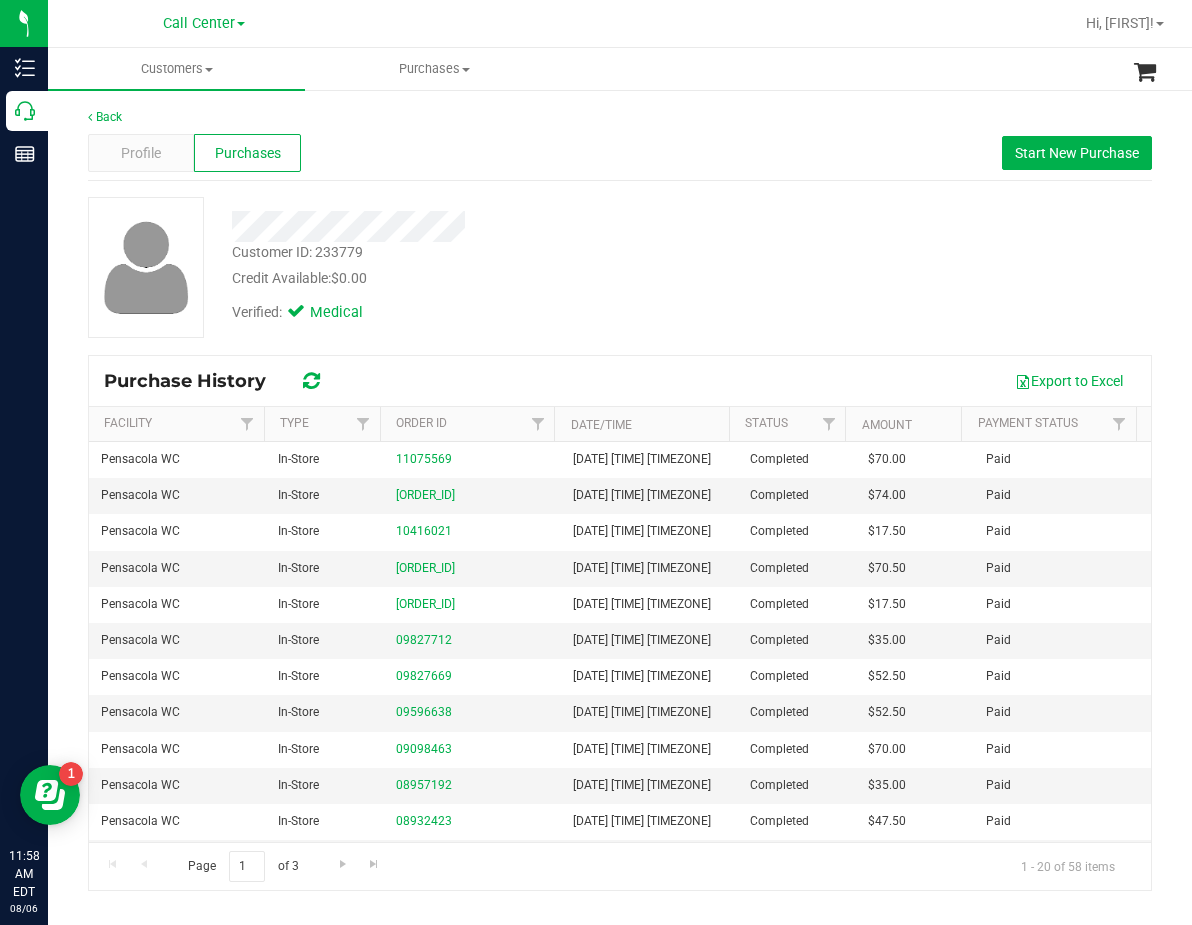 click on "Purchase History
Export to Excel" at bounding box center [620, 381] 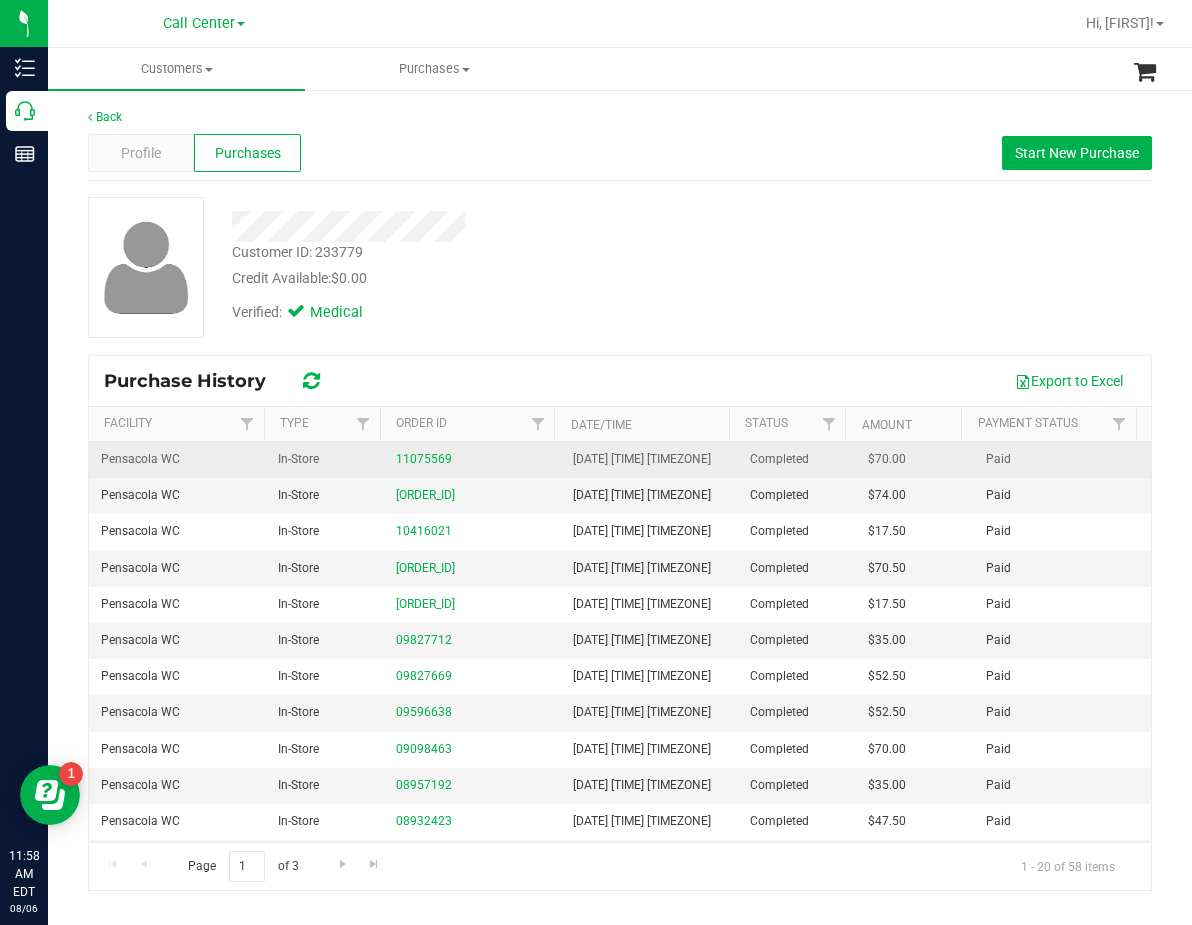 drag, startPoint x: 431, startPoint y: 468, endPoint x: 430, endPoint y: 457, distance: 11.045361 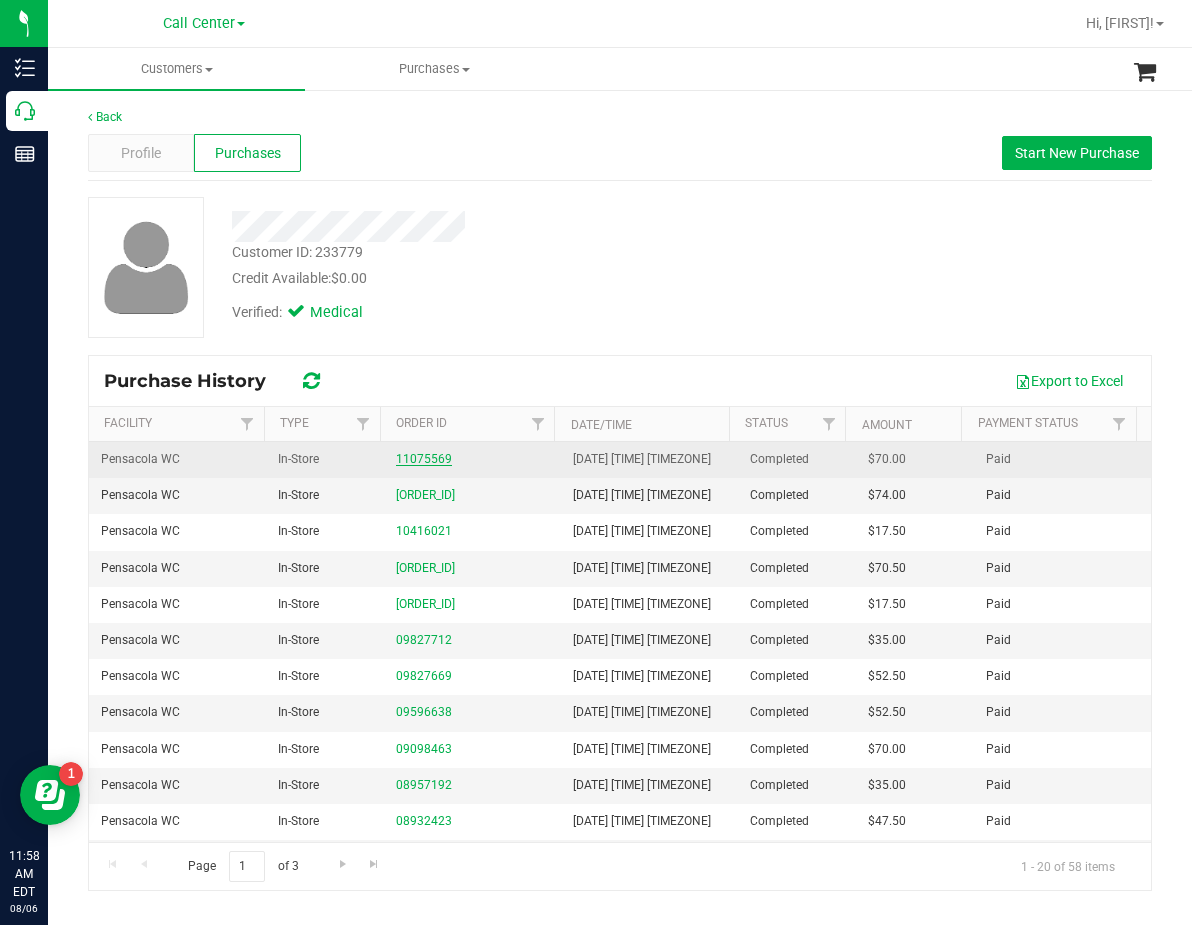 click on "11075569" at bounding box center (472, 459) 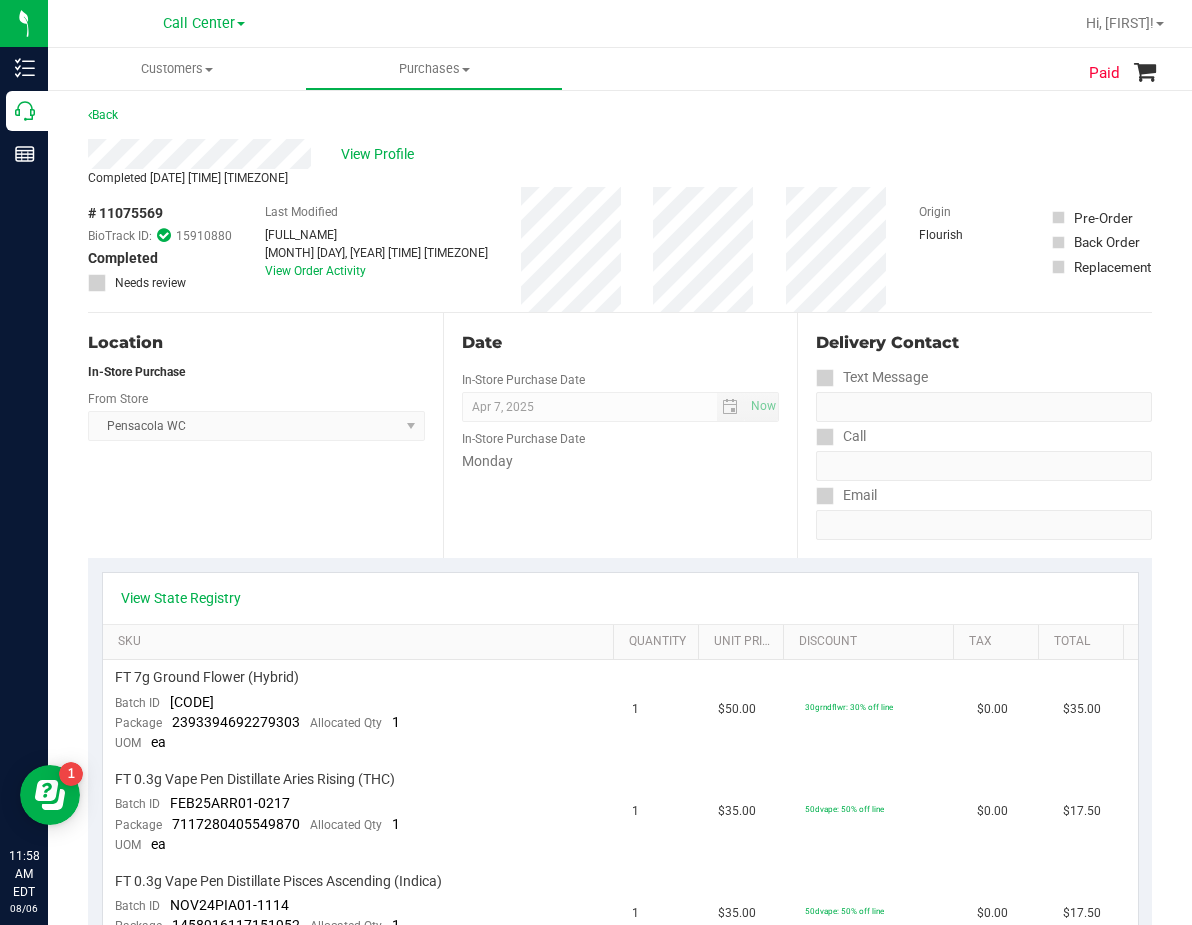 scroll, scrollTop: 0, scrollLeft: 0, axis: both 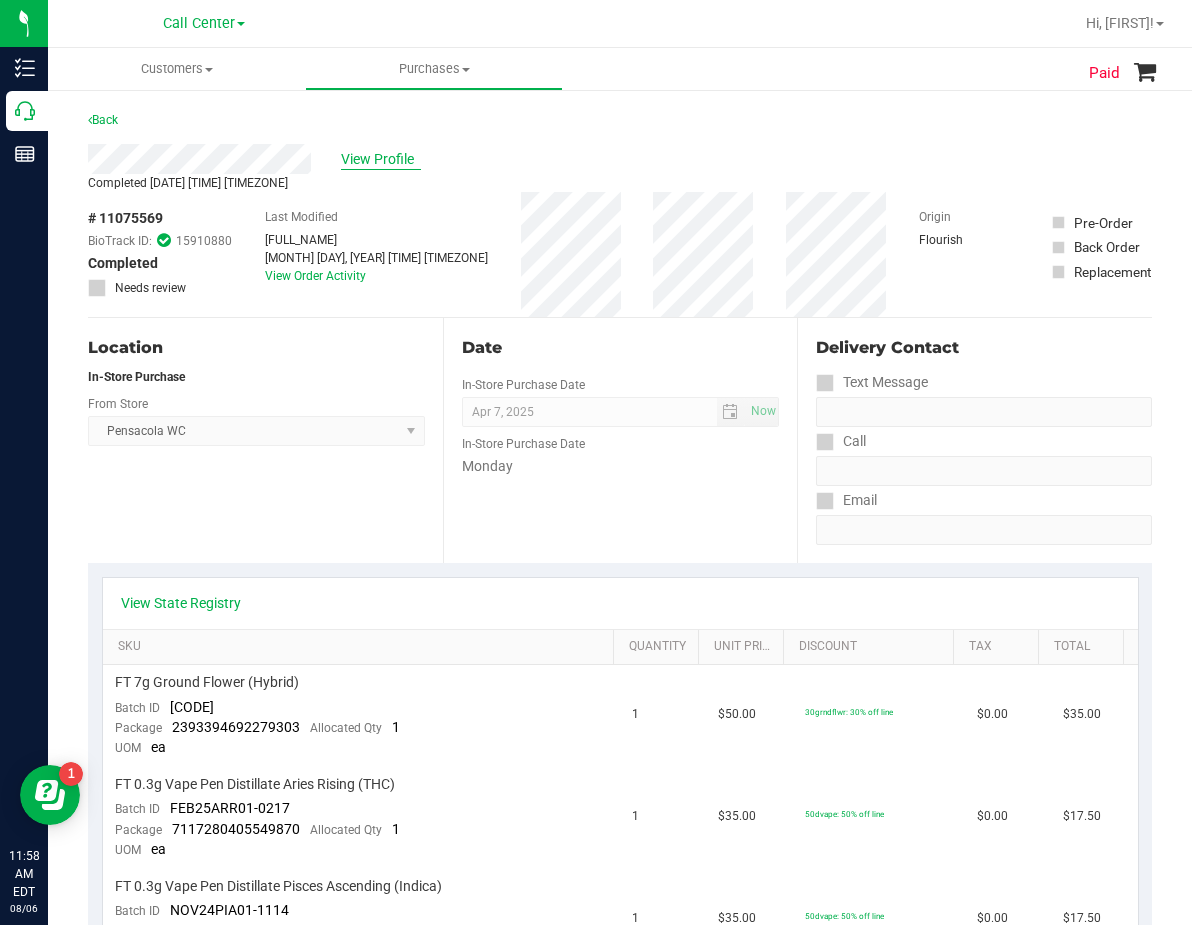 click on "View Profile" at bounding box center (381, 159) 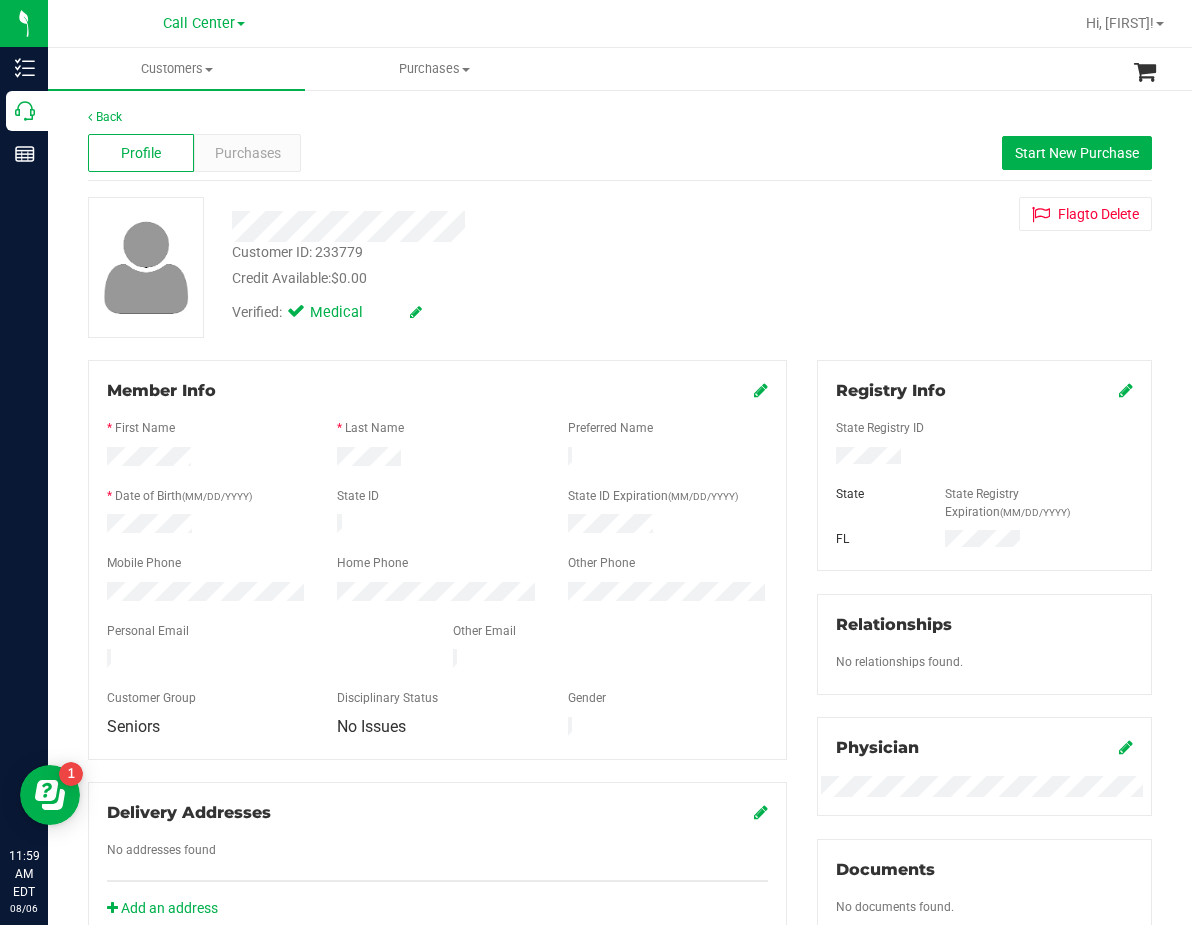 click on "Verified:
Medical" at bounding box center [490, 311] 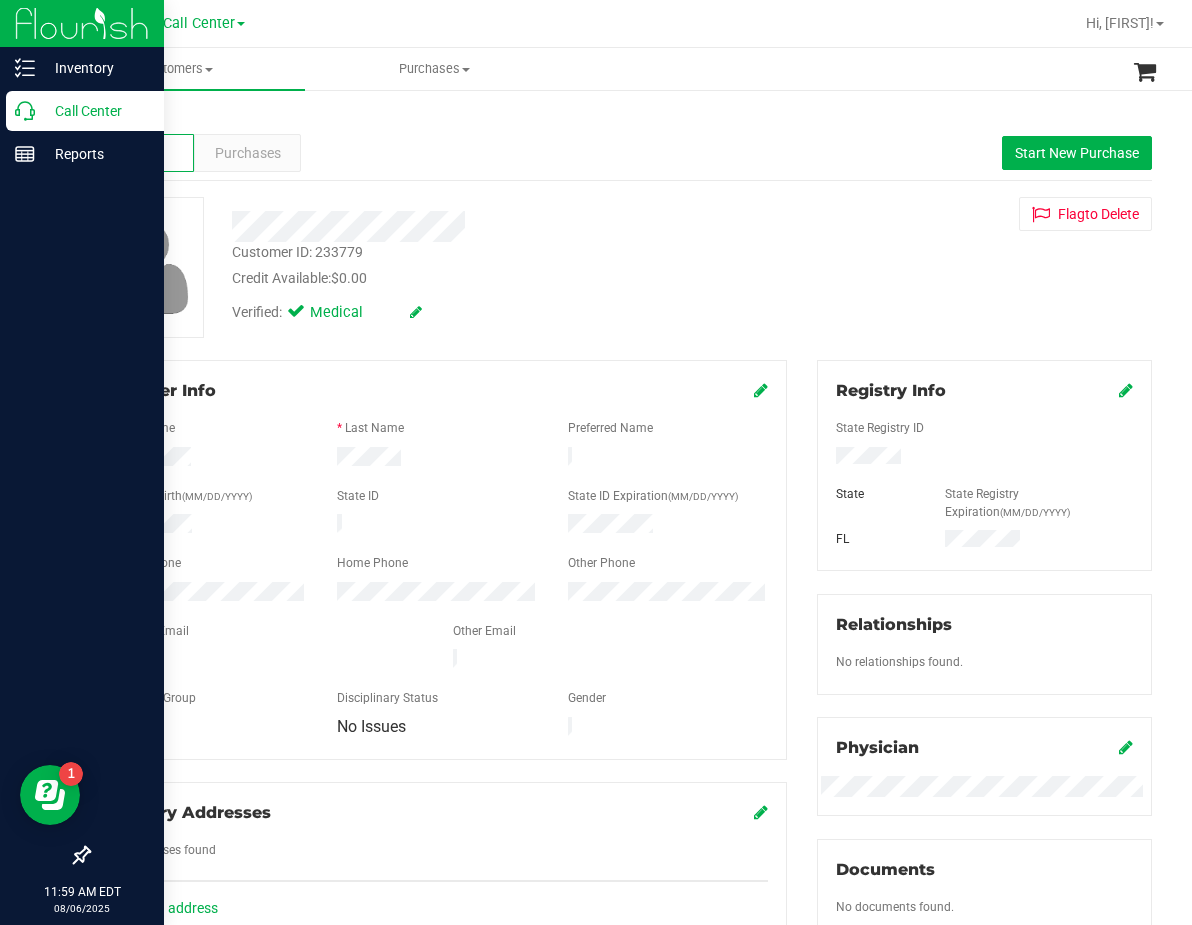 click on "Call Center" at bounding box center [85, 111] 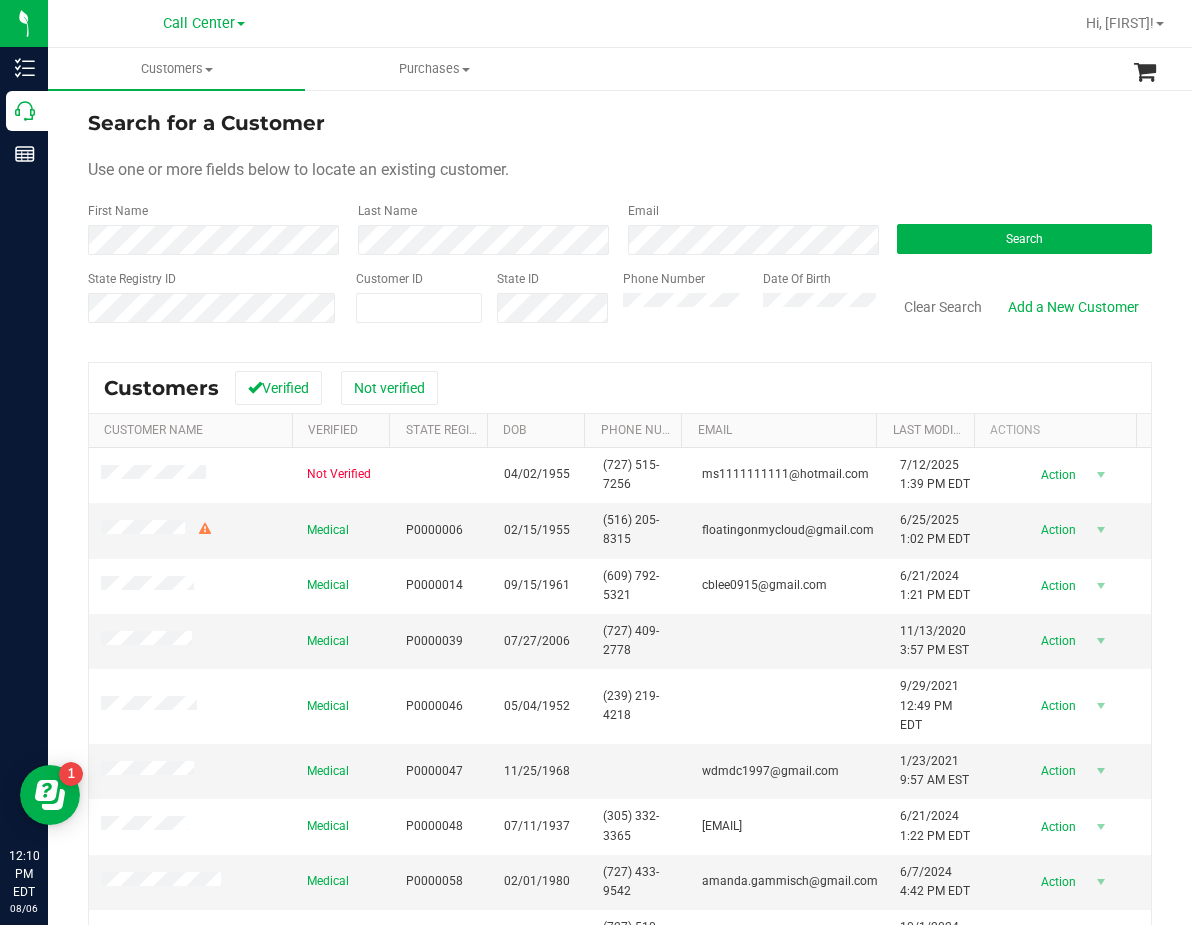click on "Customers
All customers
Add a new customer
All physicians
Purchases
All purchases" at bounding box center (644, 69) 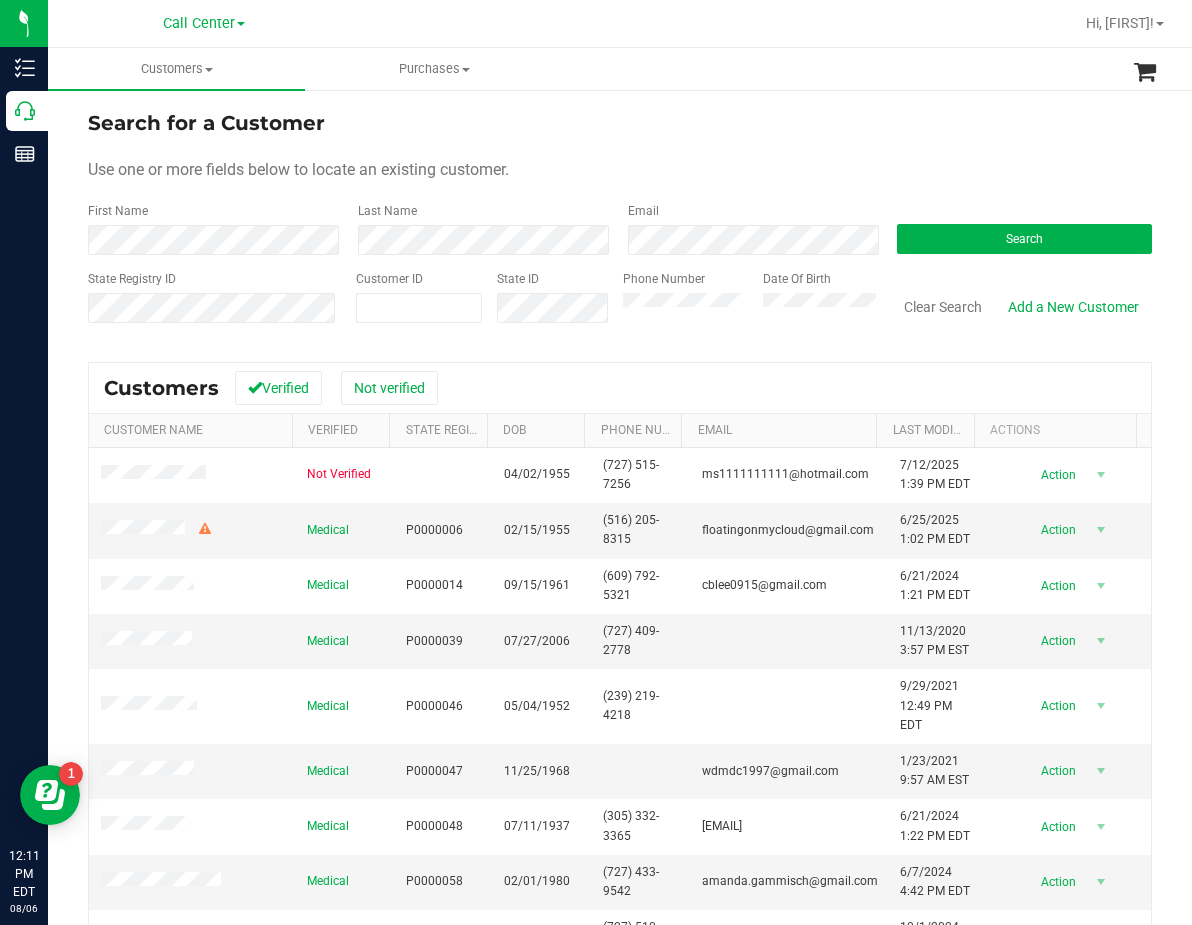 click on "Search for a Customer" at bounding box center (620, 123) 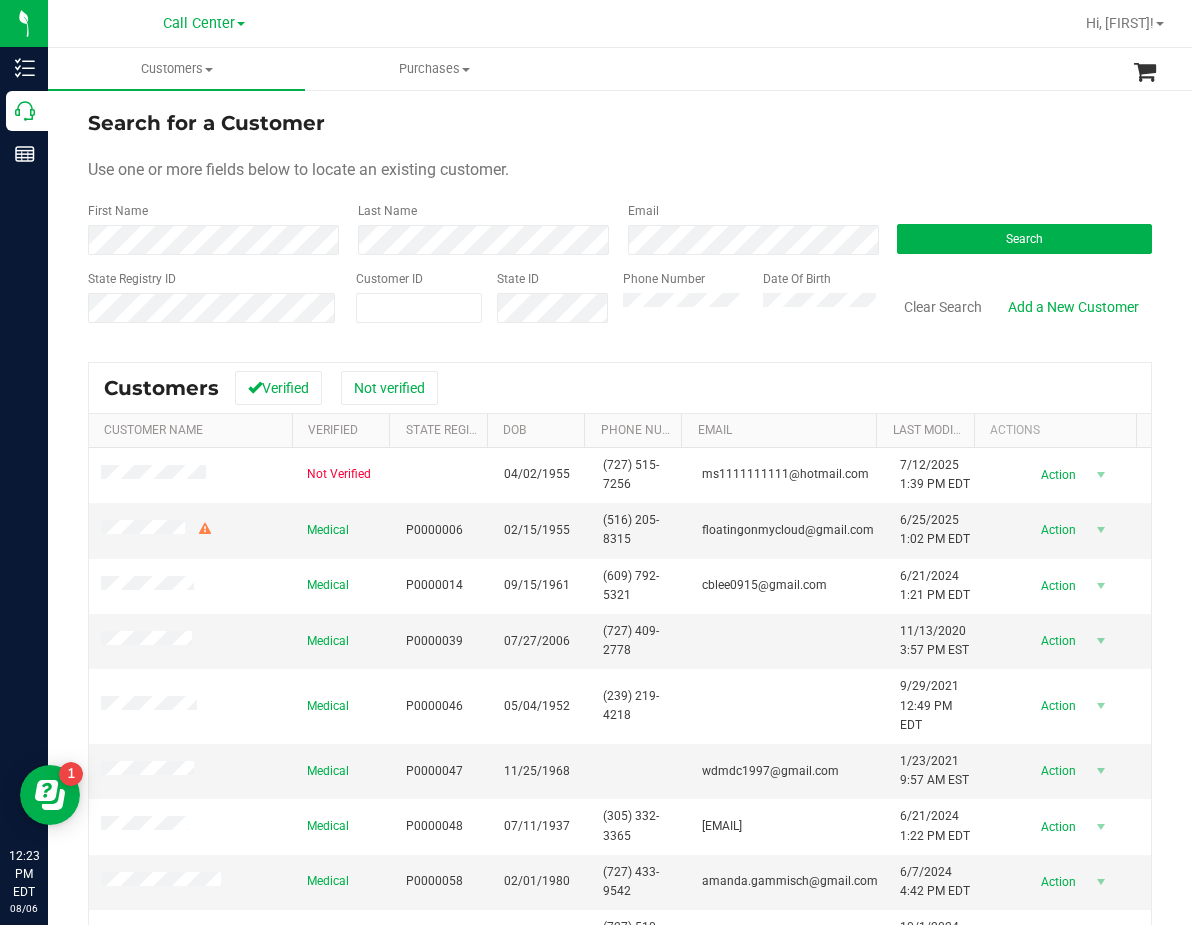 click on "Email" at bounding box center [748, 228] 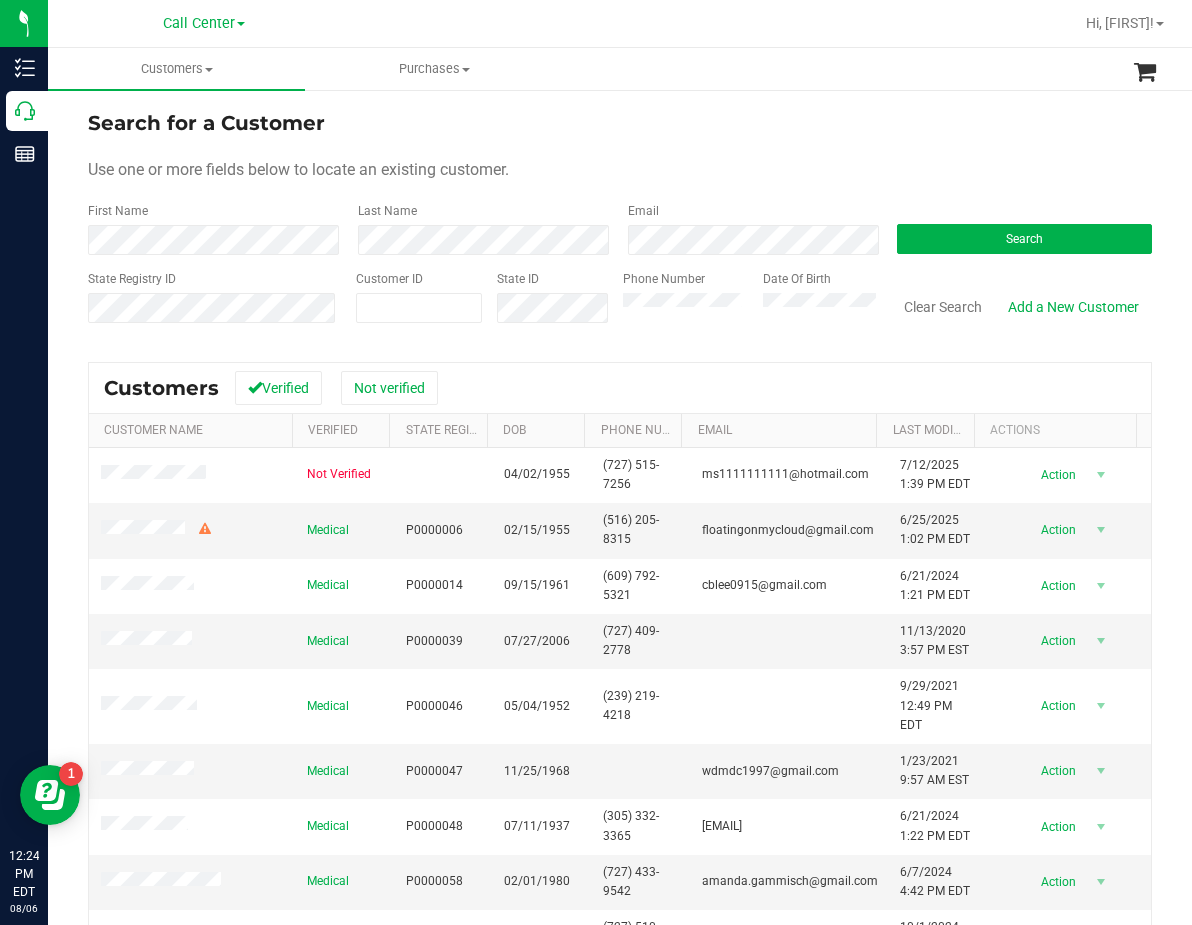 click on "Search for a Customer
Use one or more fields below to locate an existing customer.
First Name
Last Name
Email
Search
State Registry ID
Customer ID
State ID
Phone Number
Date Of Birth" at bounding box center (620, 224) 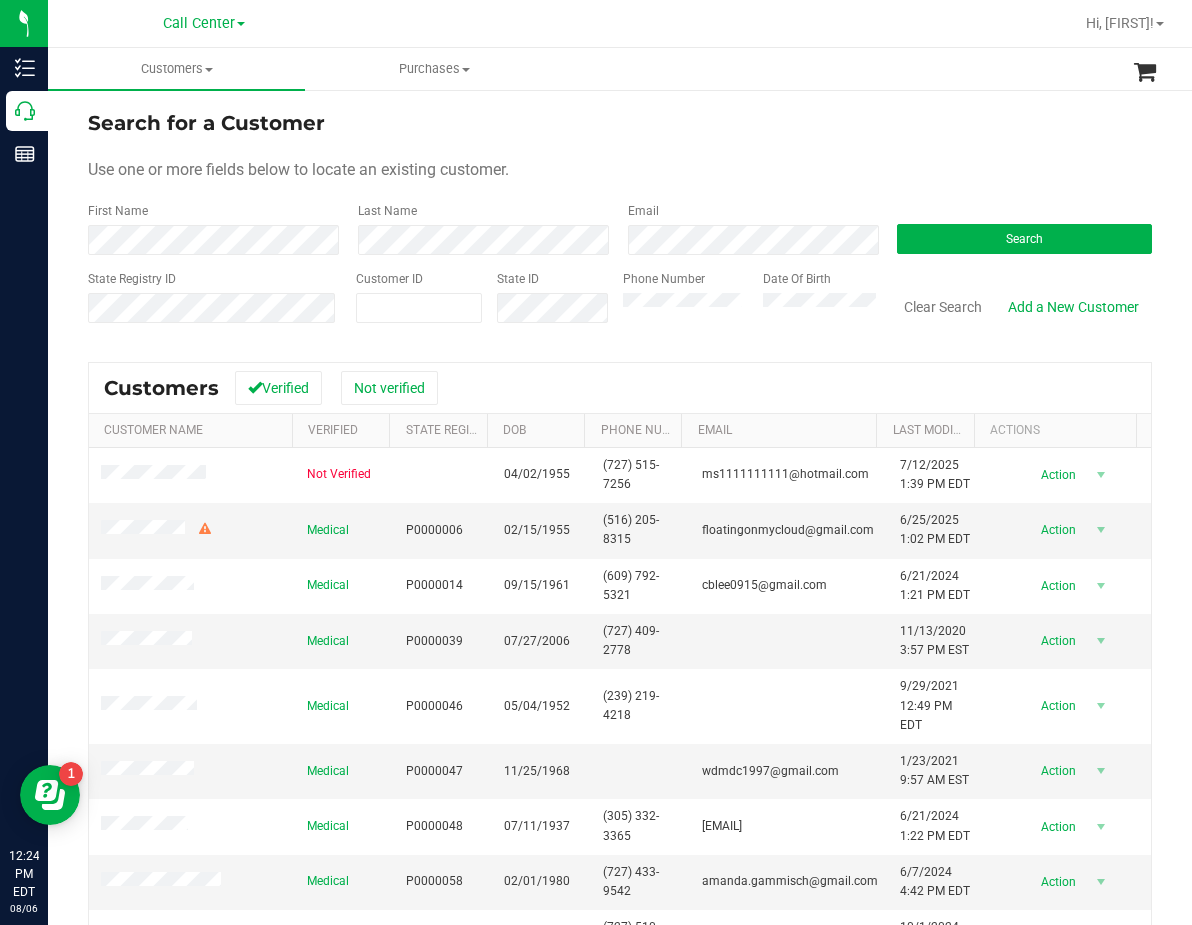 click on "Search for a Customer
Use one or more fields below to locate an existing customer.
First Name
Last Name
Email
Search
State Registry ID
Customer ID
State ID
Phone Number
Date Of Birth" at bounding box center [620, 224] 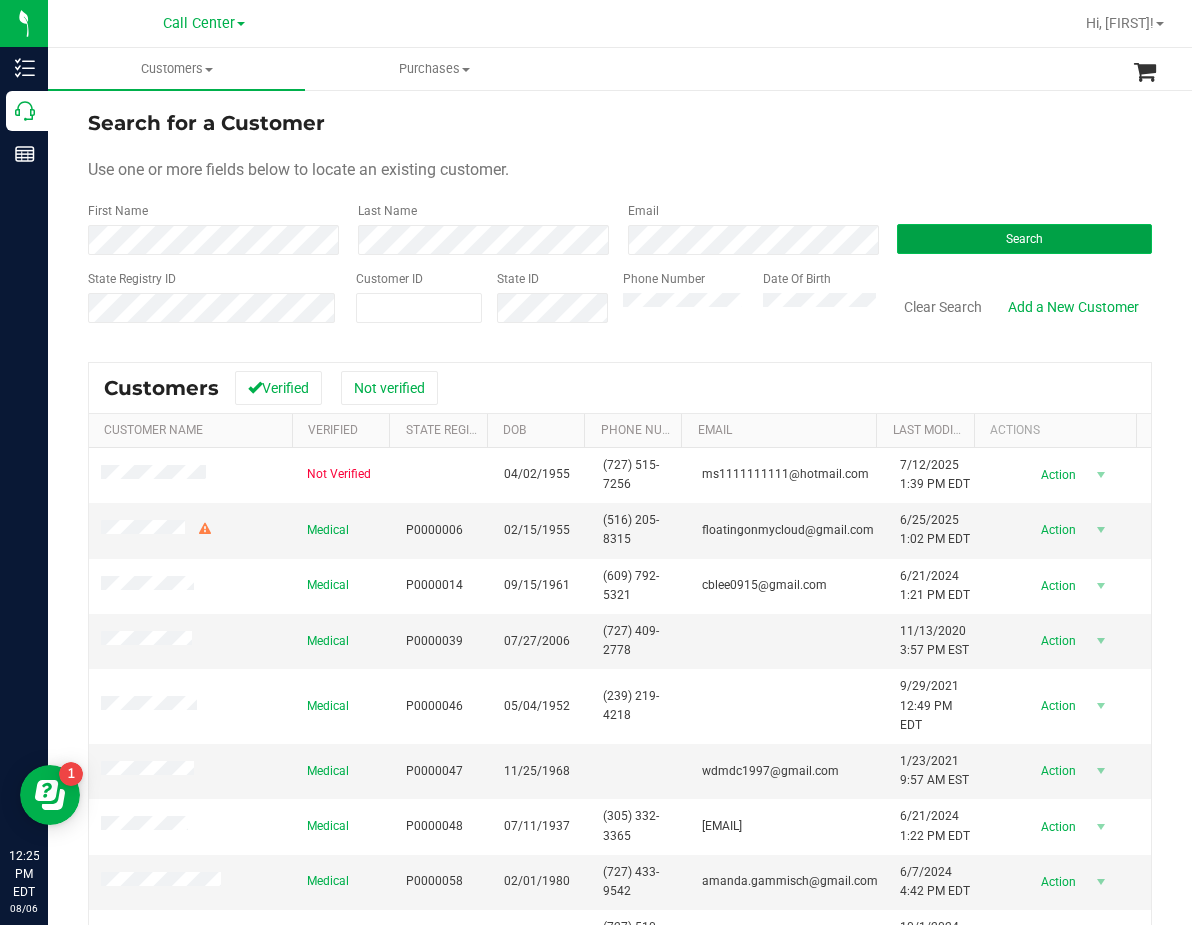 click on "Search" at bounding box center (1024, 239) 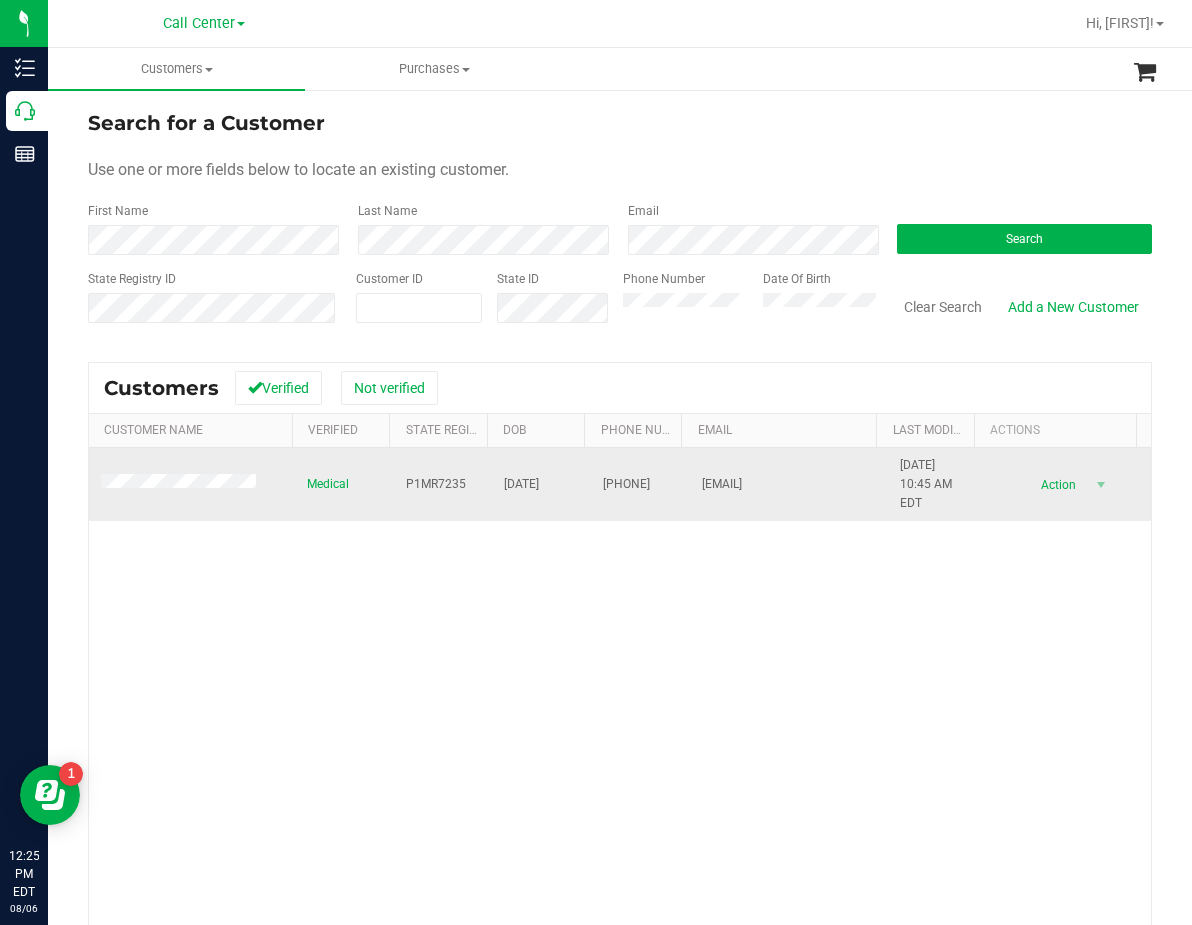click on "P1MR7235" at bounding box center (436, 484) 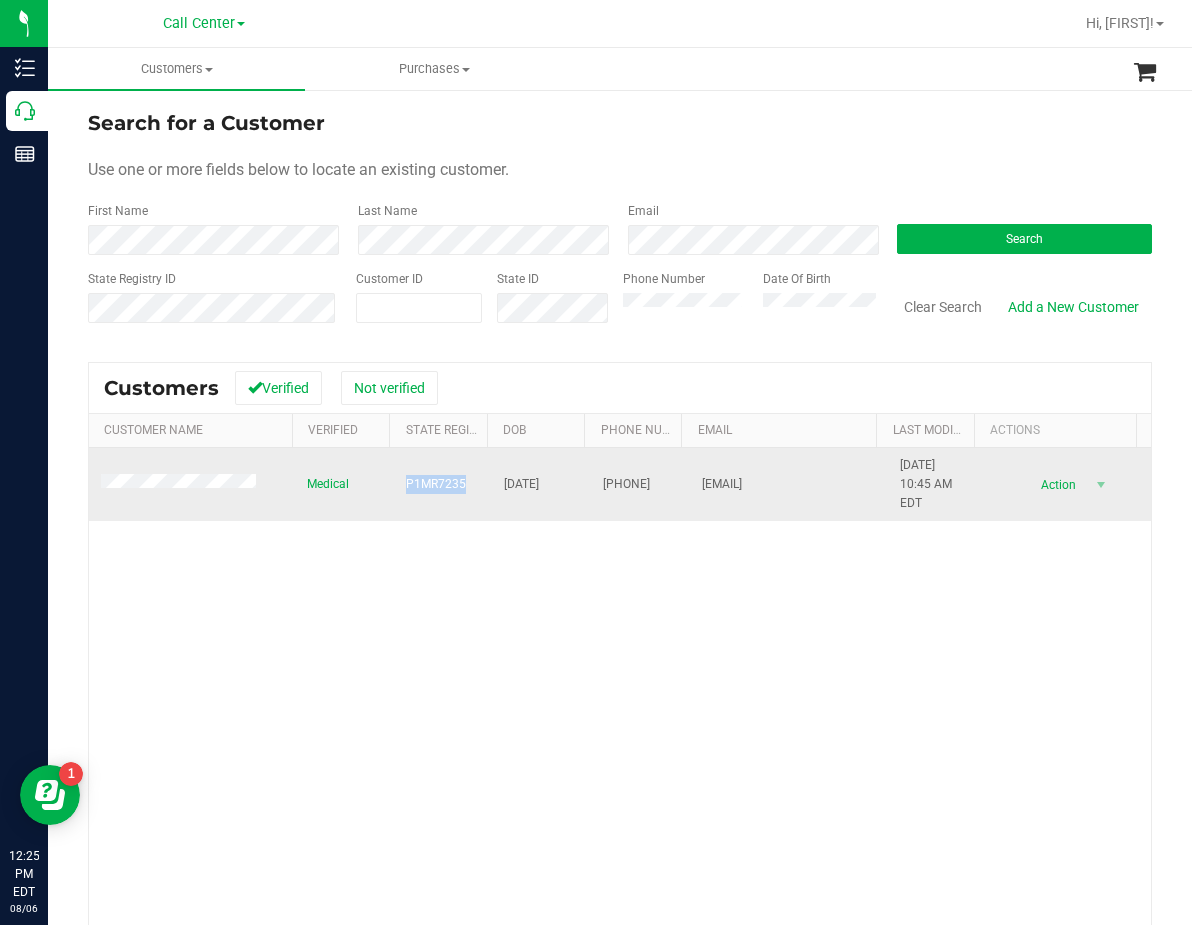 click on "P1MR7235" at bounding box center [436, 484] 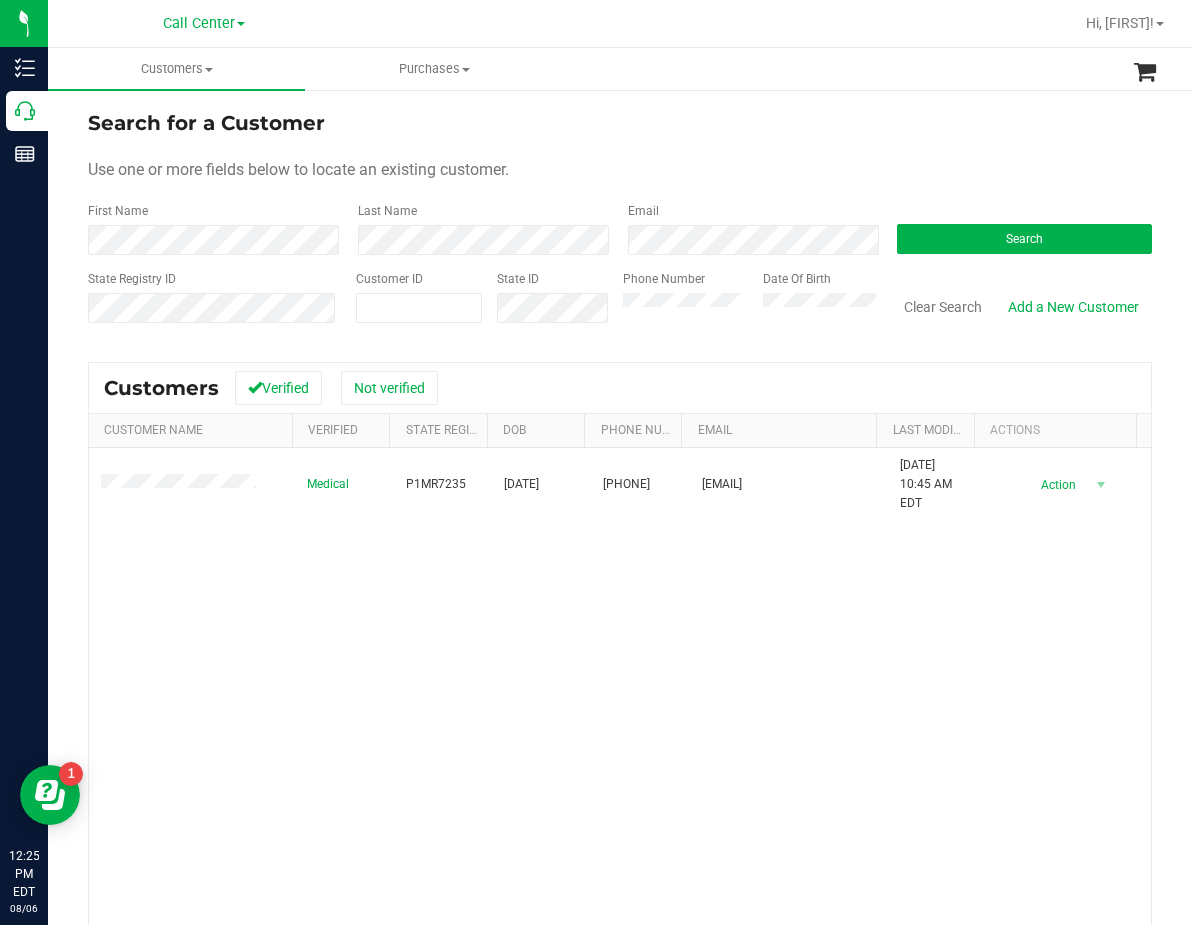 drag, startPoint x: 585, startPoint y: 643, endPoint x: 581, endPoint y: 612, distance: 31.257 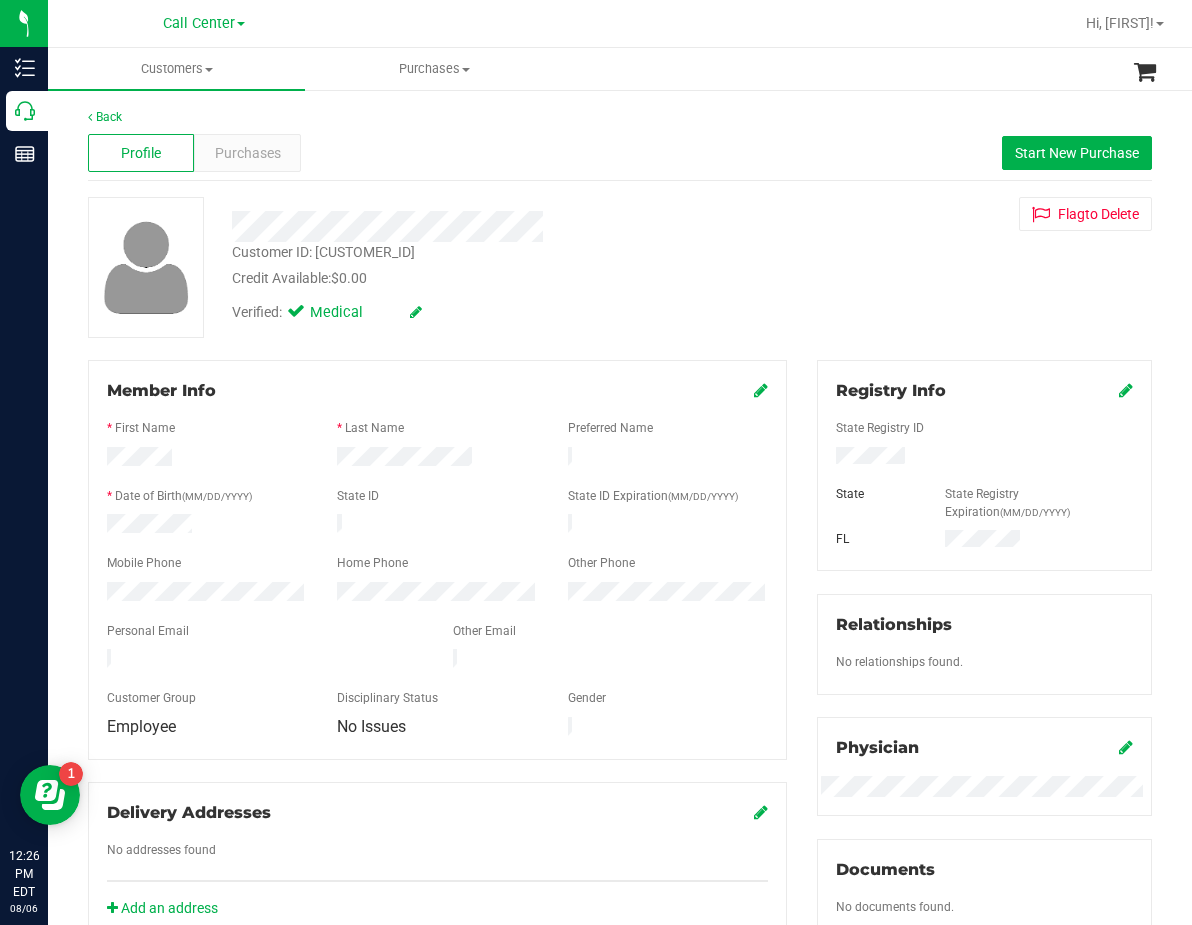 drag, startPoint x: 642, startPoint y: 249, endPoint x: 620, endPoint y: 297, distance: 52.801514 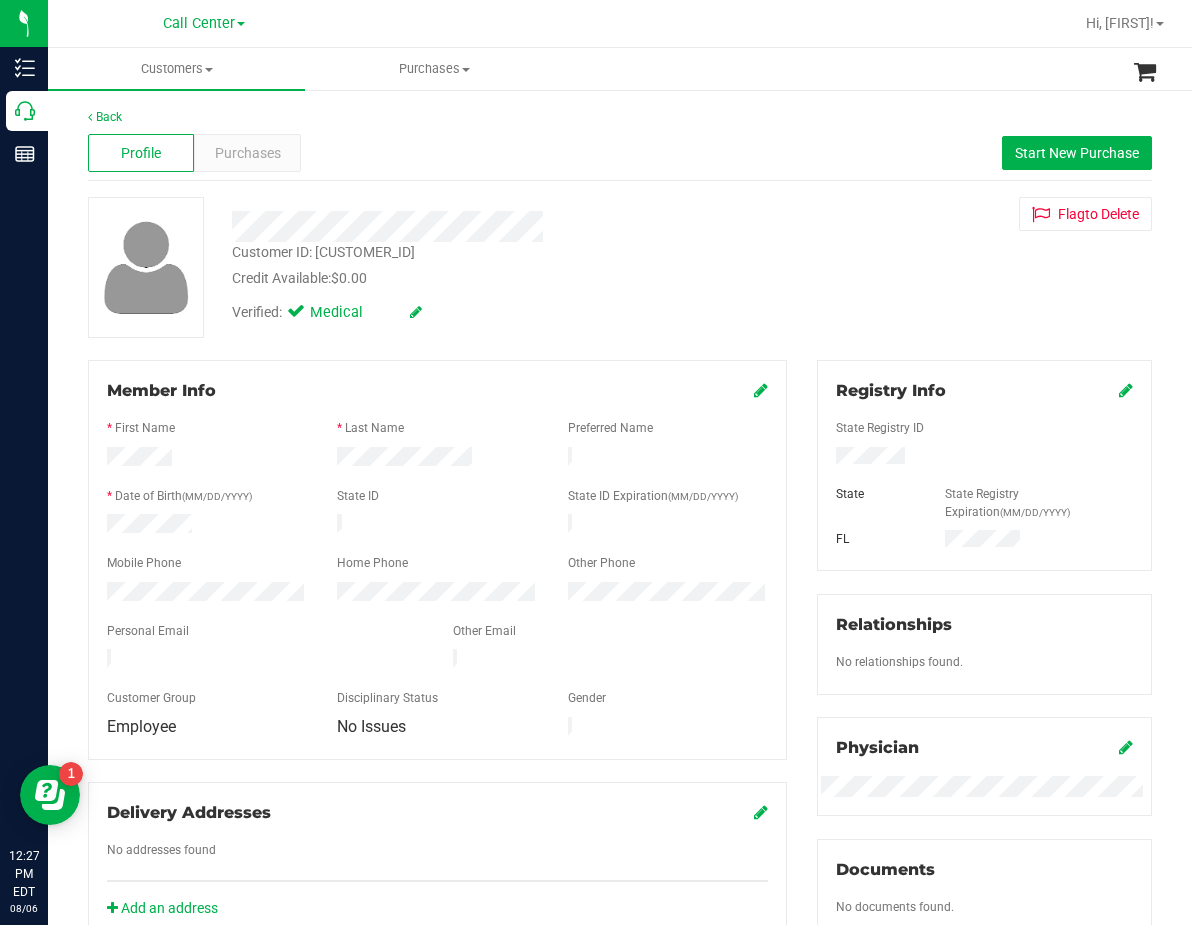 click at bounding box center (490, 219) 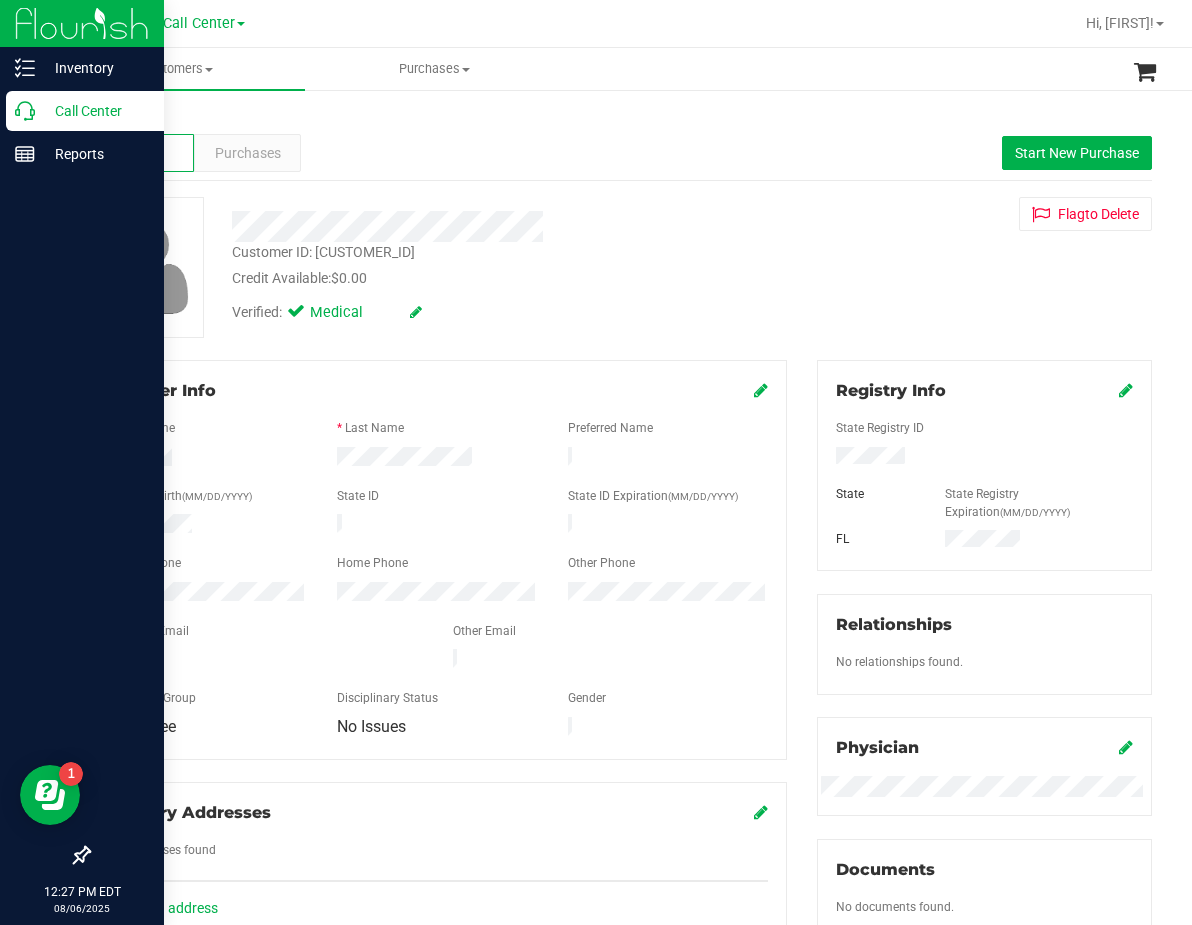 click on "Call Center" at bounding box center [82, 112] 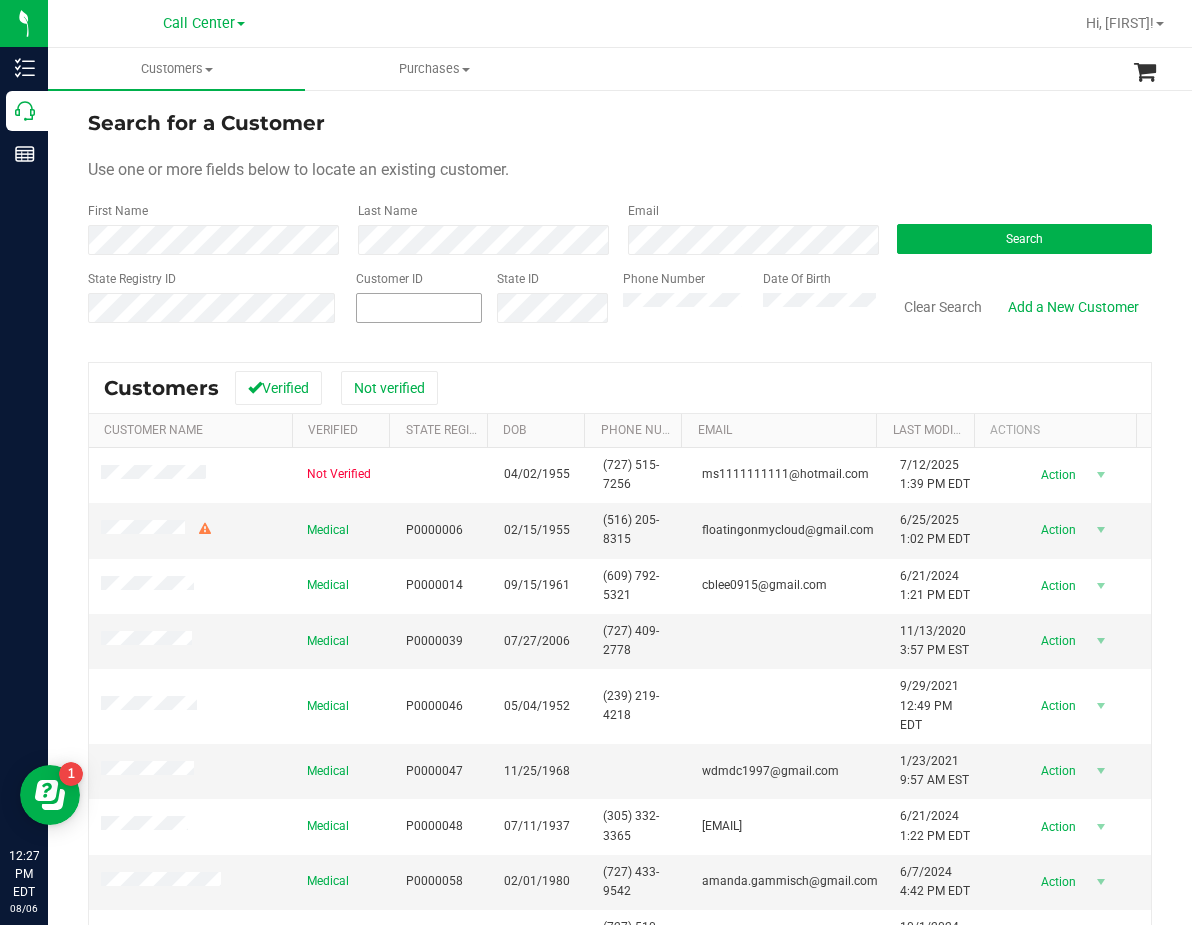 click at bounding box center [419, 308] 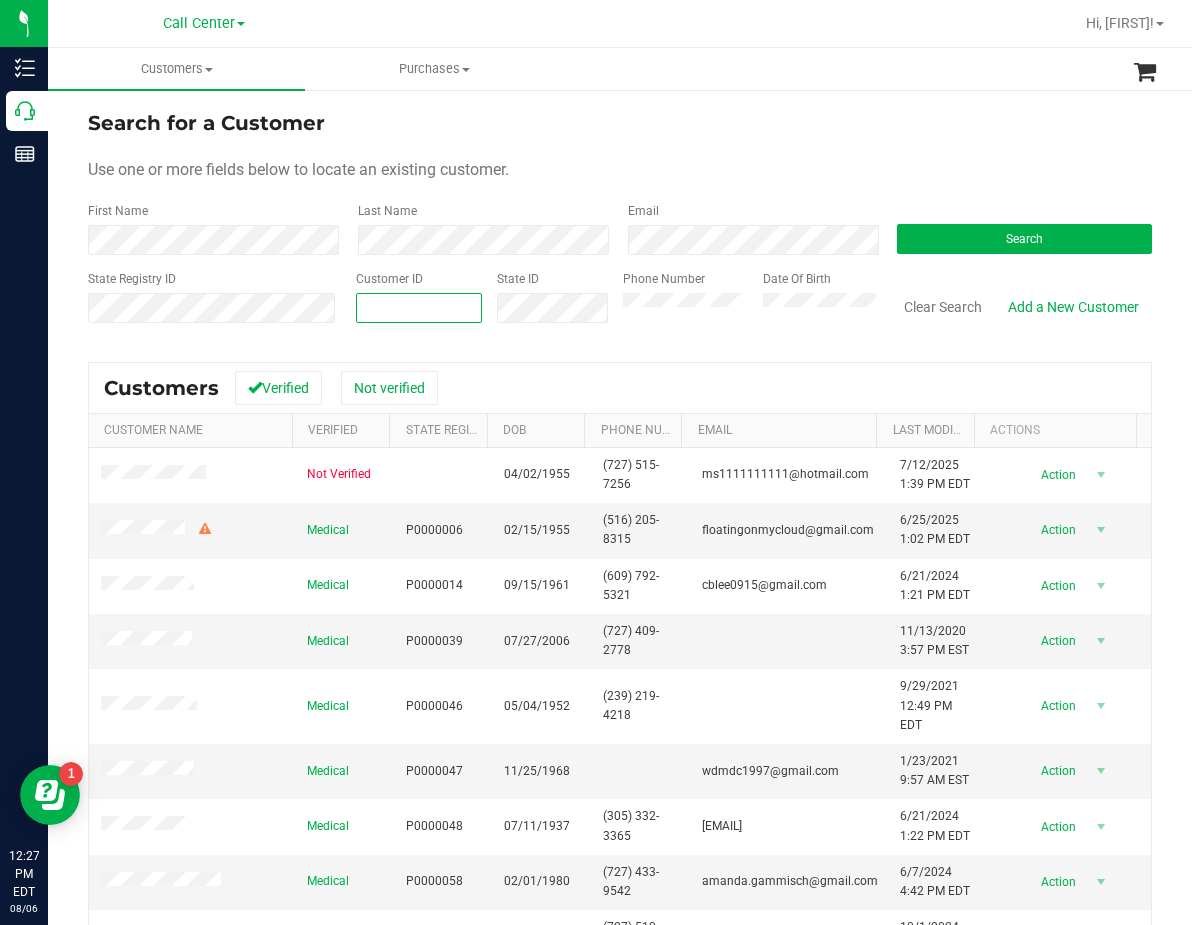 paste on "1466896" 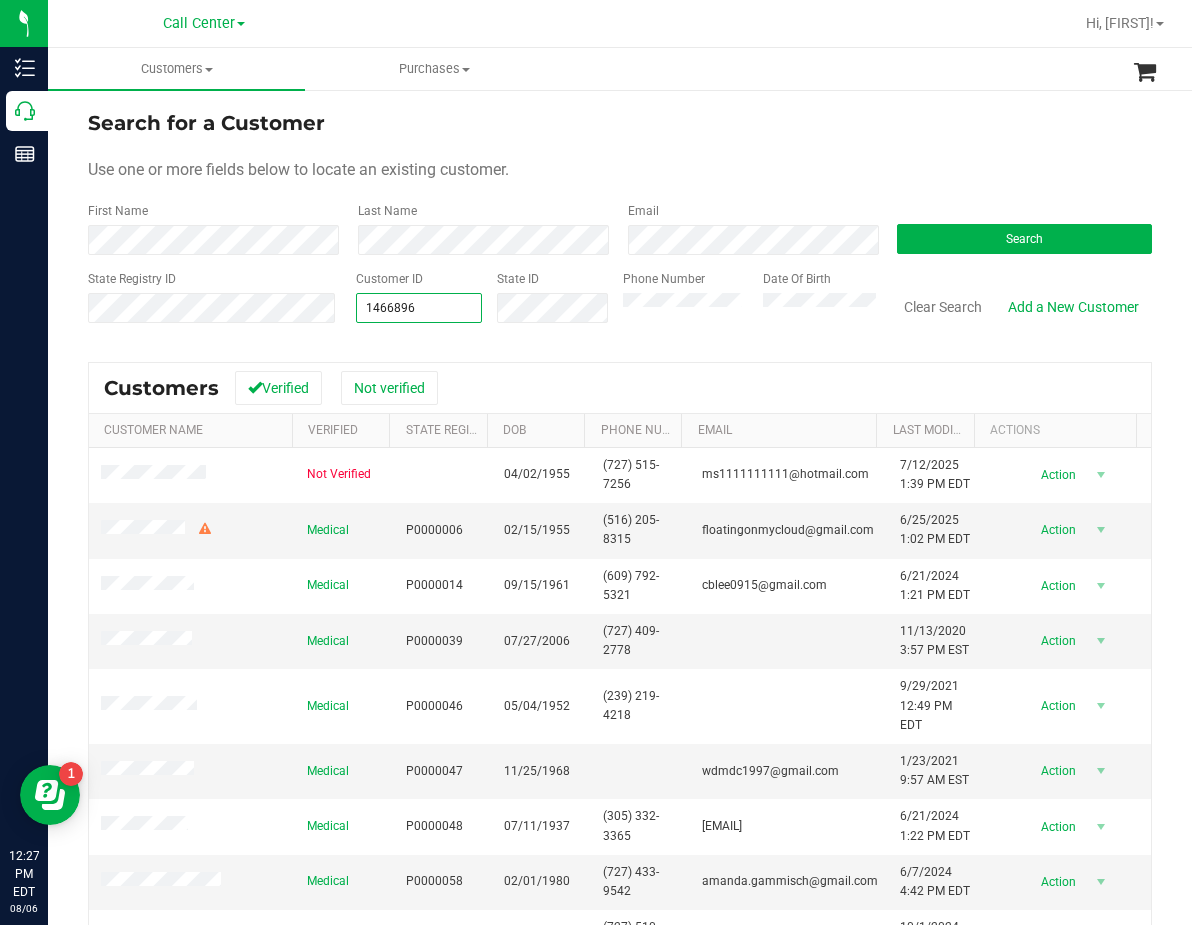 type on "1466896" 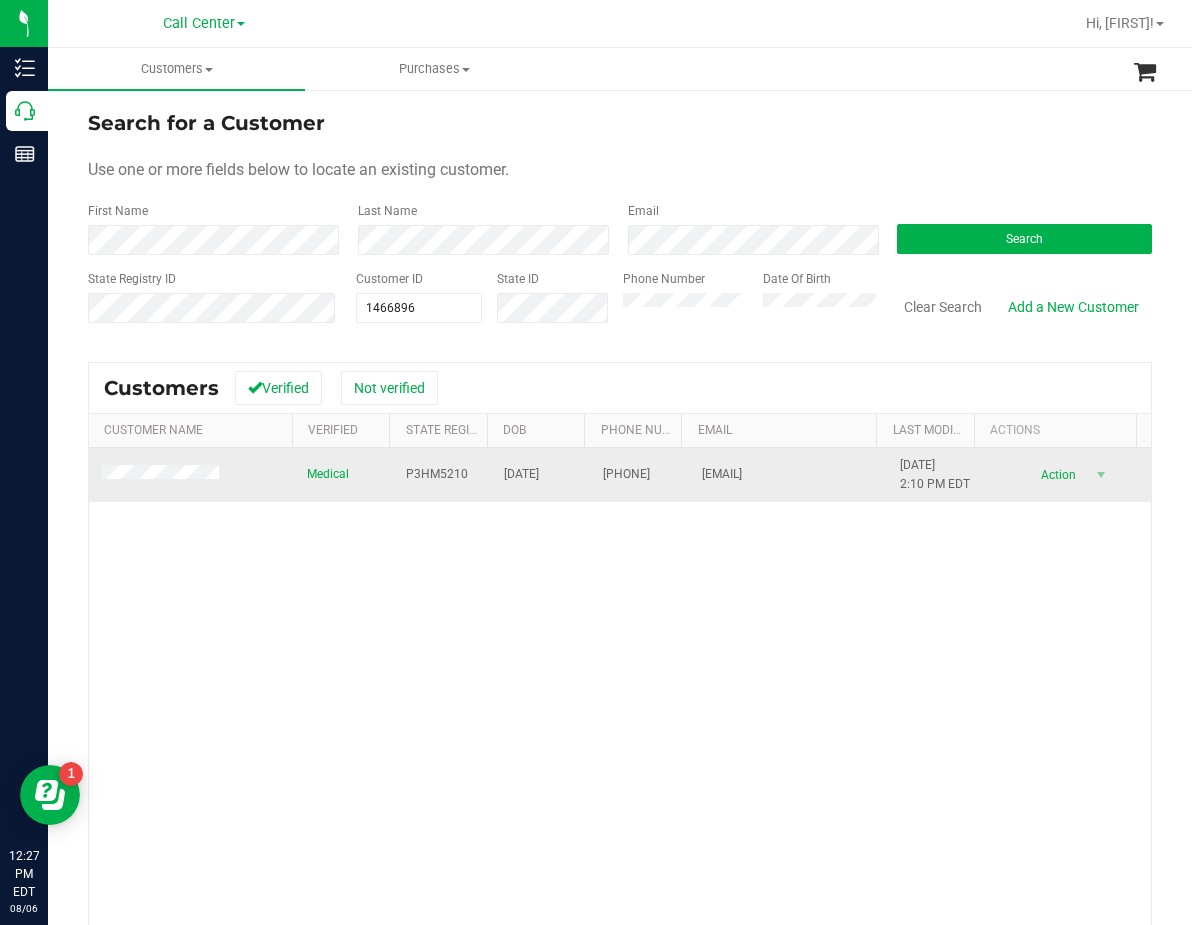 click on "P3HM5210" at bounding box center (437, 474) 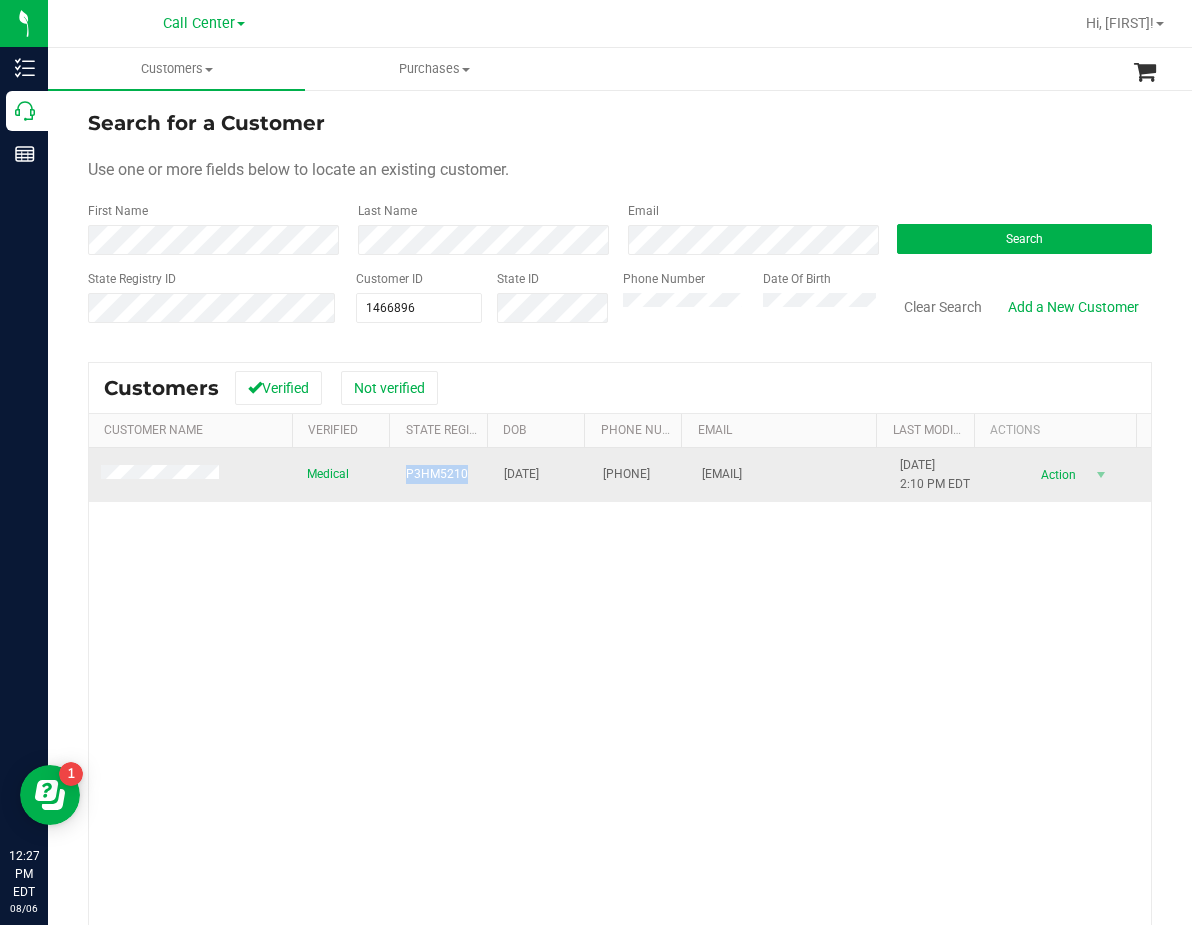 click on "P3HM5210" at bounding box center [437, 474] 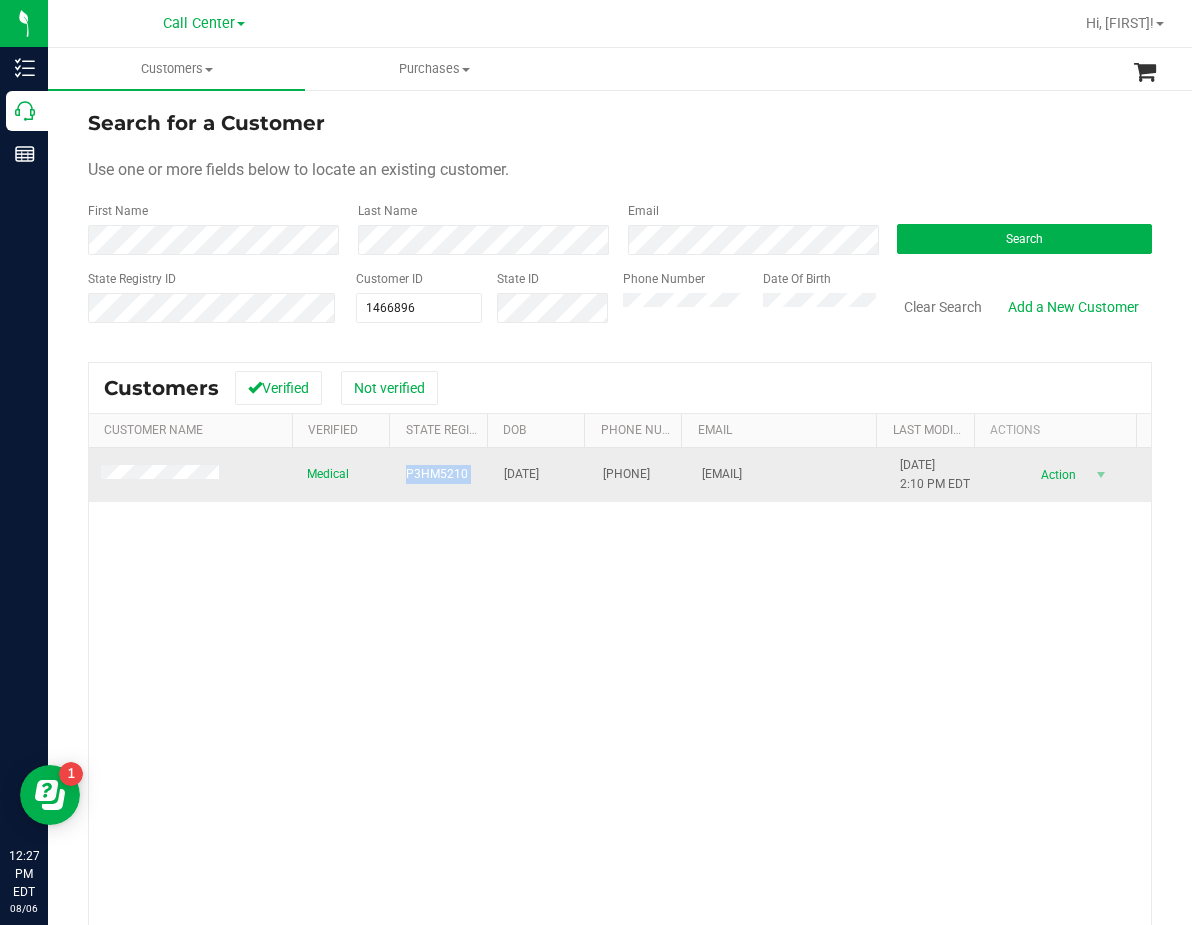 click on "P3HM5210" at bounding box center (437, 474) 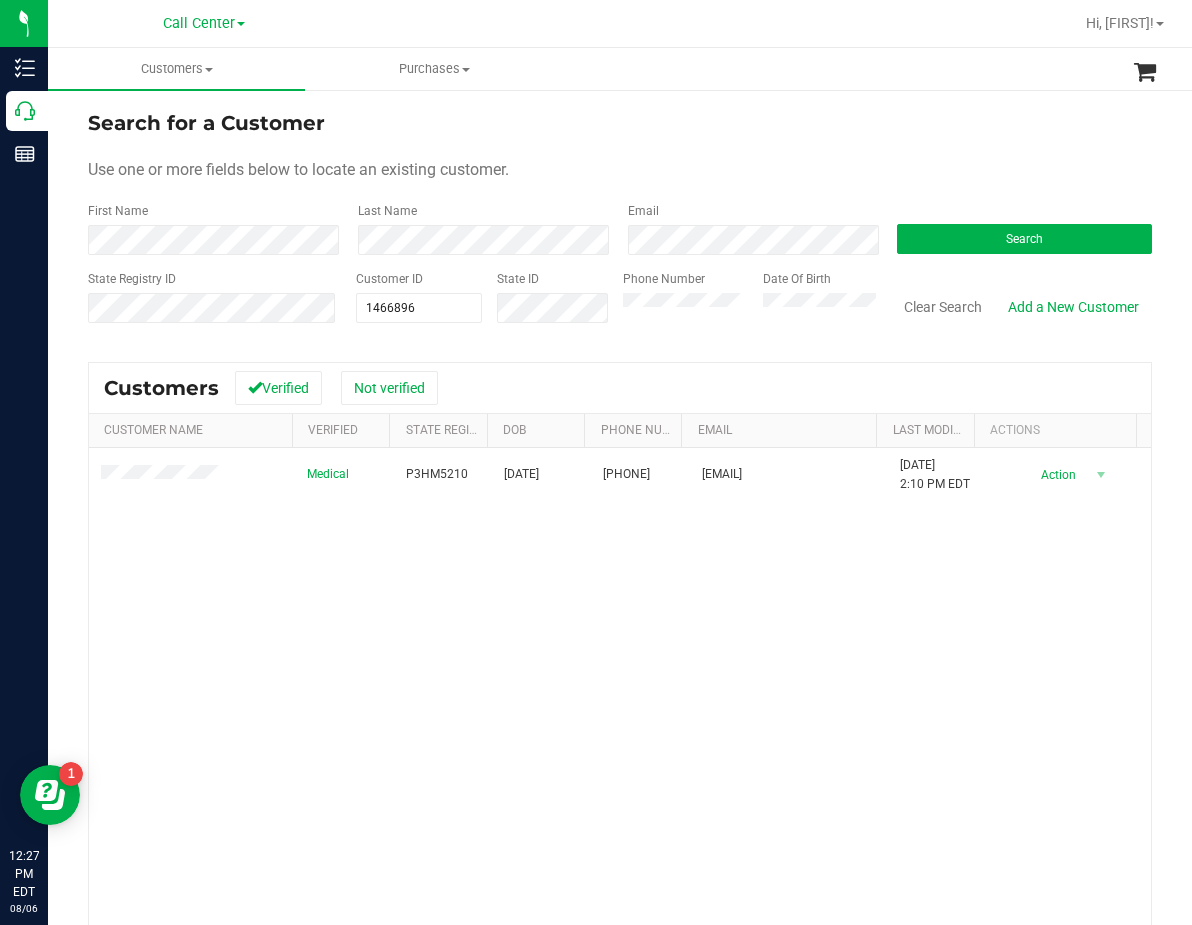 click on "Medical P3HM5210 06/26/1956 (813) 205-2605 cdobson3@tampabay.rr.com 10/6/2023 2:10 PM EDT
Delete Profile
Action Action Create new purchase View profile View purchases" at bounding box center [620, 739] 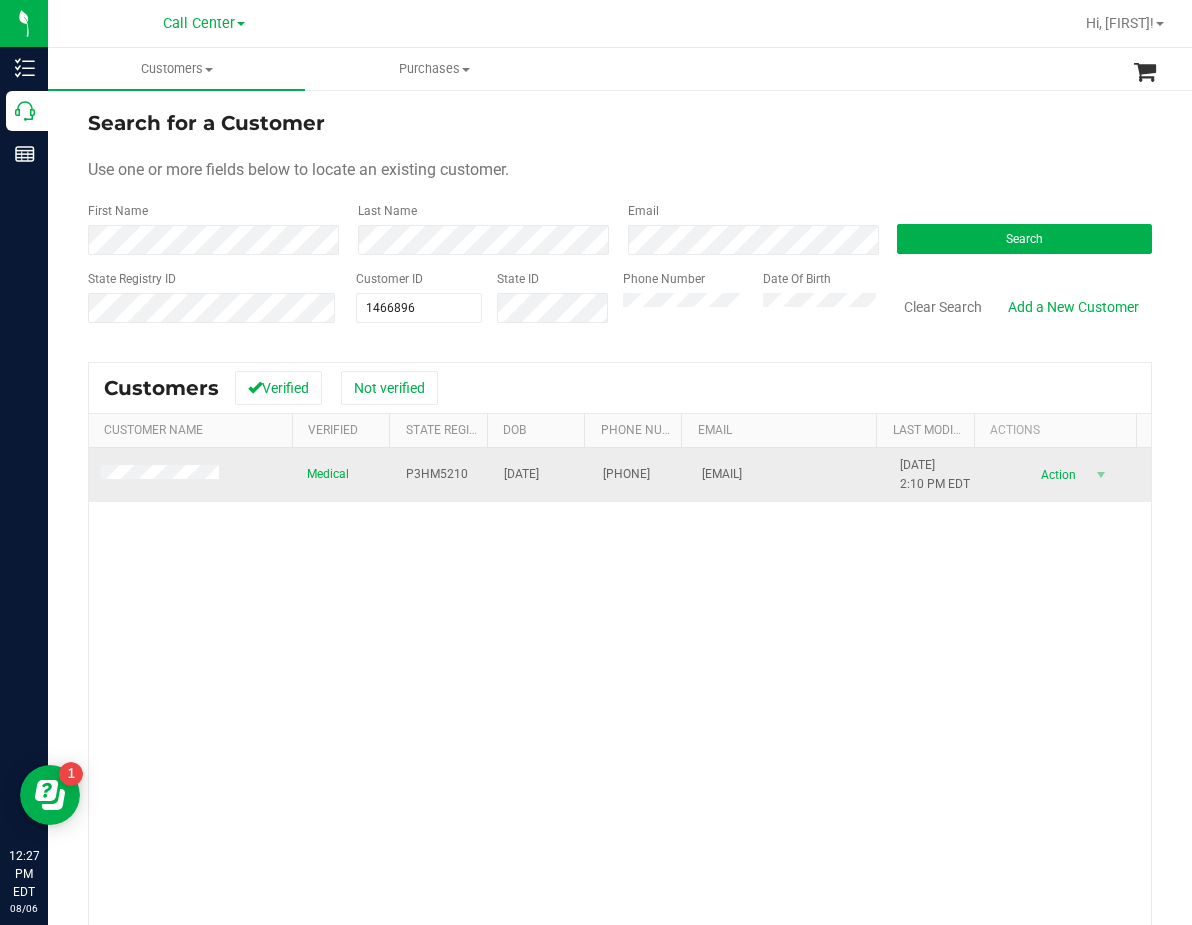 click on "06/26/1956" at bounding box center (521, 474) 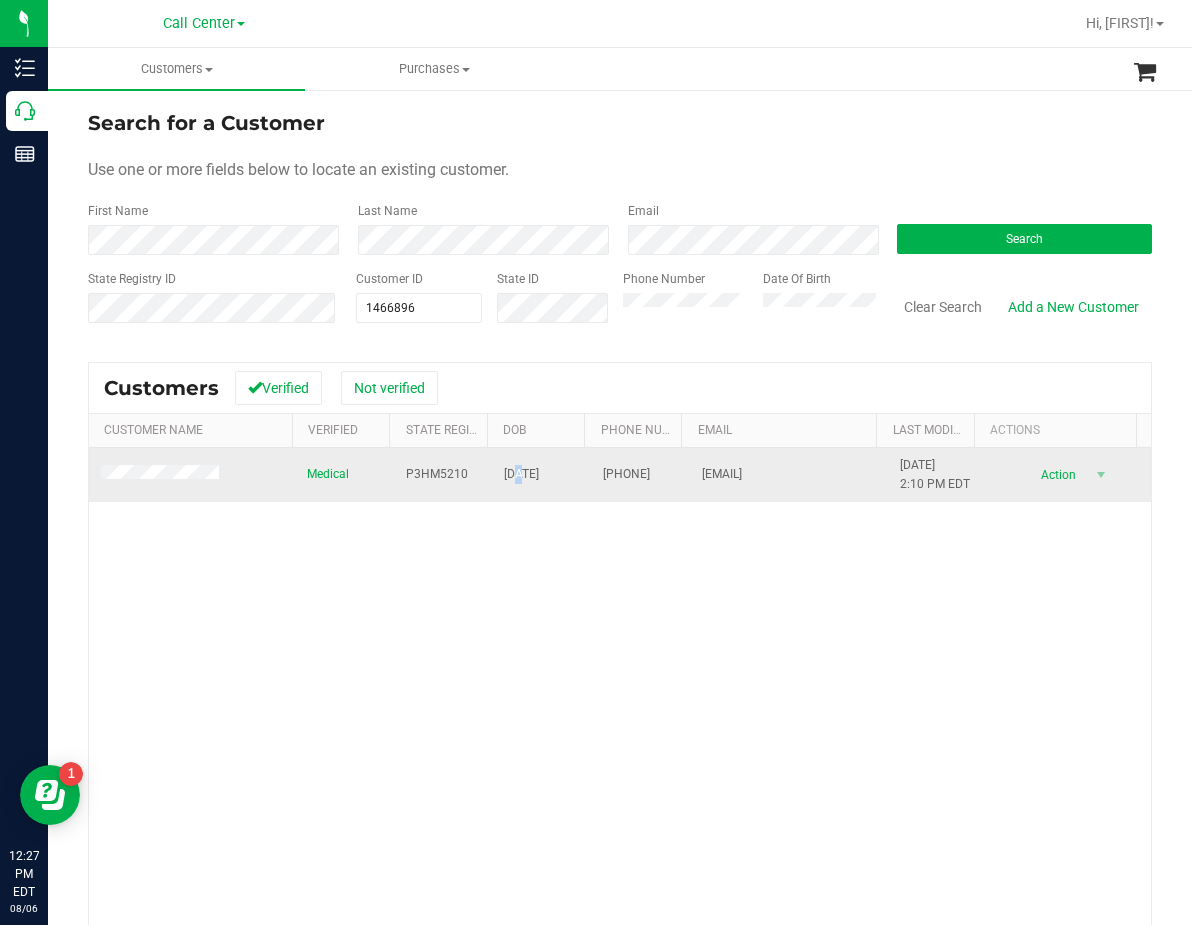 click on "06/26/1956" at bounding box center (521, 474) 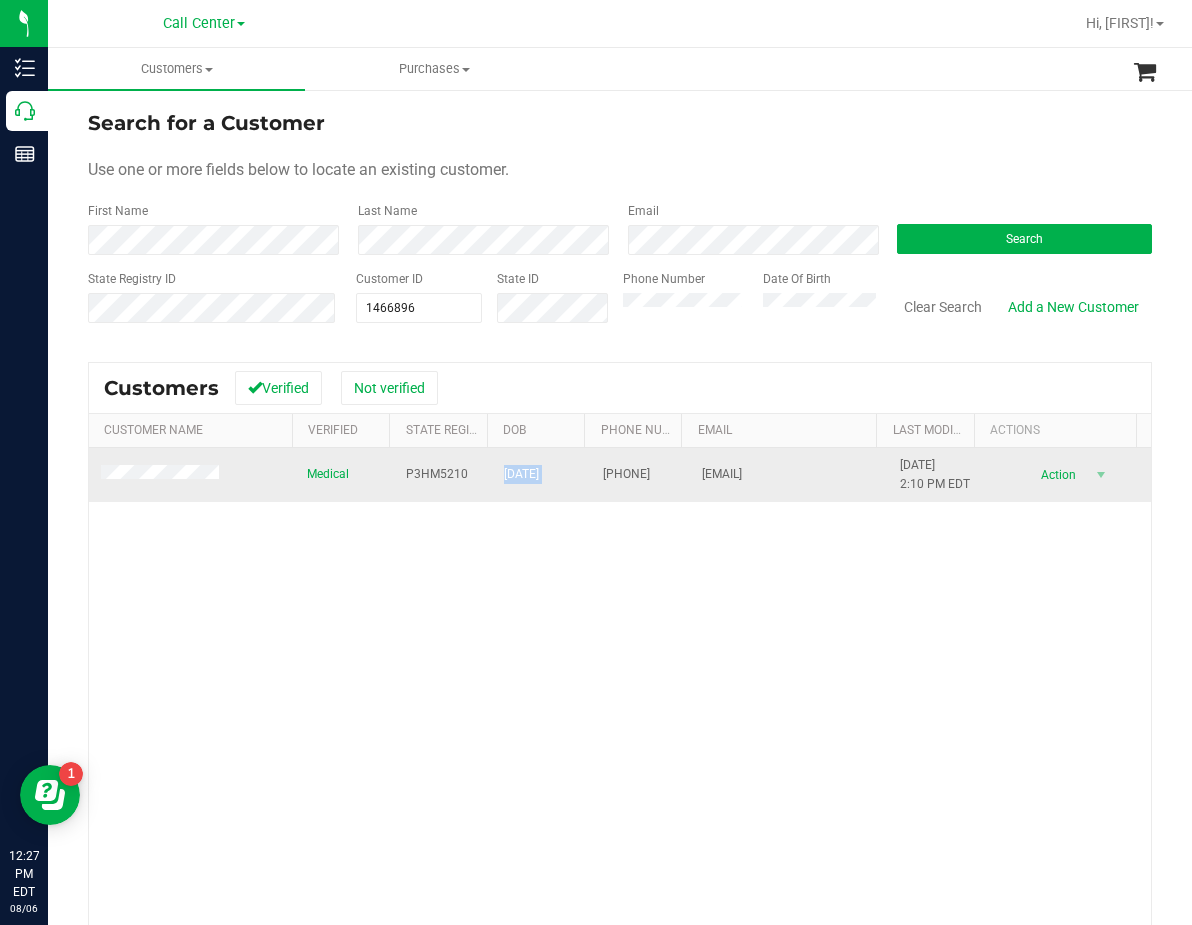 click on "06/26/1956" at bounding box center (521, 474) 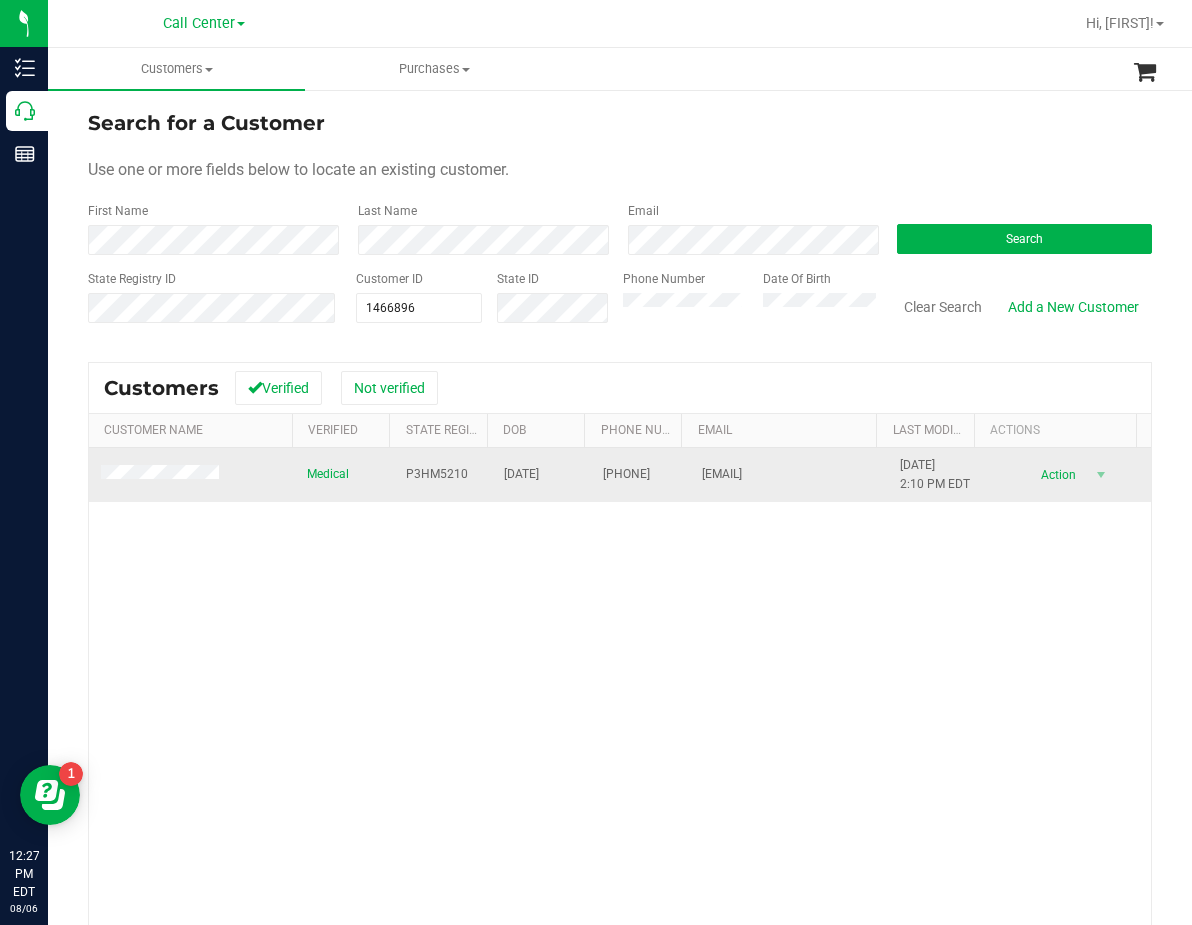 drag, startPoint x: 654, startPoint y: 550, endPoint x: 595, endPoint y: 477, distance: 93.8616 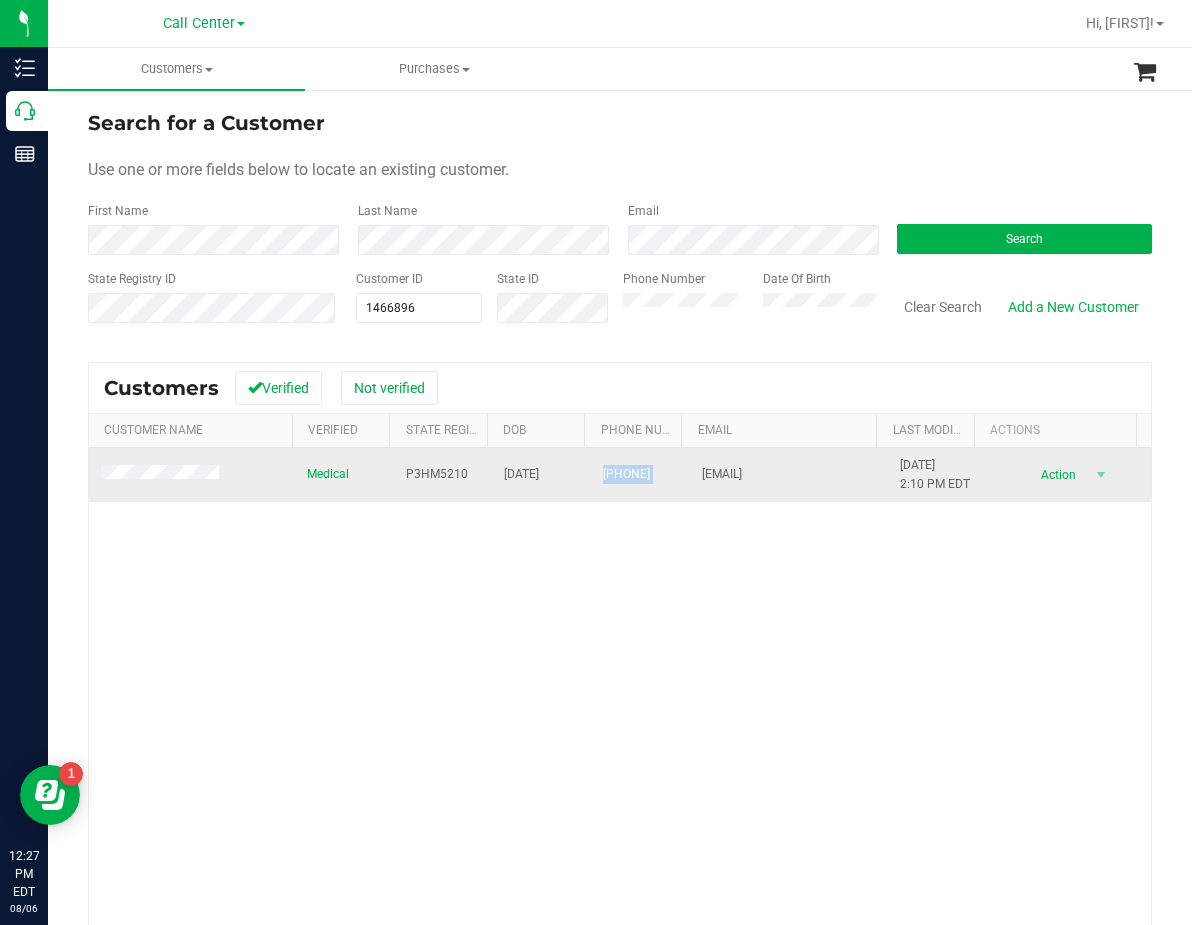 click on "(813) 205-2605" at bounding box center (626, 474) 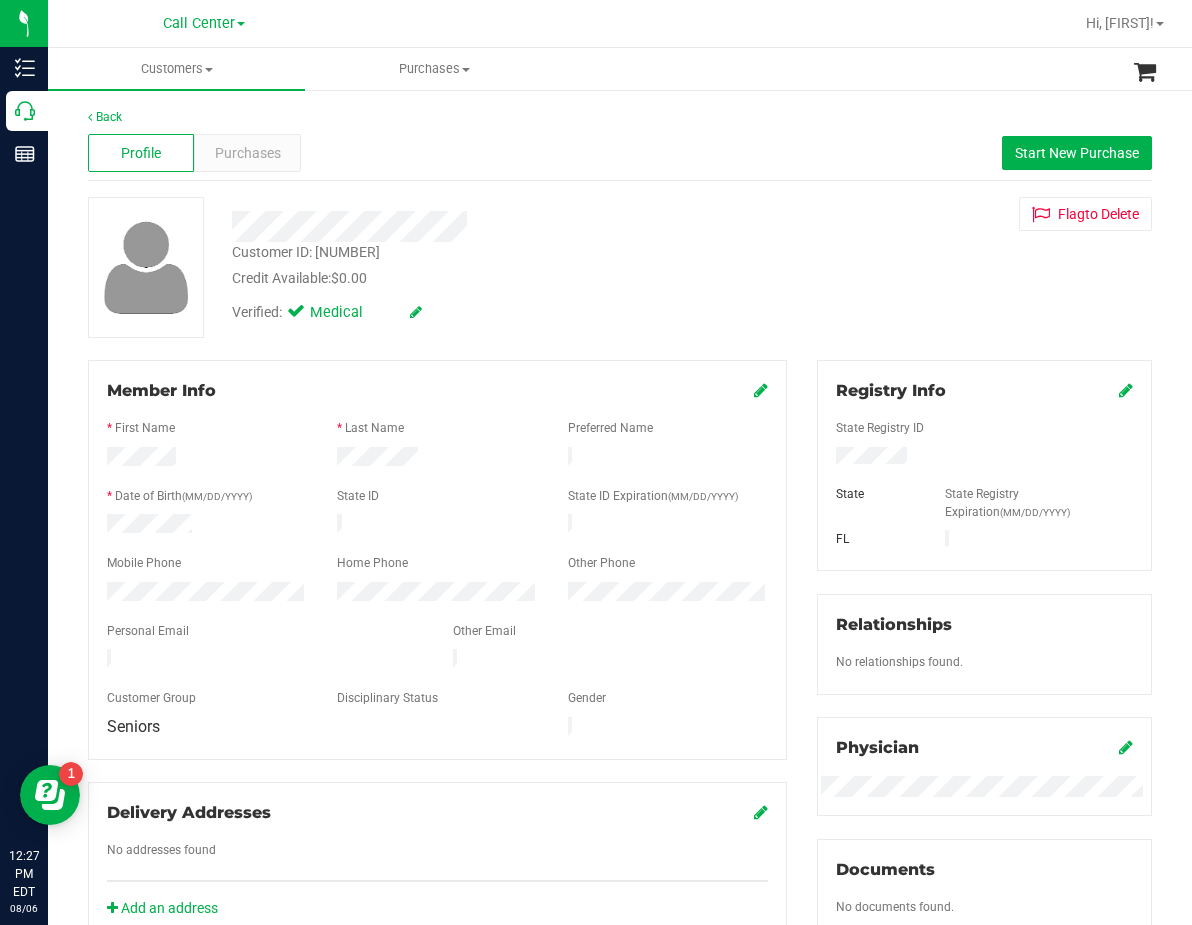 drag, startPoint x: 571, startPoint y: 236, endPoint x: 555, endPoint y: 227, distance: 18.35756 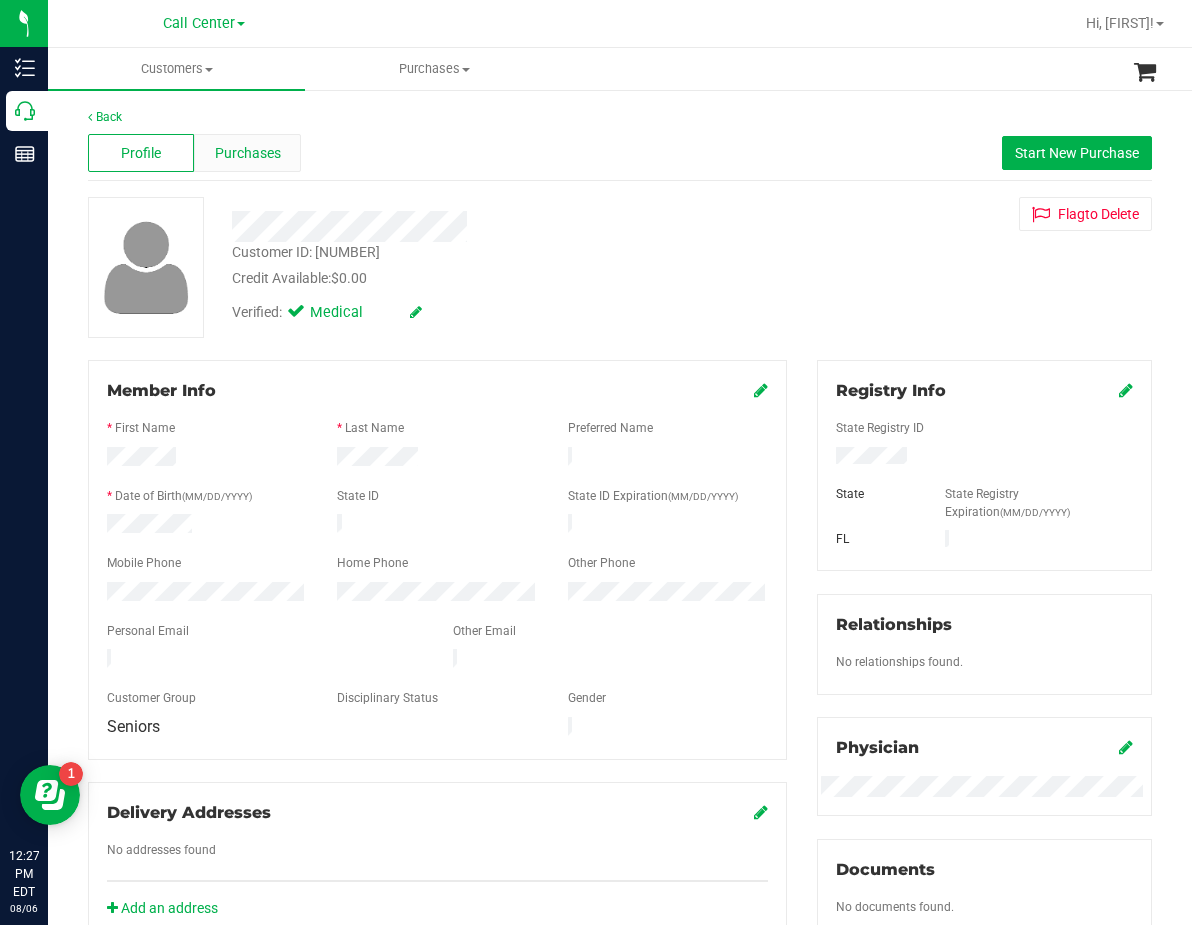 click on "Purchases" at bounding box center (248, 153) 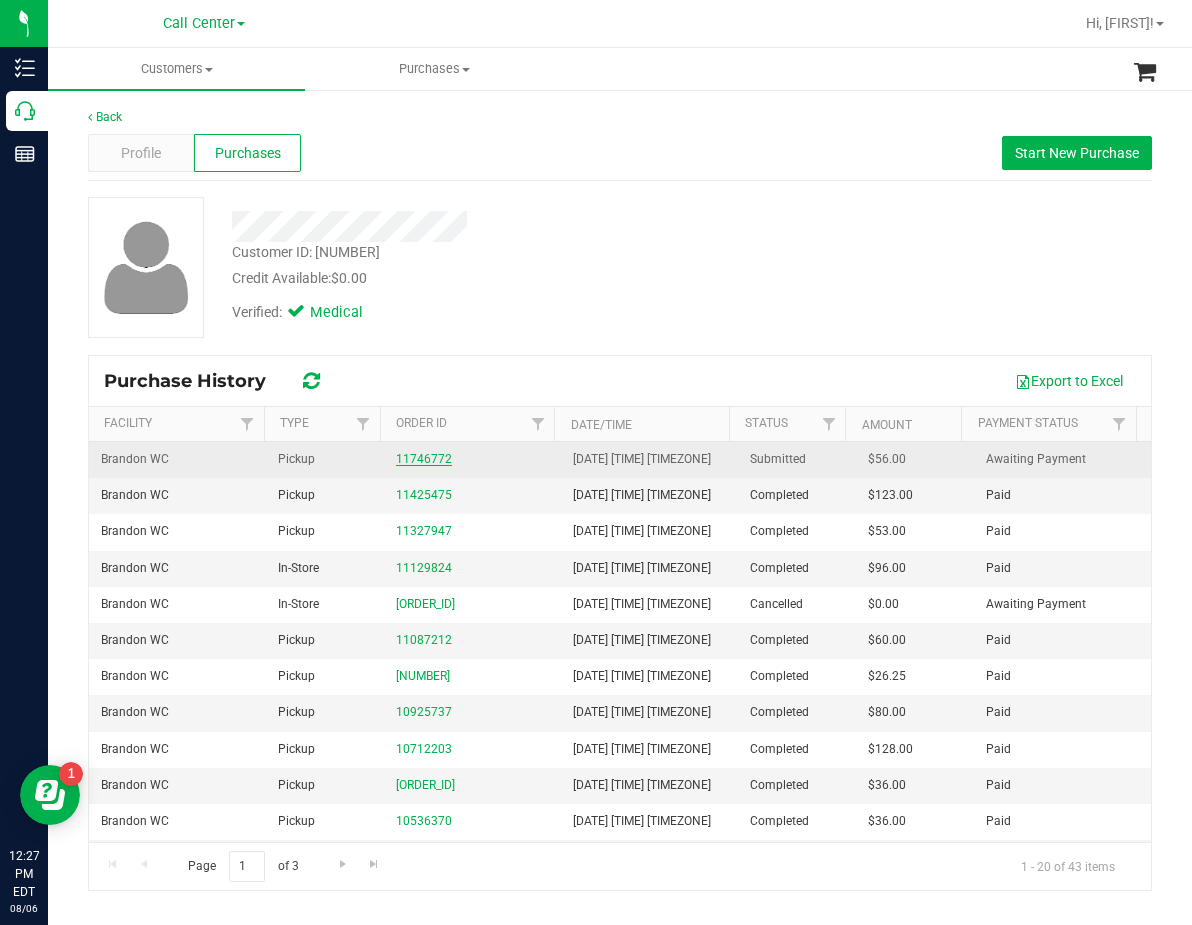click on "11746772" at bounding box center [424, 459] 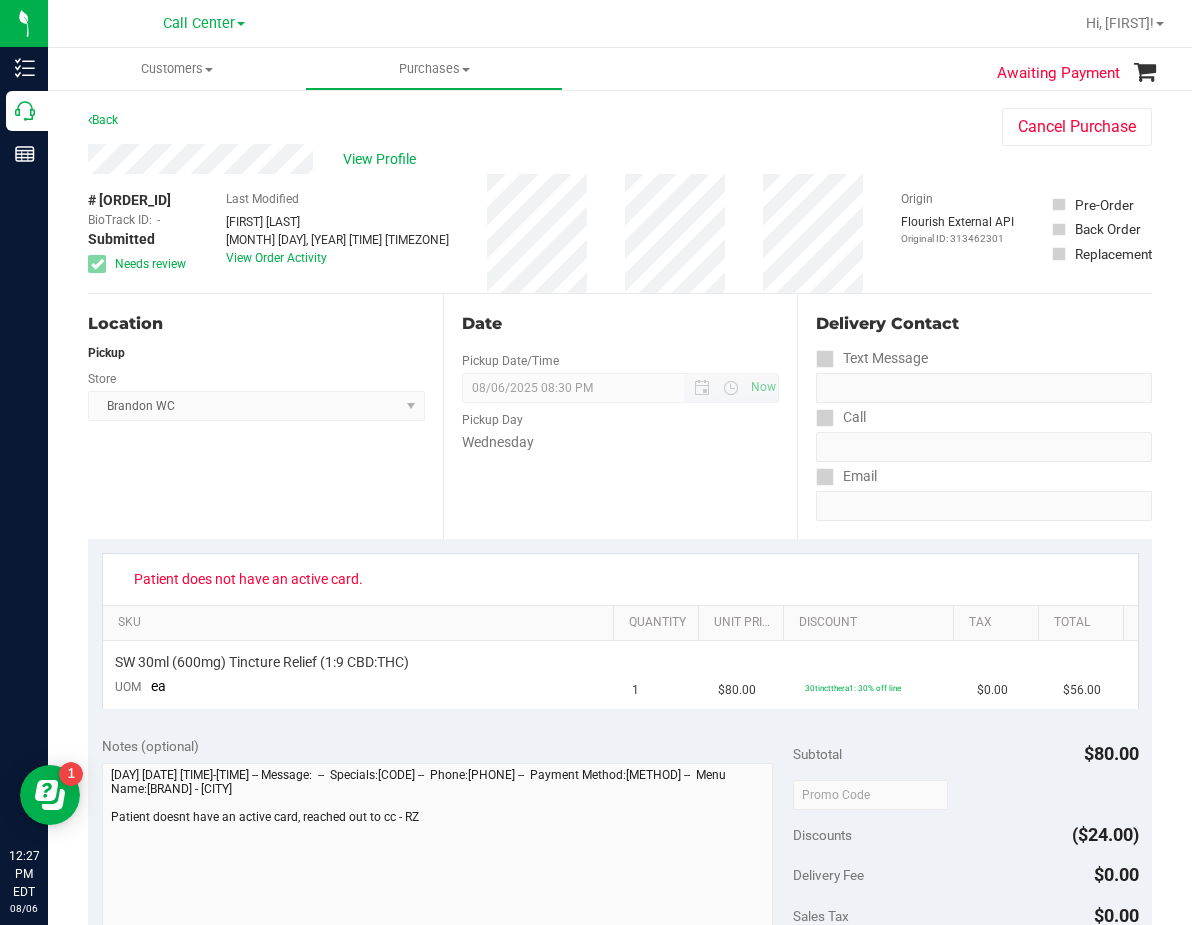 click on "08/06/2025 08:30 PM
Now" at bounding box center [621, 388] 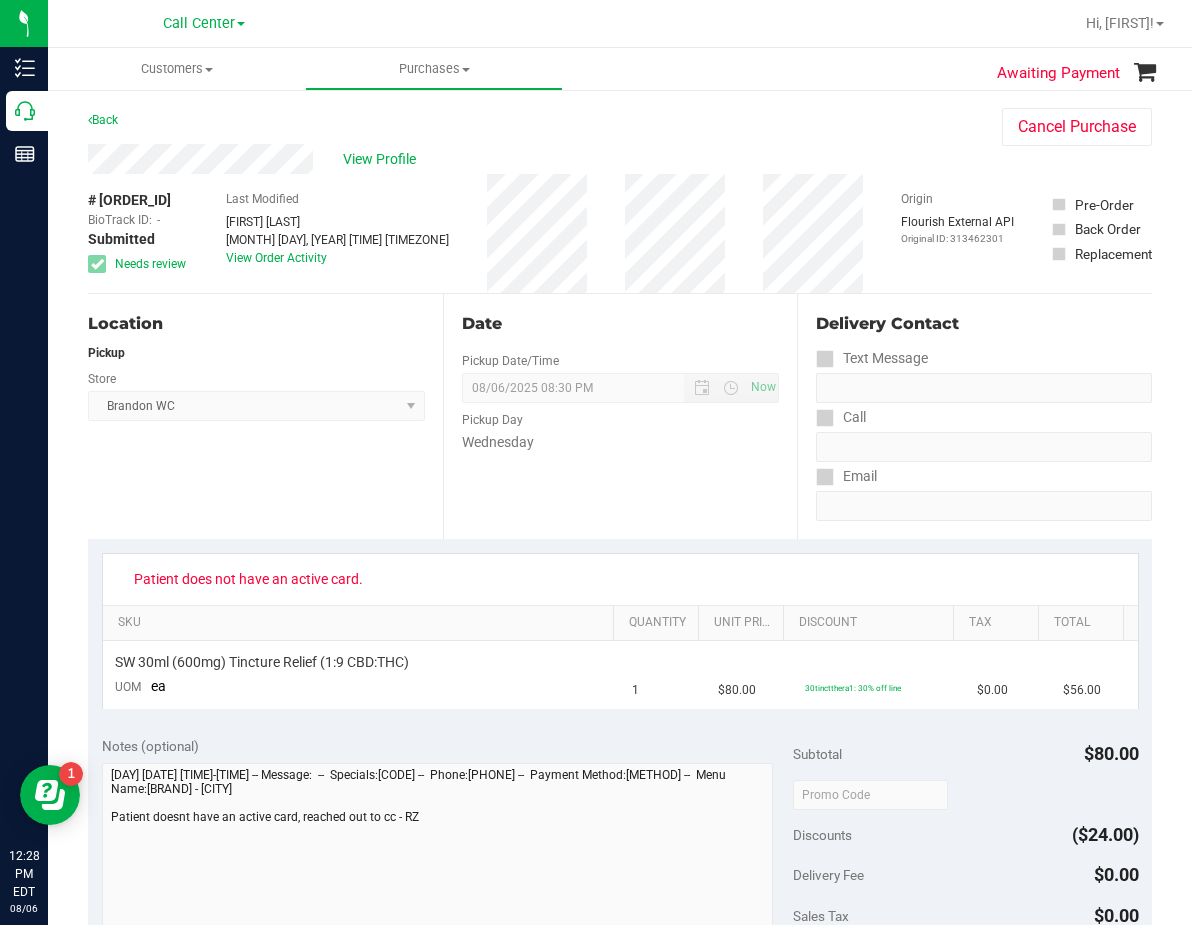 click on "Location" at bounding box center (256, 324) 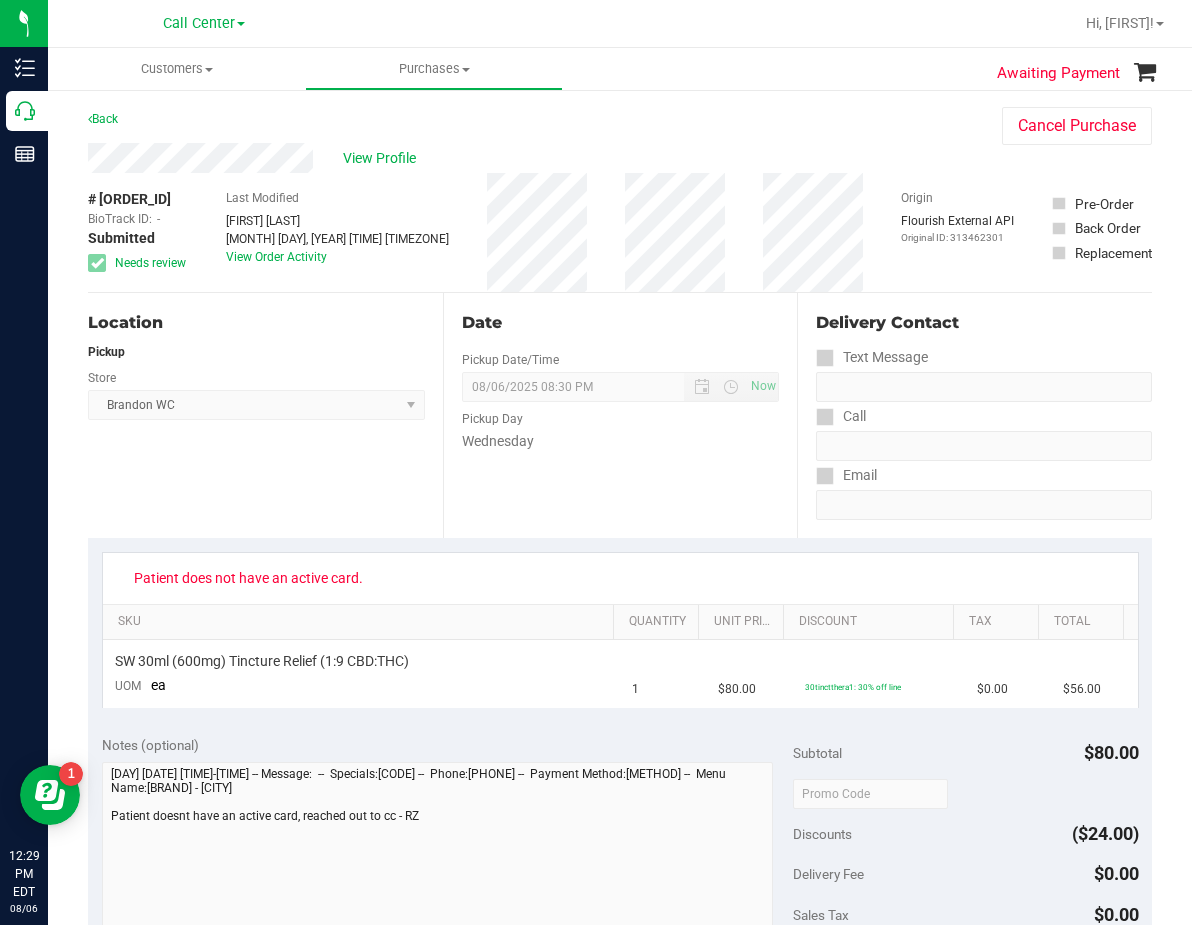 scroll, scrollTop: 0, scrollLeft: 0, axis: both 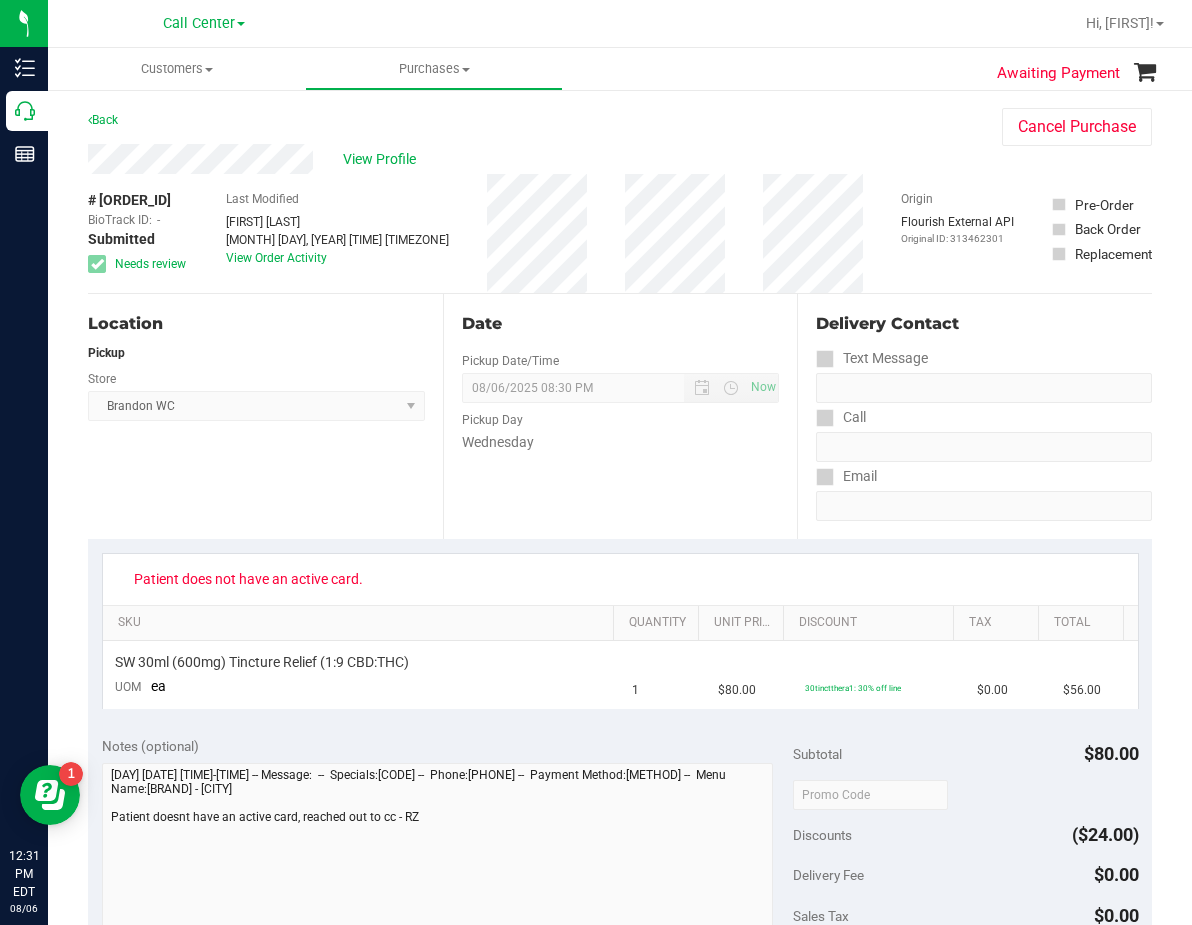 click on "# 11746772
BioTrack ID:
-
Submitted
Needs review
Last Modified
Rosaelena Zuniga-villegas
Aug 6, 2025 12:25:38 PM EDT
View Order Activity
Origin
Flourish External API
Original ID: 313462301" at bounding box center [620, 233] 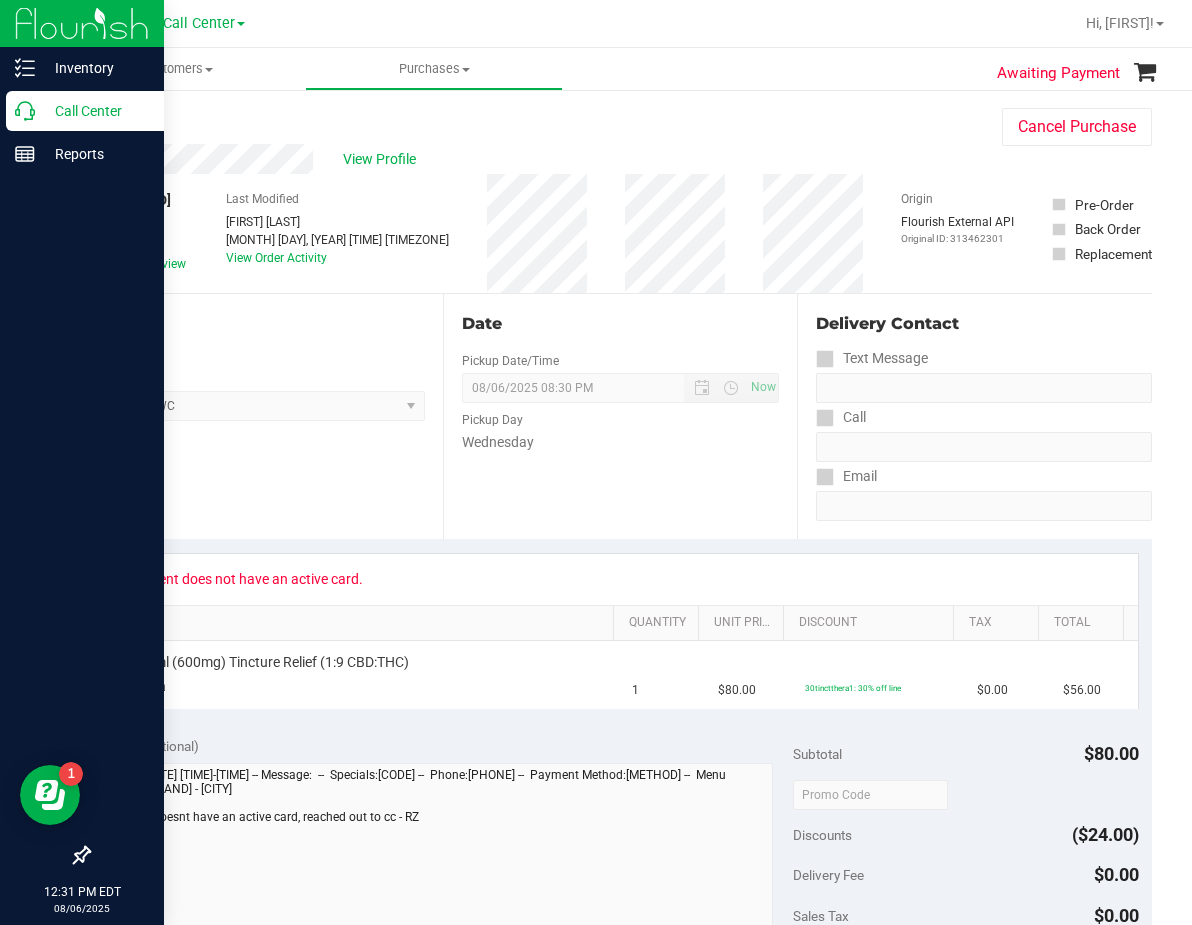click on "Call Center" at bounding box center (95, 111) 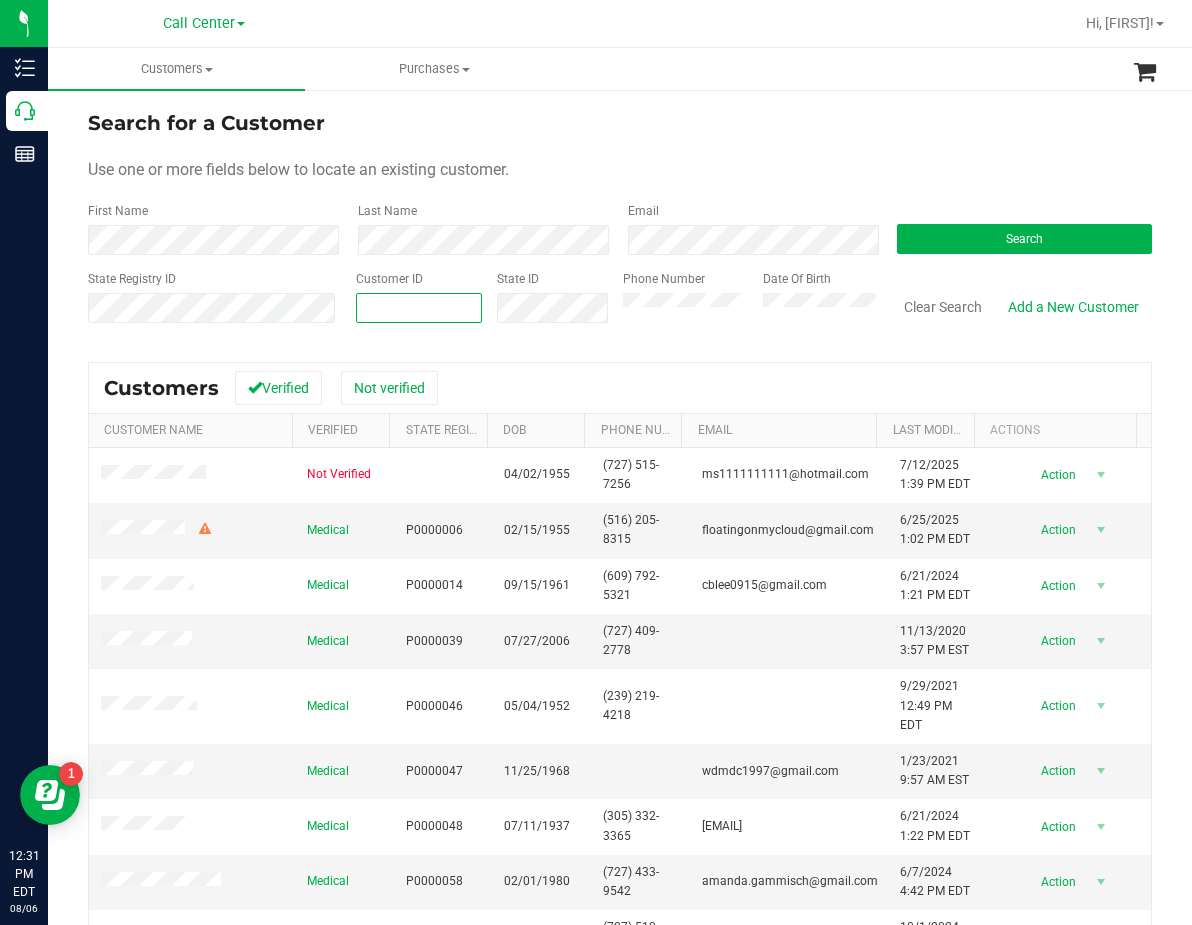 paste on "576242" 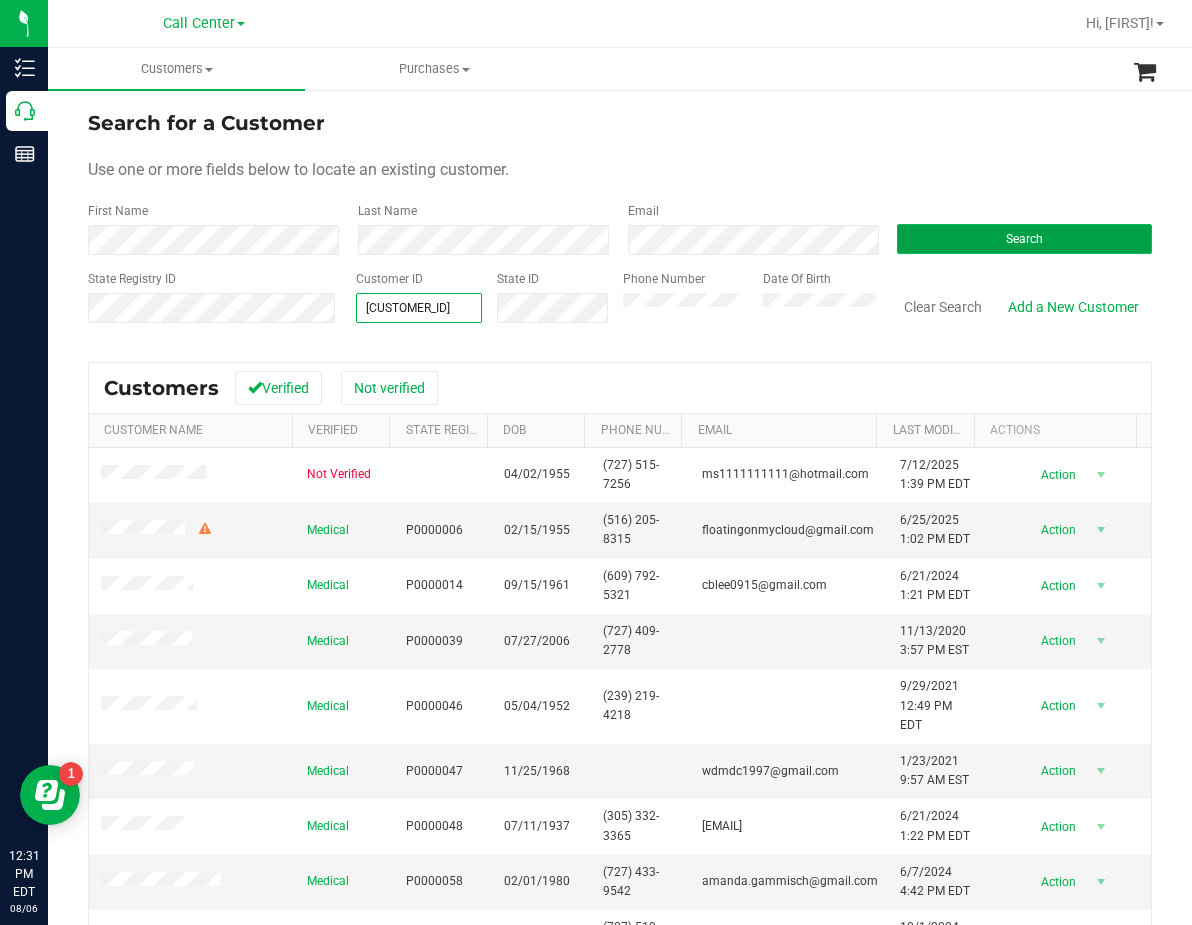 type on "576242" 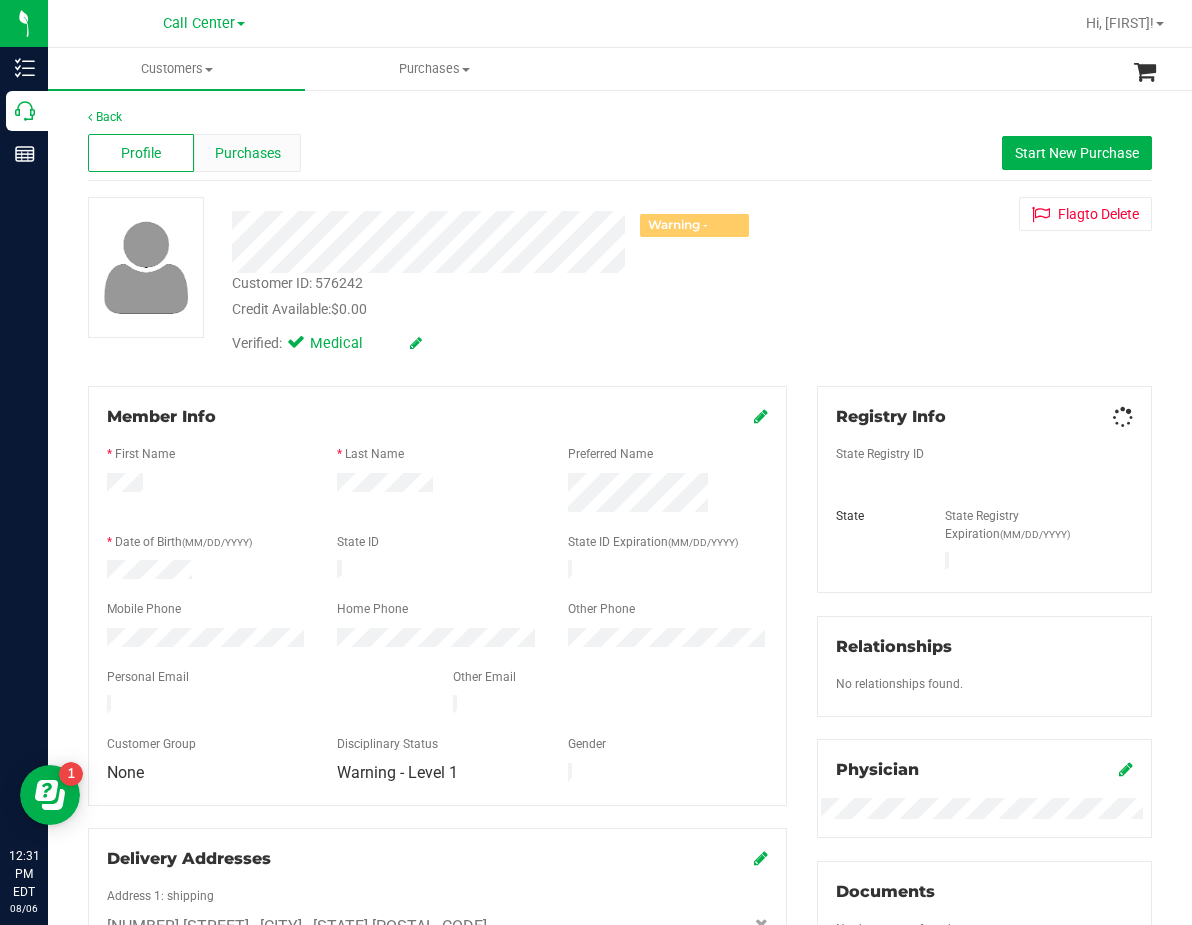 click on "Purchases" at bounding box center (247, 153) 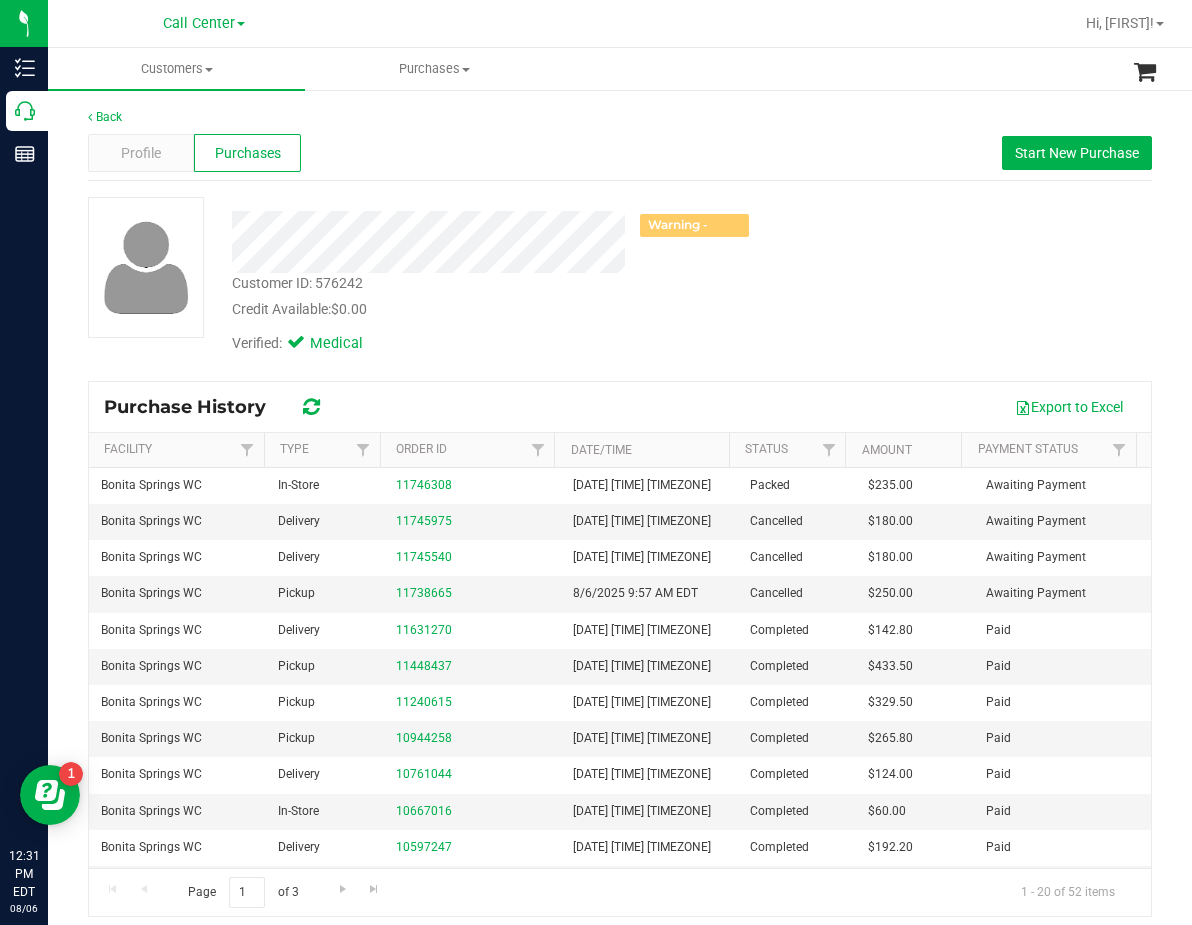 click on "Warning - Level 1" at bounding box center (490, 242) 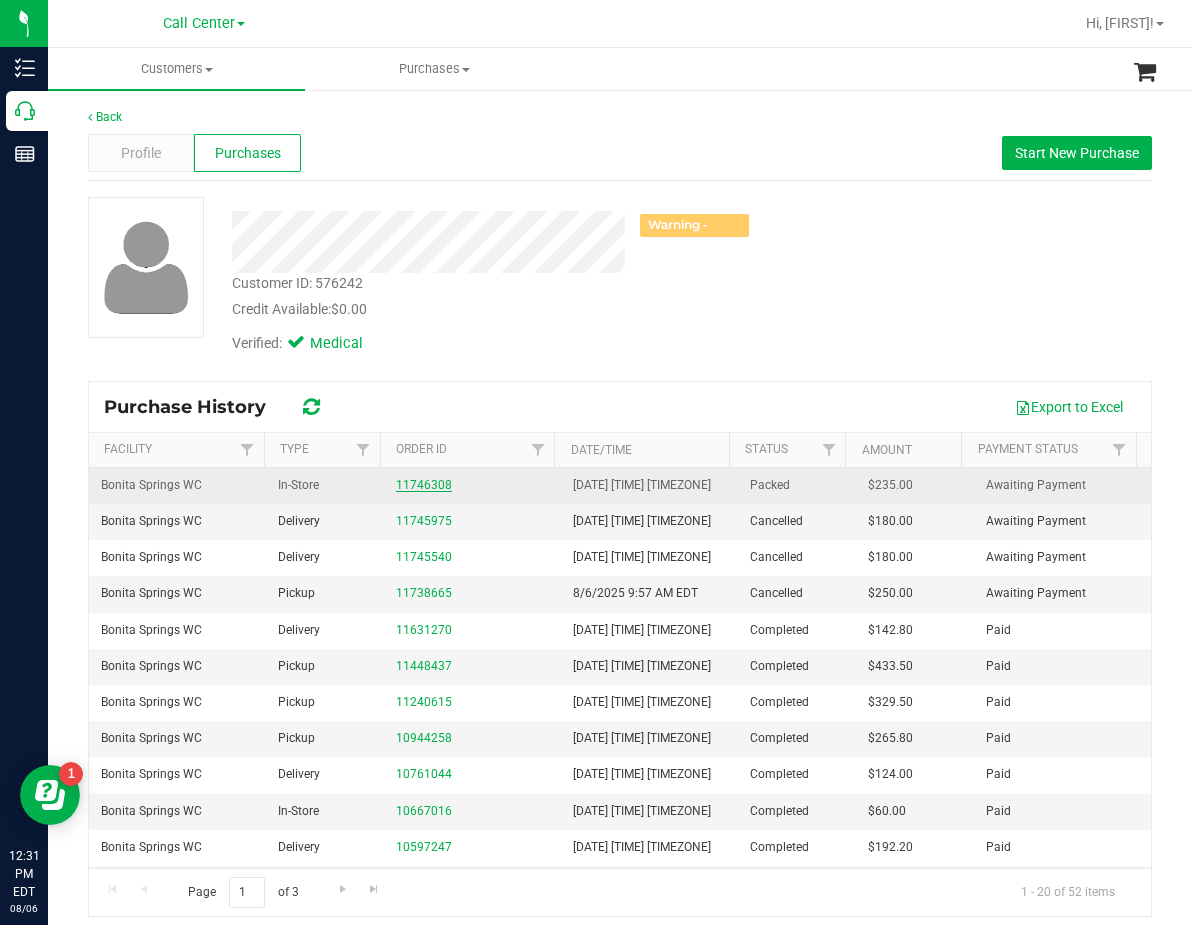 click on "11746308" at bounding box center (424, 485) 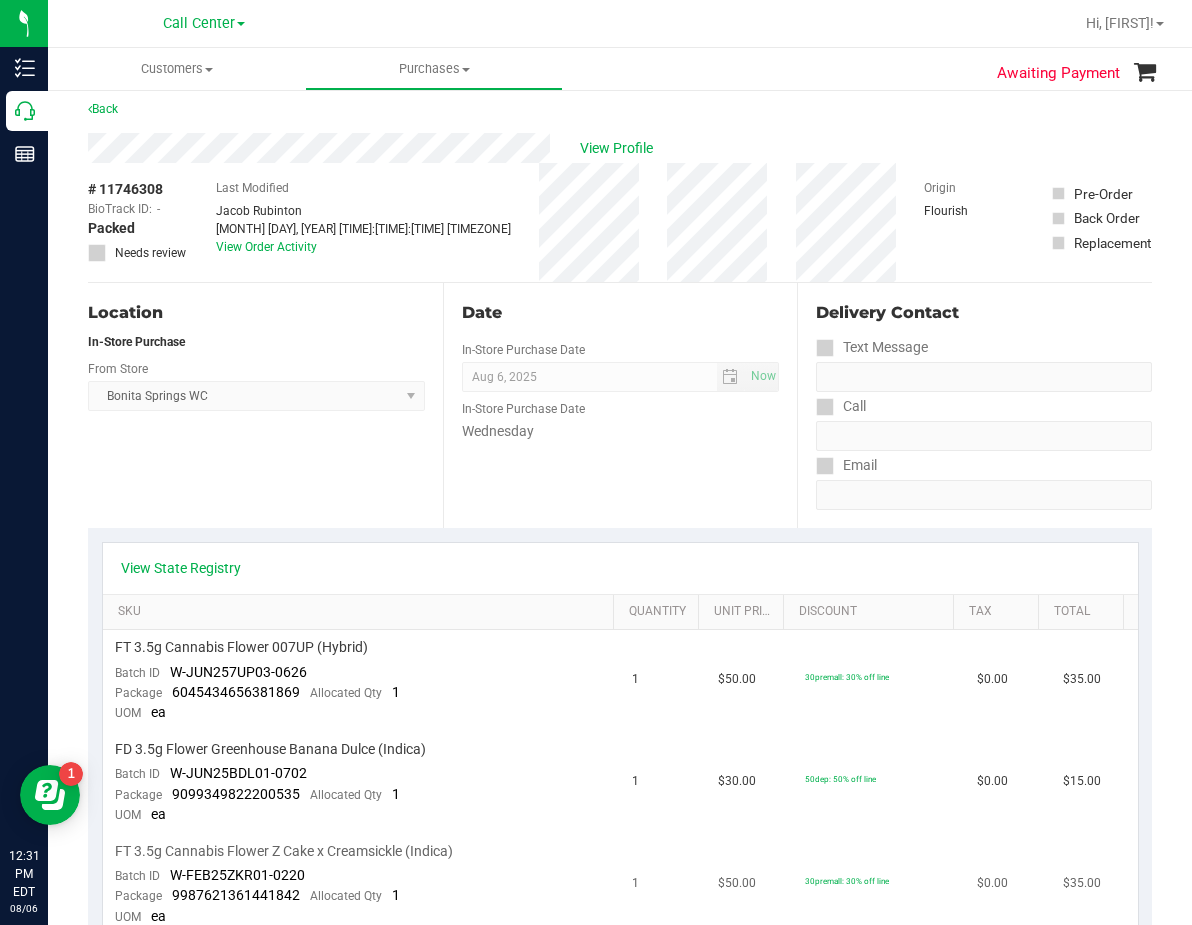 scroll, scrollTop: 0, scrollLeft: 0, axis: both 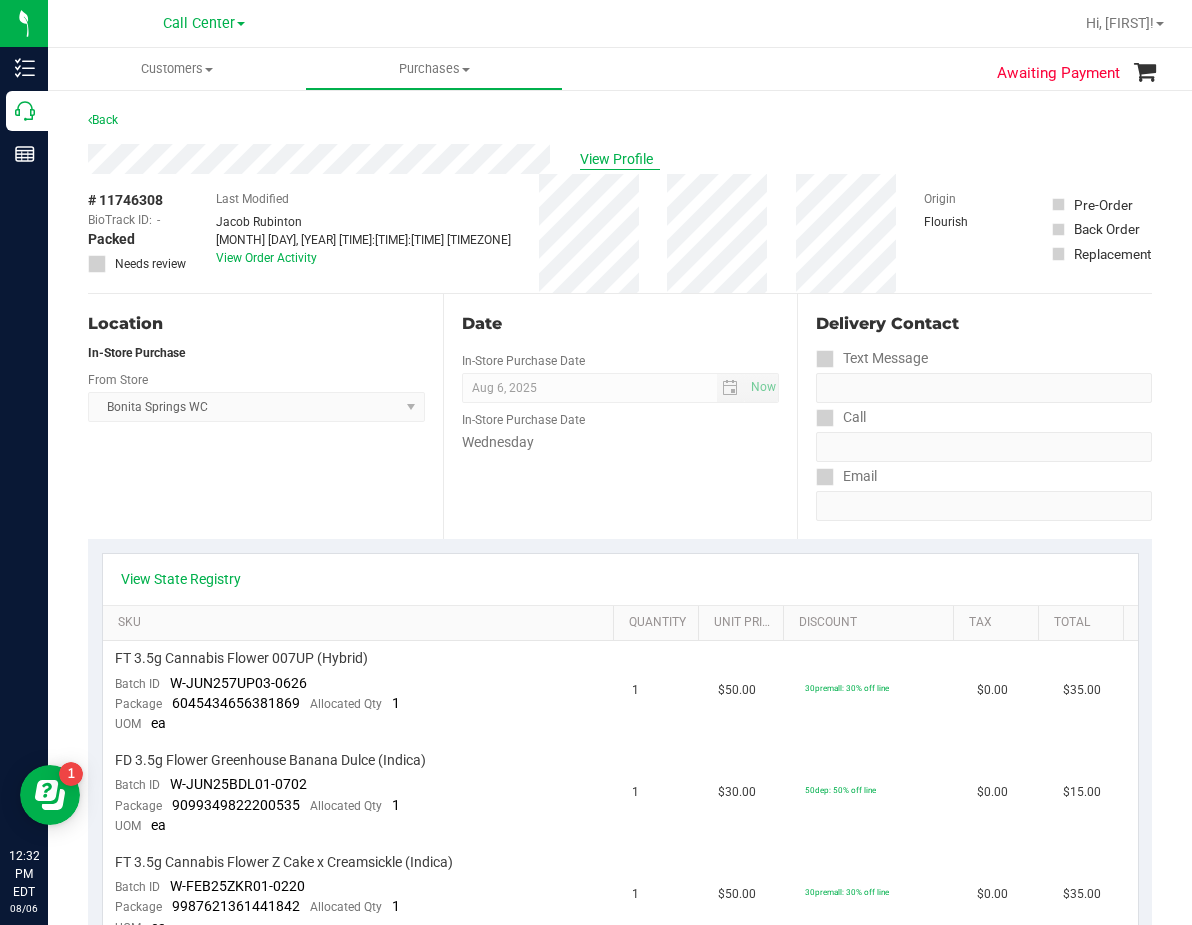 click on "View Profile" at bounding box center (620, 159) 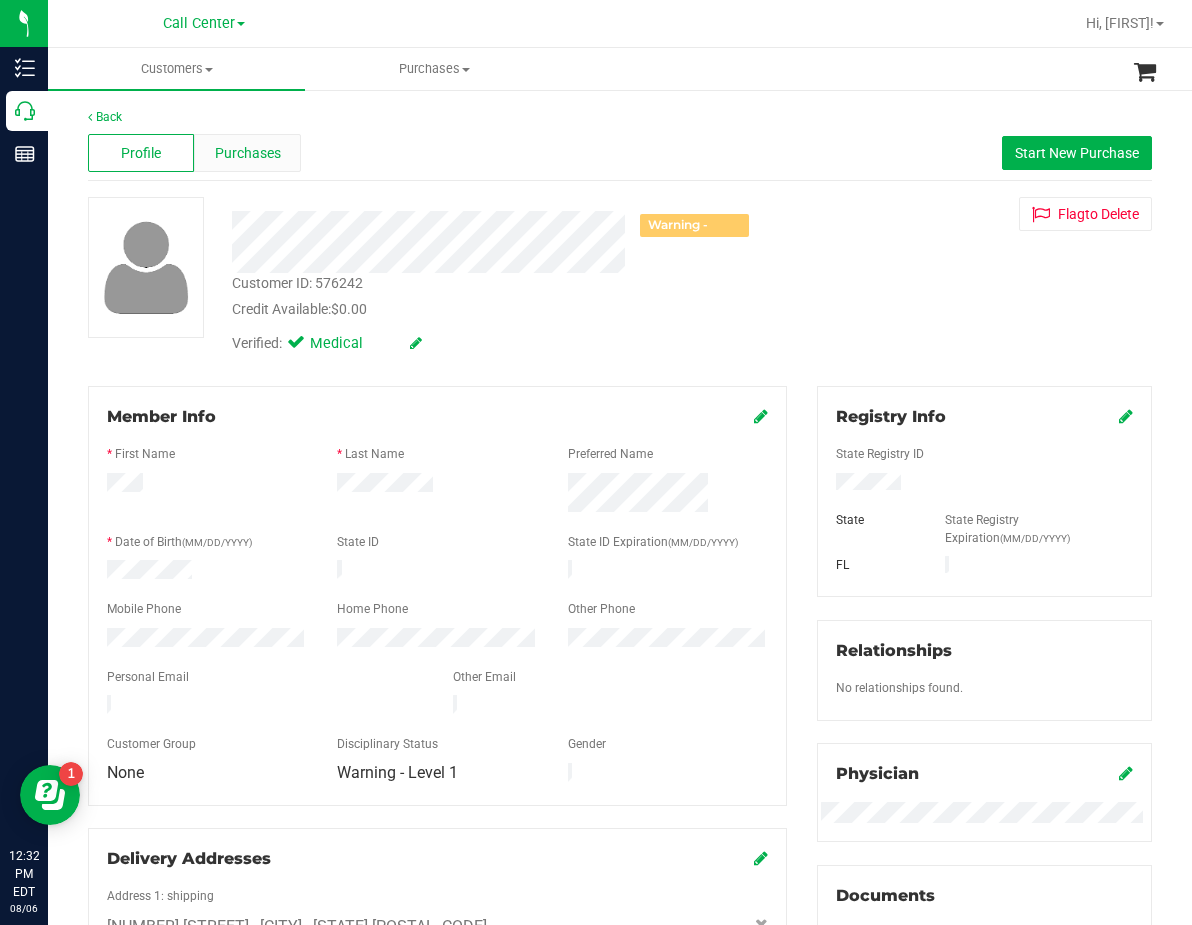 click on "Purchases" at bounding box center [247, 153] 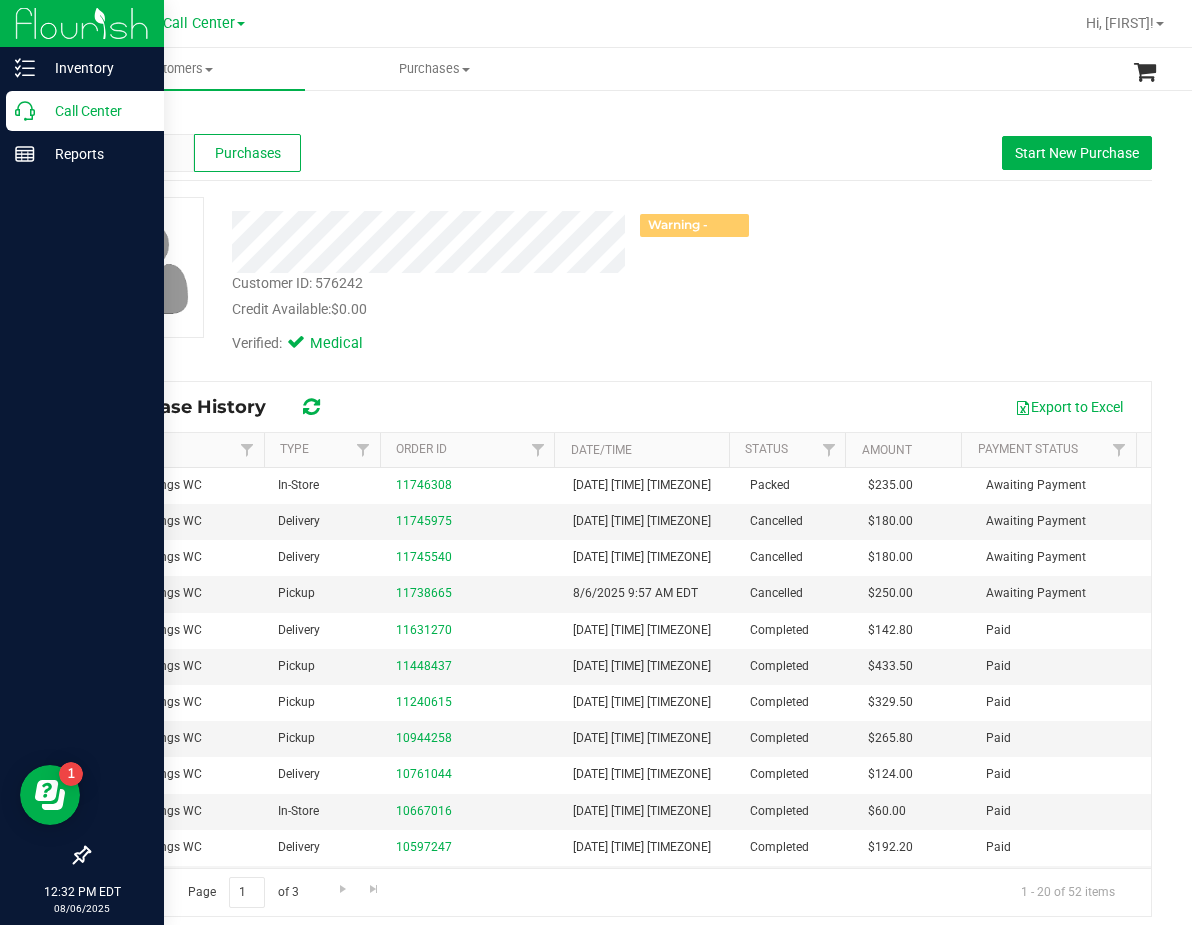 click 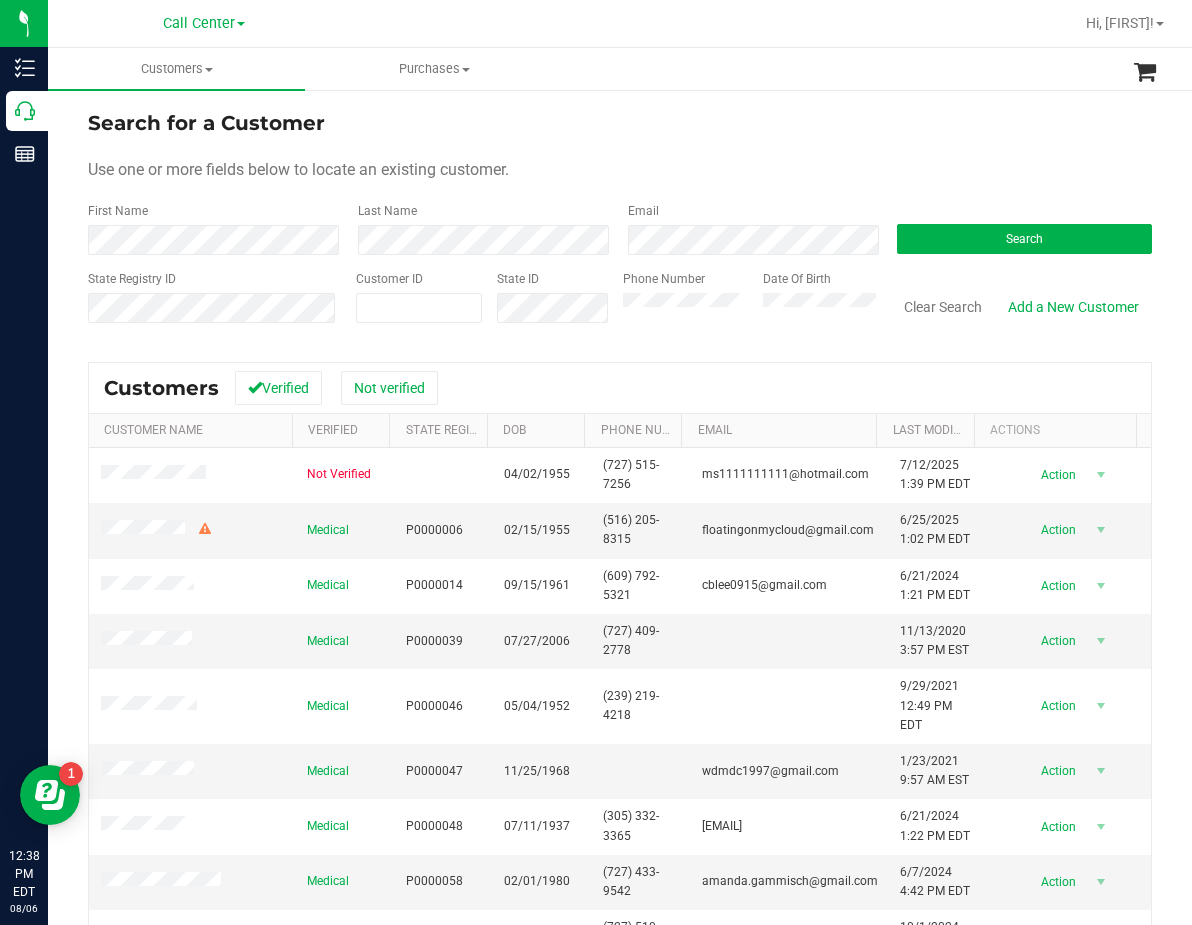 click at bounding box center [715, 23] 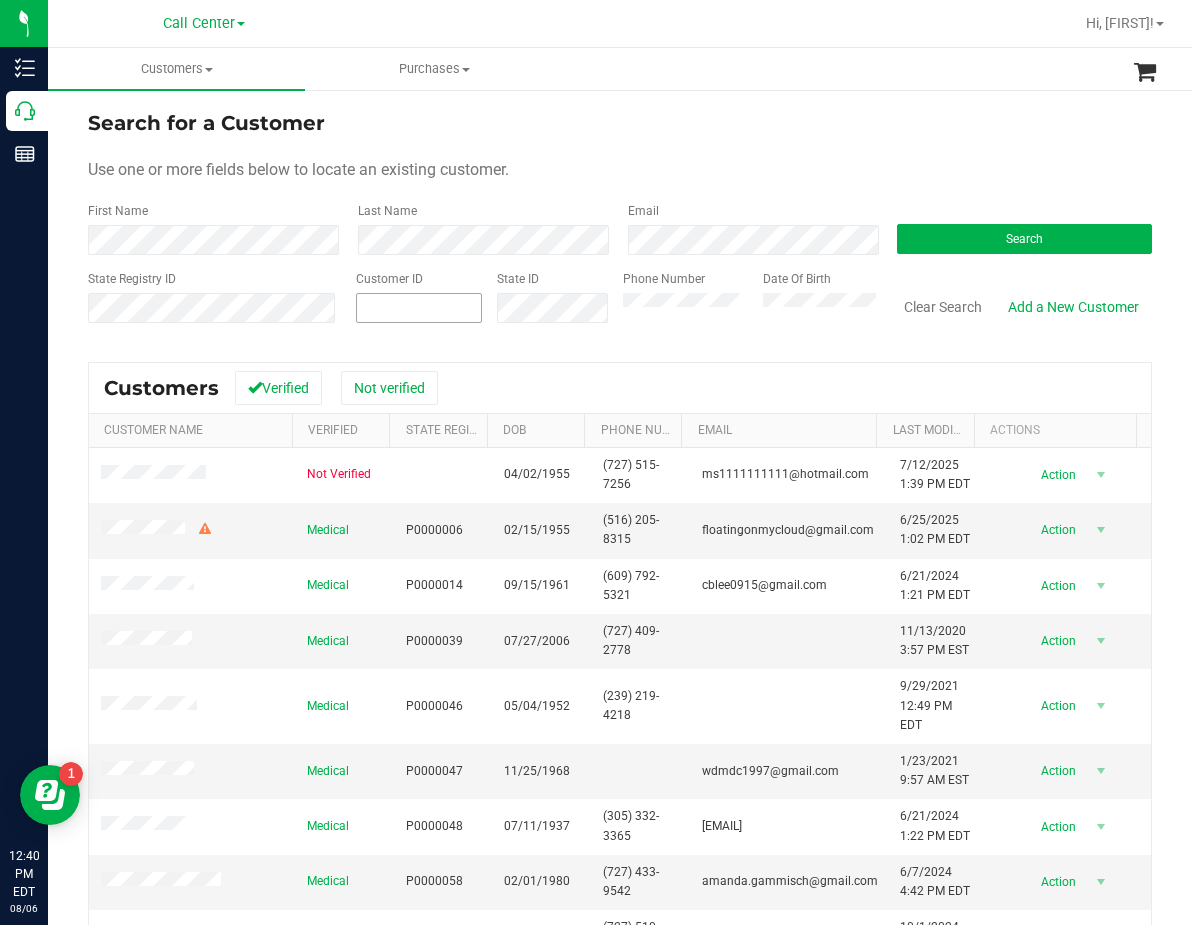 click at bounding box center [419, 308] 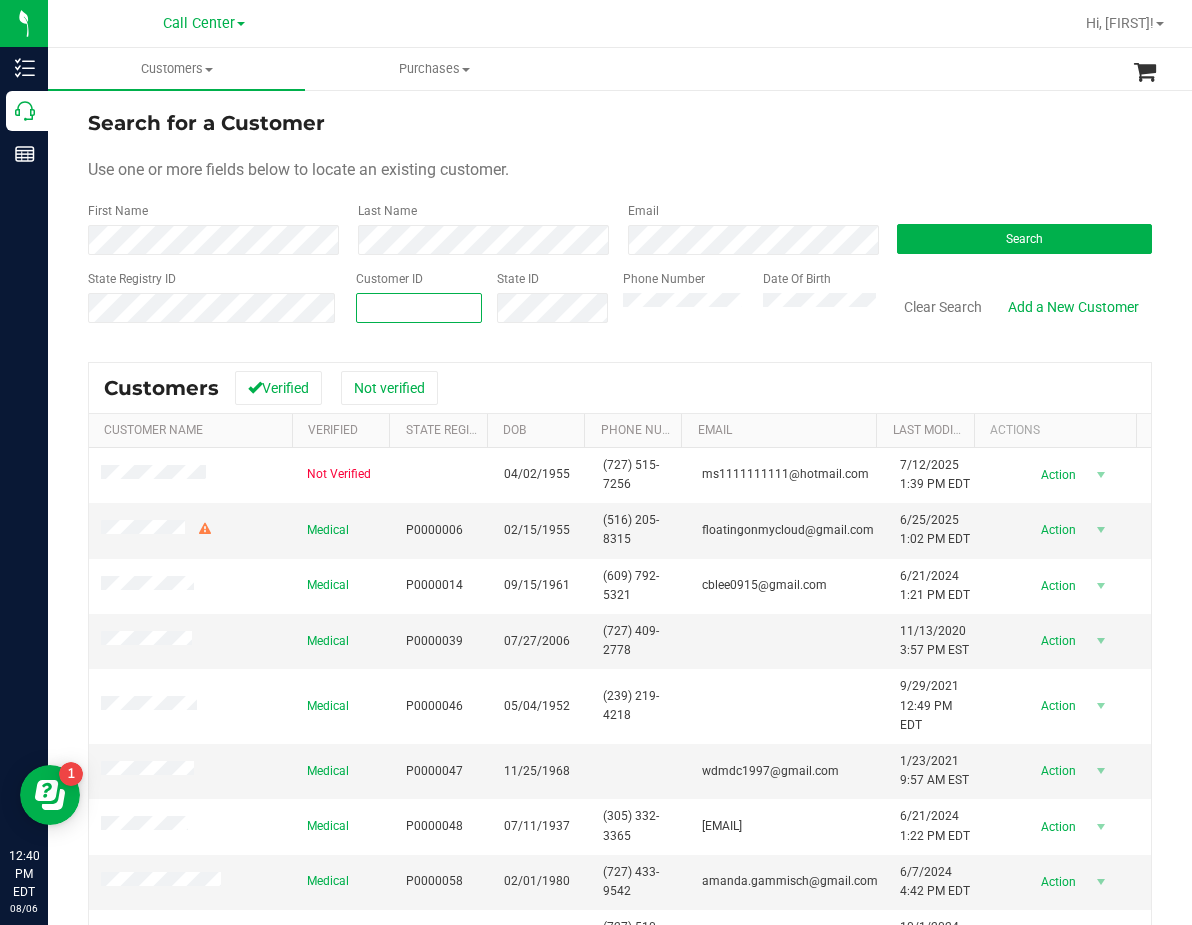 paste on "1480216" 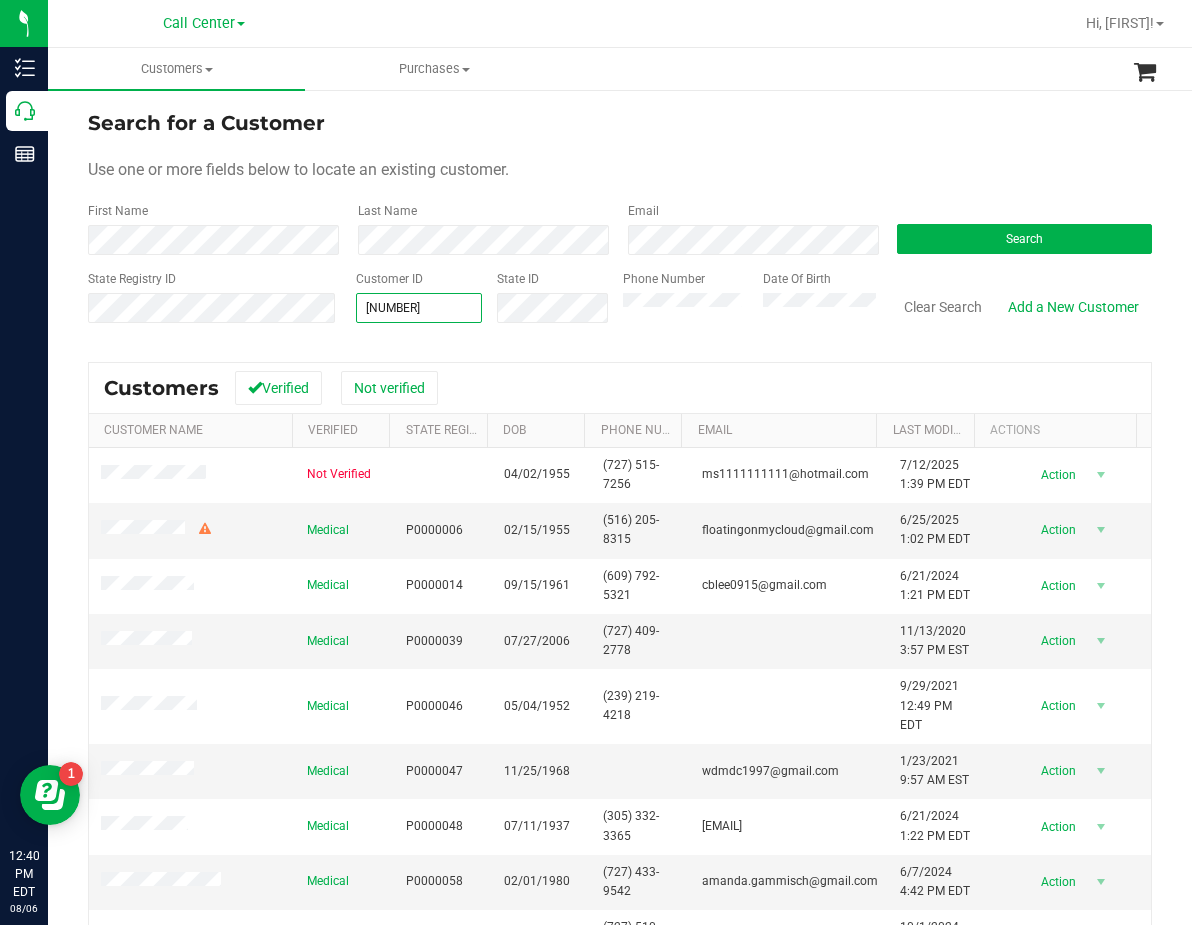 type on "1480216" 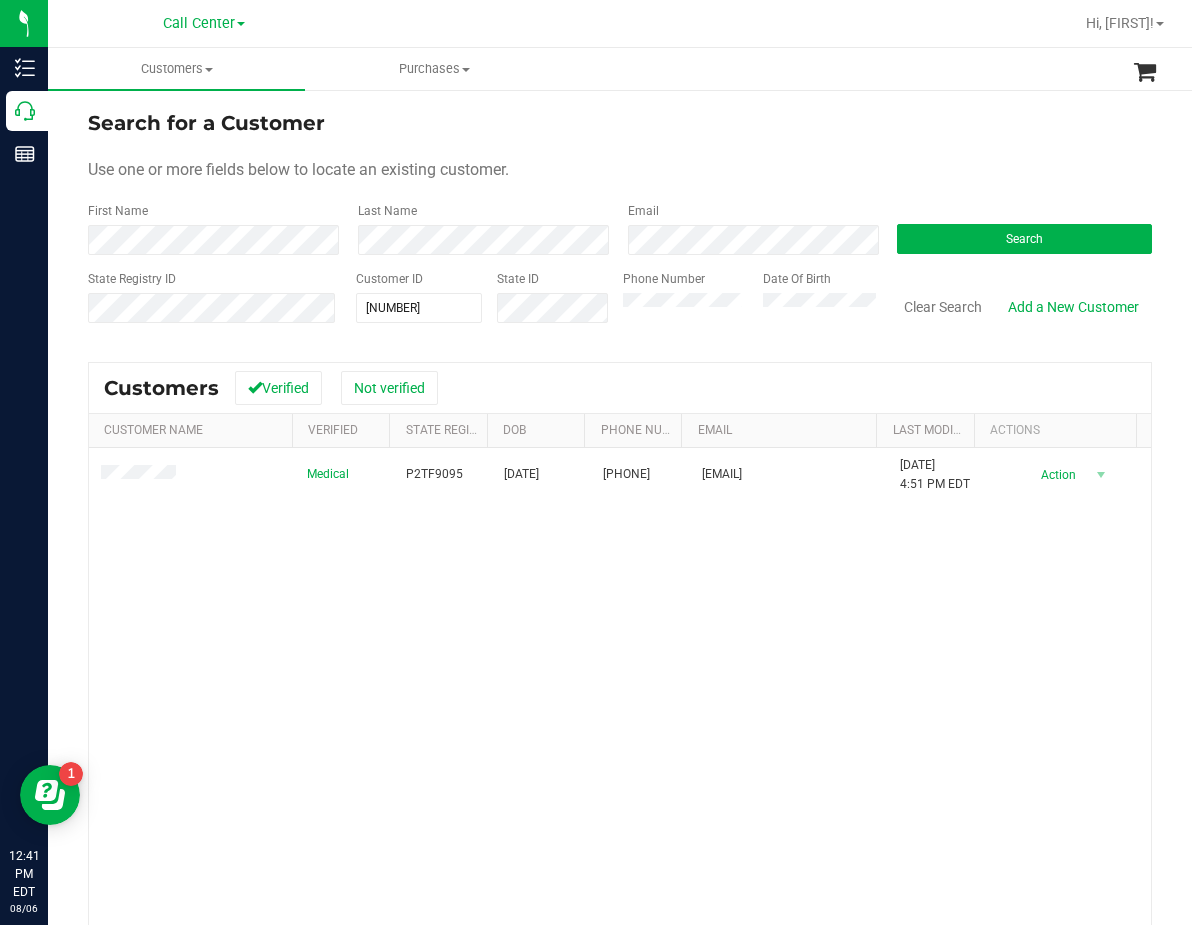 drag, startPoint x: 107, startPoint y: 567, endPoint x: 384, endPoint y: 448, distance: 301.47968 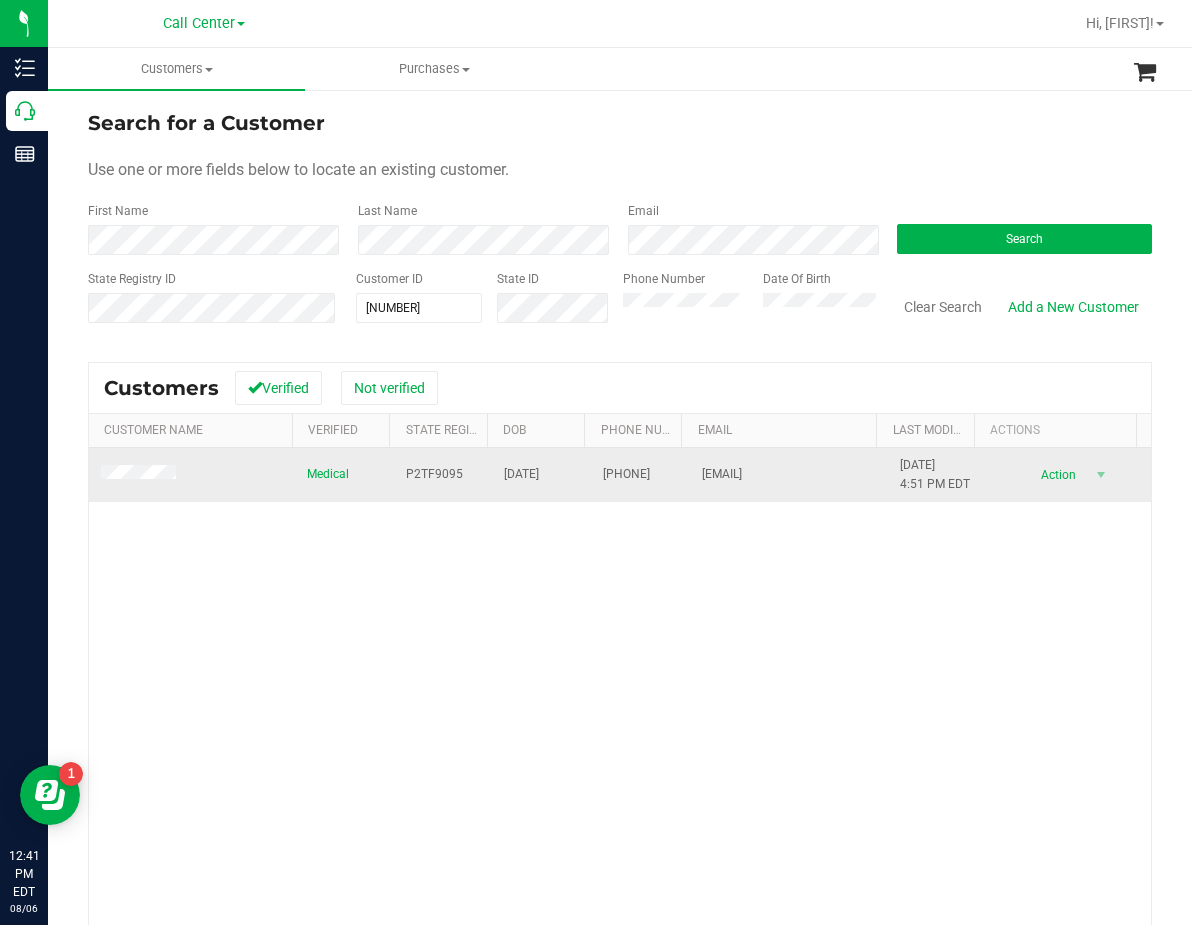 click on "Medical P2TF9095 12/24/1973 (850) 567-5921 vickiejdavis@yahoo.com 7/4/2024 4:51 PM EDT
Delete Profile
Action Action Create new purchase View profile View purchases" at bounding box center [620, 739] 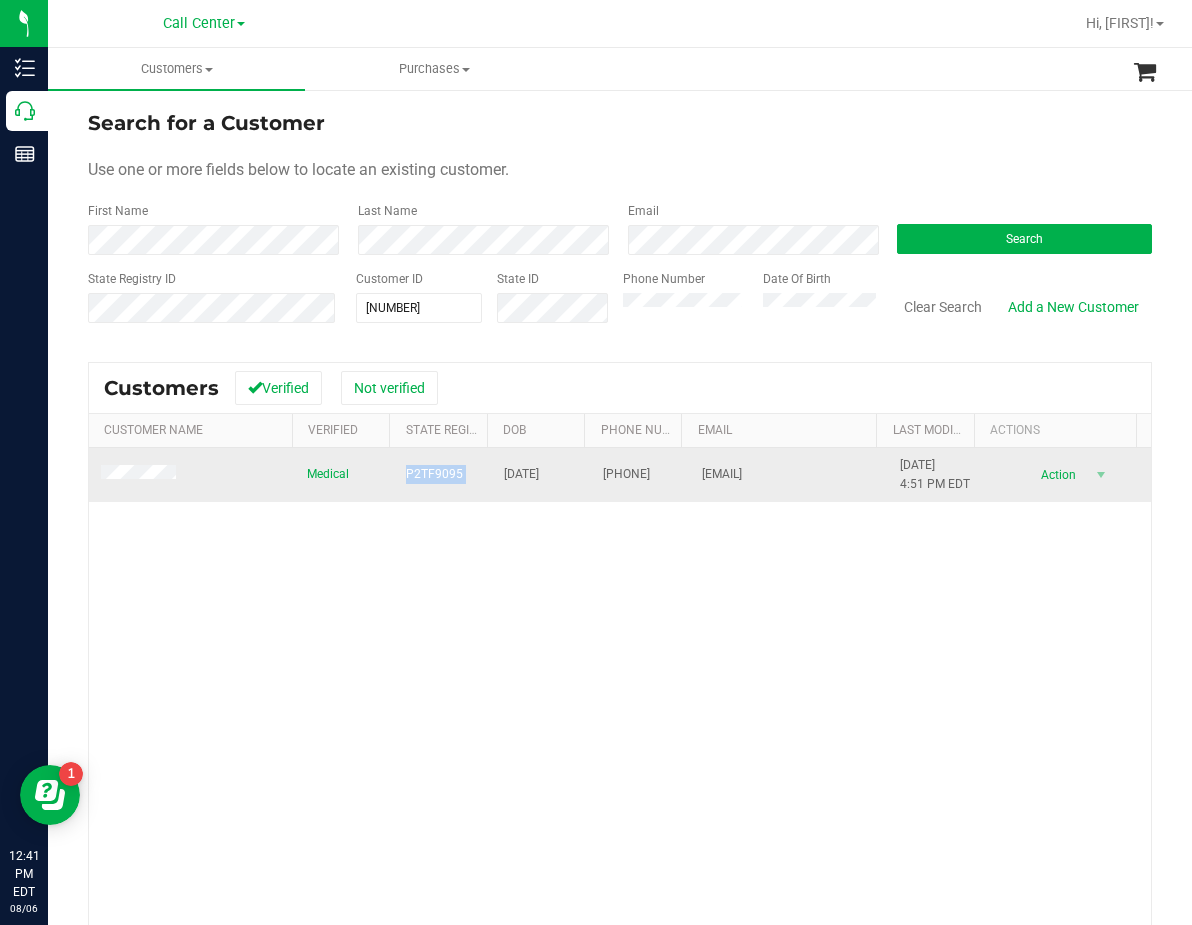 click on "P2TF9095" at bounding box center (434, 474) 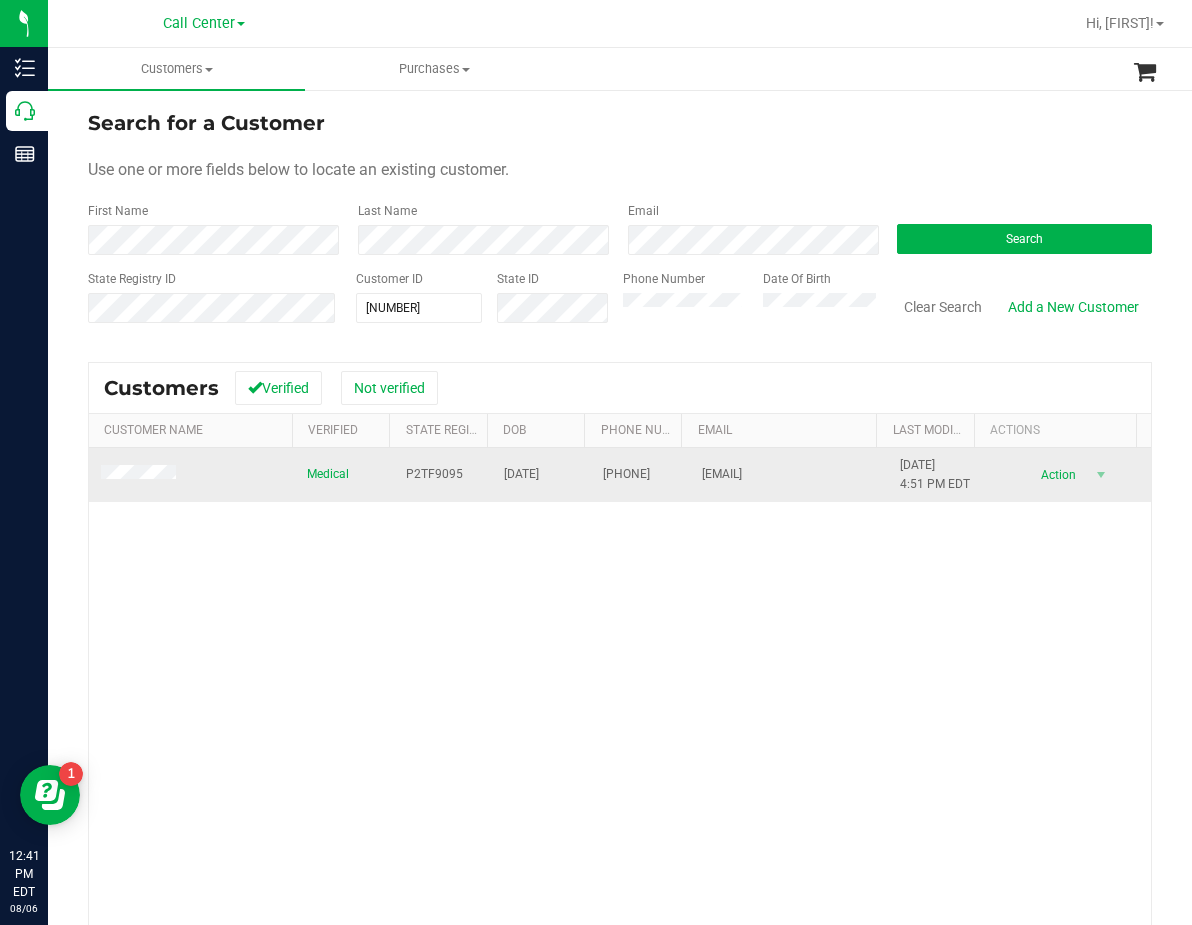 click on "12/24/1973" at bounding box center [521, 474] 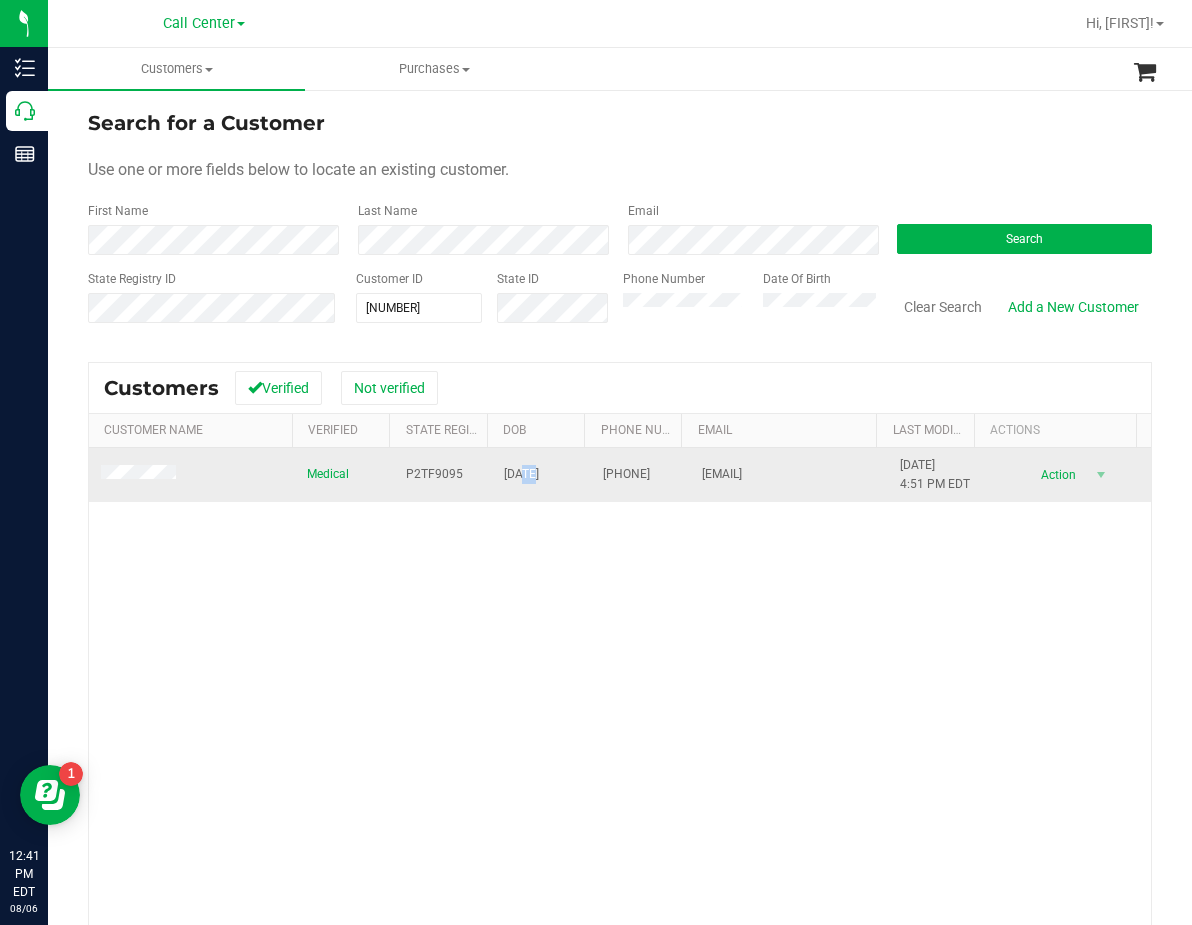 click on "12/24/1973" at bounding box center [521, 474] 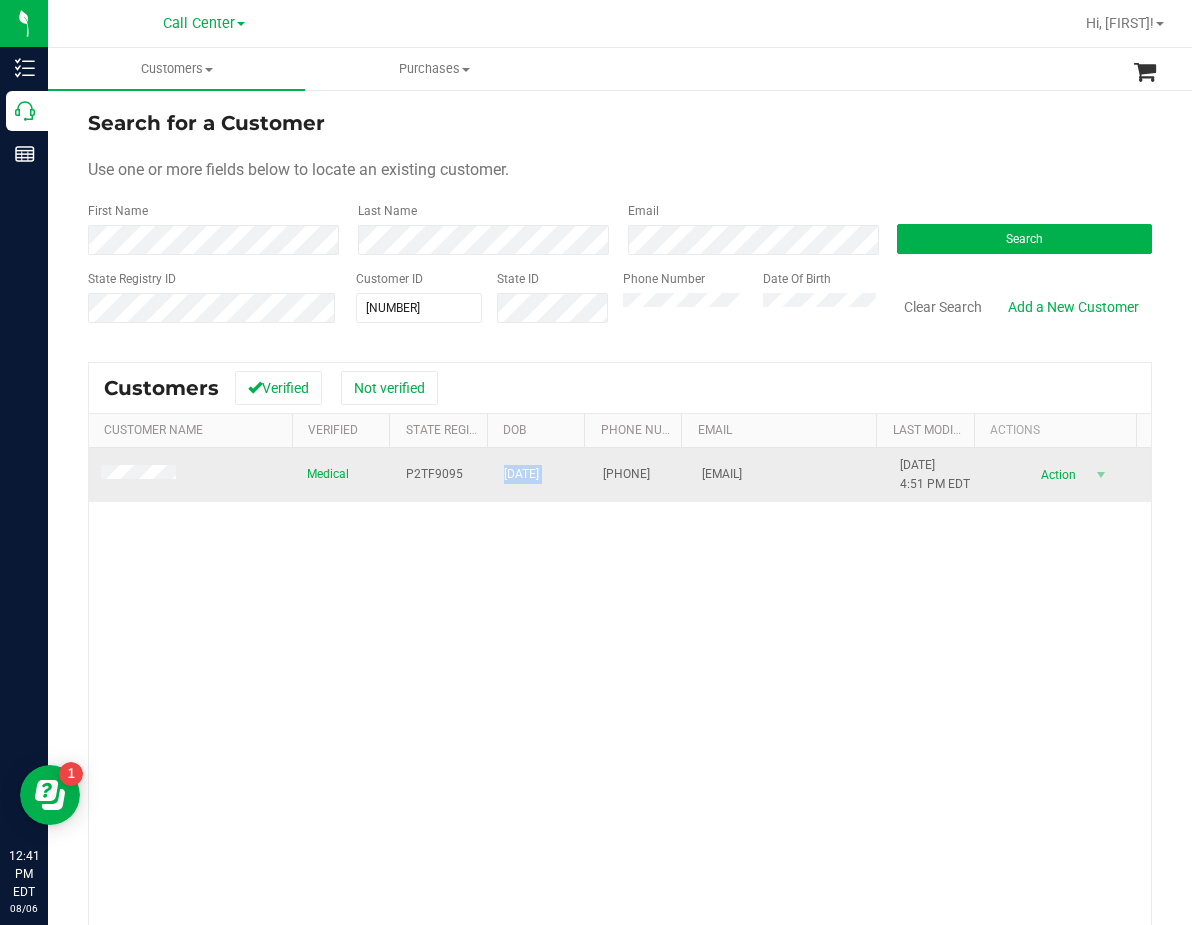 click on "12/24/1973" at bounding box center [521, 474] 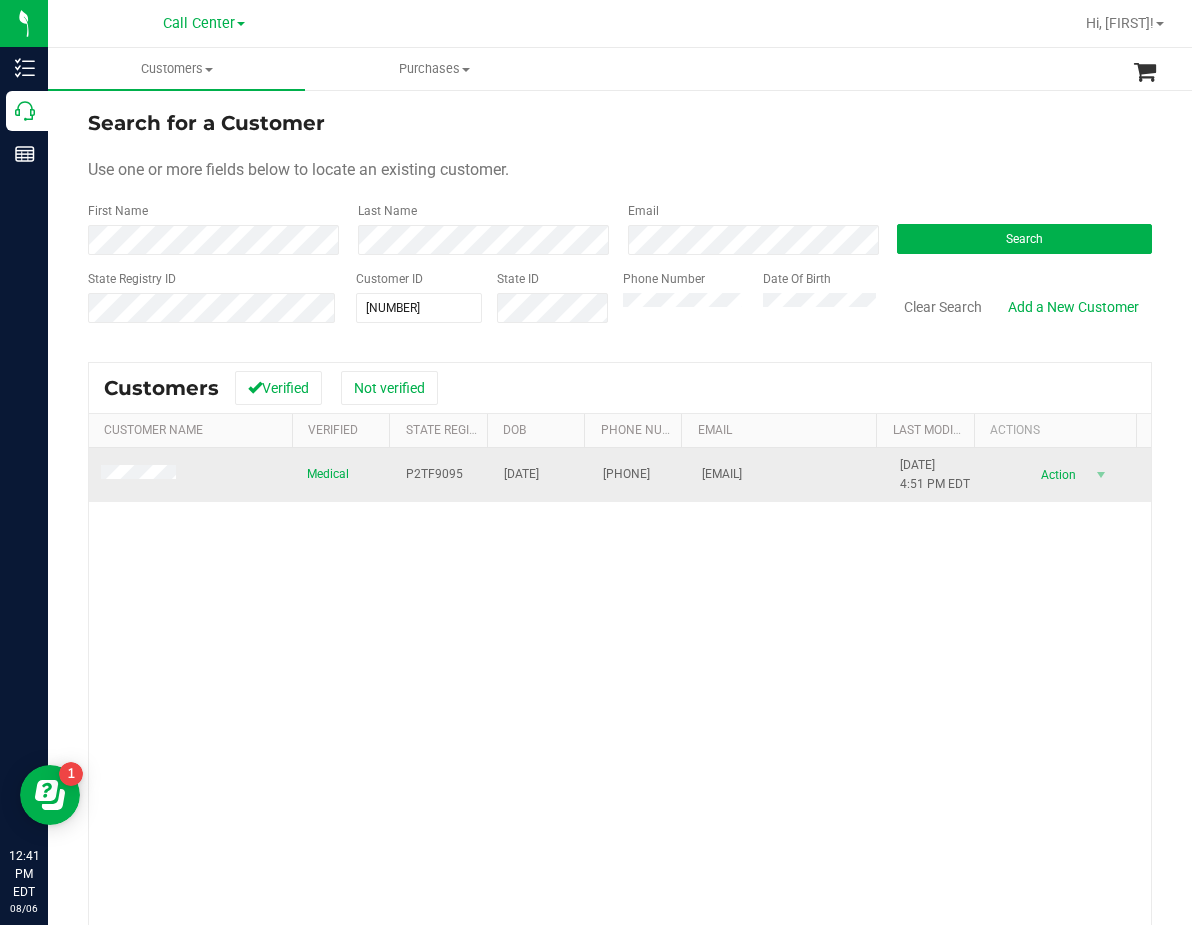click on "(850) 567-5921" at bounding box center (626, 474) 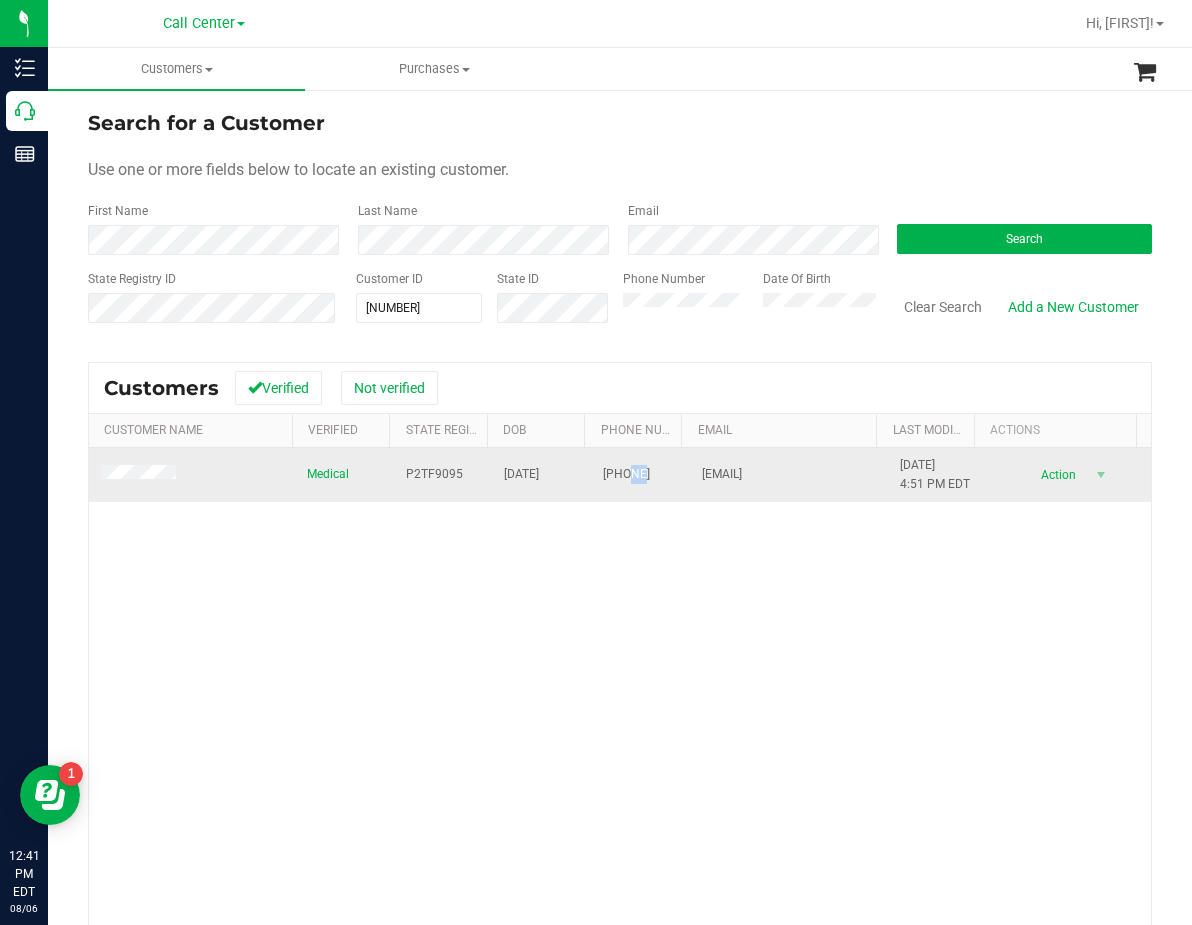 click on "(850) 567-5921" at bounding box center [626, 474] 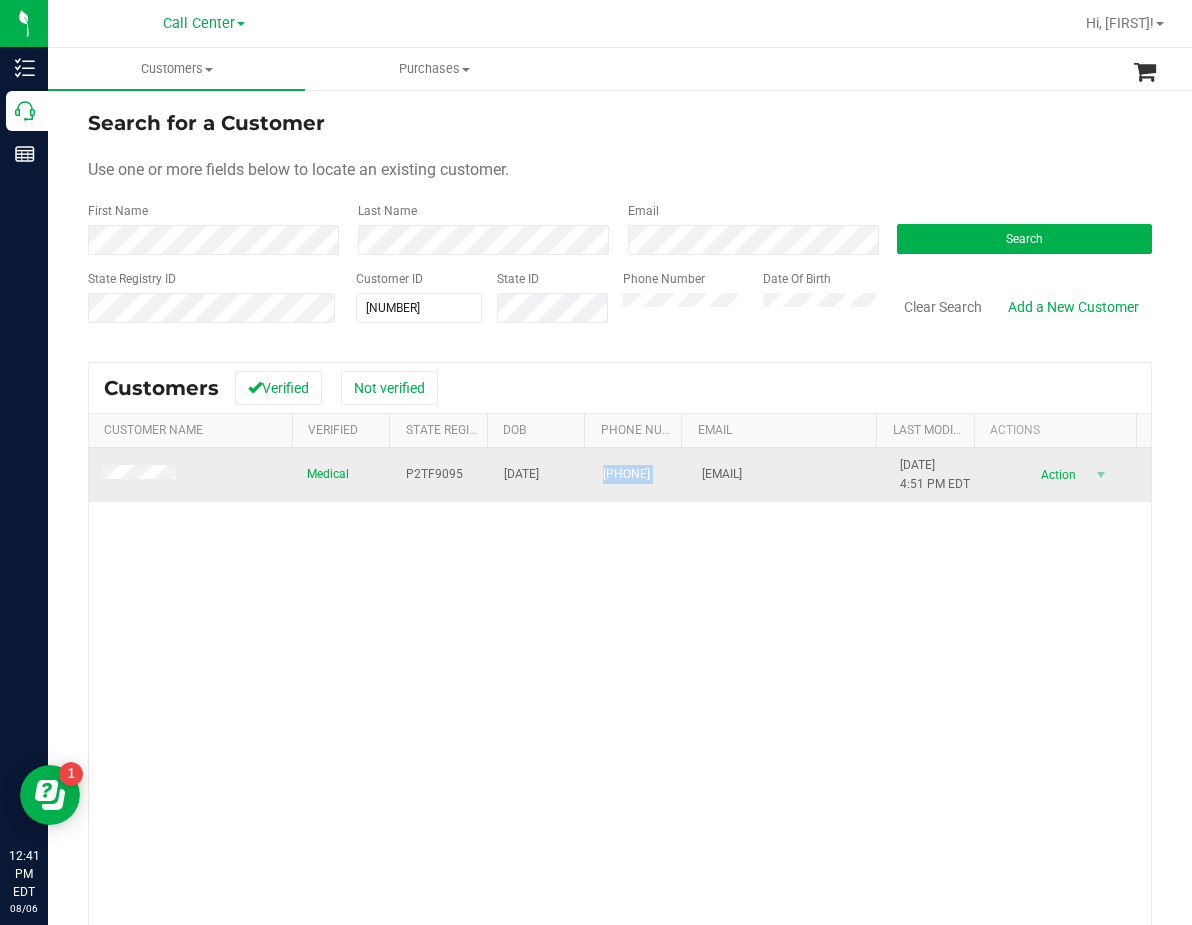 click on "(850) 567-5921" at bounding box center [626, 474] 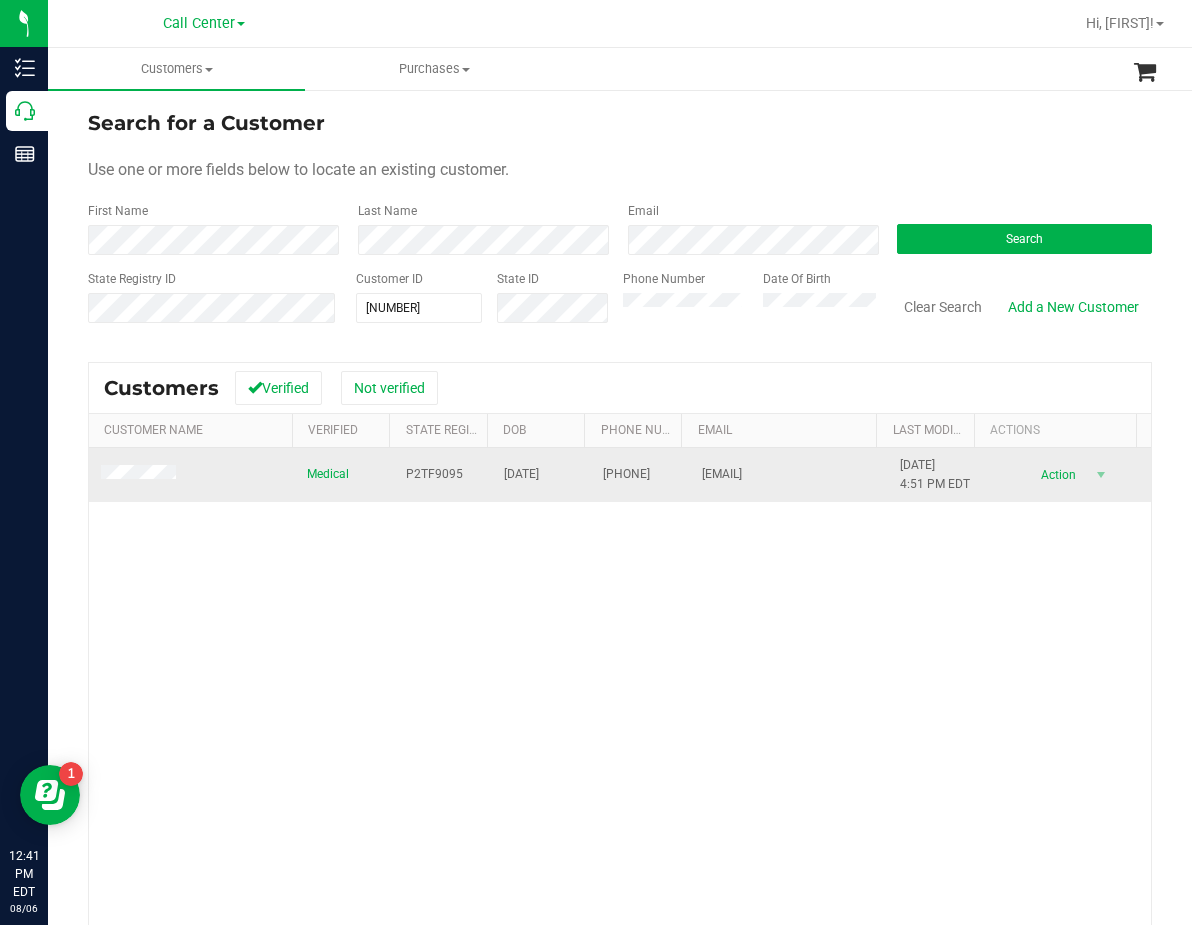 click on "(850) 567-5921" at bounding box center [626, 474] 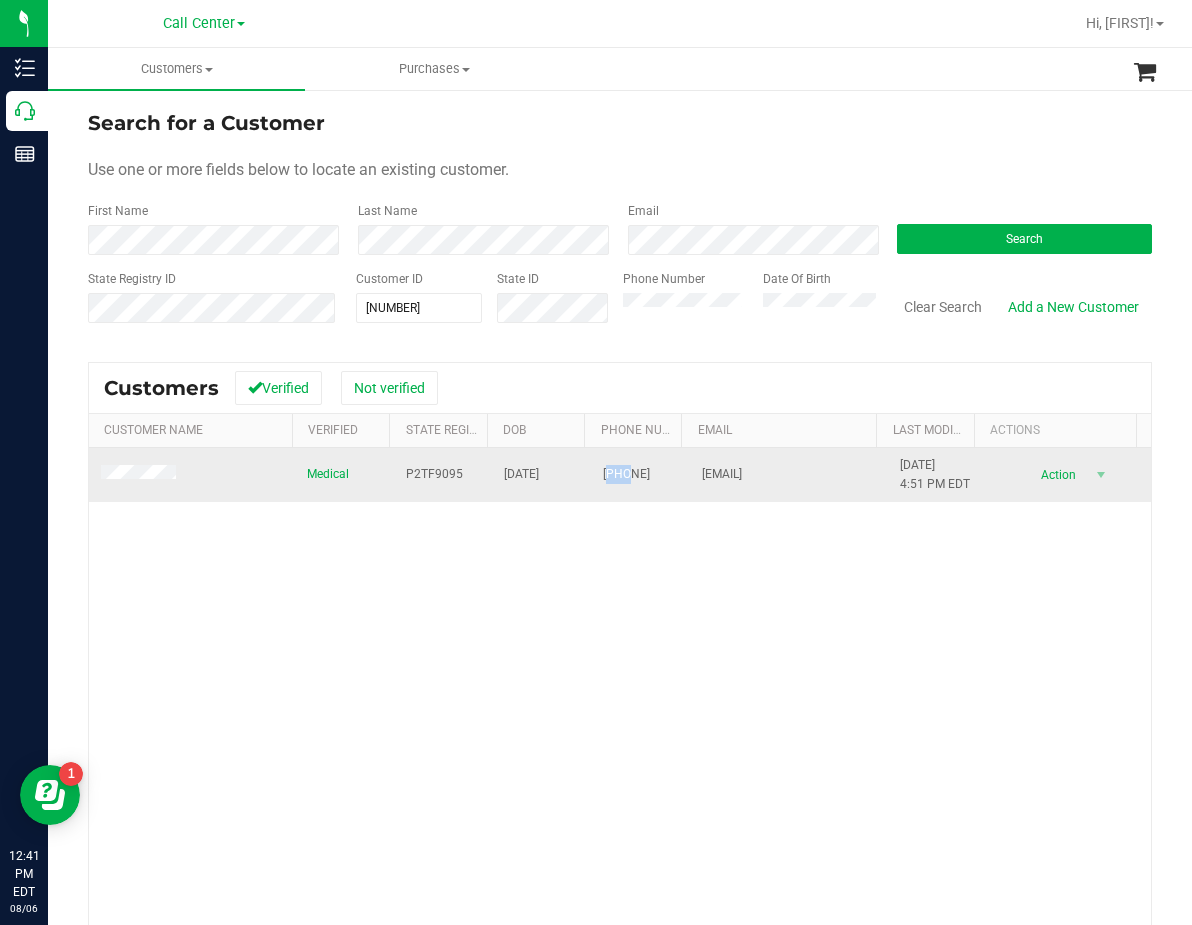 click on "(850) 567-5921" at bounding box center [626, 474] 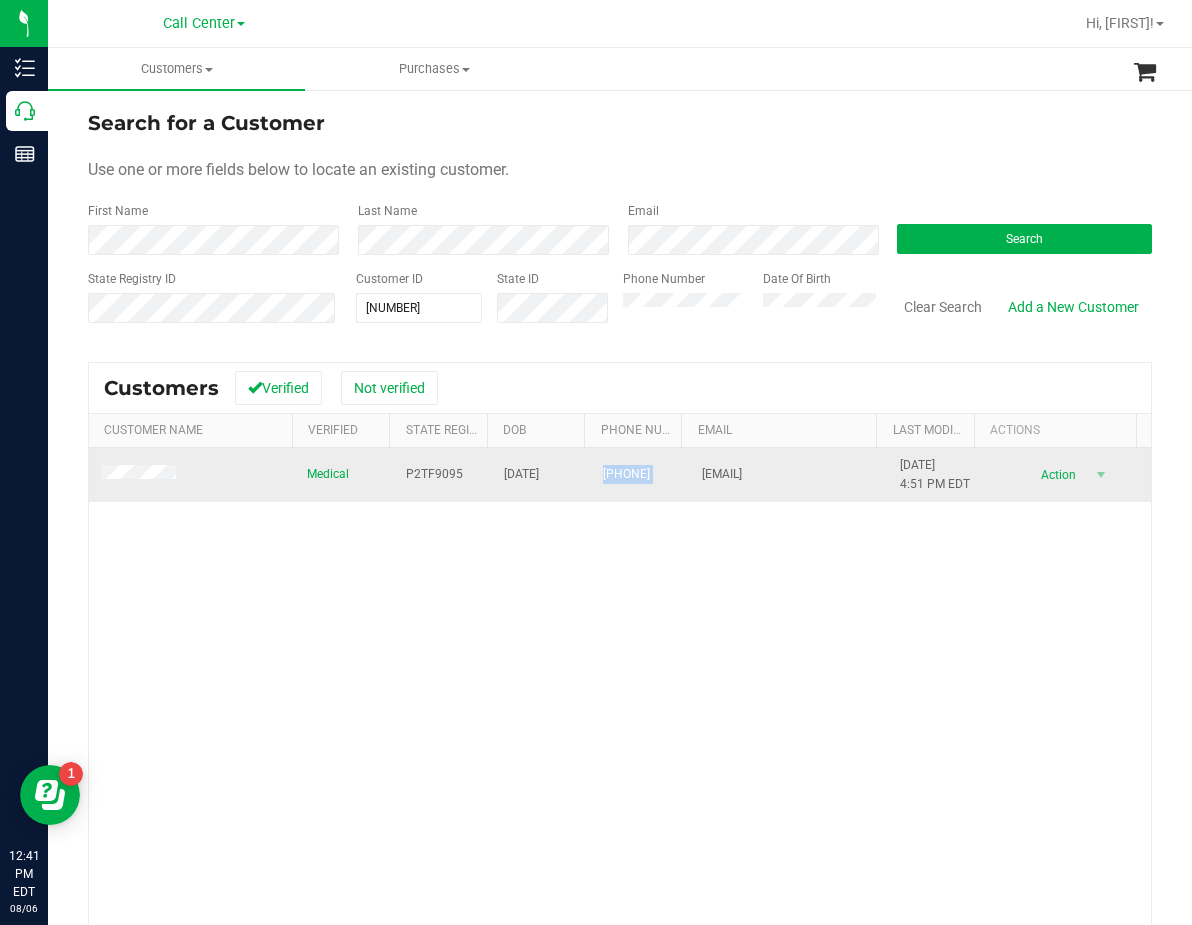 click on "(850) 567-5921" at bounding box center (626, 474) 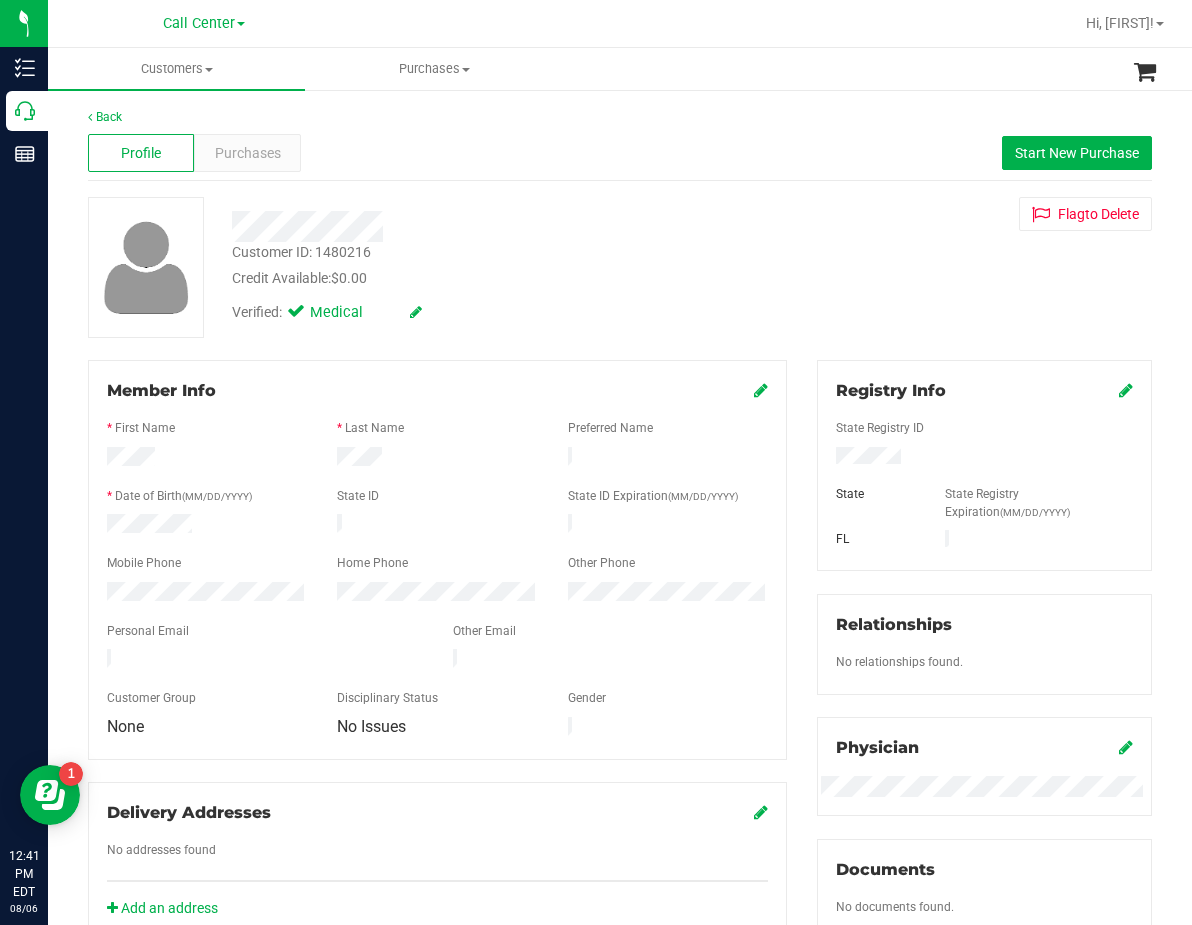 click at bounding box center (490, 226) 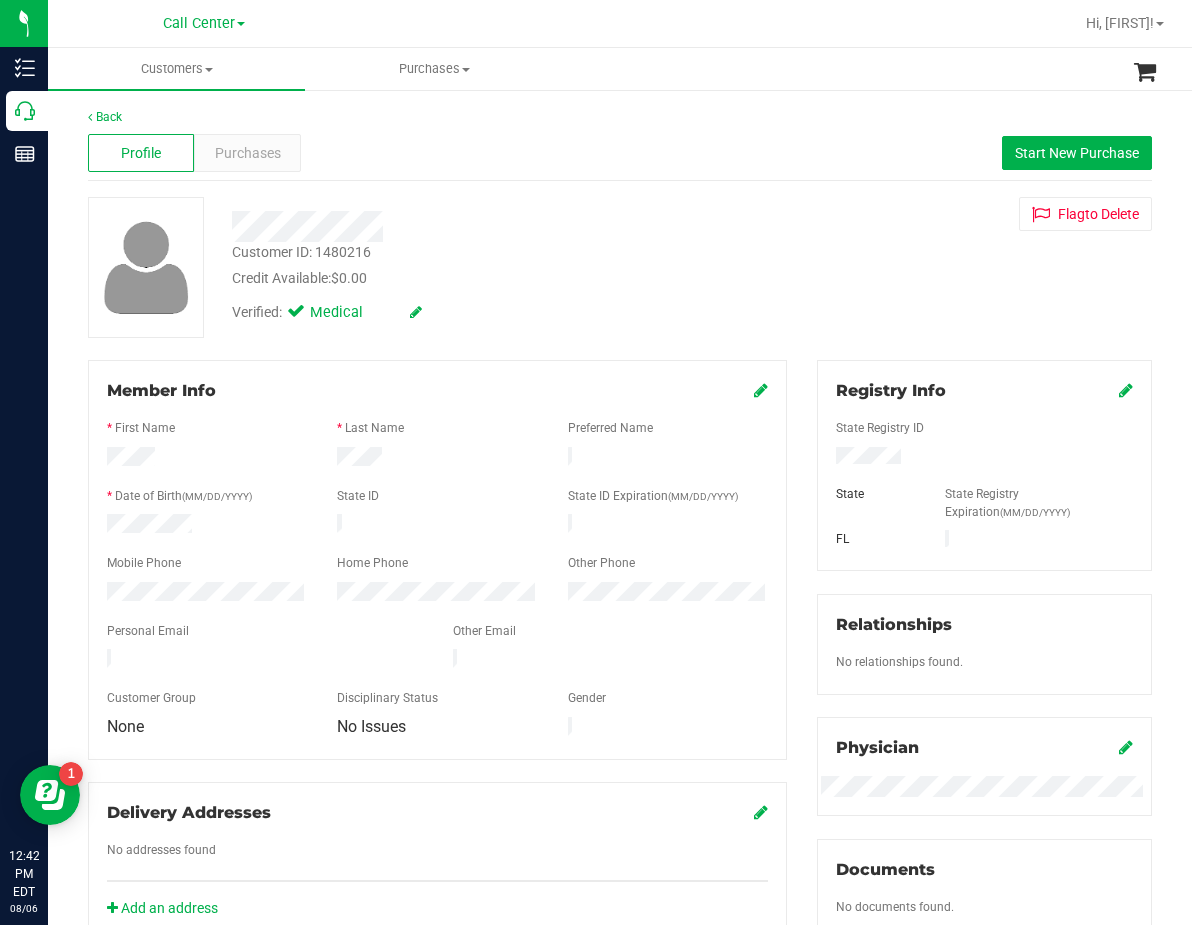 click on "Verified:
Medical" at bounding box center [490, 311] 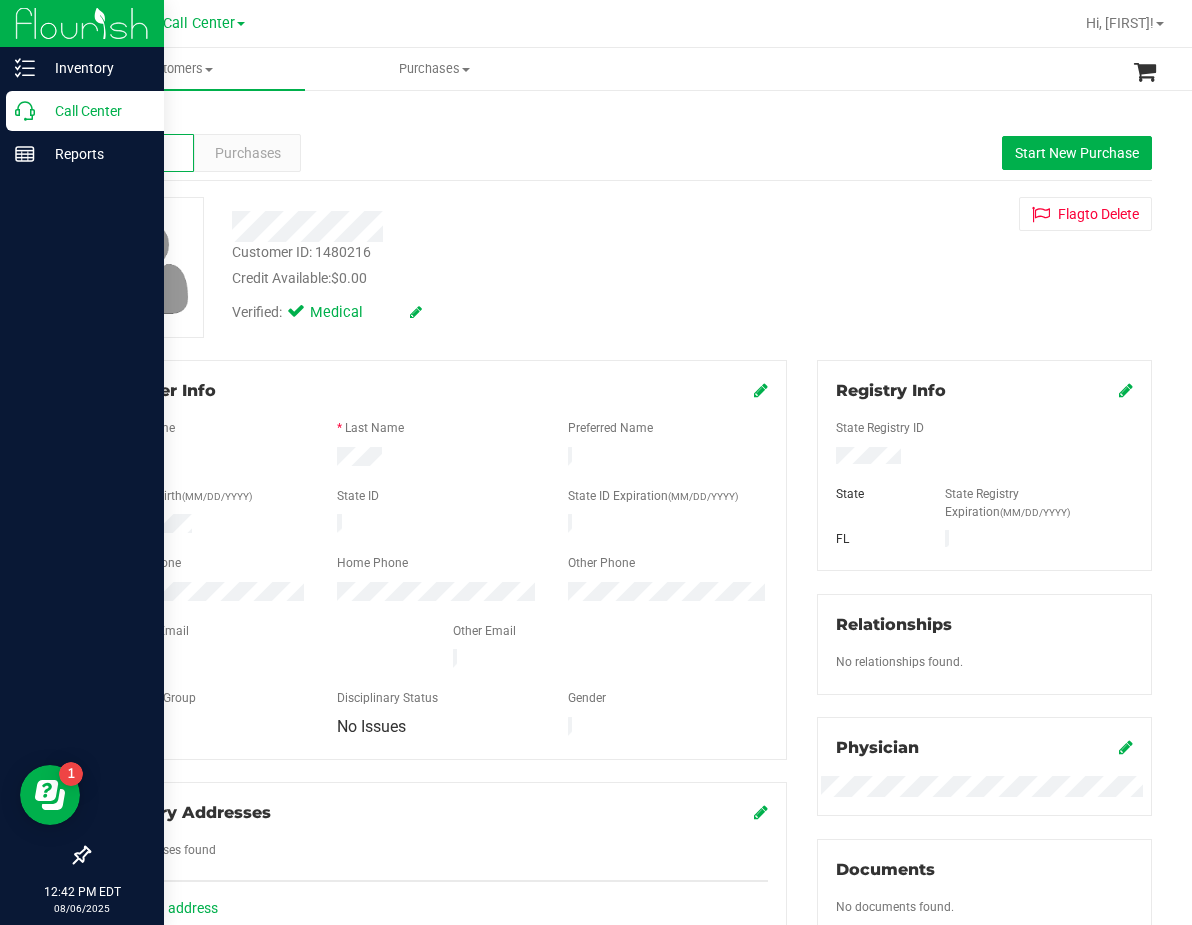 click on "Call Center" at bounding box center (95, 111) 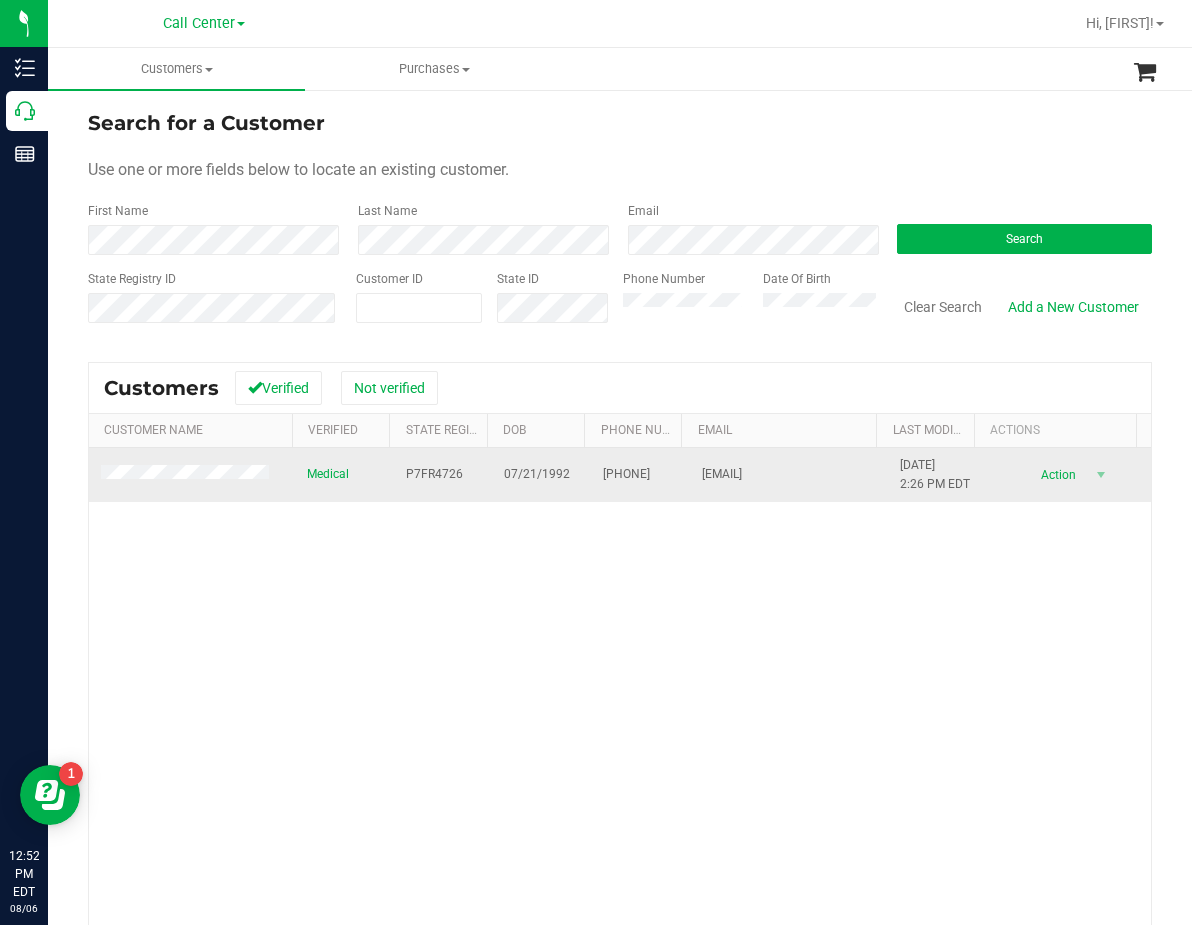 click on "P7FR4726" at bounding box center (434, 474) 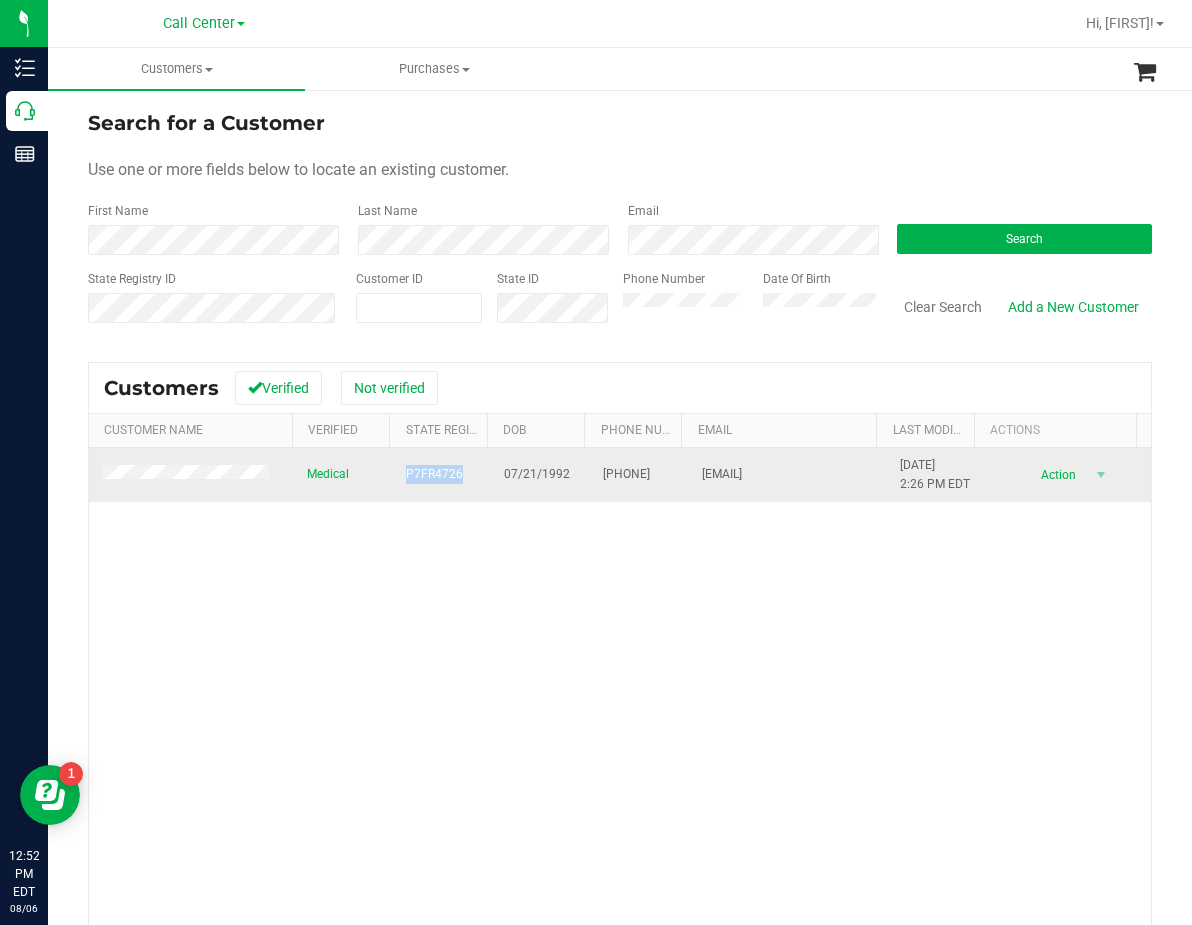 click on "P7FR4726" at bounding box center [434, 474] 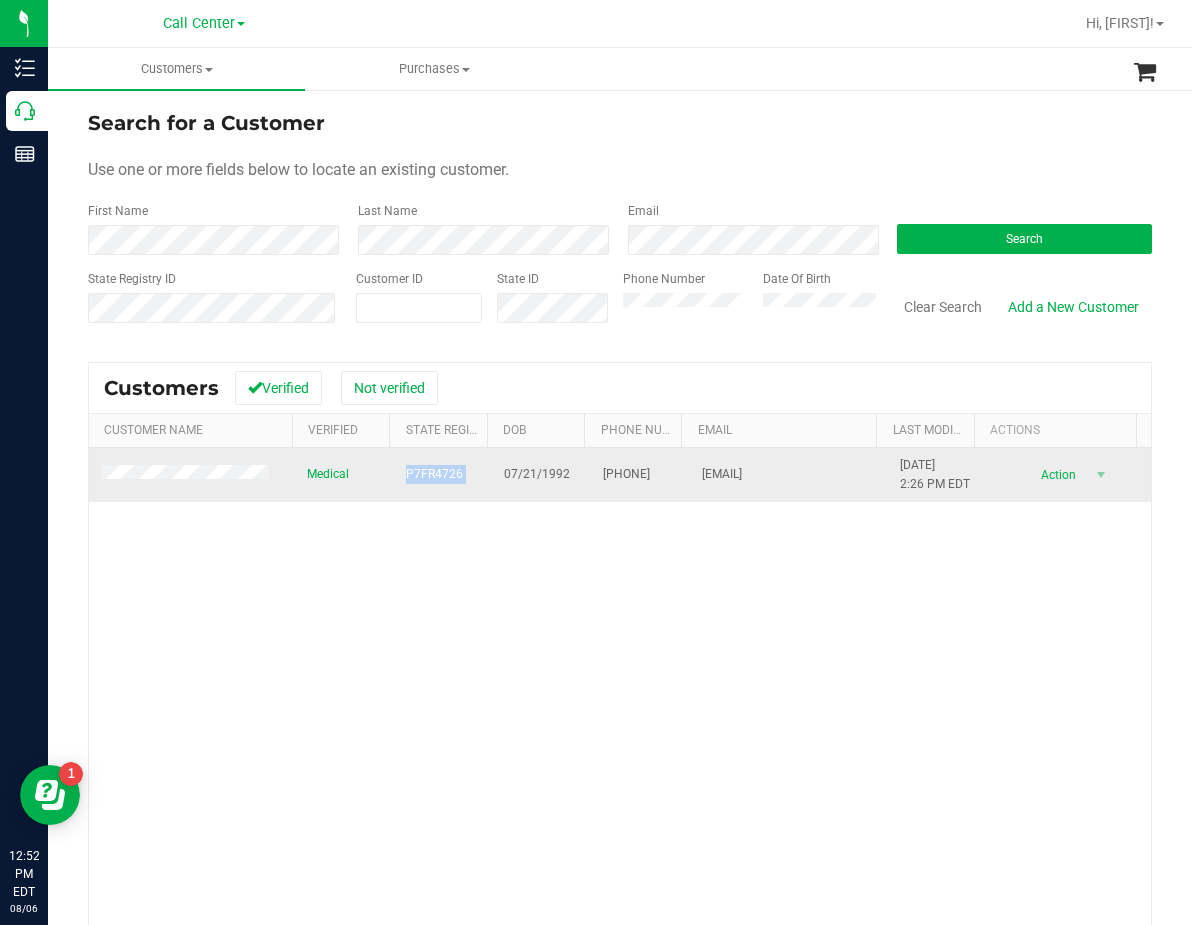 click on "P7FR4726" at bounding box center [434, 474] 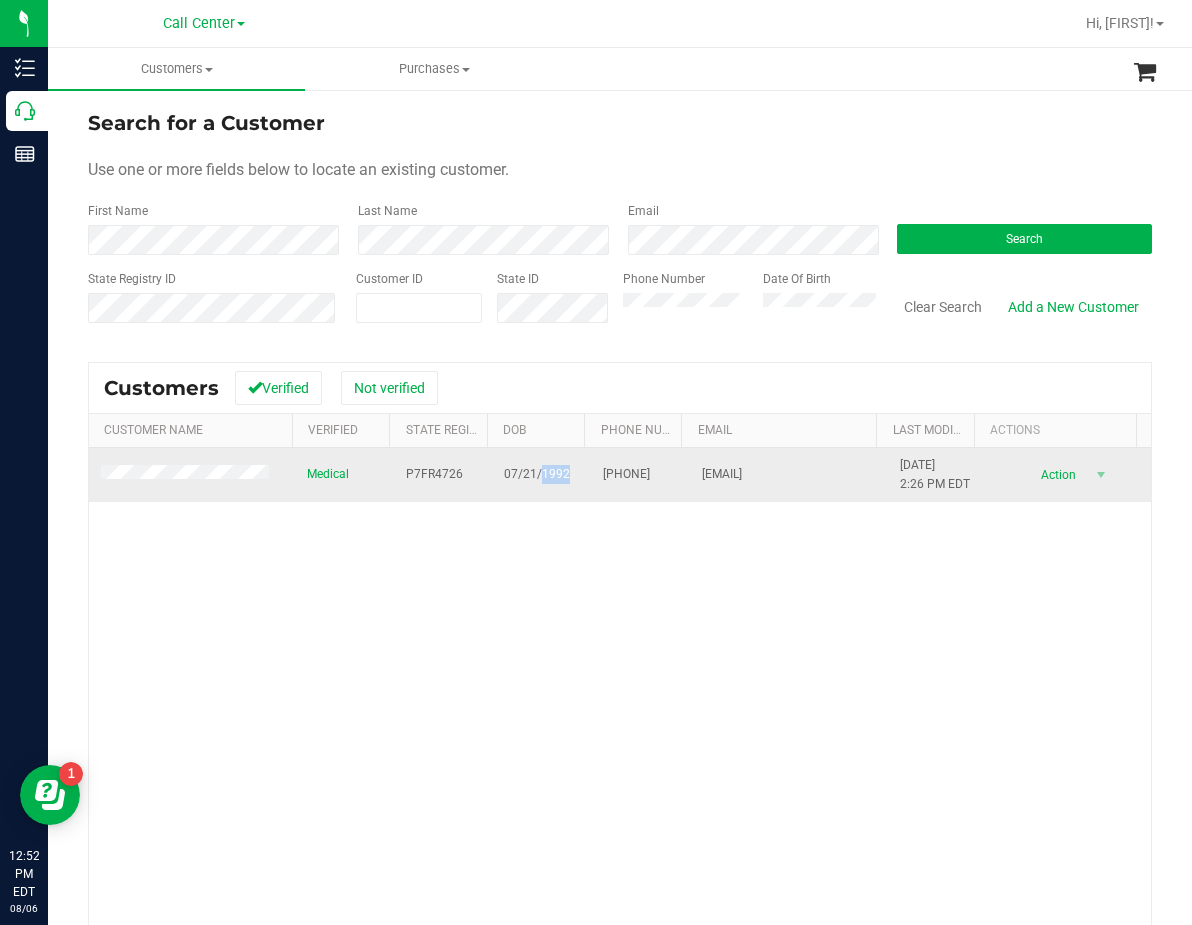 click on "07/21/1992" at bounding box center (537, 474) 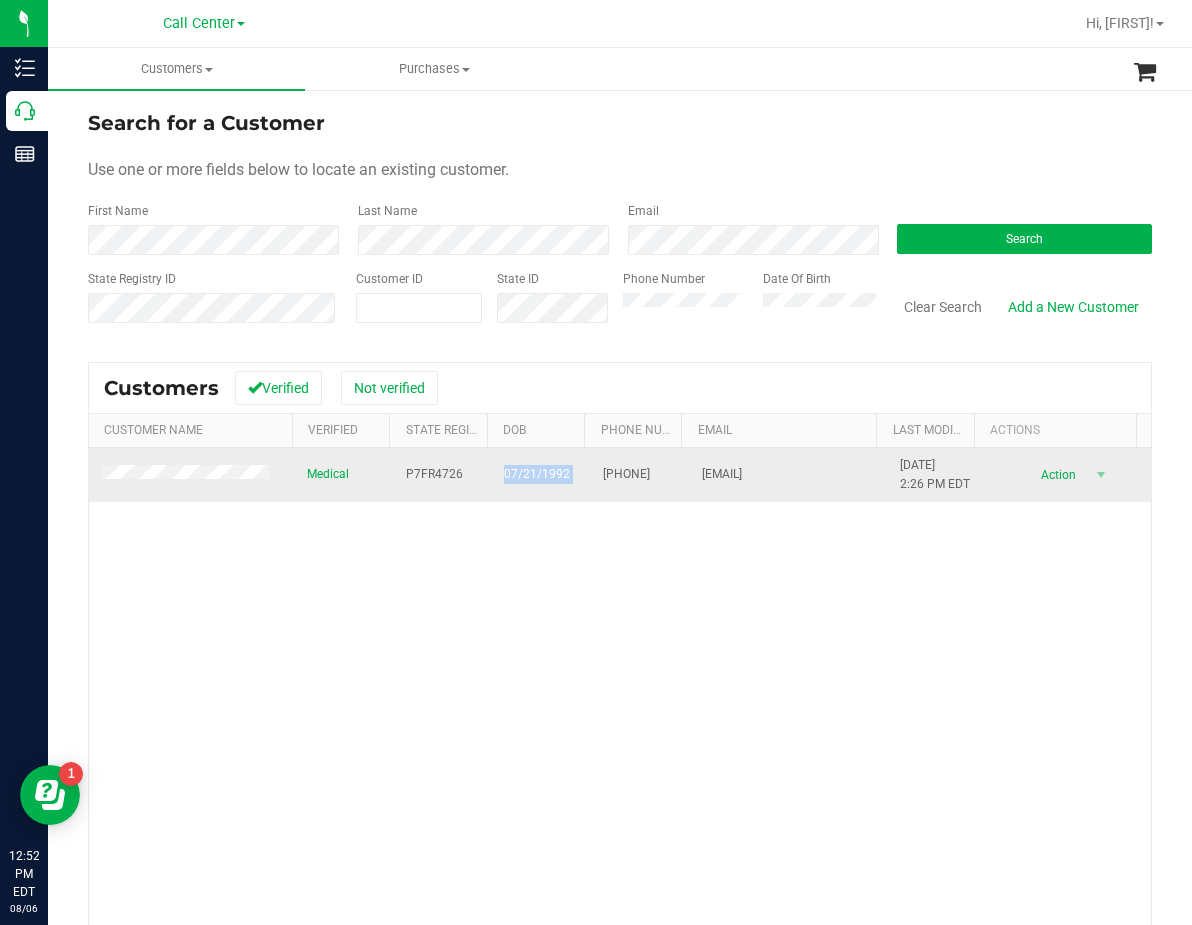 click on "07/21/1992" at bounding box center [537, 474] 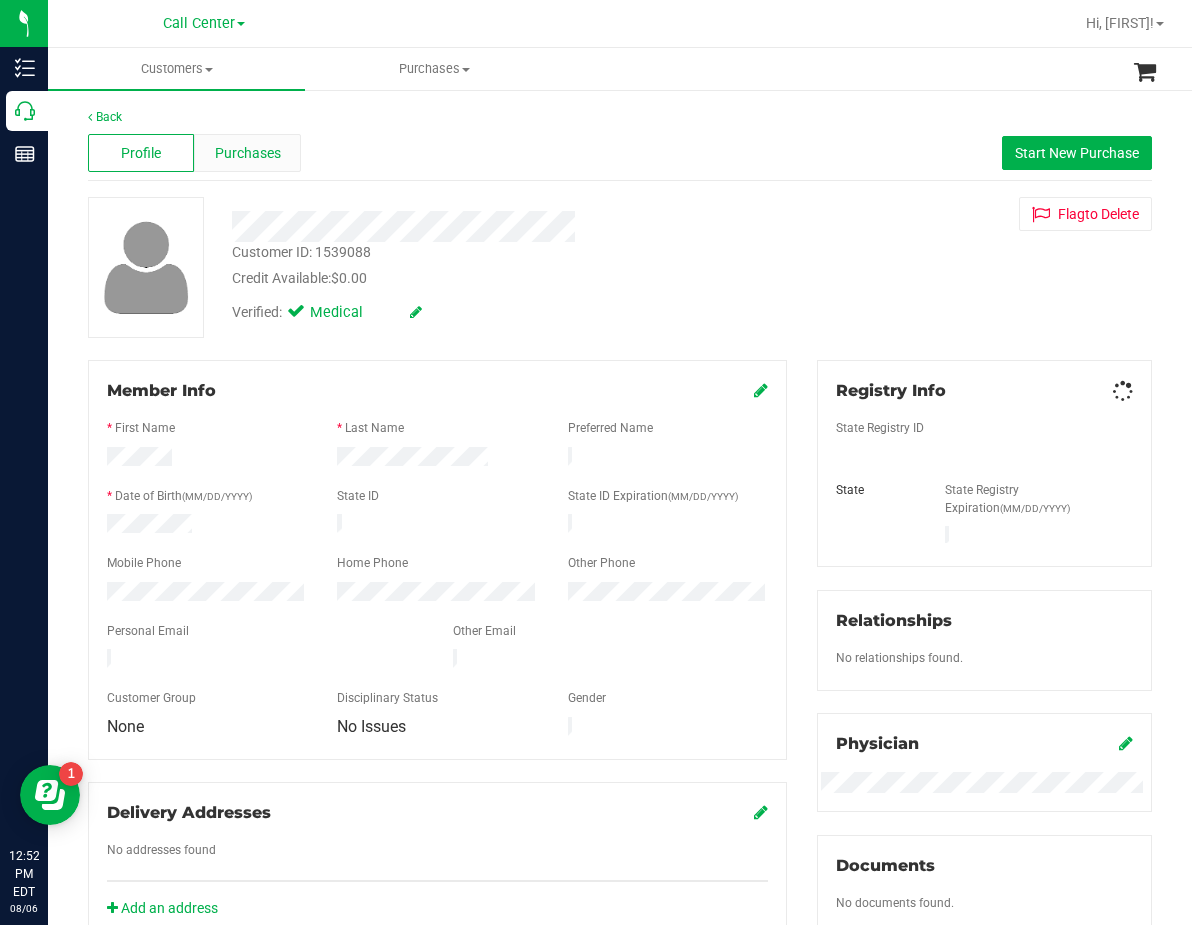 click on "Purchases" at bounding box center [248, 153] 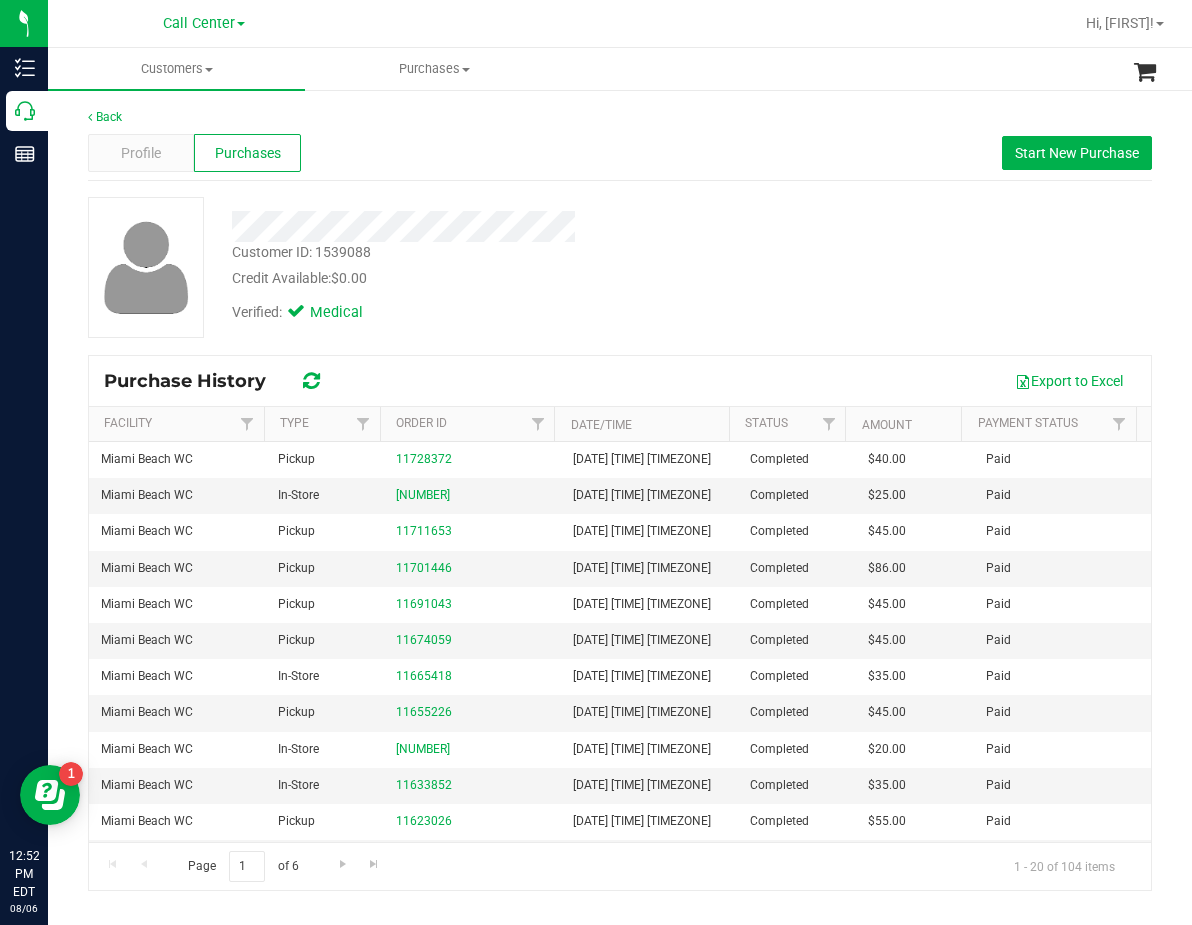 click at bounding box center [490, 226] 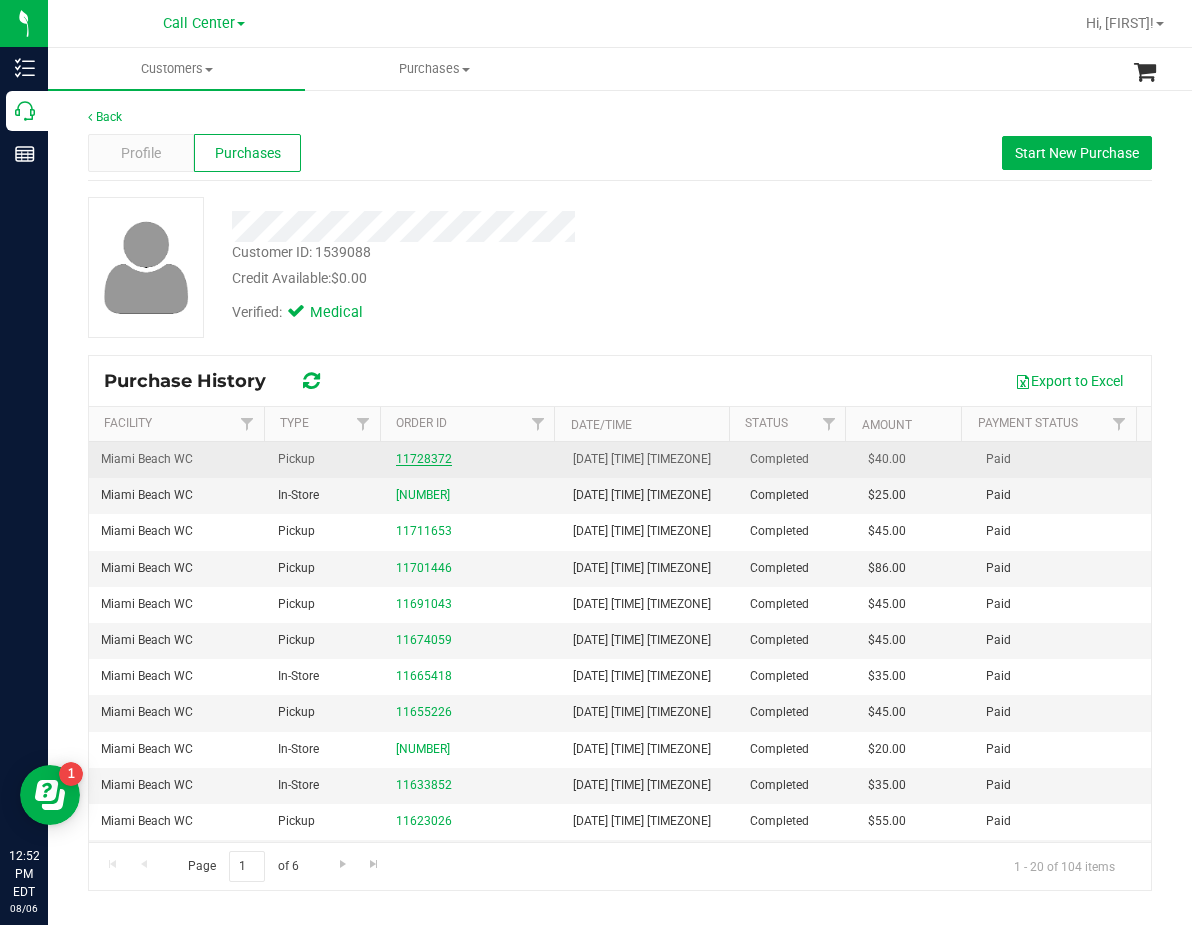 click on "11728372" at bounding box center (424, 459) 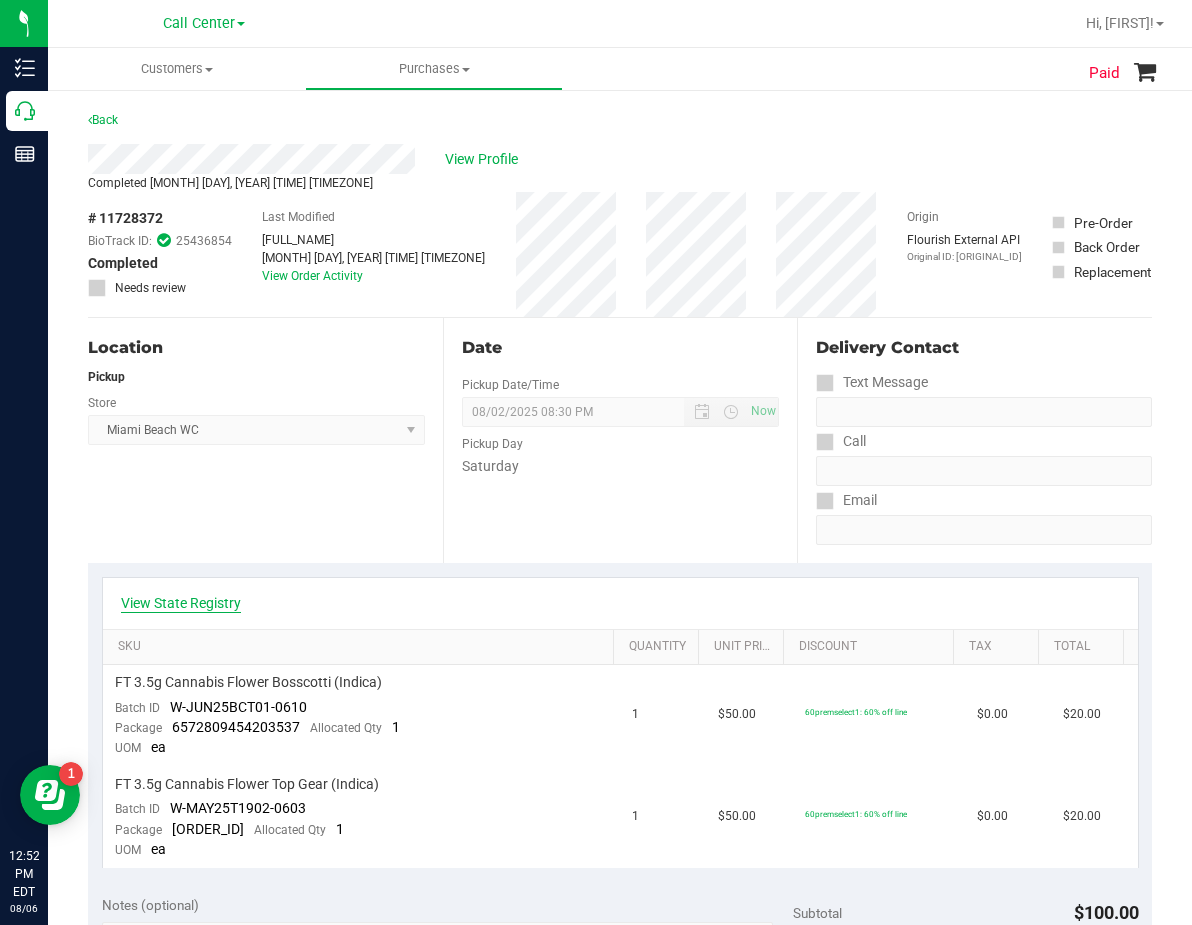 click on "View State Registry" at bounding box center (181, 603) 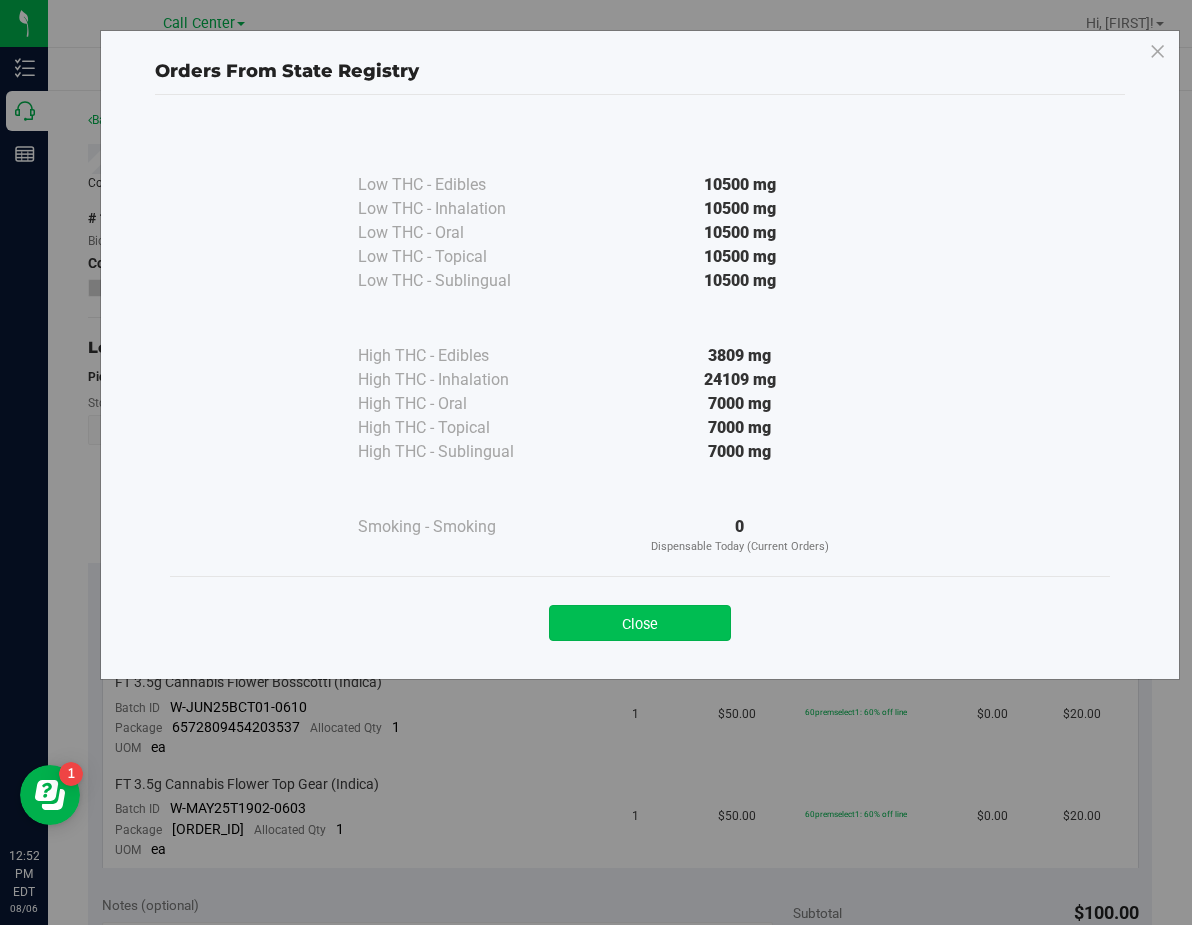 click on "Close" at bounding box center (640, 623) 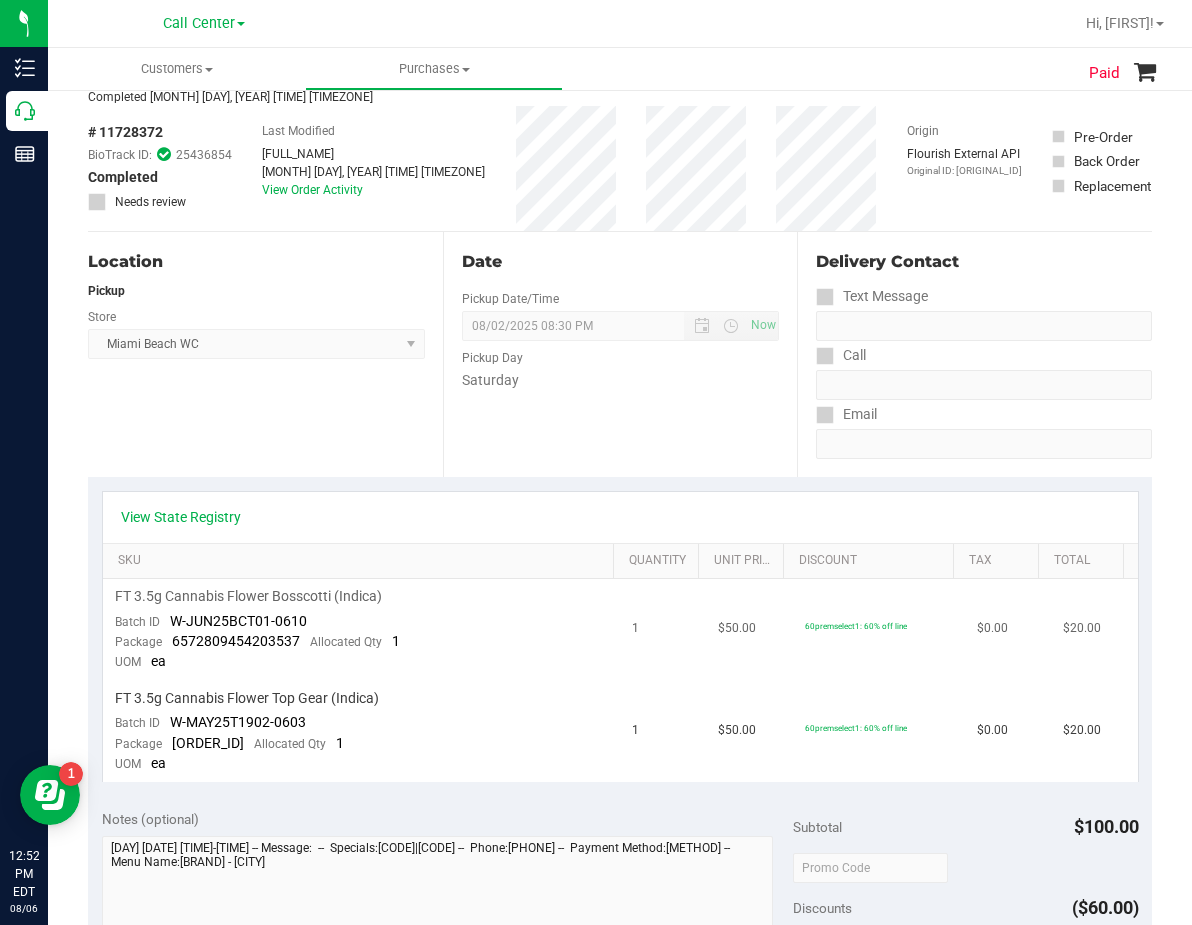 scroll, scrollTop: 0, scrollLeft: 0, axis: both 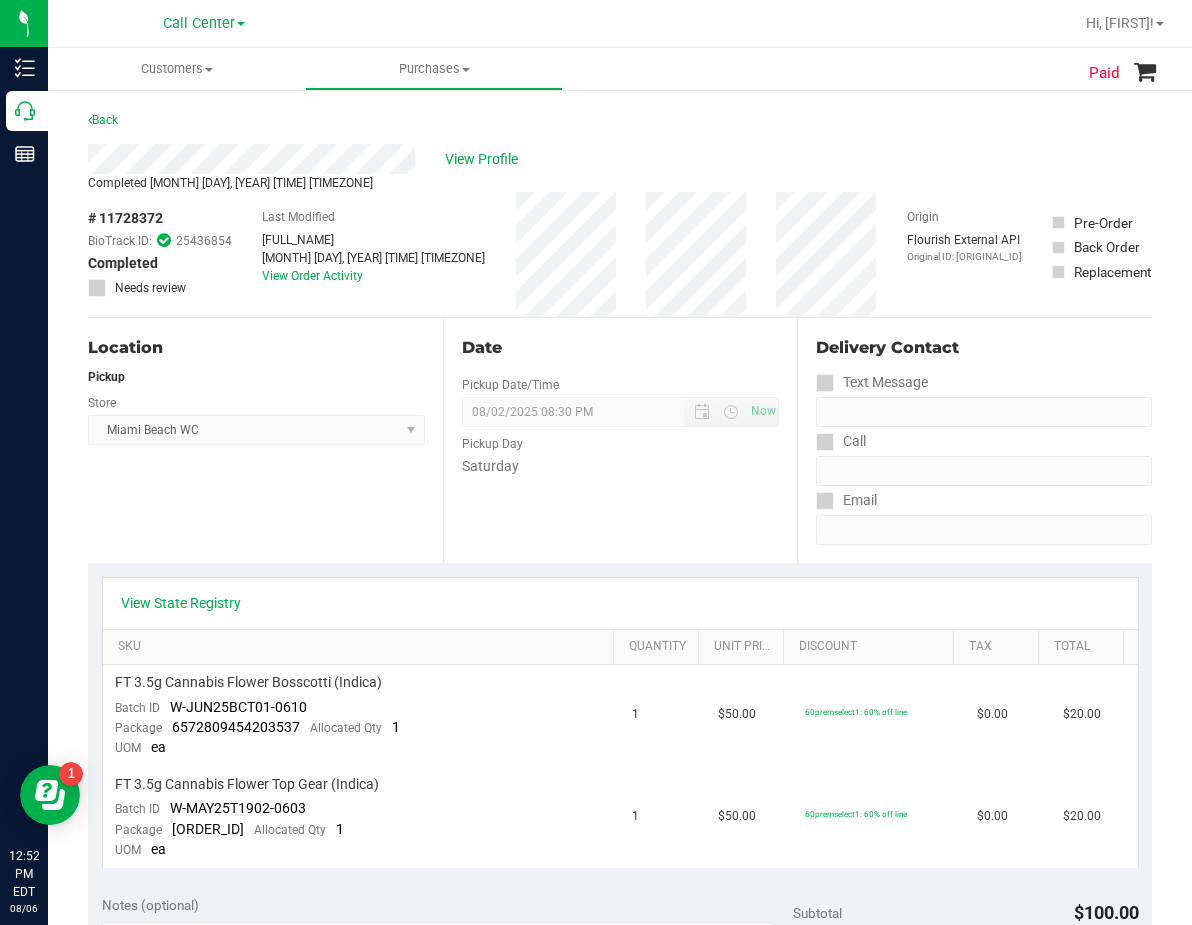click on "Delivery Contact
Text Message
Call
Email" at bounding box center [974, 440] 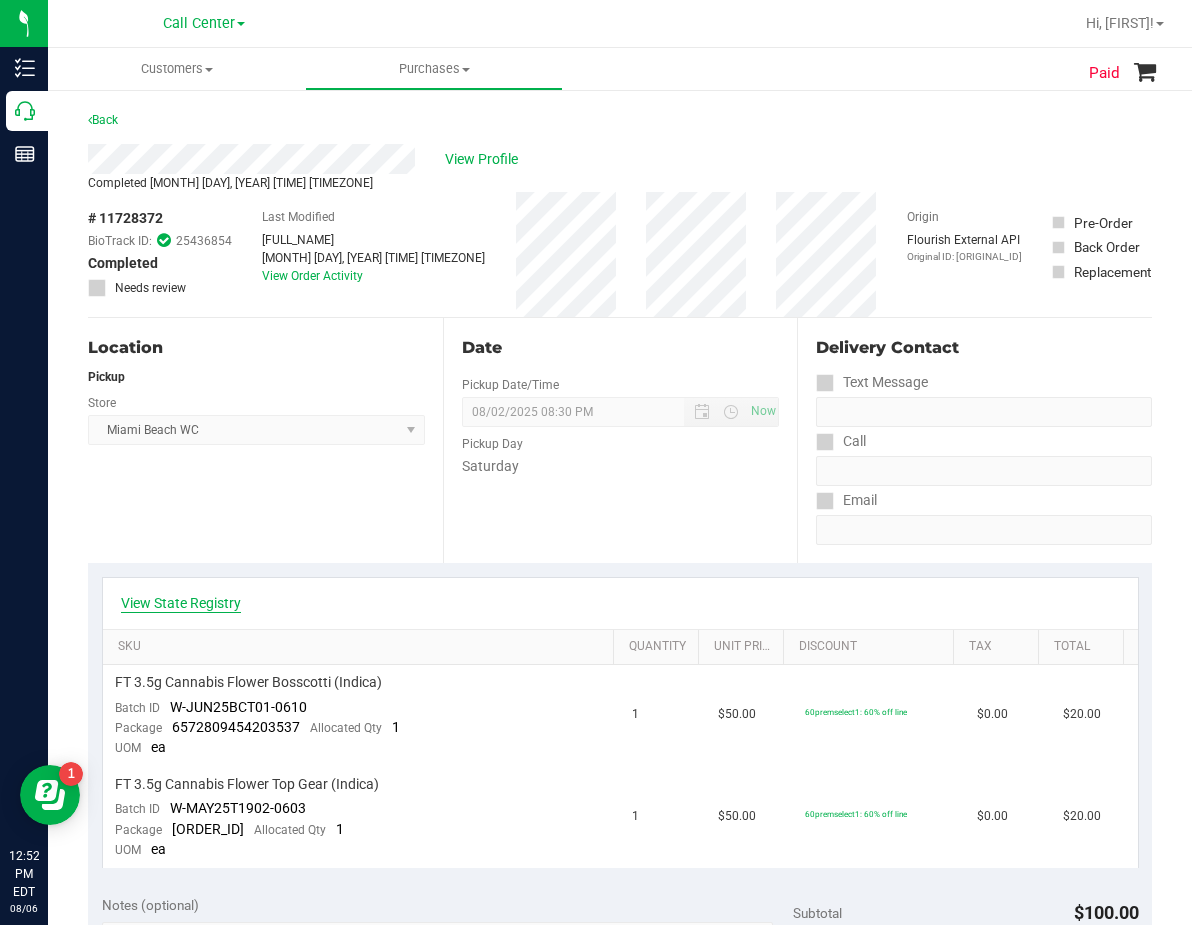 click on "View State Registry" at bounding box center (181, 603) 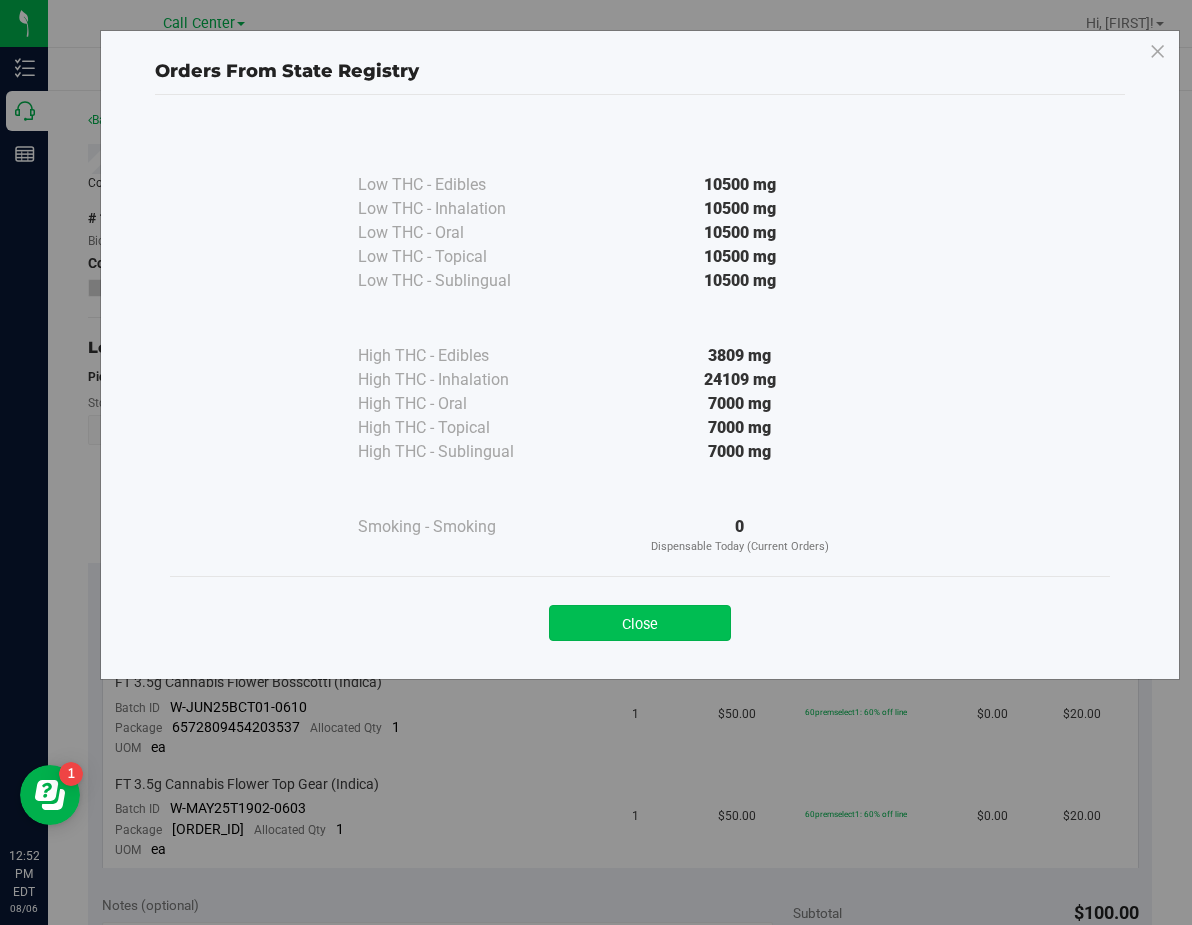 click on "Close" at bounding box center [640, 623] 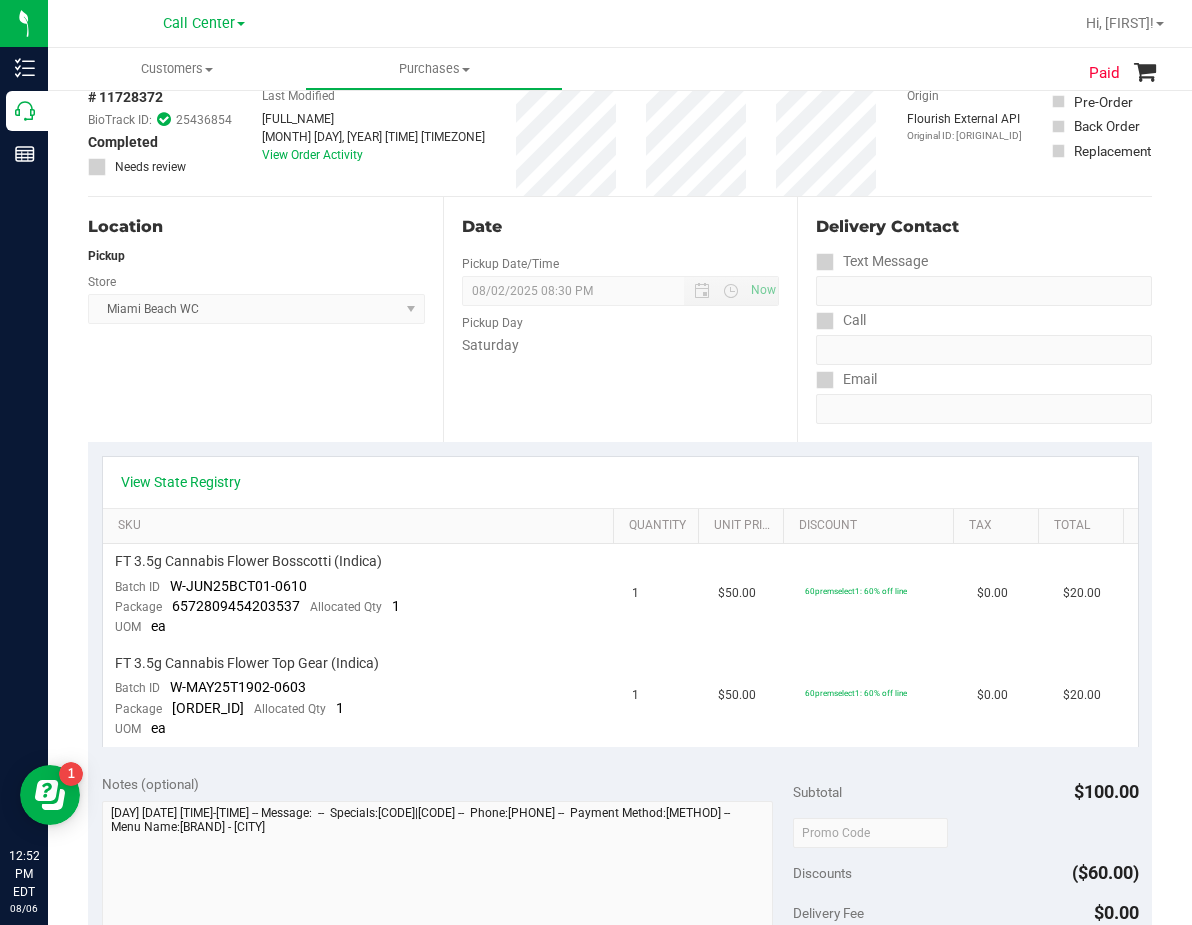 scroll, scrollTop: 300, scrollLeft: 0, axis: vertical 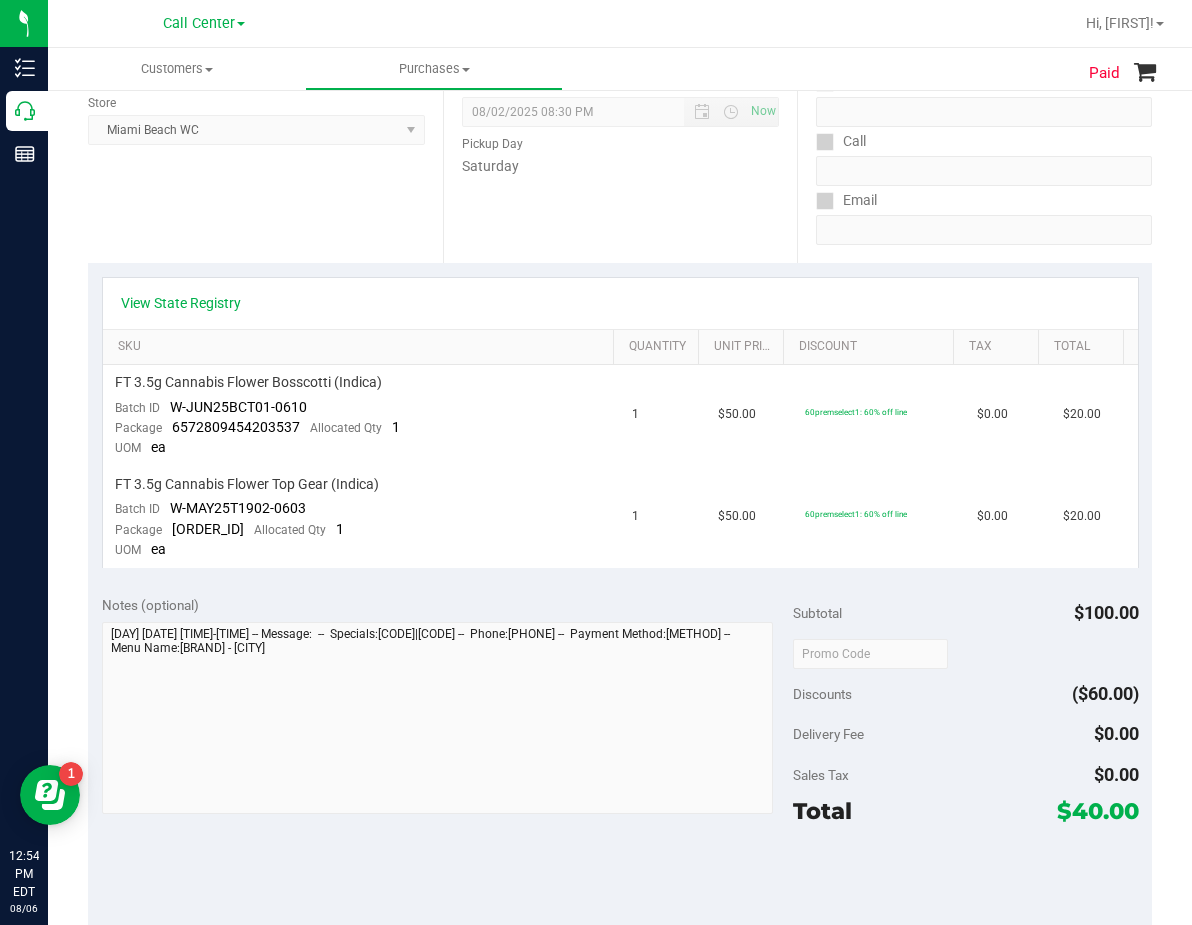 click on "Location
Pickup
Store
Miami Beach WC Select Store Bonita Springs WC Boynton Beach WC Bradenton WC Brandon WC Brooksville WC Call Center Clermont WC Crestview WC Deerfield Beach WC Delray Beach WC Deltona WC Ft Walton Beach WC Ft. Lauderdale WC Ft. Myers WC Gainesville WC Jax Atlantic WC JAX DC REP Jax WC Key West WC Lakeland WC Largo WC Lehigh Acres DC REP Merritt Island WC Miami 72nd WC Miami Beach WC Miami Dadeland WC Miramar DC REP New Port Richey WC North Palm Beach WC North Port WC Ocala WC Orange Park WC Orlando Colonial WC Orlando DC REP Orlando WC Oviedo WC Palm Bay WC Palm Coast WC Panama City WC Pensacola WC Port Orange WC Port St. Lucie WC Sebring WC South Tampa WC St. Pete WC Summerfield WC Tallahassee DC REP Tallahassee WC Tampa DC Testing Tampa Warehouse Tampa WC TX Austin DC TX Plano Retail WPB DC" at bounding box center [265, 140] 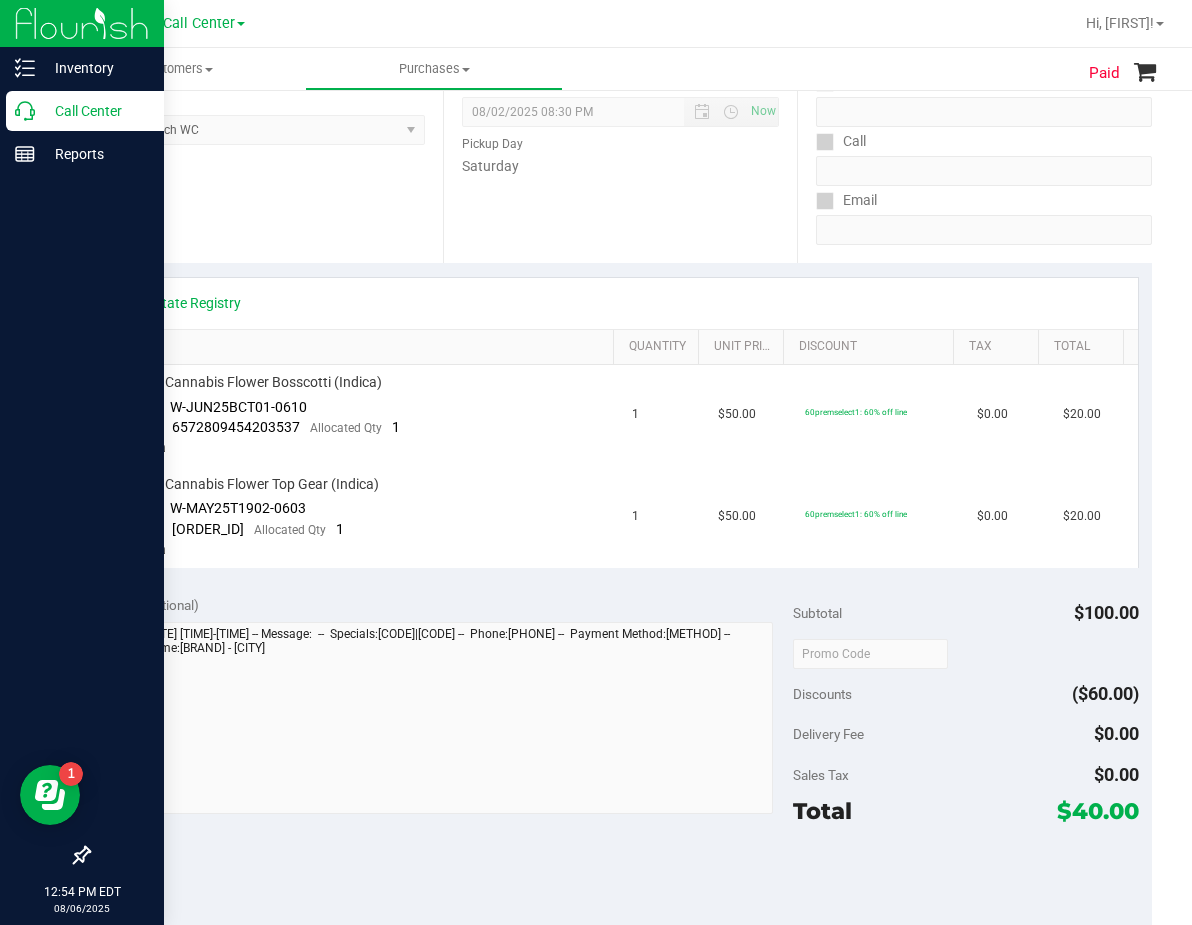 click on "Call Center" at bounding box center [95, 111] 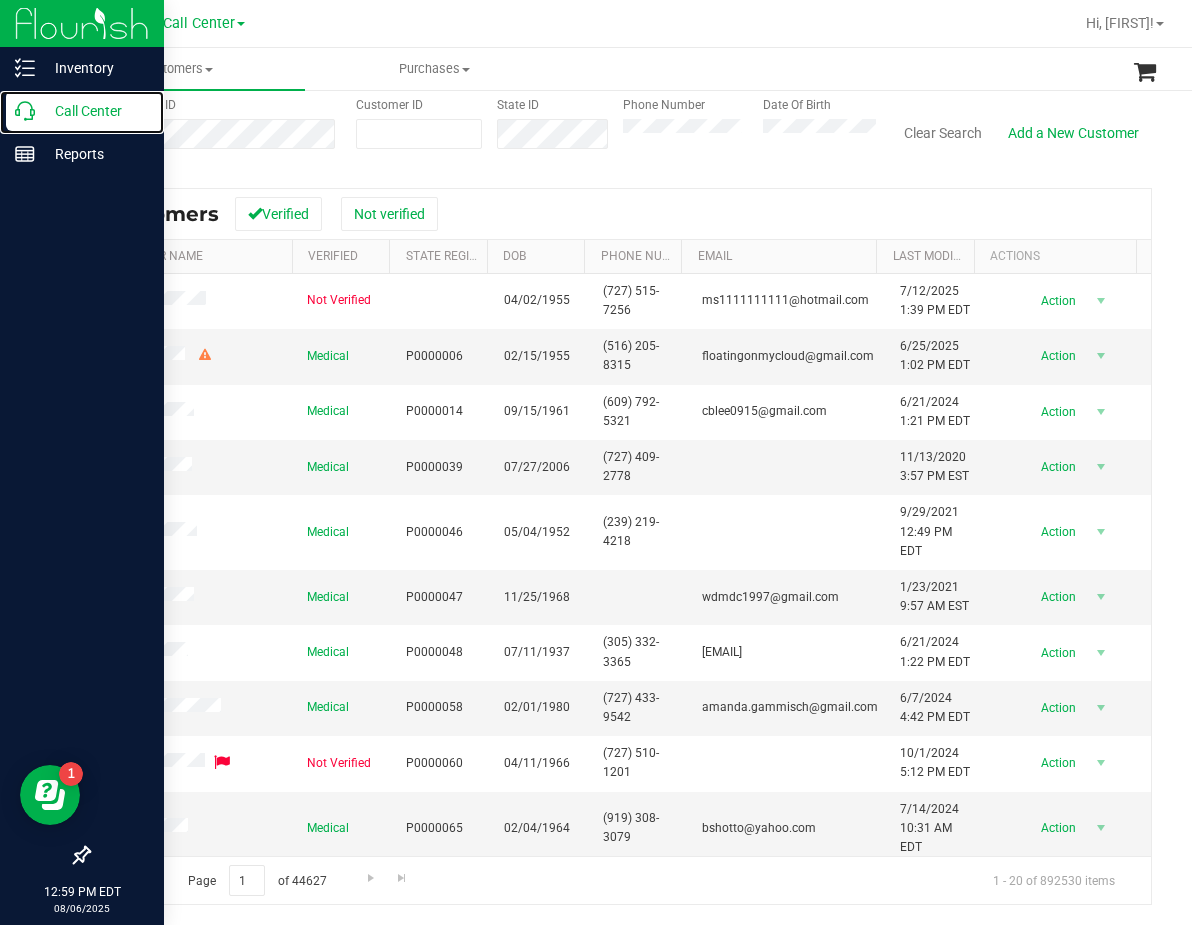 scroll, scrollTop: 0, scrollLeft: 0, axis: both 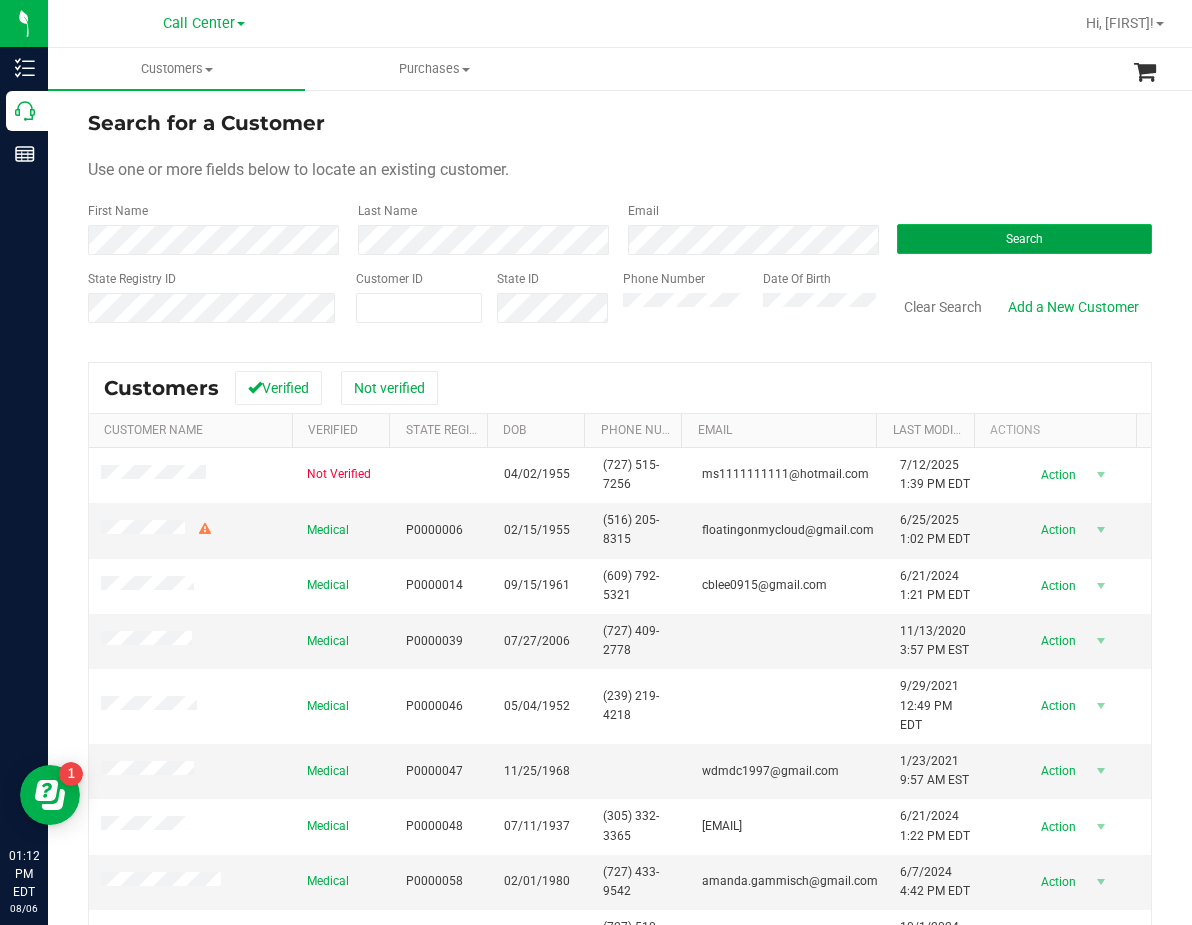 click on "Search" at bounding box center [1024, 239] 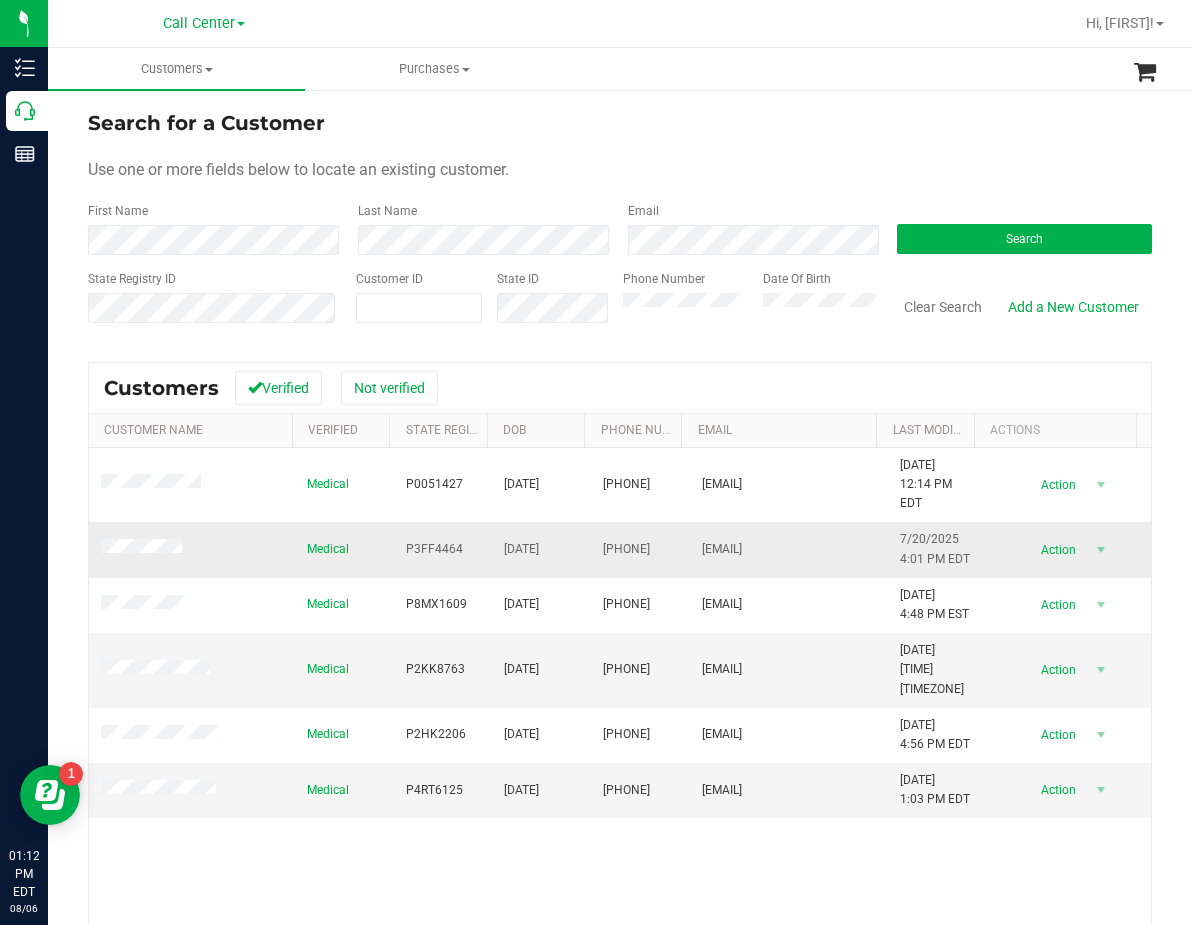click on "P3FF4464" at bounding box center (434, 549) 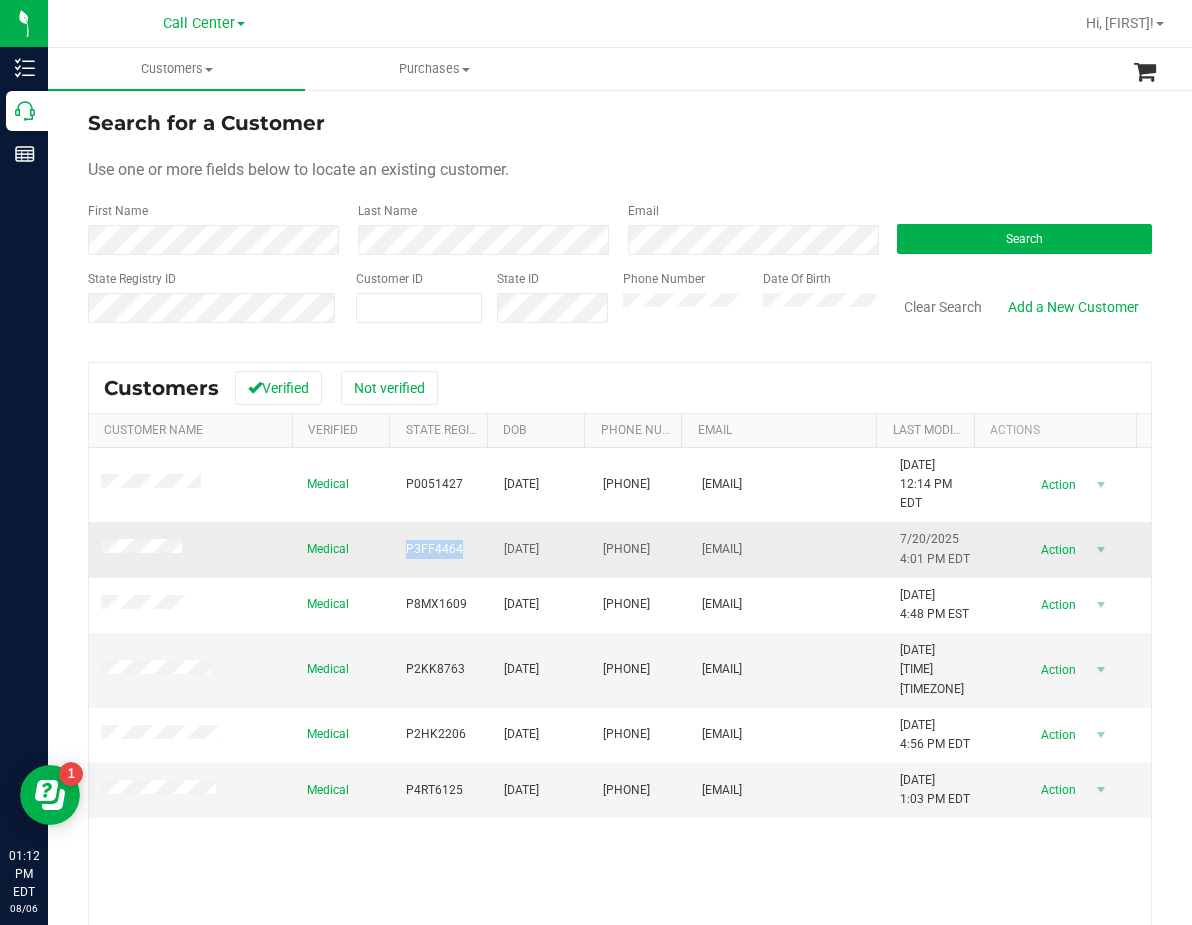 click on "P3FF4464" at bounding box center (434, 549) 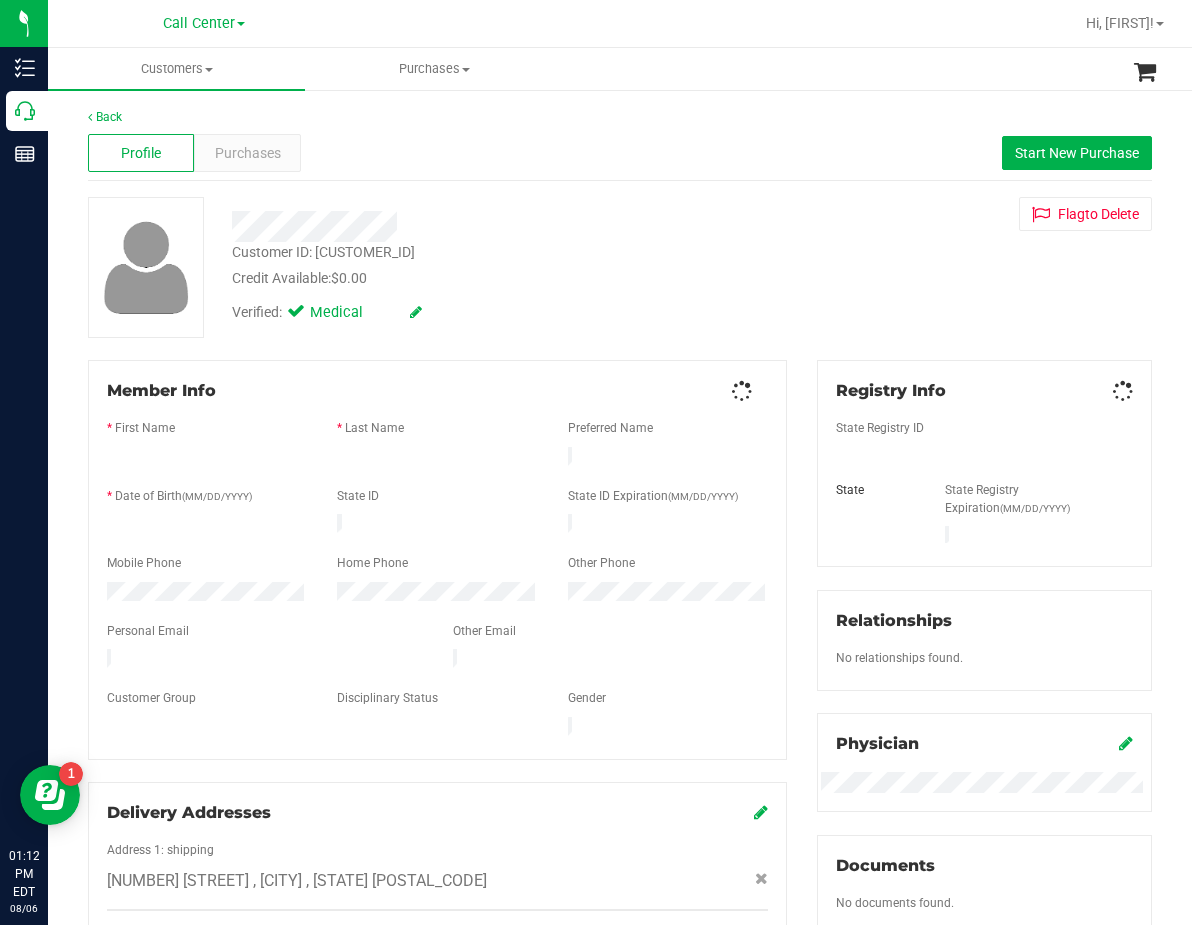 click on "Purchases" at bounding box center (248, 153) 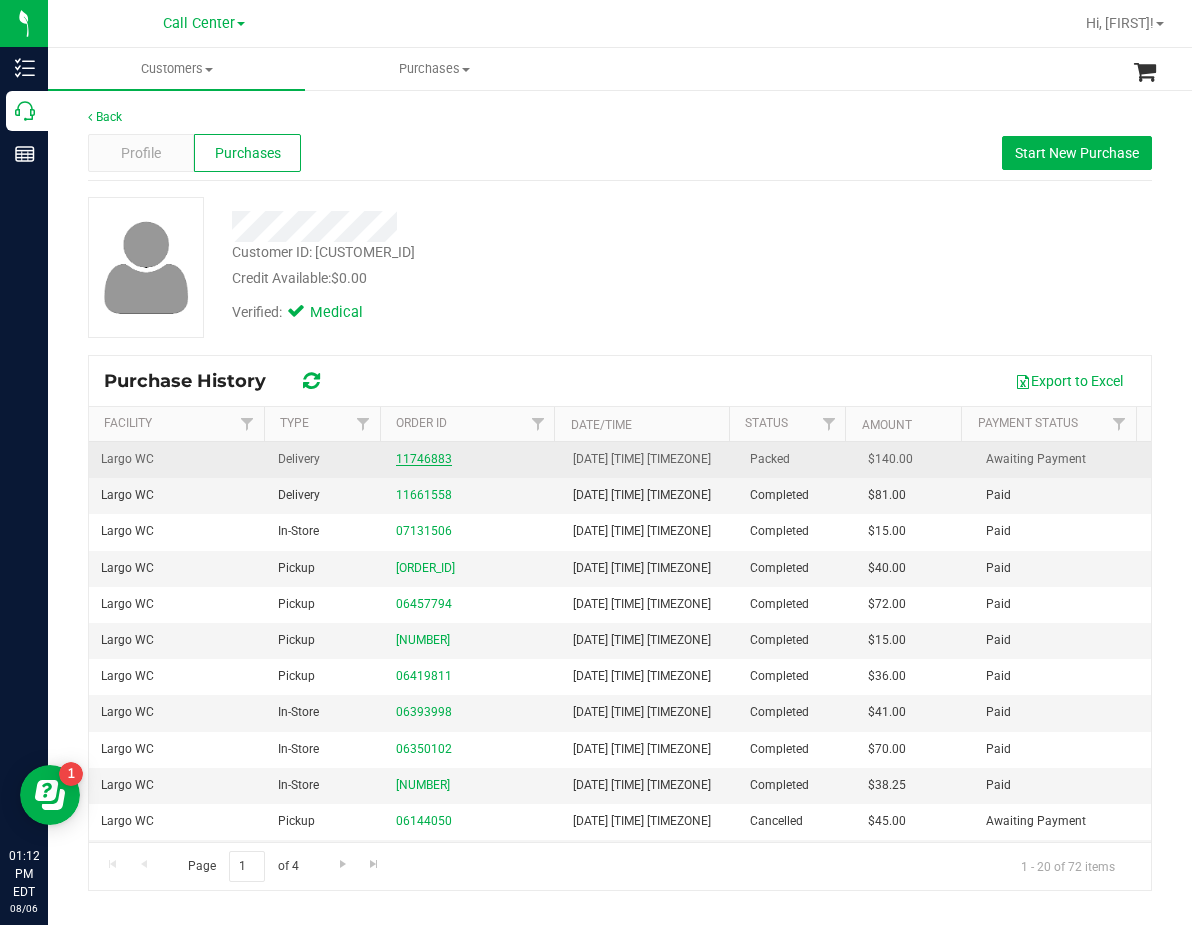 click on "11746883" at bounding box center [424, 459] 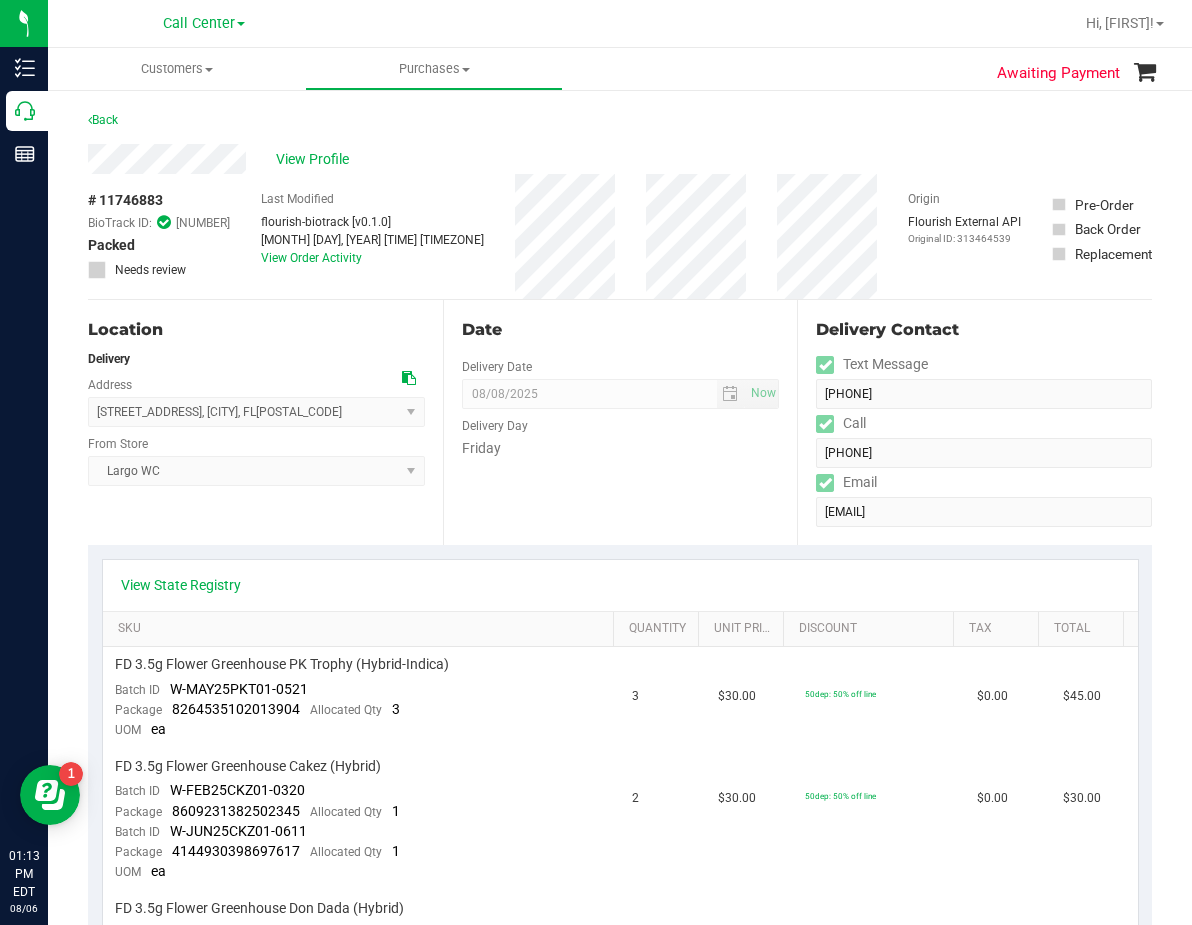 click on "6510 Kingsboro Dr N
, St. Petersburg
, FL
33702
Select address 13300 Washington dr 13300 Washington dr 13300 Washington dr 13300 Washington dr 6510 Kingsboro Dr N" at bounding box center [256, 412] 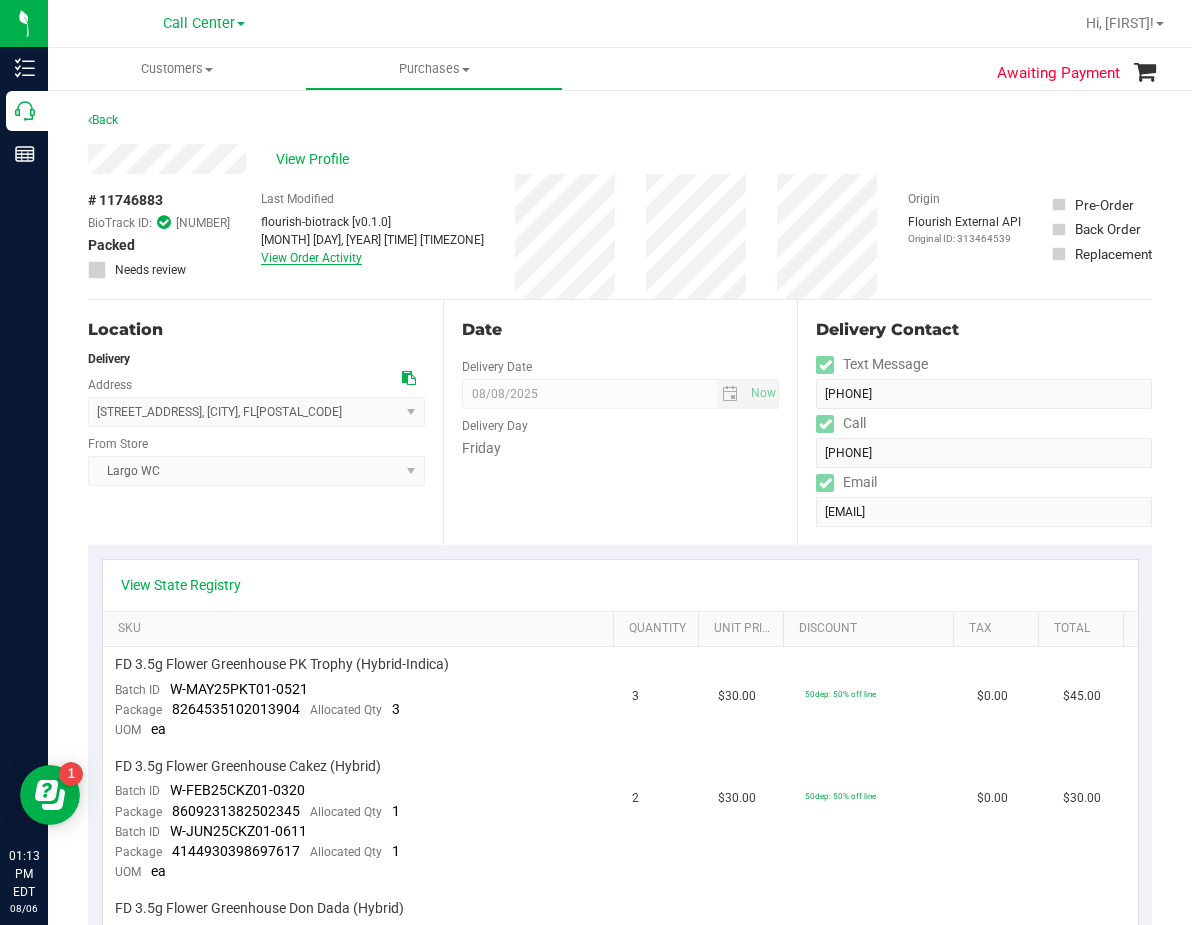 click on "View Order Activity" at bounding box center (311, 258) 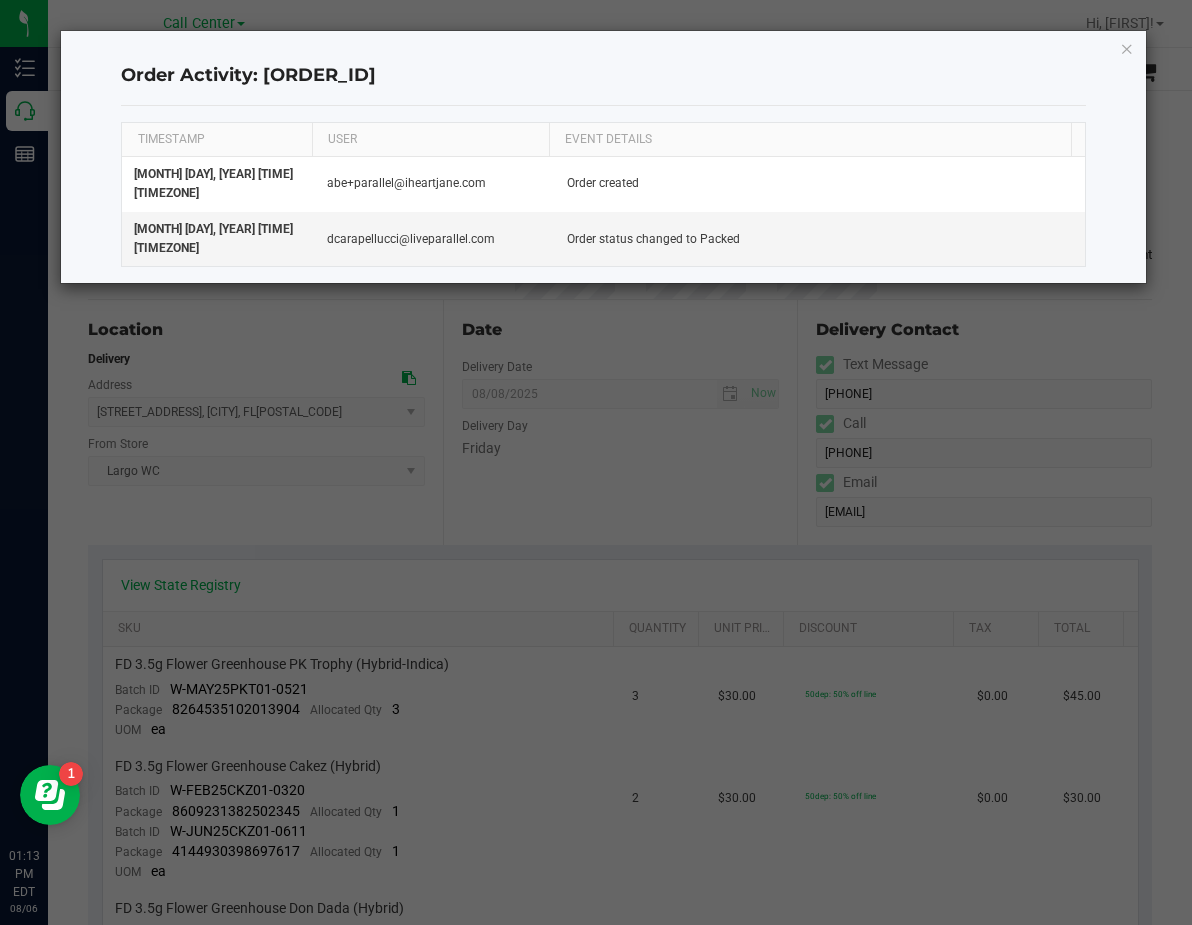 click on "Order Activity: 11746883  TIMESTAMP USER EVENT DETAILS  Aug 6, 2025 12:35:01 PM EDT   abe+parallel@iheartjane.com   Order created   Aug 6, 2025 12:40:06 PM EDT   dcarapellucci@liveparallel.com   Order status changed to Packed" 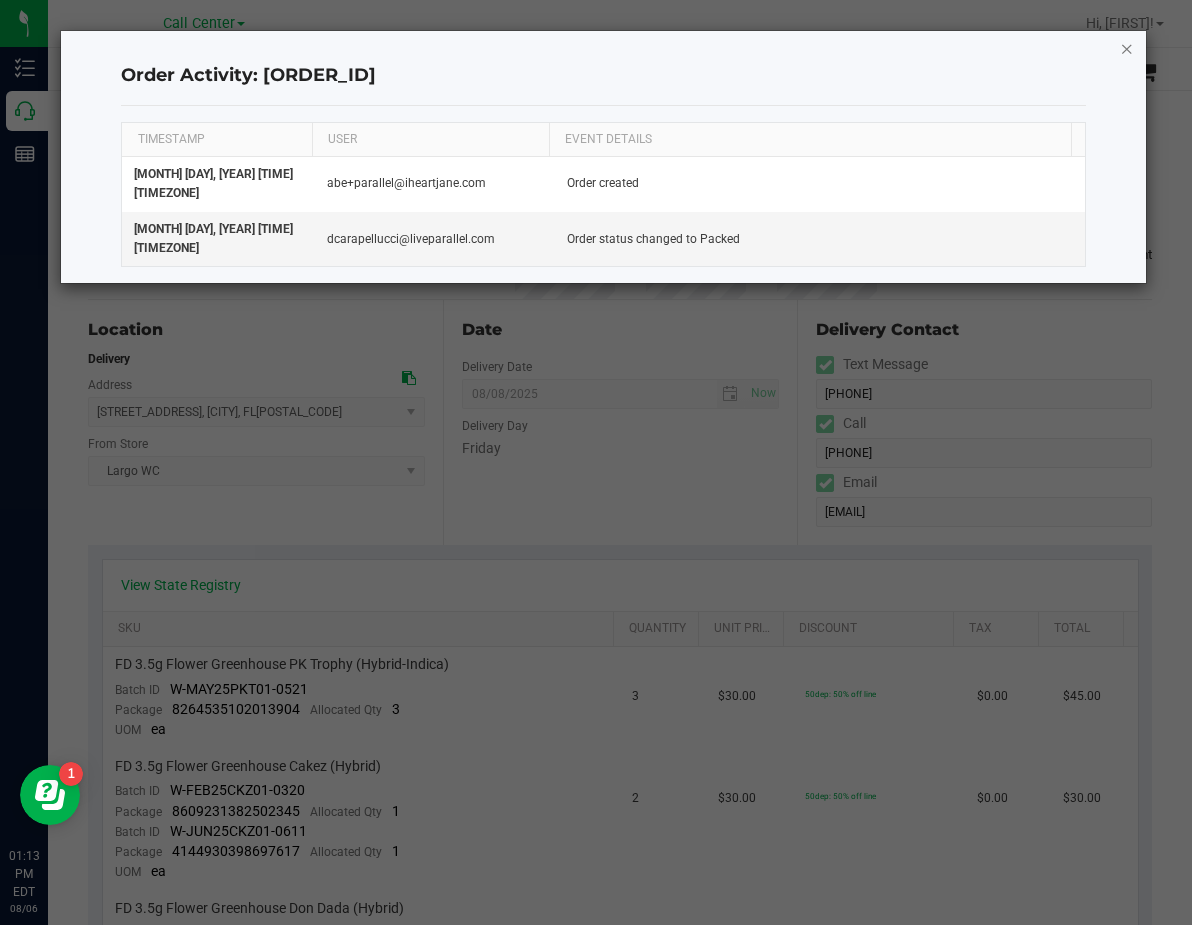 click 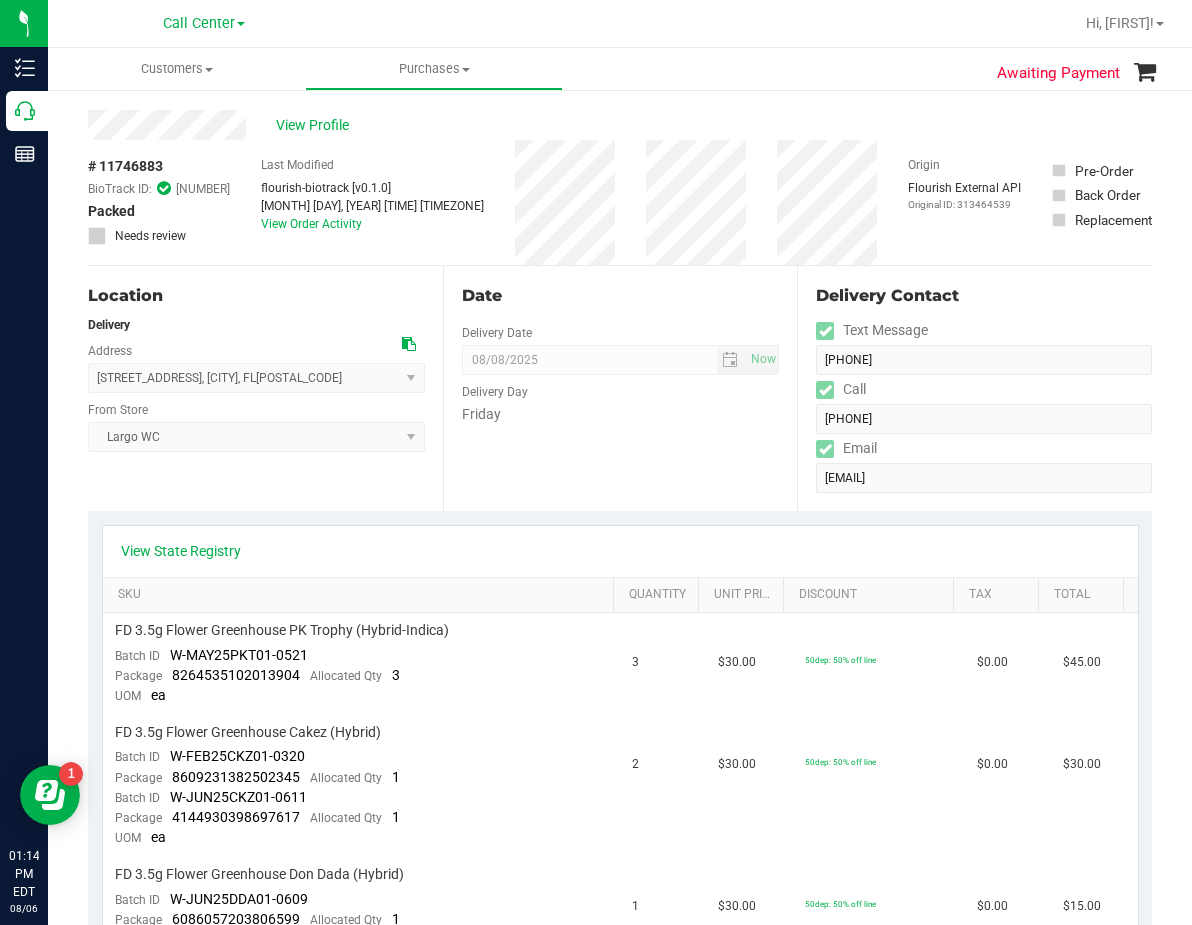 scroll, scrollTop: 0, scrollLeft: 0, axis: both 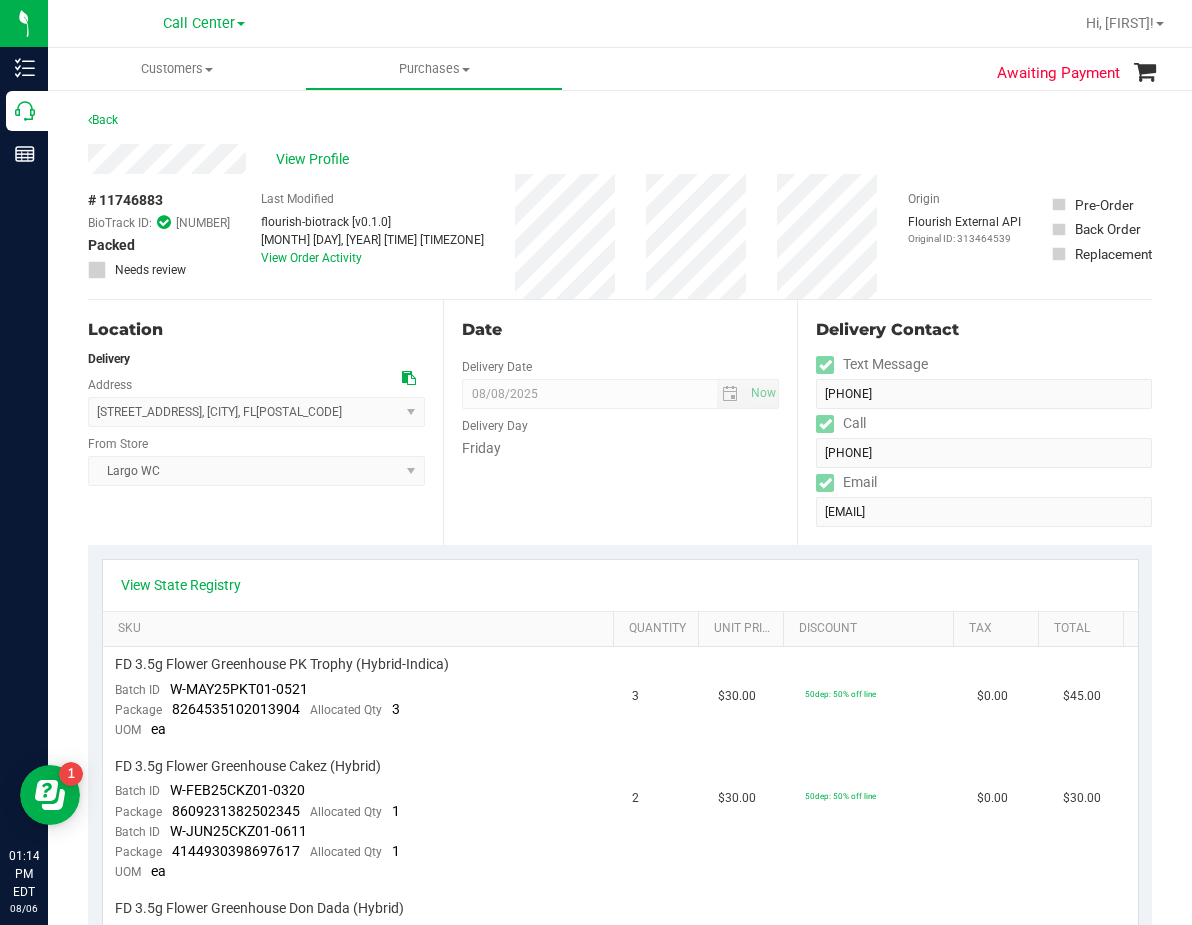 click on "View State Registry
SKU Quantity Unit Price Discount Tax Total
FD 3.5g Flower Greenhouse PK Trophy (Hybrid-Indica)
Batch ID
W-MAY25PKT01-0521
Package
8264535102013904
Allocated Qty
3
UOM
ea
3
$30.00
50dep:
50%
off
line
$0.00
$45.00
1" at bounding box center [620, 877] 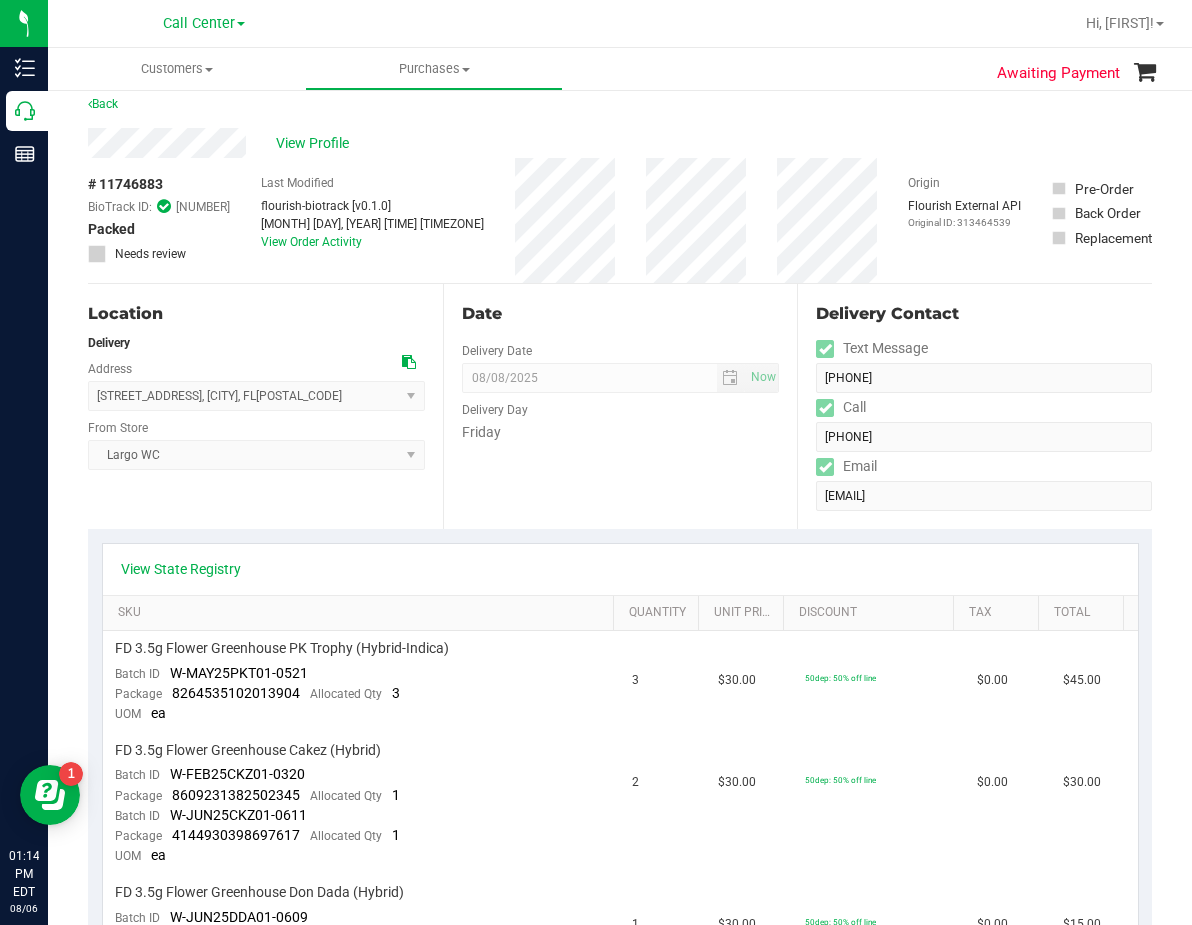scroll, scrollTop: 0, scrollLeft: 0, axis: both 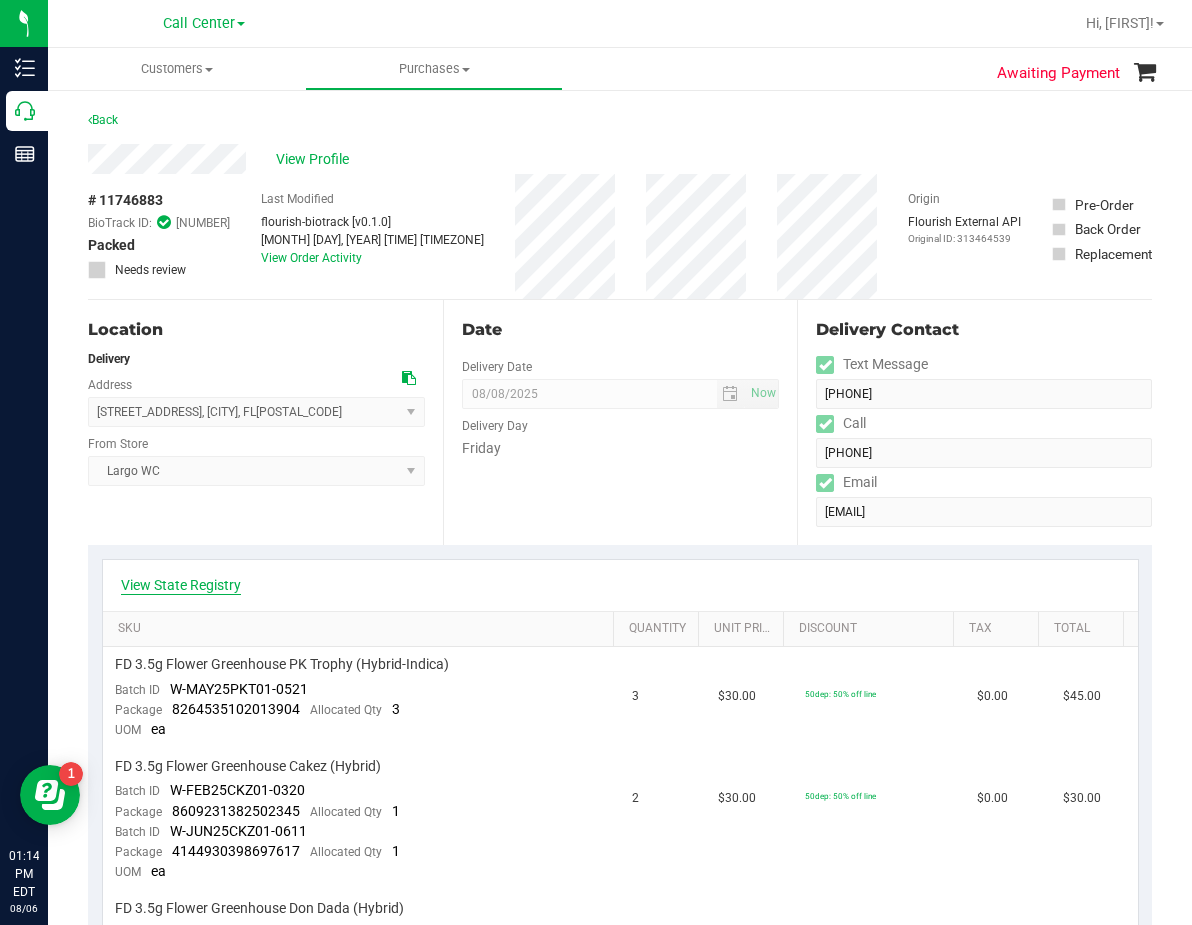 click on "View State Registry" at bounding box center (181, 585) 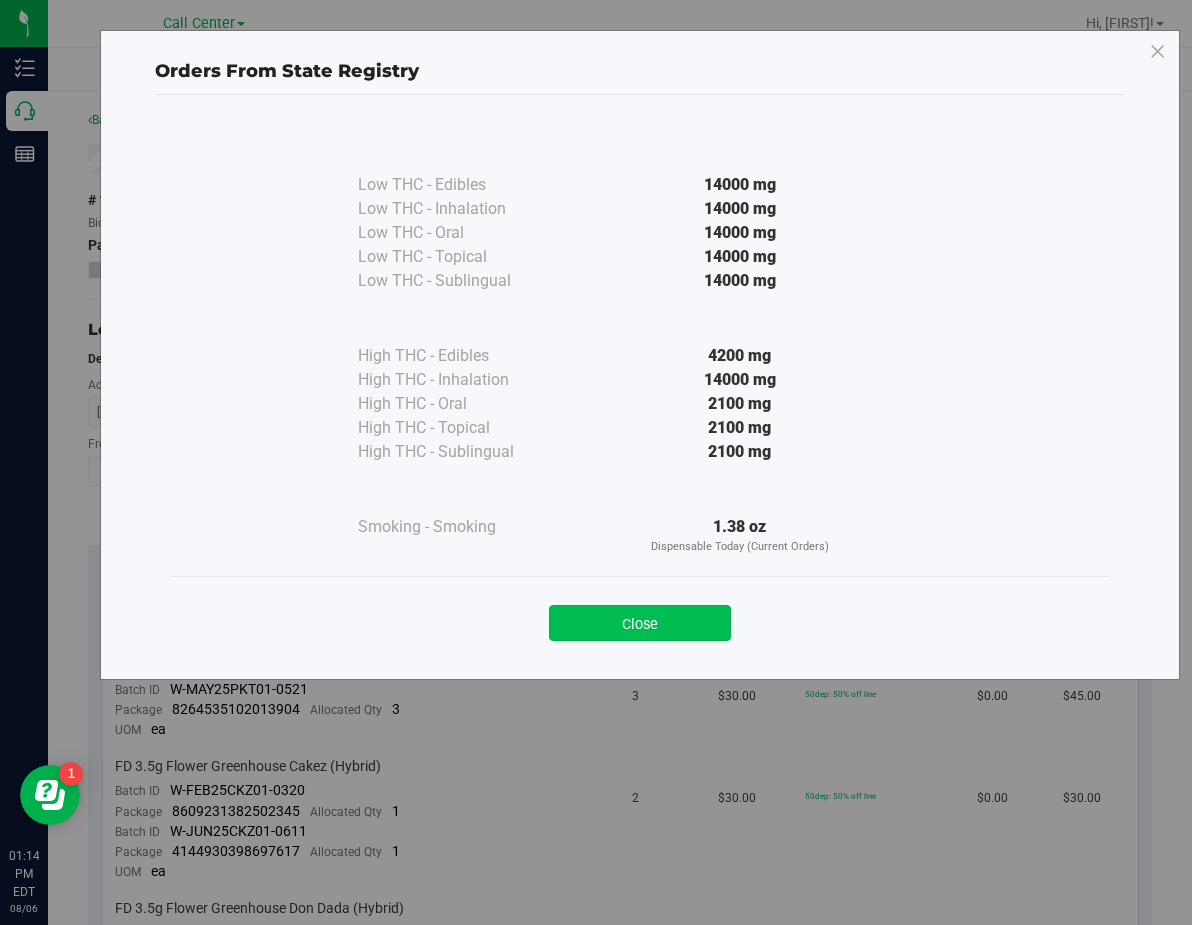 click on "Close" at bounding box center (640, 623) 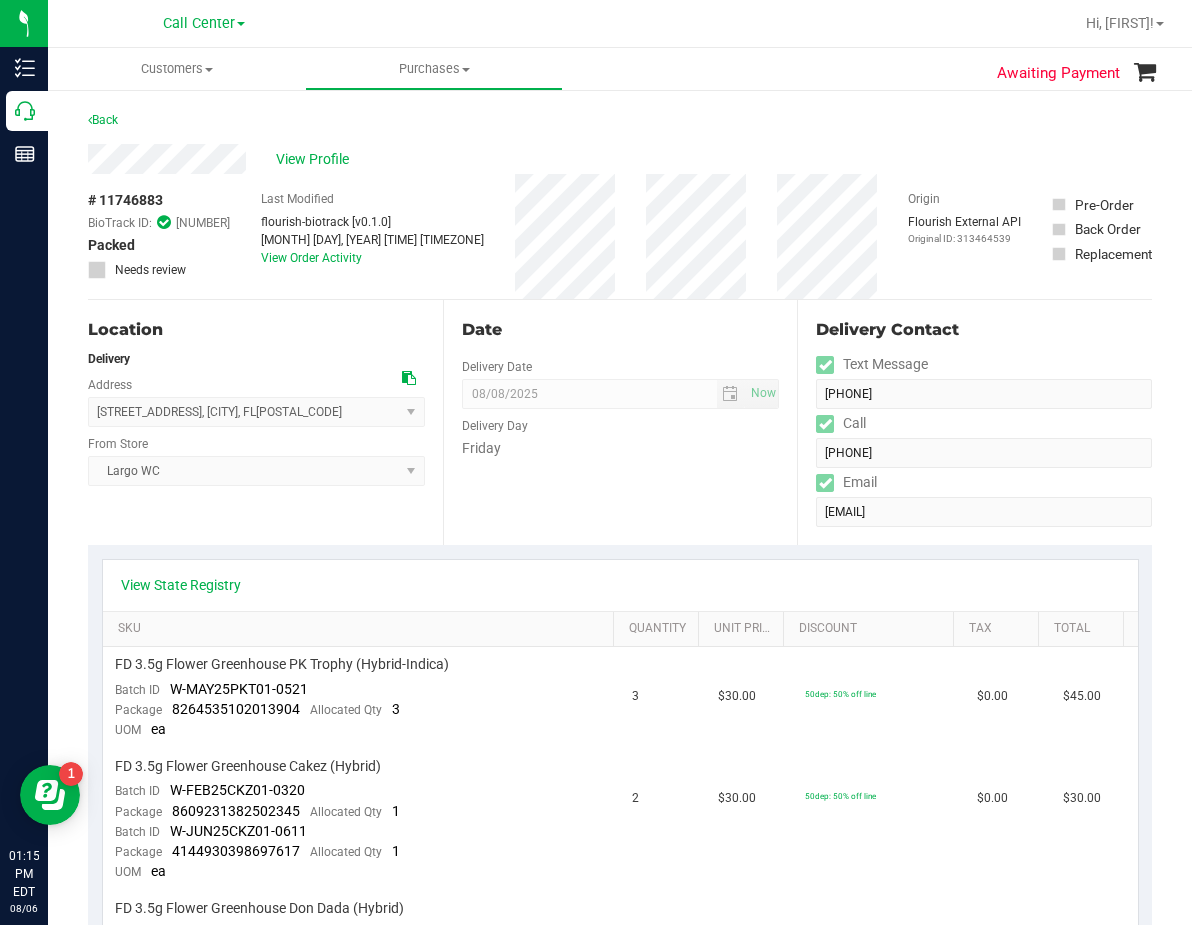click on "Aug 6, 2025 12:40:08 PM EDT" at bounding box center [372, 240] 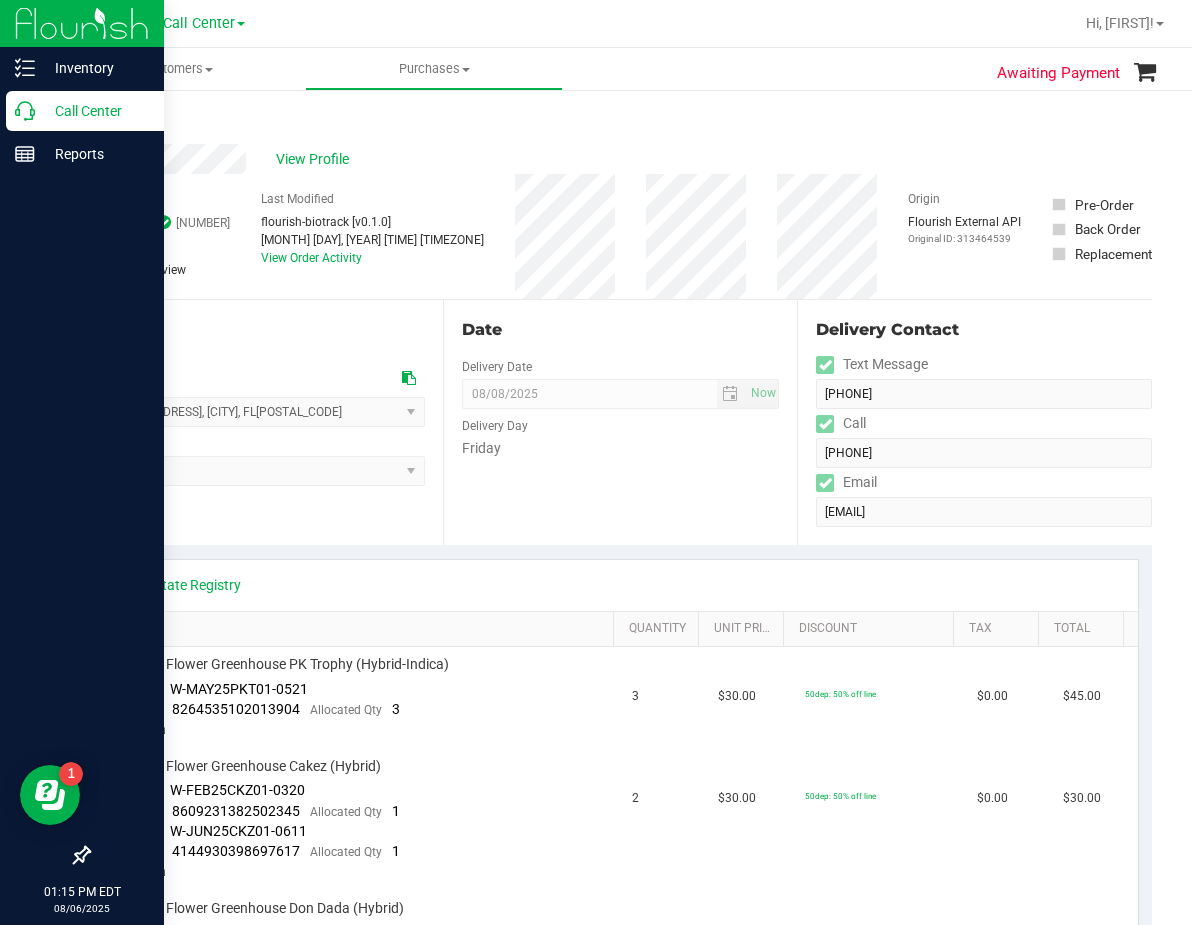 click on "Call Center" at bounding box center [95, 111] 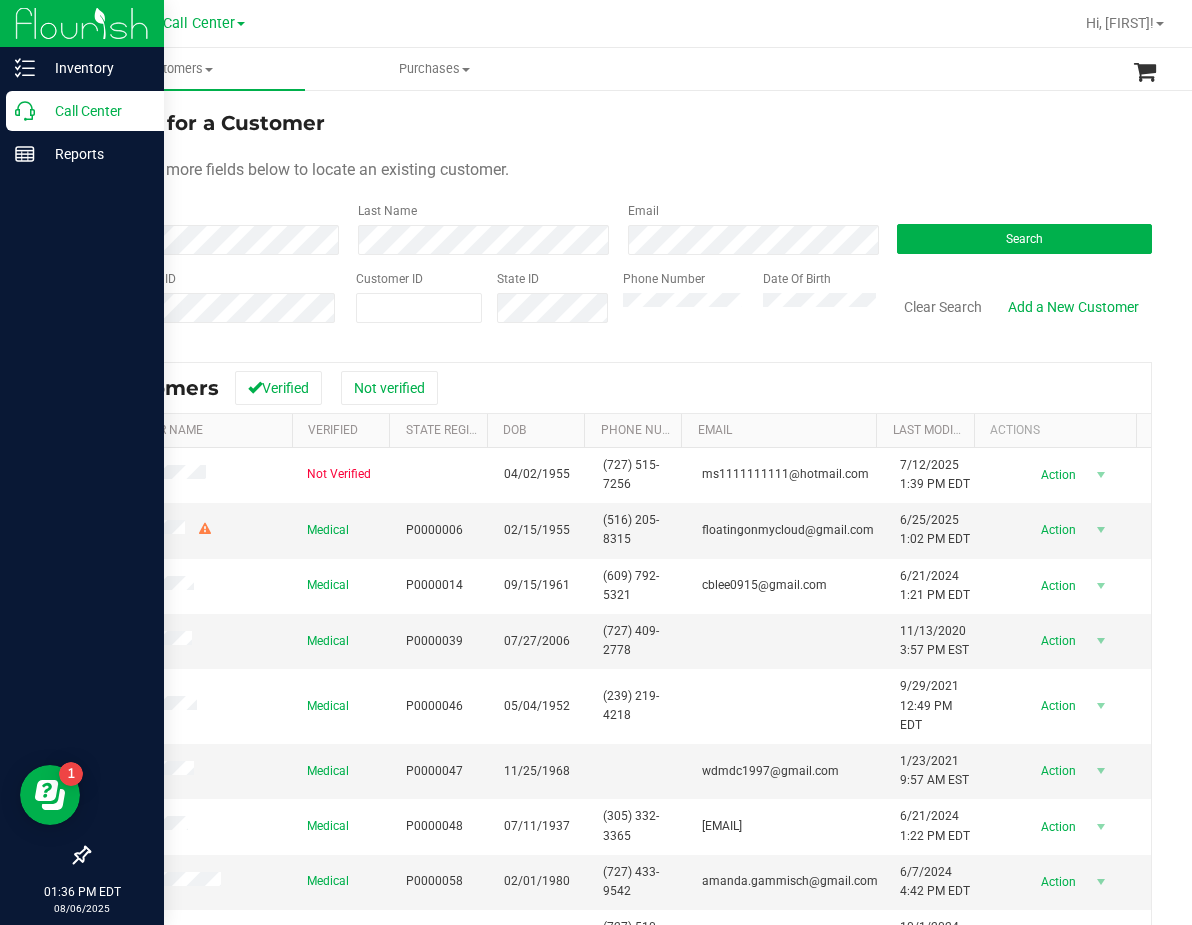 click on "Call Center" at bounding box center (95, 111) 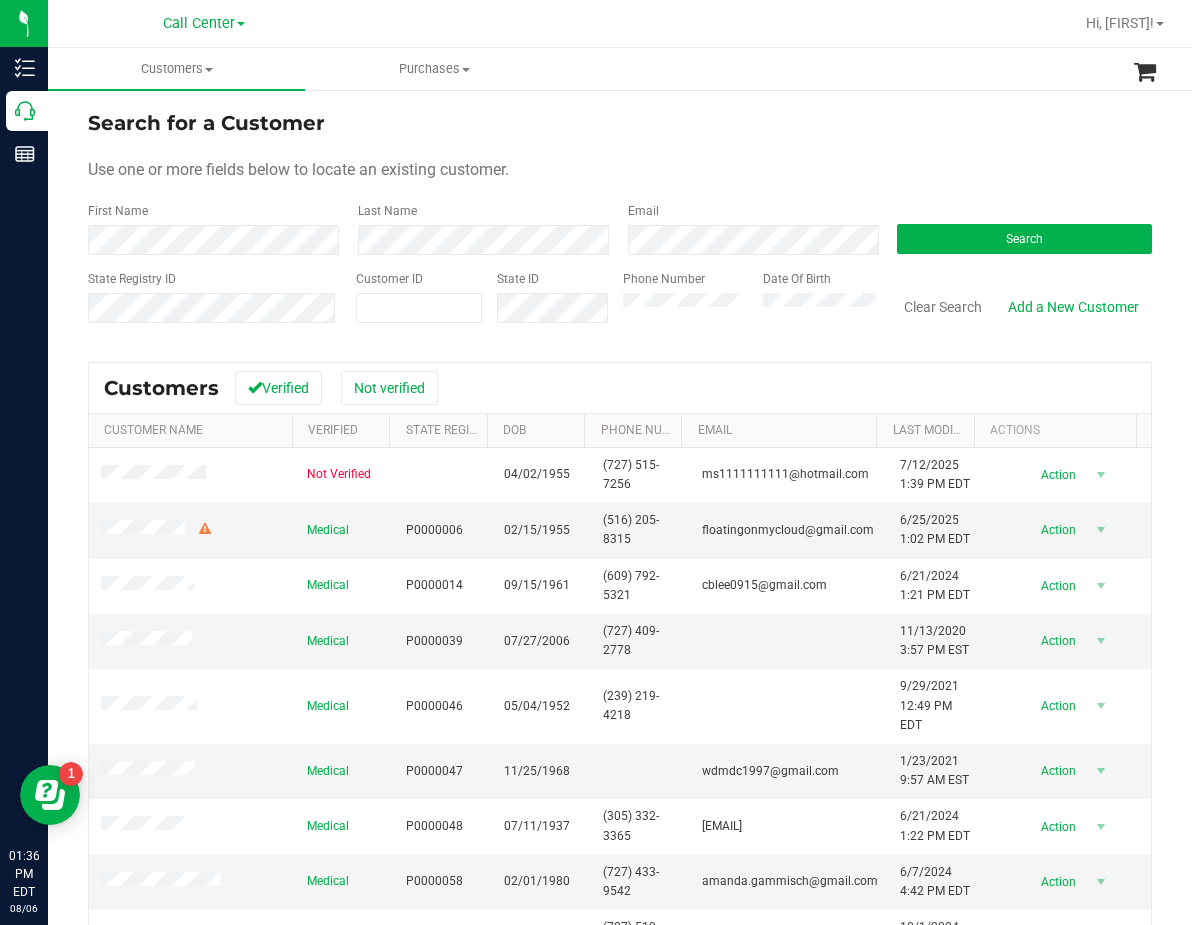 click on "Search for a Customer
Use one or more fields below to locate an existing customer.
First Name
Last Name
Email
Search
State Registry ID
Customer ID
State ID
Phone Number
Date Of Birth" at bounding box center (620, 224) 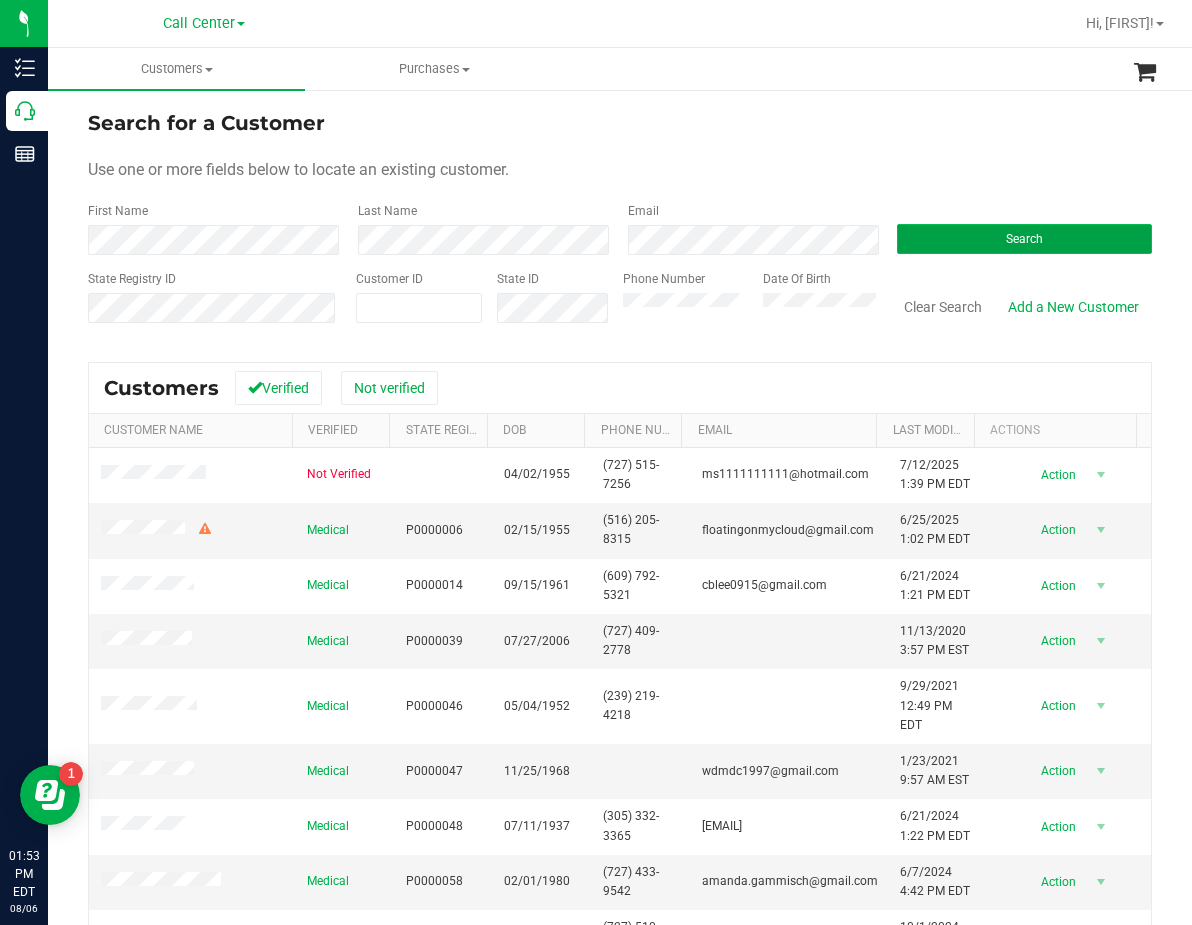 click on "Search" at bounding box center [1024, 239] 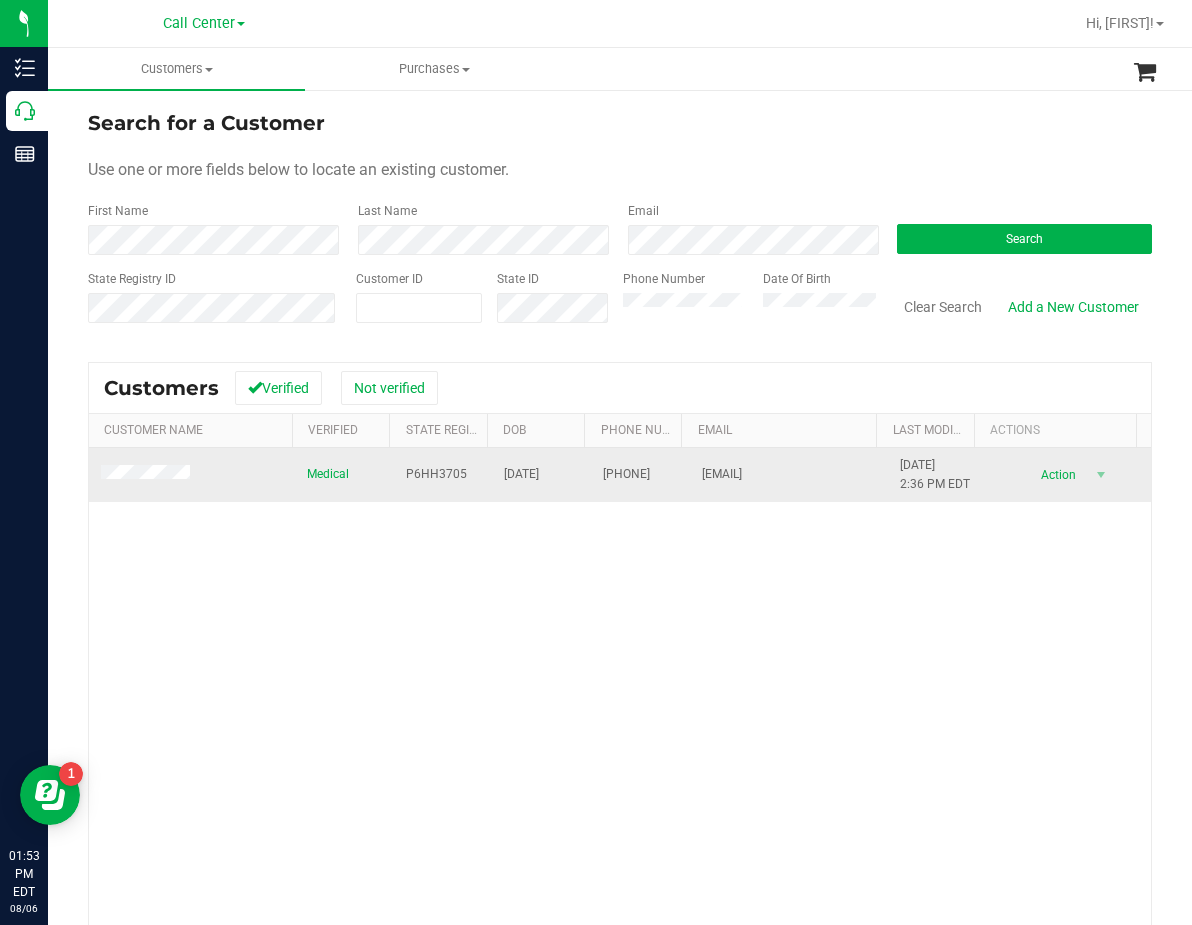 click on "P6HH3705" at bounding box center (436, 474) 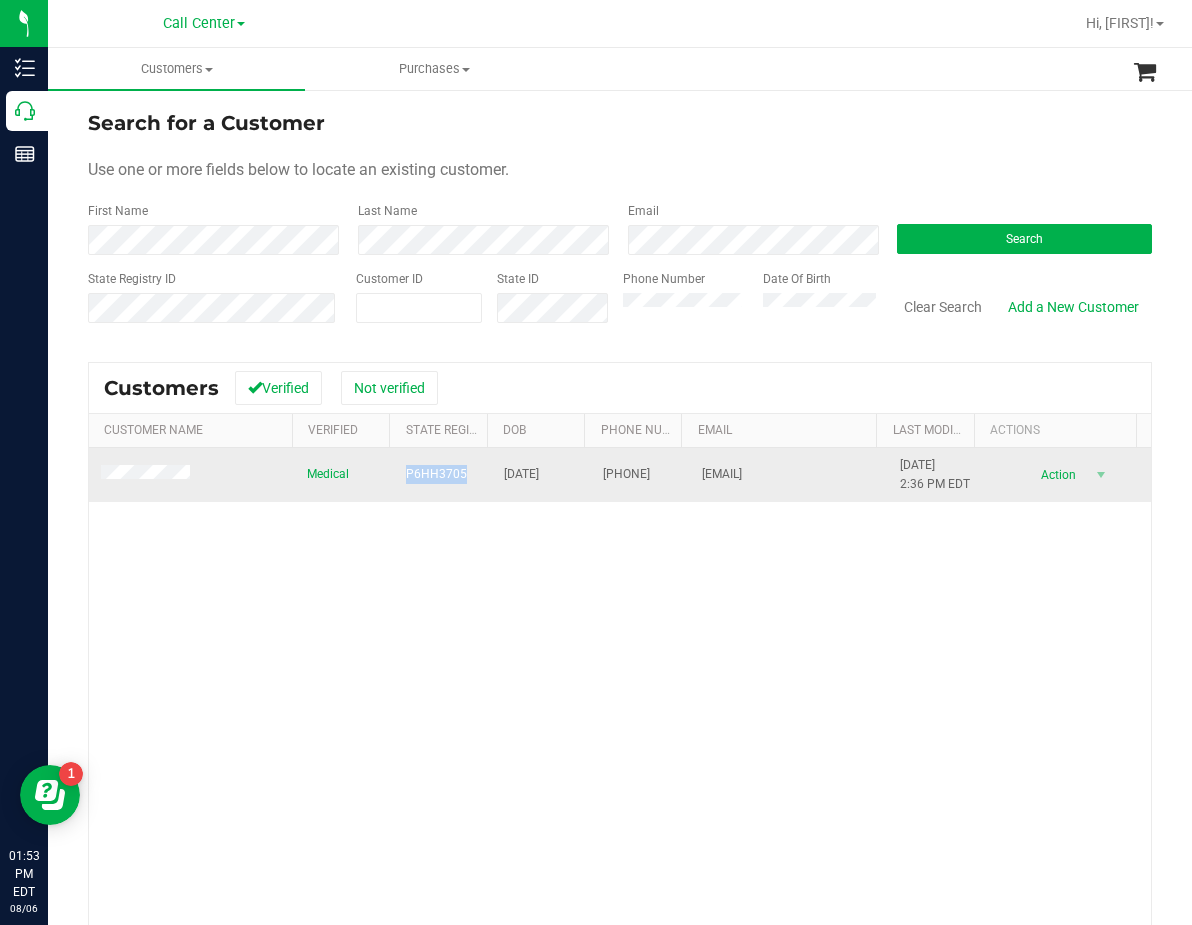 click on "P6HH3705" at bounding box center [436, 474] 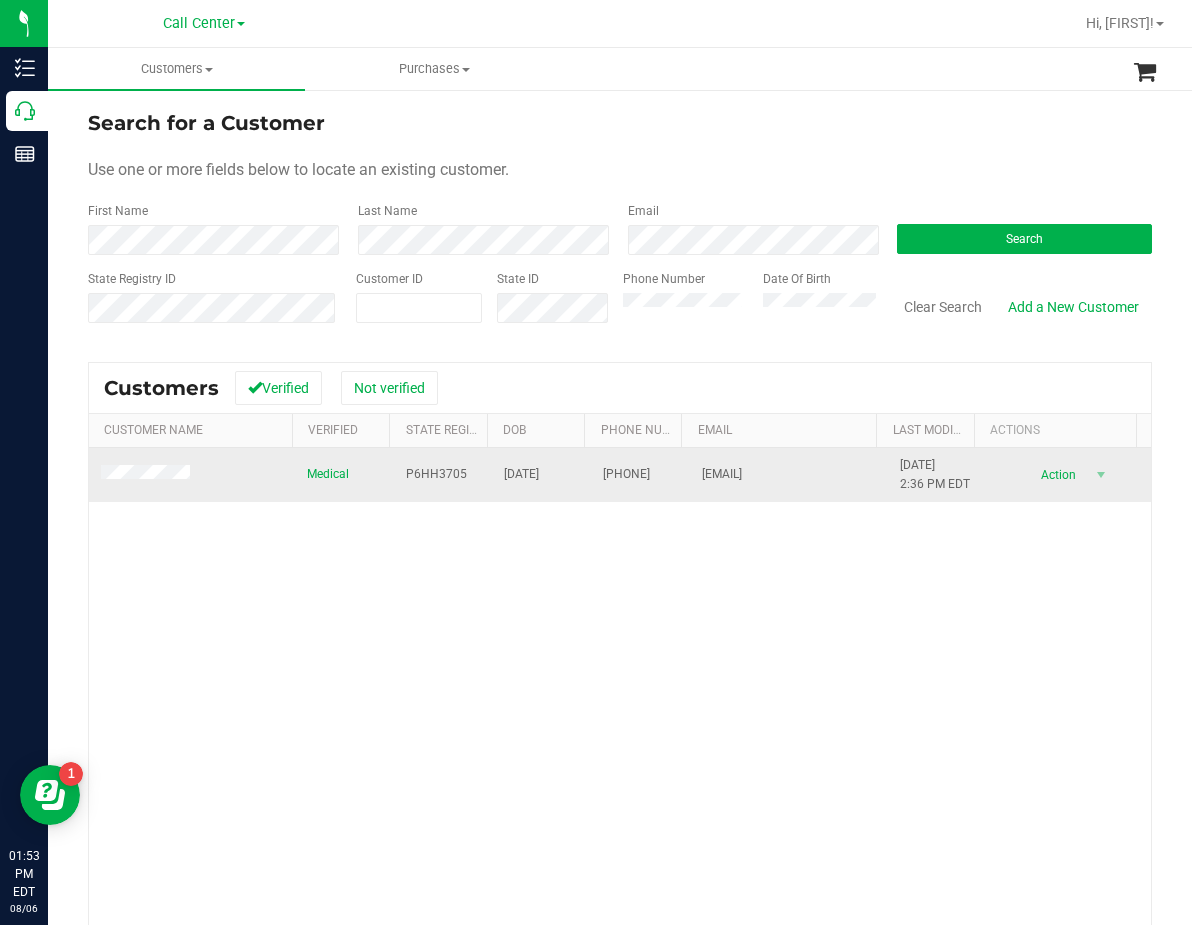 click on "10/20/1959" at bounding box center (521, 474) 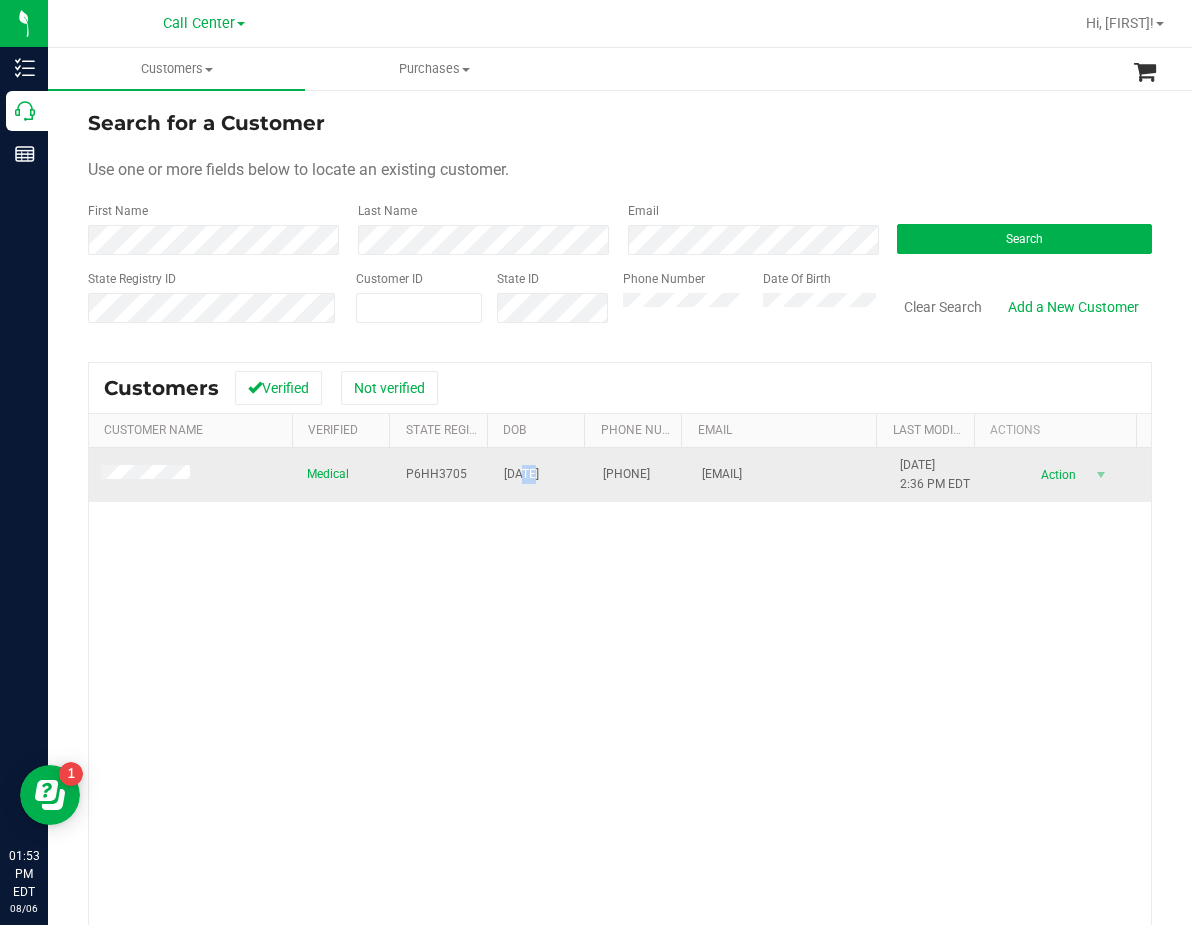 click on "10/20/1959" at bounding box center [521, 474] 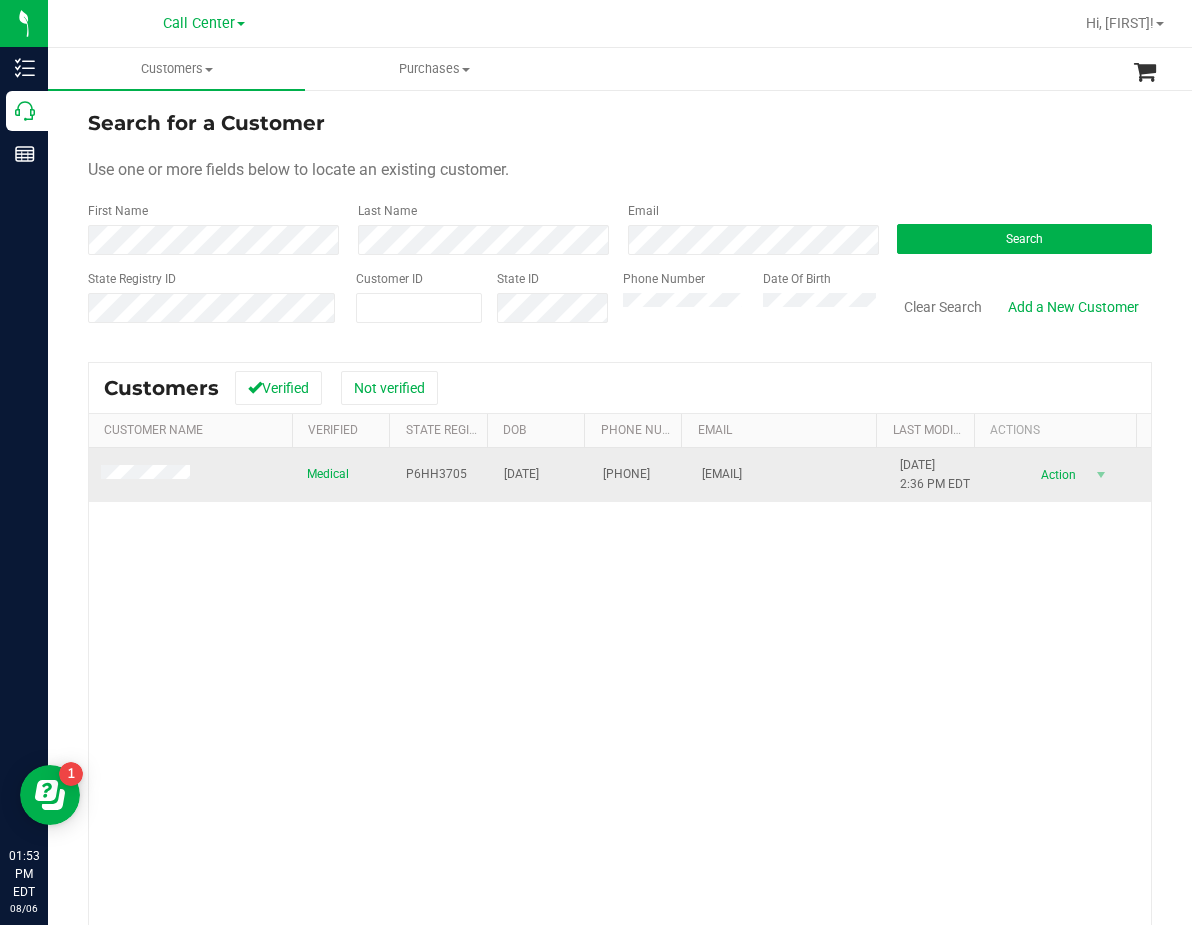 click on "10/20/1959" at bounding box center [521, 474] 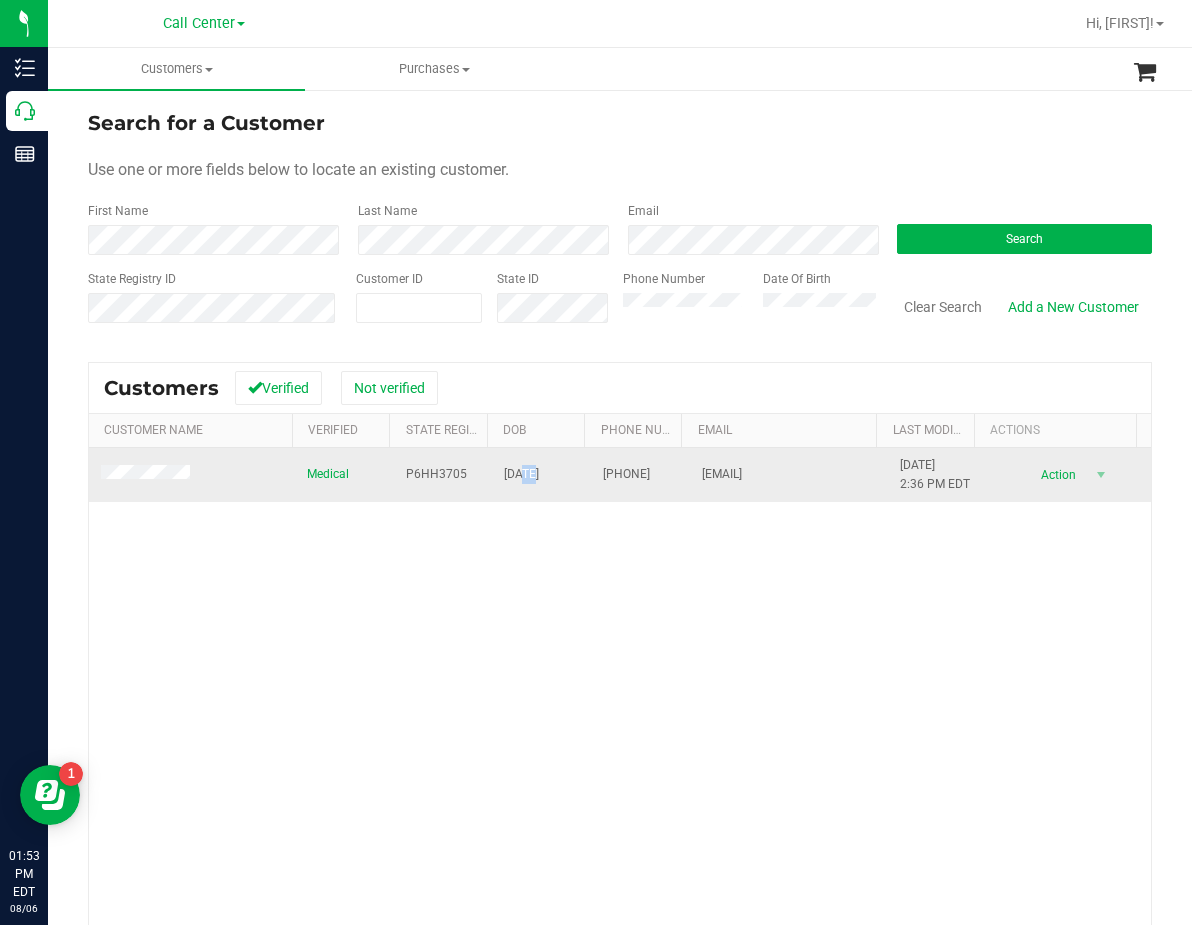 click on "10/20/1959" at bounding box center [521, 474] 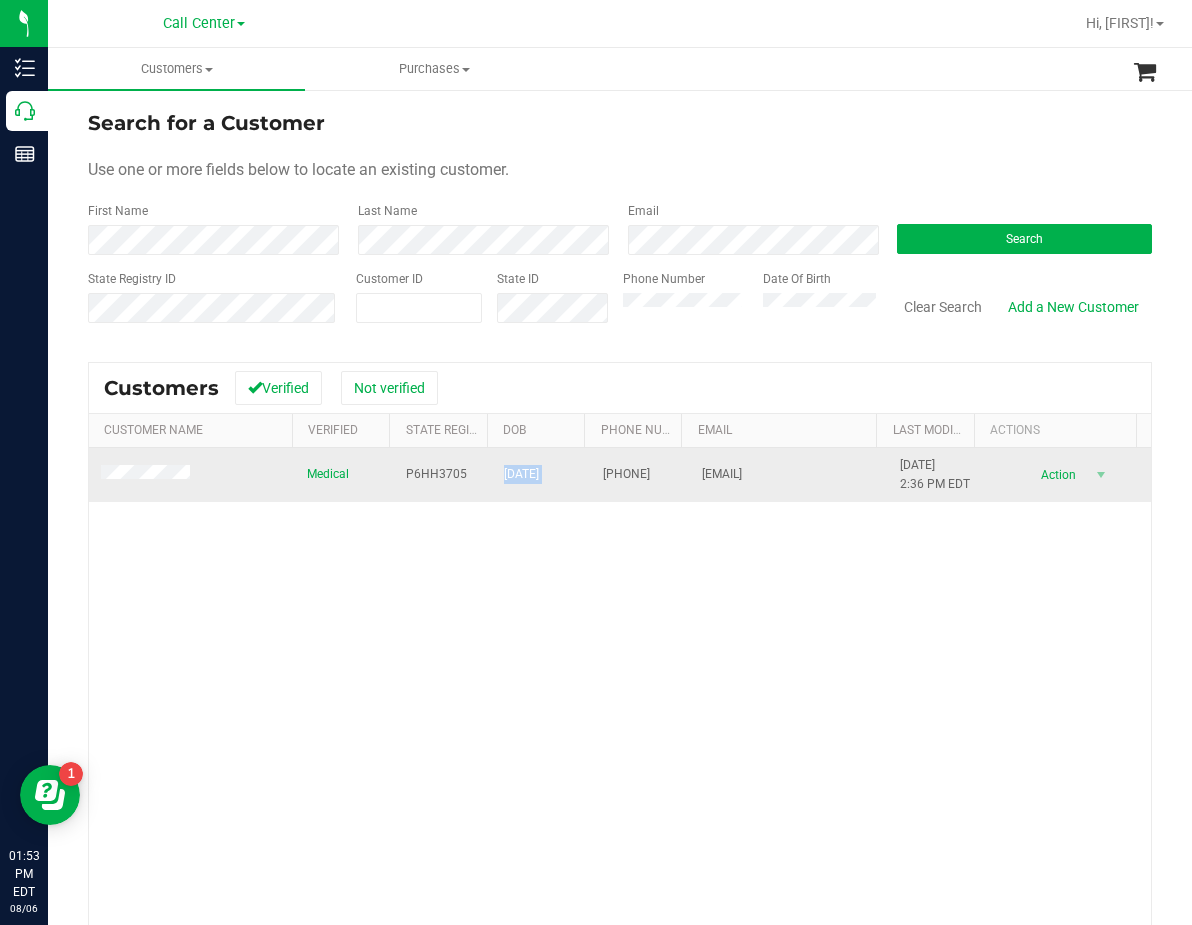 click on "10/20/1959" at bounding box center [521, 474] 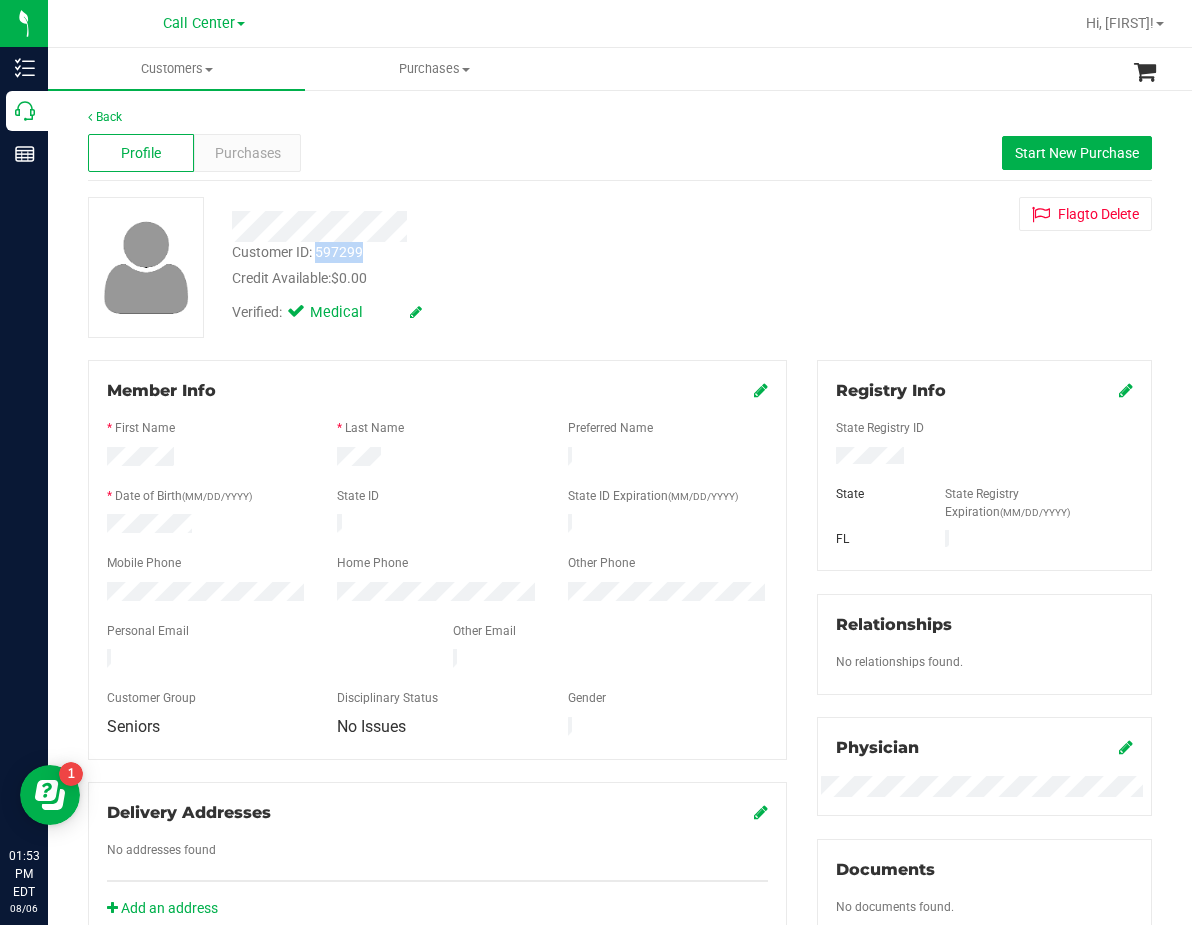 drag, startPoint x: 365, startPoint y: 258, endPoint x: 317, endPoint y: 258, distance: 48 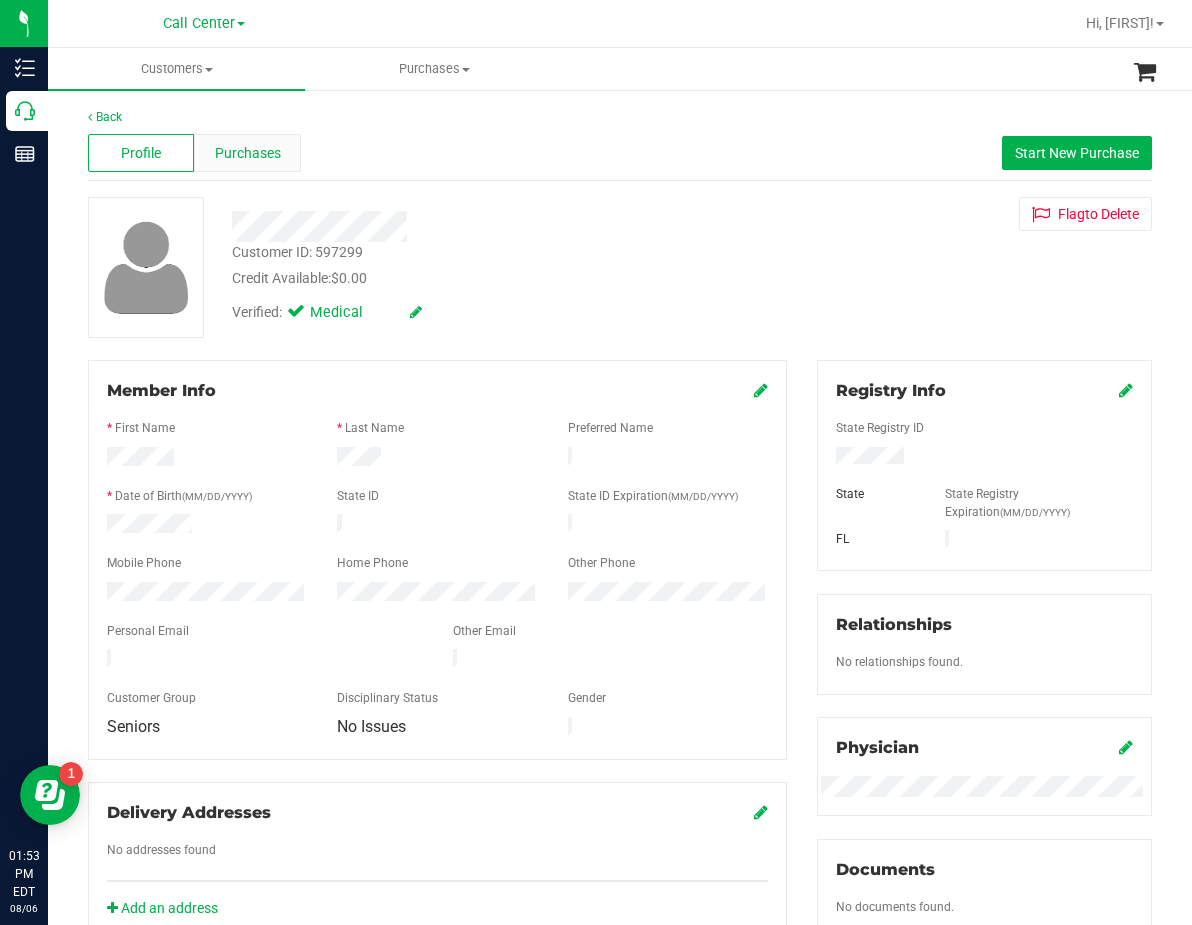 click on "Purchases" at bounding box center [248, 153] 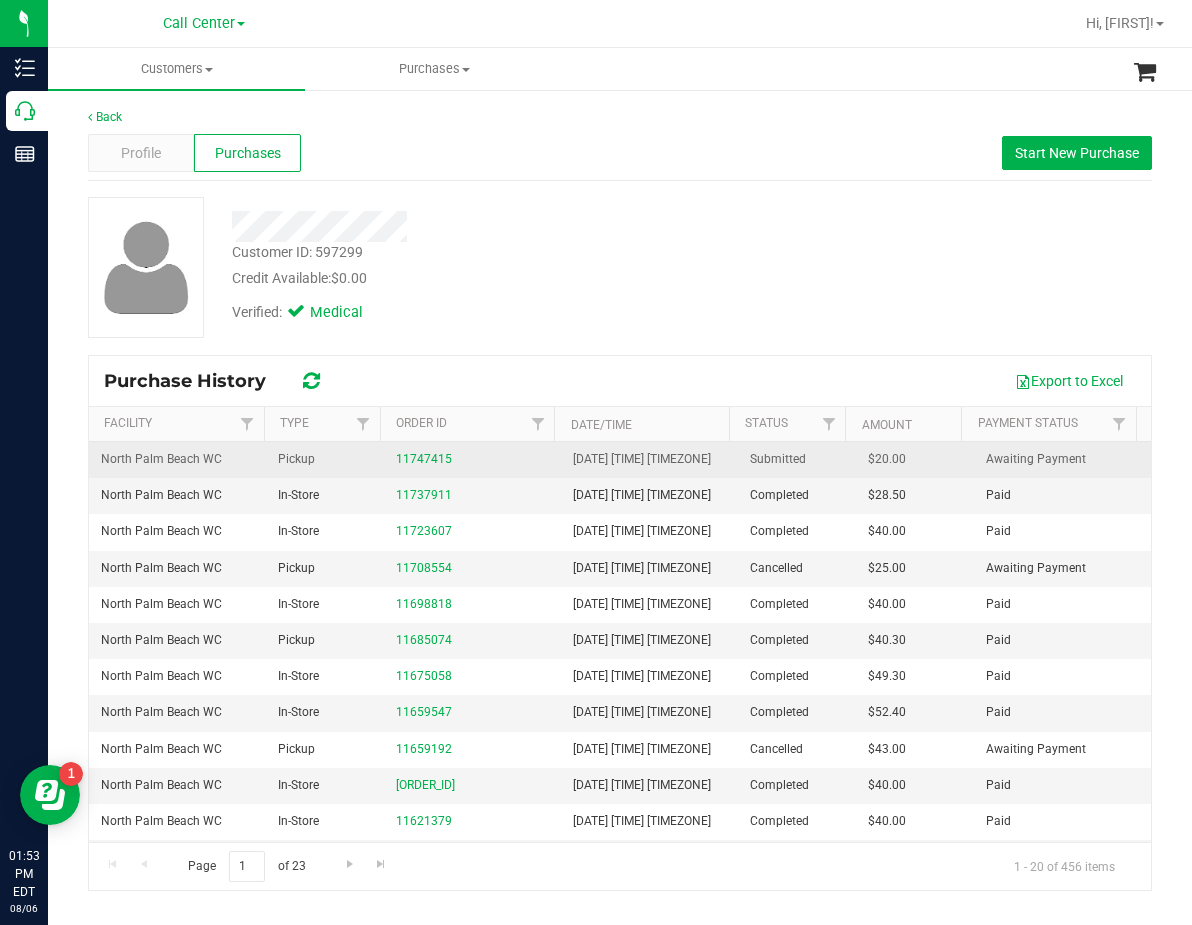 click on "11747415" at bounding box center [472, 459] 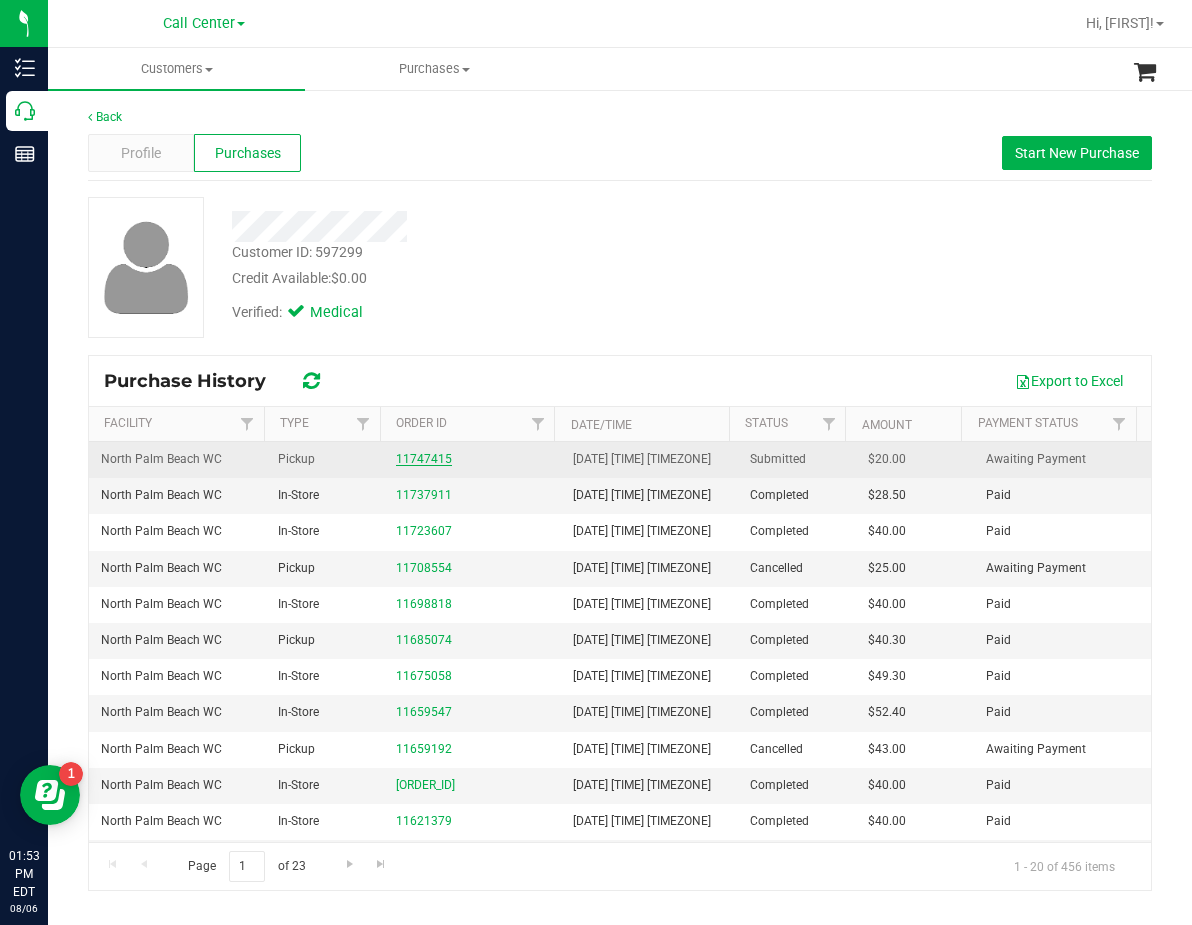 click on "11747415" at bounding box center (424, 459) 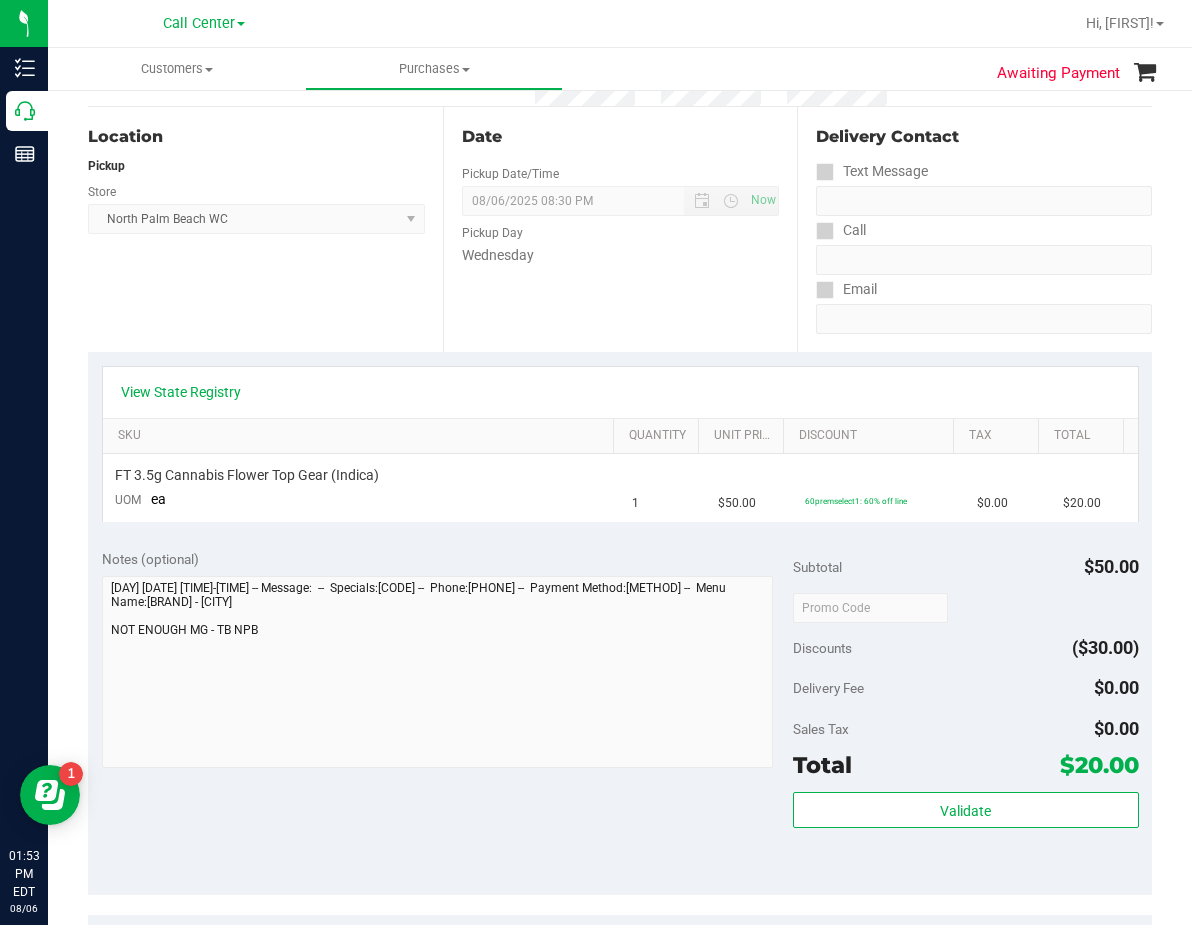 scroll, scrollTop: 200, scrollLeft: 0, axis: vertical 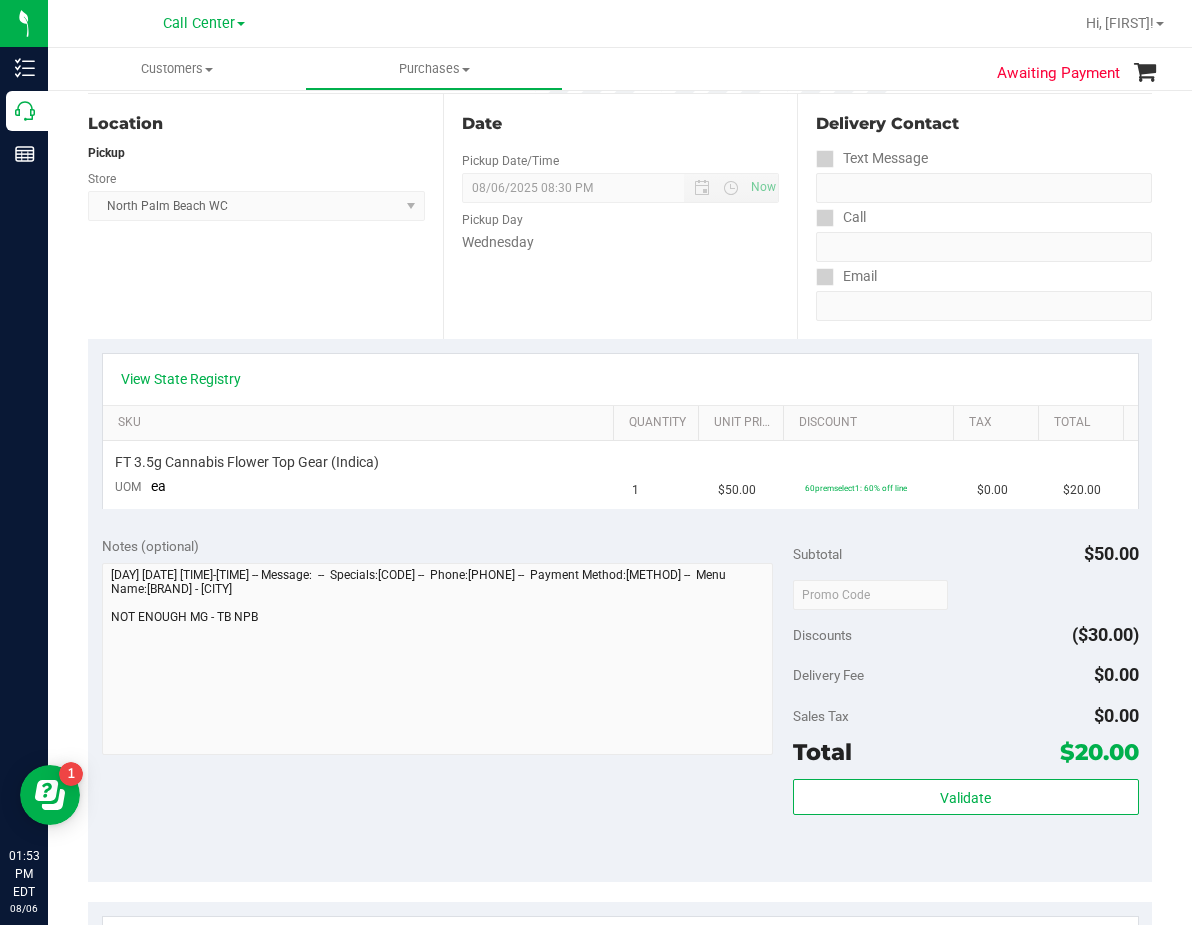 click on "View State Registry" at bounding box center (620, 379) 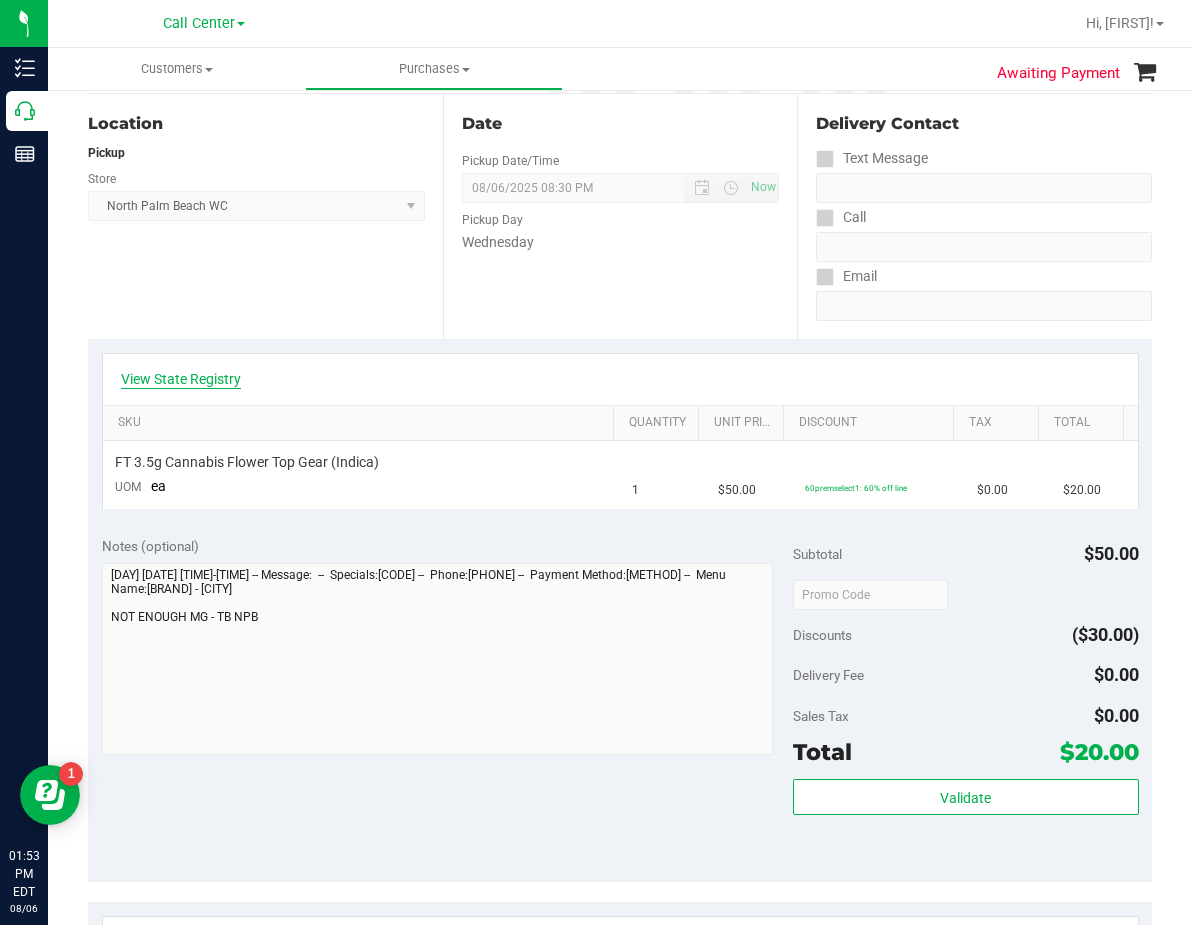 click on "View State Registry" at bounding box center [181, 379] 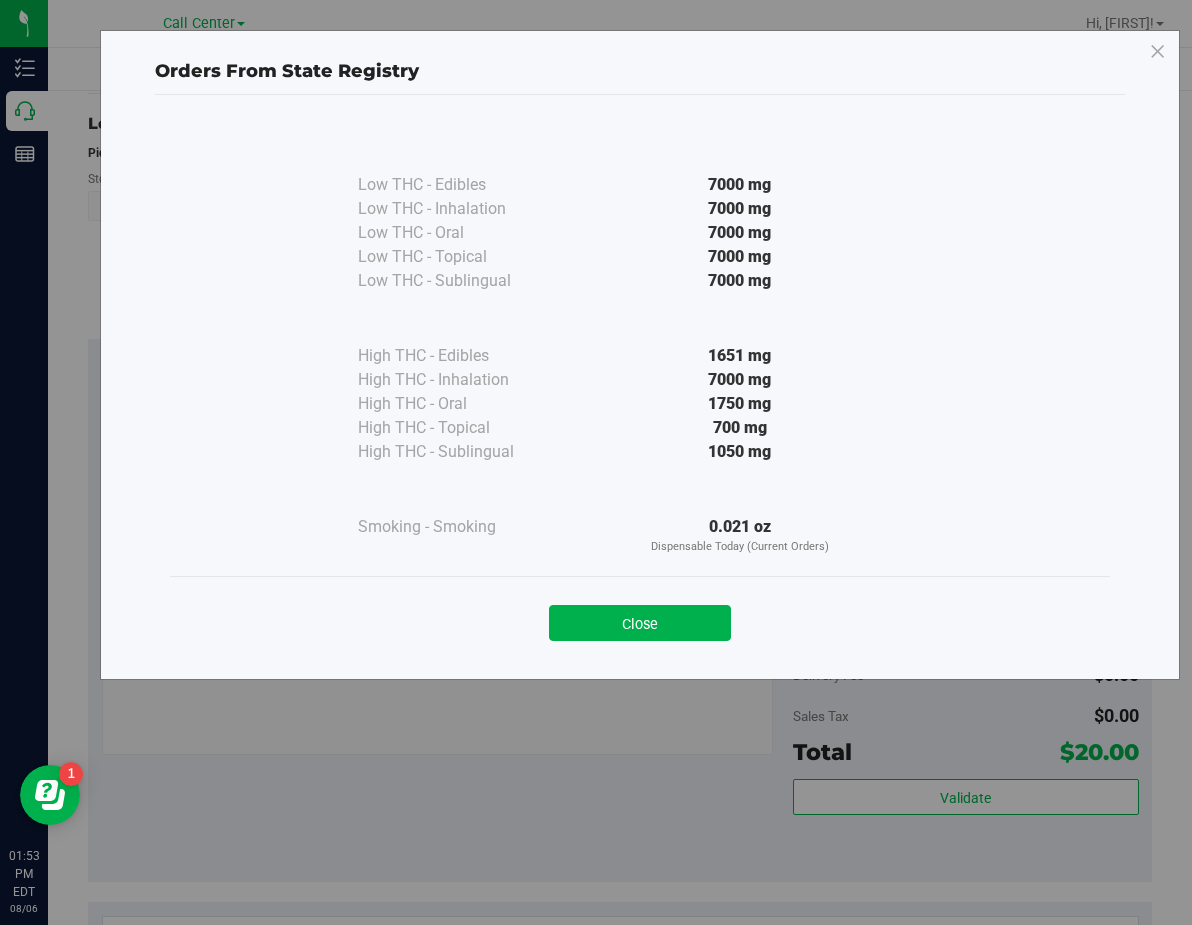 click on "Close" at bounding box center (640, 623) 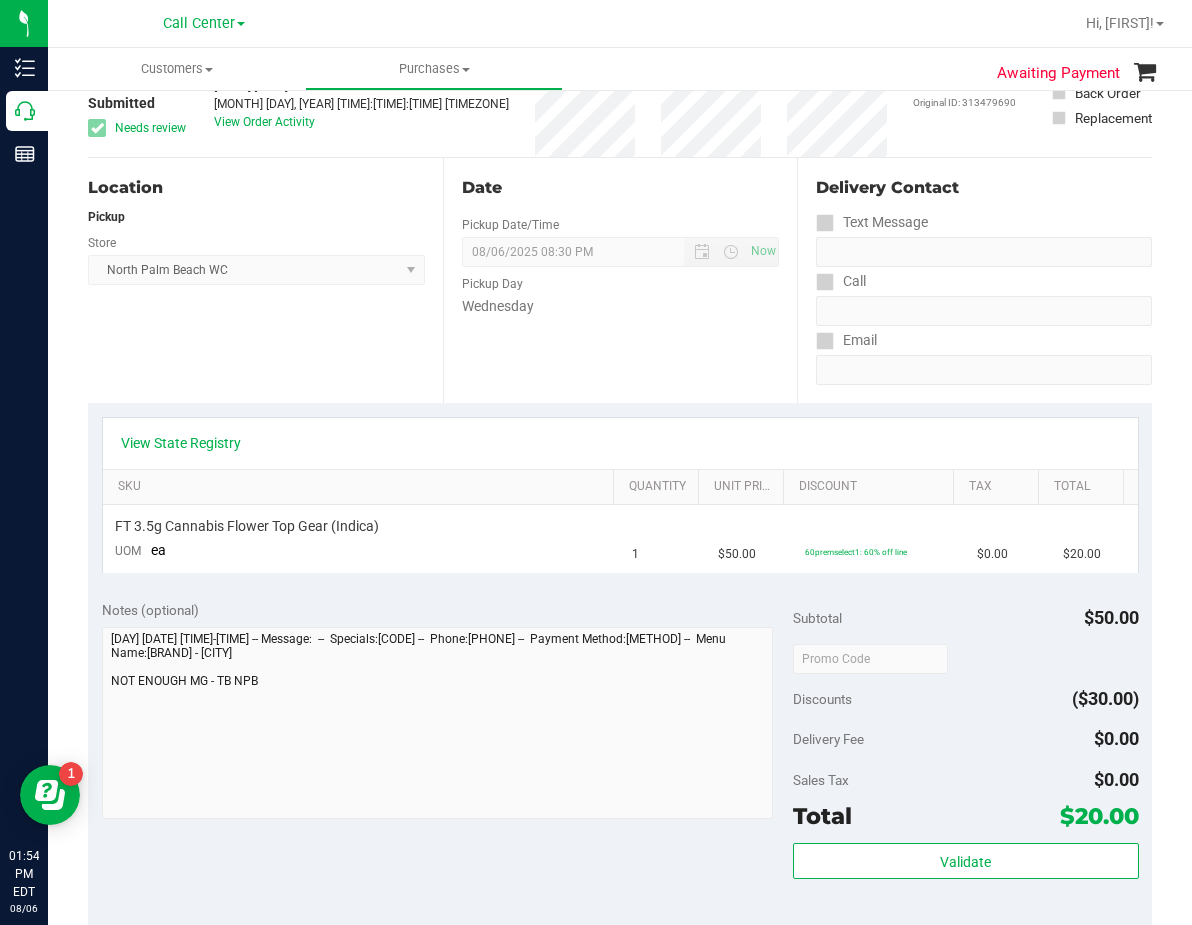 scroll, scrollTop: 0, scrollLeft: 0, axis: both 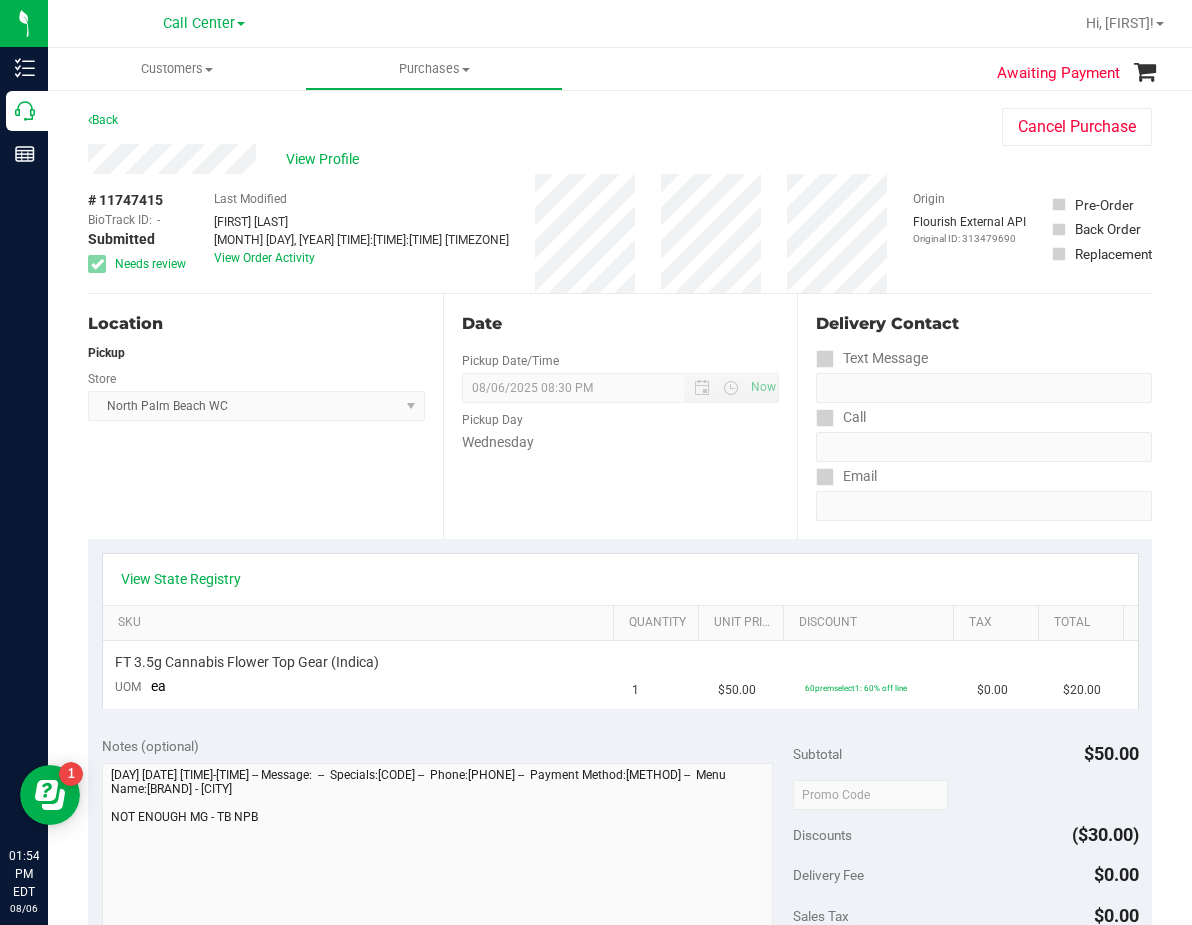 click on "Wednesday" at bounding box center [621, 442] 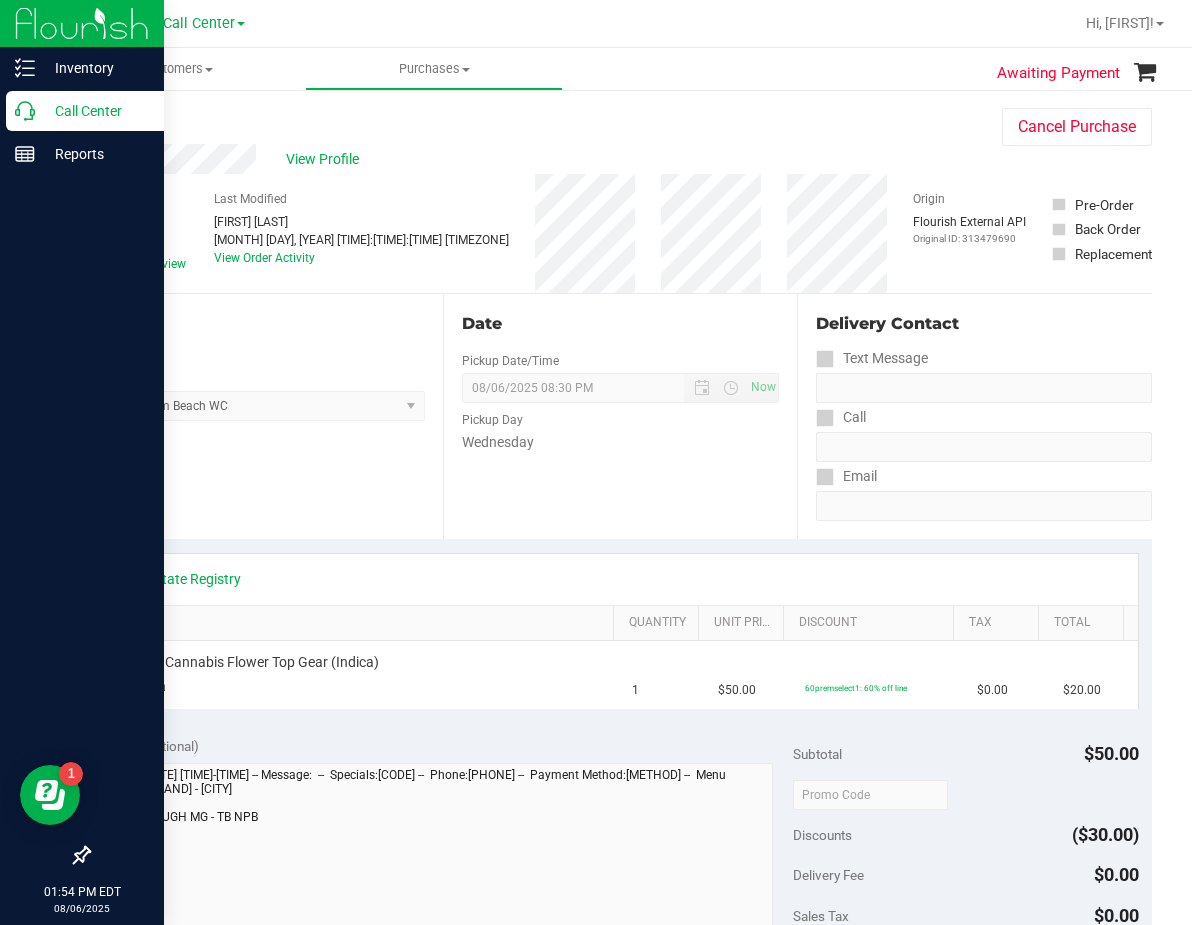 click on "Call Center" at bounding box center (95, 111) 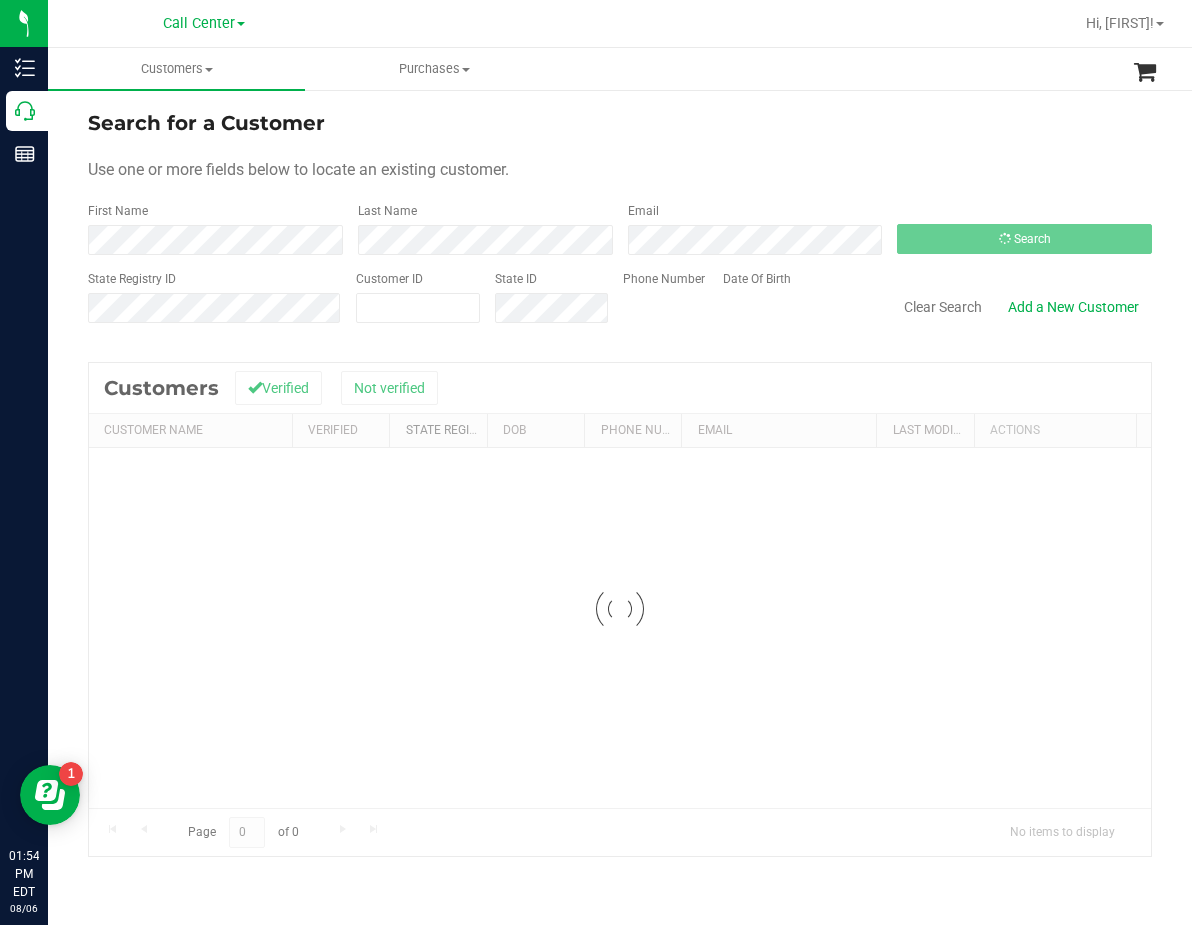 drag, startPoint x: 437, startPoint y: 431, endPoint x: 161, endPoint y: 36, distance: 481.87238 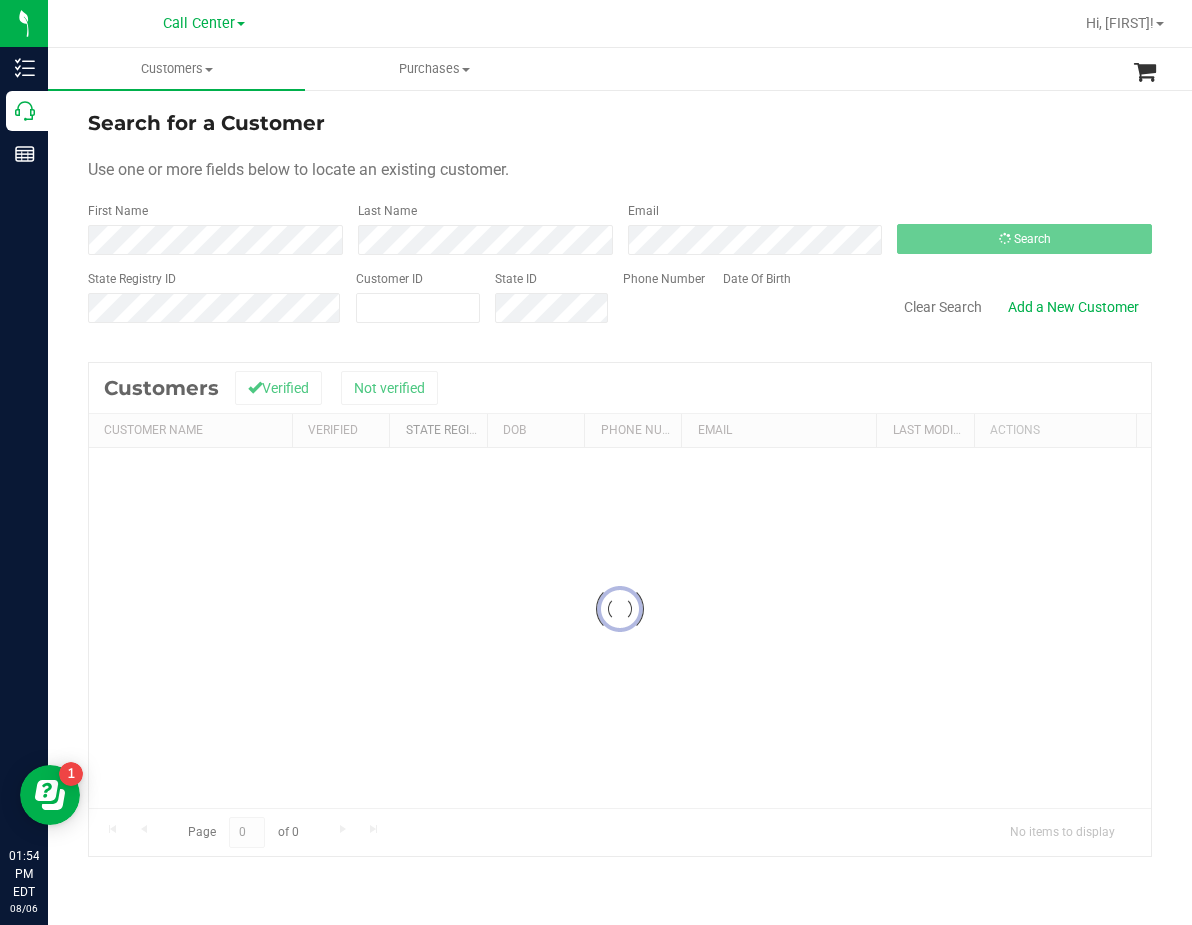 click on "State Registry Id" at bounding box center (458, 430) 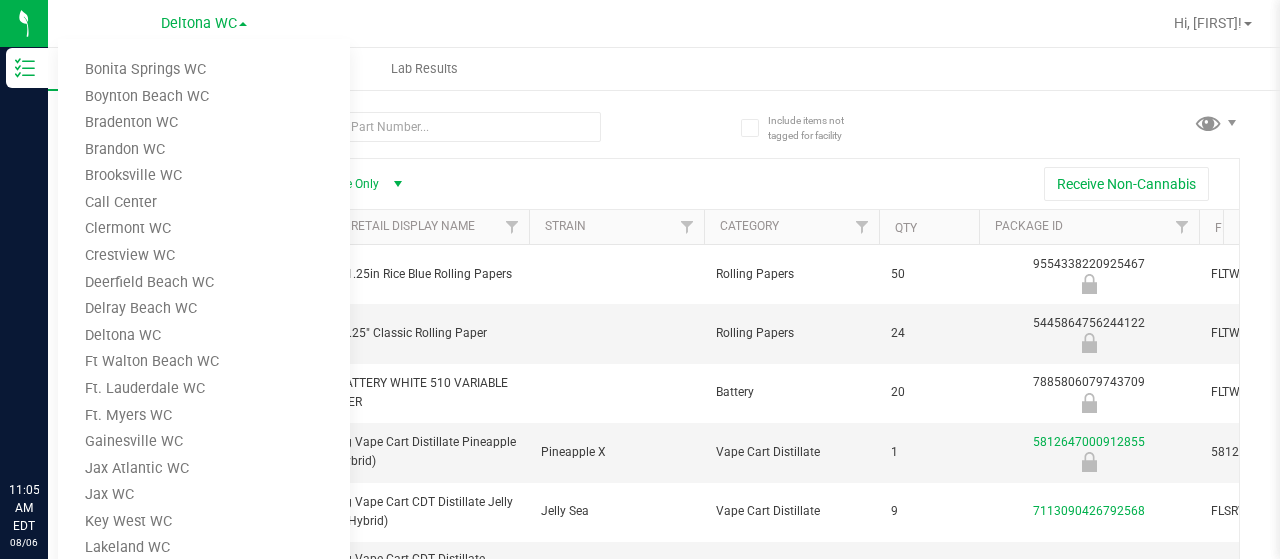 scroll, scrollTop: 0, scrollLeft: 0, axis: both 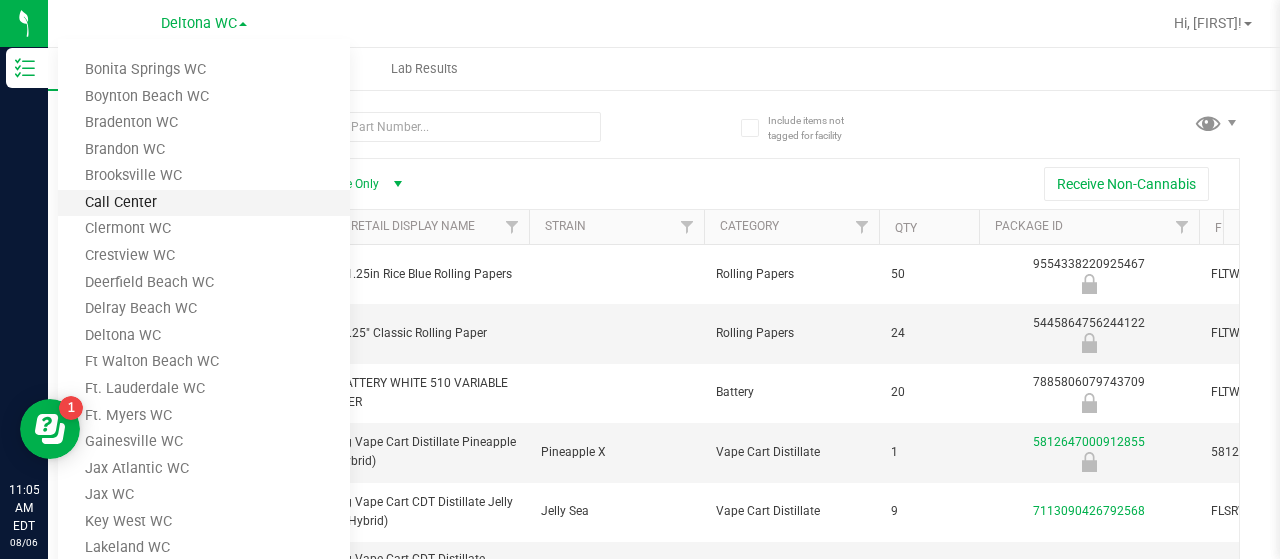 click on "Call Center" at bounding box center [204, 203] 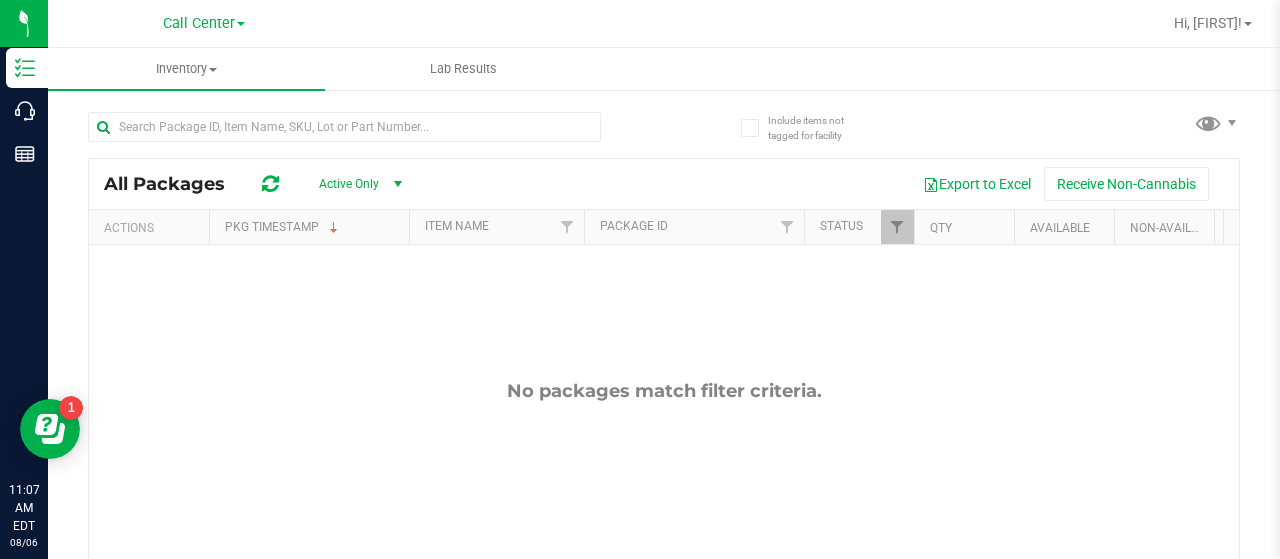 drag, startPoint x: 124, startPoint y: 305, endPoint x: 208, endPoint y: 203, distance: 132.13629 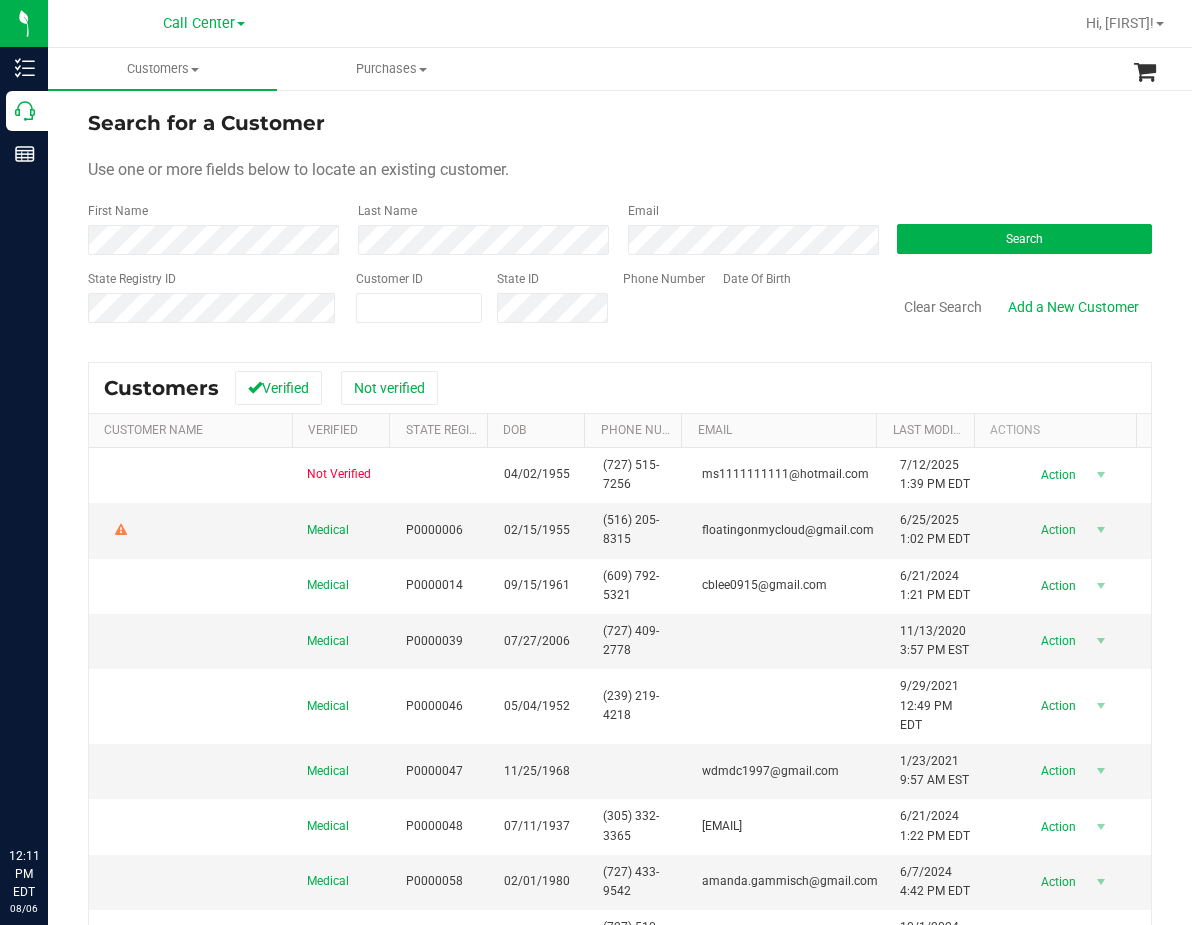 scroll, scrollTop: 0, scrollLeft: 0, axis: both 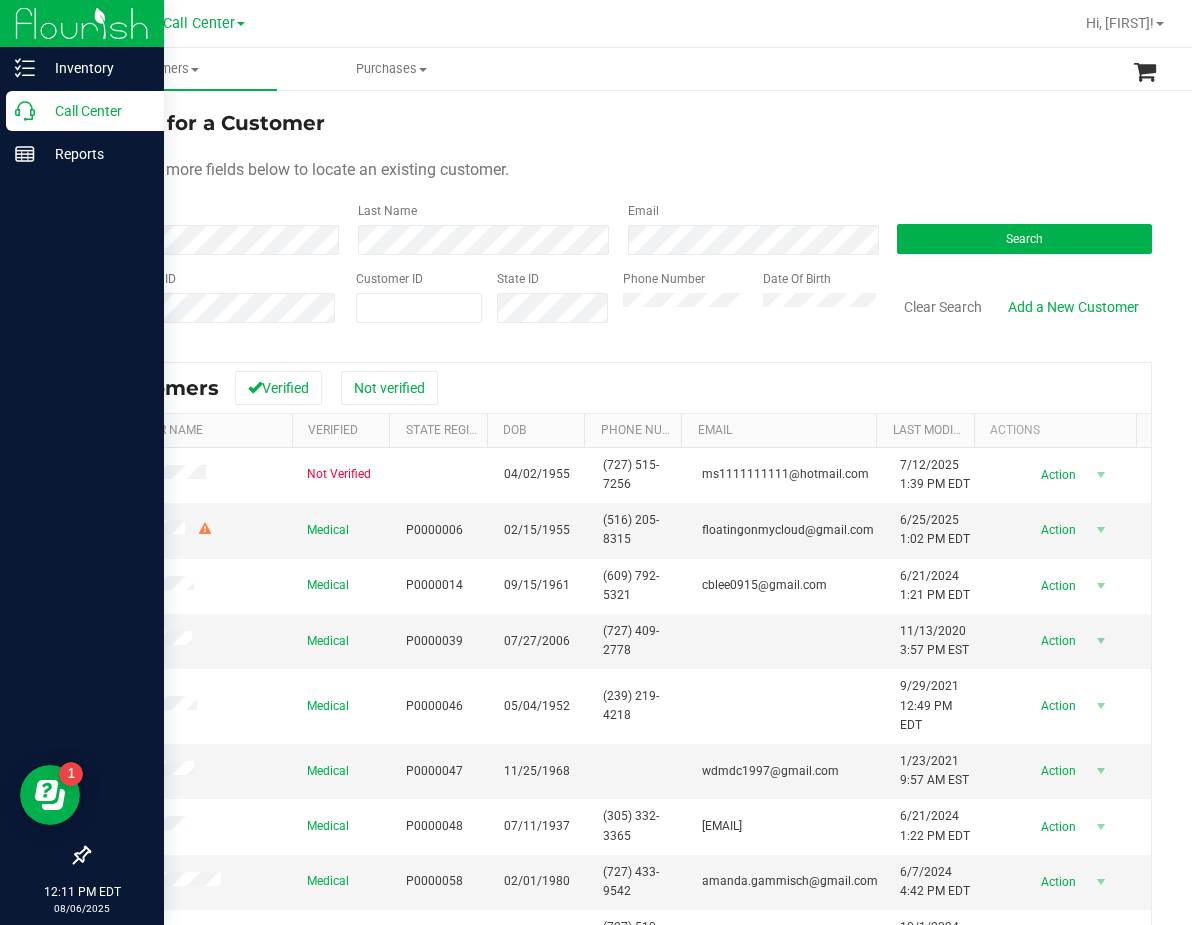 click on "Call Center" at bounding box center [95, 111] 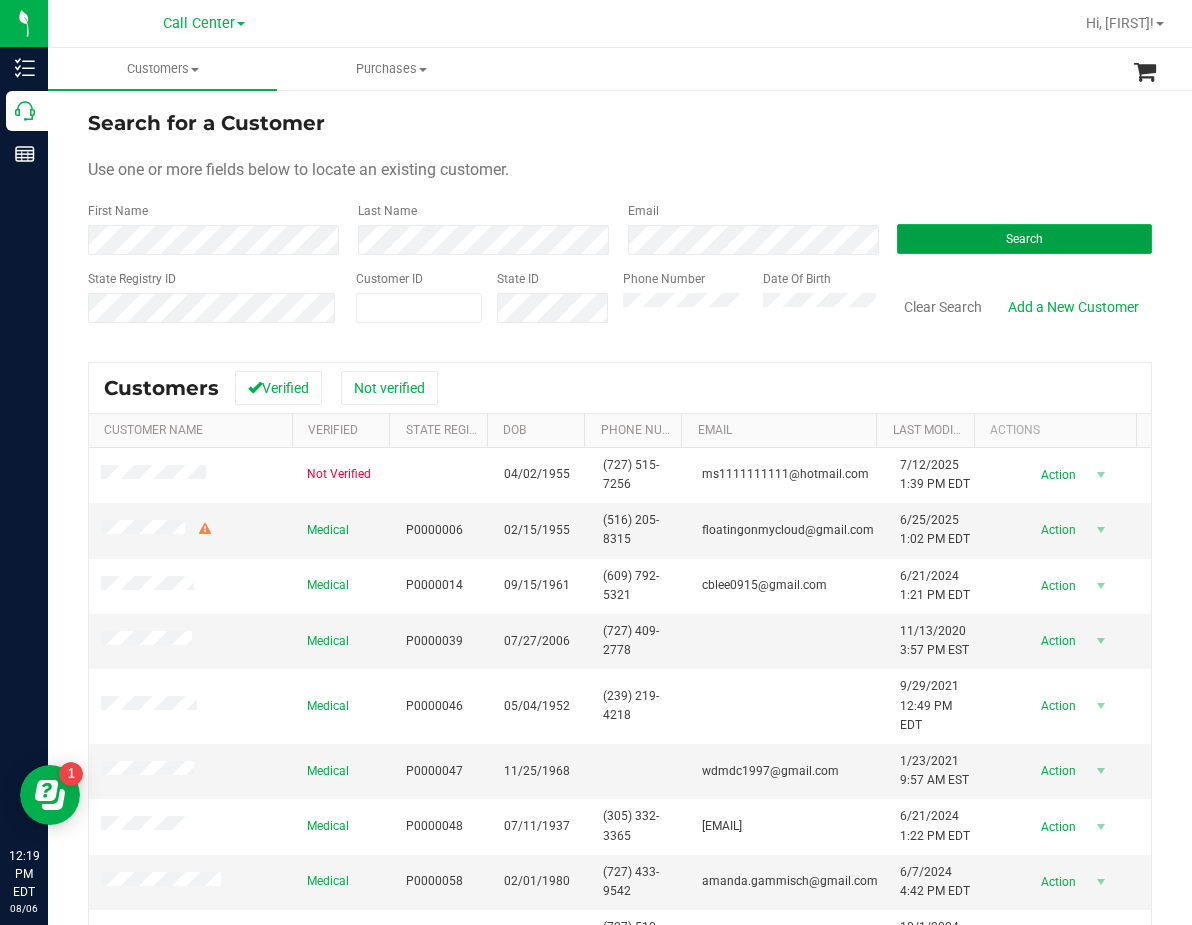 click on "Search" at bounding box center [1024, 239] 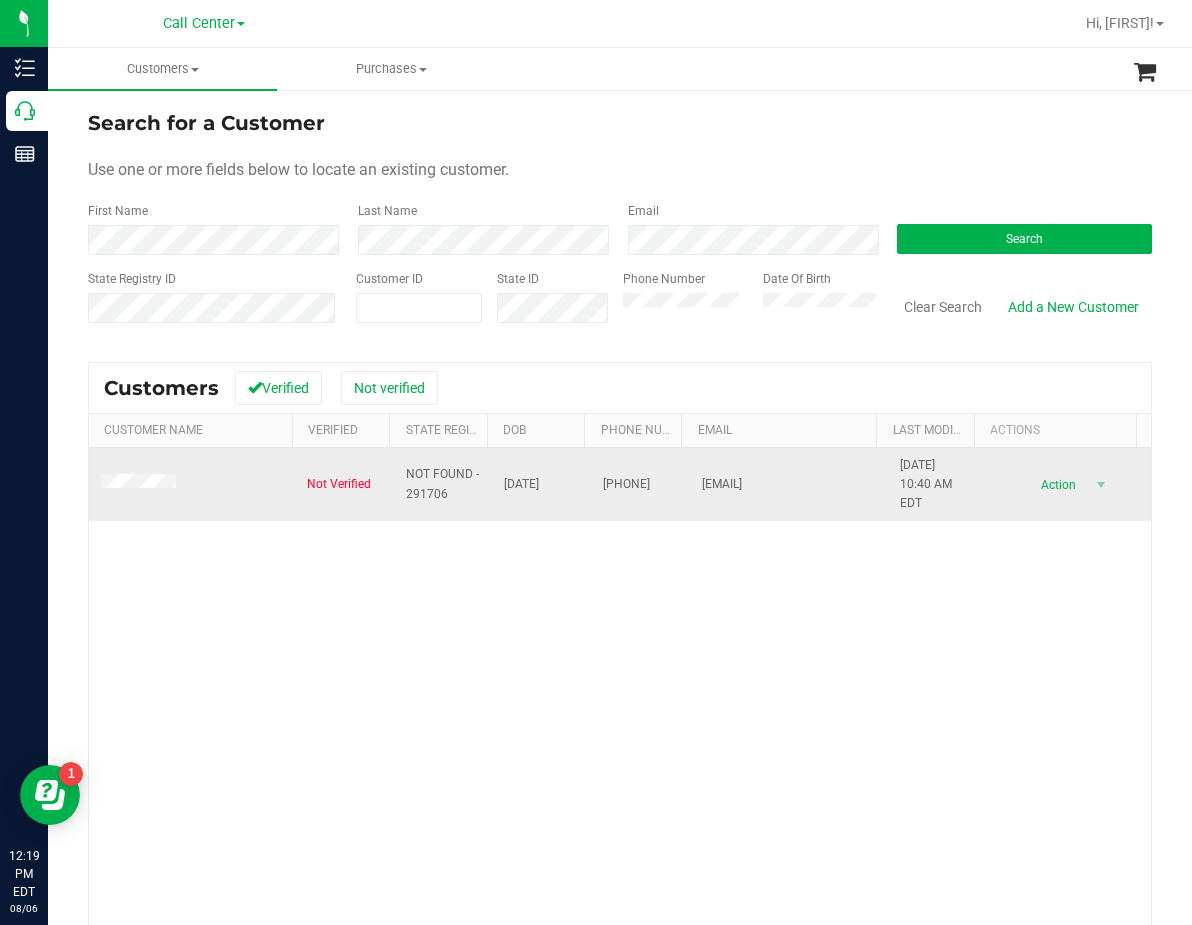 click on "08/28/1996" at bounding box center [521, 484] 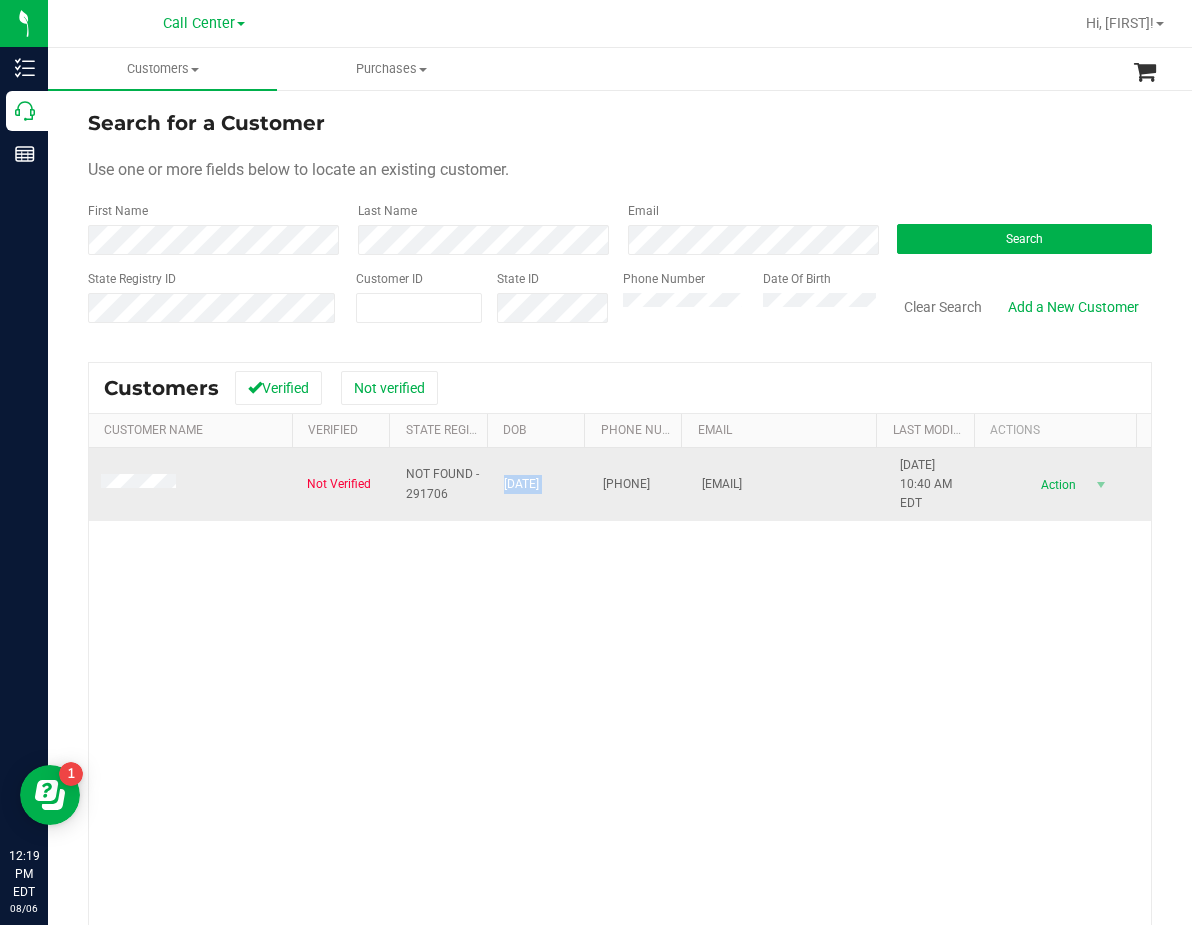 click on "08/28/1996" at bounding box center [521, 484] 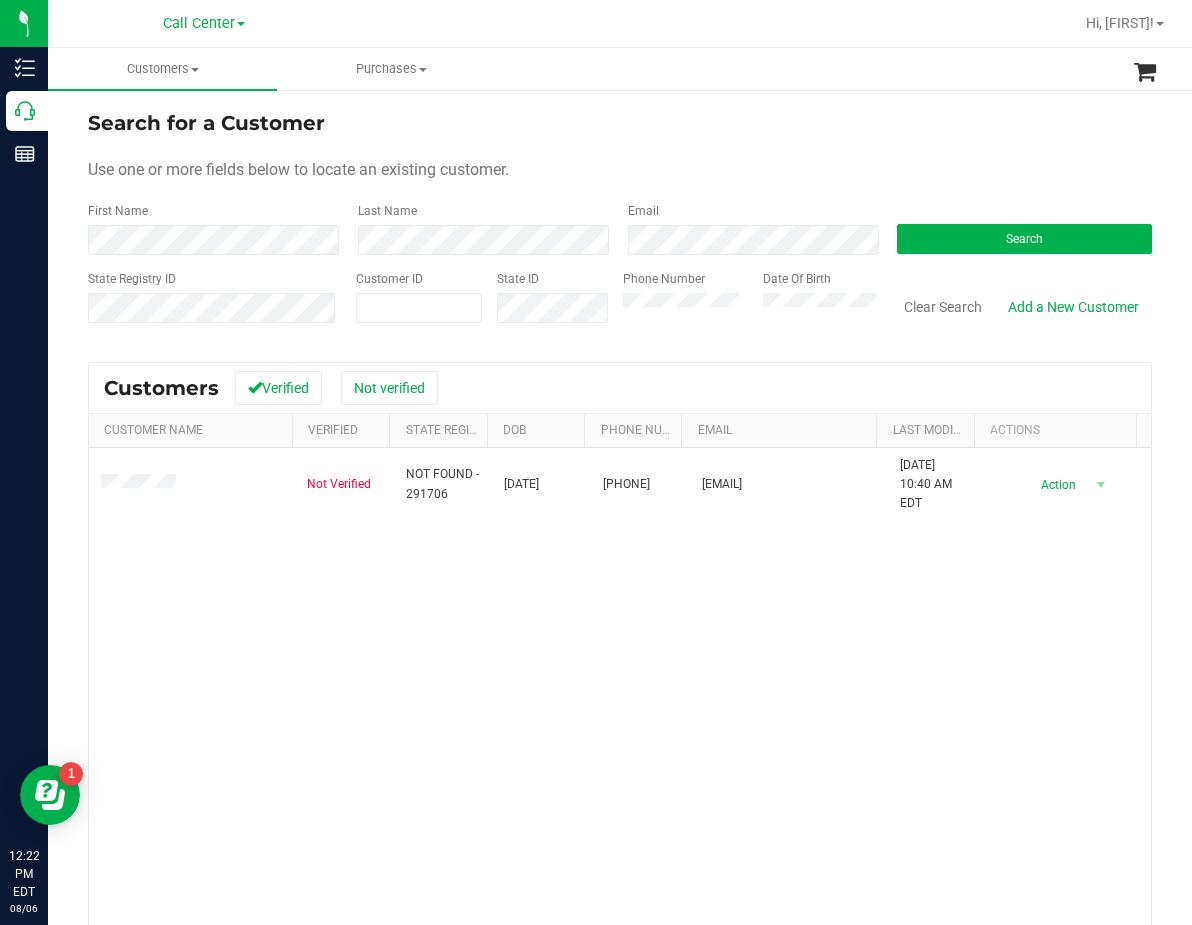 drag, startPoint x: 607, startPoint y: 32, endPoint x: 642, endPoint y: 6, distance: 43.60046 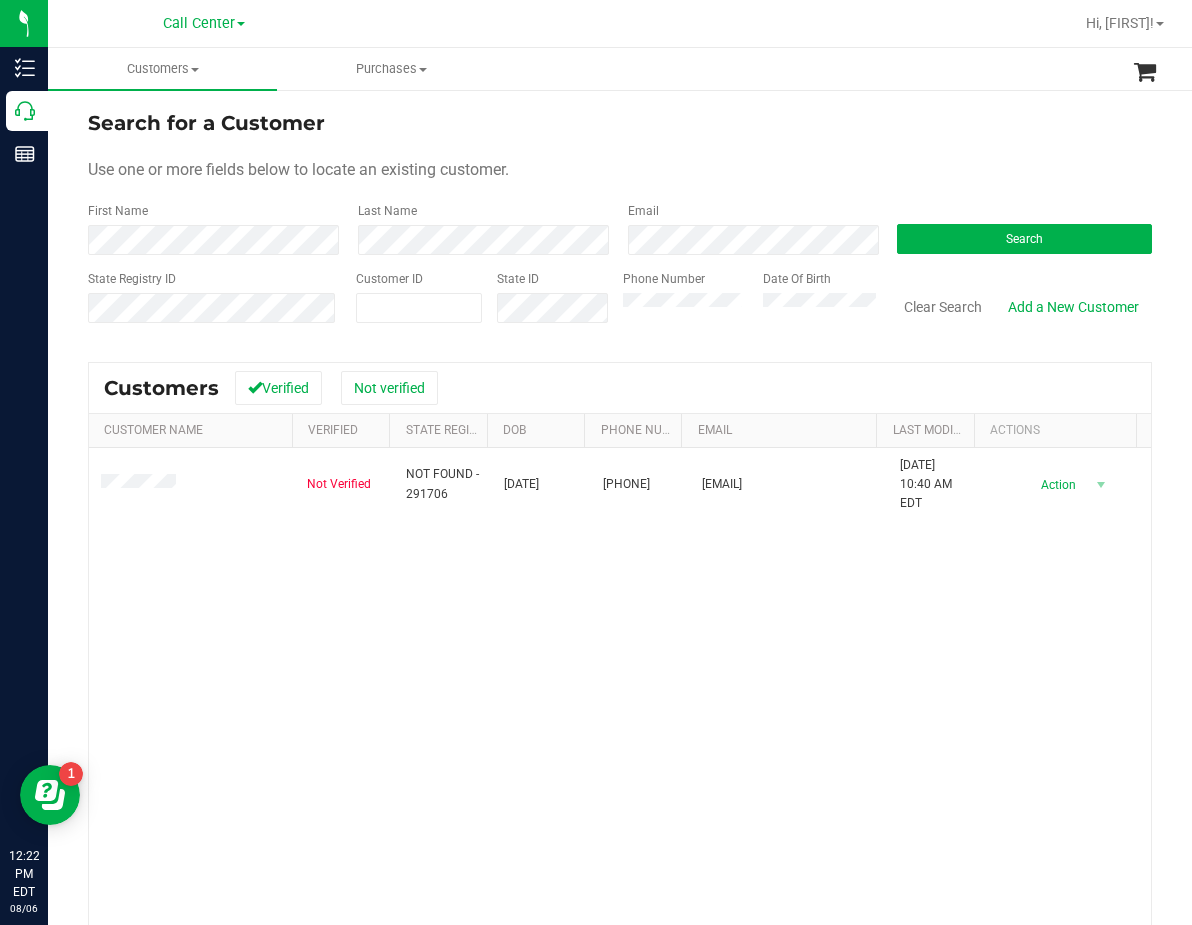 click at bounding box center (715, 23) 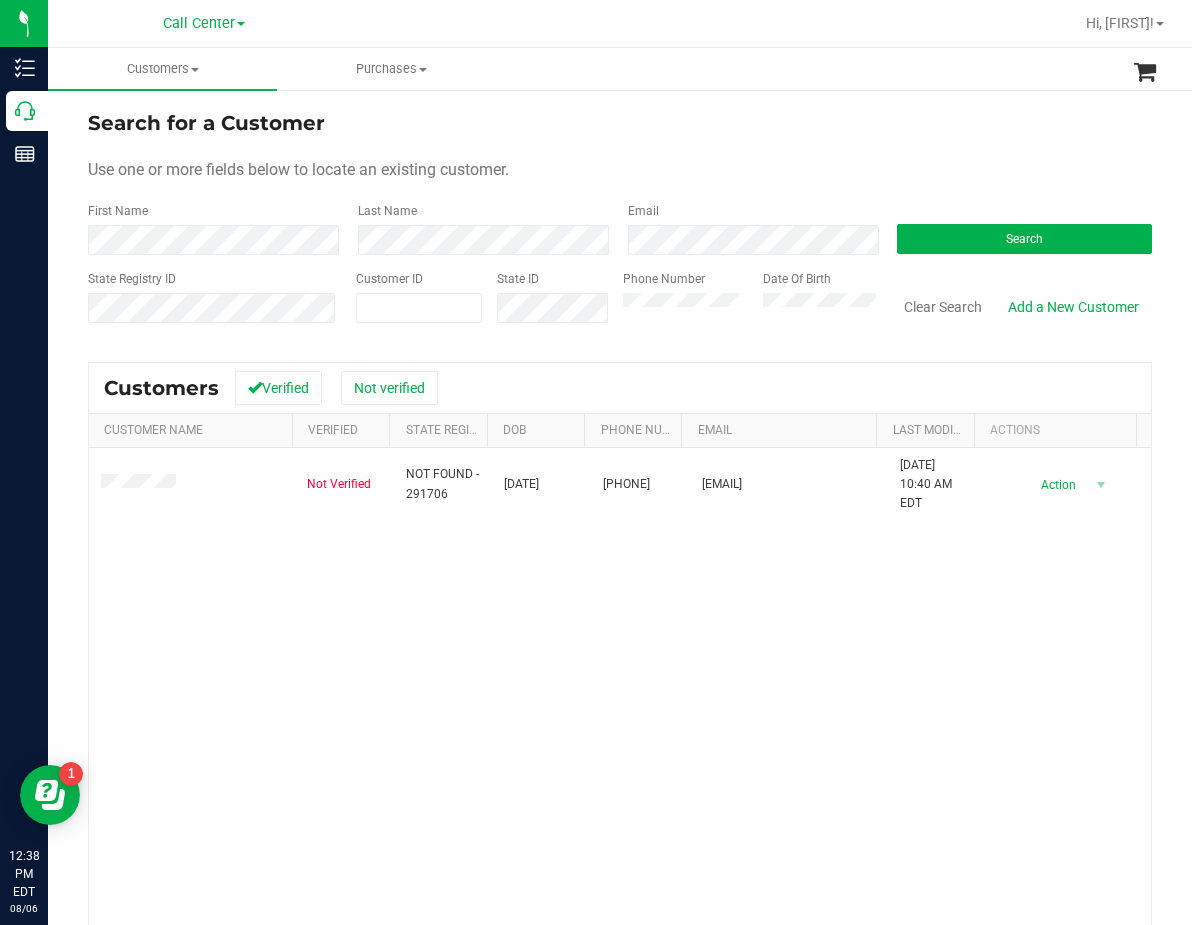 click on "Search for a Customer
Use one or more fields below to locate an existing customer.
First Name
Last Name
Email
Search
State Registry ID
Customer ID
State ID
Phone Number
Date Of Birth" at bounding box center (620, 224) 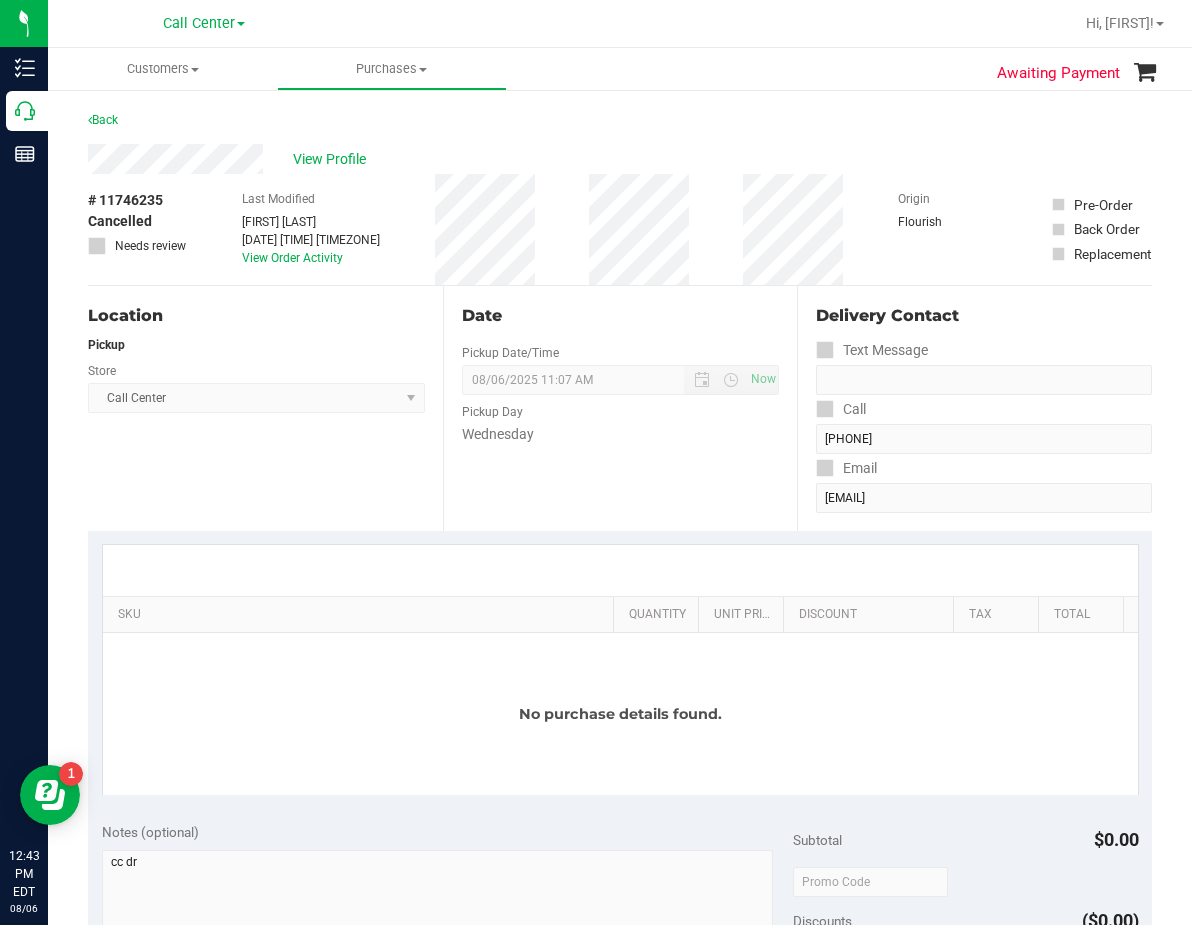 click on "Awaiting Payment
Back
View Profile
# 11746235
Cancelled
Needs review
Last Modified
Daniela Ramos Montoya
Aug 6, 2025 11:11:03 AM EDT
View Order Activity
Origin" at bounding box center [620, 852] 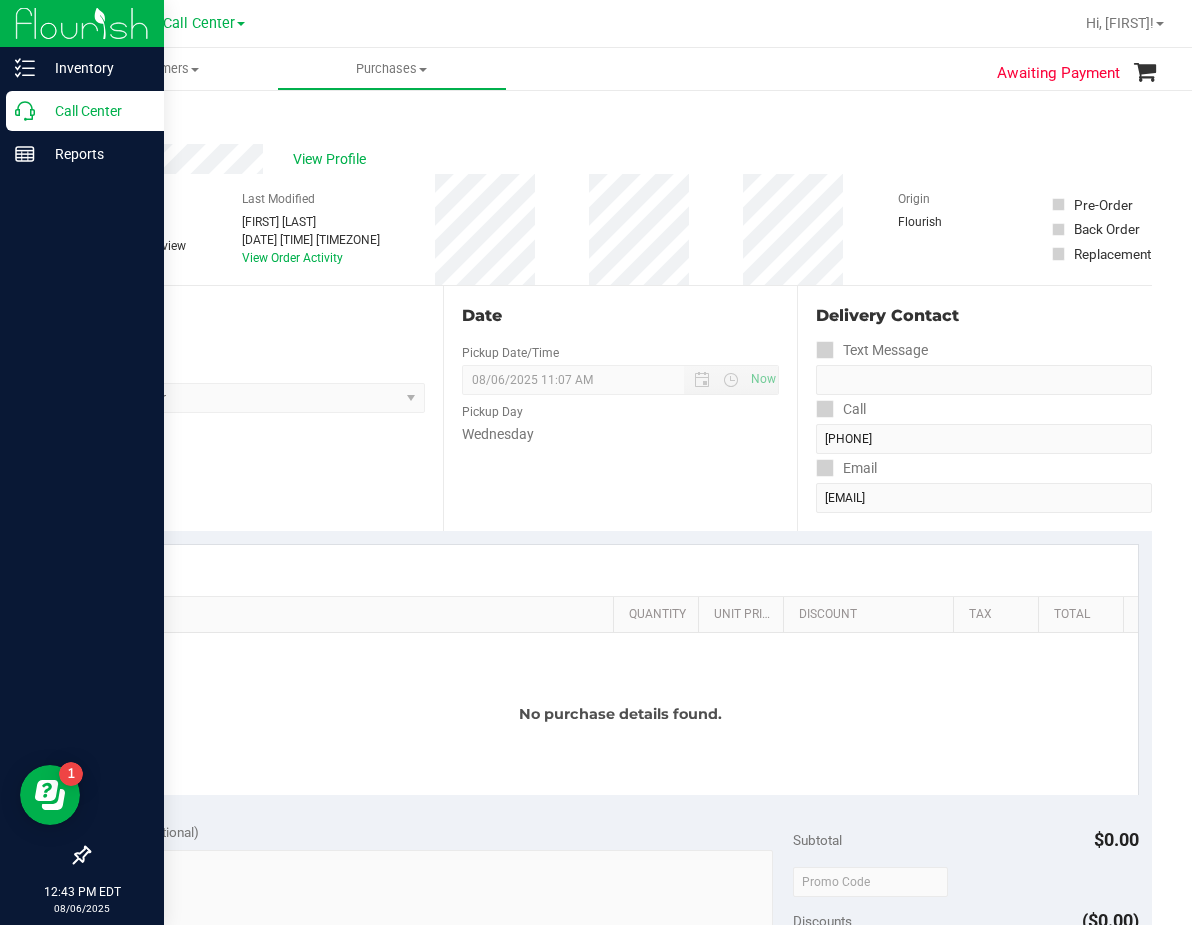 click on "Call Center" at bounding box center (95, 111) 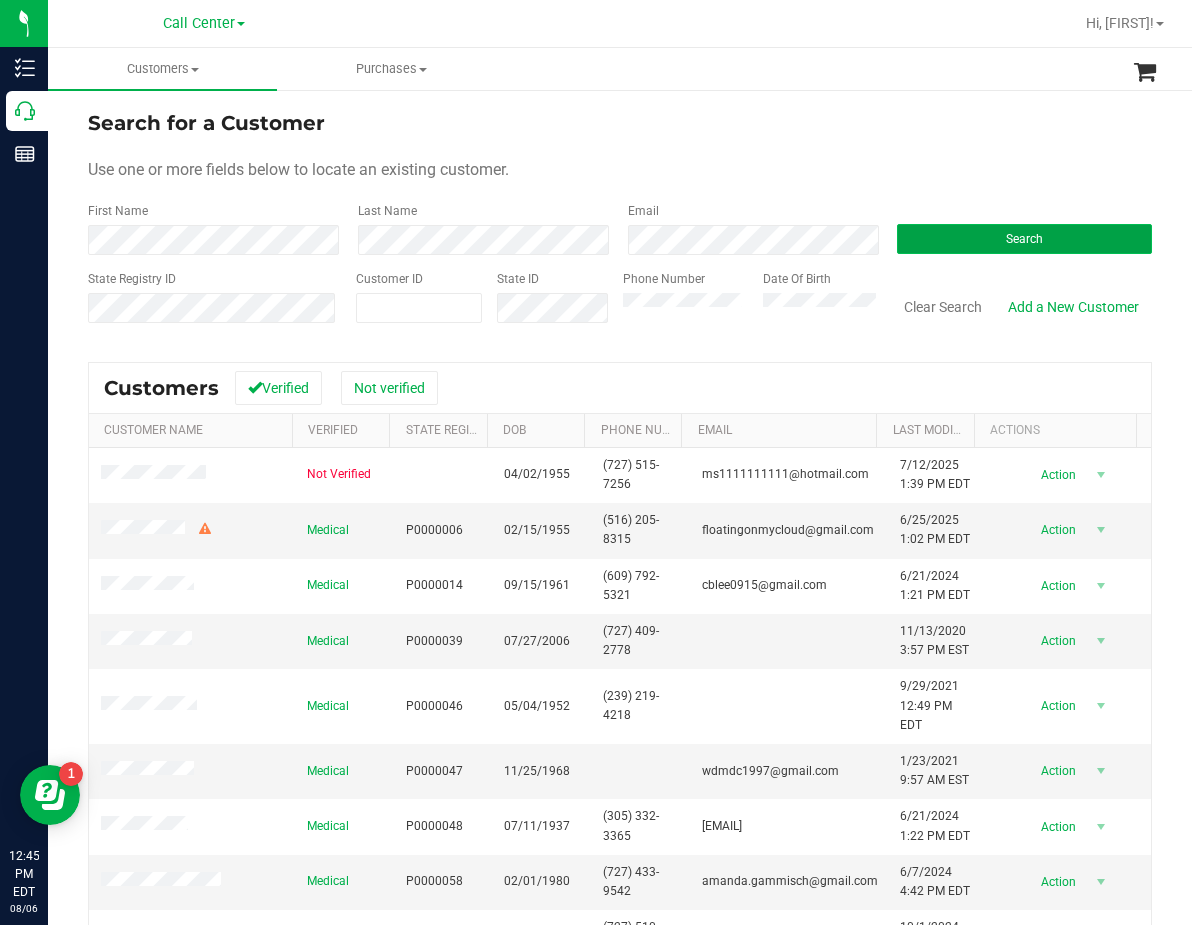 click on "Search" at bounding box center [1024, 239] 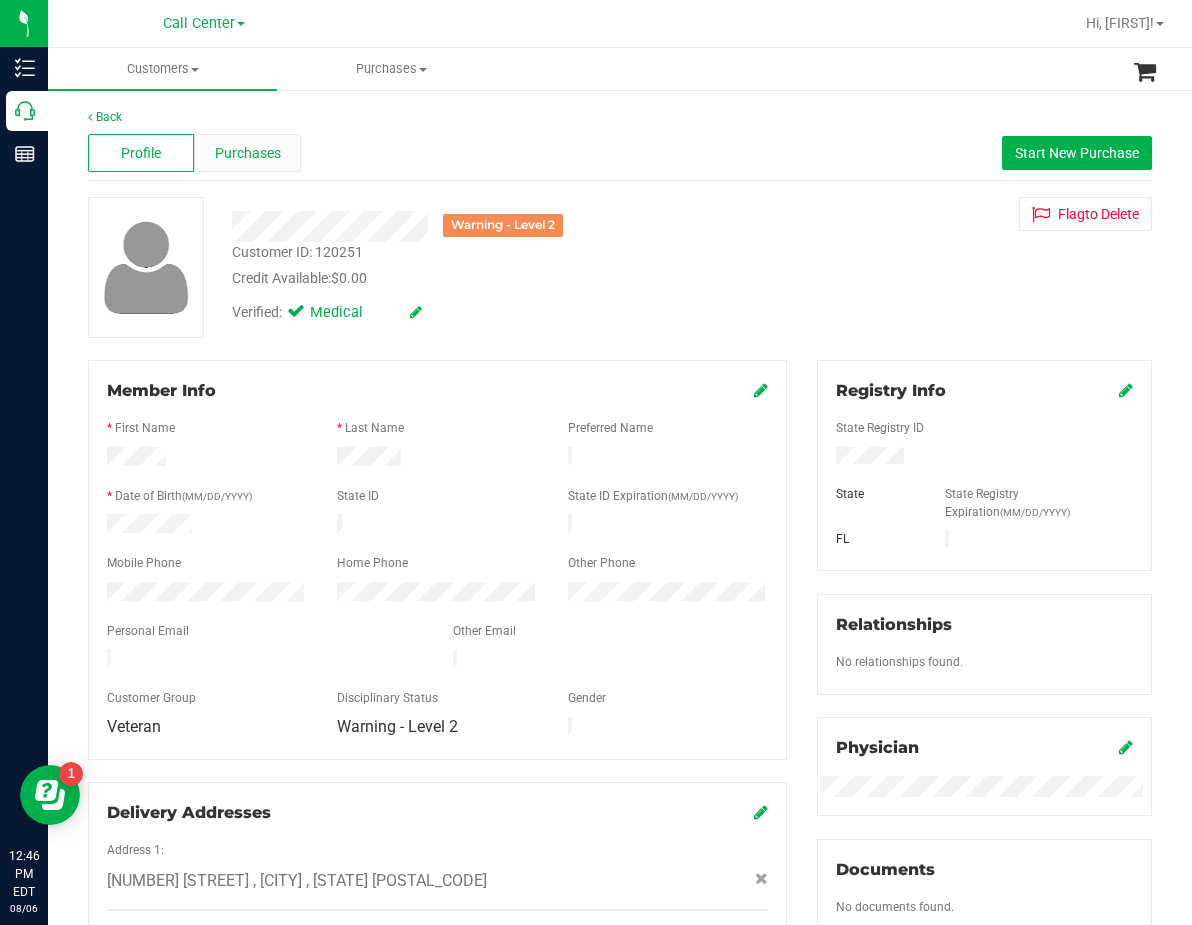 click on "Purchases" at bounding box center (248, 153) 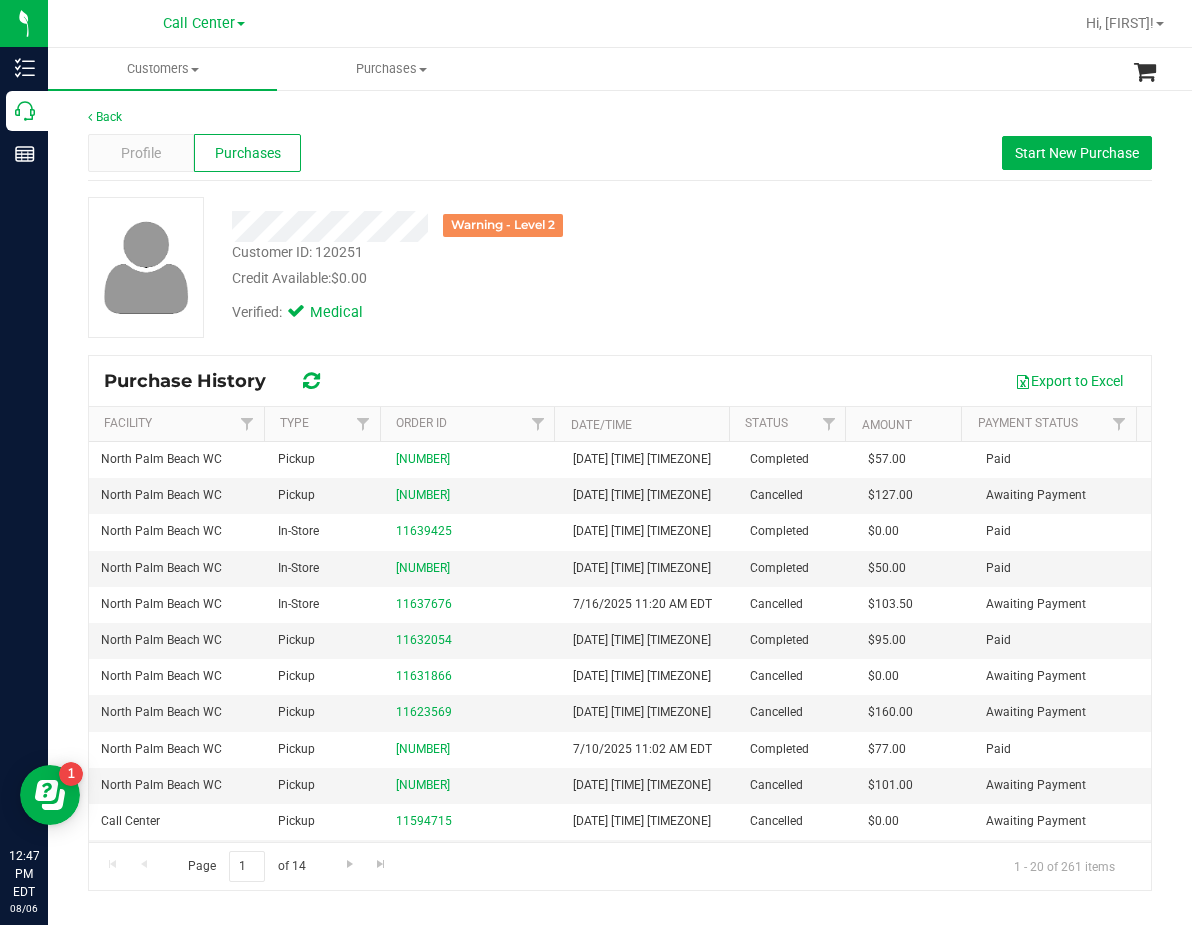 drag, startPoint x: 677, startPoint y: 230, endPoint x: 596, endPoint y: 221, distance: 81.49847 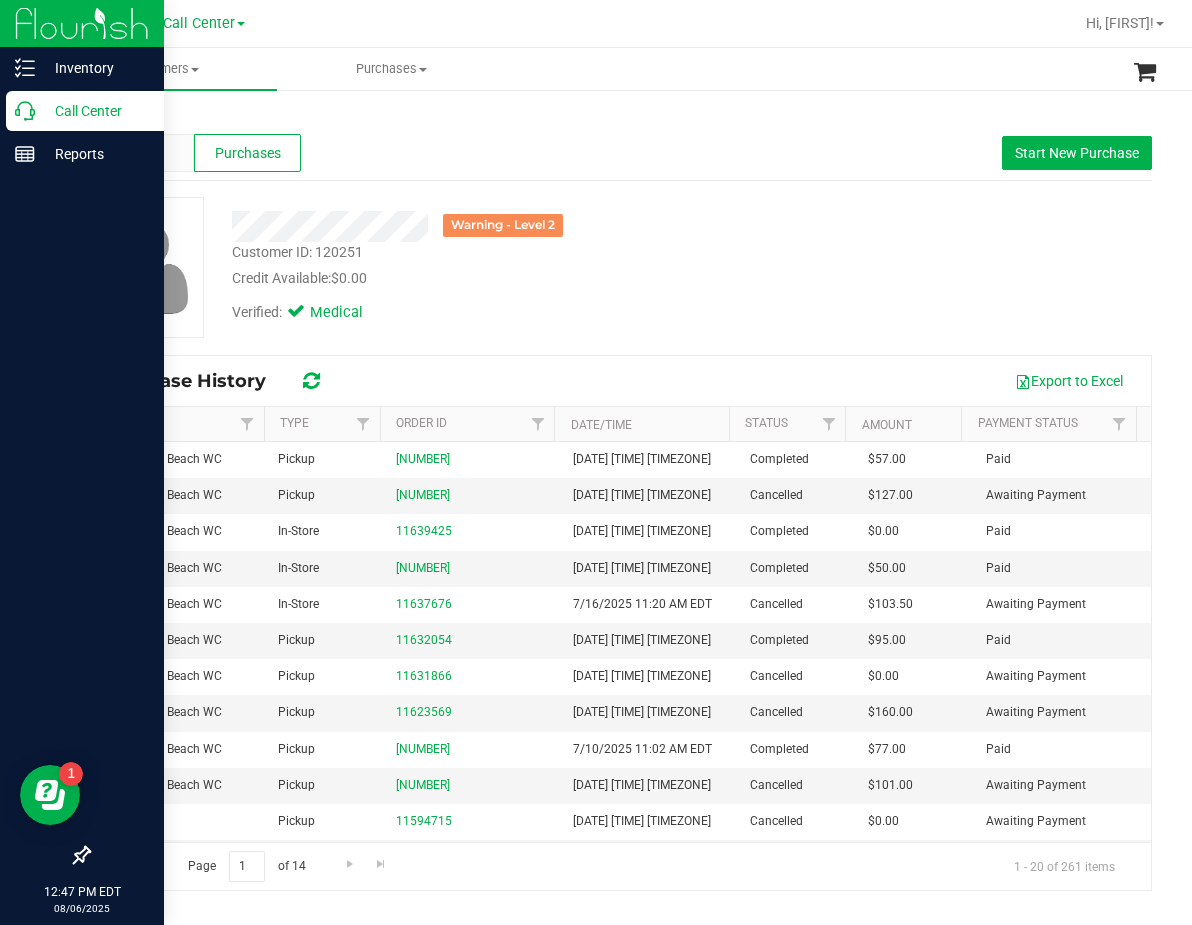 click on "Call Center" at bounding box center [95, 111] 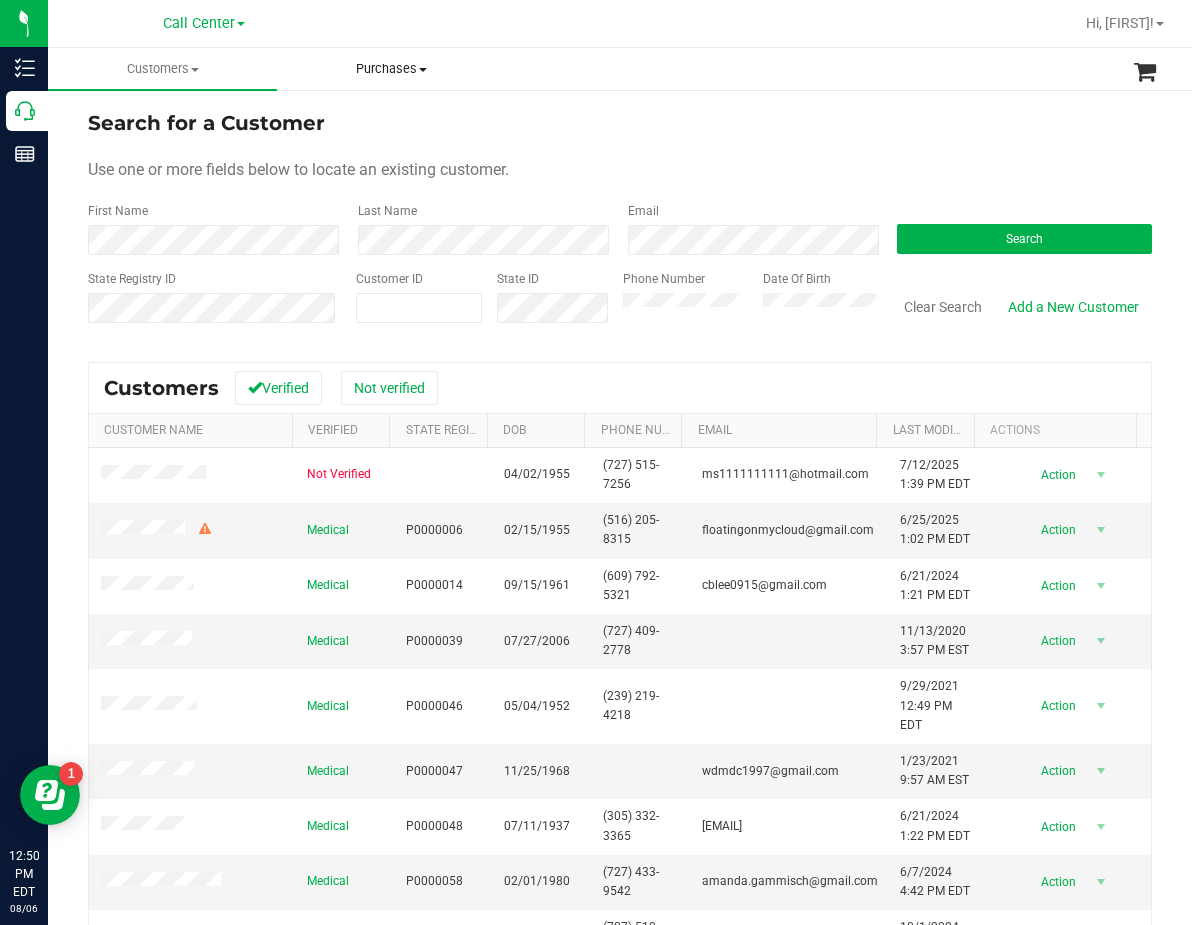click on "Purchases" at bounding box center (391, 69) 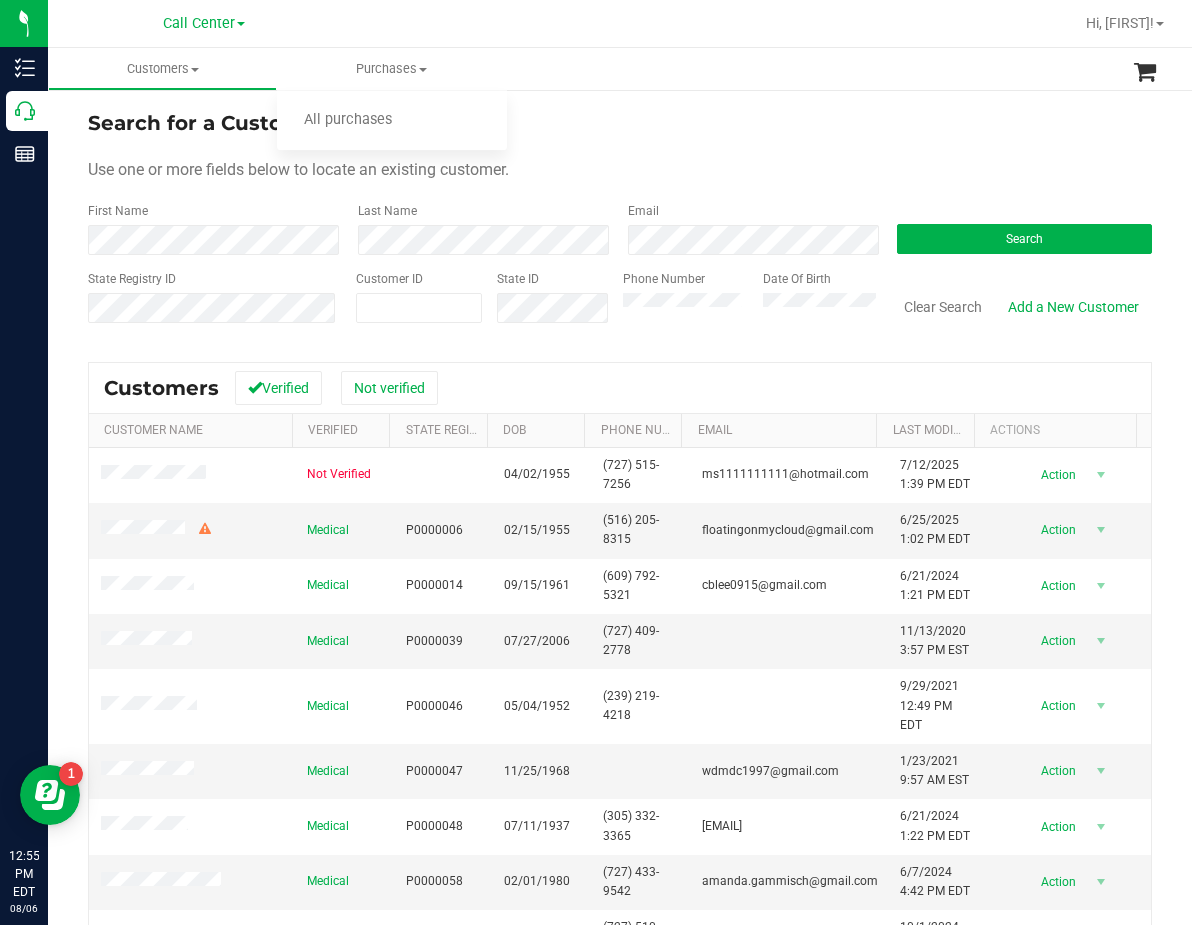 click on "State ID" at bounding box center [545, 305] 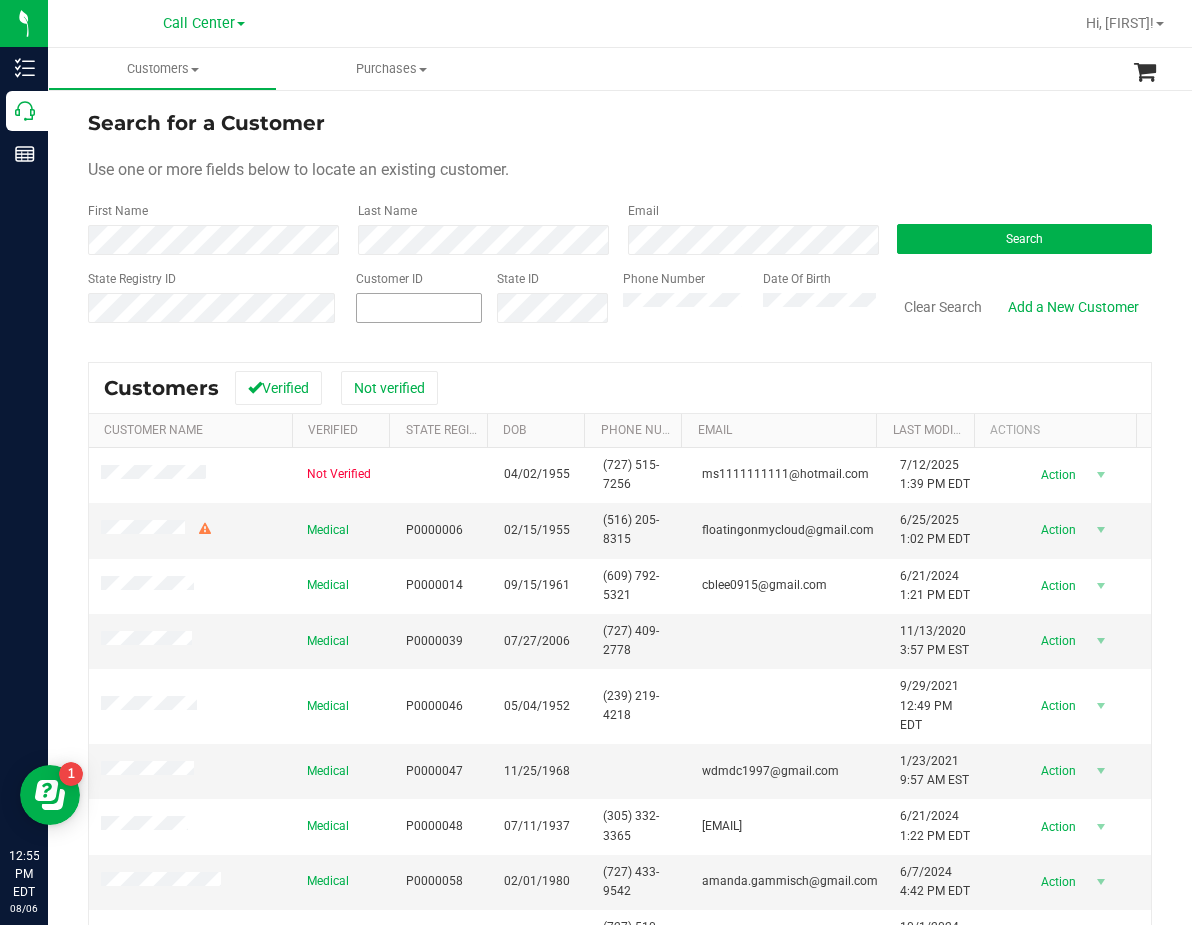 click at bounding box center [419, 308] 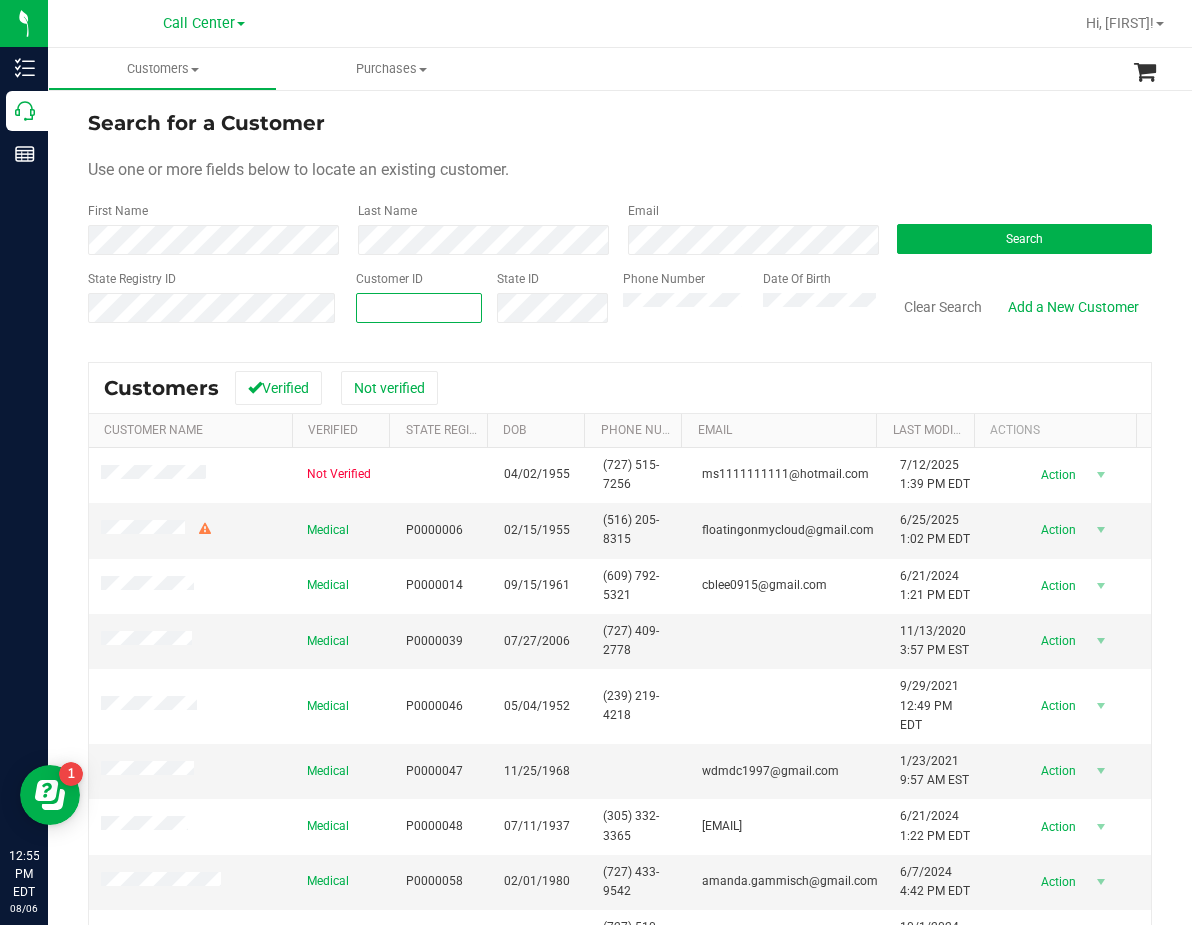paste on "1604765" 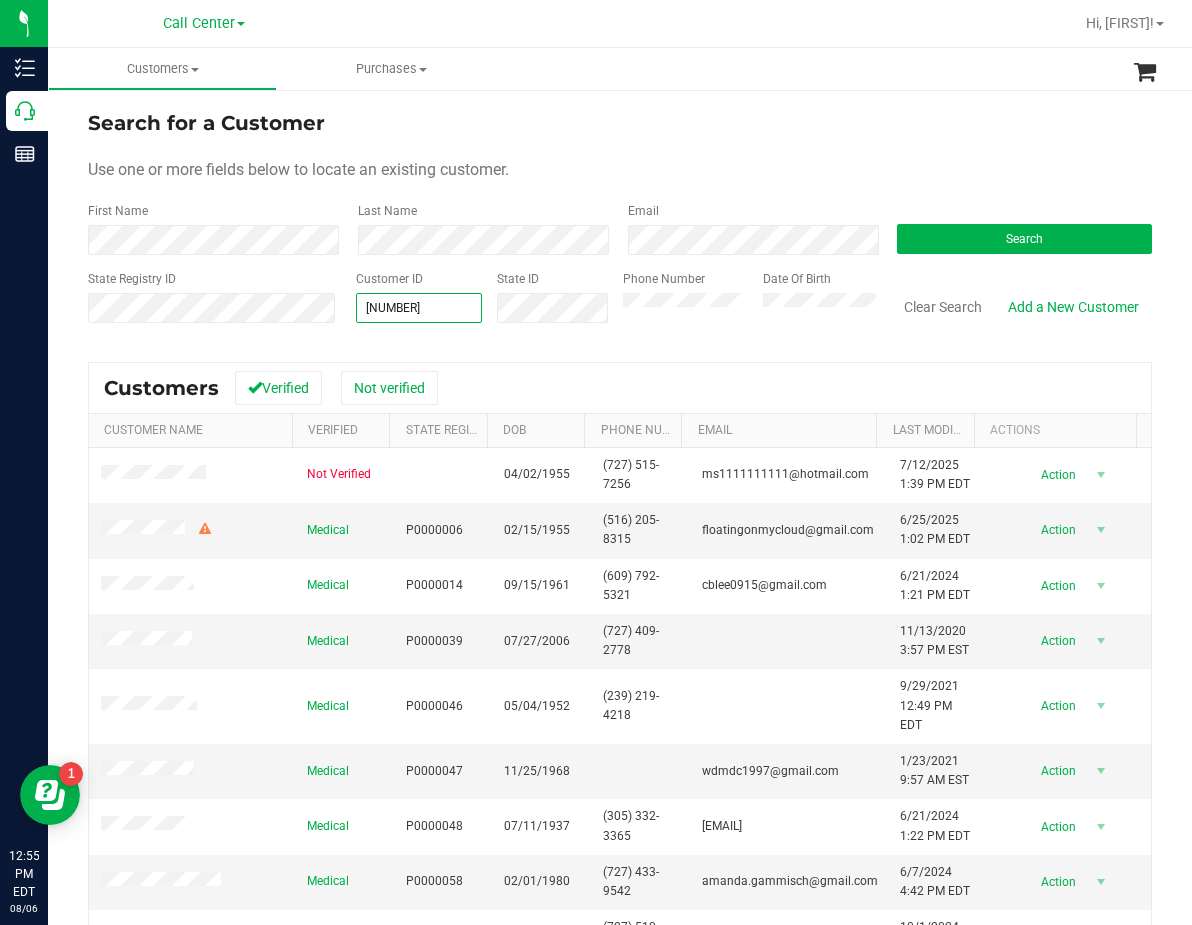 type on "1604765" 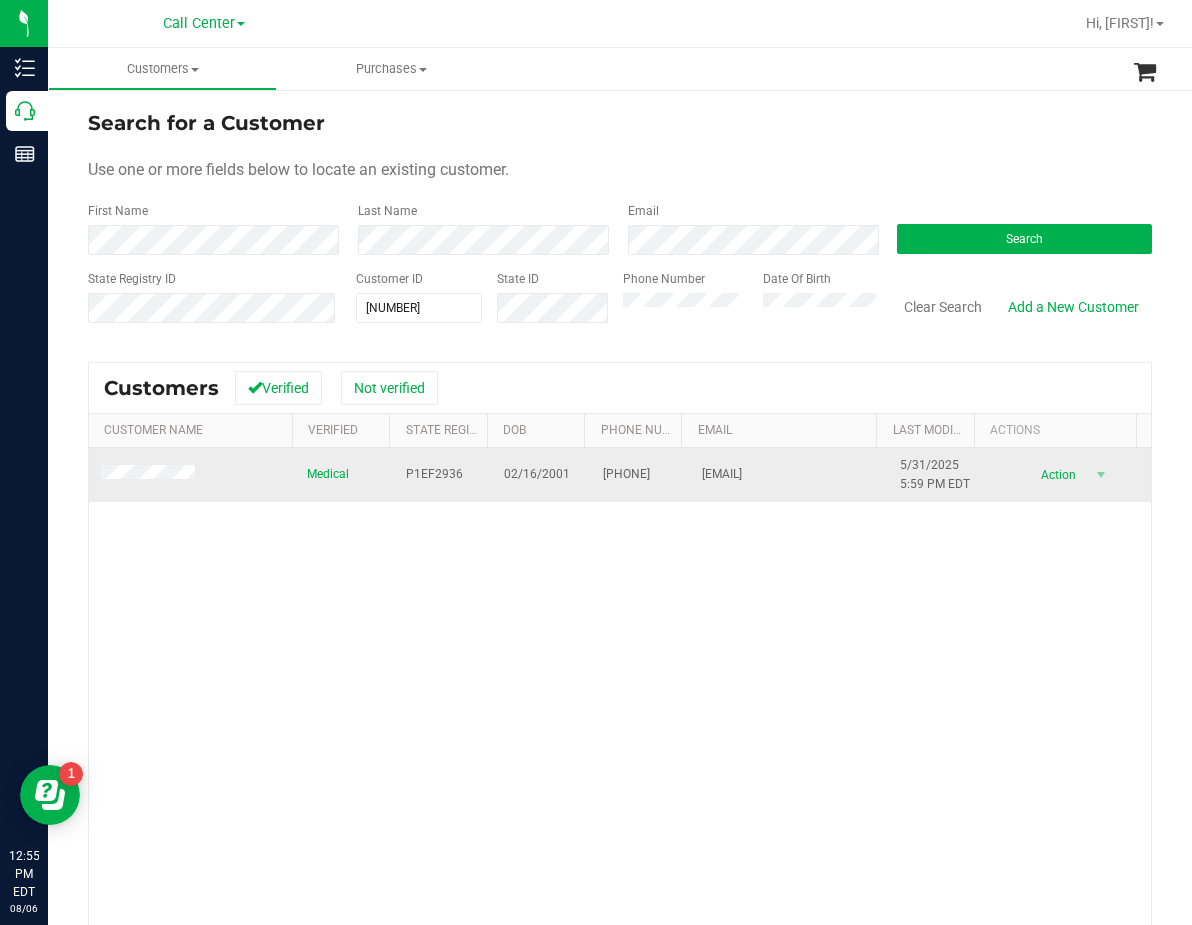 click on "P1EF2936" at bounding box center (434, 474) 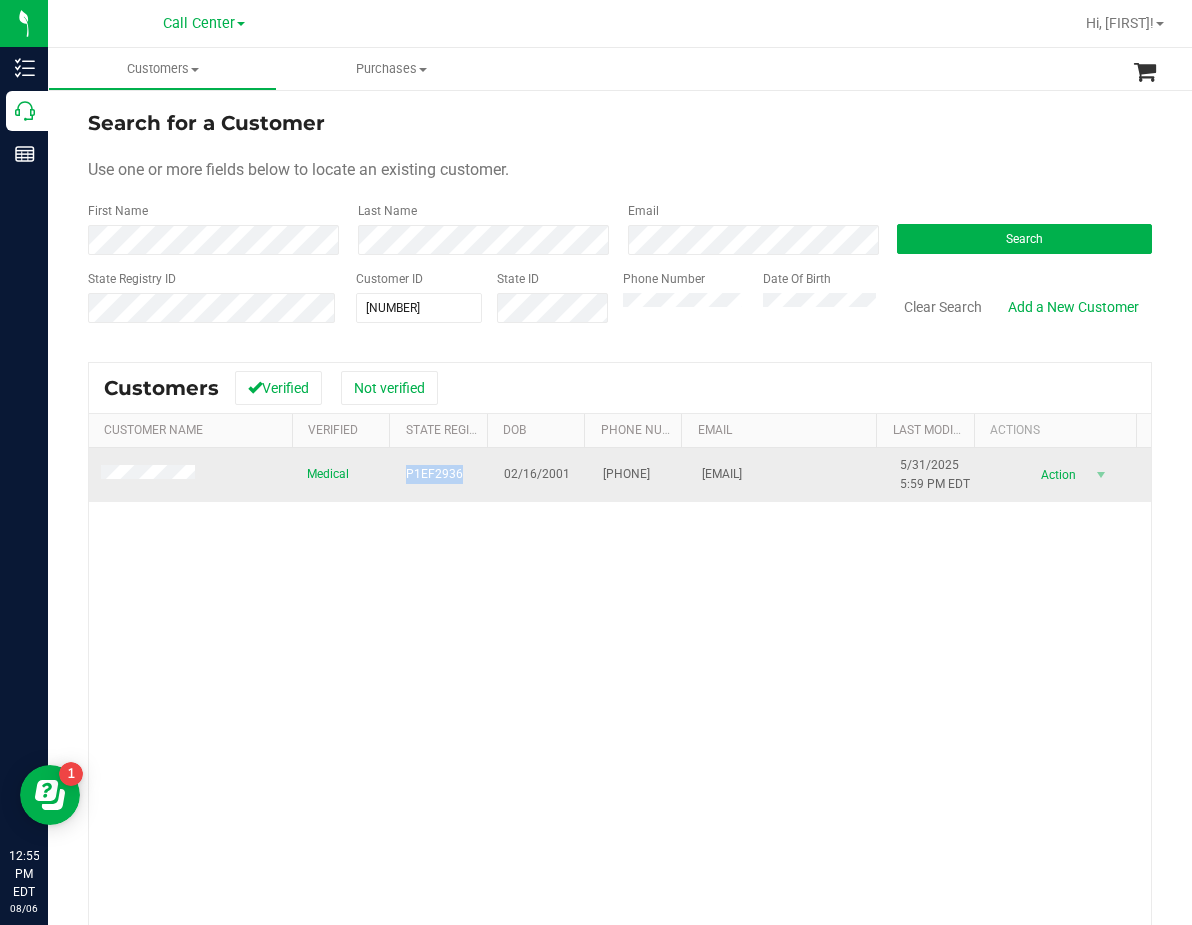 click on "P1EF2936" at bounding box center [434, 474] 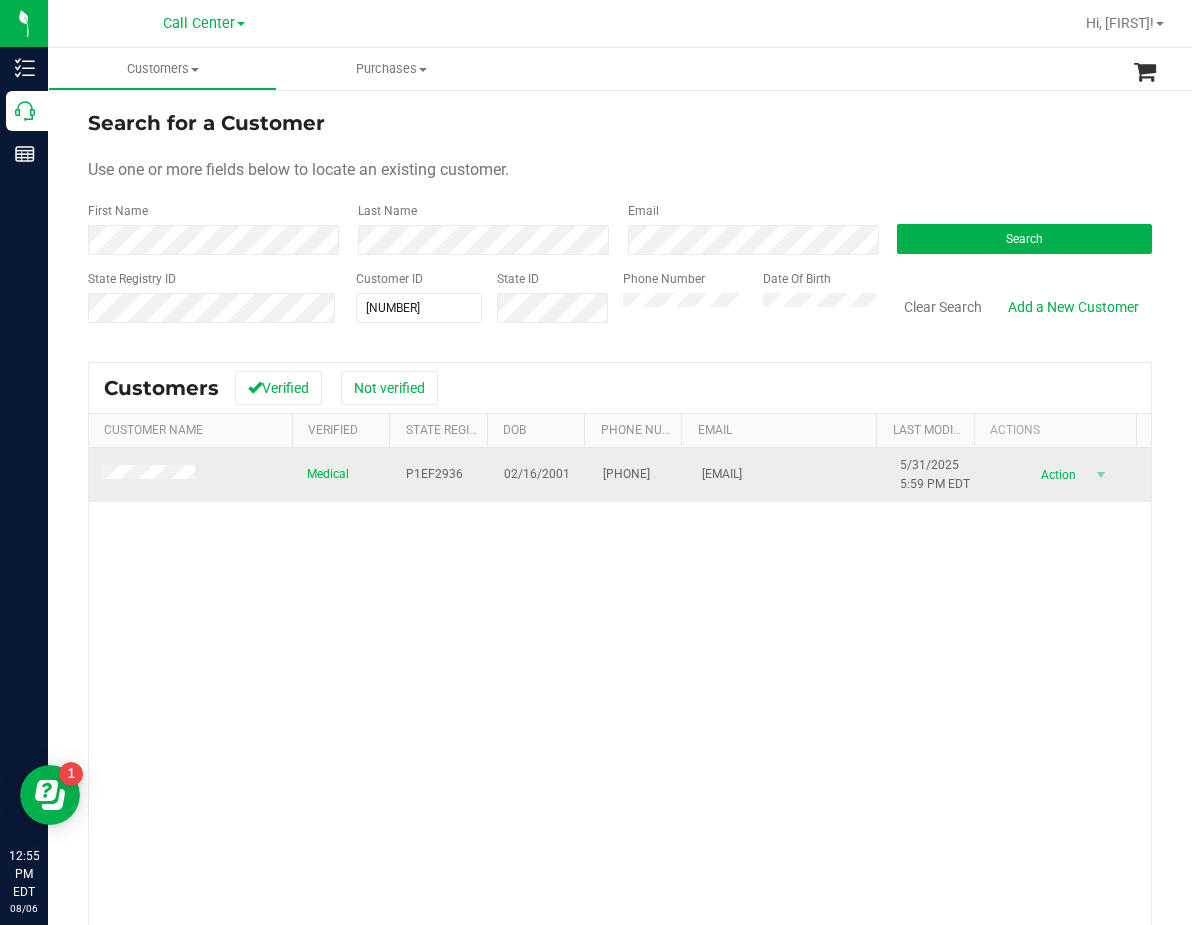 click on "02/16/2001" at bounding box center [537, 474] 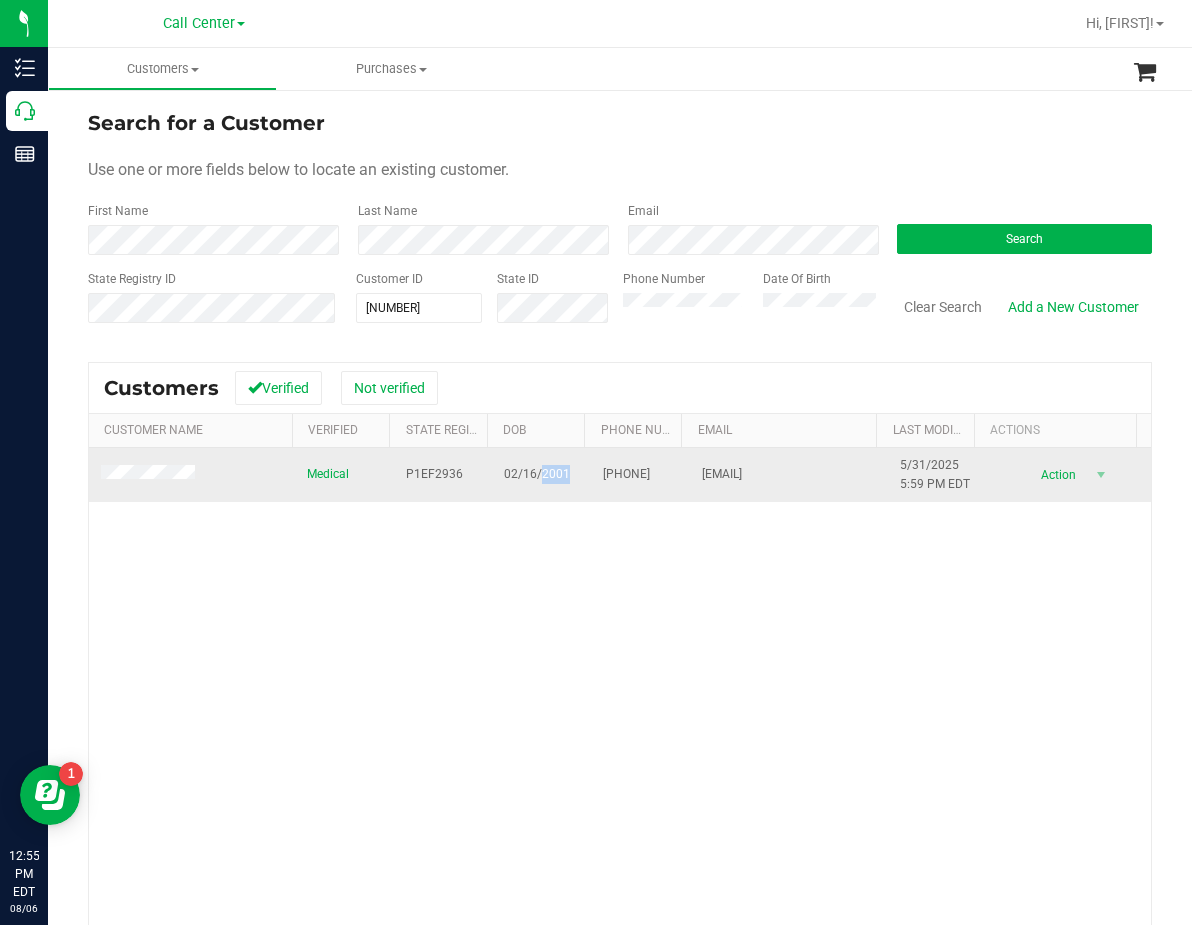 click on "02/16/2001" at bounding box center [537, 474] 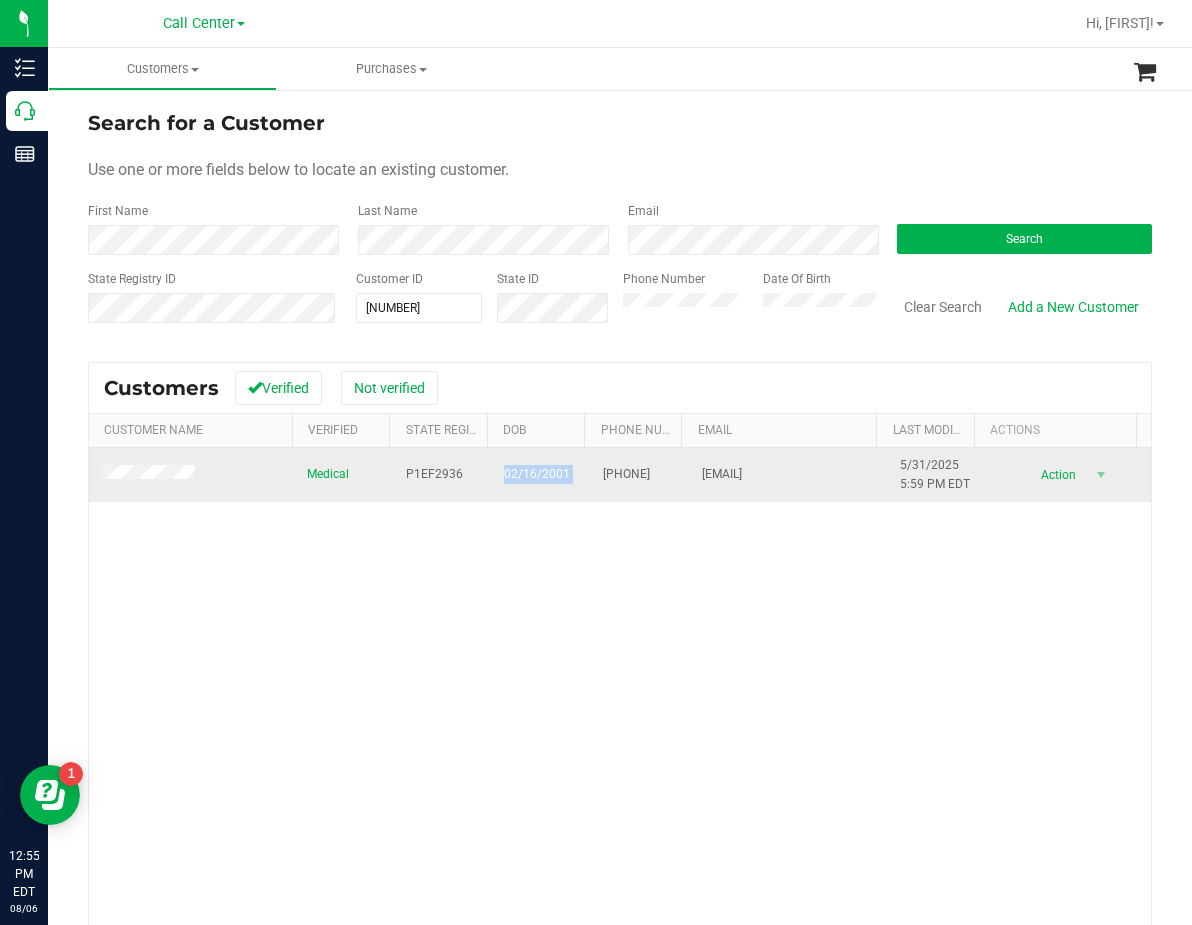 click on "02/16/2001" at bounding box center (537, 474) 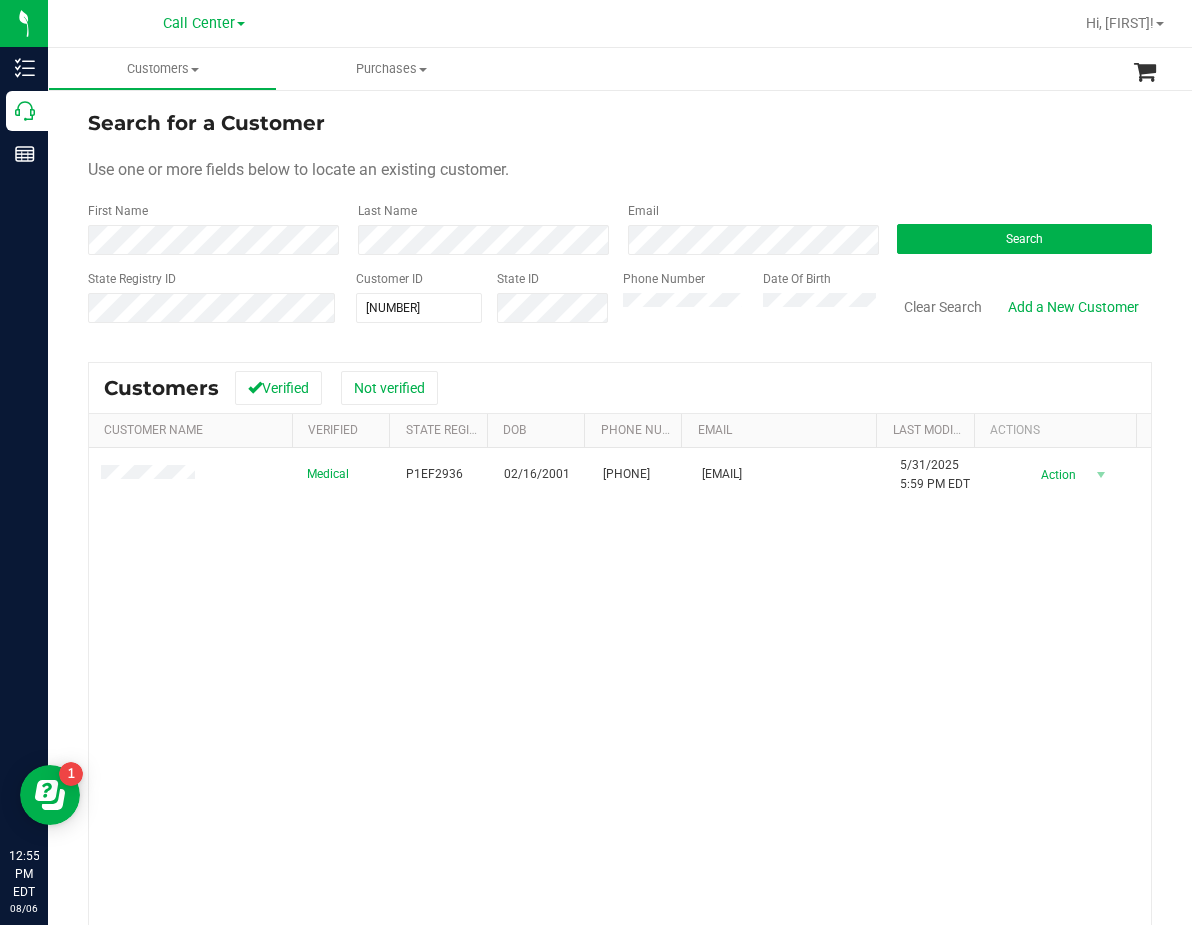 click on "Medical P1EF2936 02/16/2001 (863) 393-6643 tcampos2001@gmail.com 5/31/2025 5:59 PM EDT
Delete Profile
Action Action Create new purchase View profile View purchases" at bounding box center [620, 739] 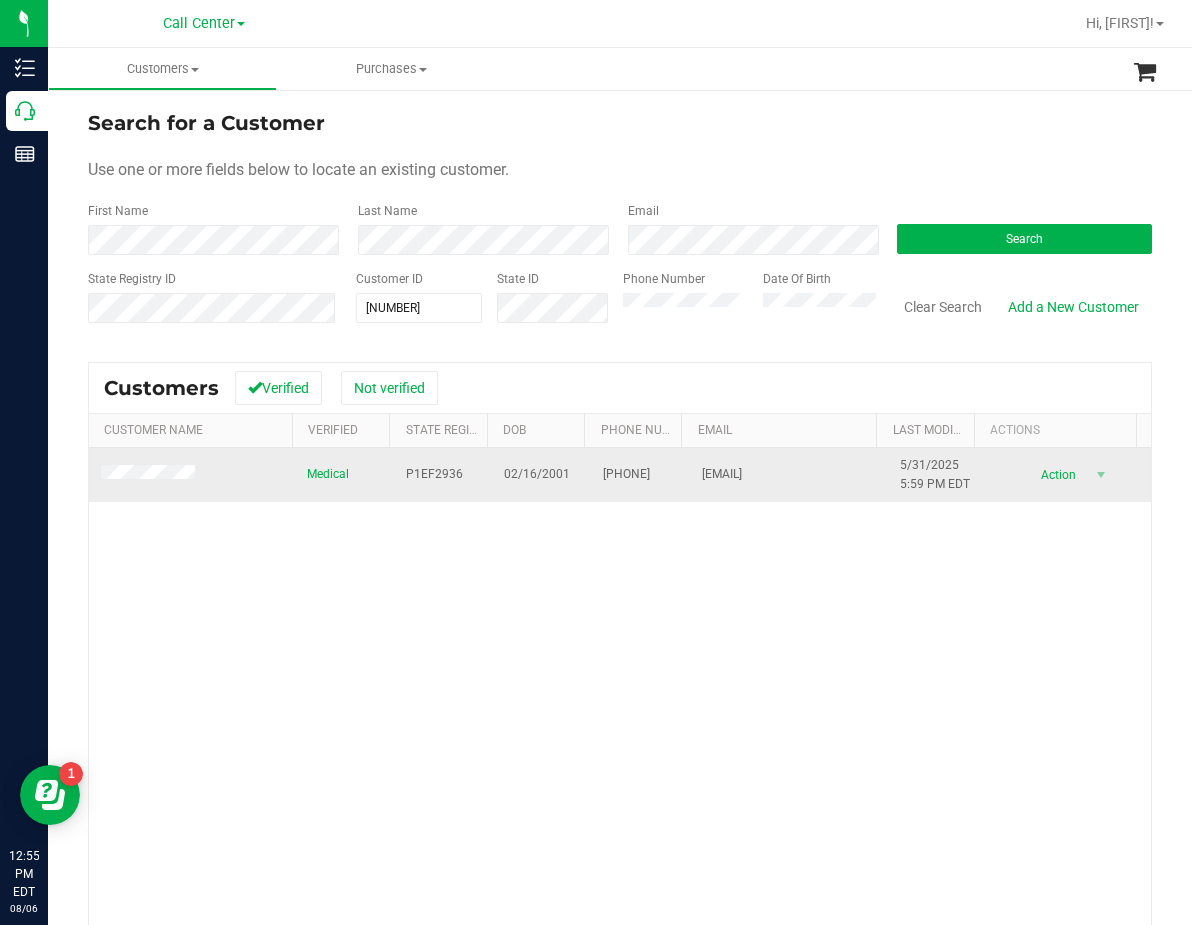 click on "(863) 393-6643" at bounding box center (626, 474) 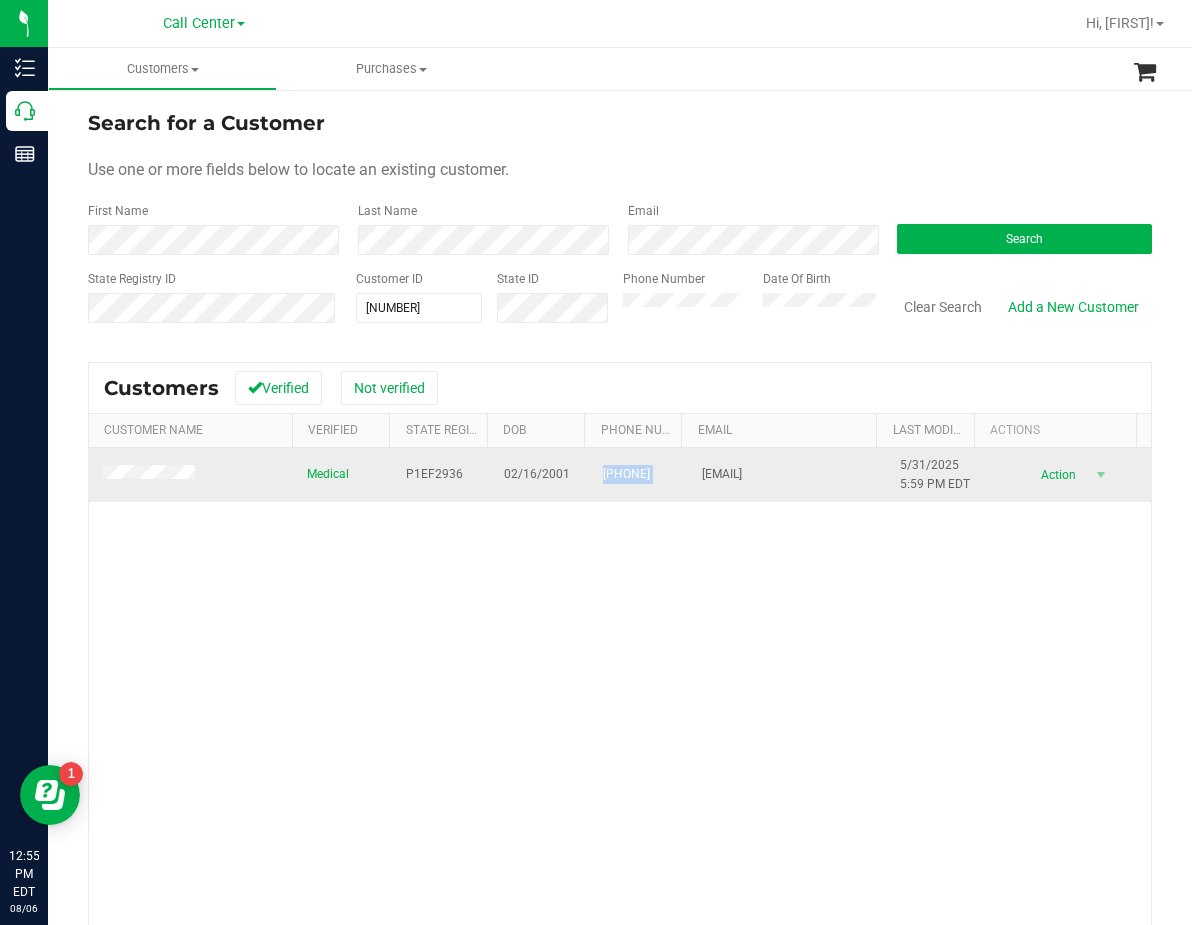 click on "(863) 393-6643" at bounding box center (626, 474) 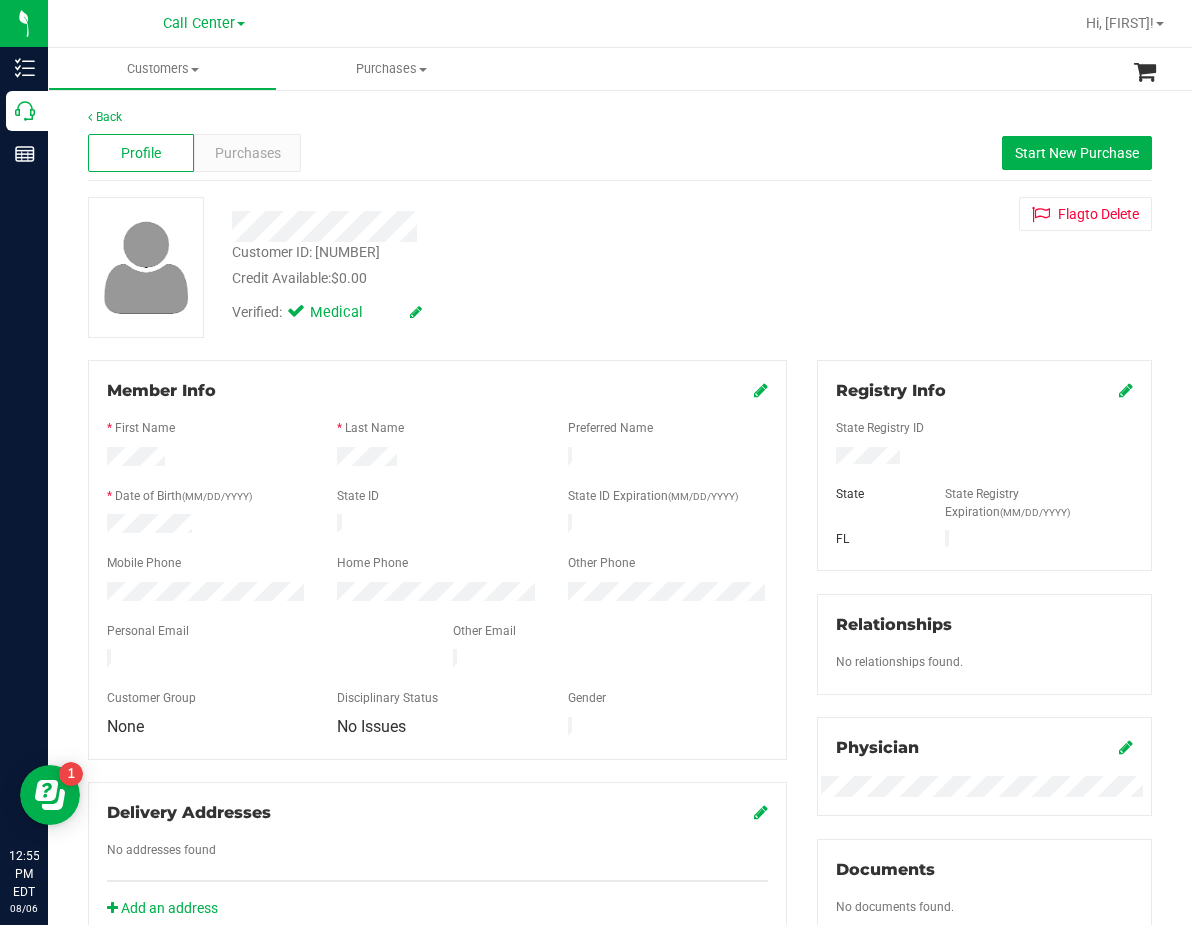 drag, startPoint x: 709, startPoint y: 266, endPoint x: 690, endPoint y: 266, distance: 19 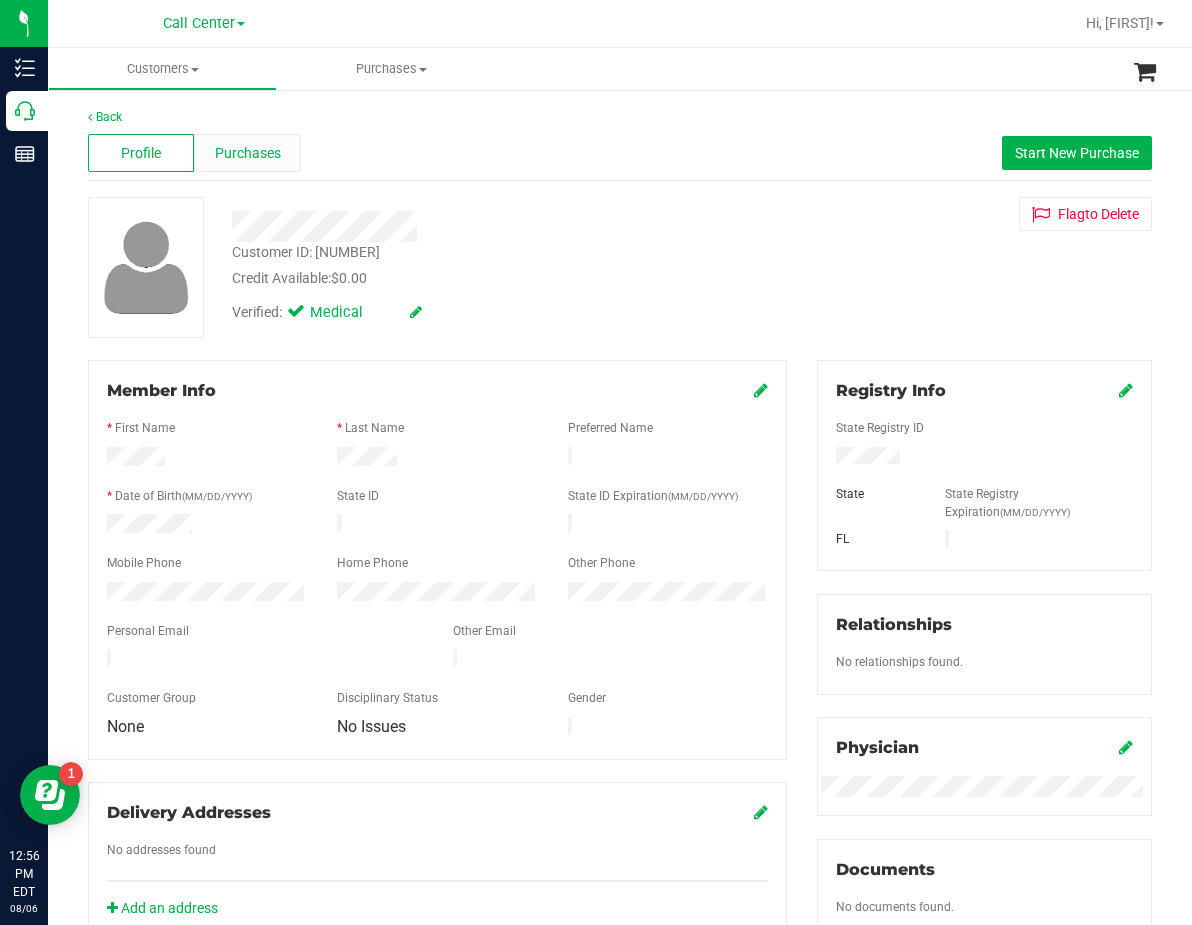 click on "Purchases" at bounding box center [247, 153] 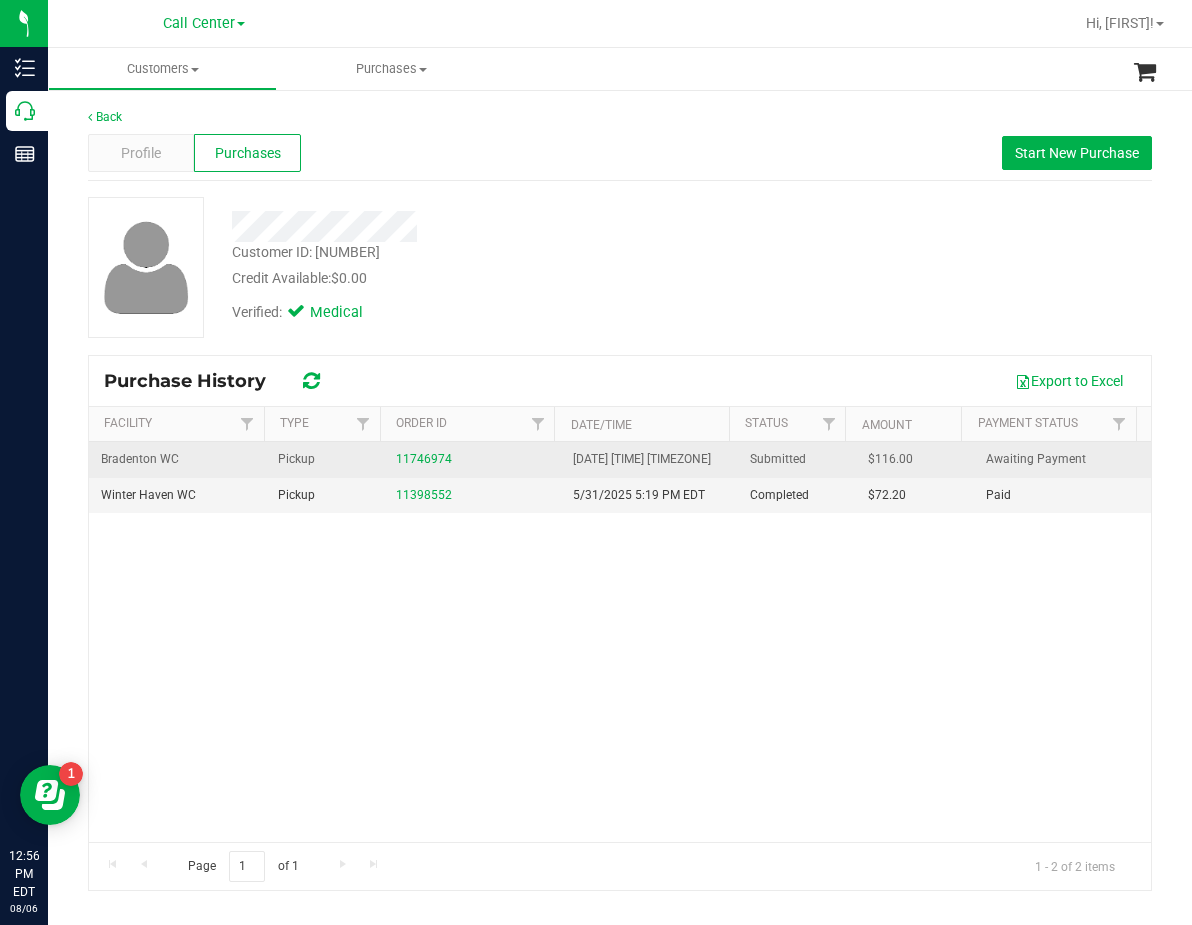 click on "11746974" at bounding box center (472, 460) 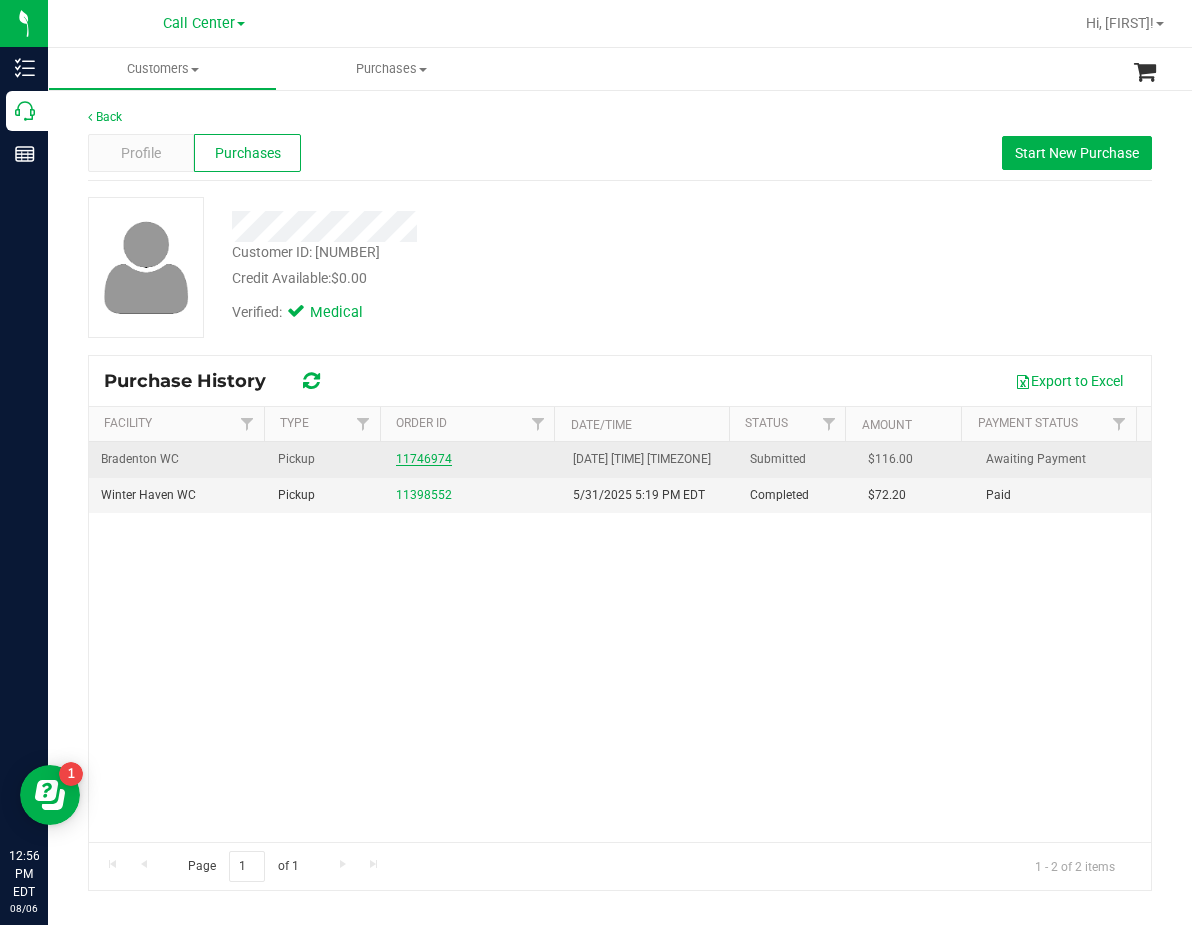 click on "11746974" at bounding box center (424, 459) 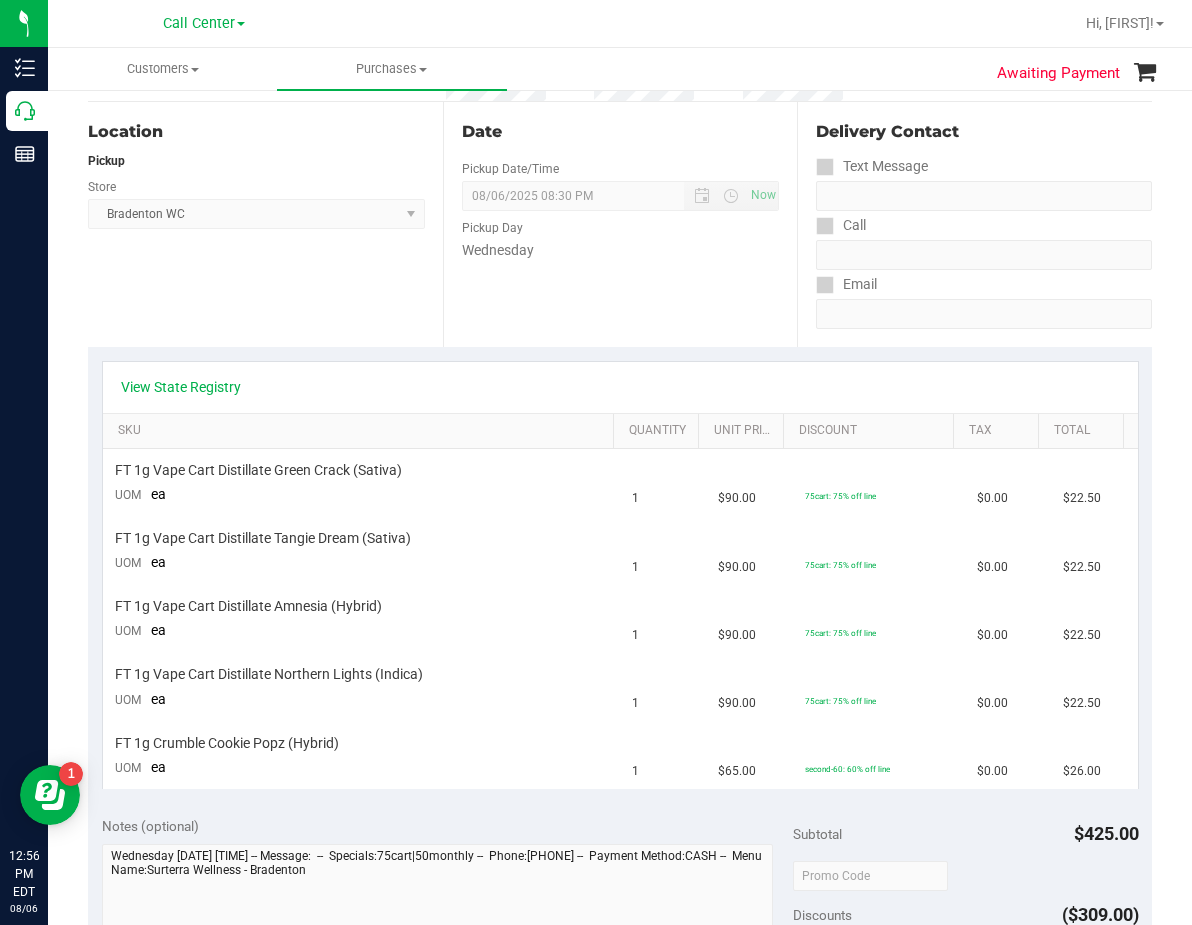 scroll, scrollTop: 200, scrollLeft: 0, axis: vertical 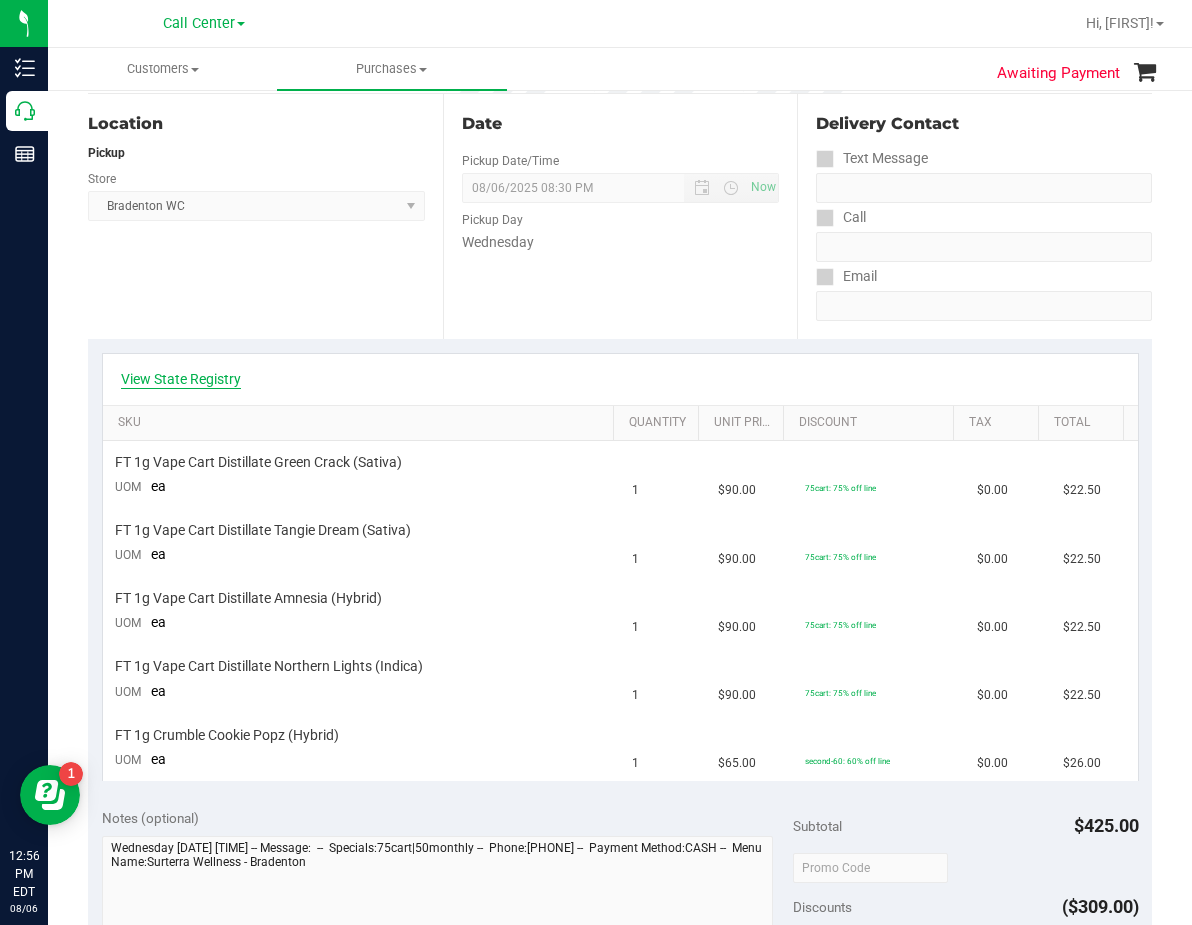 click on "View State Registry" at bounding box center (181, 379) 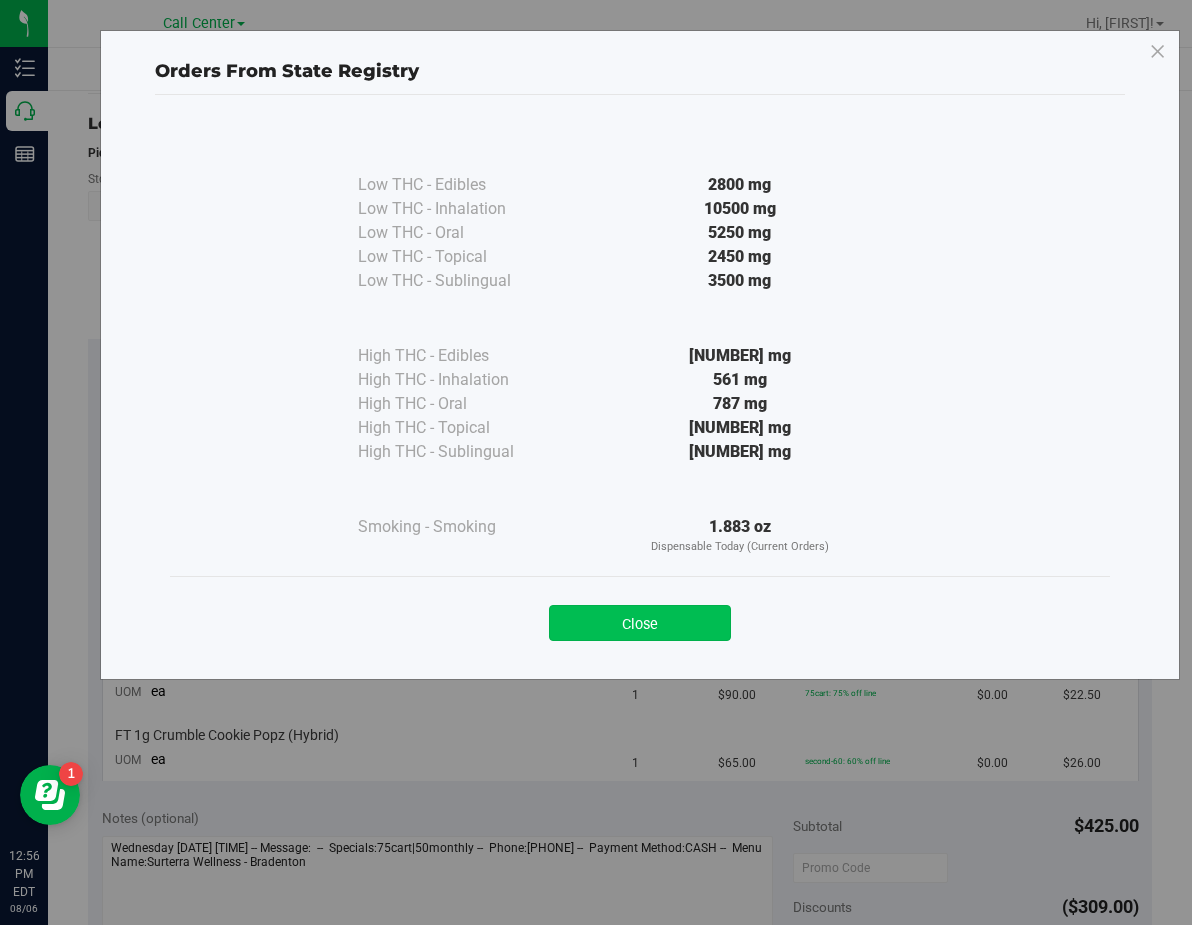 click on "Close" at bounding box center (640, 623) 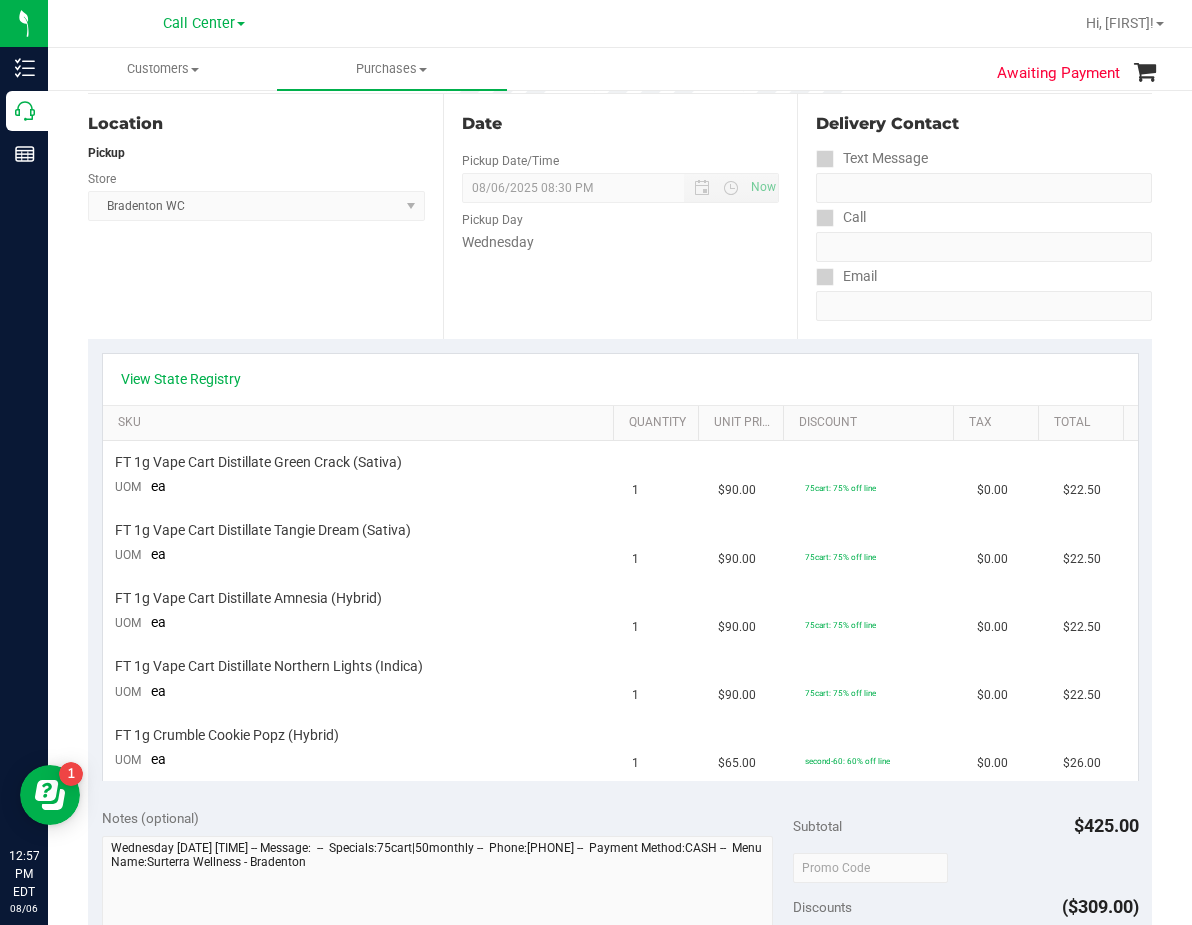 click on "View State Registry
SKU Quantity Unit Price Discount Tax Total
FT 1g Vape Cart Distillate Green Crack (Sativa)
UOM
ea
1
$90.00
75cart:
75%
off
line
$0.00
$22.50
FT 1g Vape Cart Distillate Tangie Dream (Sativa)
UOM
ea
1
$90.00
75cart:
75%
off
line" at bounding box center (620, 567) 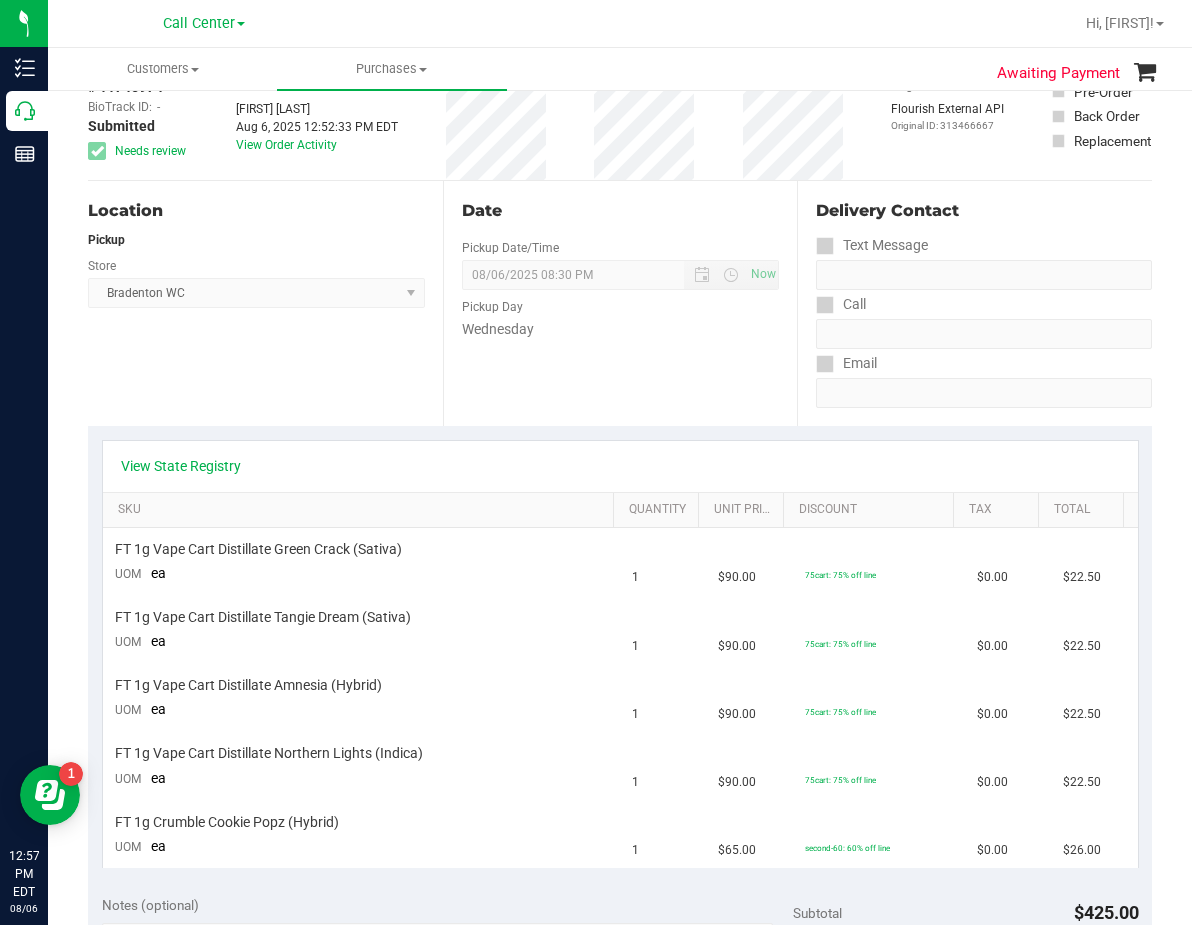 scroll, scrollTop: 0, scrollLeft: 0, axis: both 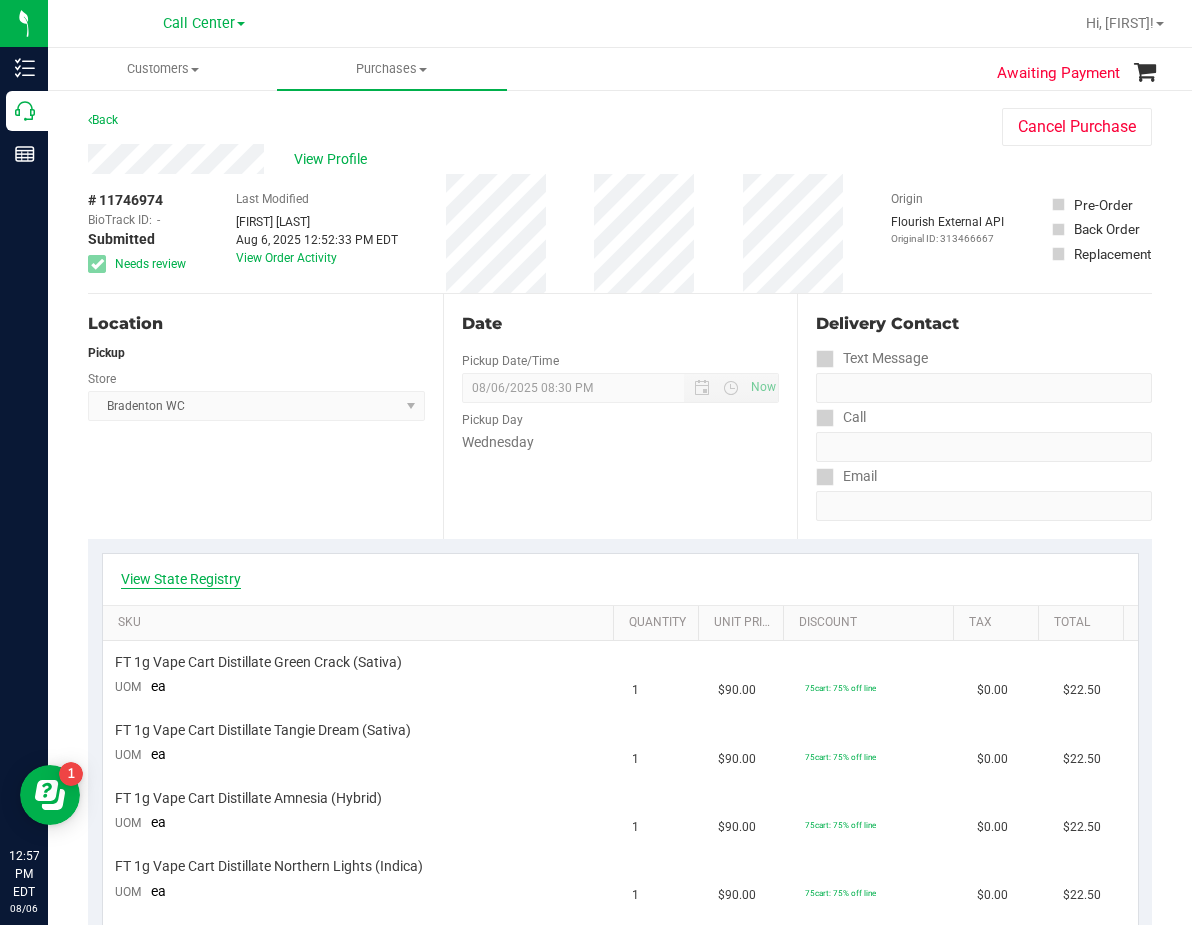 click on "View State Registry" at bounding box center [181, 579] 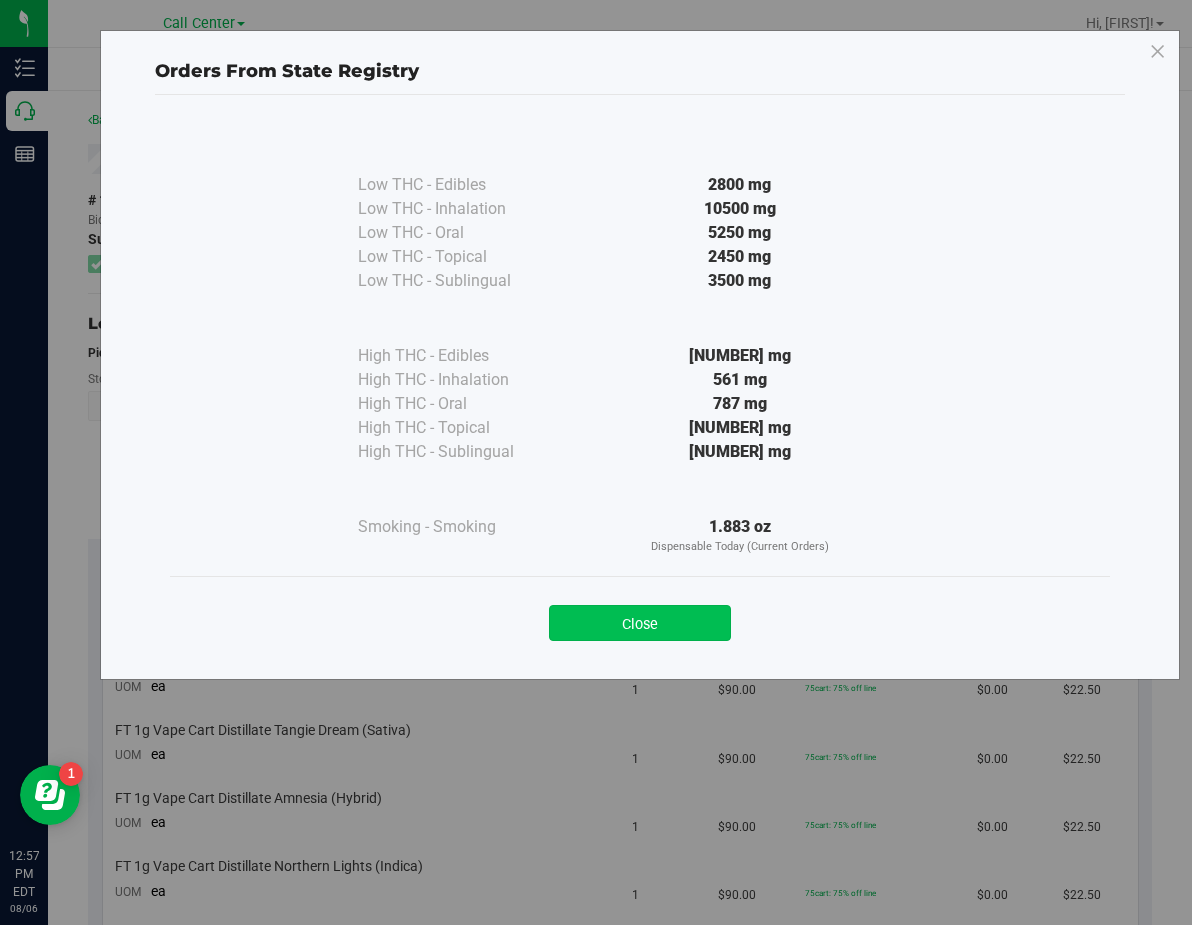 click on "Close" at bounding box center [640, 623] 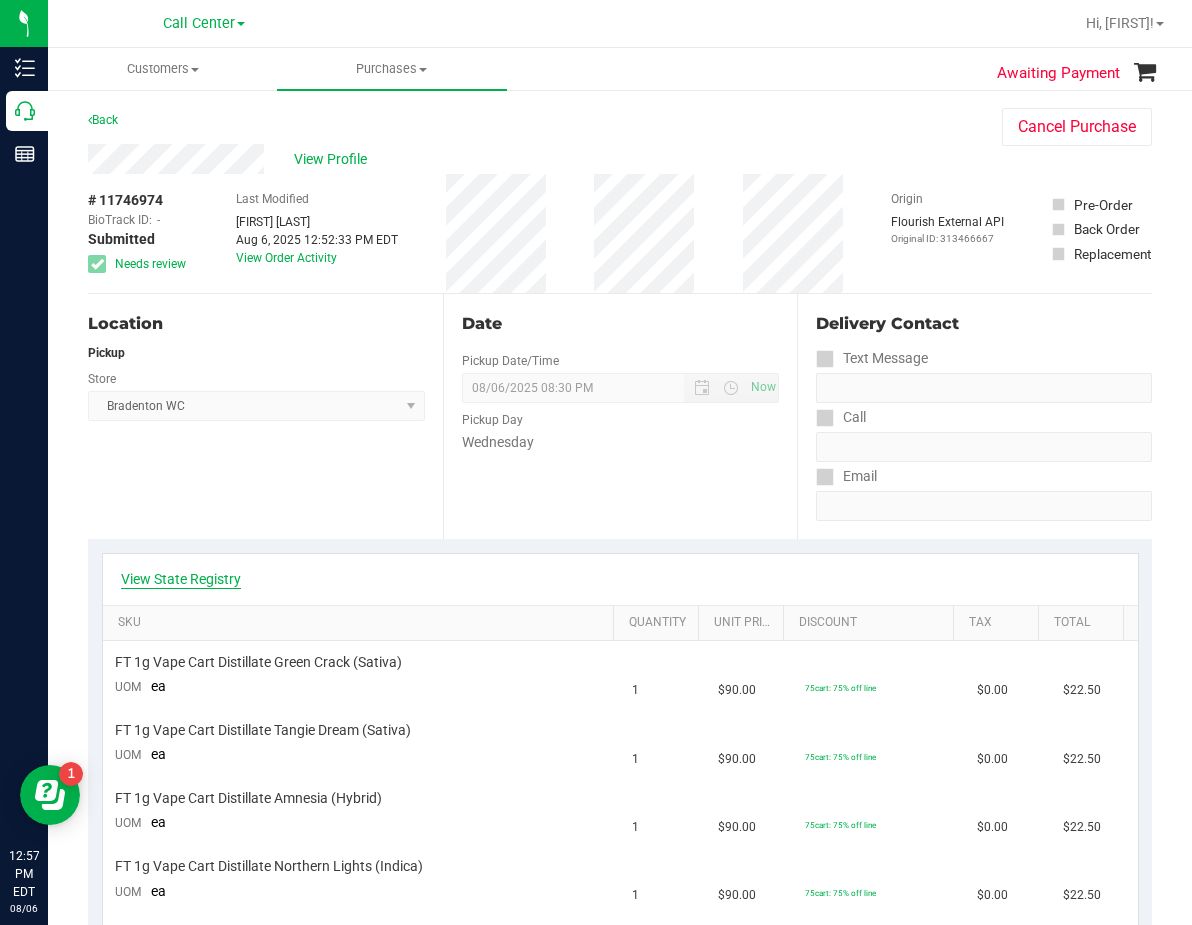 click on "View State Registry" at bounding box center [181, 579] 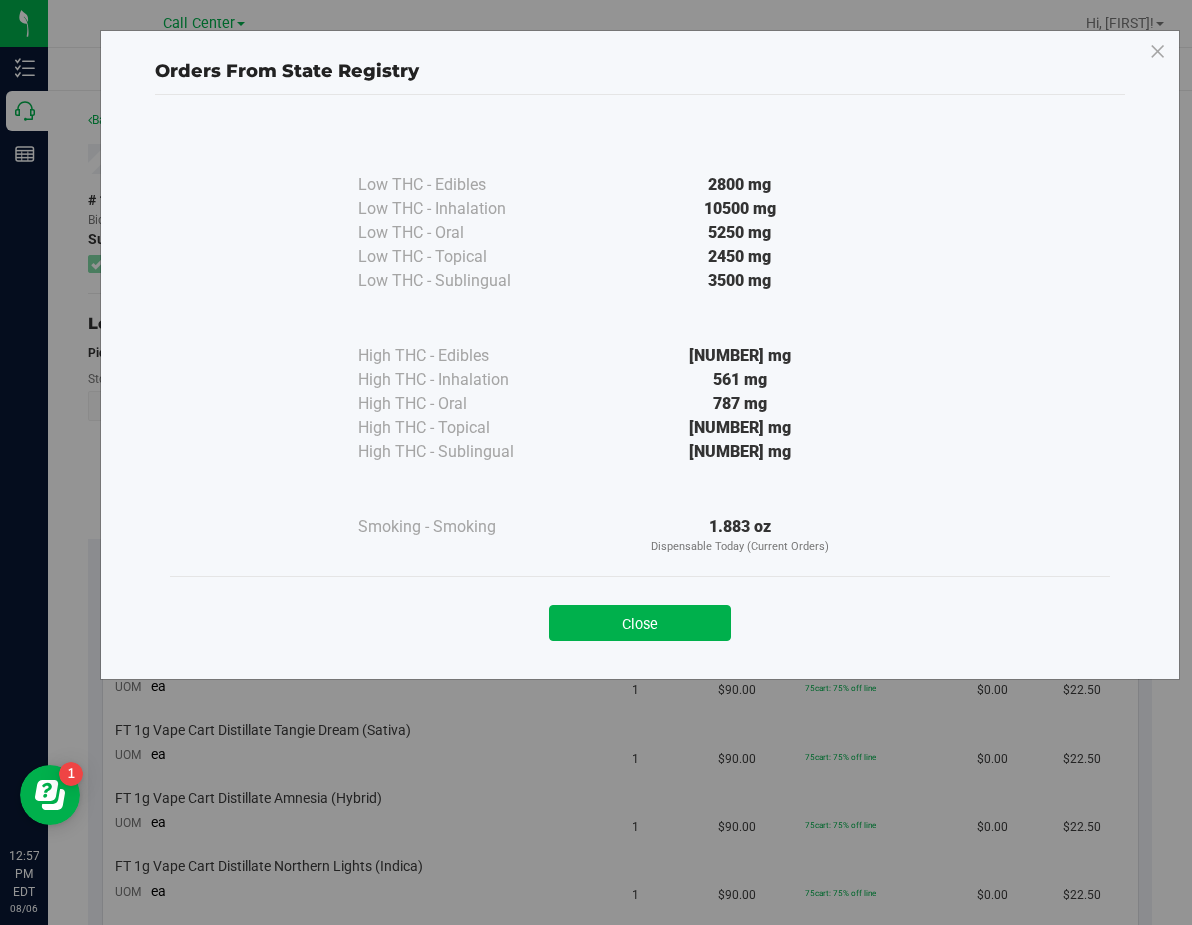 click on "Close" at bounding box center (640, 617) 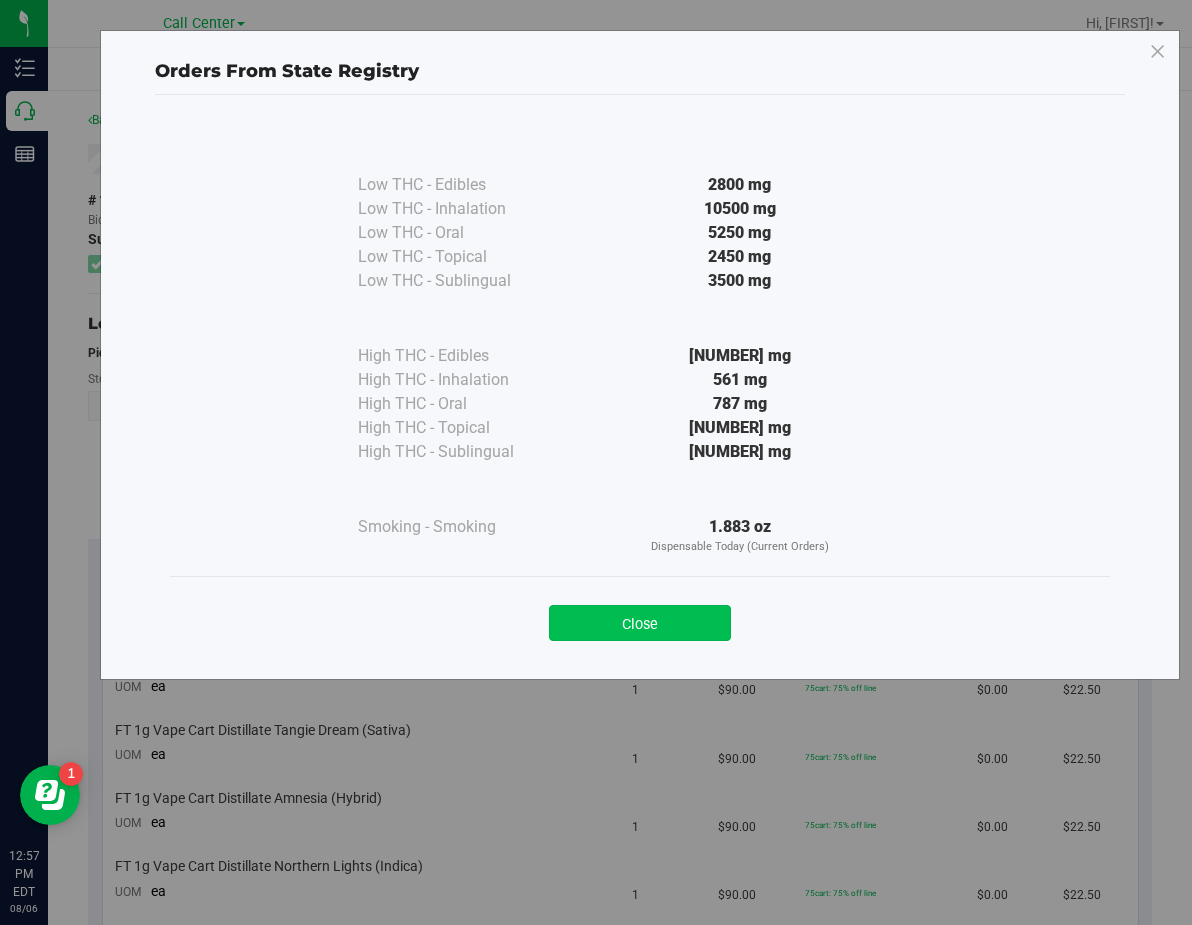 click on "Close" at bounding box center (640, 623) 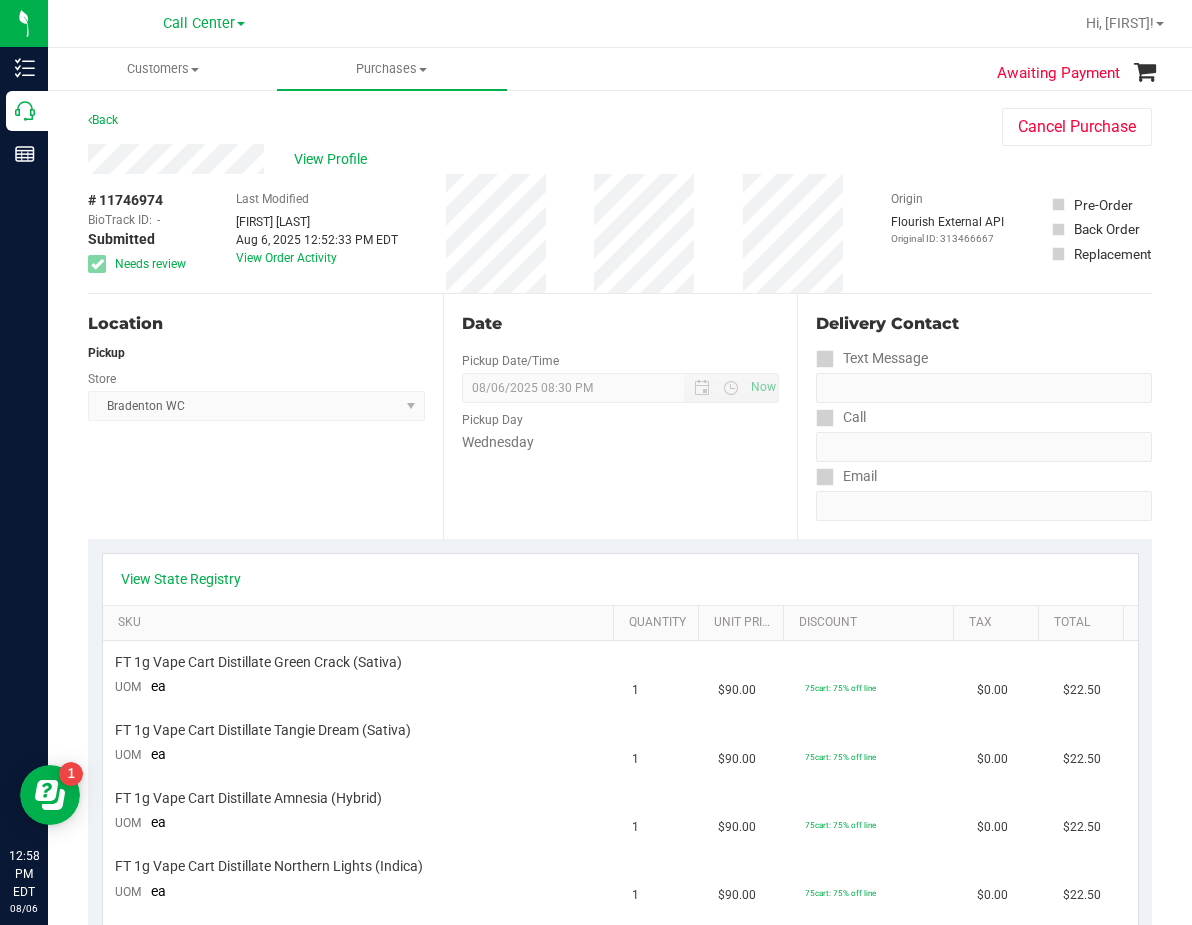 click on "Delivery Contact
Text Message
Call
Email" at bounding box center (974, 416) 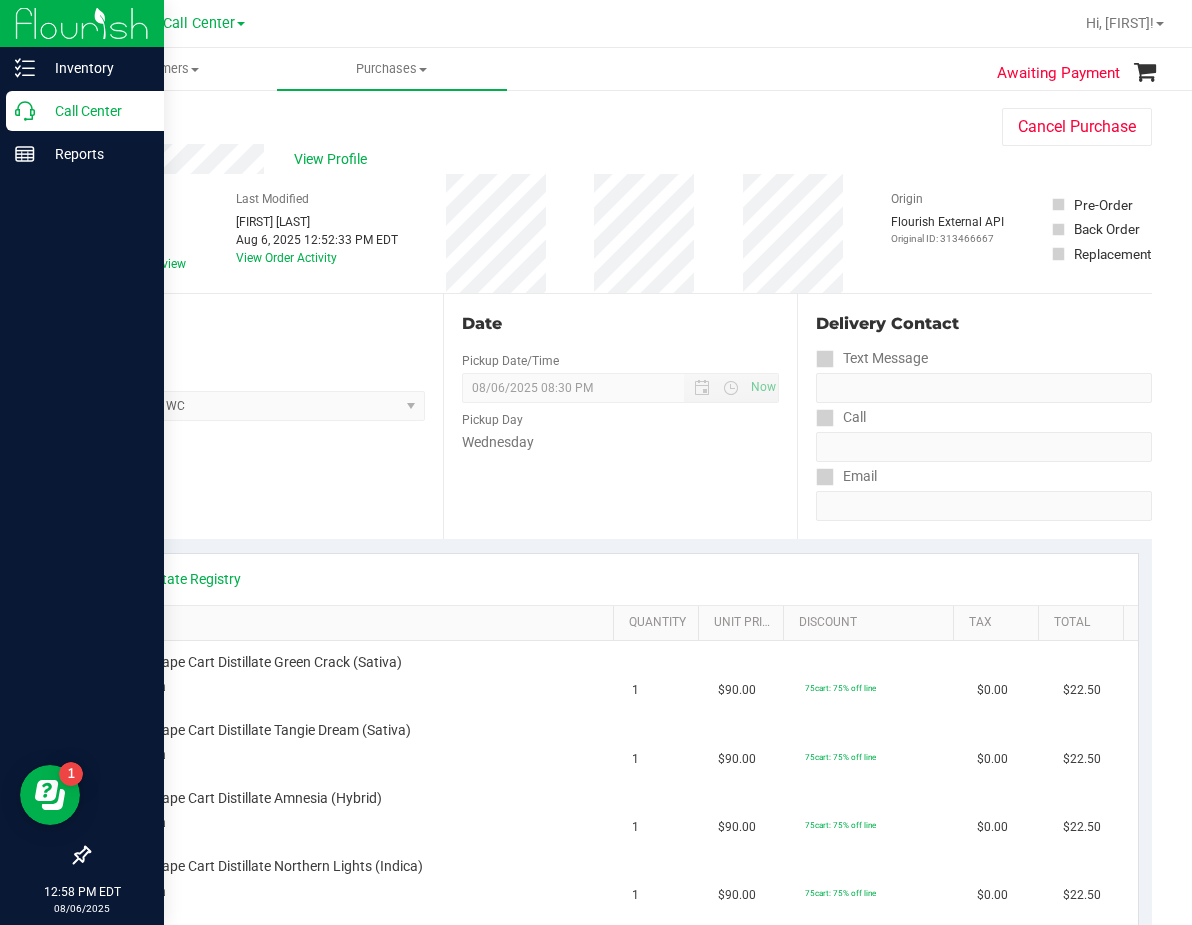 click 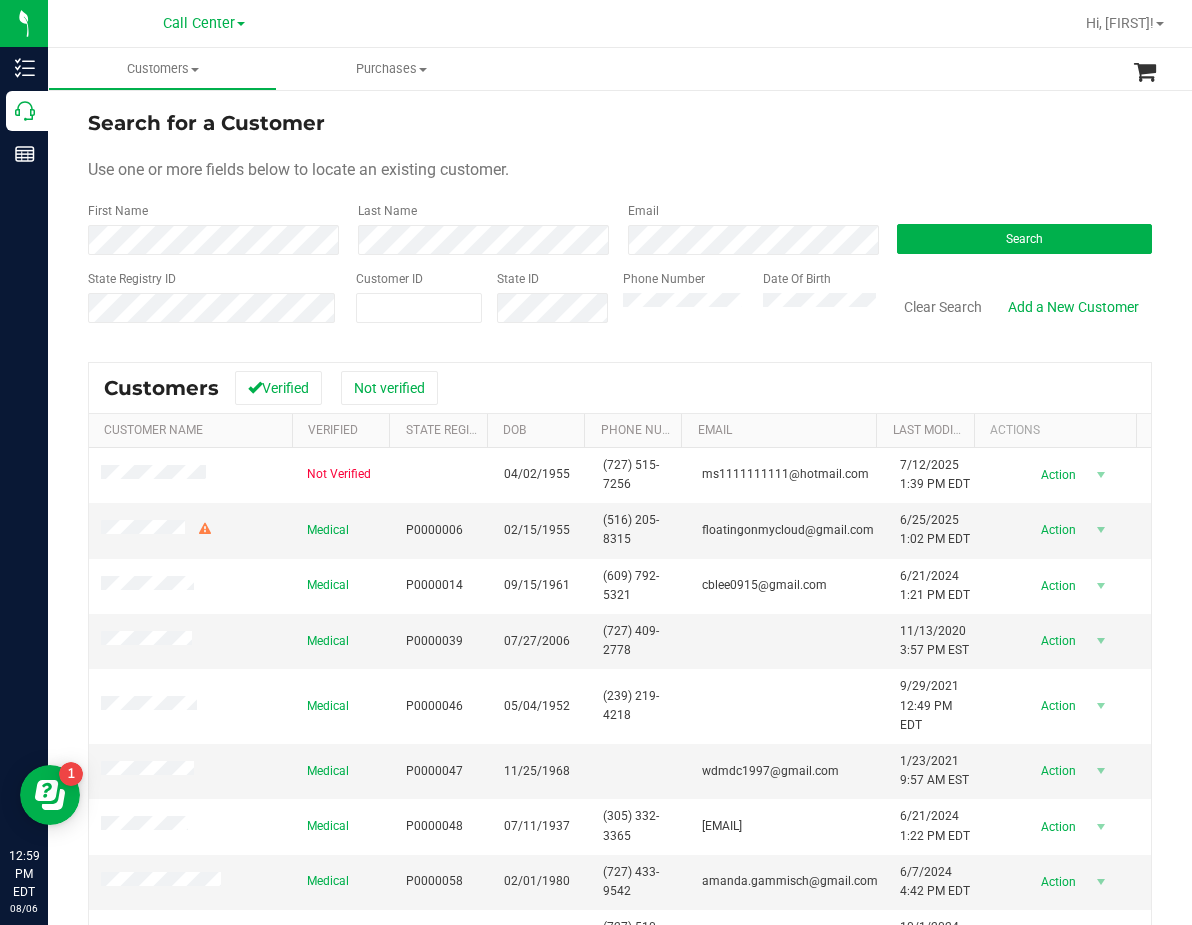 click on "Customers
All customers
Add a new customer
All physicians
Purchases
All purchases" at bounding box center (644, 69) 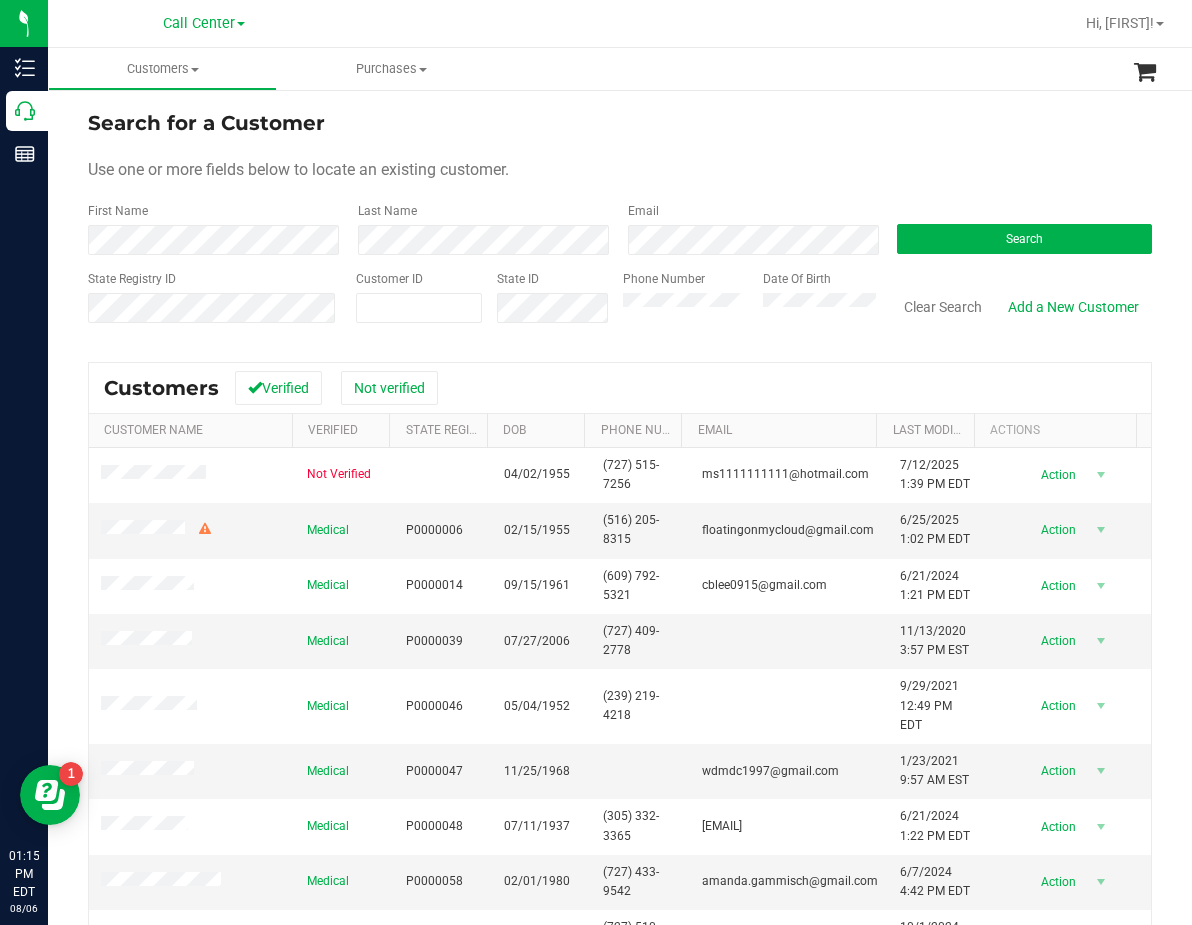 click on "Search for a Customer" at bounding box center [620, 123] 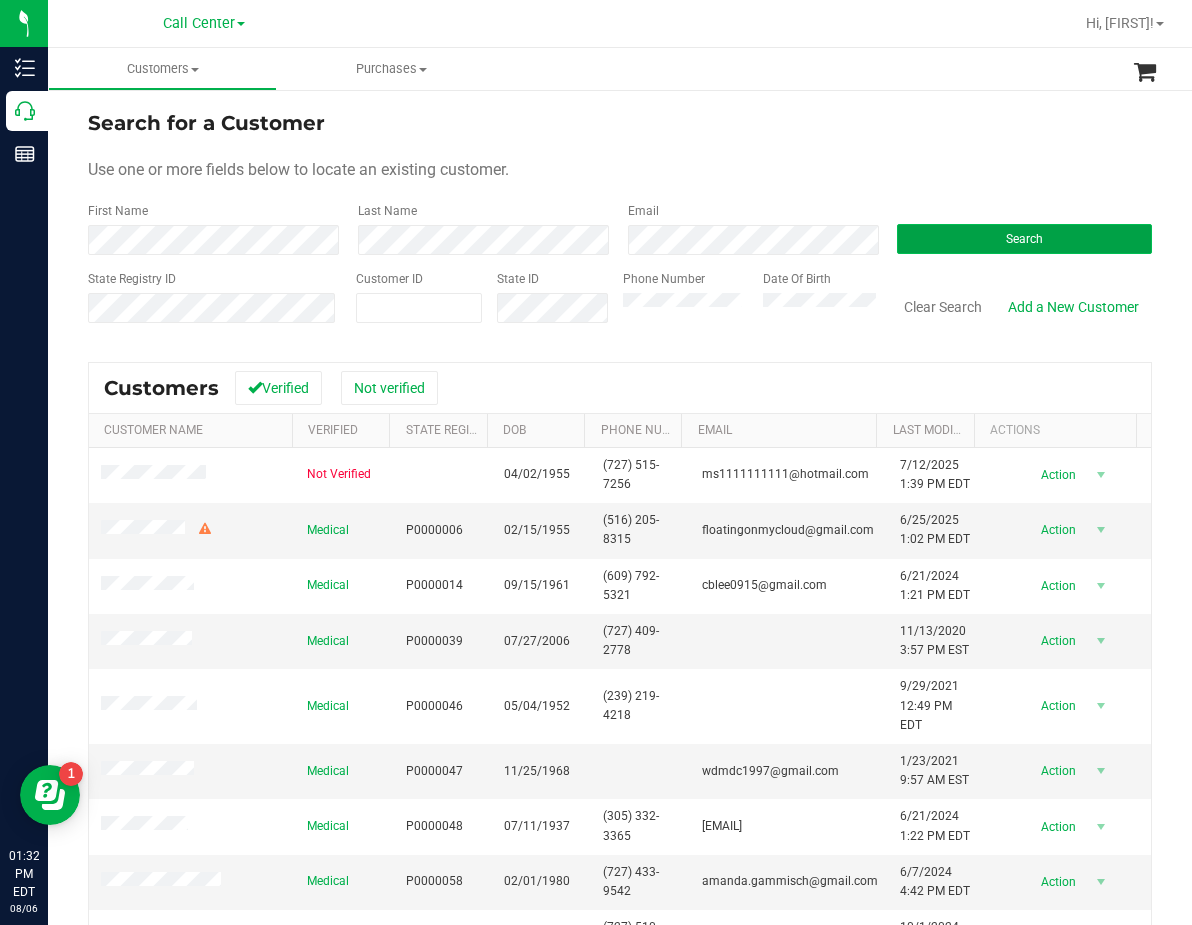 click on "Search" at bounding box center [1024, 239] 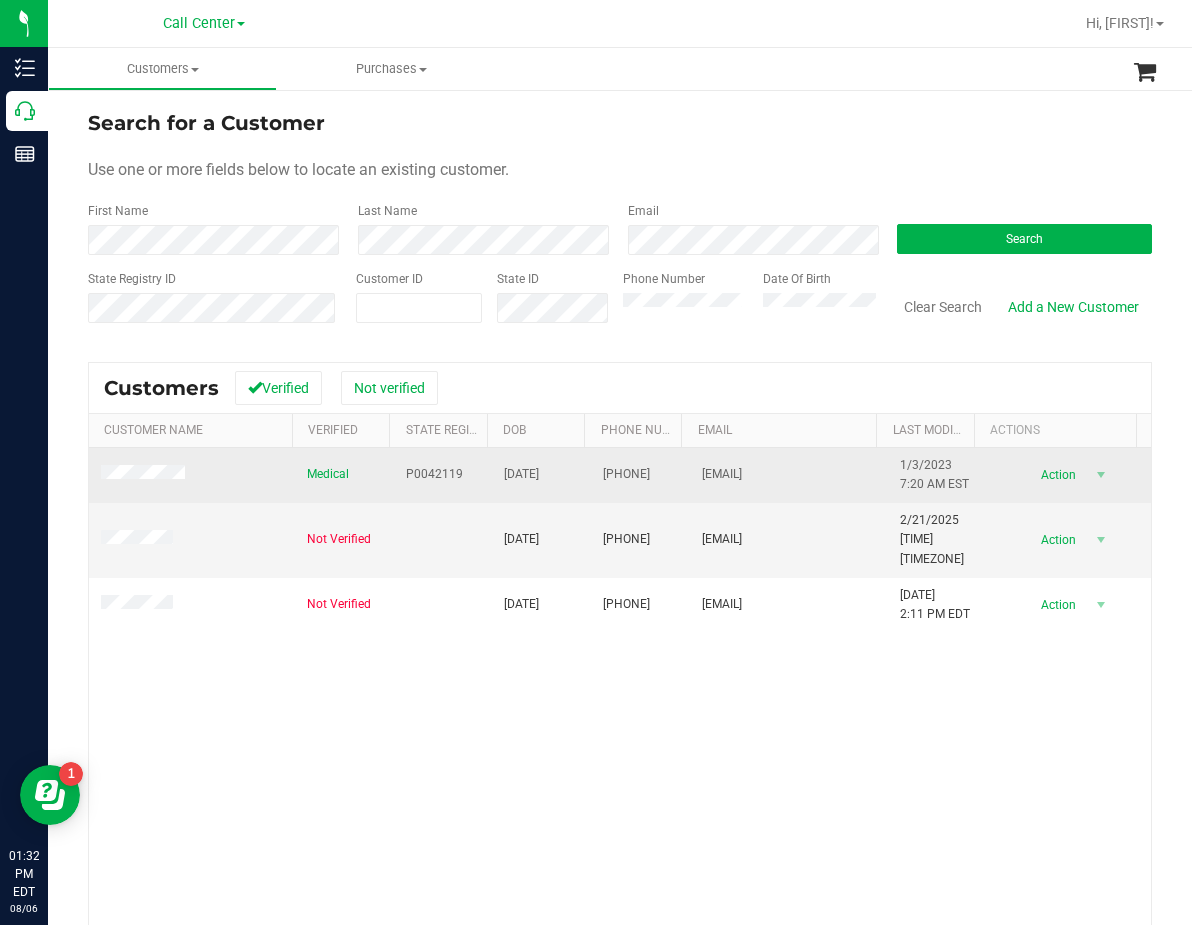 click on "P0042119" at bounding box center [443, 475] 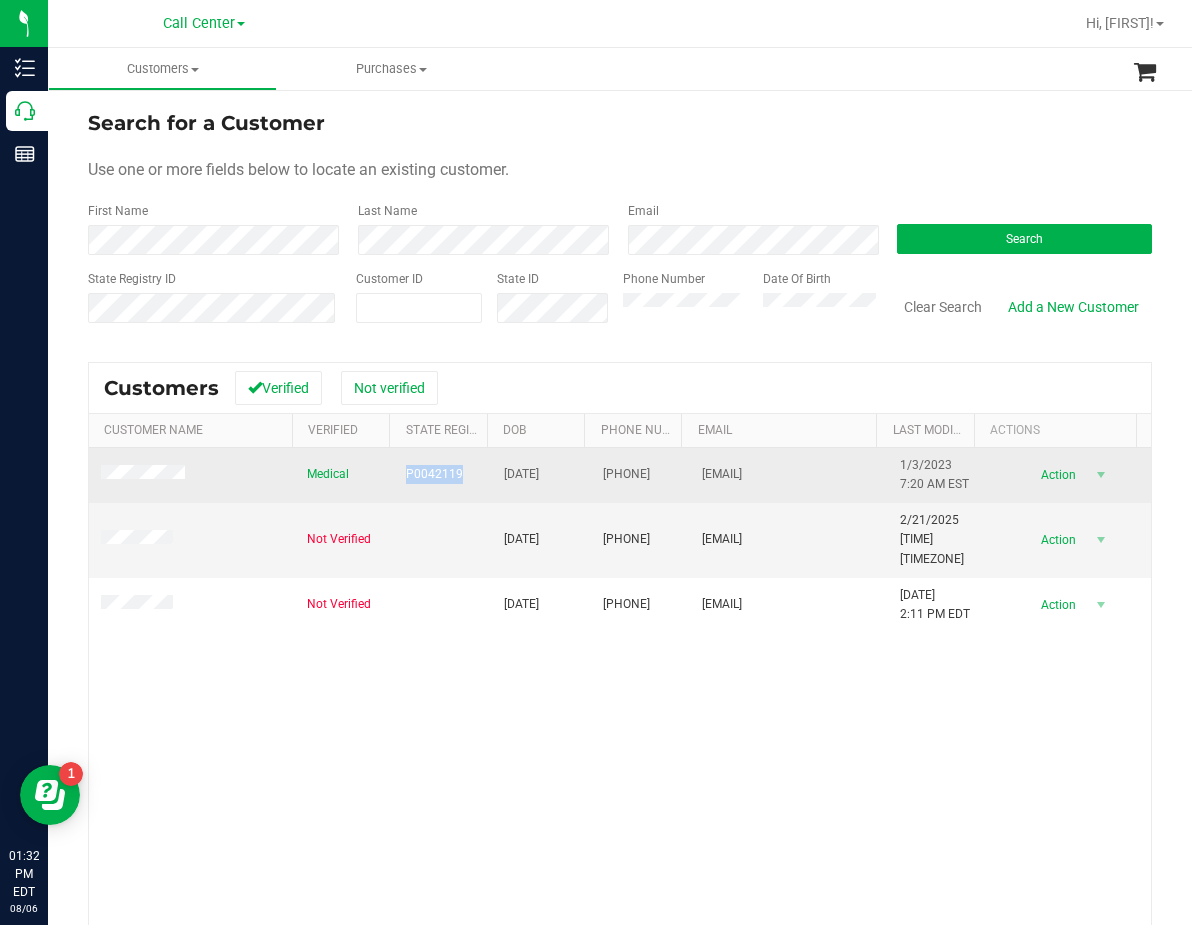 click on "P0042119" at bounding box center [434, 474] 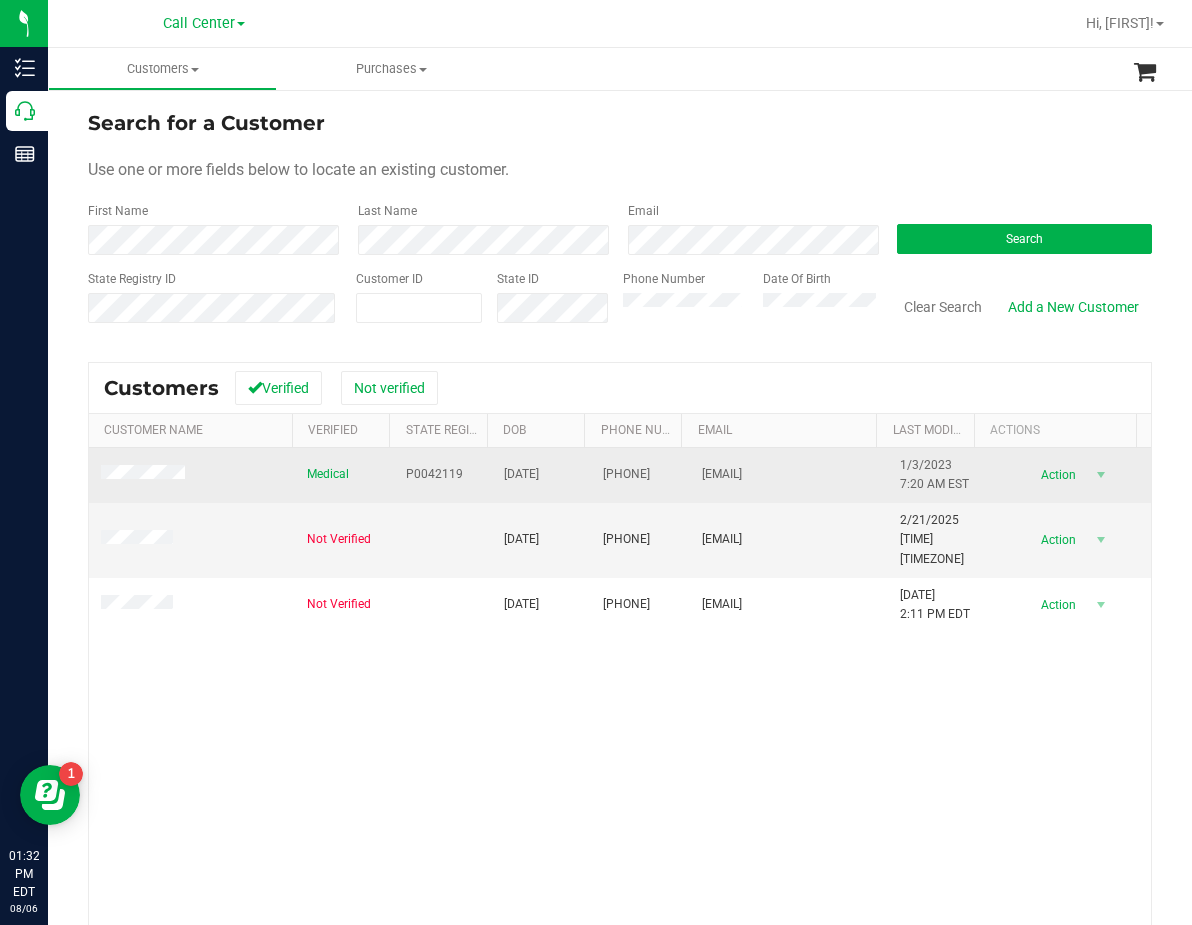 click on "07/23/1949" at bounding box center (521, 474) 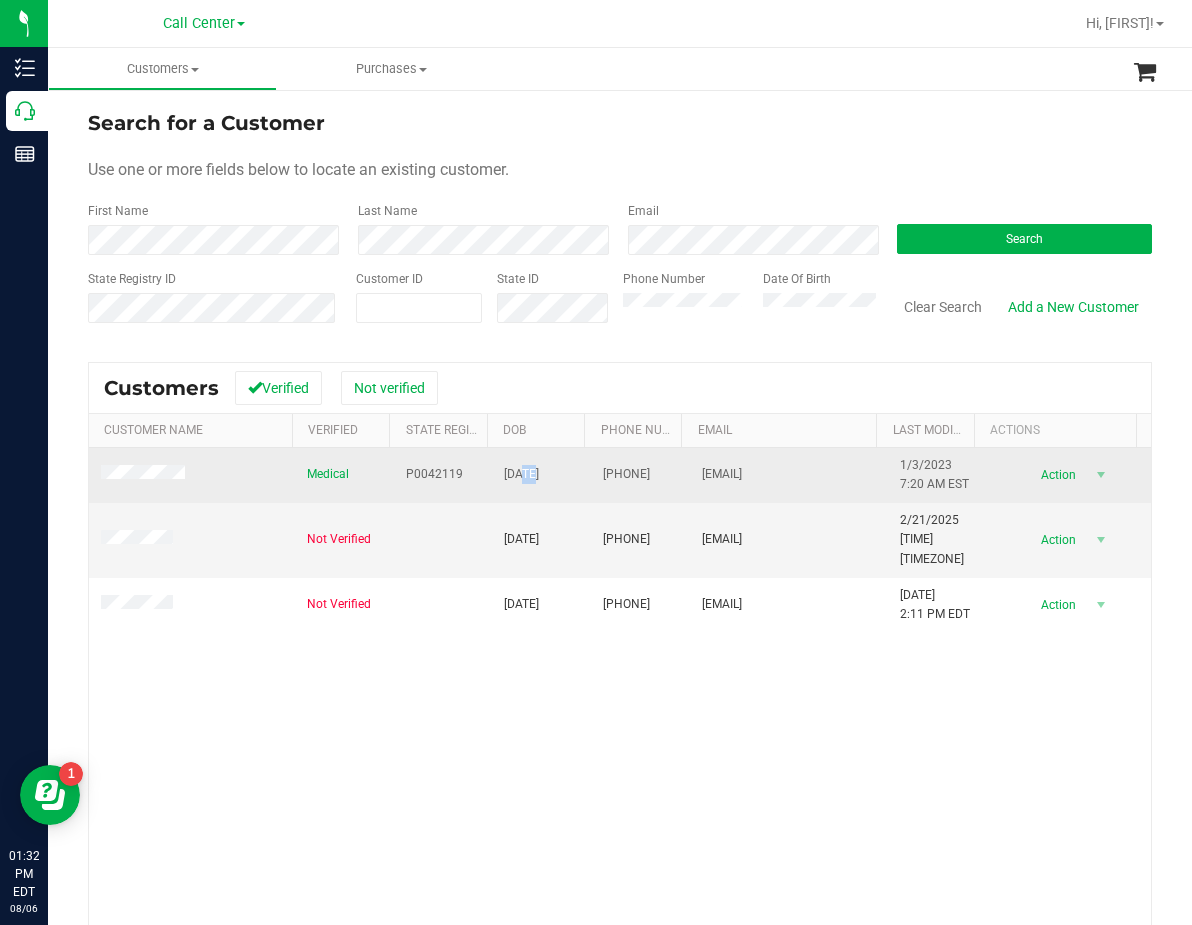 click on "07/23/1949" at bounding box center (521, 474) 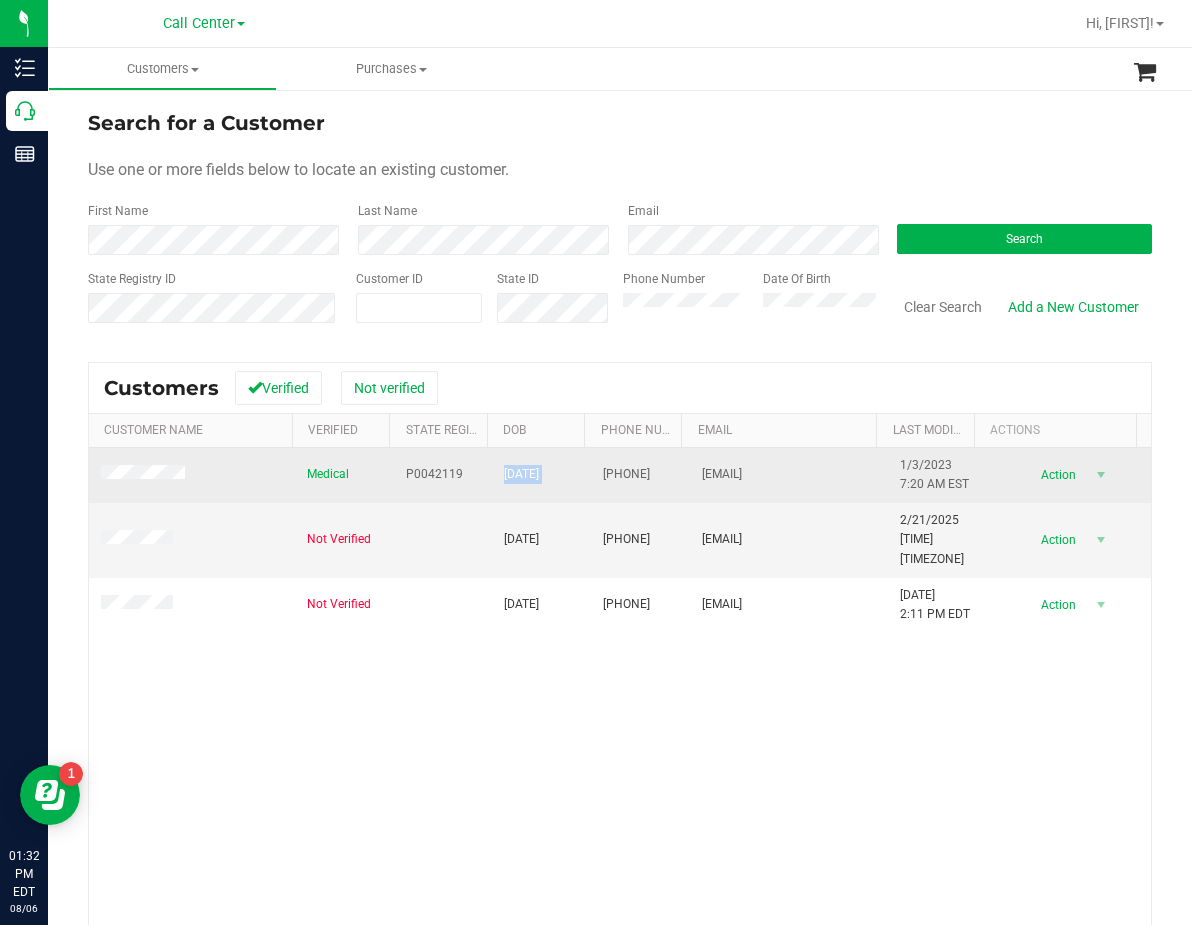 click on "07/23/1949" at bounding box center [521, 474] 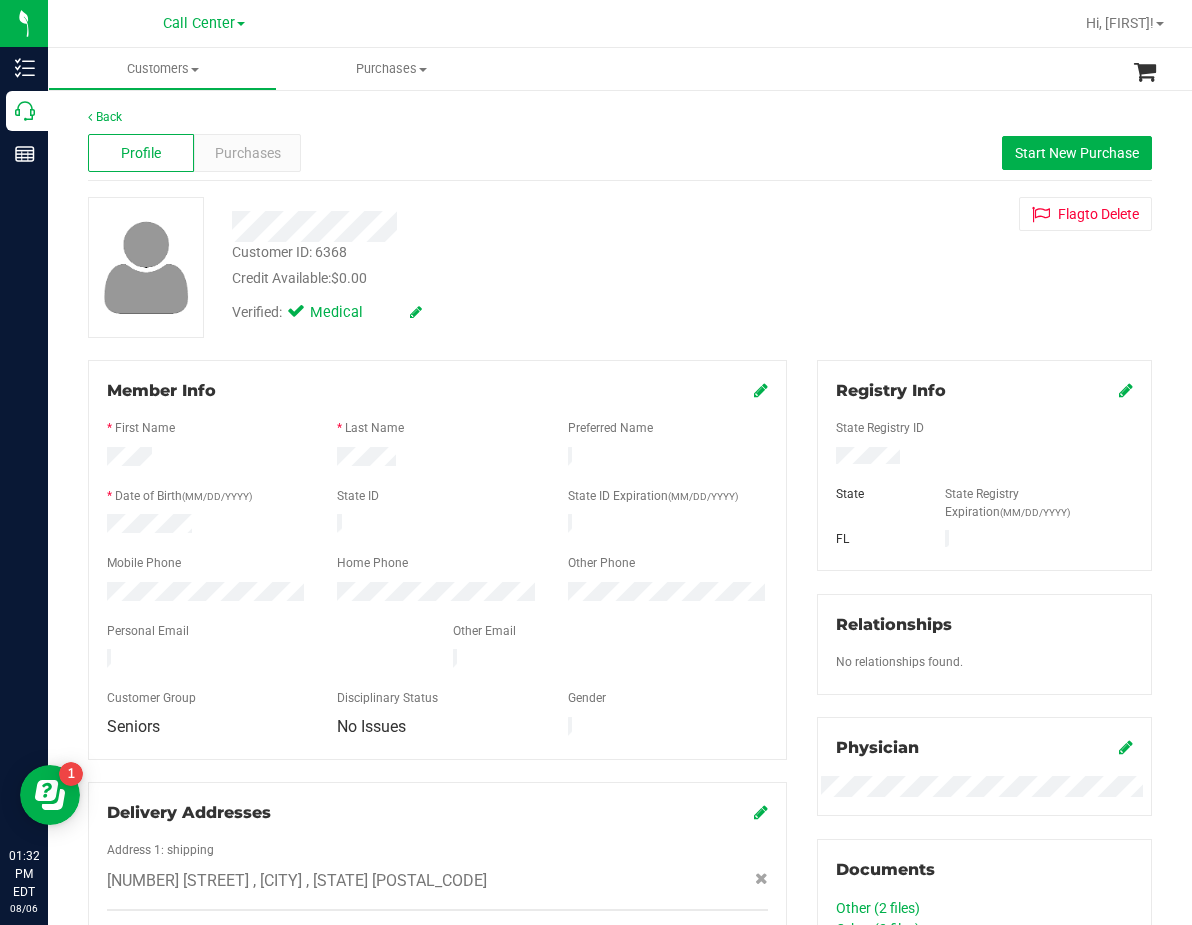 click on "Profile
Purchases
Start New Purchase" at bounding box center [620, 153] 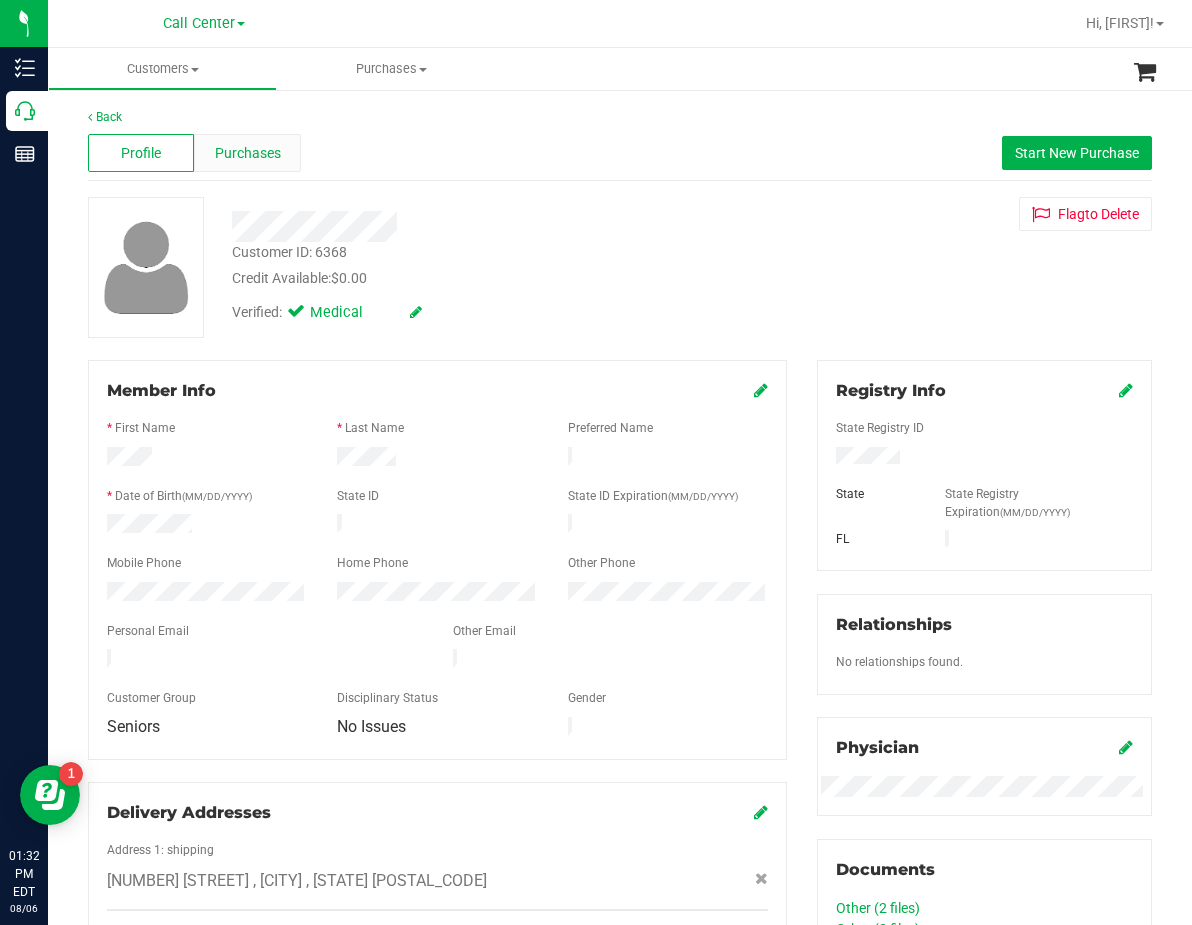 click on "Purchases" at bounding box center [247, 153] 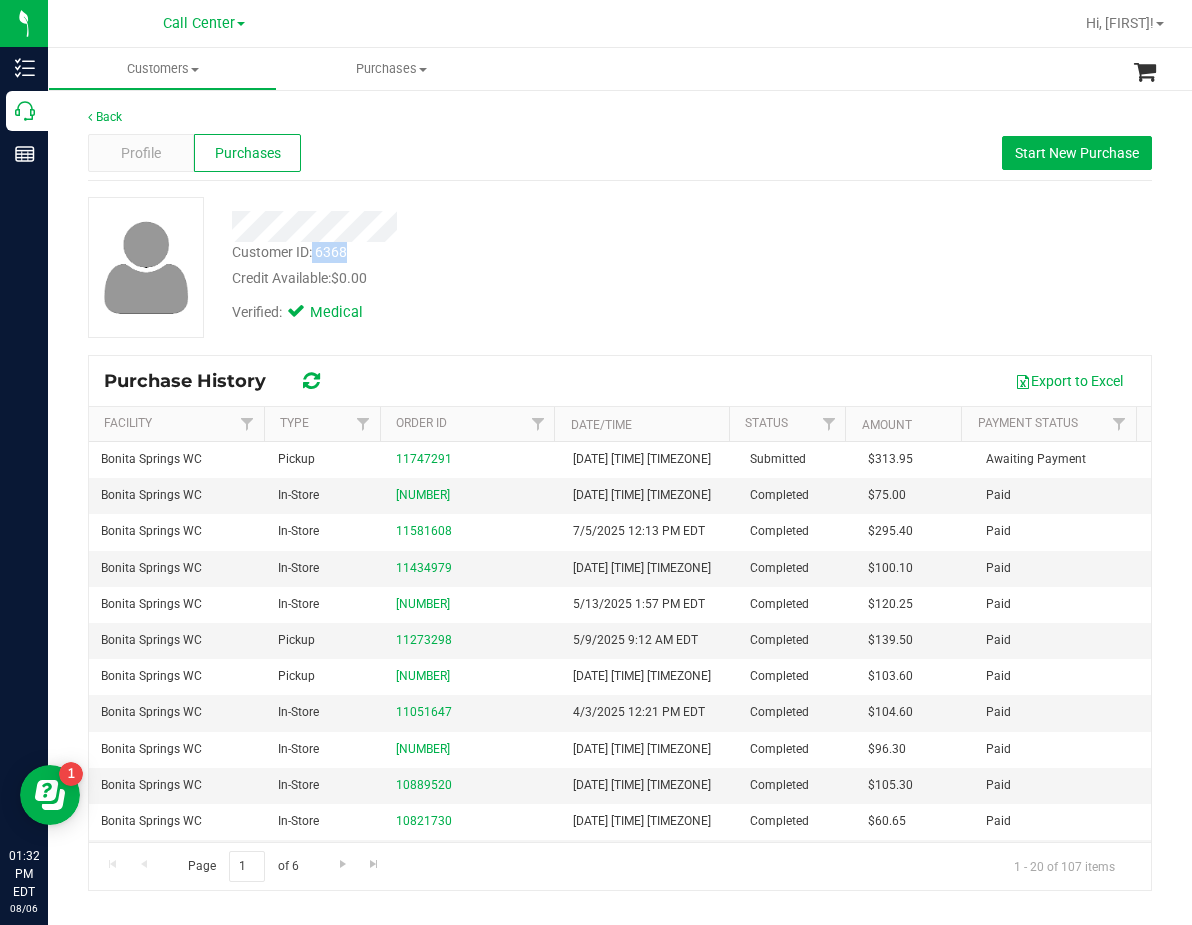 drag, startPoint x: 362, startPoint y: 253, endPoint x: 313, endPoint y: 255, distance: 49.0408 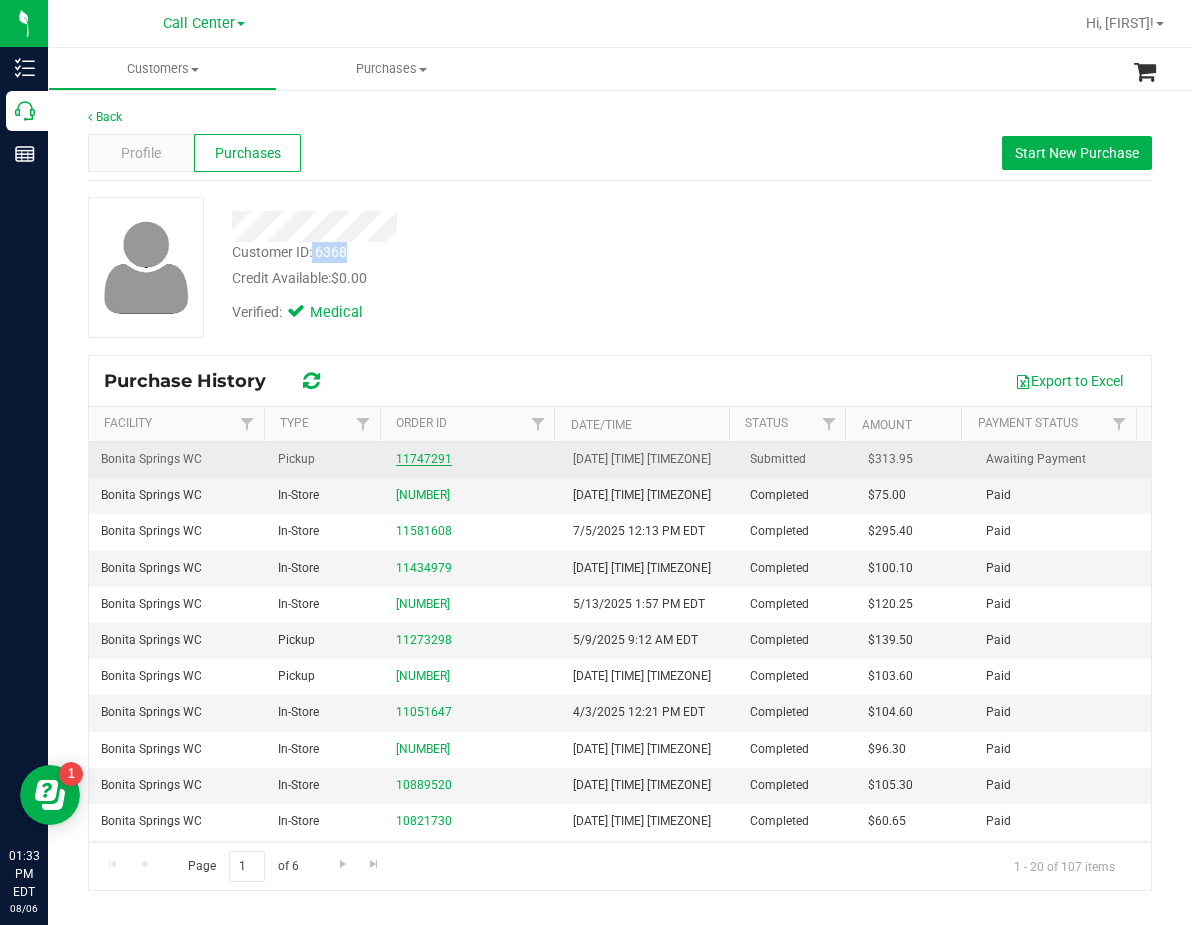 click on "11747291" at bounding box center (424, 459) 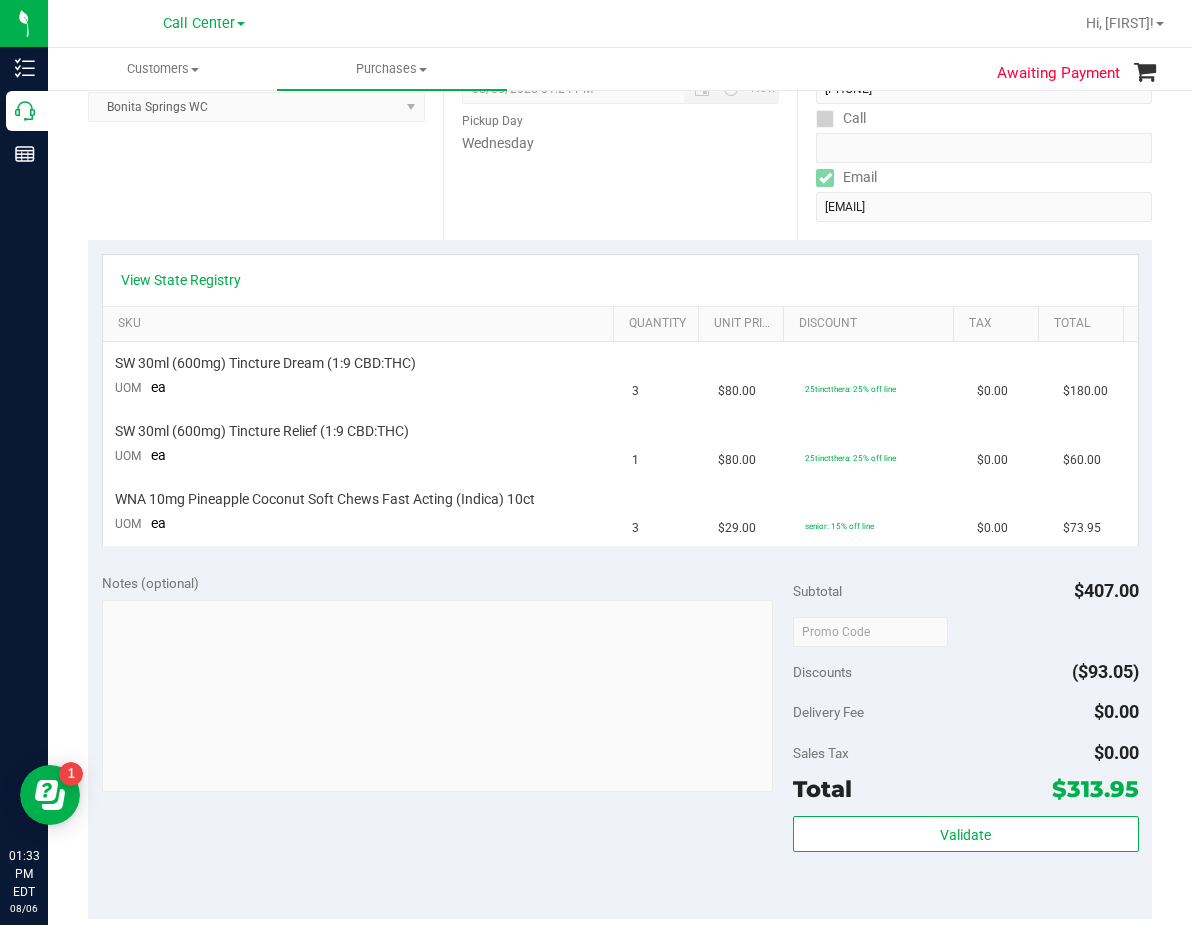 scroll, scrollTop: 300, scrollLeft: 0, axis: vertical 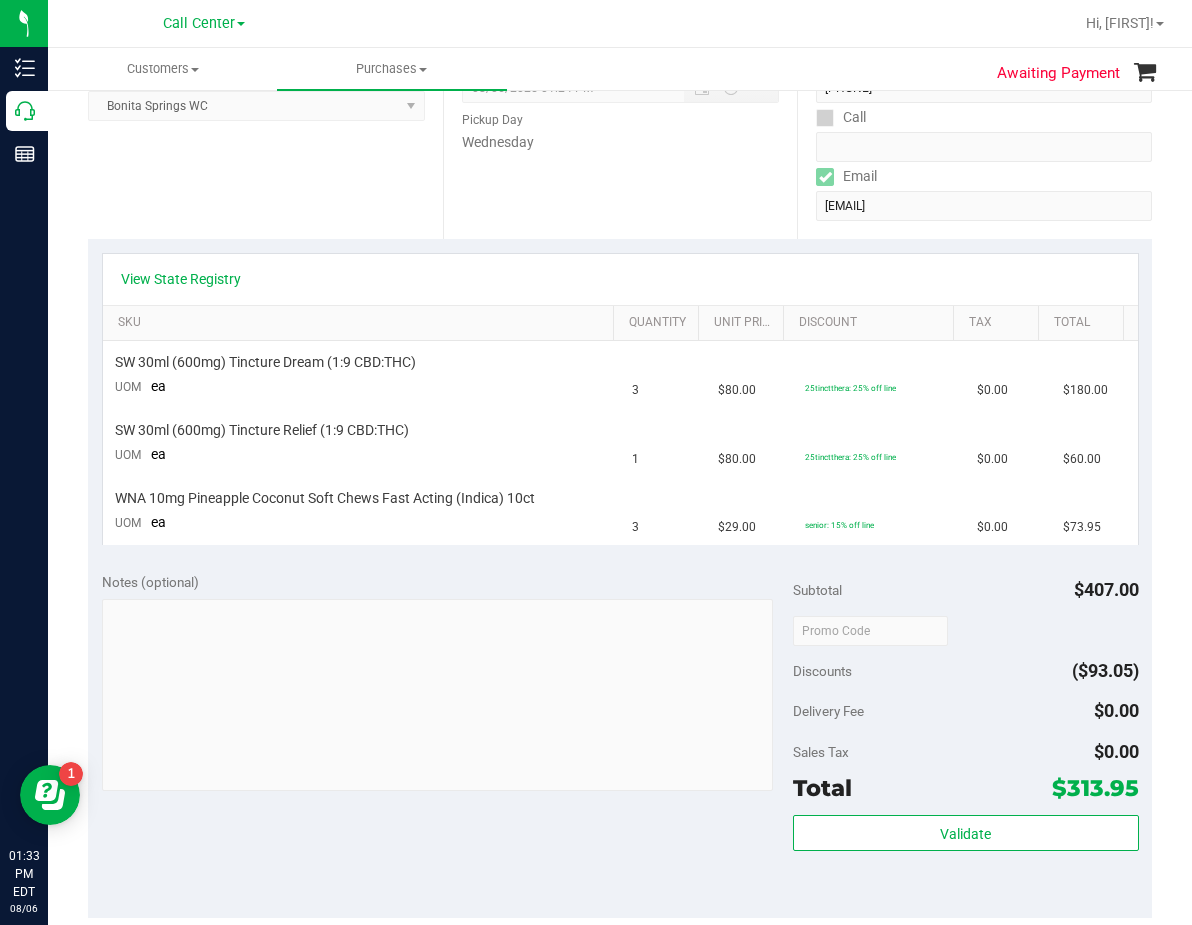 click on "Notes (optional)" at bounding box center (447, 582) 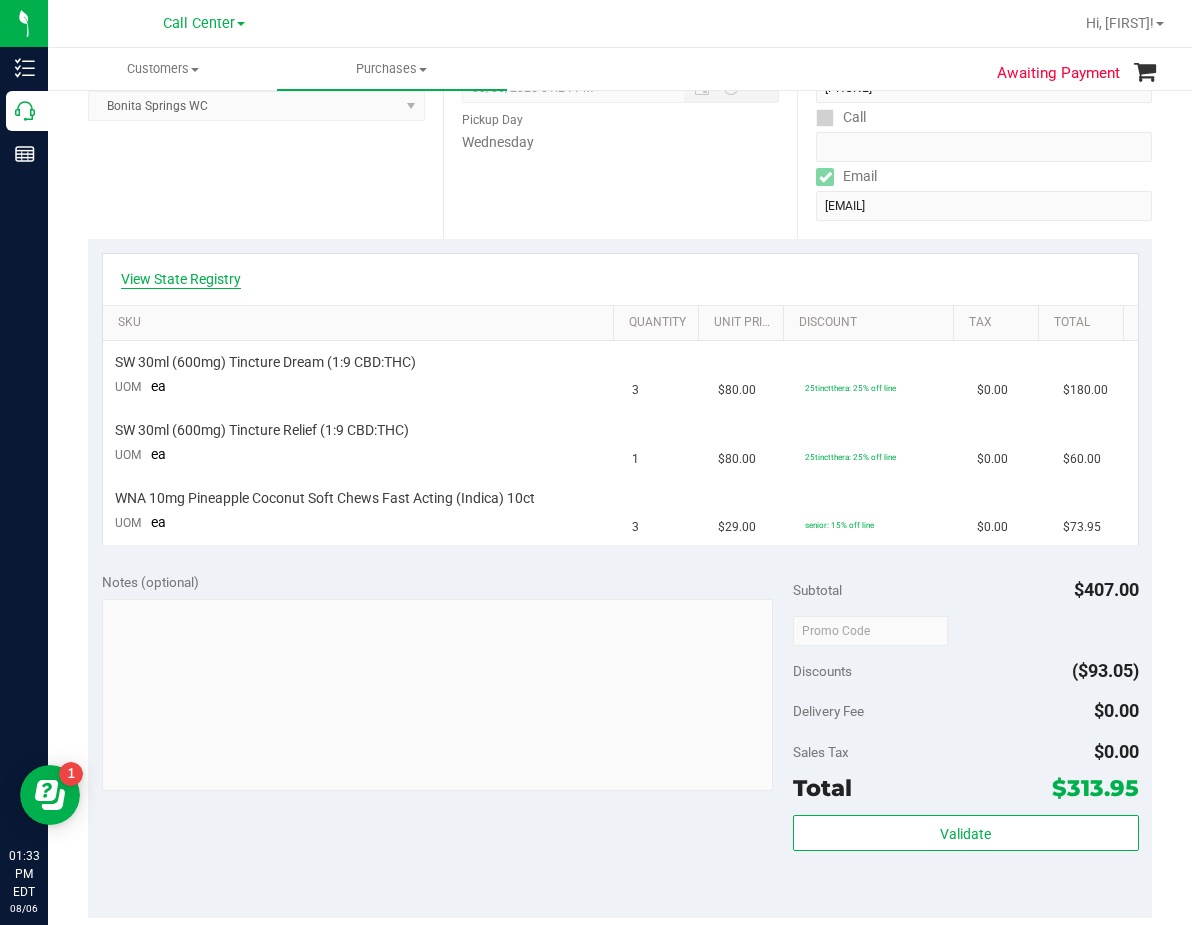 click on "View State Registry" at bounding box center [181, 279] 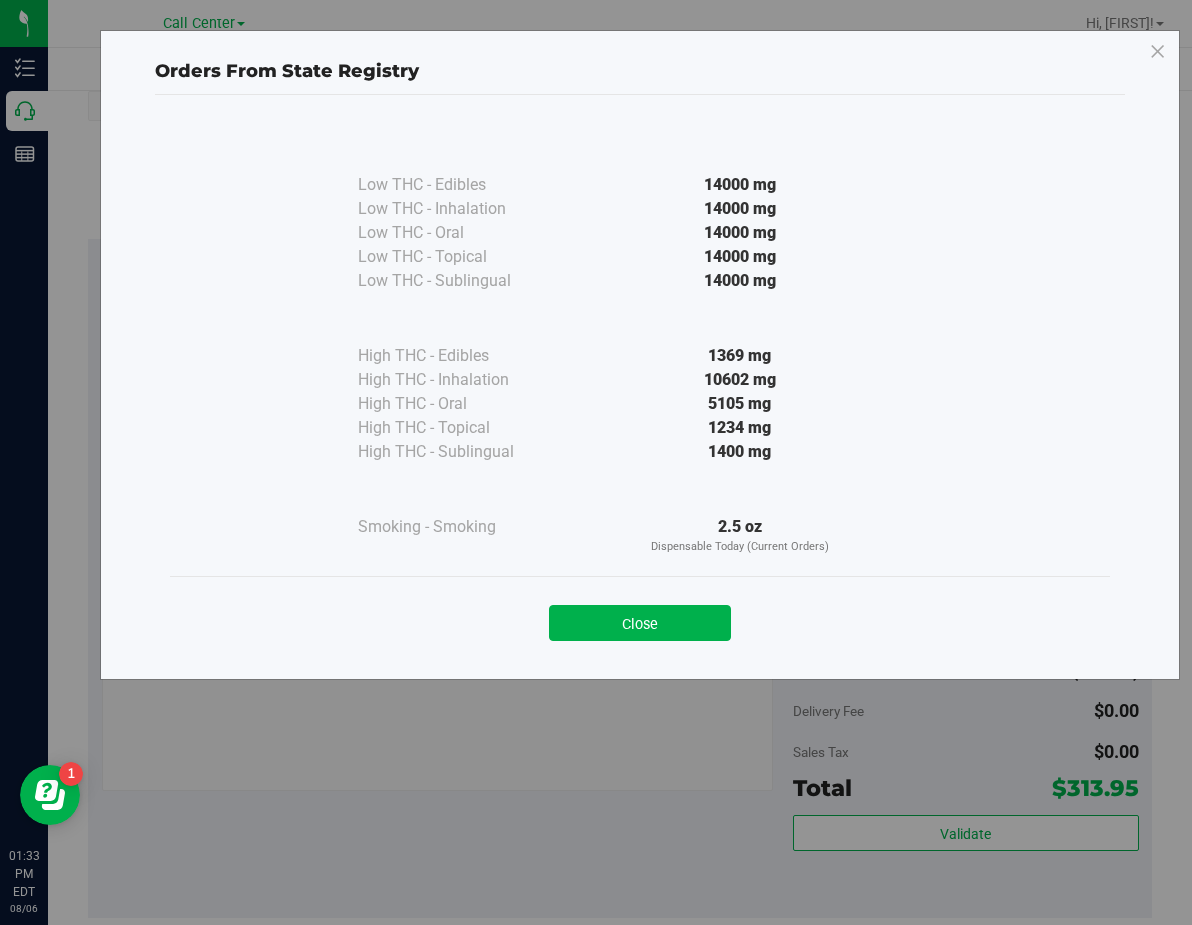 click on "1234 mg" at bounding box center [740, 428] 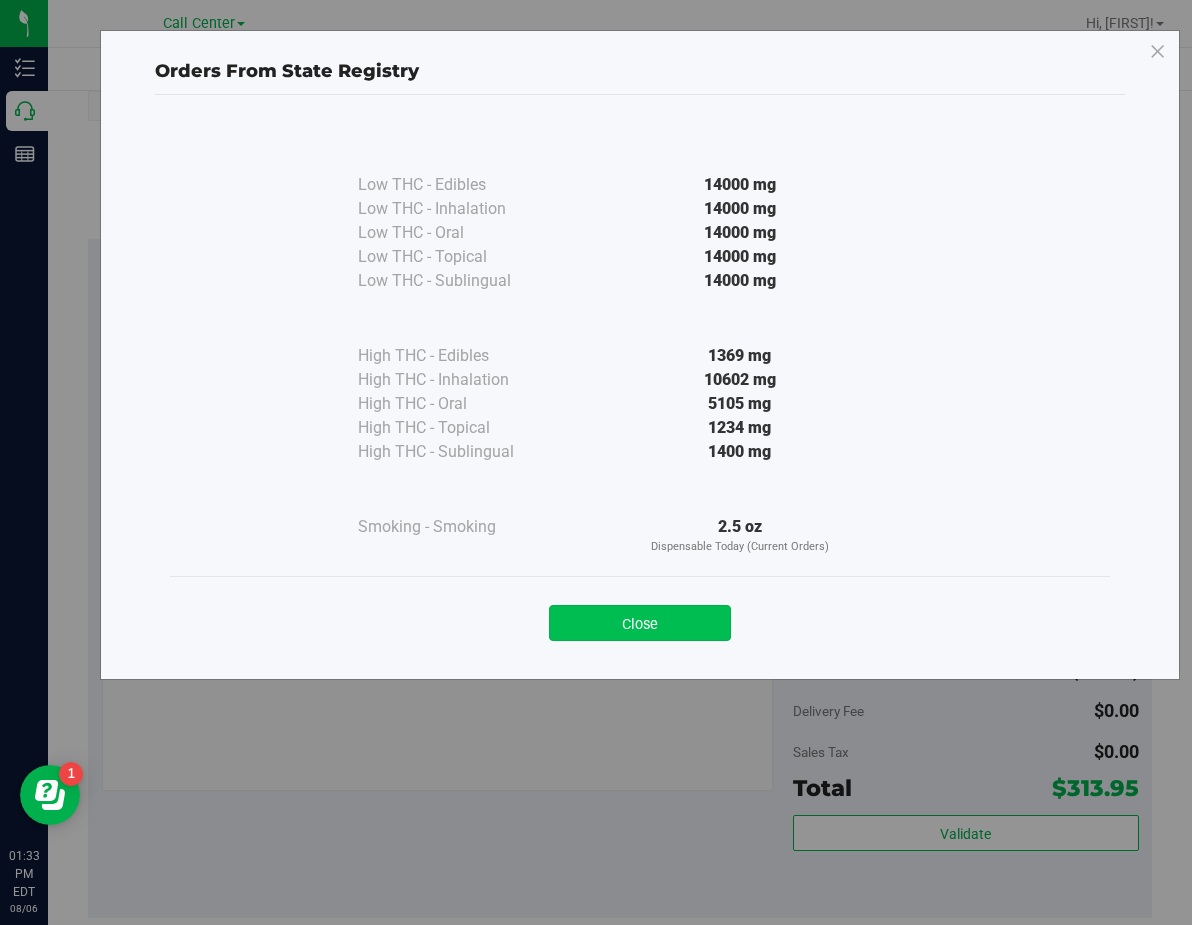 click on "Close" at bounding box center (640, 623) 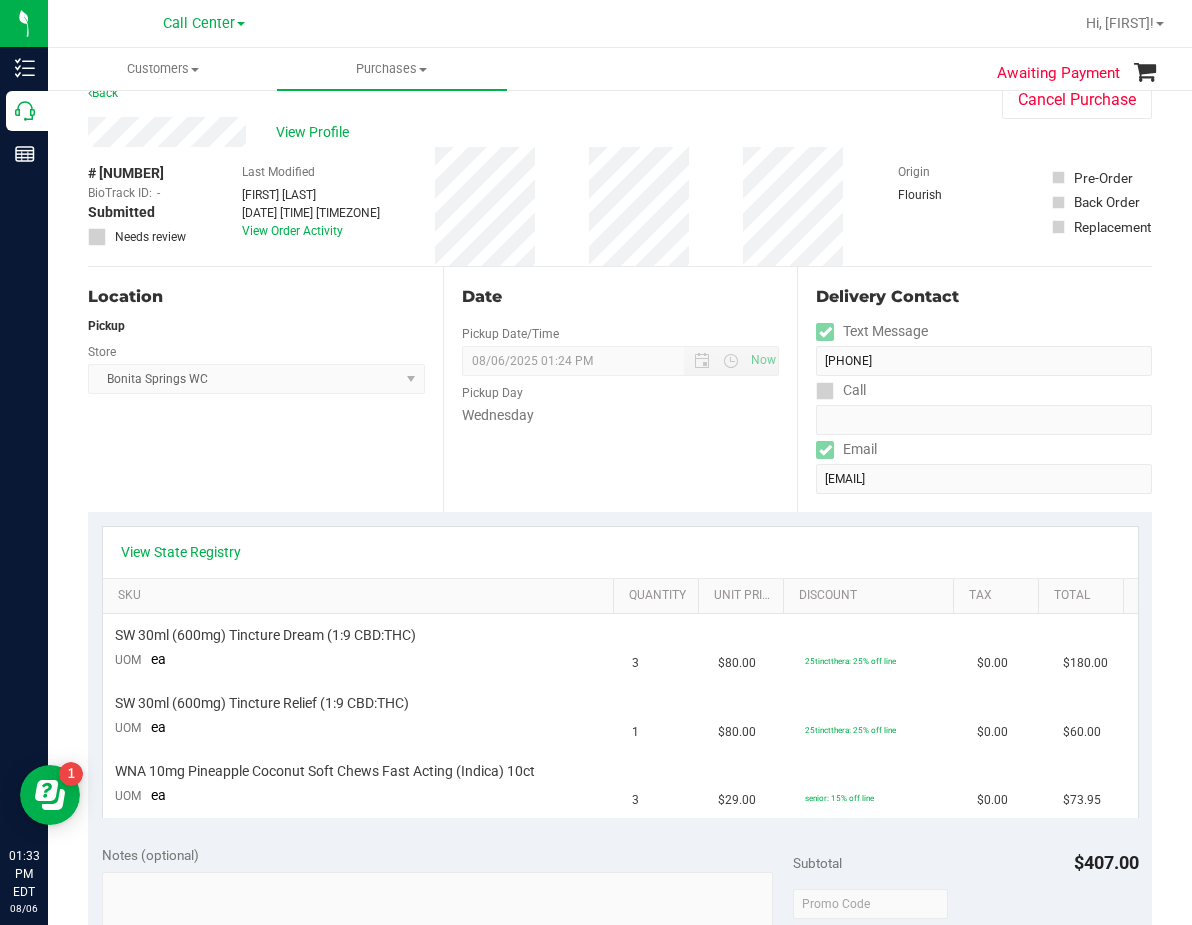 scroll, scrollTop: 0, scrollLeft: 0, axis: both 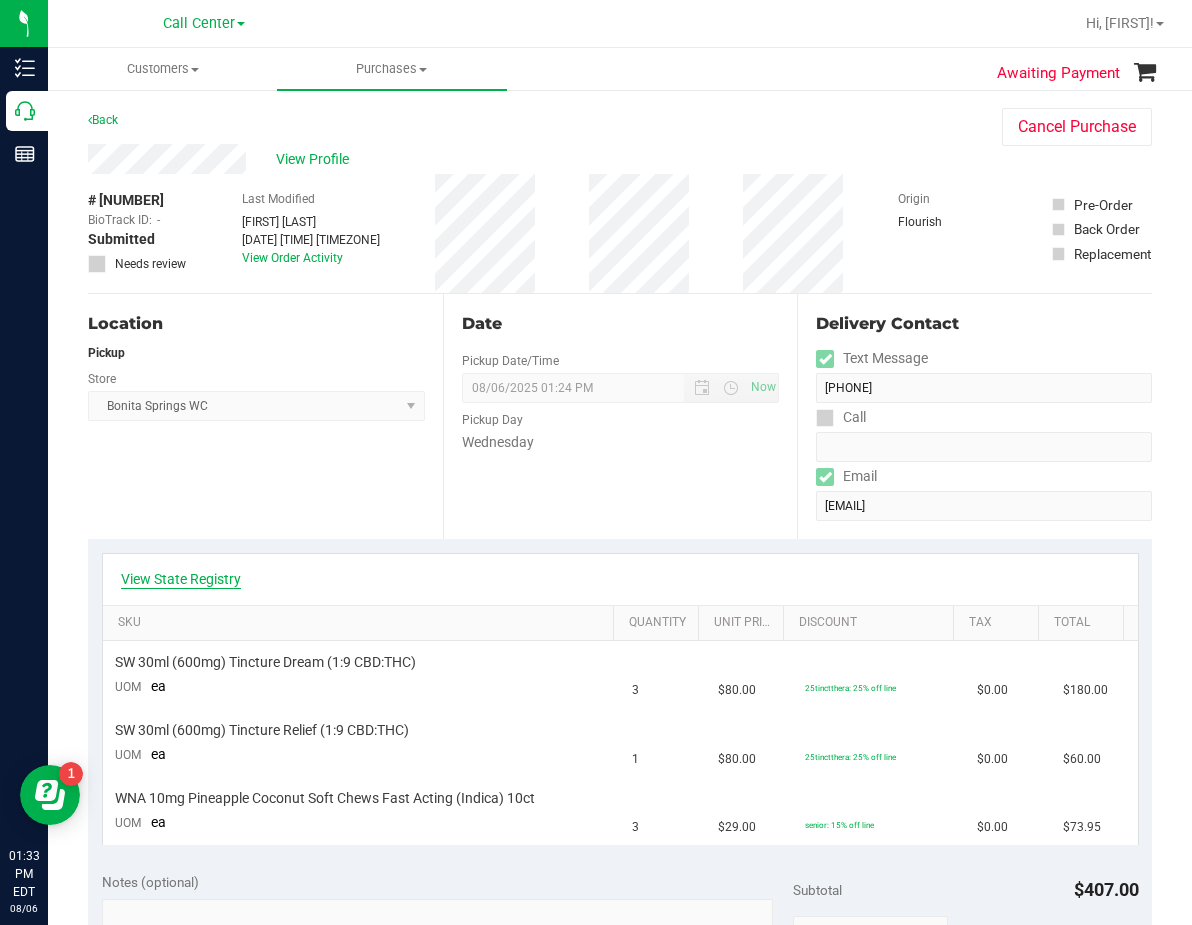 click on "View State Registry" at bounding box center (181, 579) 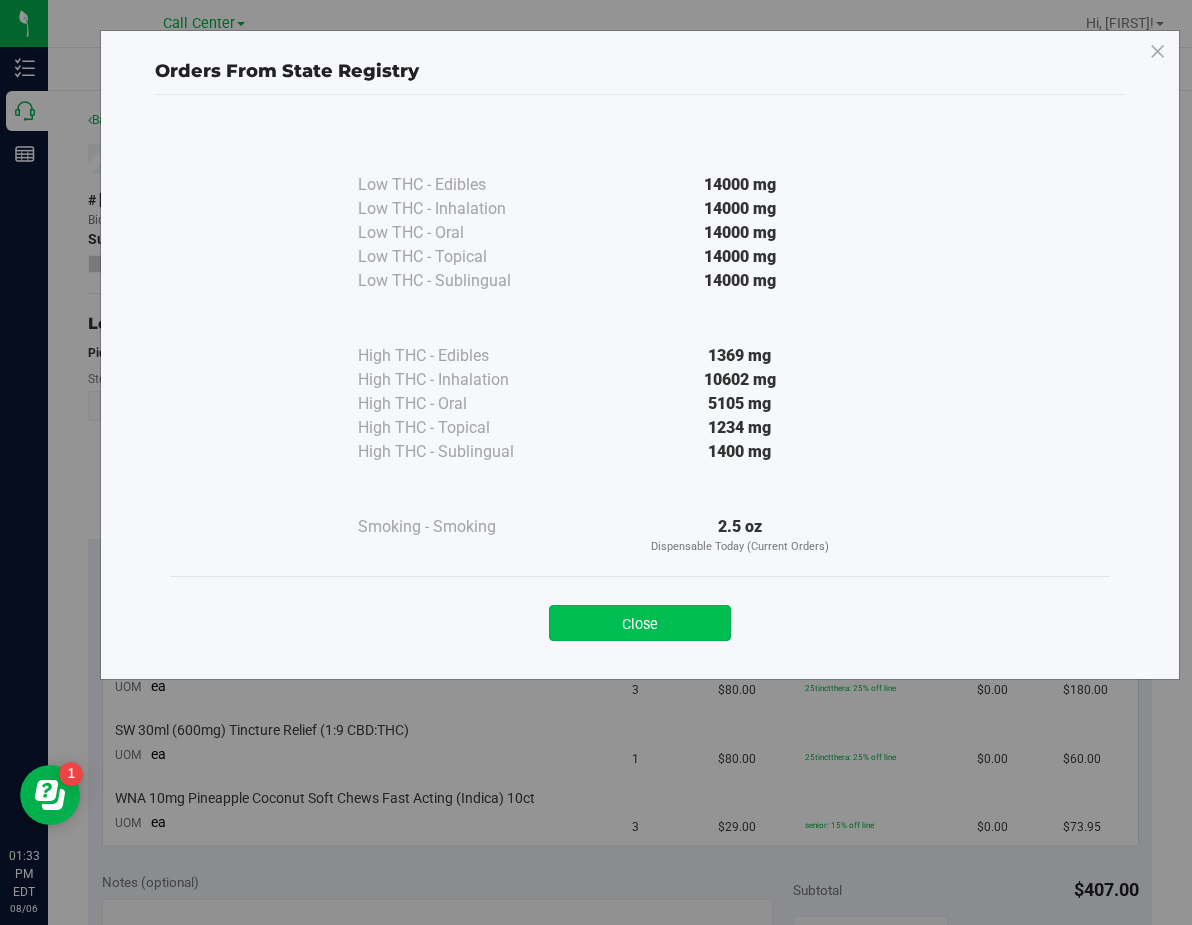 click on "Close" at bounding box center (640, 623) 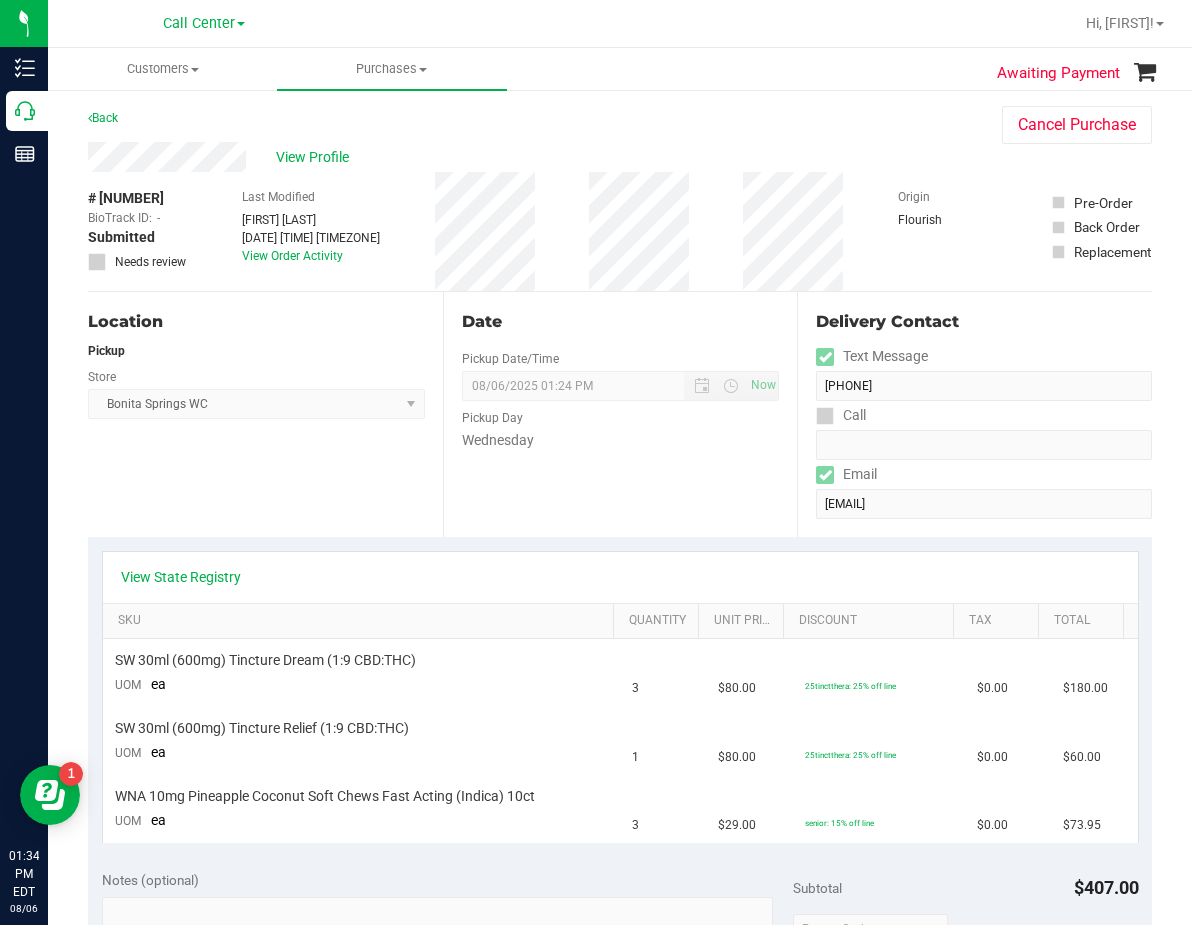 scroll, scrollTop: 0, scrollLeft: 0, axis: both 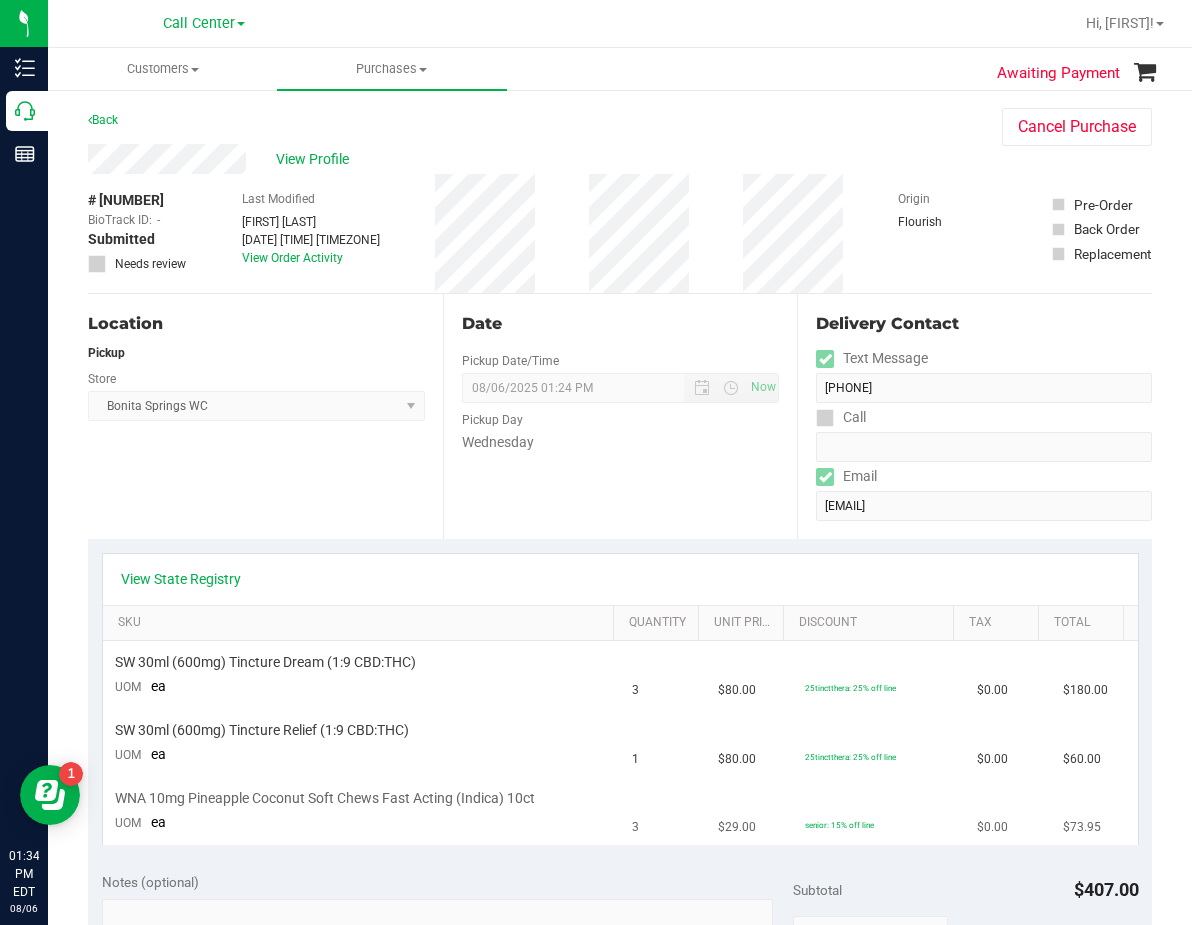 click on "WNA 10mg Pineapple Coconut Soft Chews Fast Acting (Indica) 10ct" at bounding box center (325, 798) 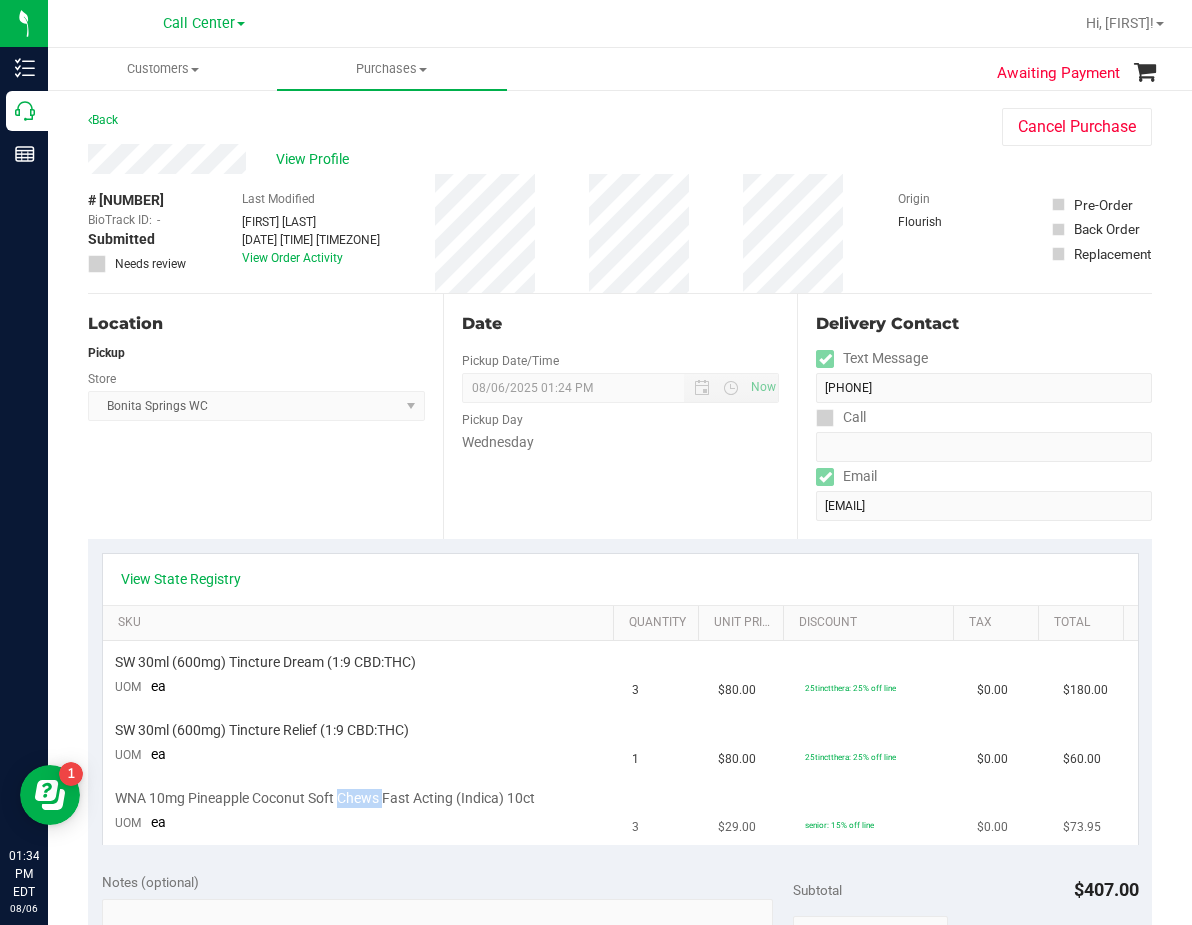 click on "WNA 10mg Pineapple Coconut Soft Chews Fast Acting (Indica) 10ct" at bounding box center [325, 798] 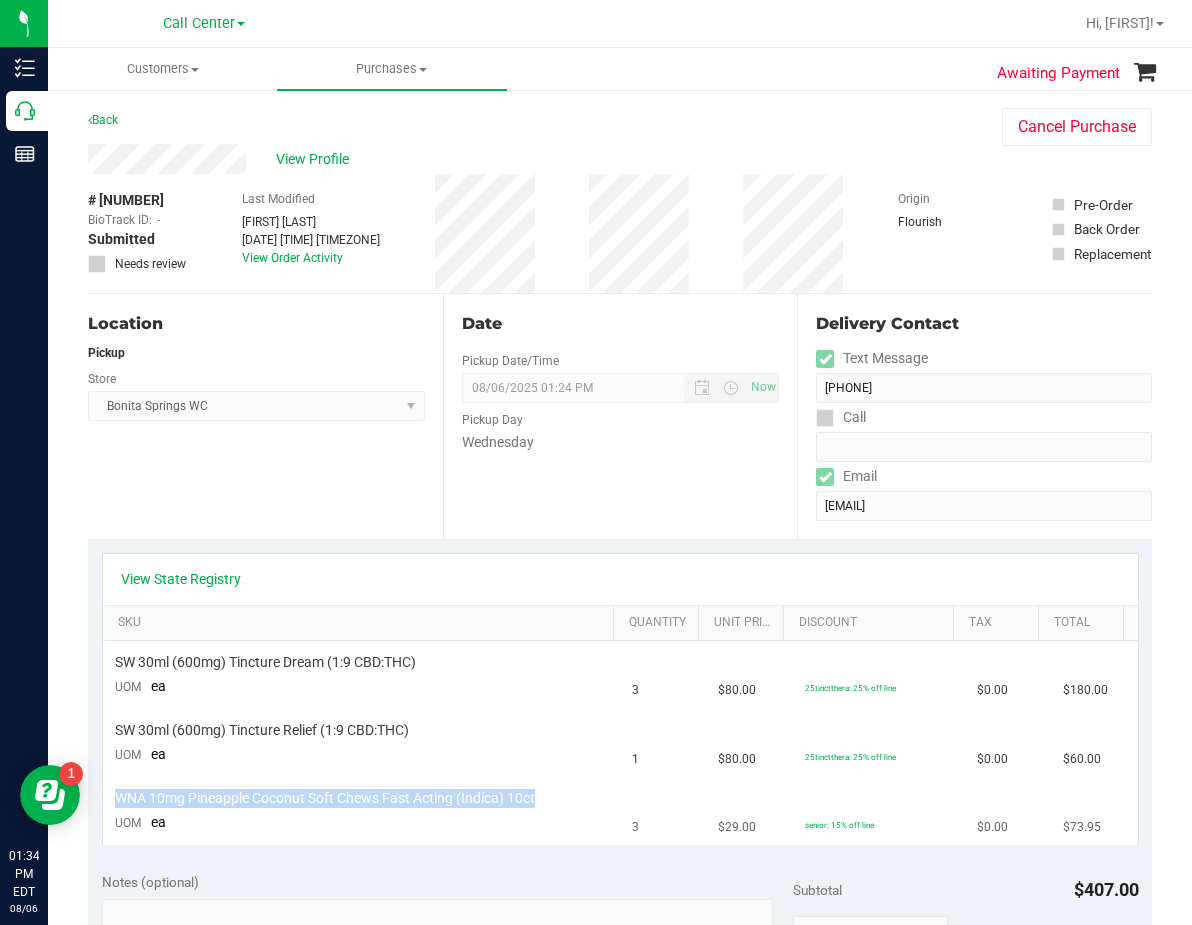click on "WNA 10mg Pineapple Coconut Soft Chews Fast Acting (Indica) 10ct" at bounding box center (325, 798) 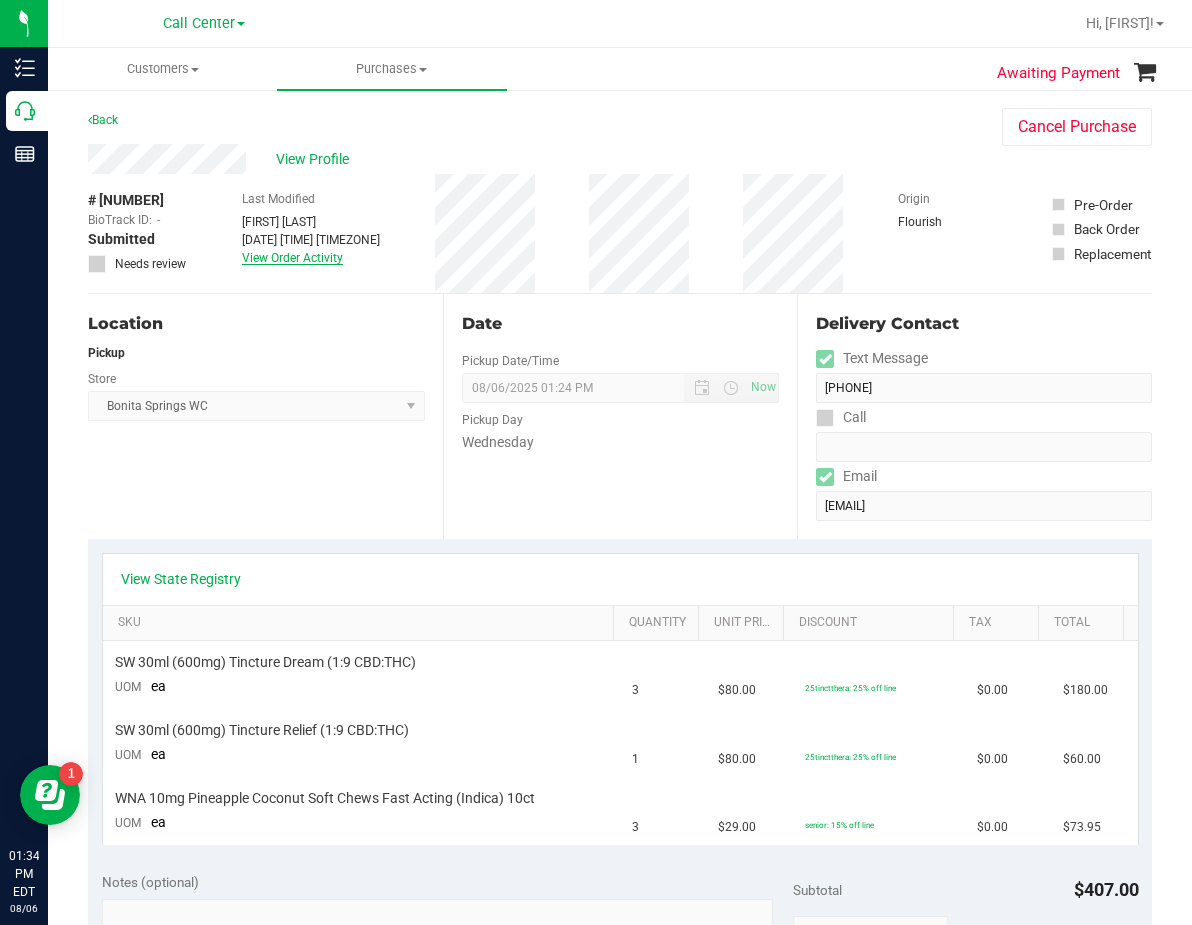 click on "View Order Activity" at bounding box center (292, 258) 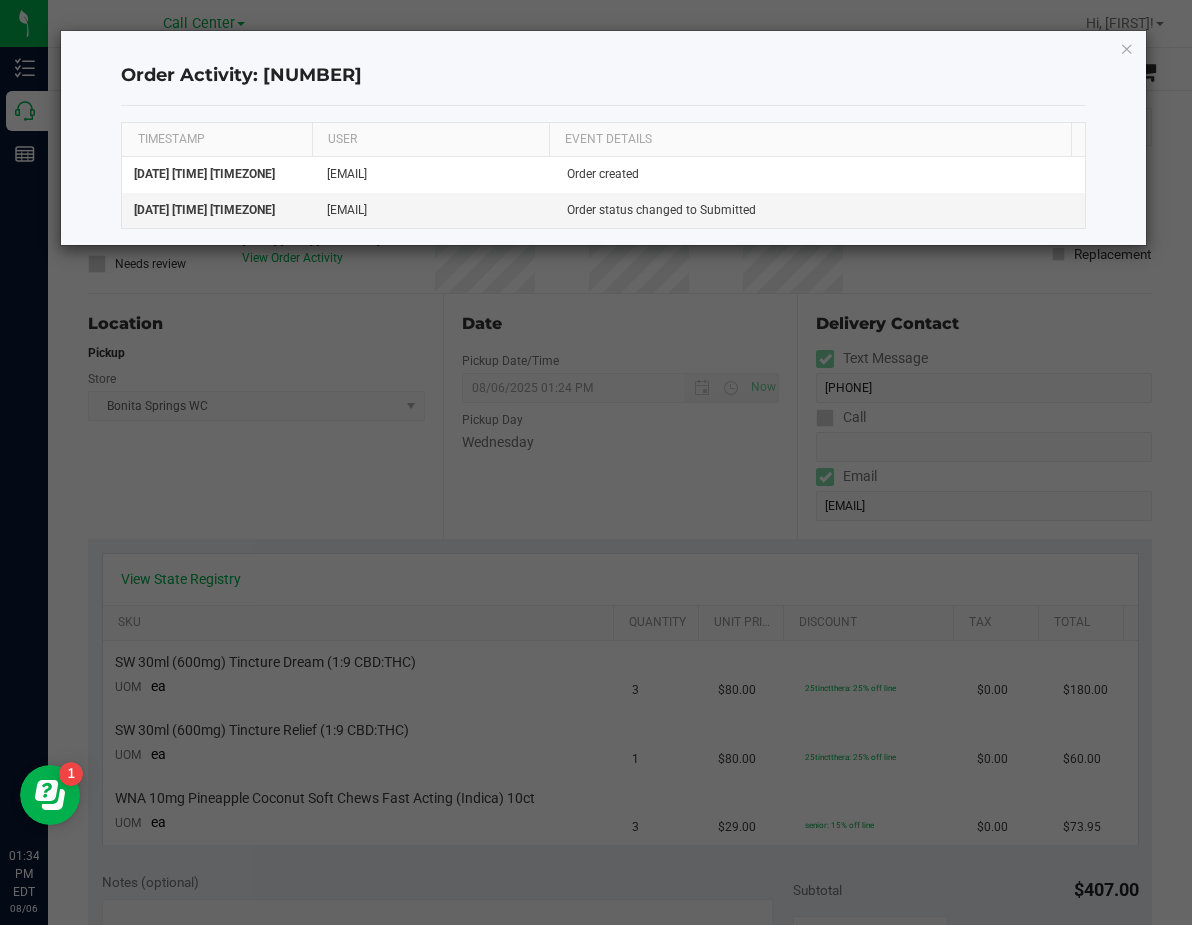 click on "Order Activity: 11747291  TIMESTAMP USER EVENT DETAILS  Aug 6, 2025 1:24:43 PM EDT   jspaulding@liveparallel.com   Order created   Aug 6, 2025 1:28:37 PM EDT   jspaulding@liveparallel.com   Order status changed to Submitted" 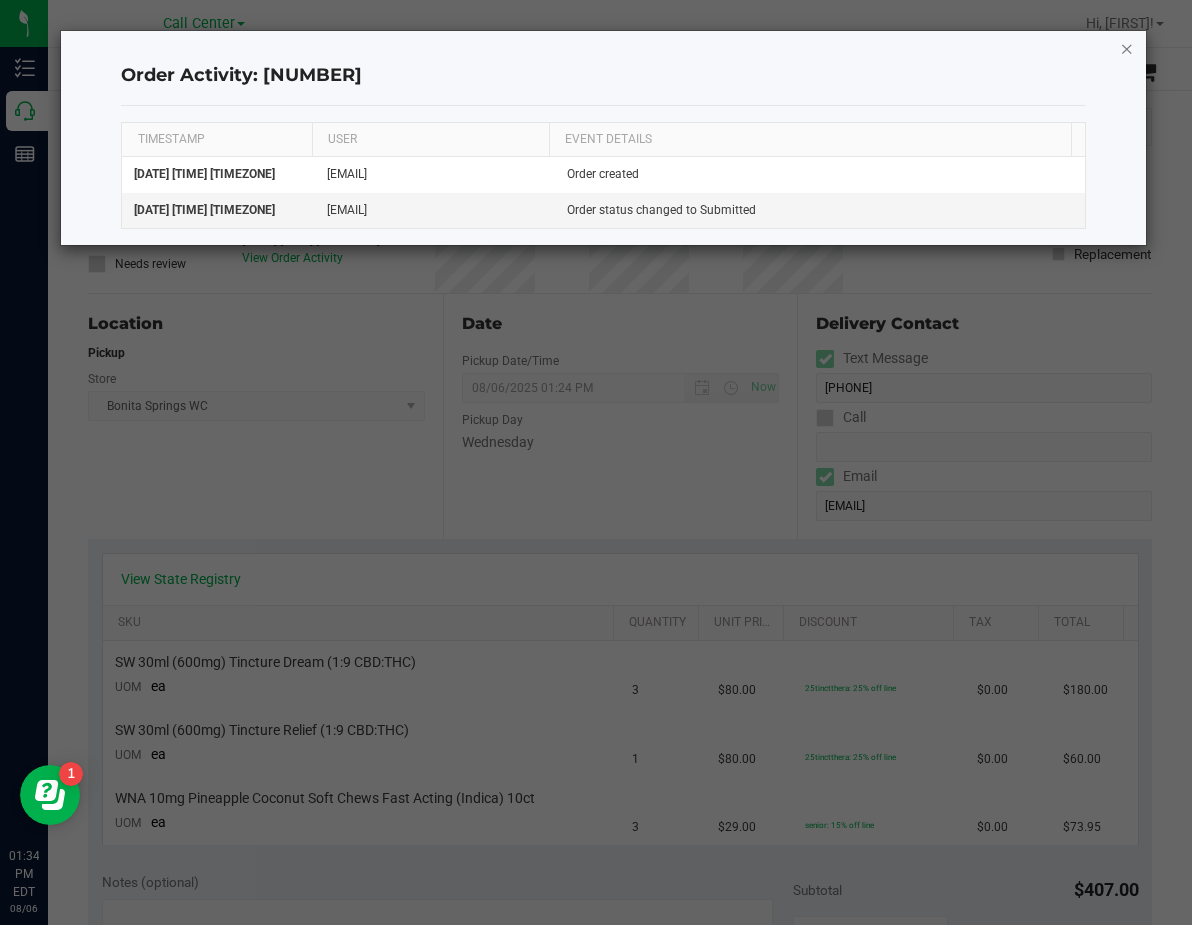 click 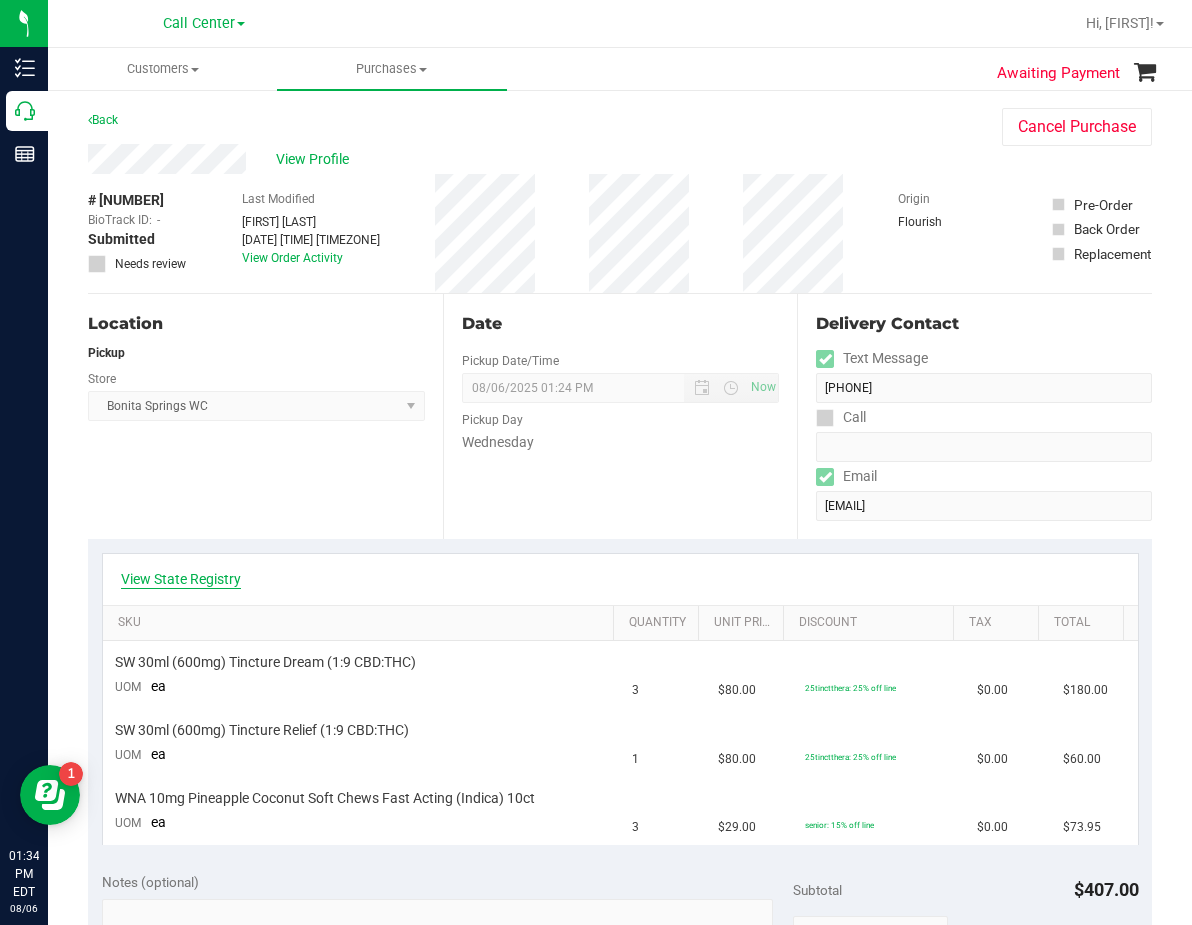 click on "View State Registry" at bounding box center (181, 579) 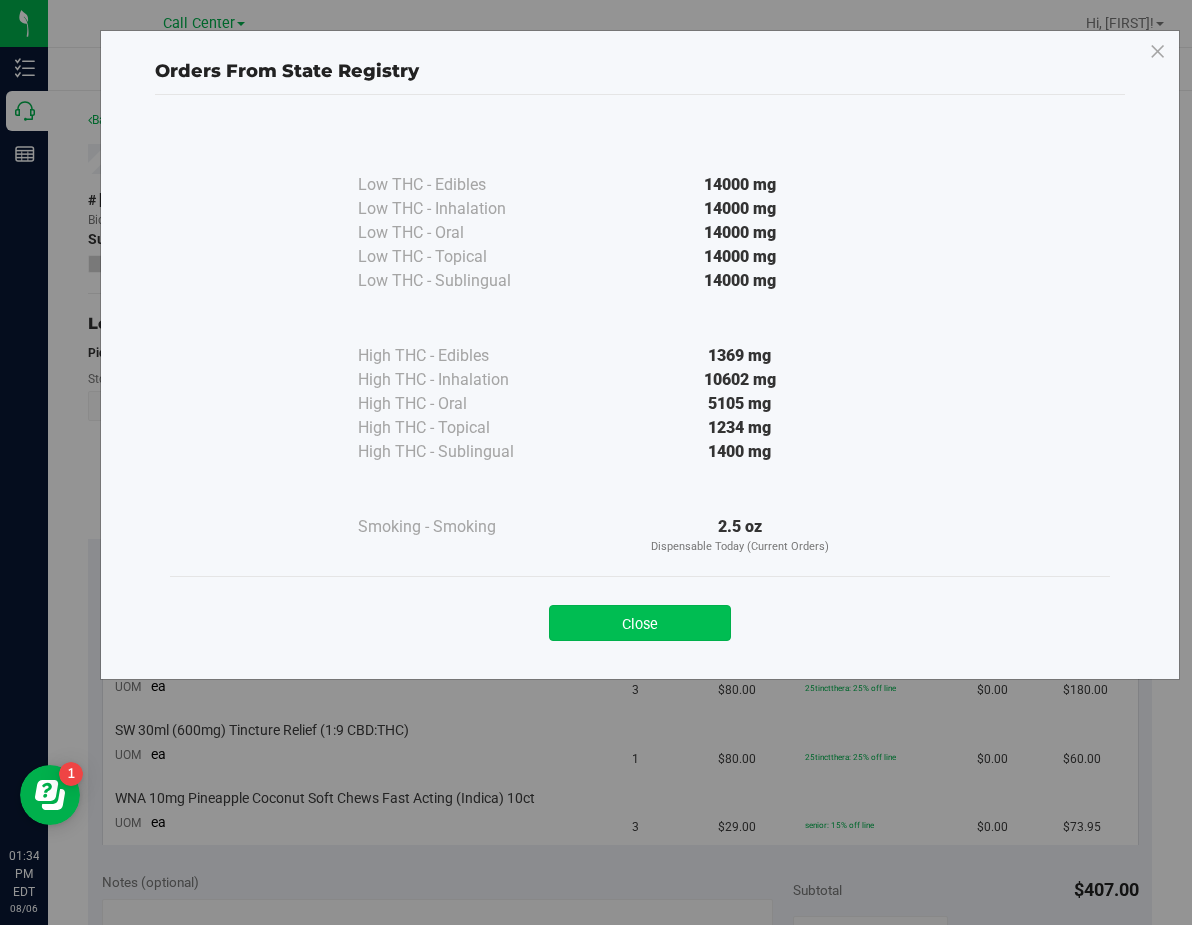 click on "Close" at bounding box center (640, 623) 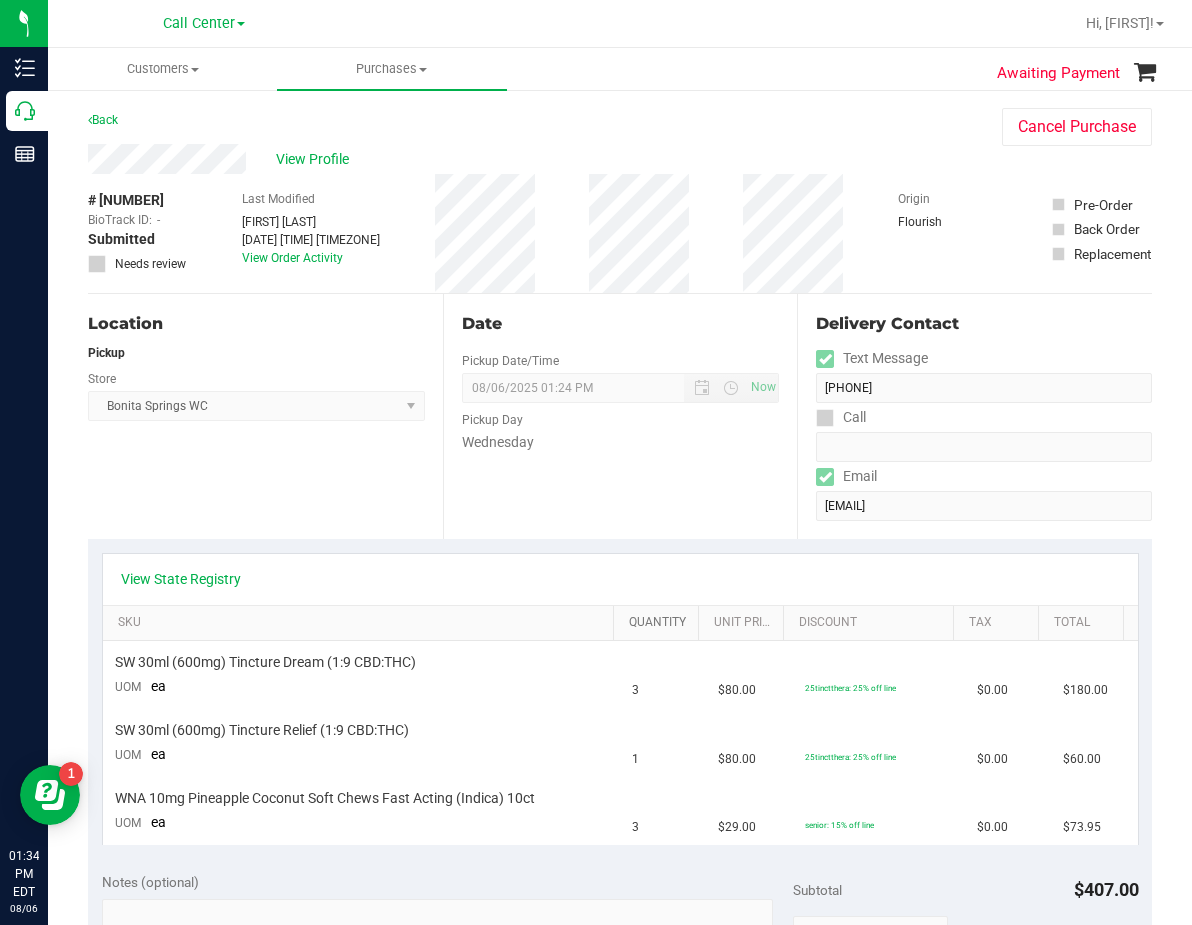 click on "Quantity" at bounding box center [659, 623] 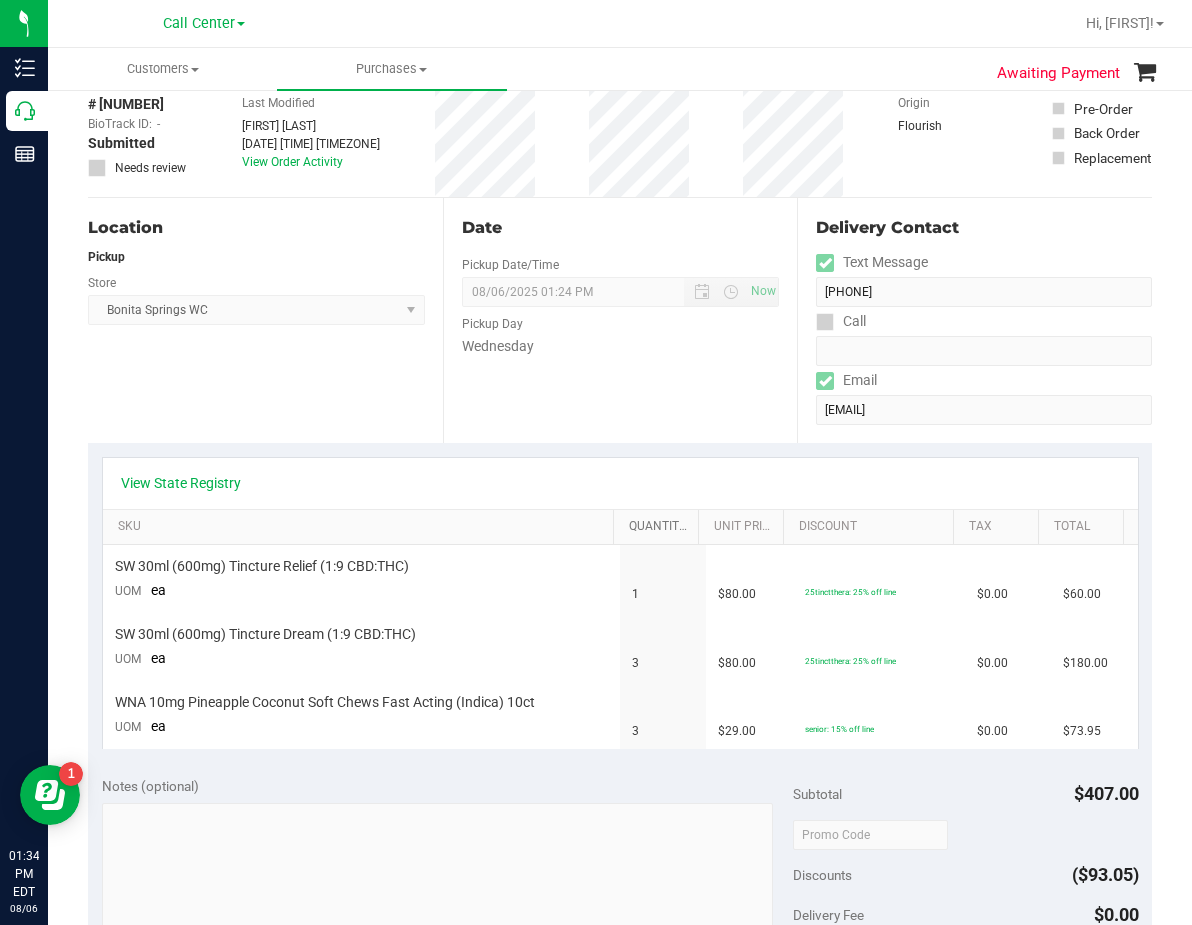 scroll, scrollTop: 0, scrollLeft: 0, axis: both 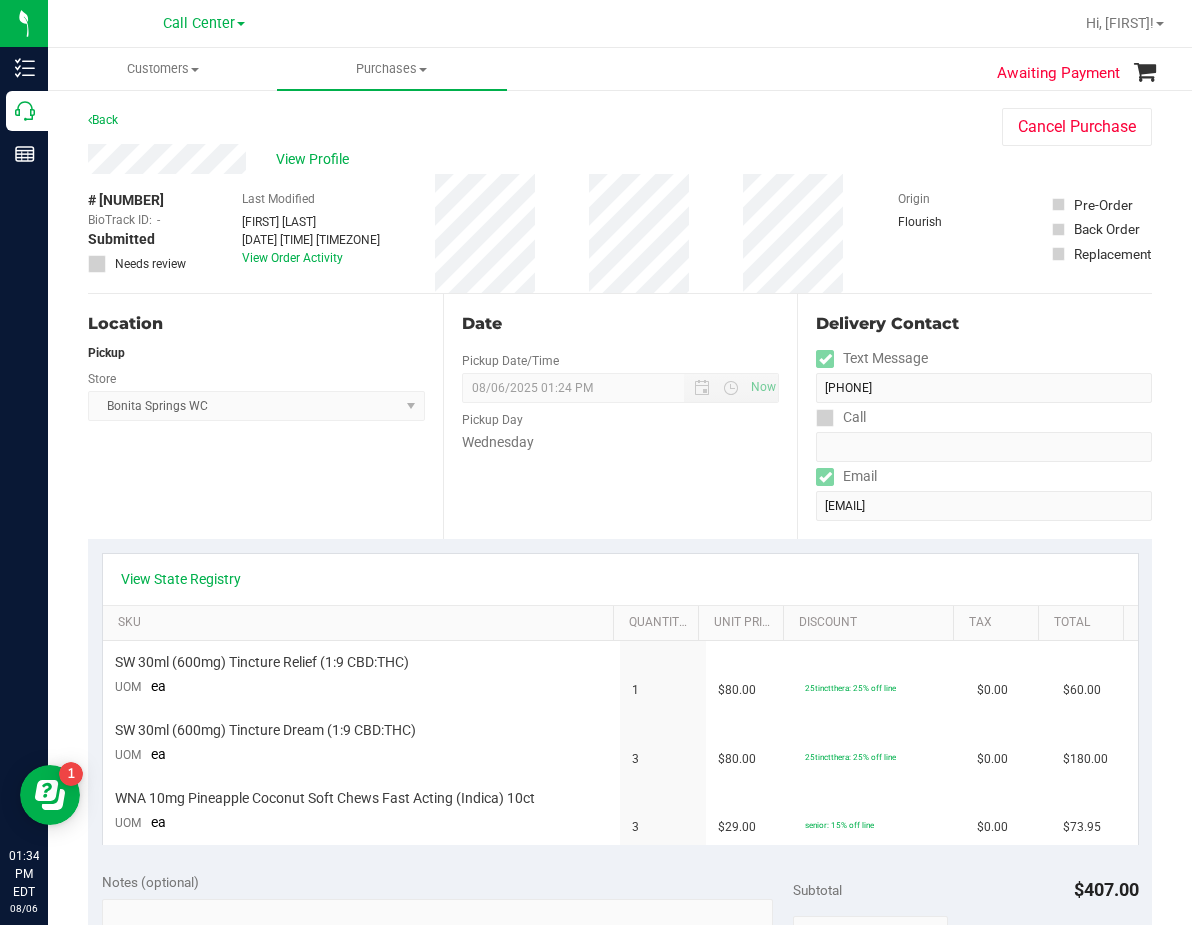click on "View Profile" at bounding box center [525, 159] 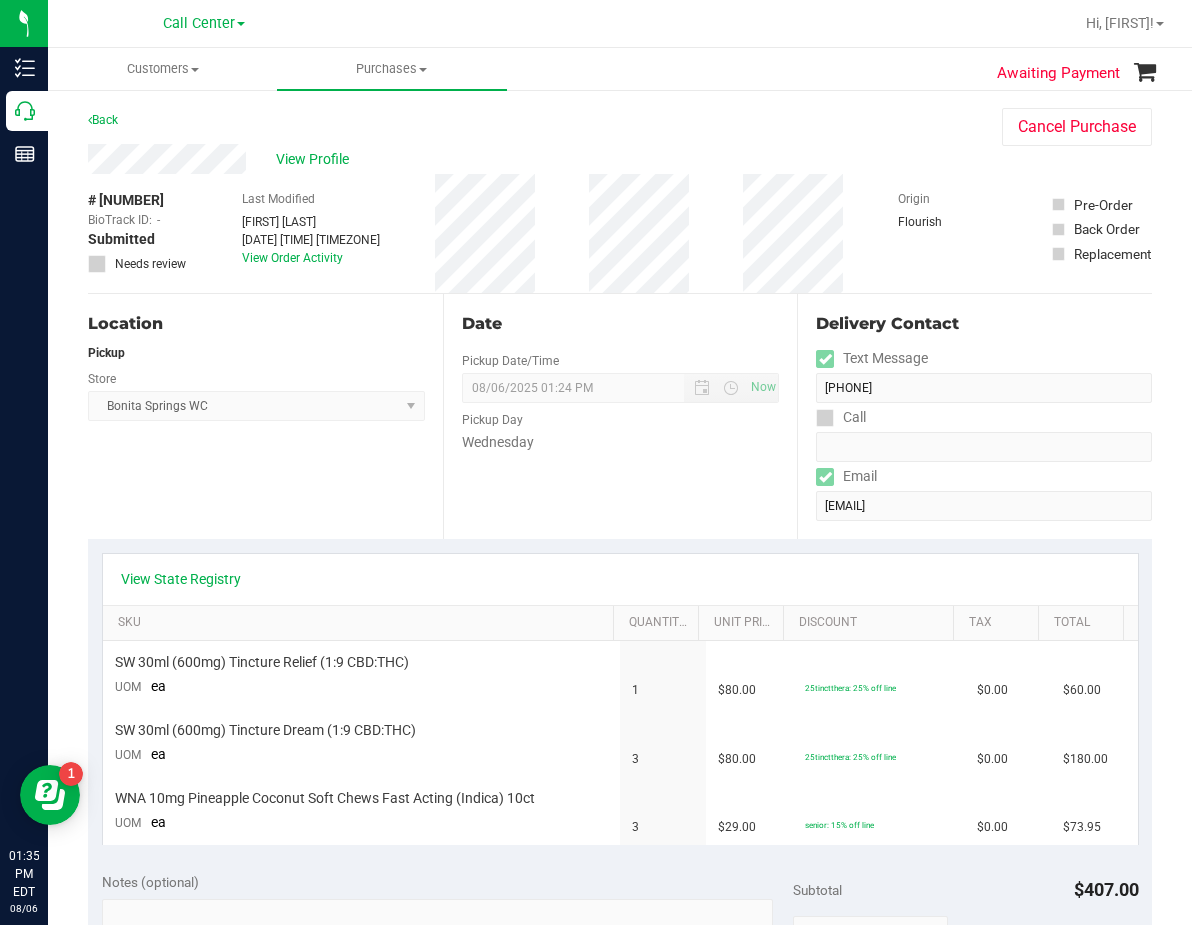 click on "View Profile" at bounding box center [525, 159] 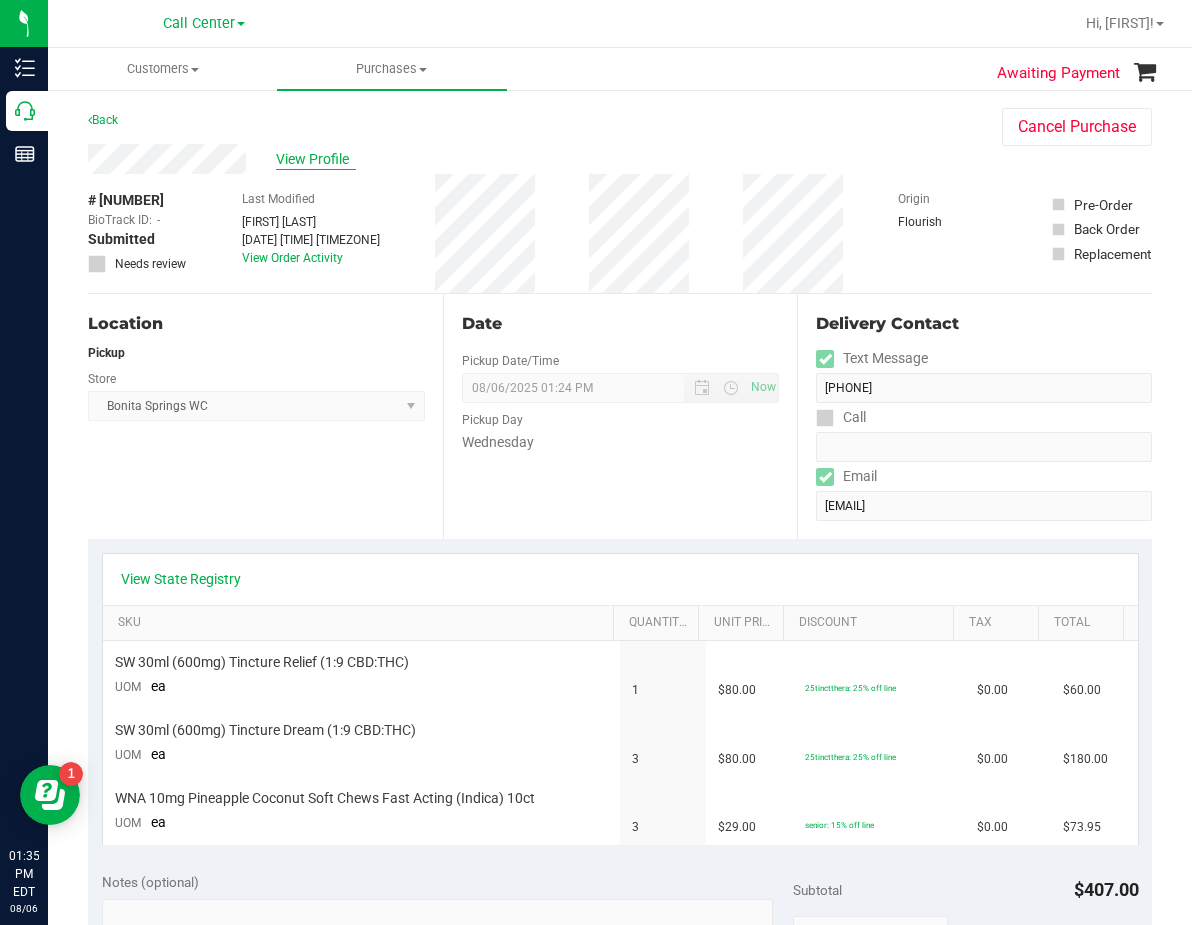 click on "View Profile" at bounding box center [316, 159] 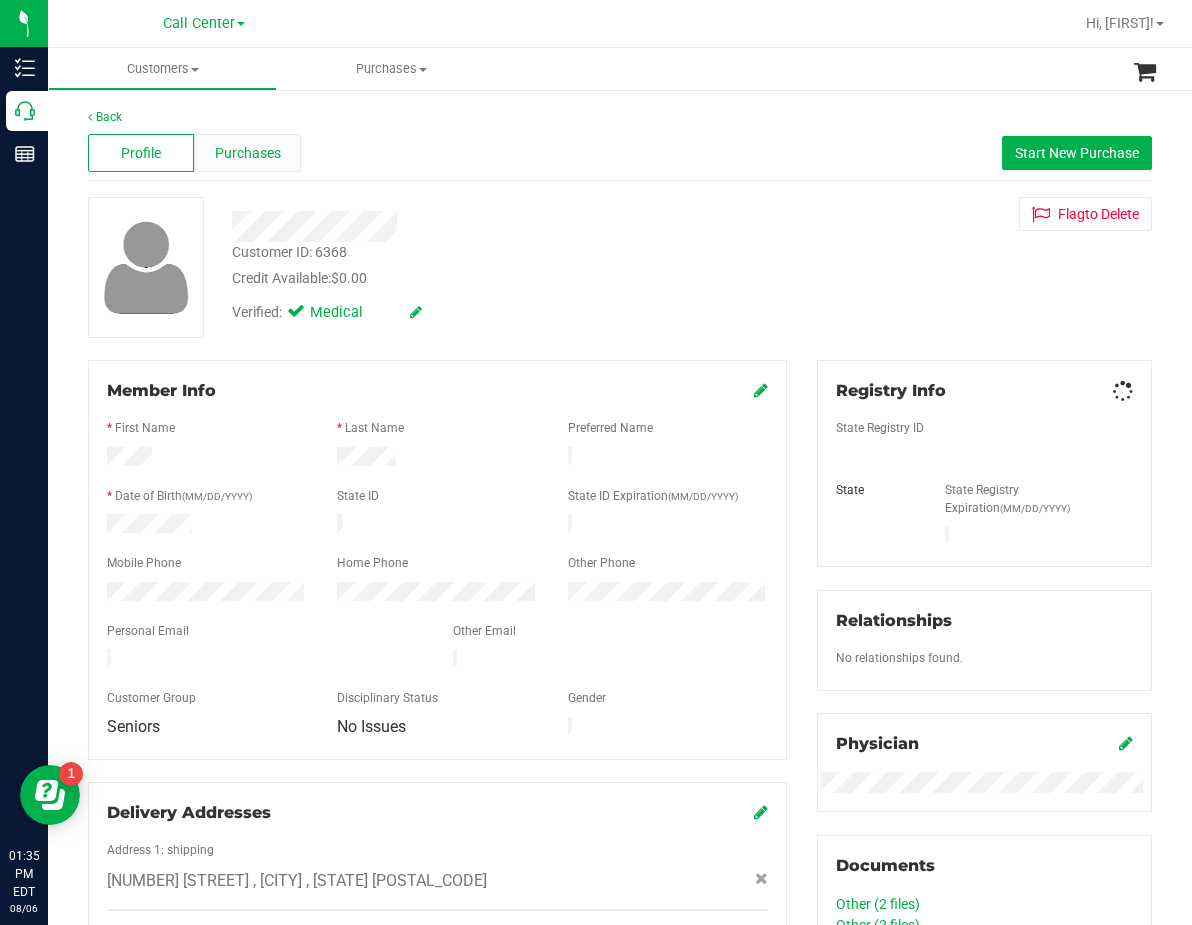click on "Purchases" at bounding box center (248, 153) 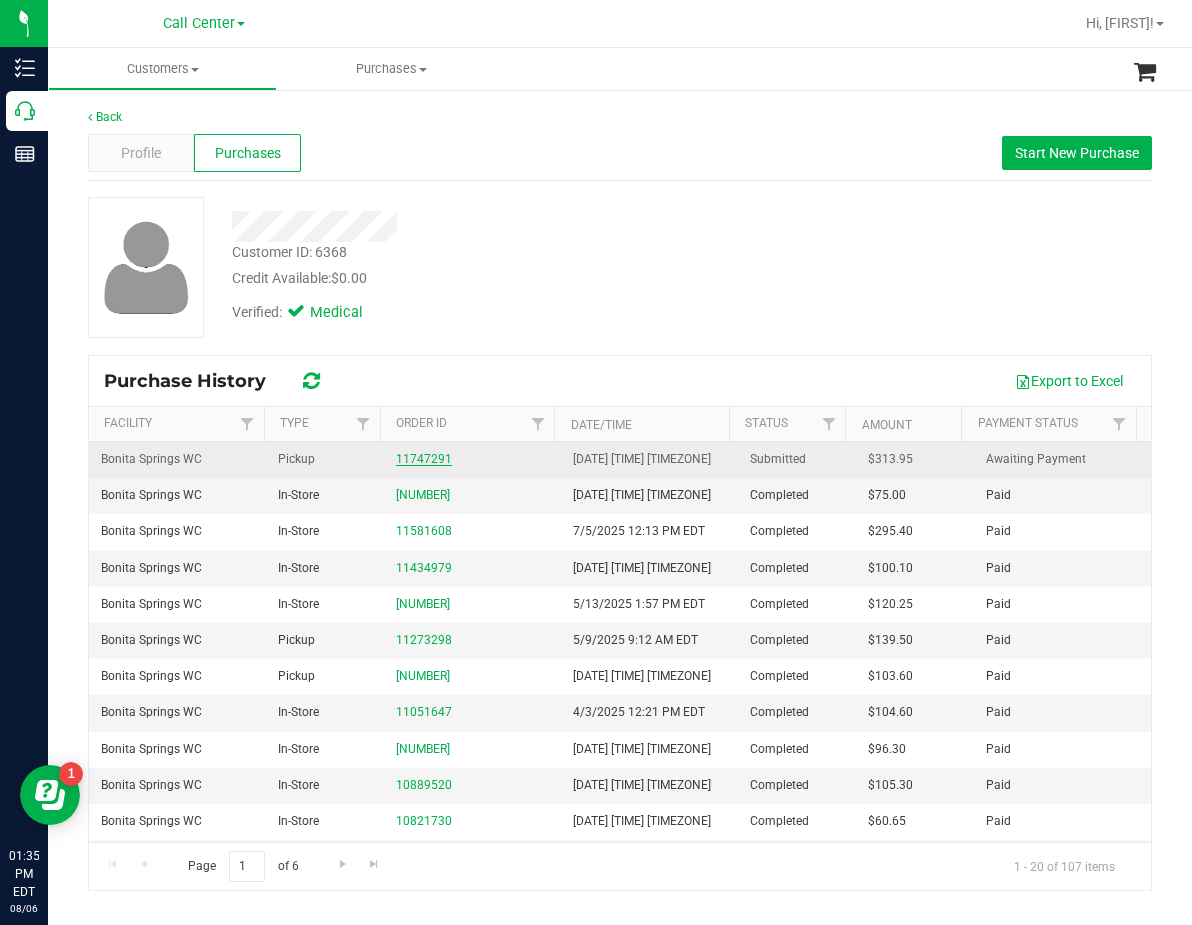 click on "11747291" at bounding box center (424, 459) 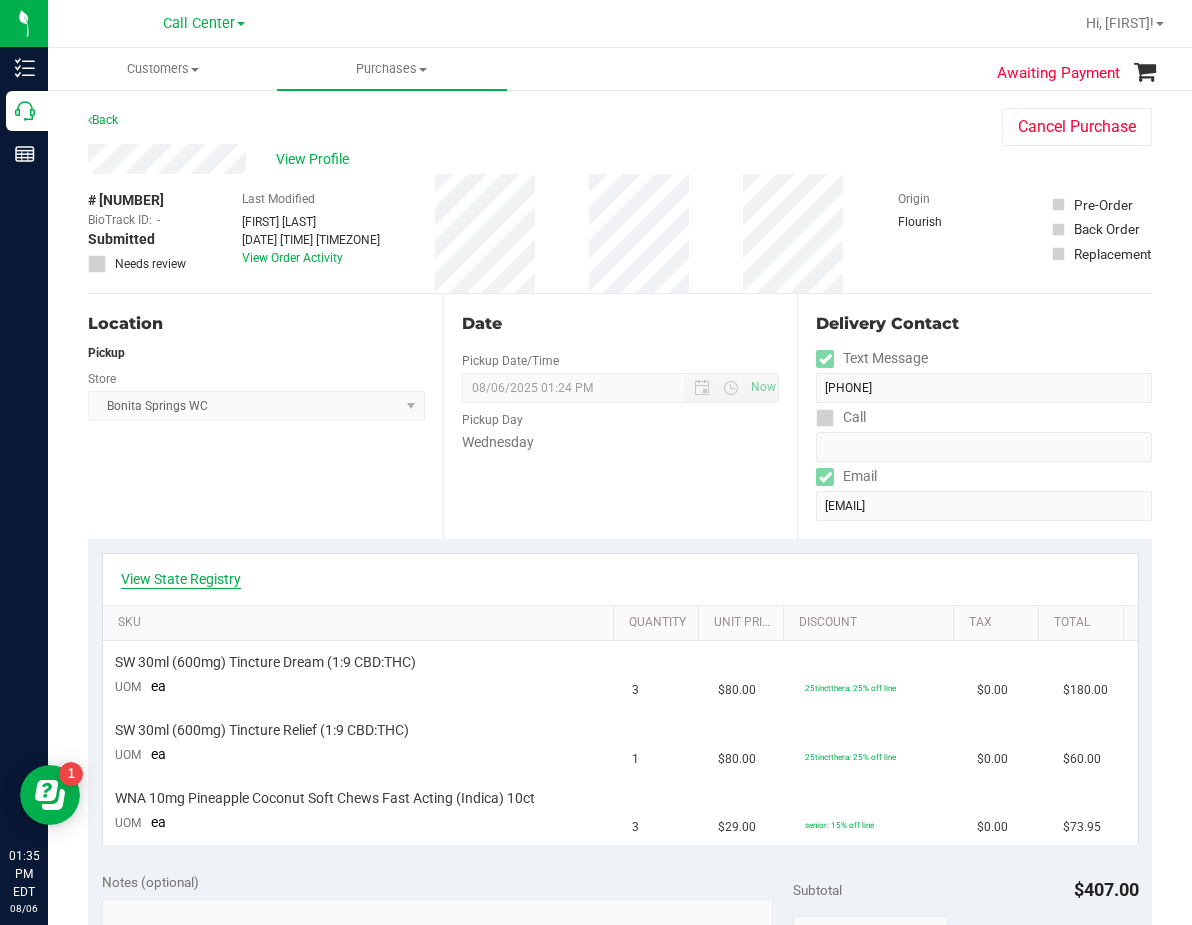 click on "View State Registry" at bounding box center (181, 579) 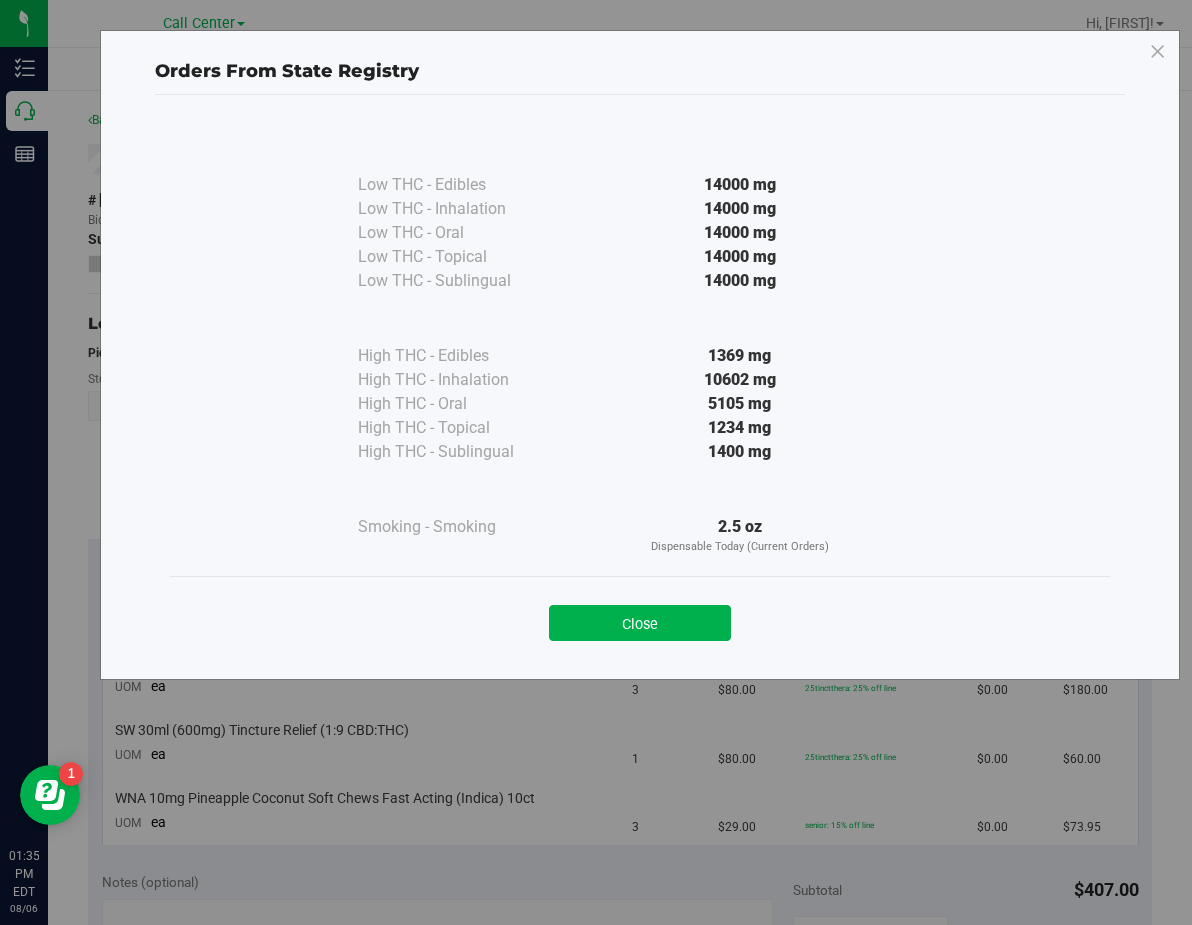 click on "Close" at bounding box center (640, 623) 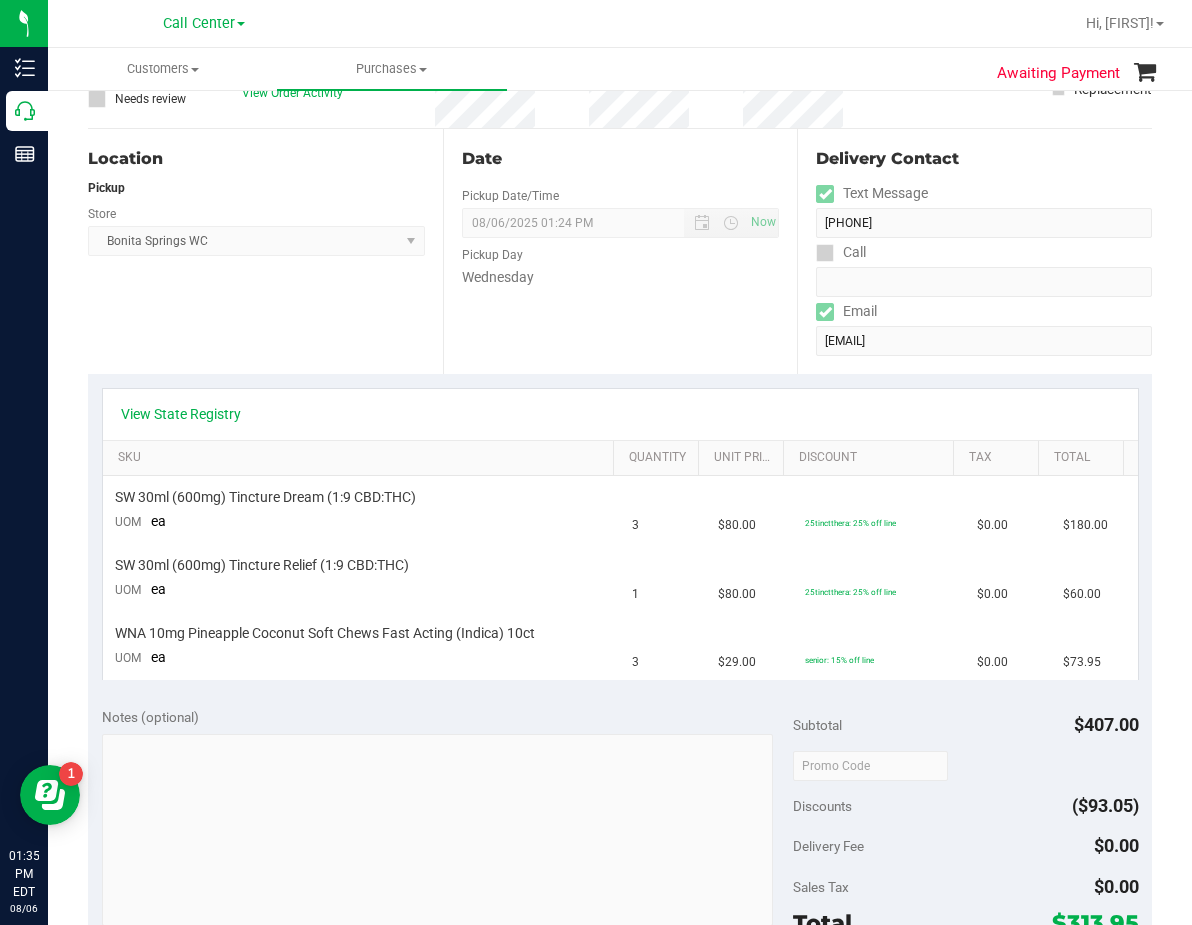 scroll, scrollTop: 0, scrollLeft: 0, axis: both 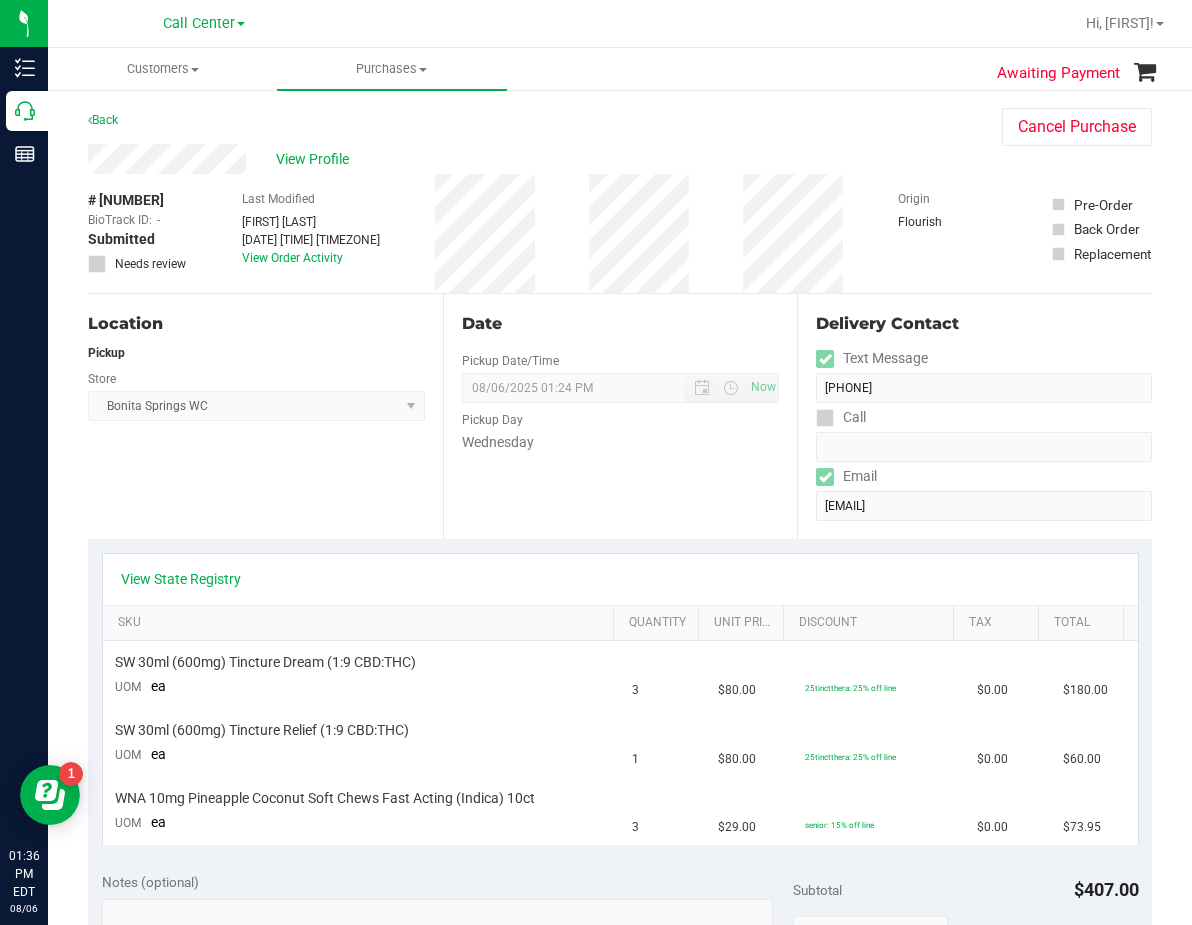 drag, startPoint x: 660, startPoint y: 448, endPoint x: 585, endPoint y: 414, distance: 82.346825 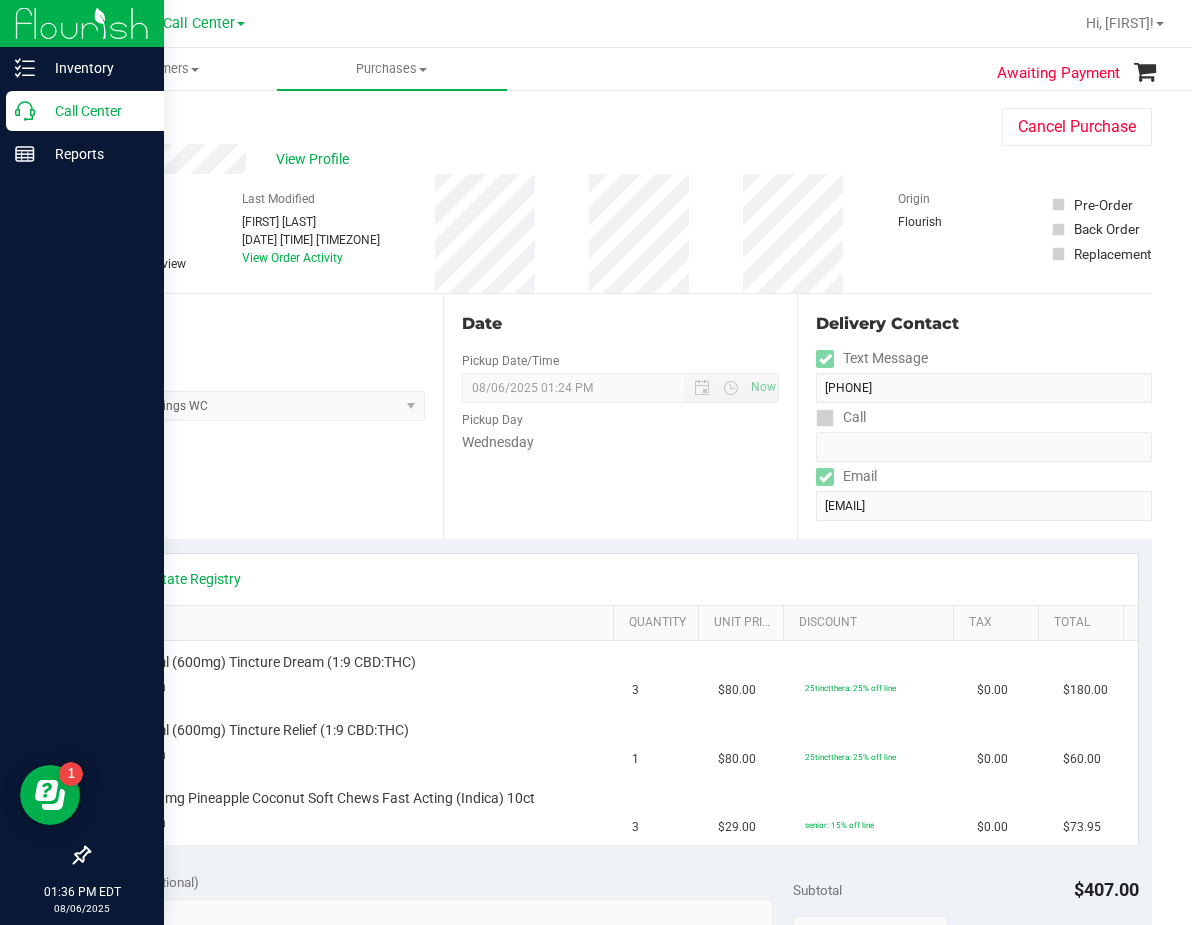 click on "Call Center" at bounding box center [85, 111] 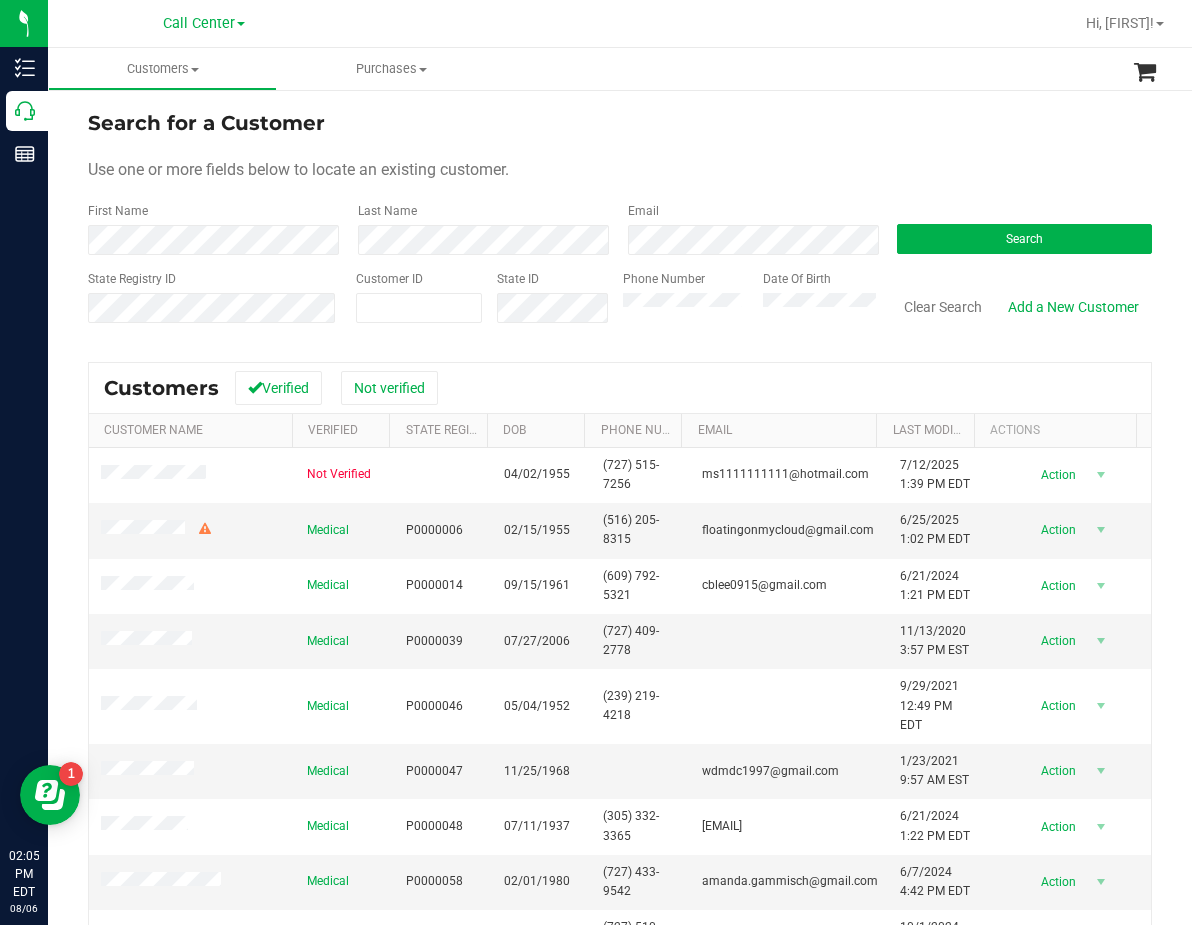 click on "Search" at bounding box center (1017, 228) 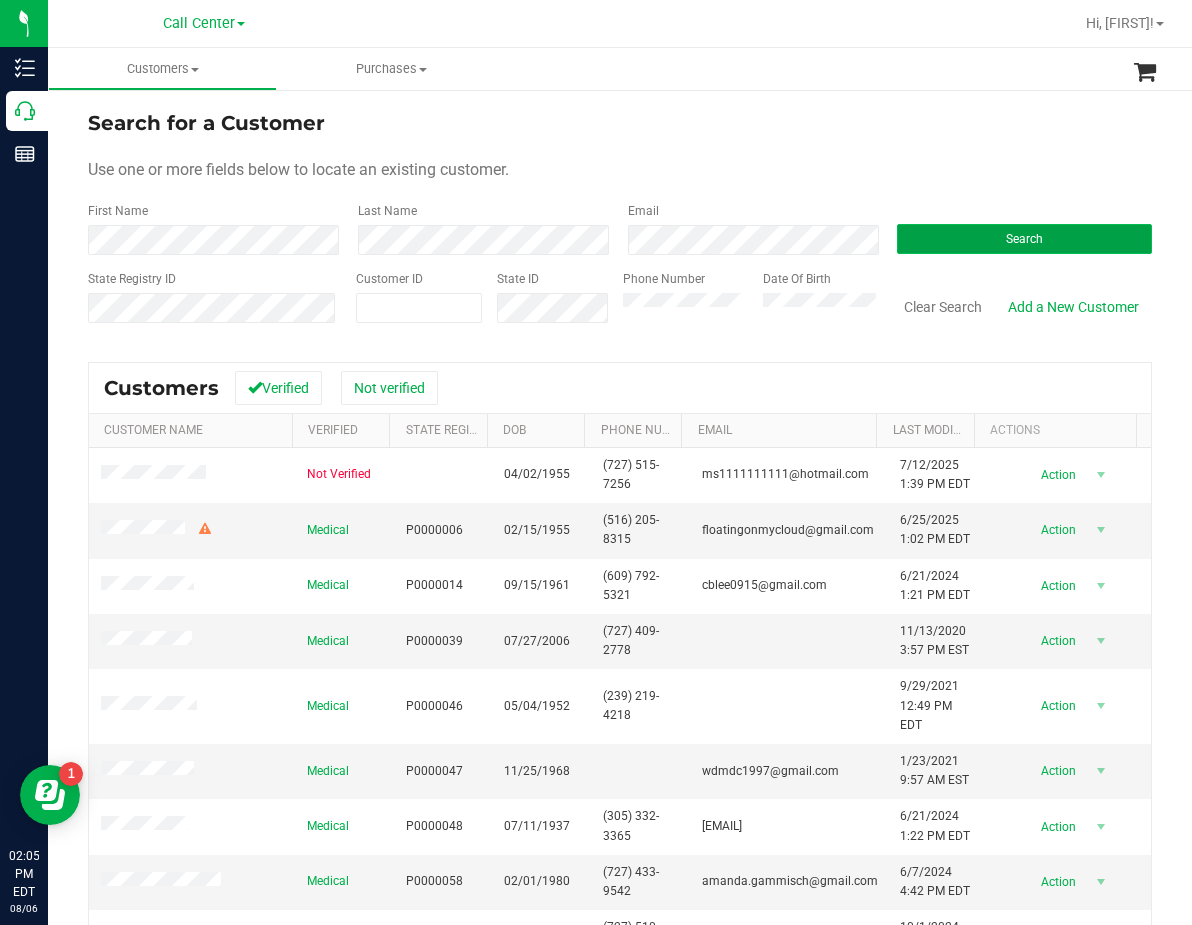 click on "Search" at bounding box center [1024, 239] 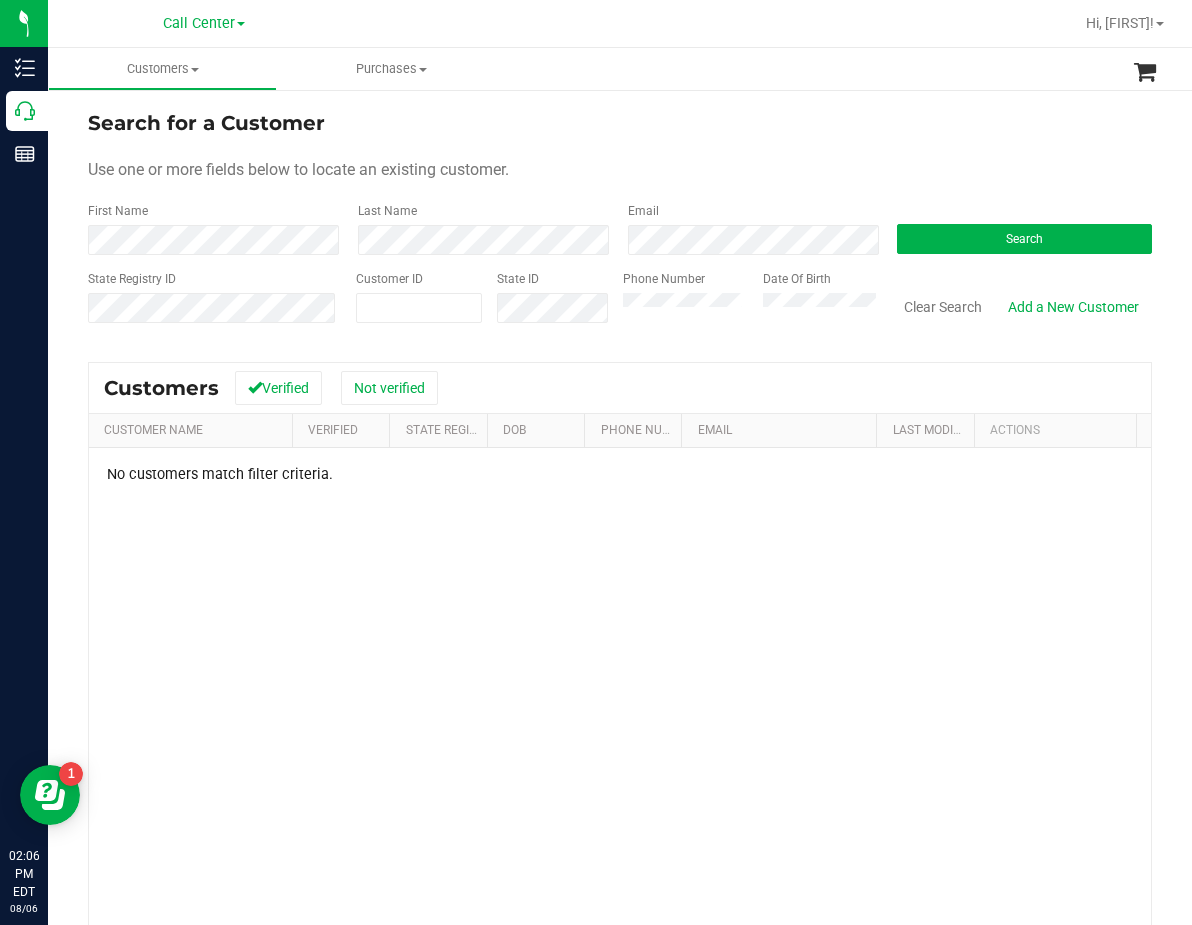 click on "Customers
All customers
Add a new customer
All physicians
Purchases
All purchases" at bounding box center [644, 69] 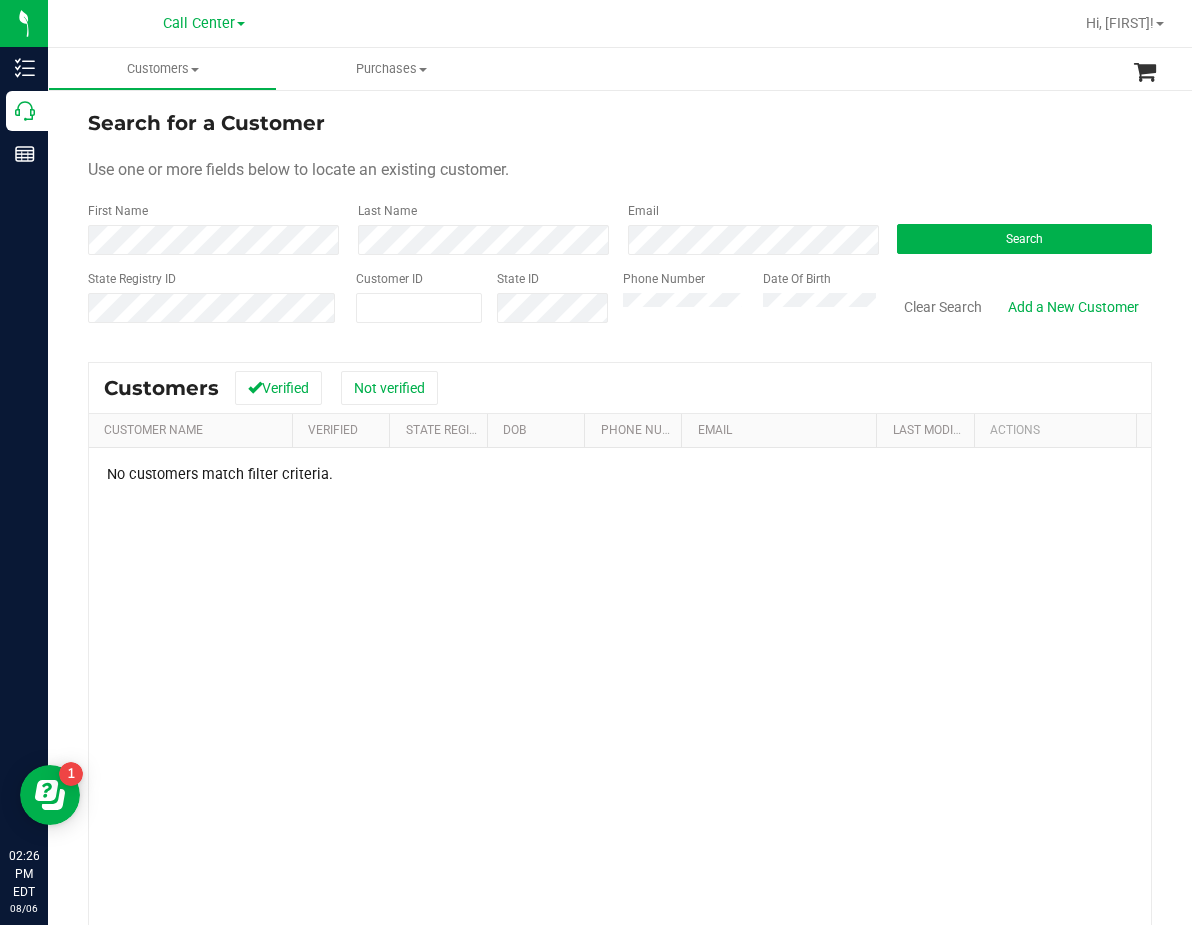 drag, startPoint x: 600, startPoint y: 320, endPoint x: 610, endPoint y: 318, distance: 10.198039 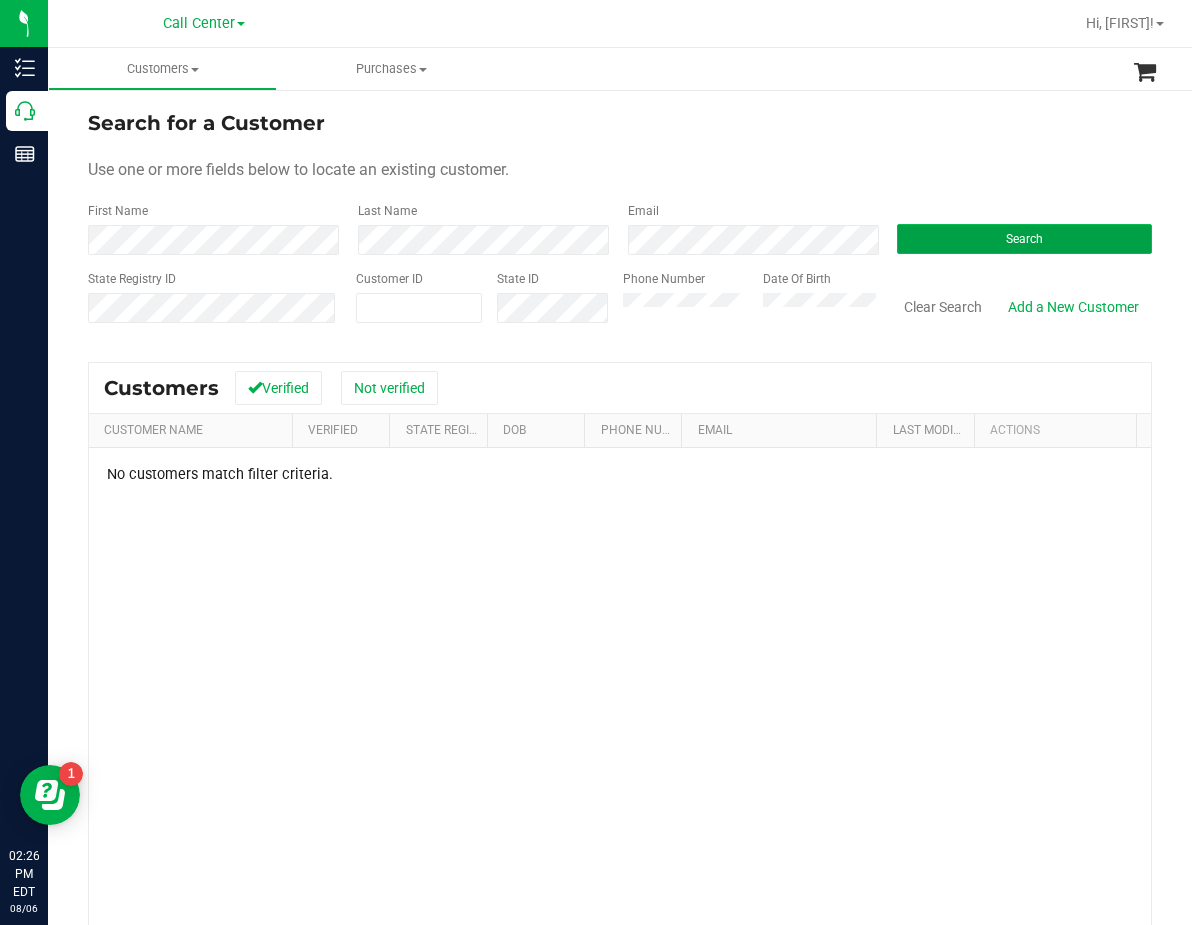 click on "Search" at bounding box center [1024, 239] 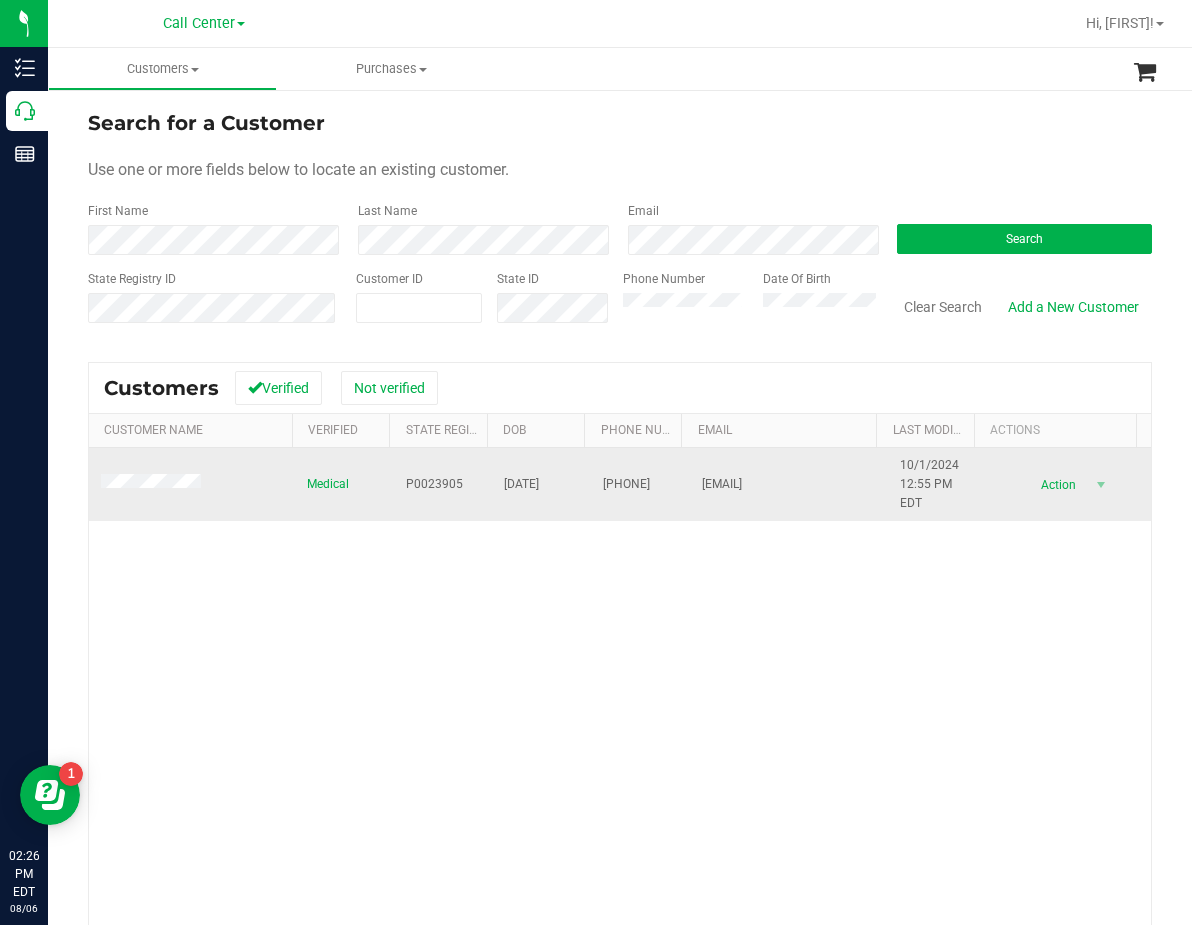 click on "Medical" at bounding box center [344, 485] 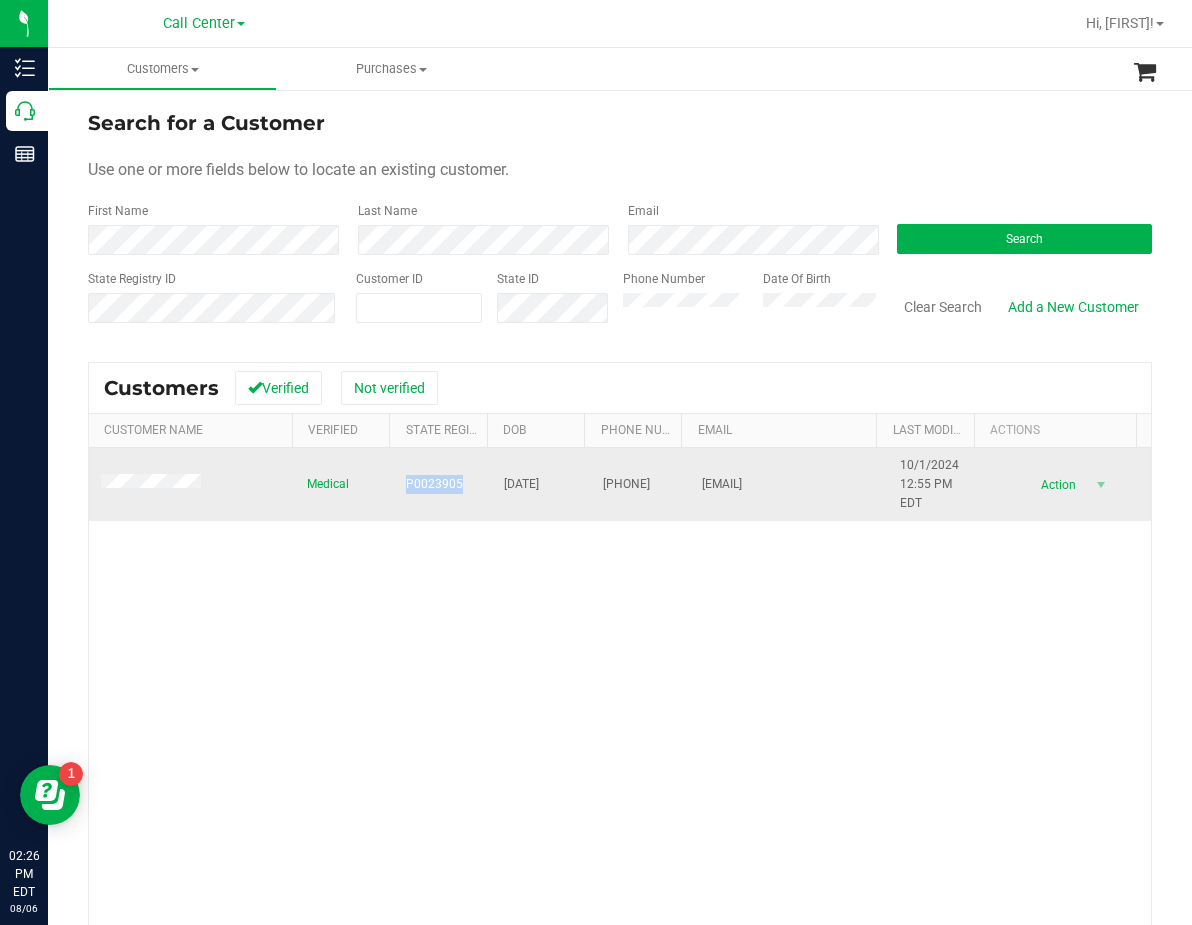 click on "P0023905" at bounding box center [434, 484] 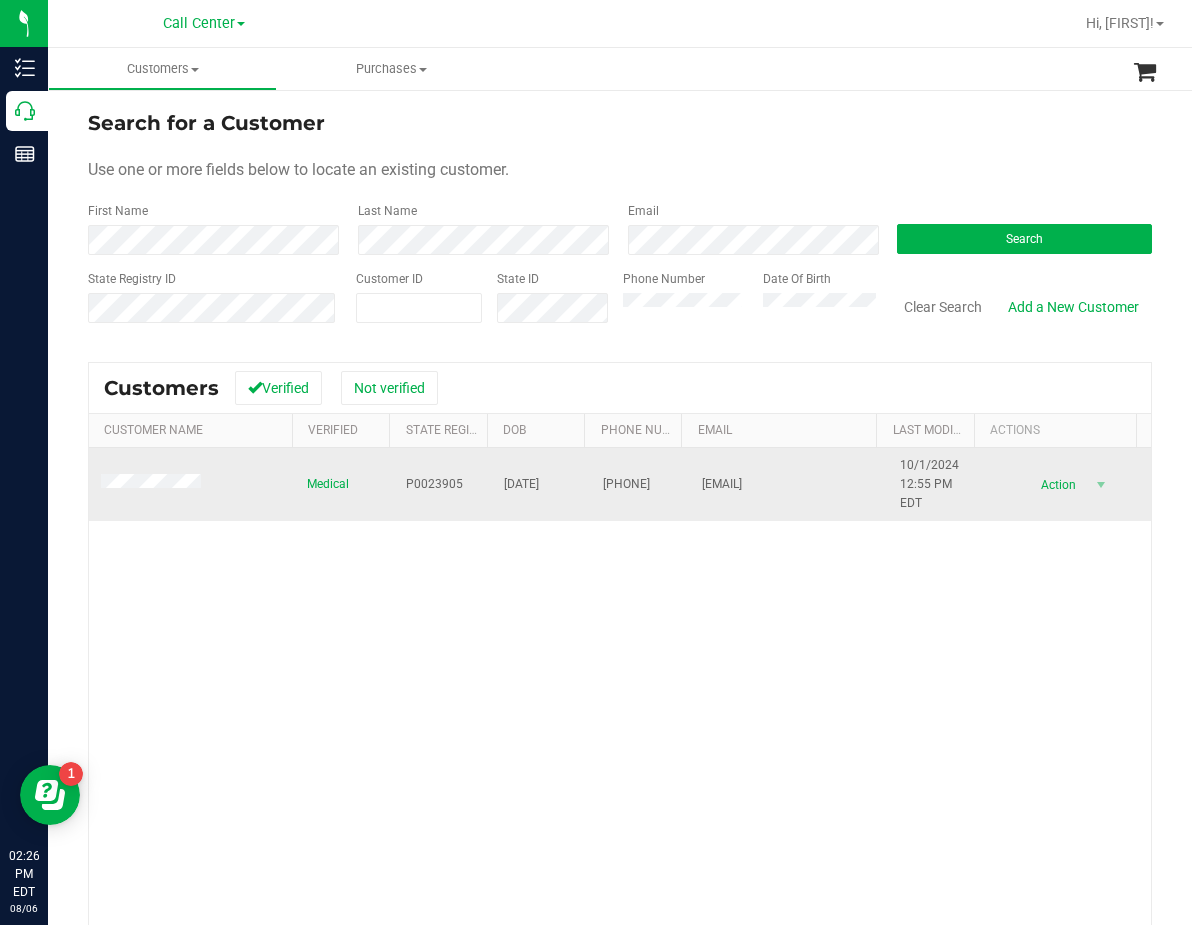 click on "06/04/1966" at bounding box center (521, 484) 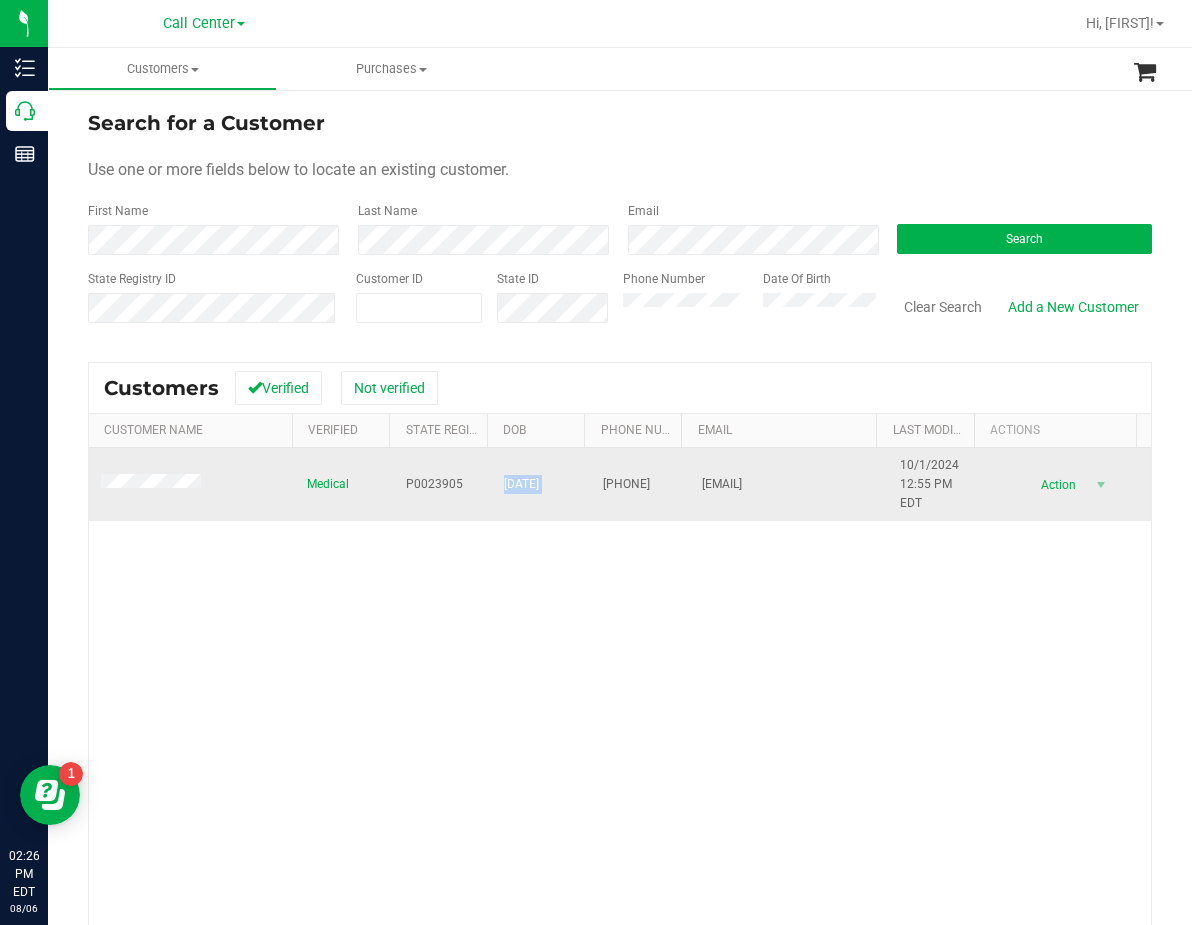click on "06/04/1966" at bounding box center [521, 484] 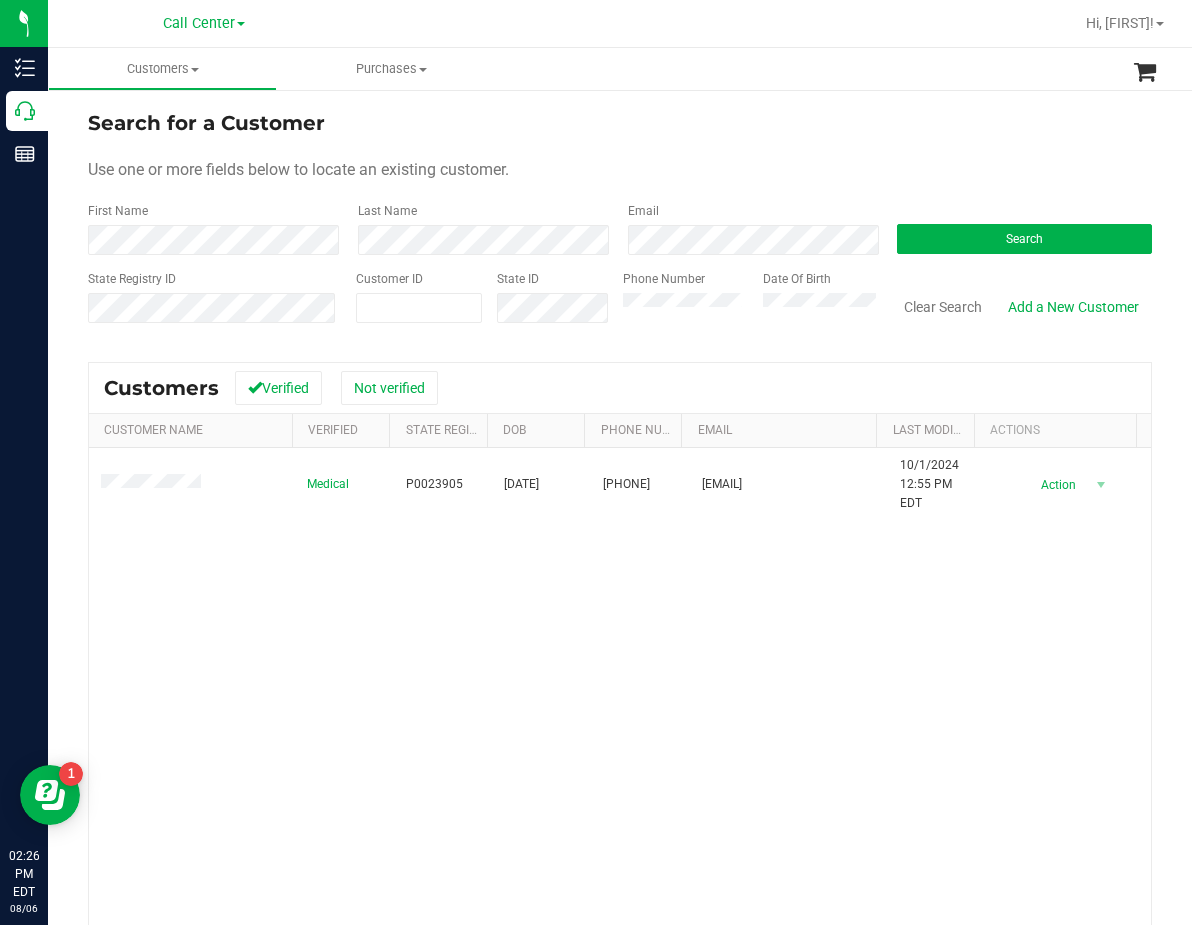drag, startPoint x: 866, startPoint y: 630, endPoint x: 616, endPoint y: 560, distance: 259.6151 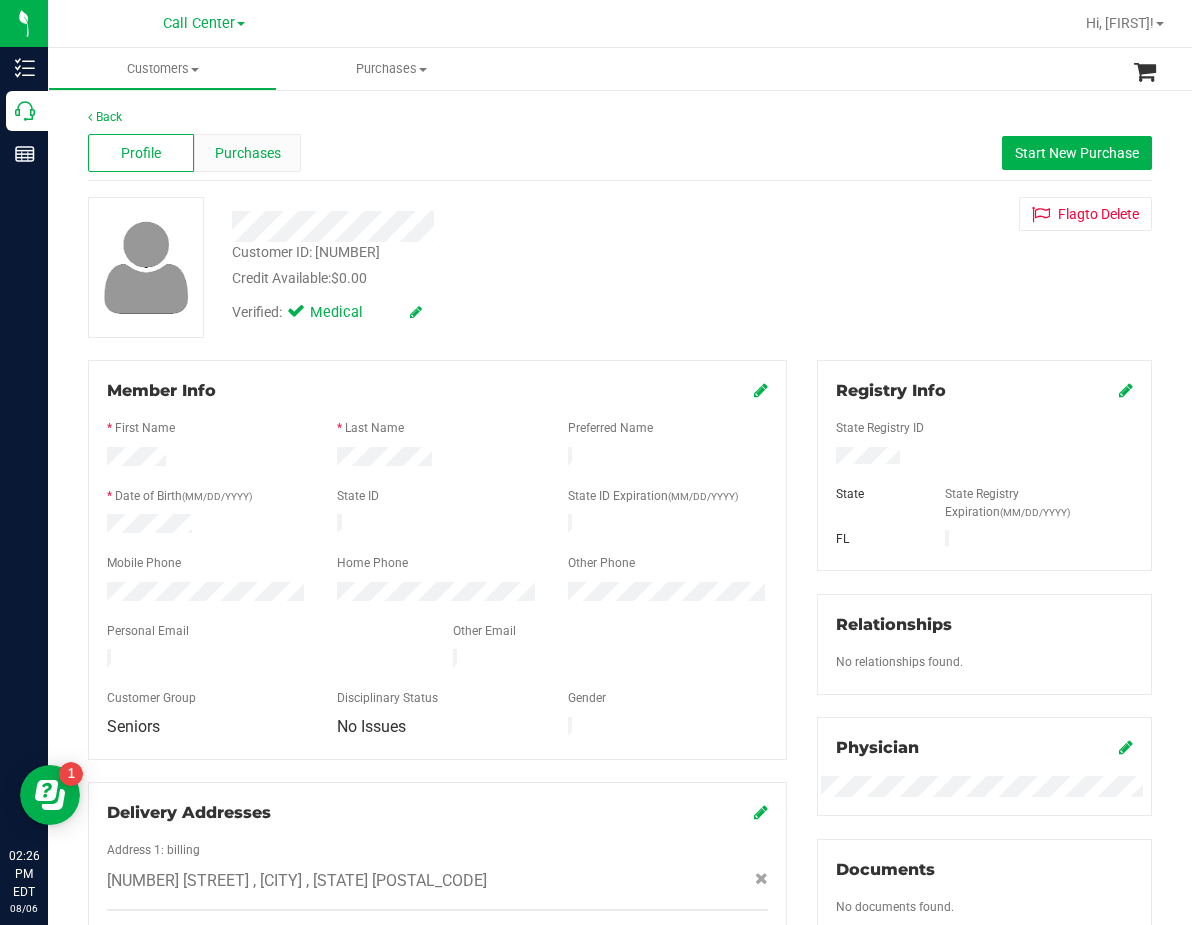 click on "Purchases" at bounding box center [248, 153] 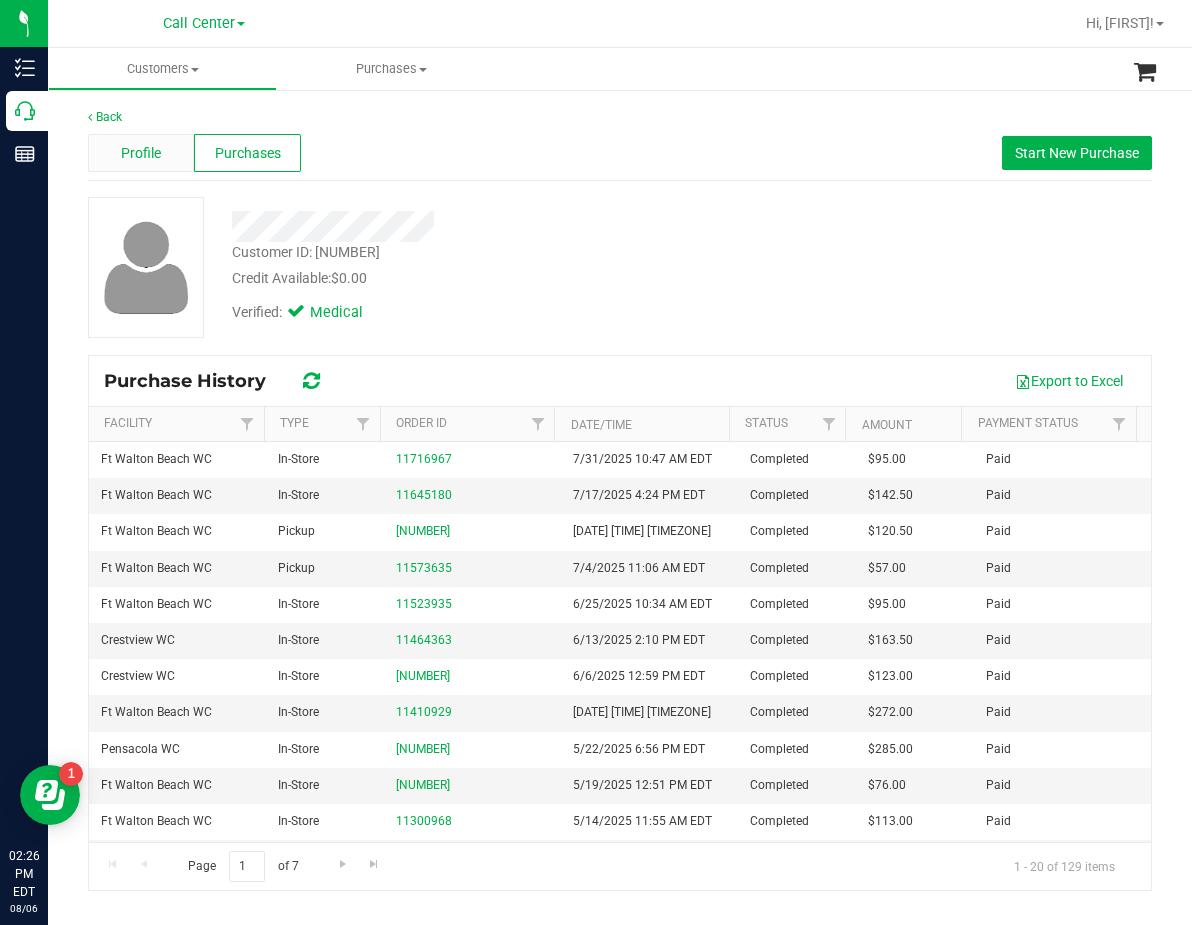 click on "Profile" at bounding box center (141, 153) 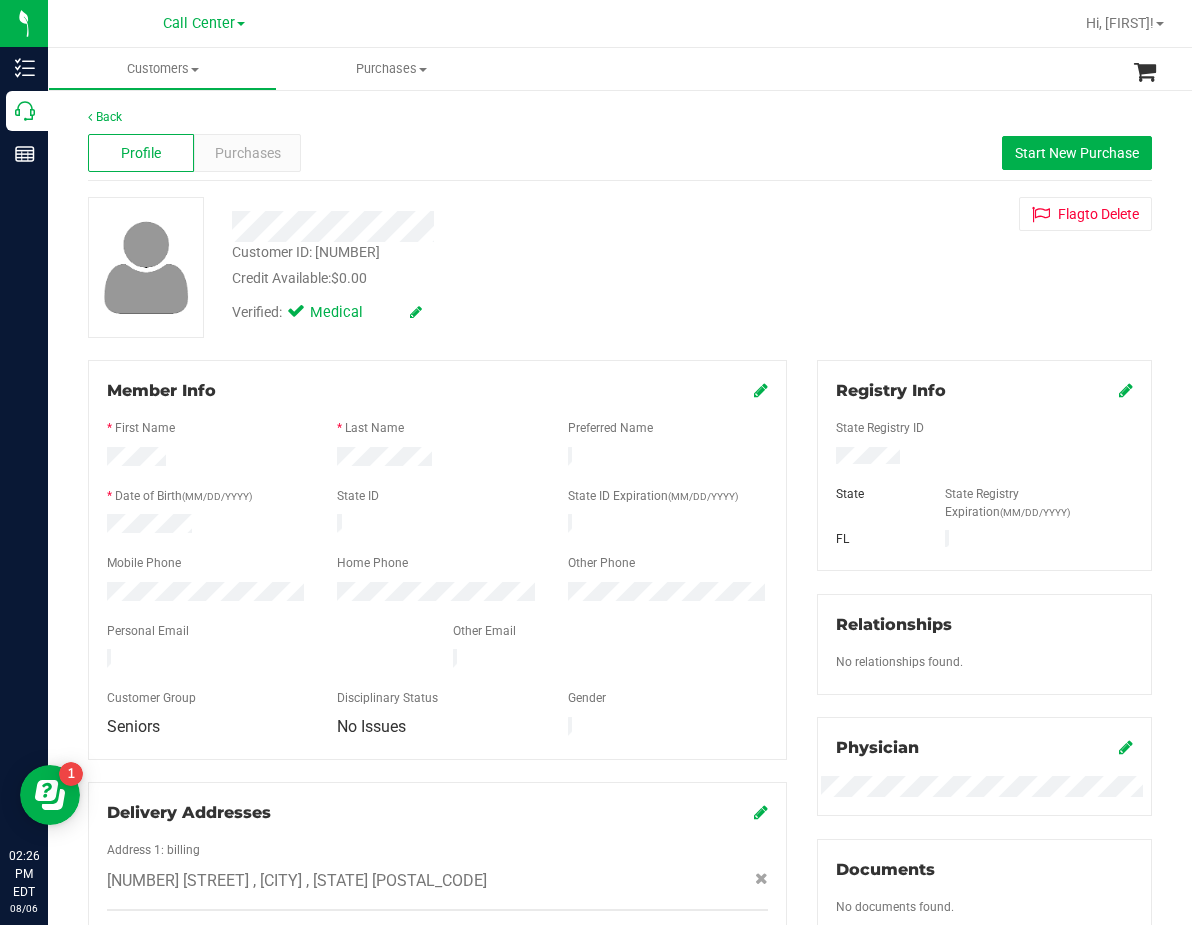 click at bounding box center [490, 226] 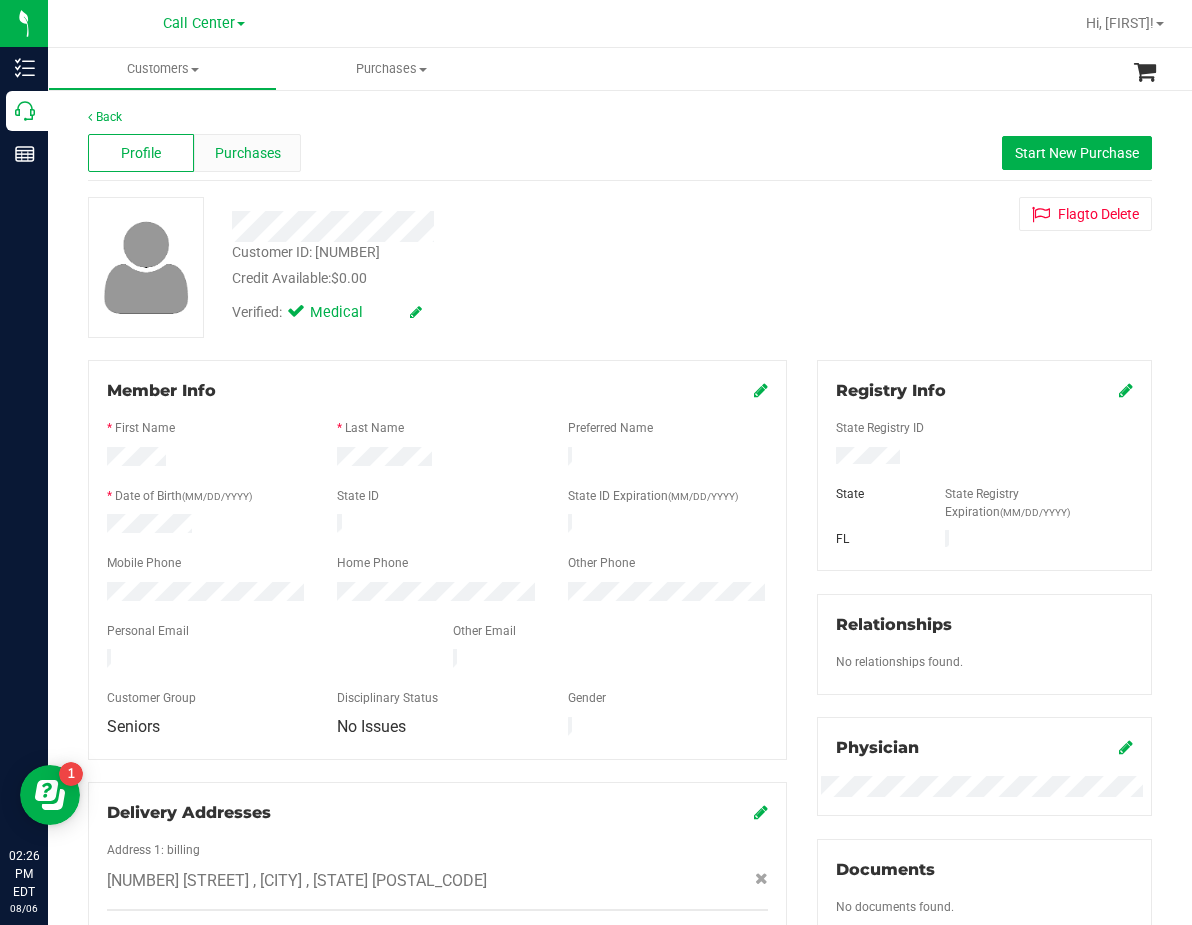 click on "Purchases" at bounding box center [247, 153] 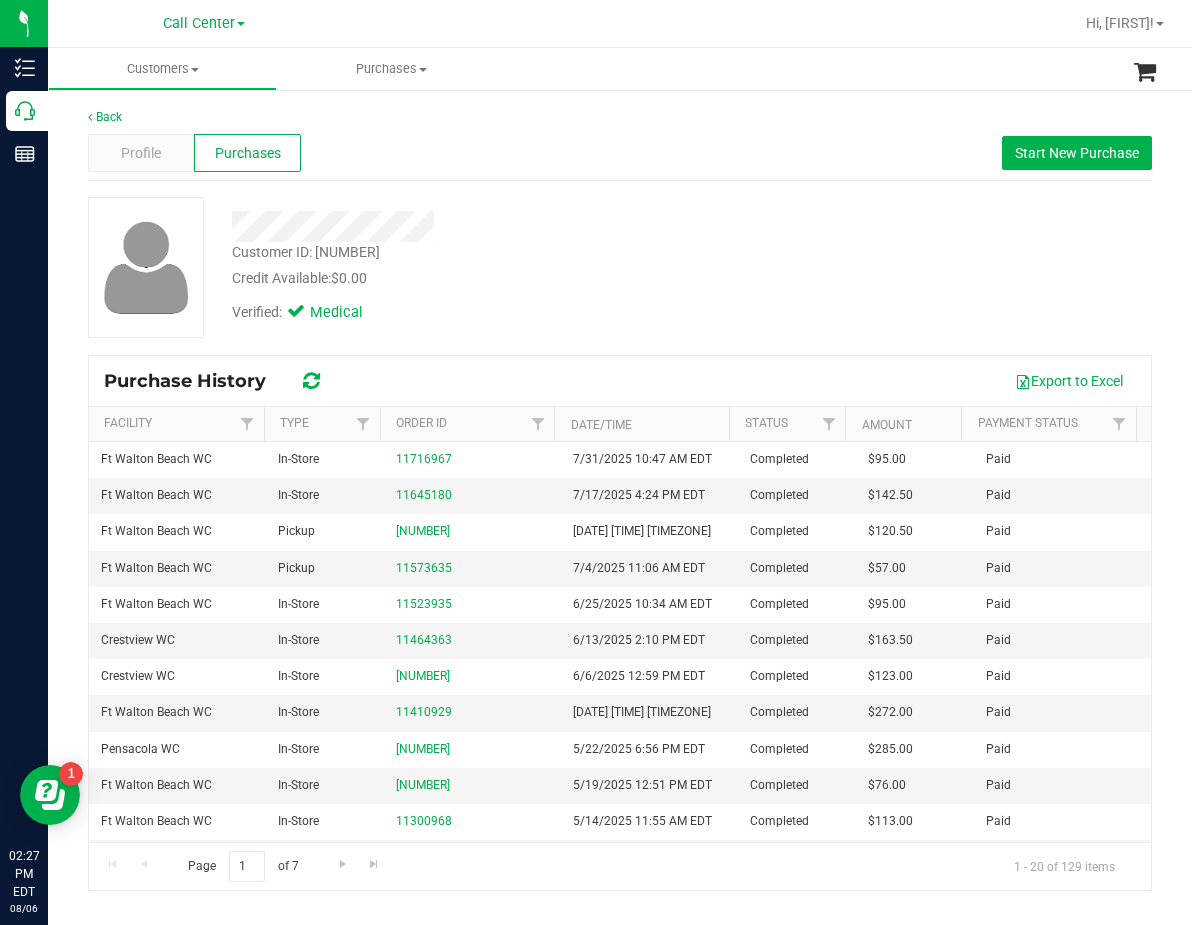 click on "Profile
Purchases
Start New Purchase" at bounding box center [620, 153] 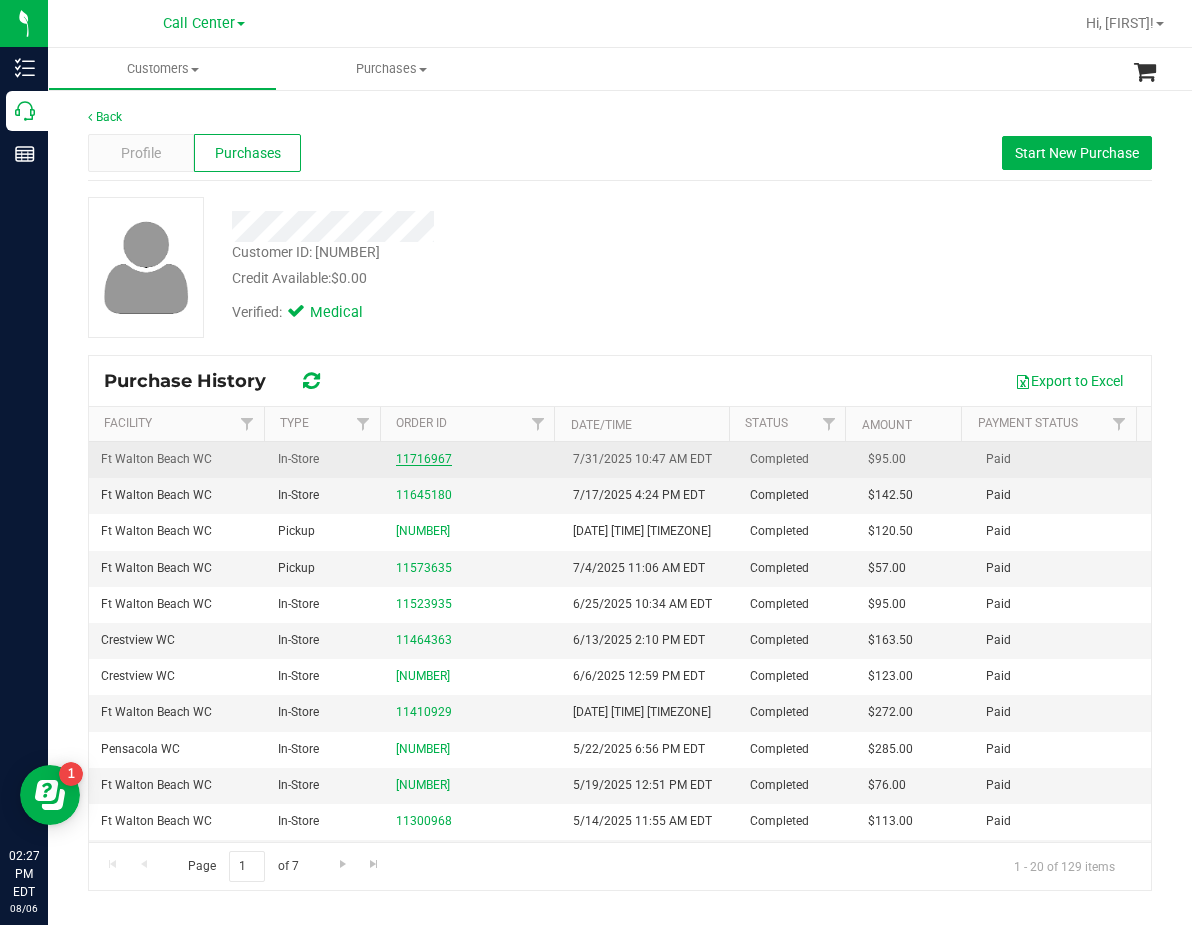 click on "11716967" at bounding box center [424, 459] 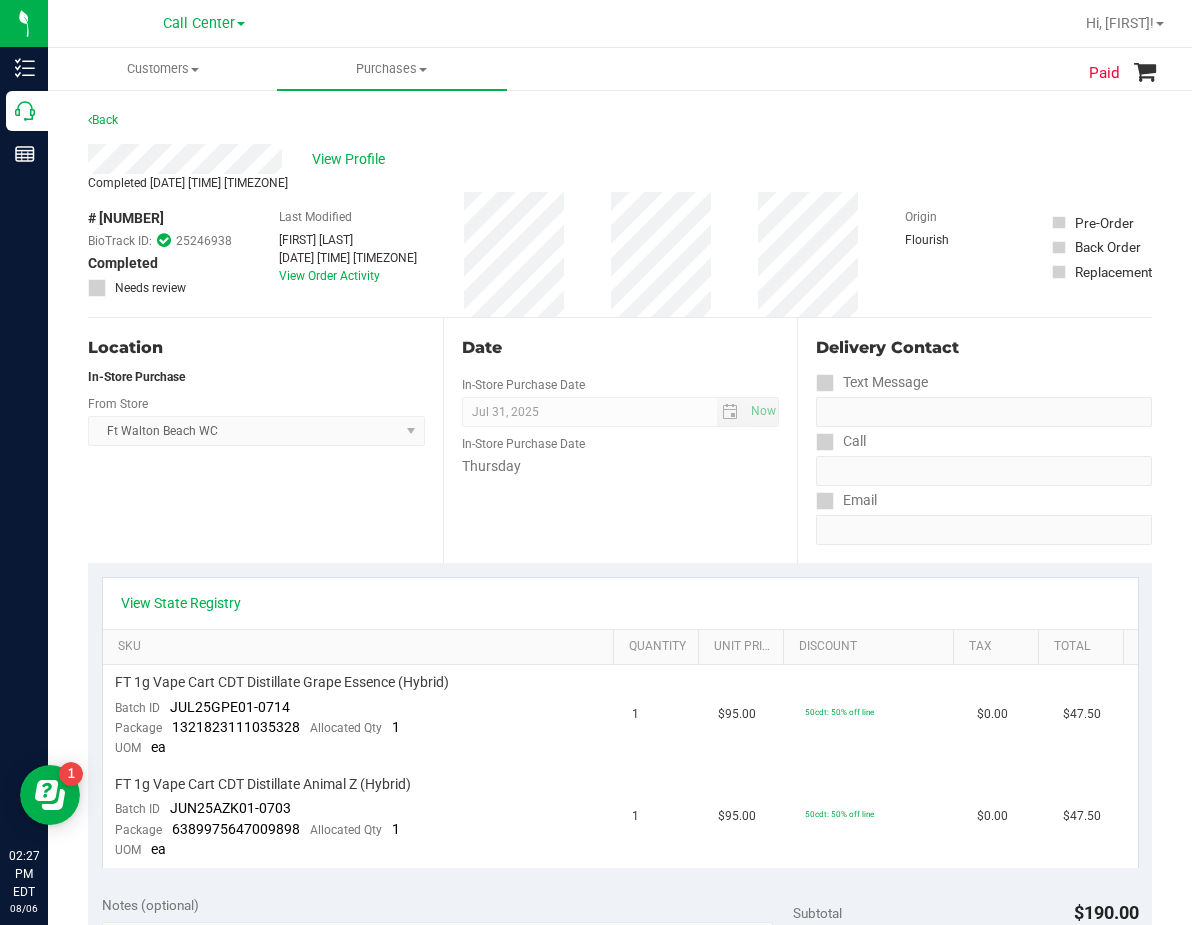 click on "View State Registry" at bounding box center (620, 603) 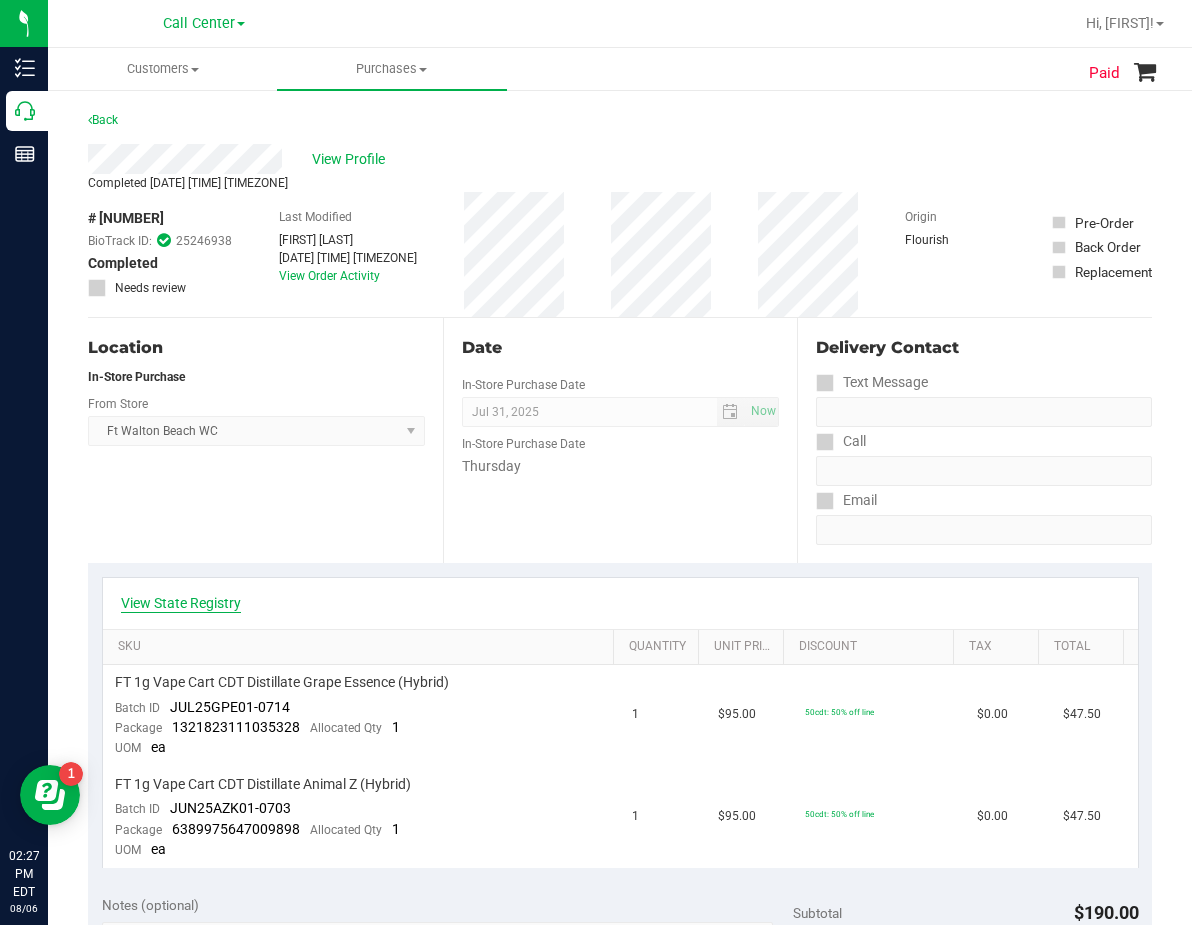 click on "View State Registry" at bounding box center (181, 603) 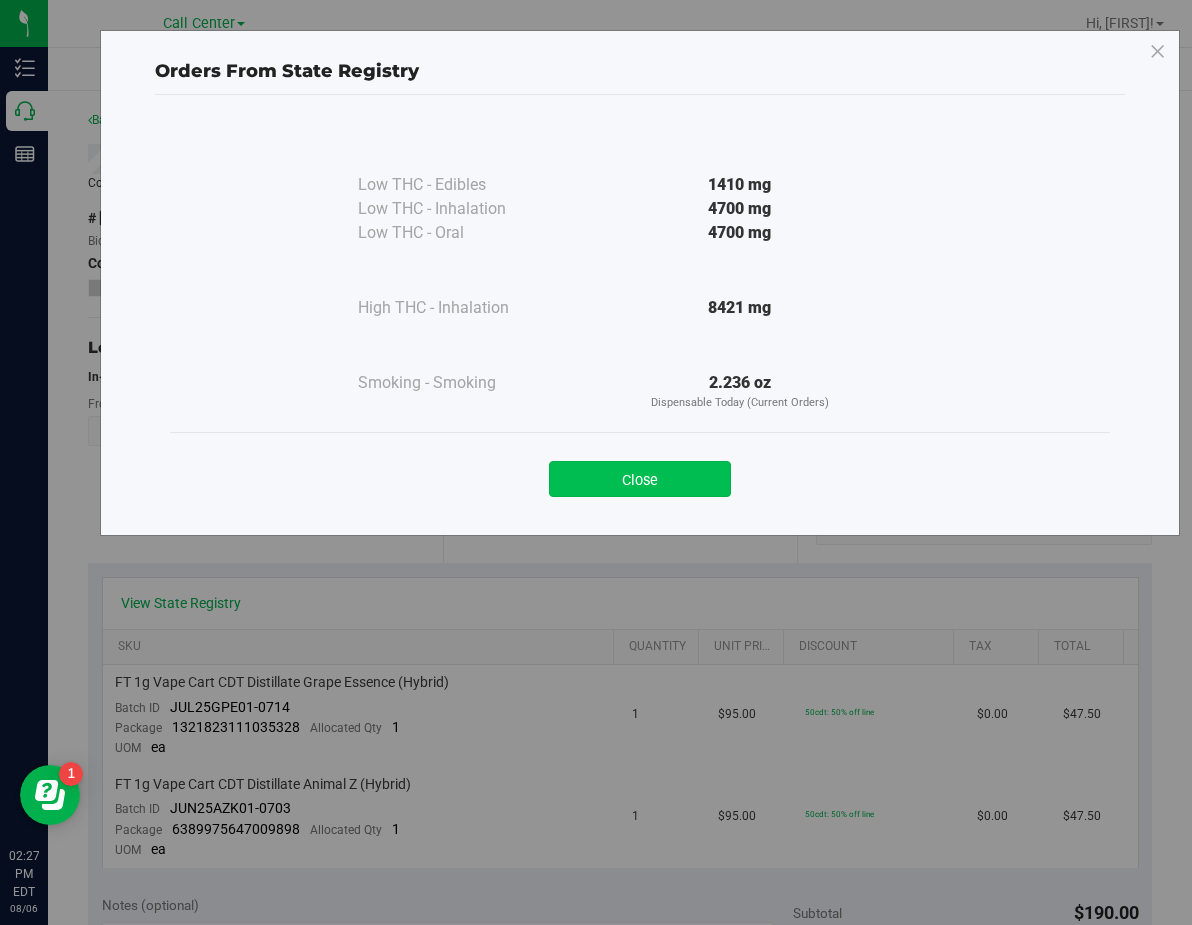 click on "Close" at bounding box center (640, 479) 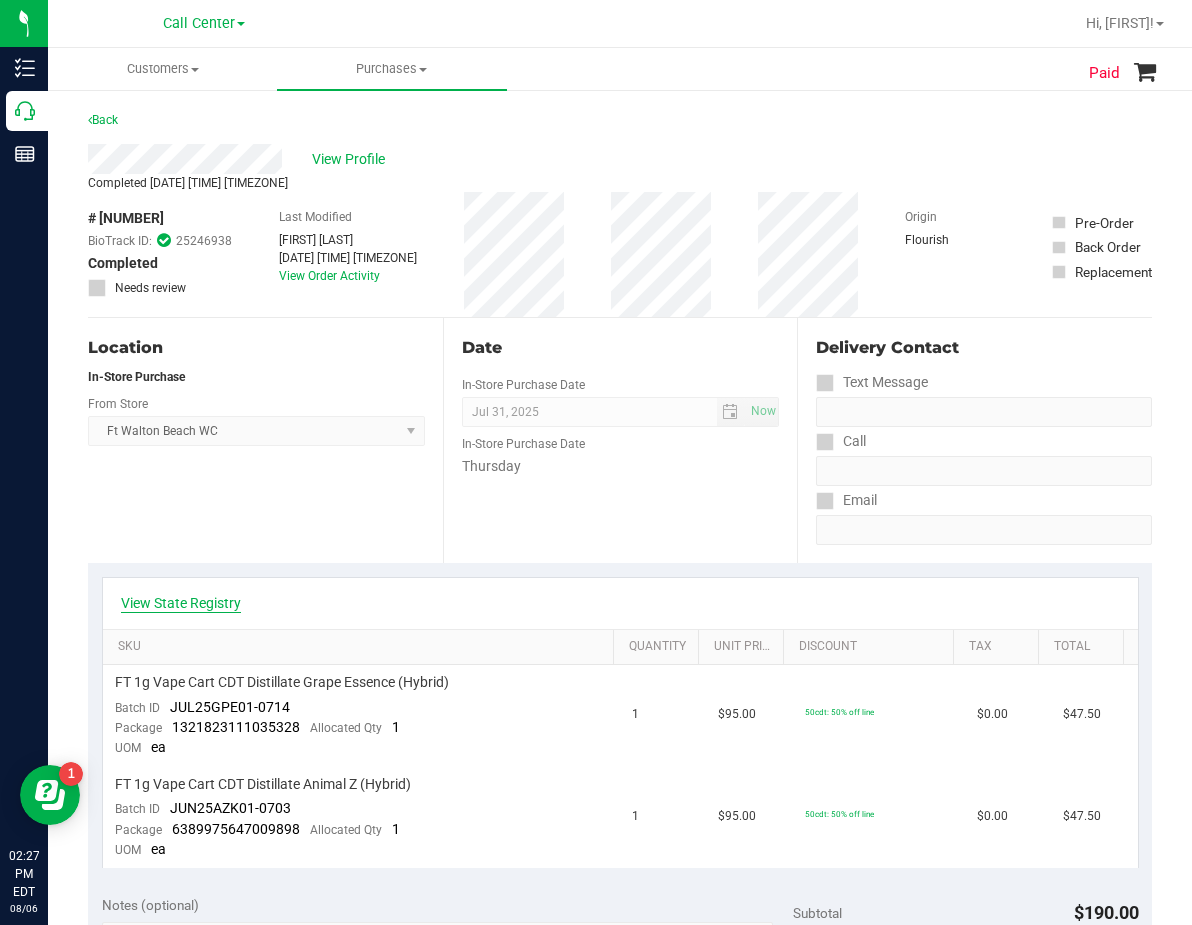 click on "View State Registry" at bounding box center (181, 603) 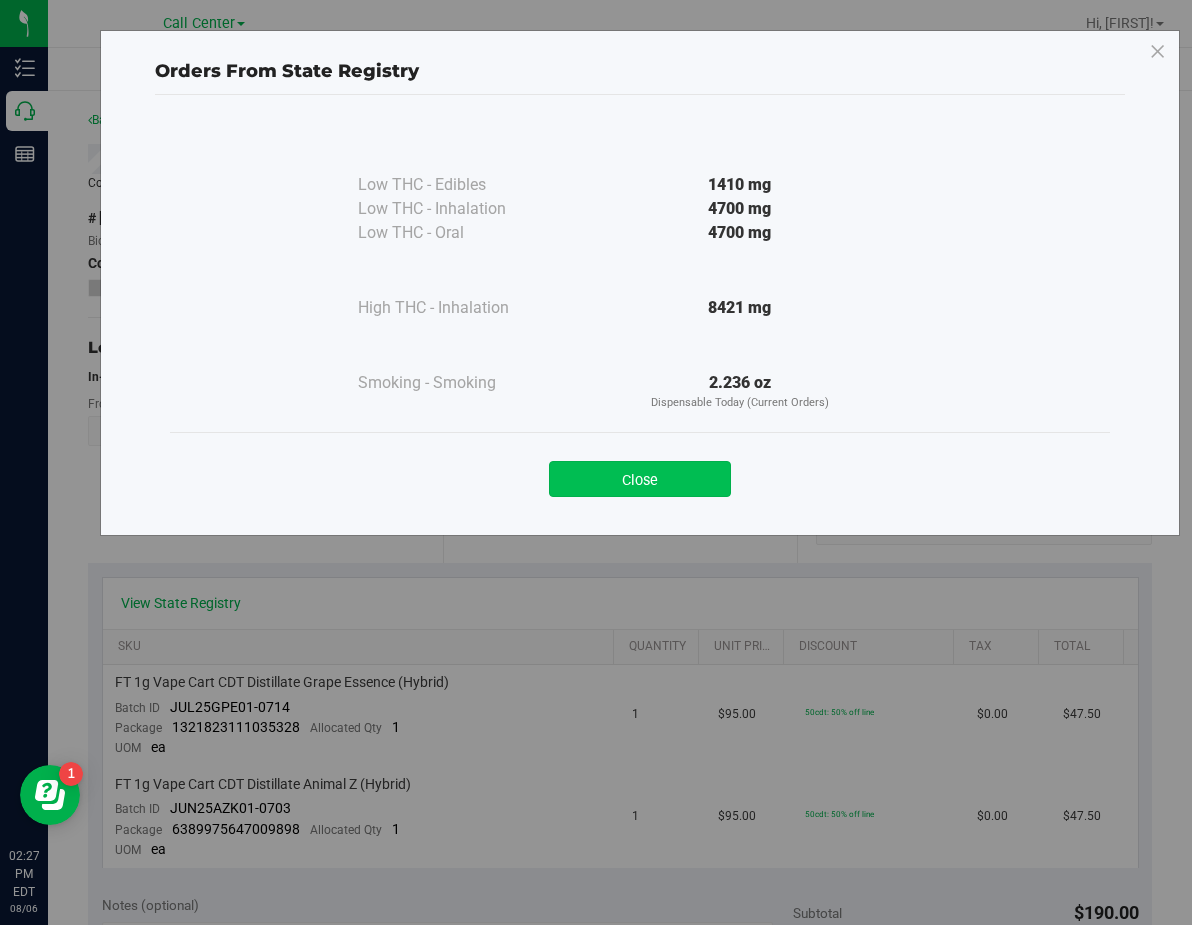 click on "Close" at bounding box center (640, 479) 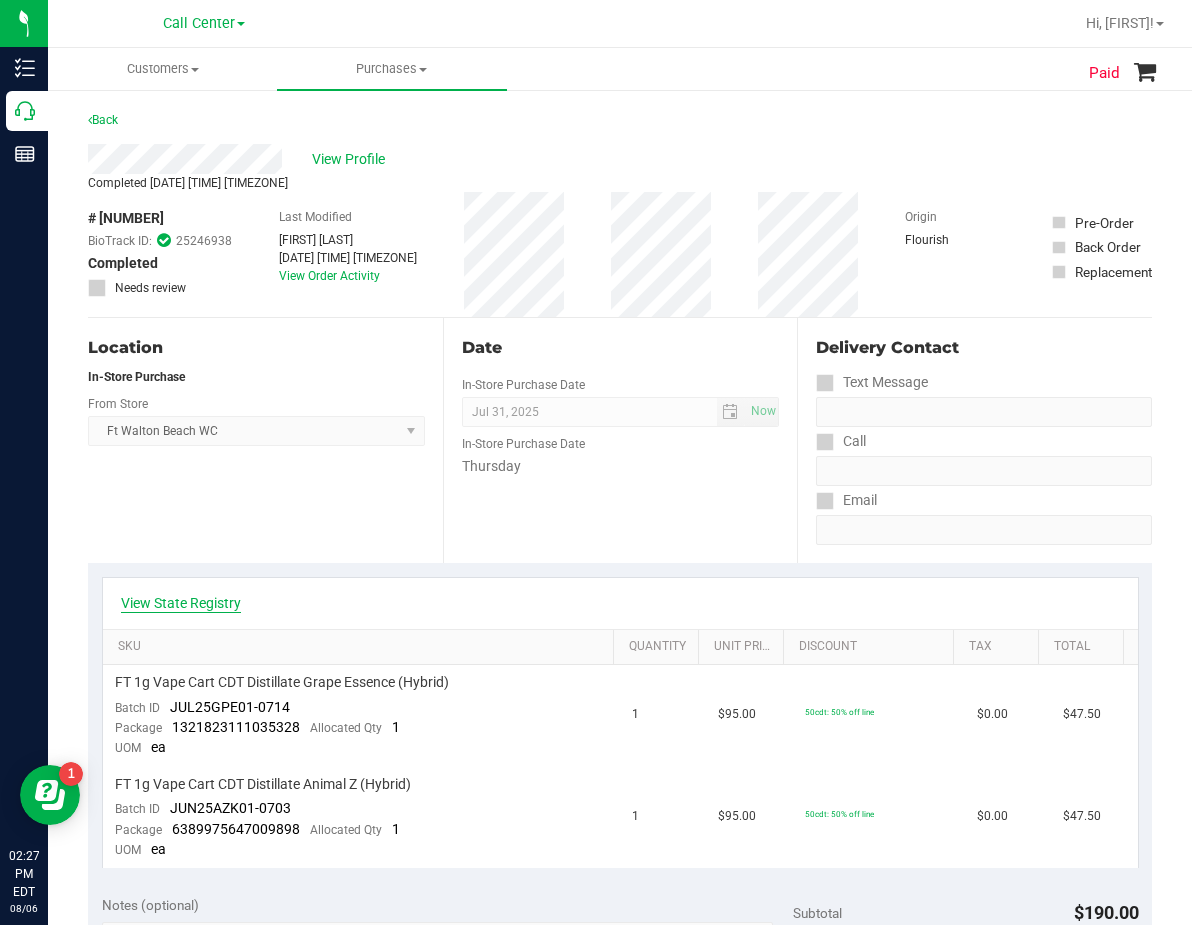 click on "View State Registry" at bounding box center [181, 603] 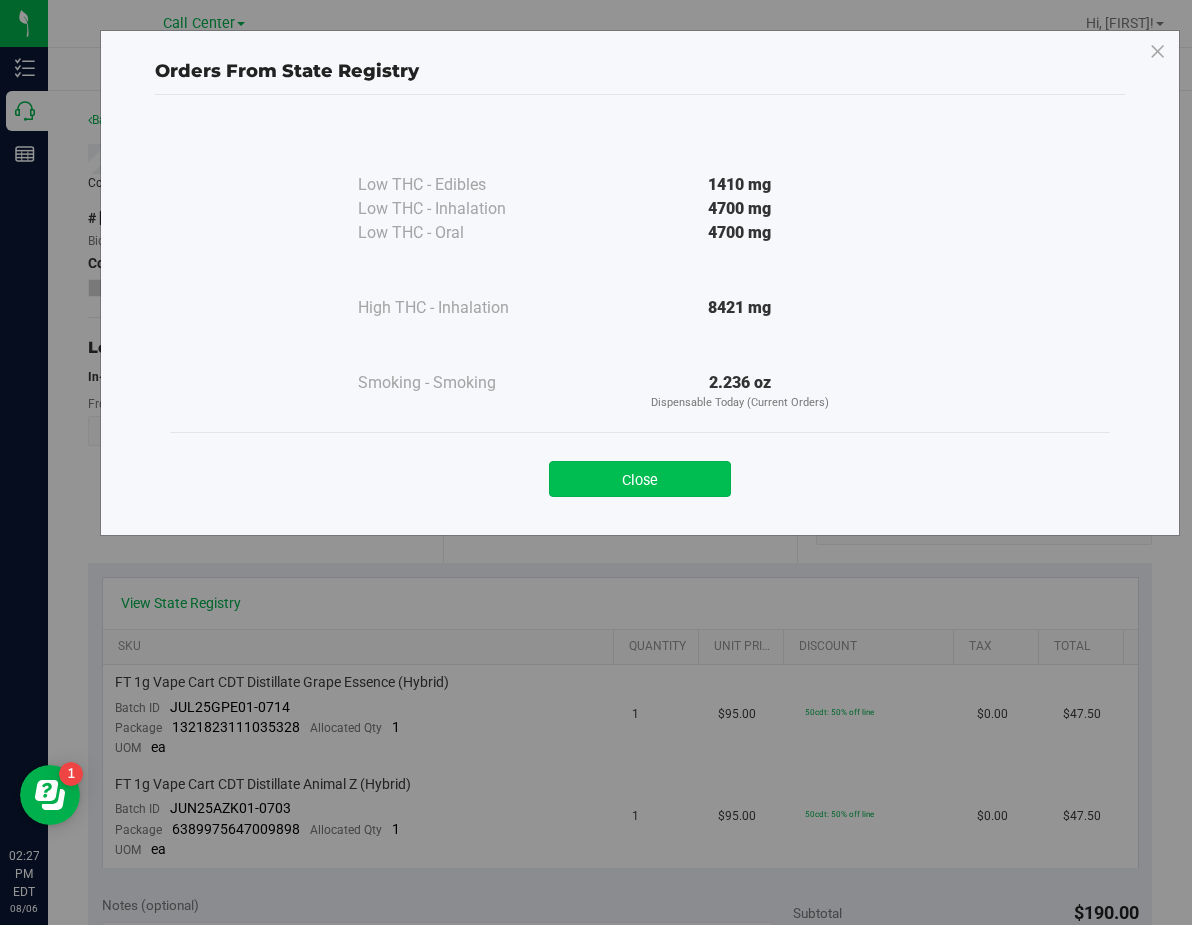 click on "Close" at bounding box center [640, 479] 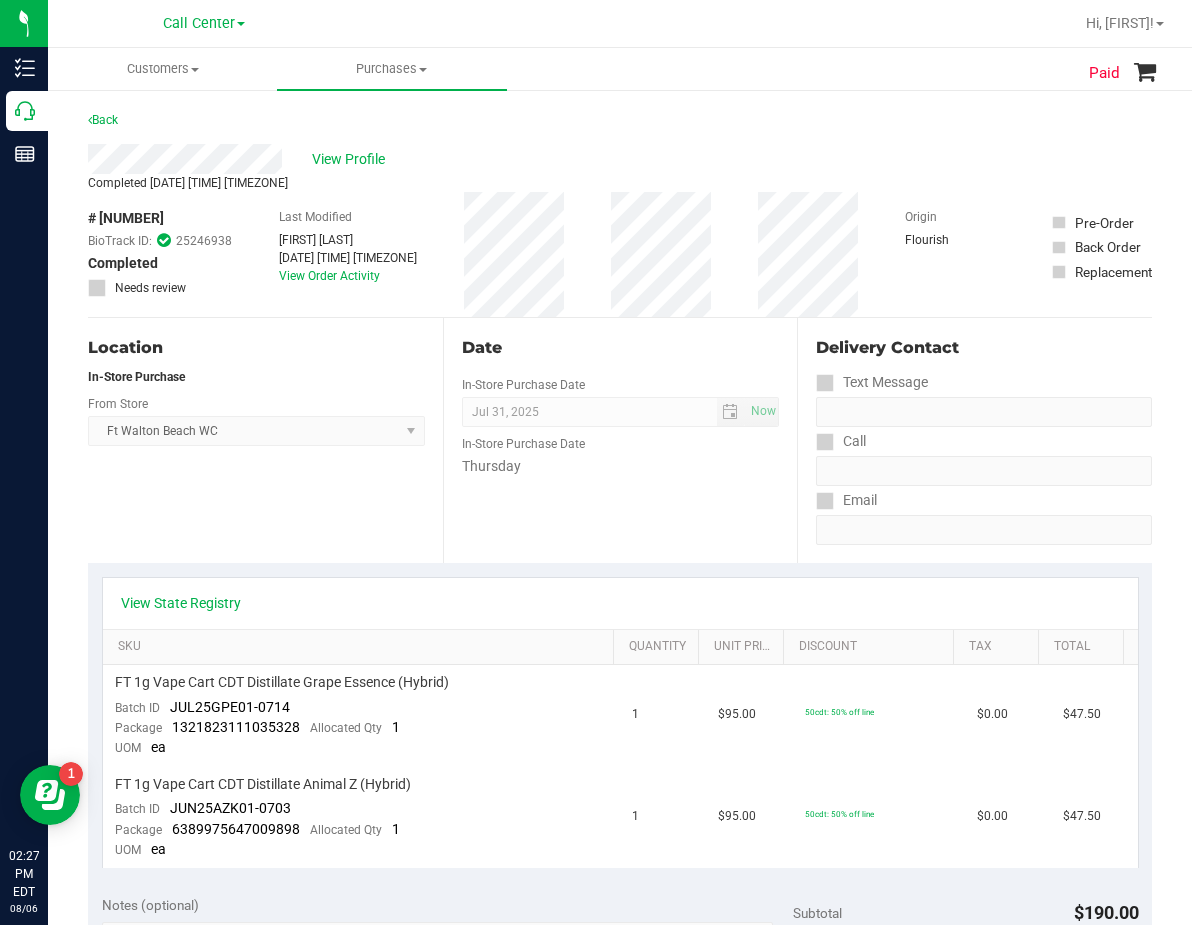 click on "Origin
Flourish" at bounding box center (955, 254) 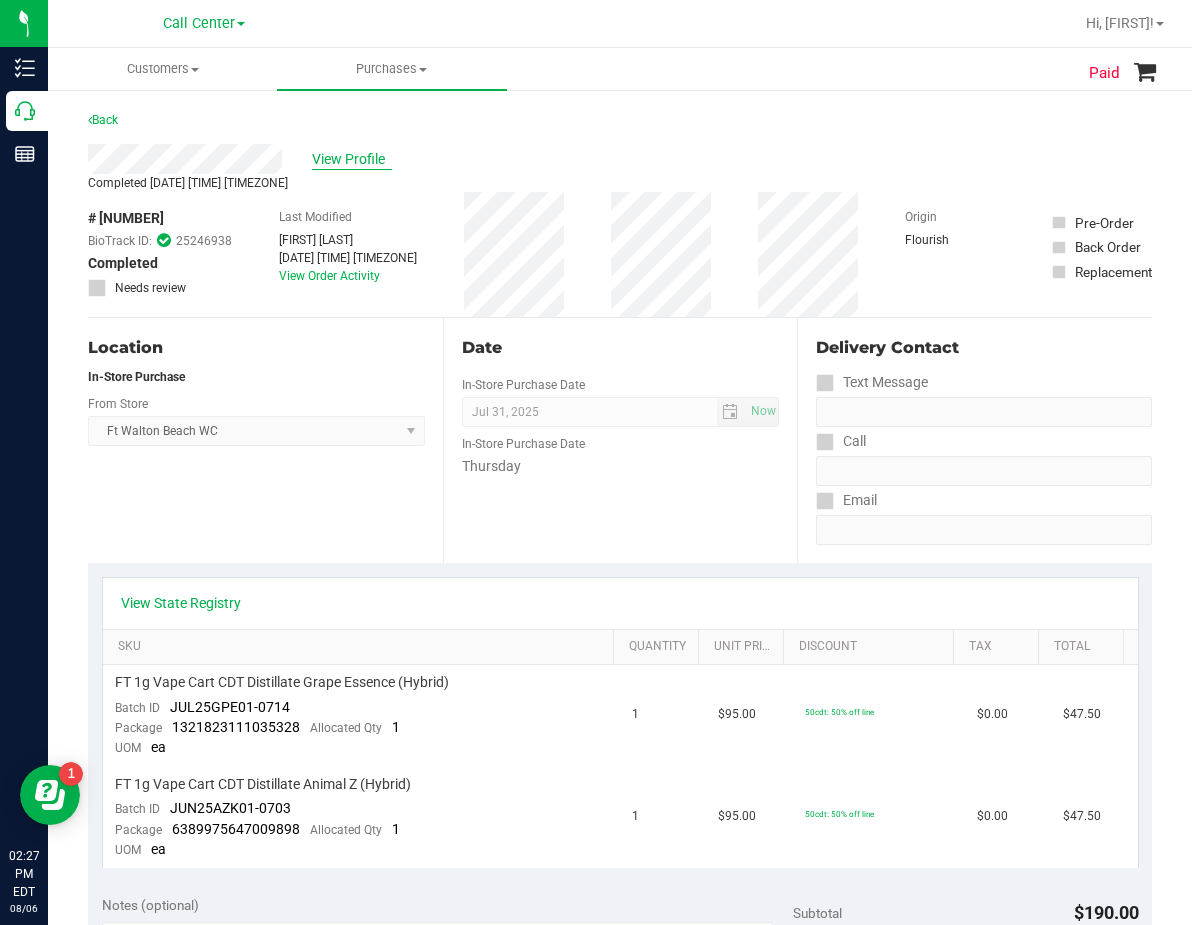 click on "View Profile" at bounding box center (352, 159) 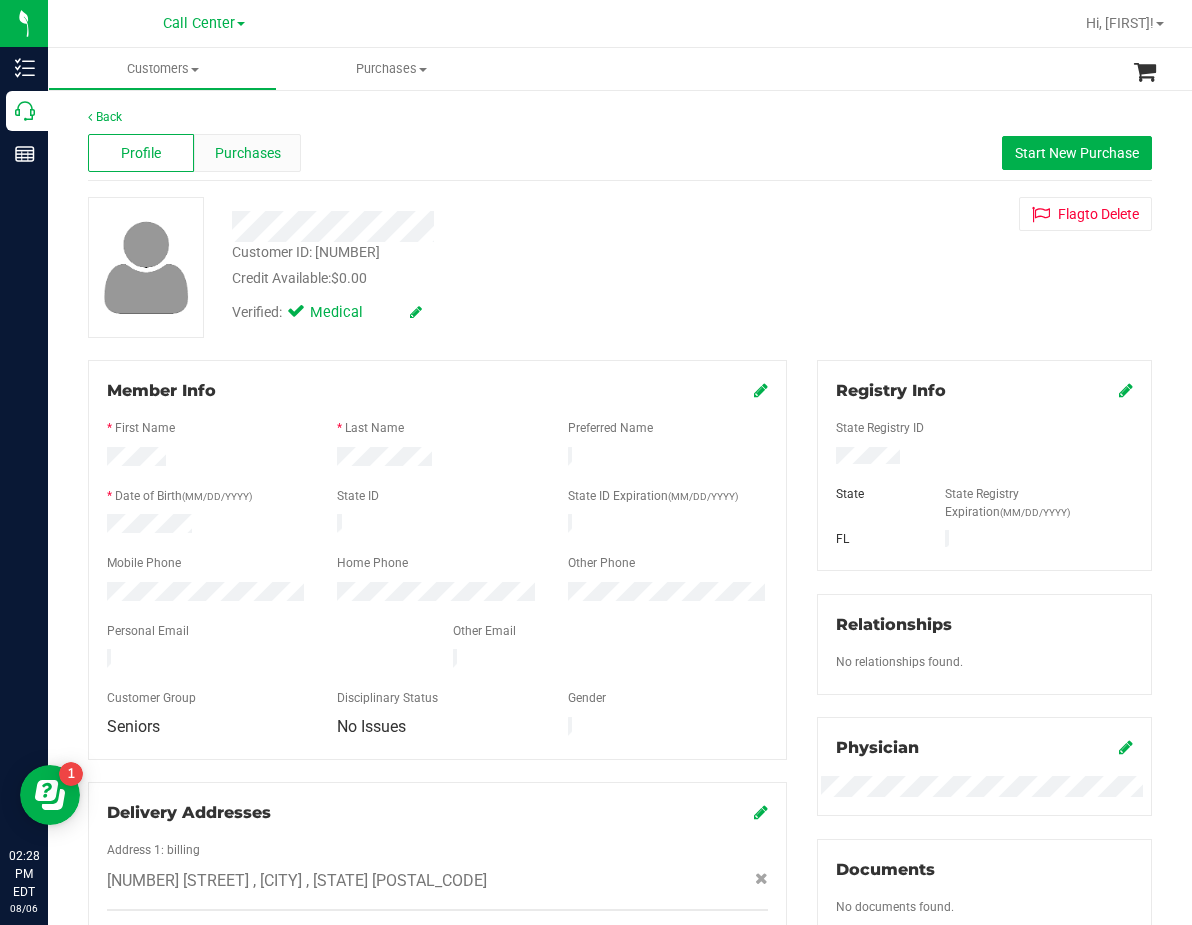 click on "Purchases" at bounding box center [247, 153] 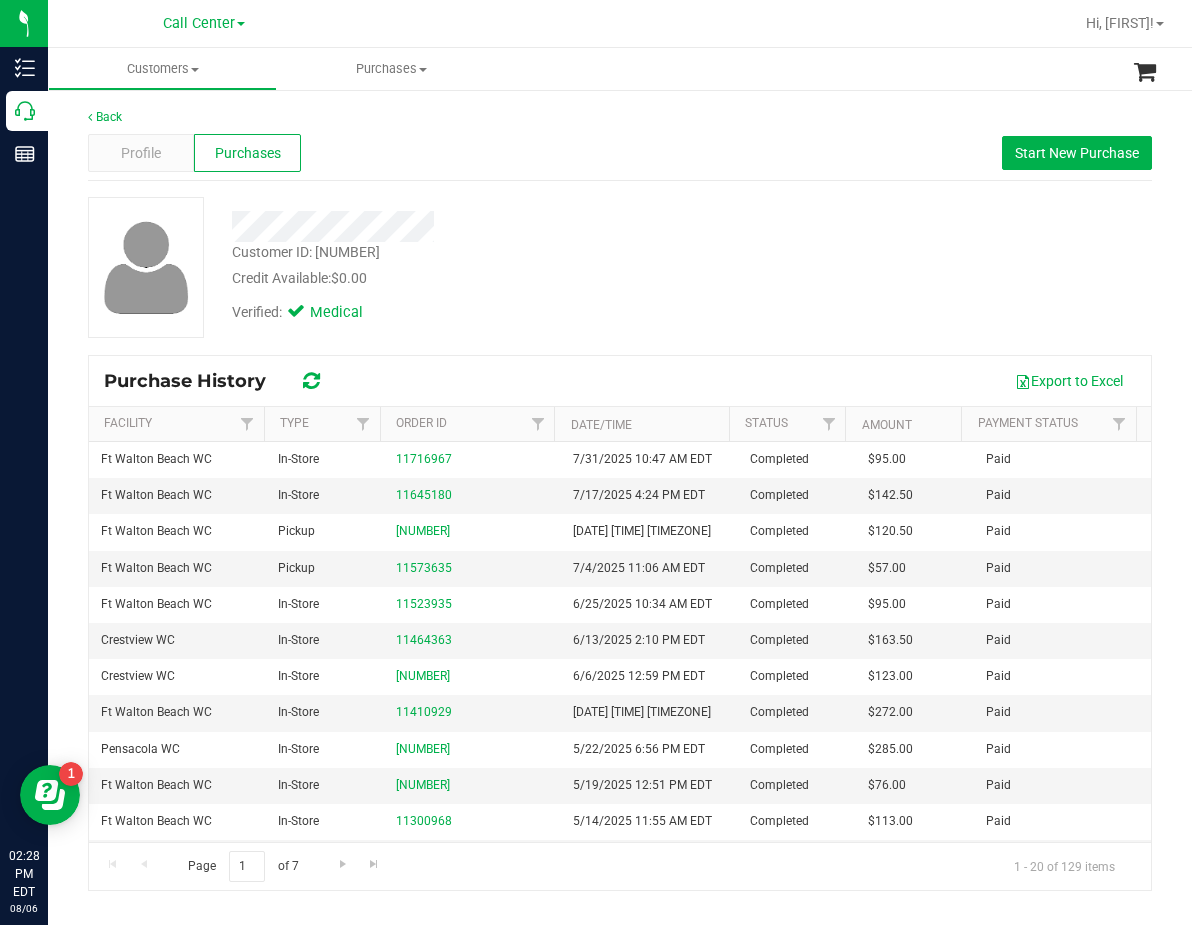 click on "Customer ID: 3605
Credit Available:
$0.00
Verified:
Medical" at bounding box center (620, 267) 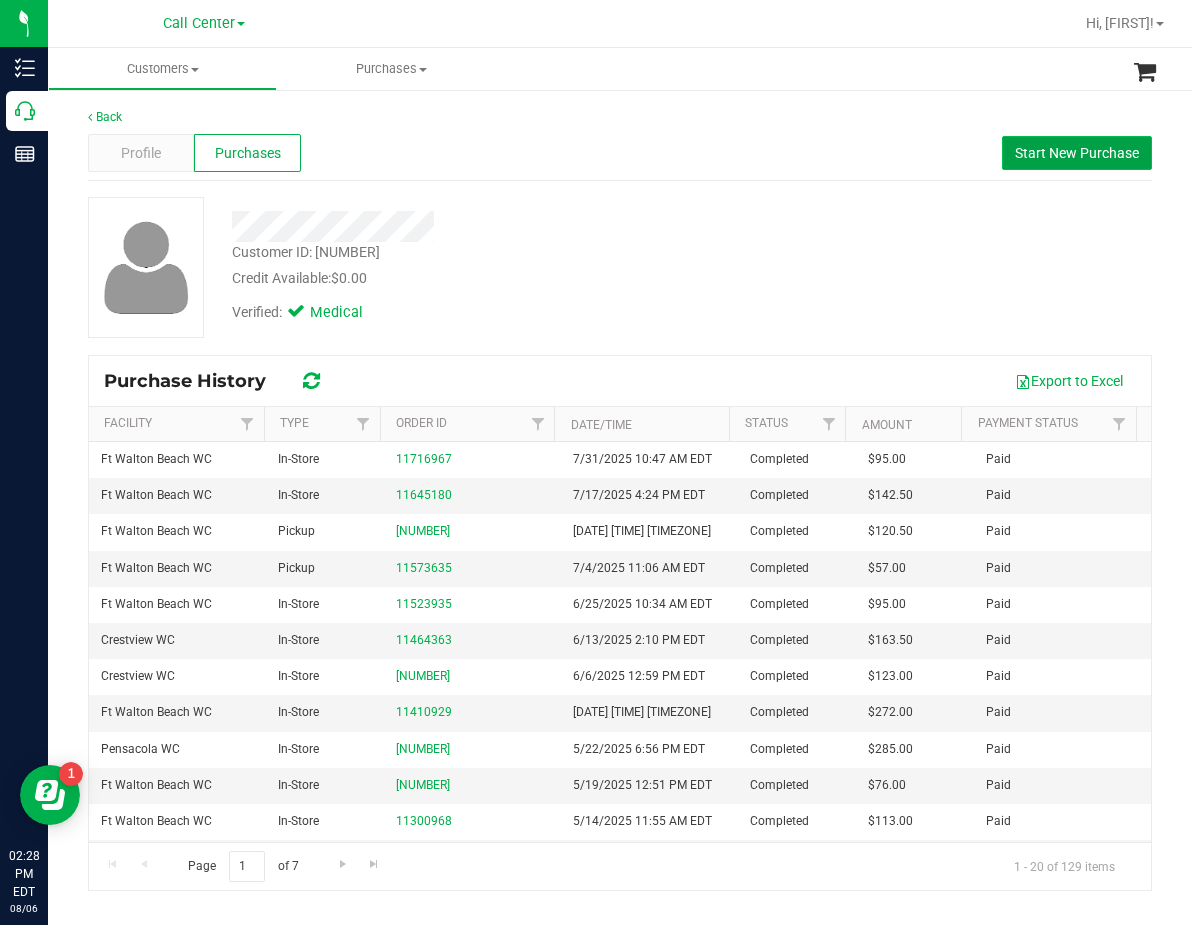 click on "Start New Purchase" at bounding box center (1077, 153) 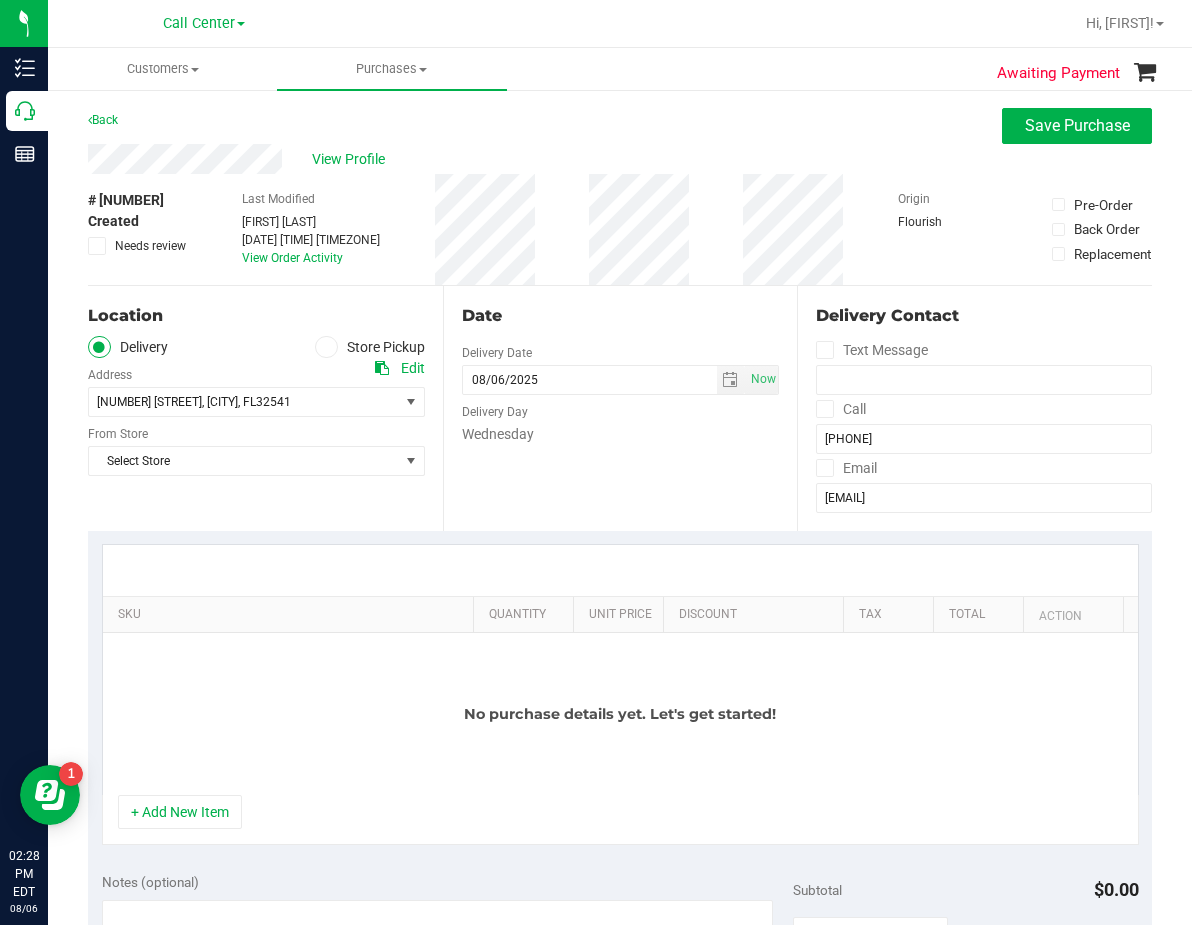 click at bounding box center [326, 347] 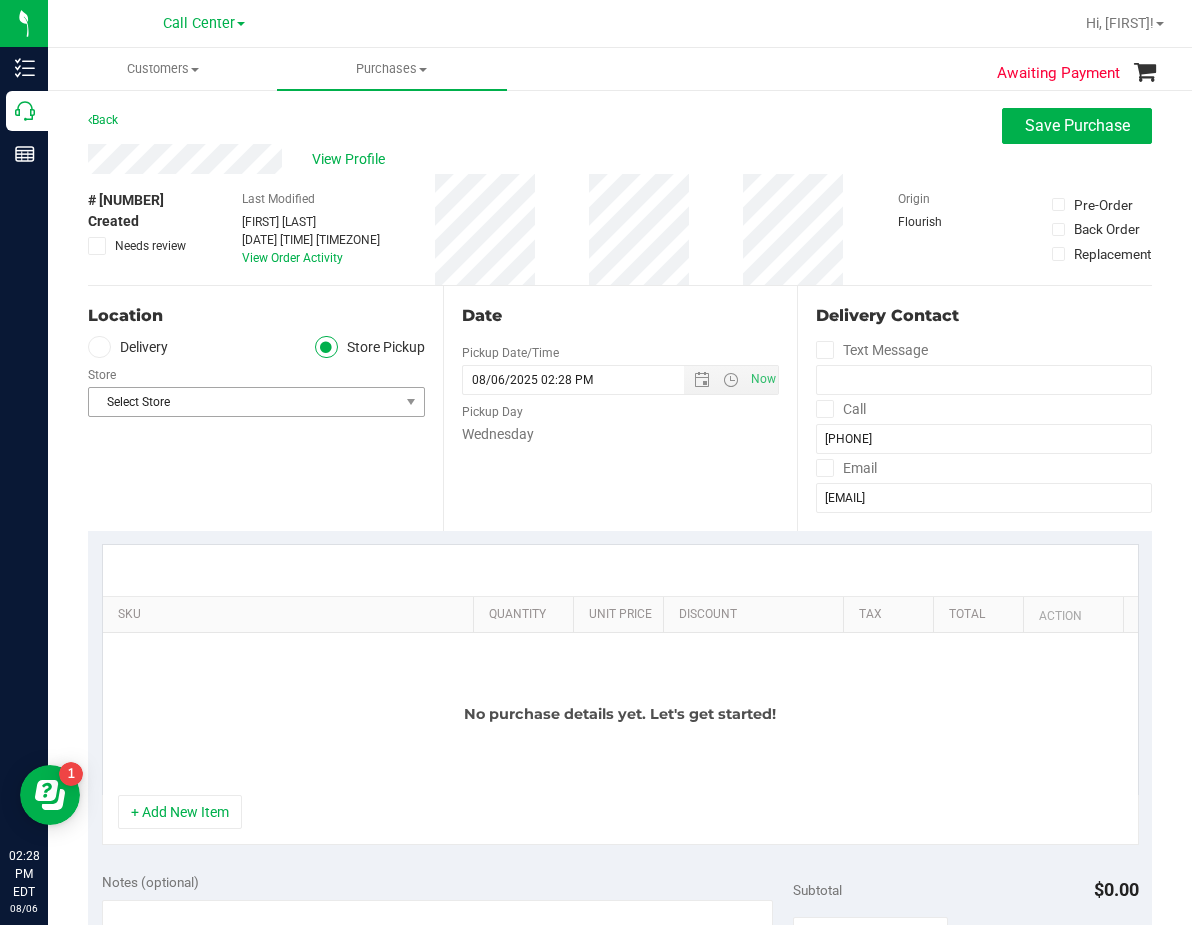 click on "Select Store" at bounding box center [256, 402] 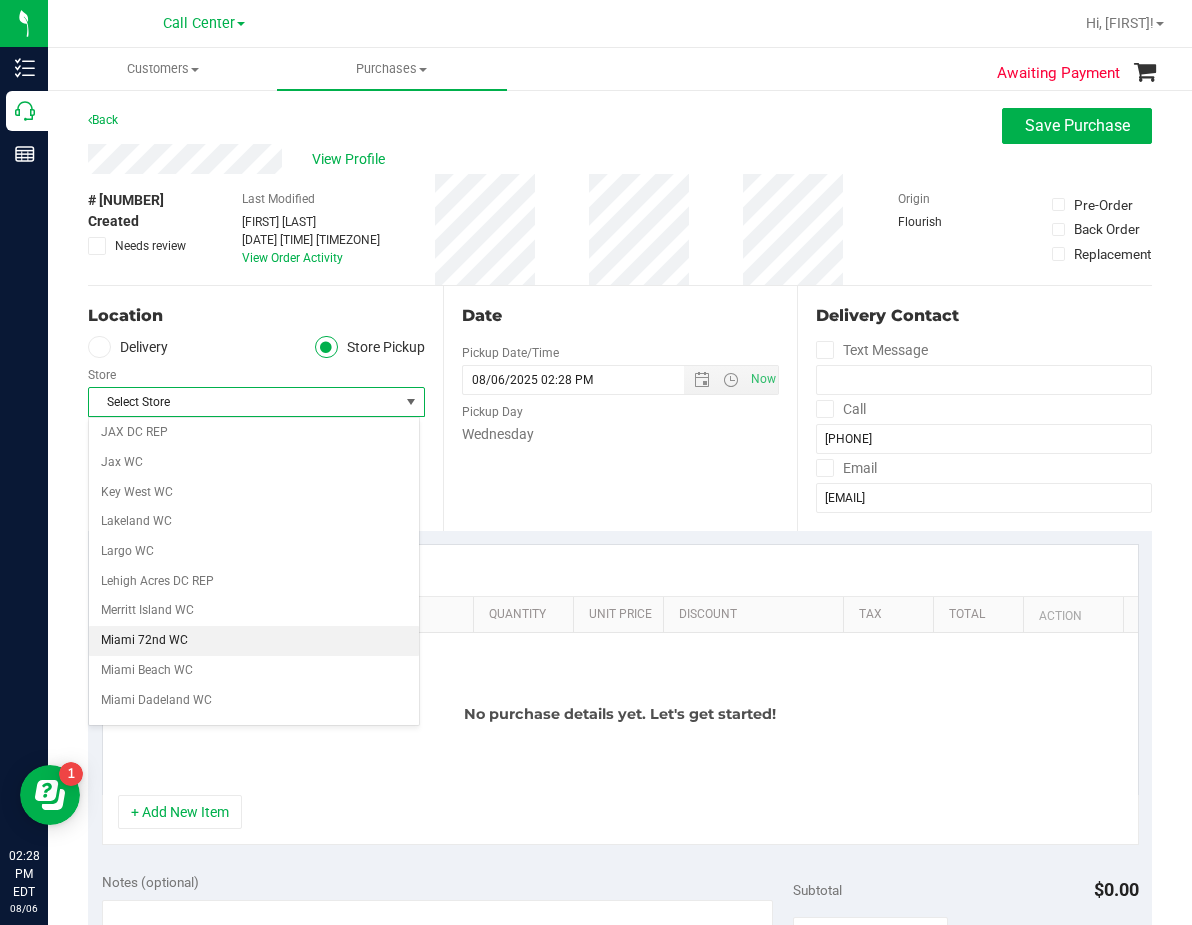 scroll, scrollTop: 300, scrollLeft: 0, axis: vertical 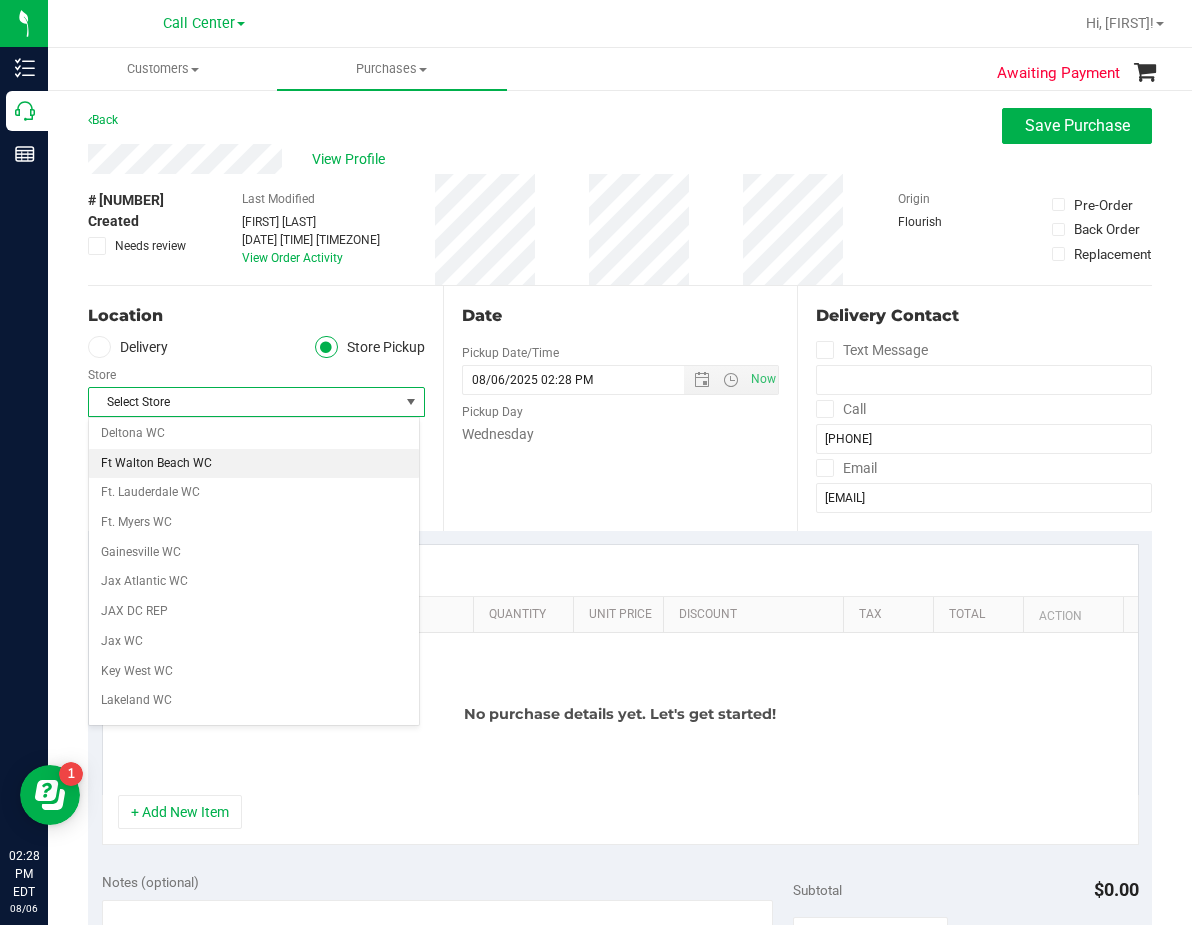 click on "Bonita Springs WC Boynton Beach WC Bradenton WC Brandon WC Brooksville WC Call Center Clermont WC Crestview WC Deerfield Beach WC Delray Beach WC Deltona WC Ft Walton Beach WC Ft. Lauderdale WC Ft. Myers WC Gainesville WC Jax Atlantic WC JAX DC REP Jax WC Key West WC Lakeland WC Largo WC Lehigh Acres DC REP Merritt Island WC Miami 72nd WC Miami Beach WC Miami Dadeland WC Miramar DC REP New Port Richey WC North Palm Beach WC North Port WC Ocala WC Orange Park WC Orlando Colonial WC Orlando DC REP Orlando WC Oviedo WC Palm Bay WC Palm Coast WC Panama City WC Pensacola WC Port Orange WC Port St. Lucie WC Sebring WC South Tampa WC St. Pete WC Summerfield WC Tallahassee DC REP Tallahassee WC Tampa DC Testing Tampa Warehouse Tampa WC TX Austin DC TX Plano Retail TX San Antonio Retail TX South-Austin Retail TX Sugarland Retail Winter Haven WC WPB DC WPB WC" at bounding box center [254, 998] 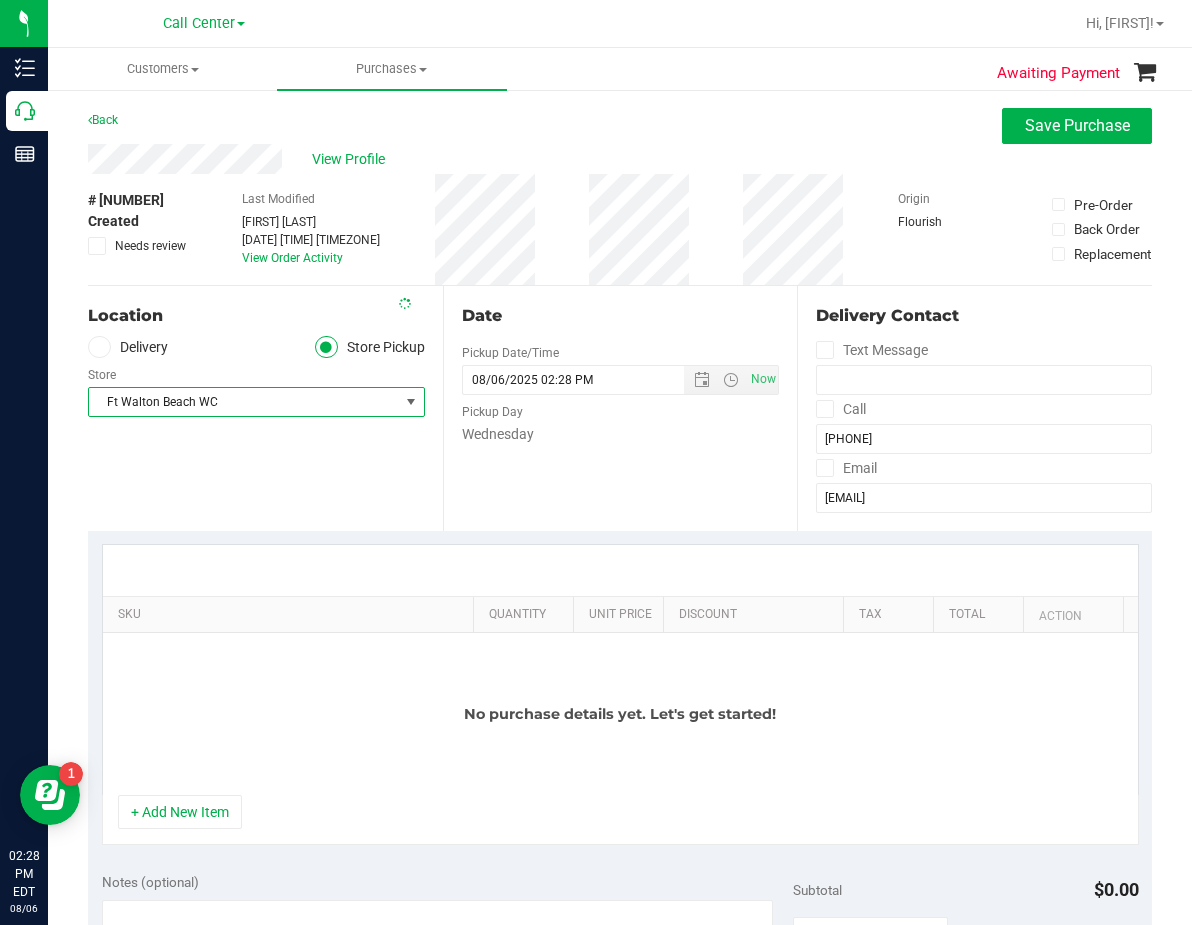 click on "Location
Delivery
Store Pickup
Store
Ft Walton Beach WC Select Store Bonita Springs WC Boynton Beach WC Bradenton WC Brandon WC Brooksville WC Call Center Clermont WC Crestview WC Deerfield Beach WC Delray Beach WC Deltona WC Ft Walton Beach WC Ft. Lauderdale WC Ft. Myers WC Gainesville WC Jax Atlantic WC JAX DC REP Jax WC Key West WC Lakeland WC Largo WC Lehigh Acres DC REP Merritt Island WC Miami 72nd WC Miami Beach WC Miami Dadeland WC Miramar DC REP New Port Richey WC North Palm Beach WC North Port WC Ocala WC Orange Park WC Orlando Colonial WC Orlando DC REP Orlando WC Oviedo WC Palm Bay WC Palm Coast WC Panama City WC Pensacola WC Tampa WC" at bounding box center (265, 408) 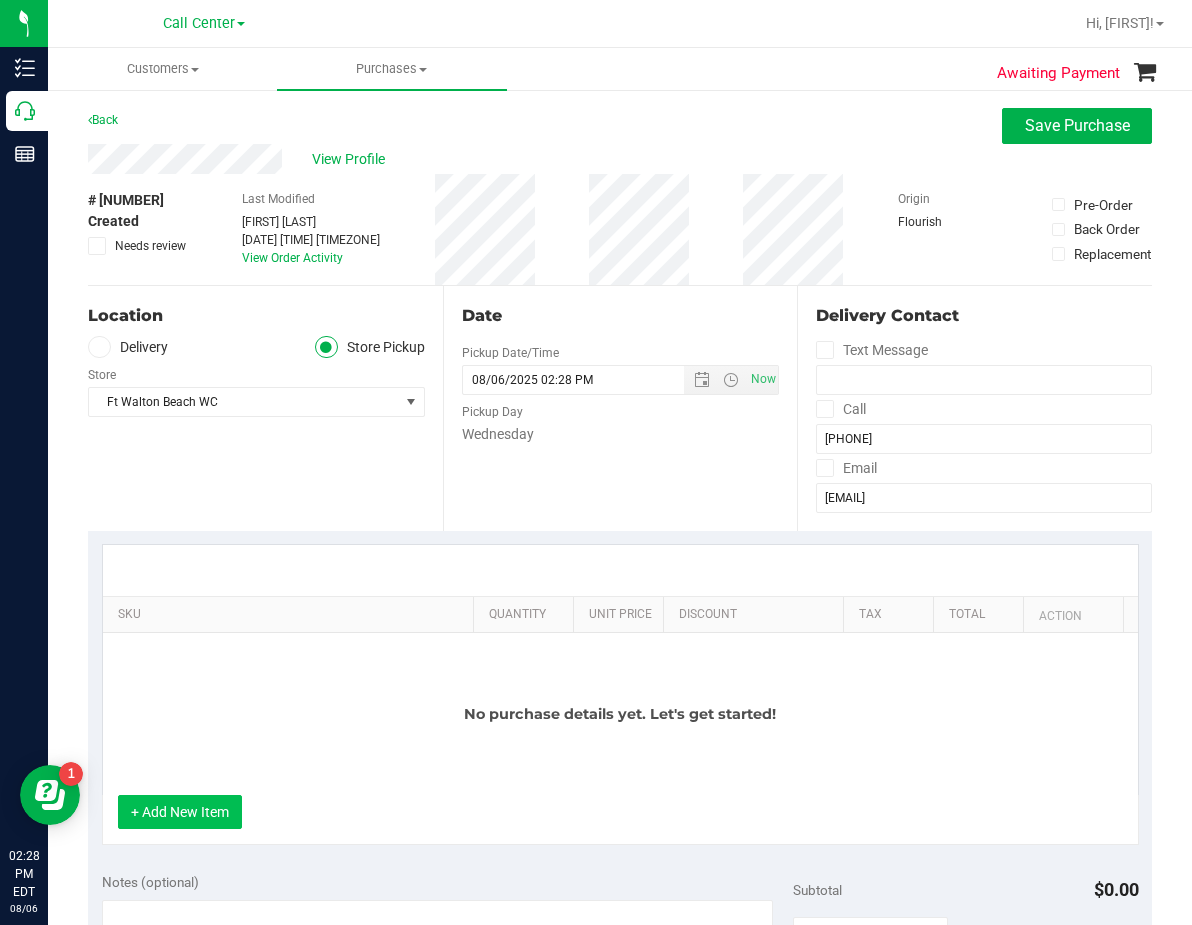 drag, startPoint x: 178, startPoint y: 820, endPoint x: 229, endPoint y: 701, distance: 129.46814 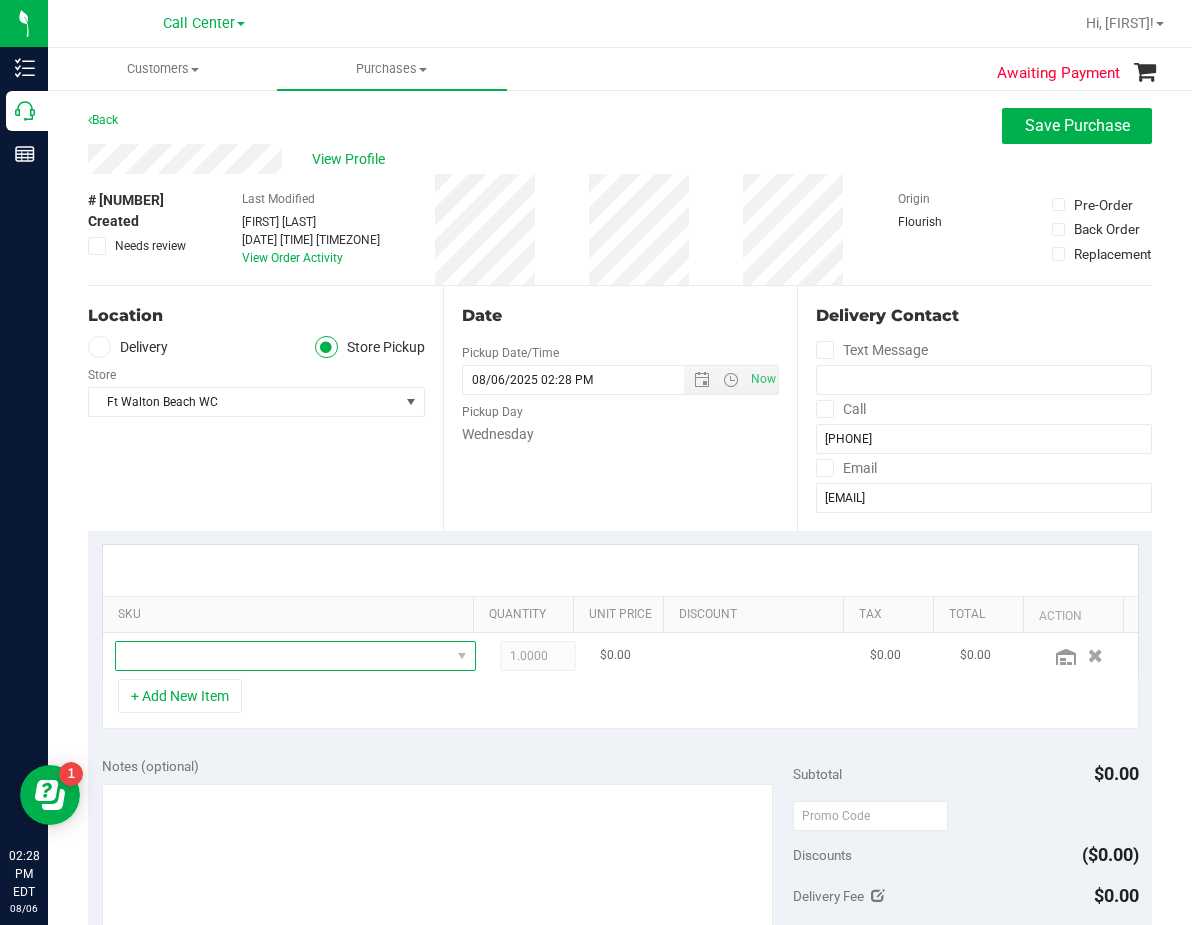 click at bounding box center (283, 656) 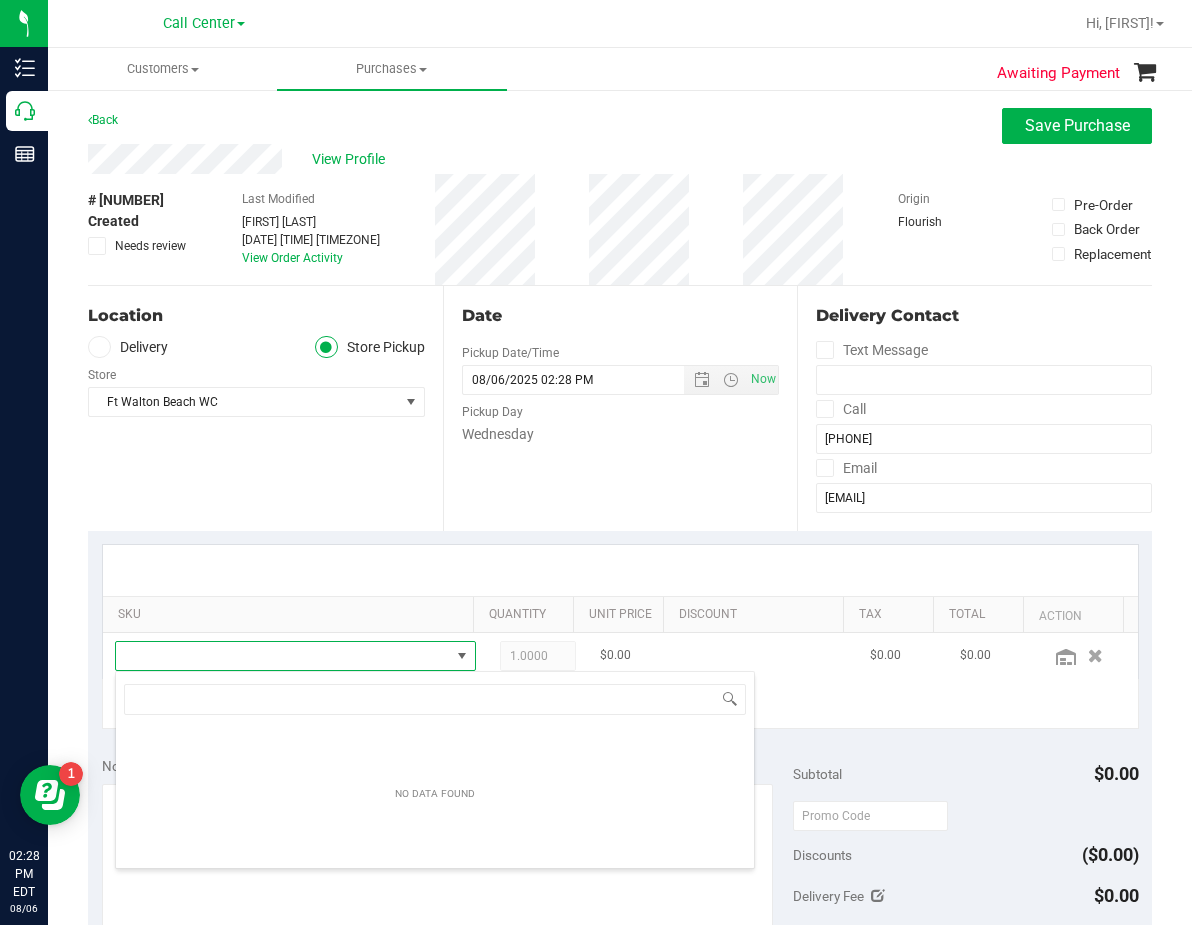 scroll, scrollTop: 99970, scrollLeft: 99669, axis: both 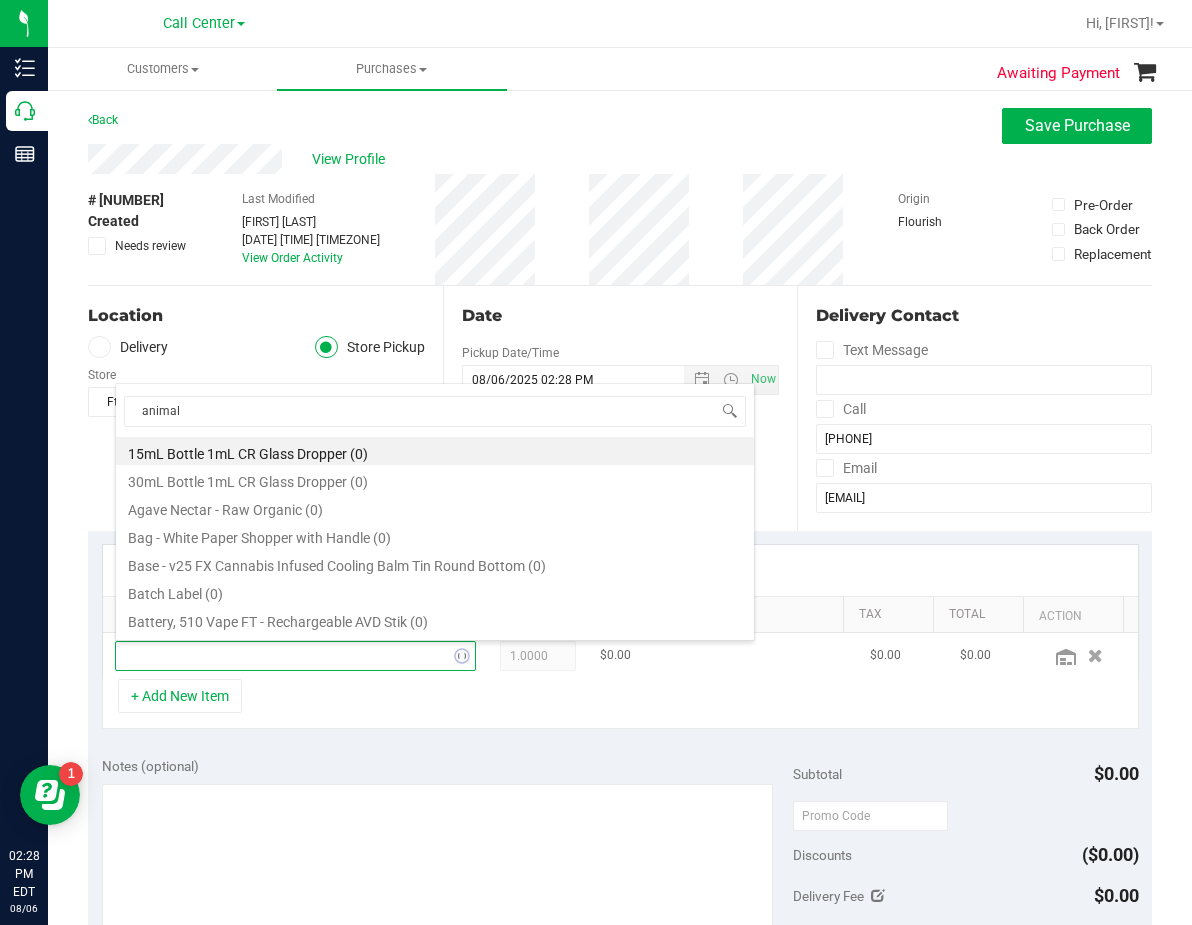 type on "animal z" 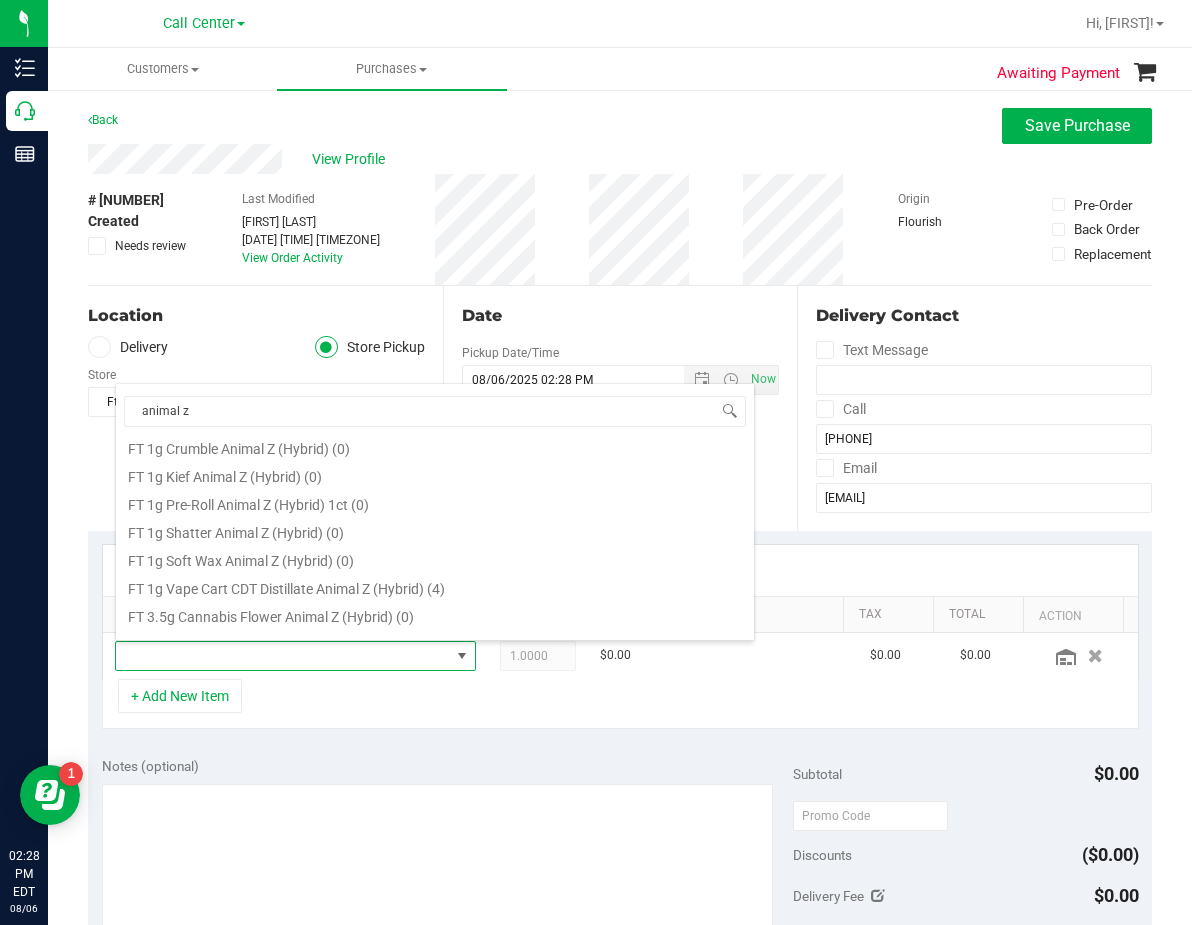 scroll, scrollTop: 200, scrollLeft: 0, axis: vertical 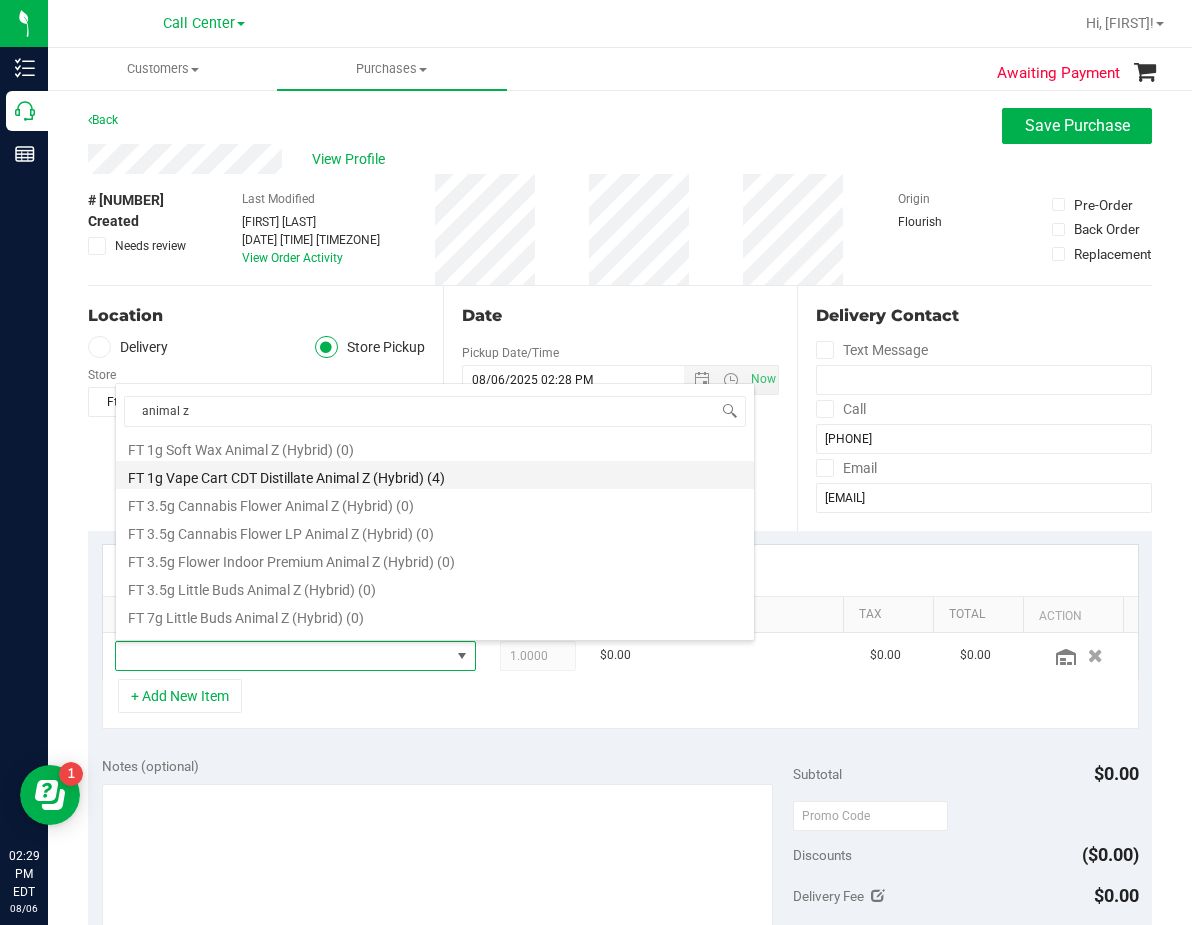 click on "FT 1g Vape Cart CDT Distillate Animal Z (Hybrid) (4)" at bounding box center (435, 475) 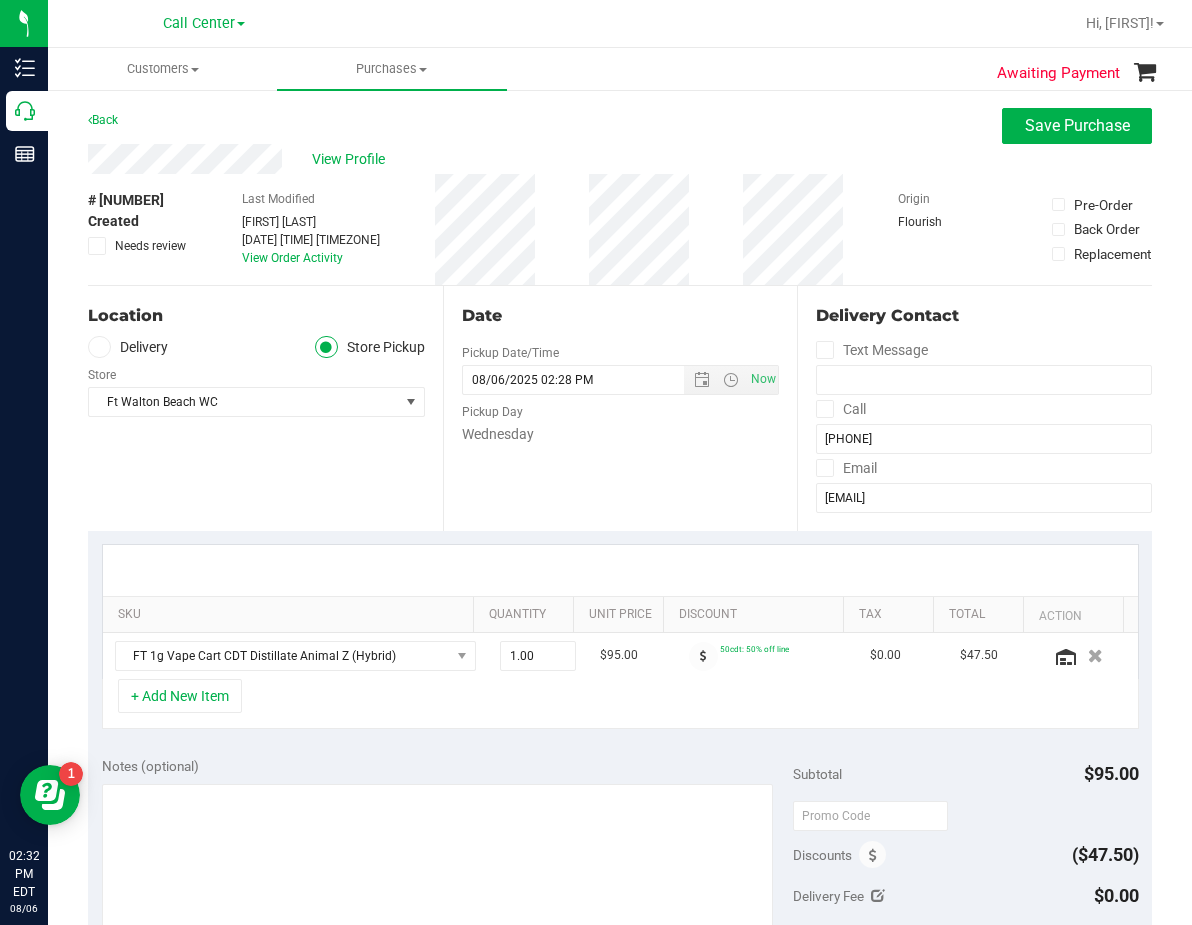 click on "Notes (optional)
Subtotal
$95.00
Discounts
($47.50)
Delivery Fee
$0.00
Sales Tax
$0.00
Total" at bounding box center [620, 923] 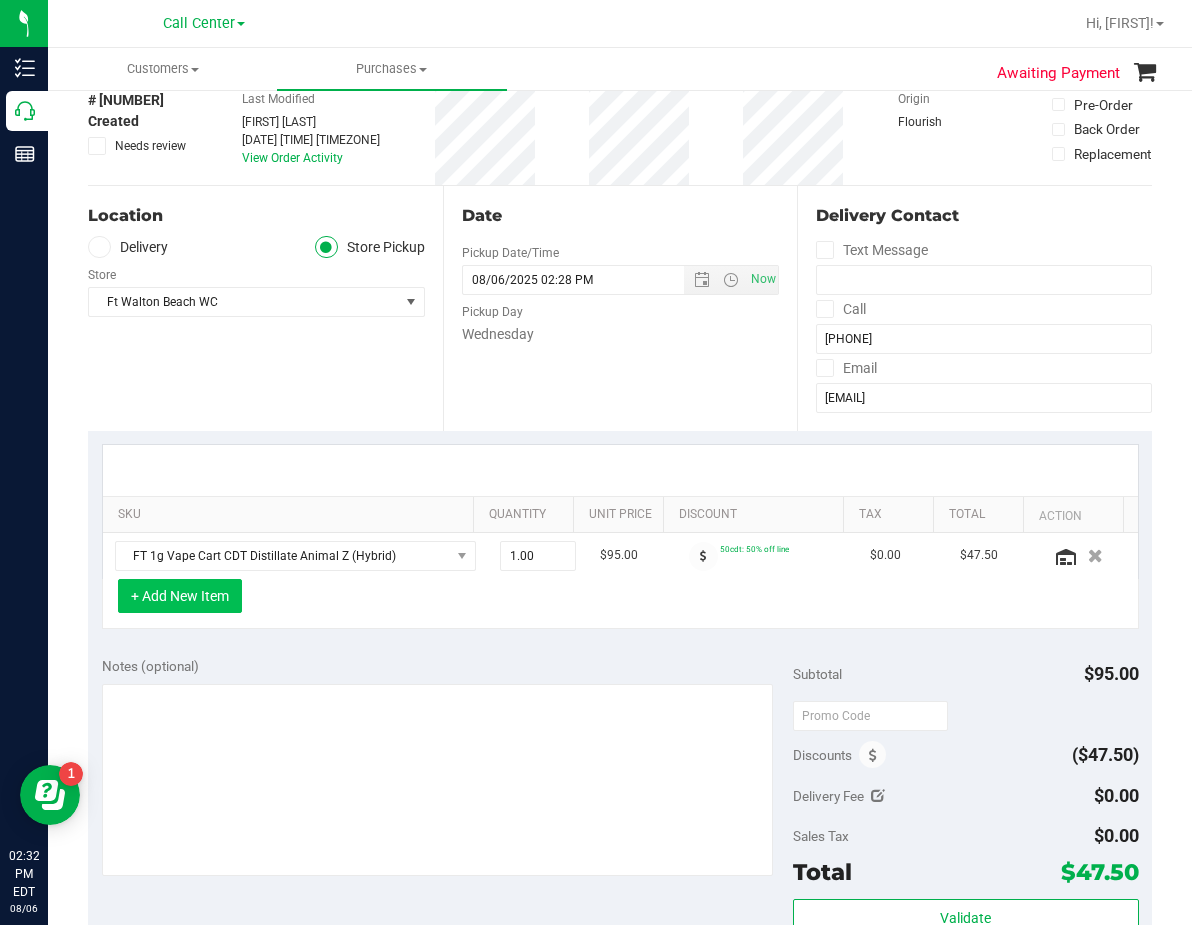 click on "+ Add New Item" at bounding box center (180, 596) 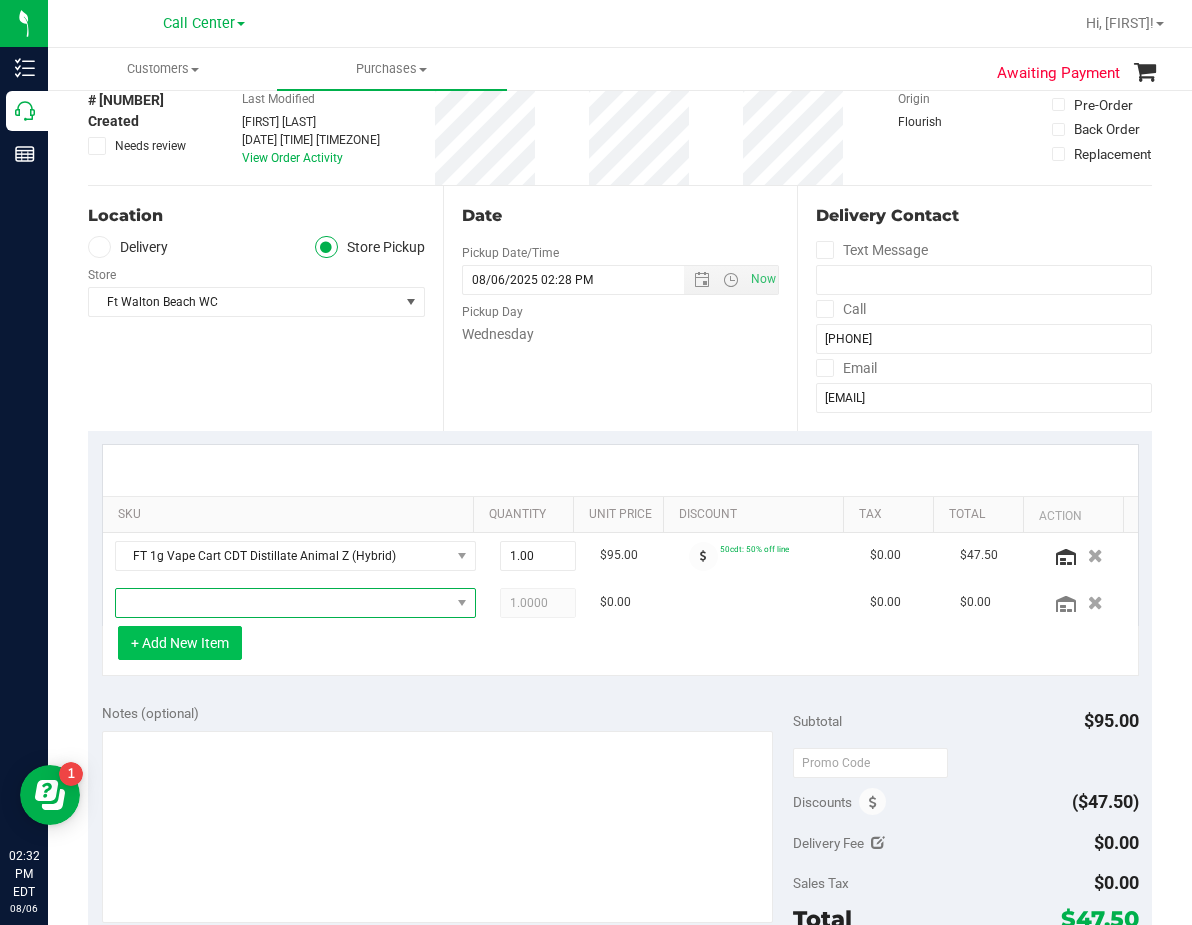 click at bounding box center (283, 603) 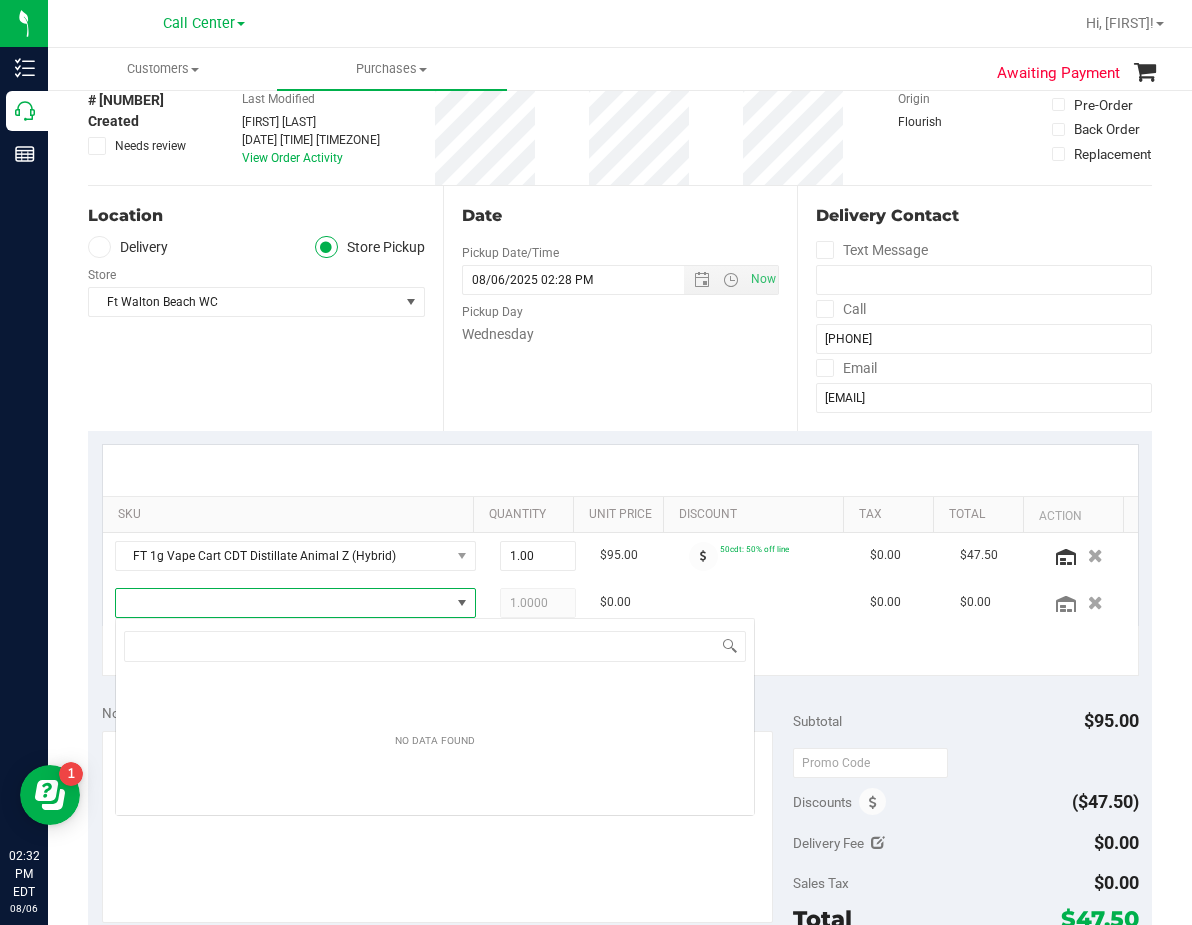 scroll, scrollTop: 99970, scrollLeft: 99669, axis: both 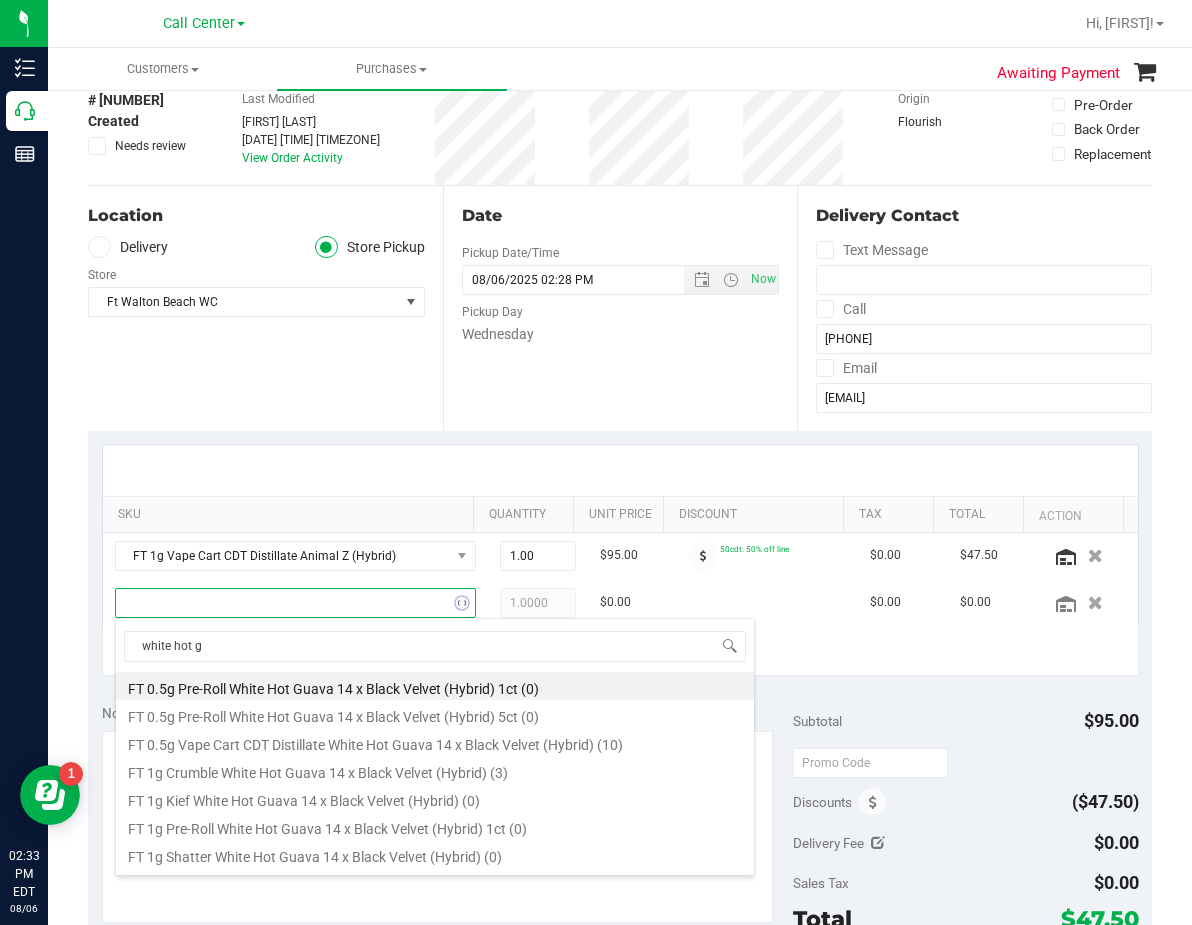 type on "white hot gu" 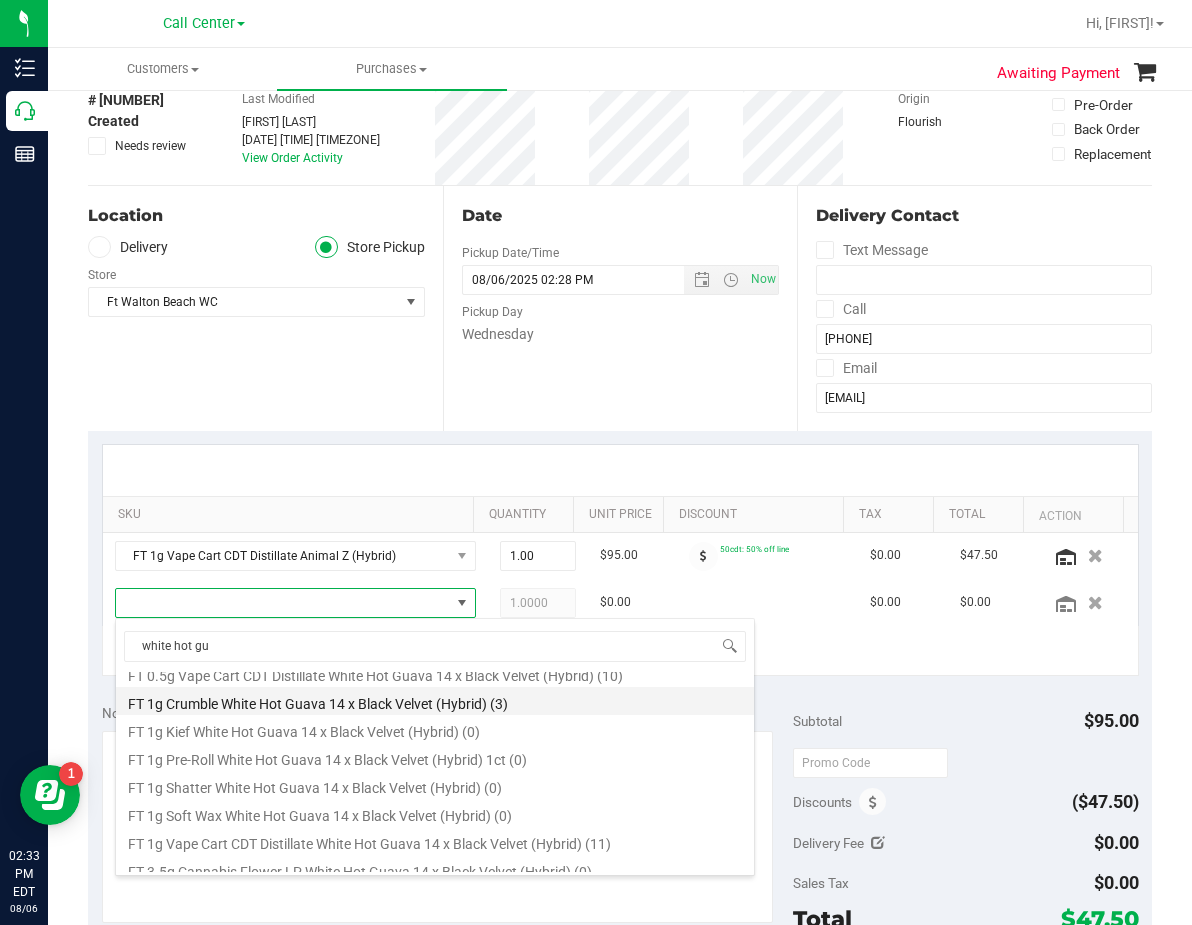 scroll, scrollTop: 100, scrollLeft: 0, axis: vertical 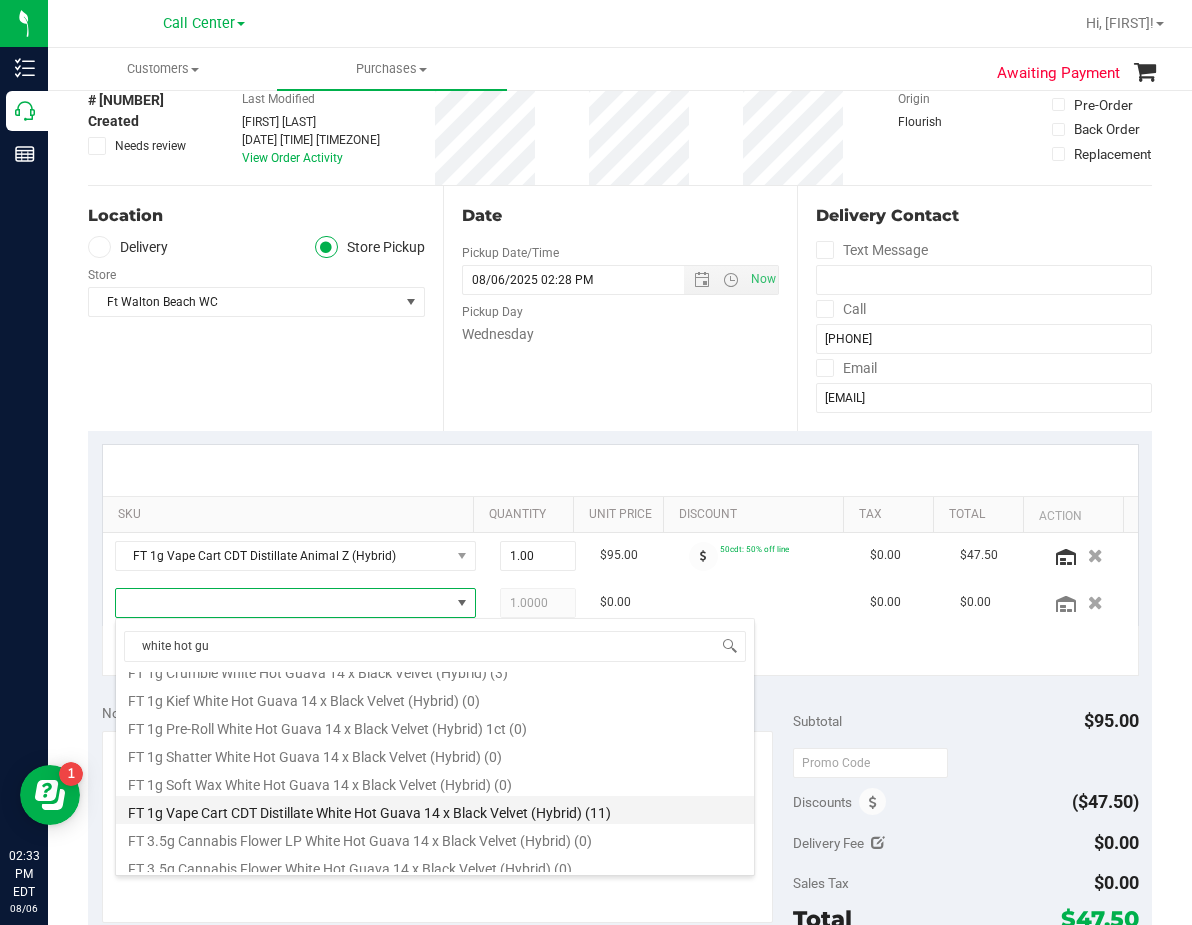 click on "FT 1g Vape Cart CDT Distillate White Hot Guava 14 x Black Velvet (Hybrid) (11)" at bounding box center [435, 810] 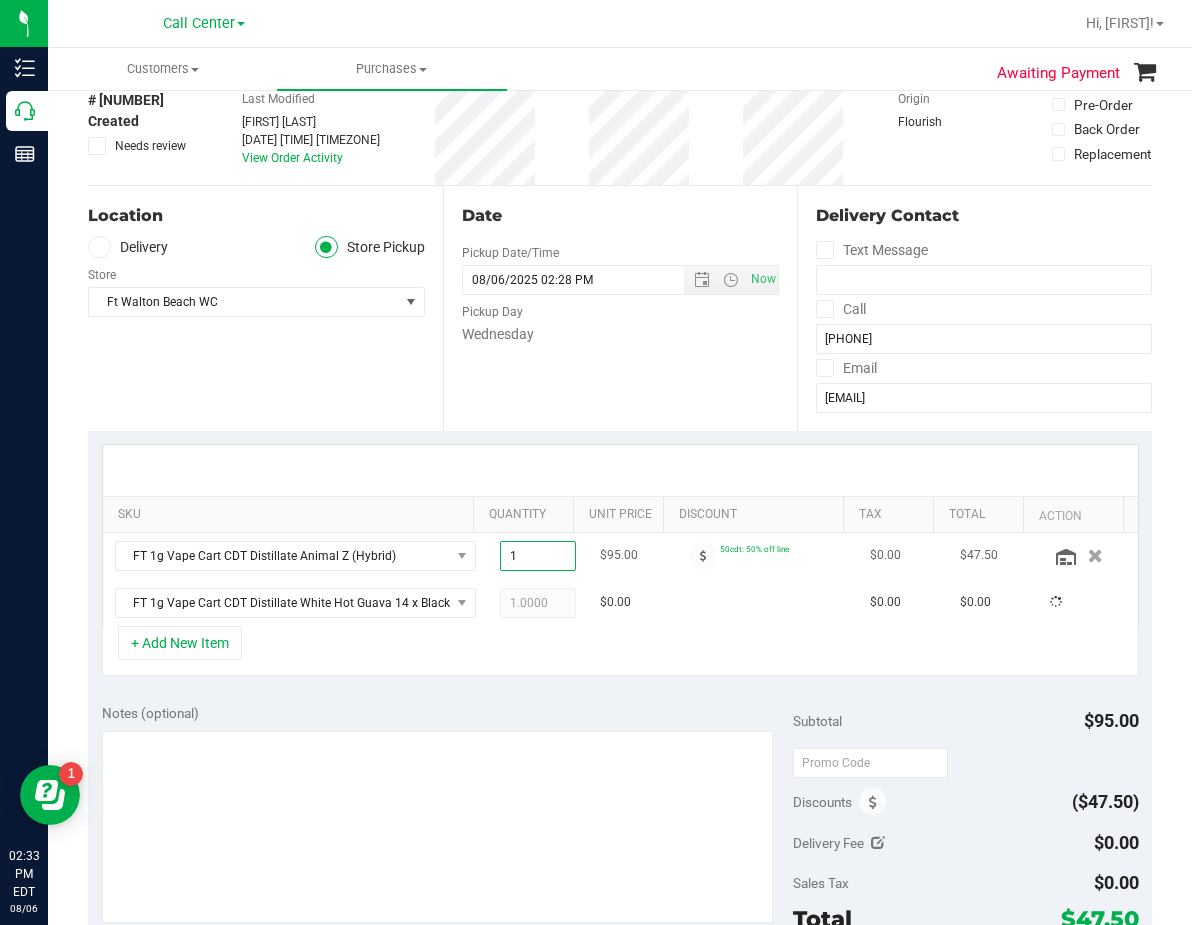 click on "1.00 1" at bounding box center [538, 556] 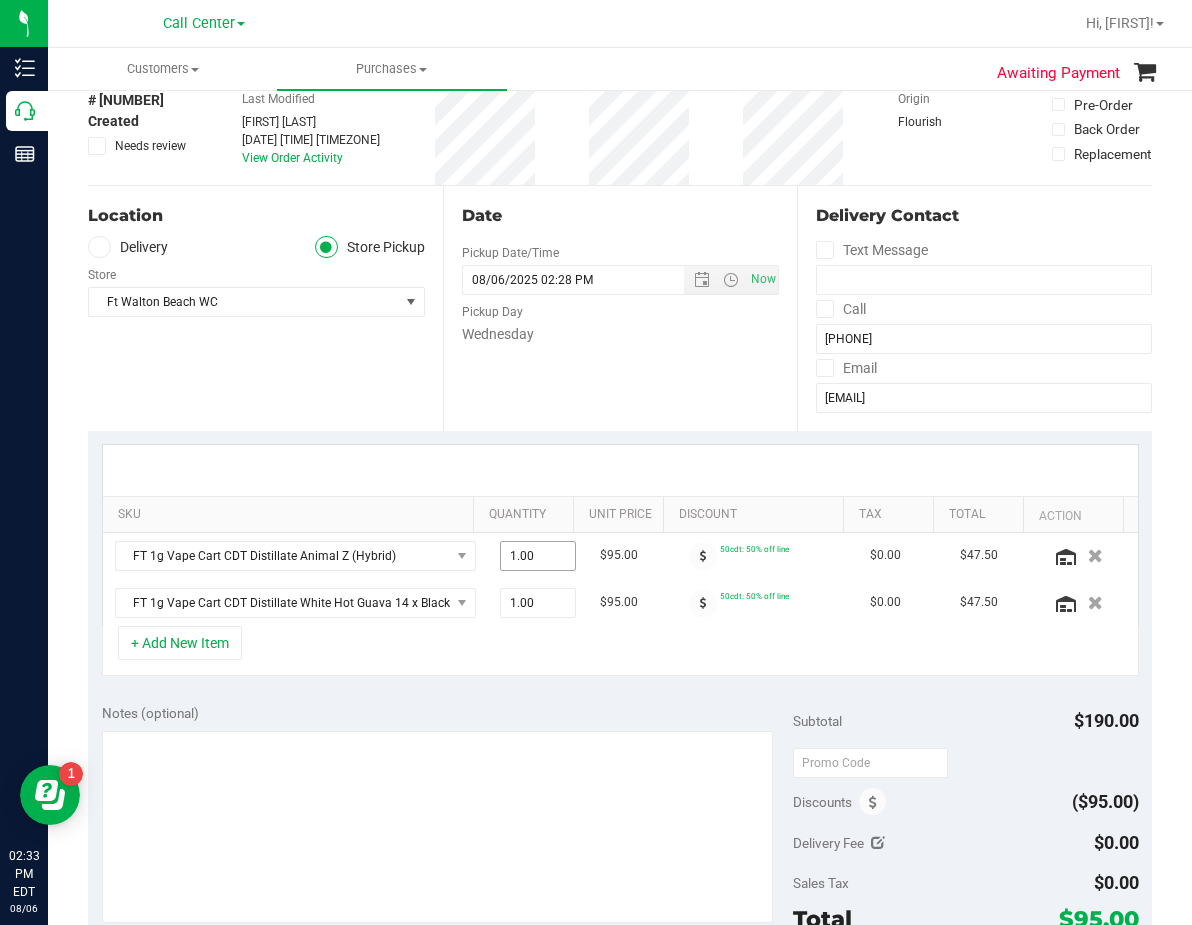 click on "1.00 1" at bounding box center [538, 556] 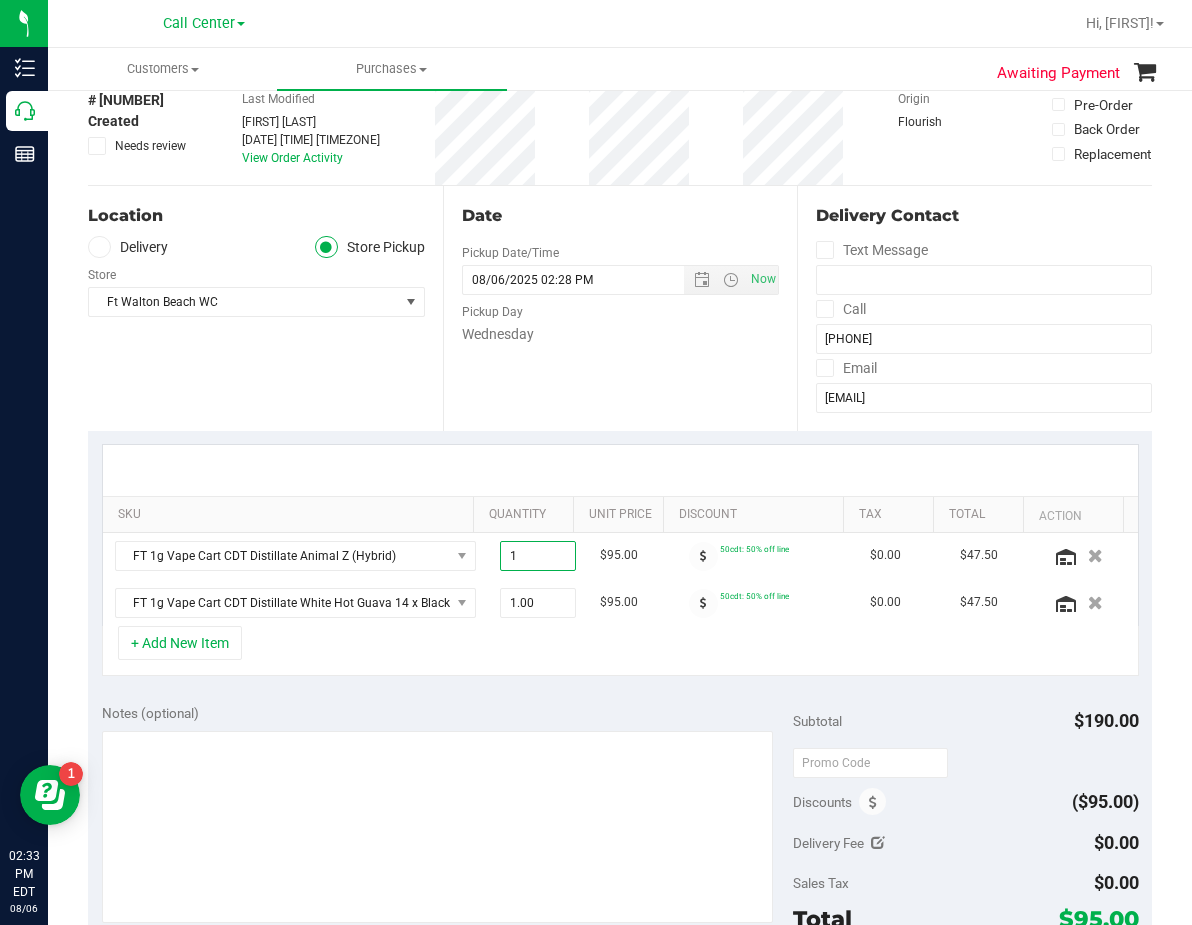 click on "1" at bounding box center (538, 556) 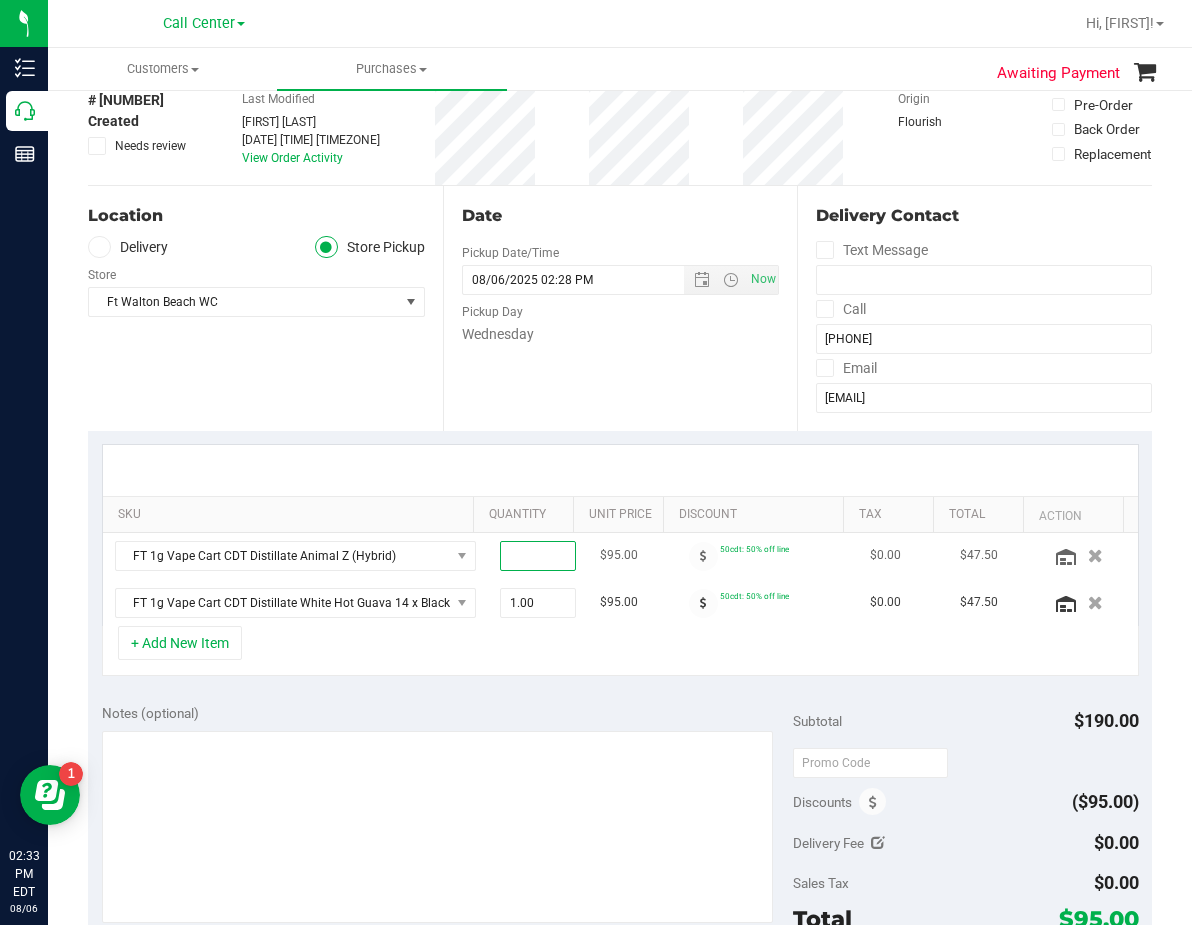 type on "2" 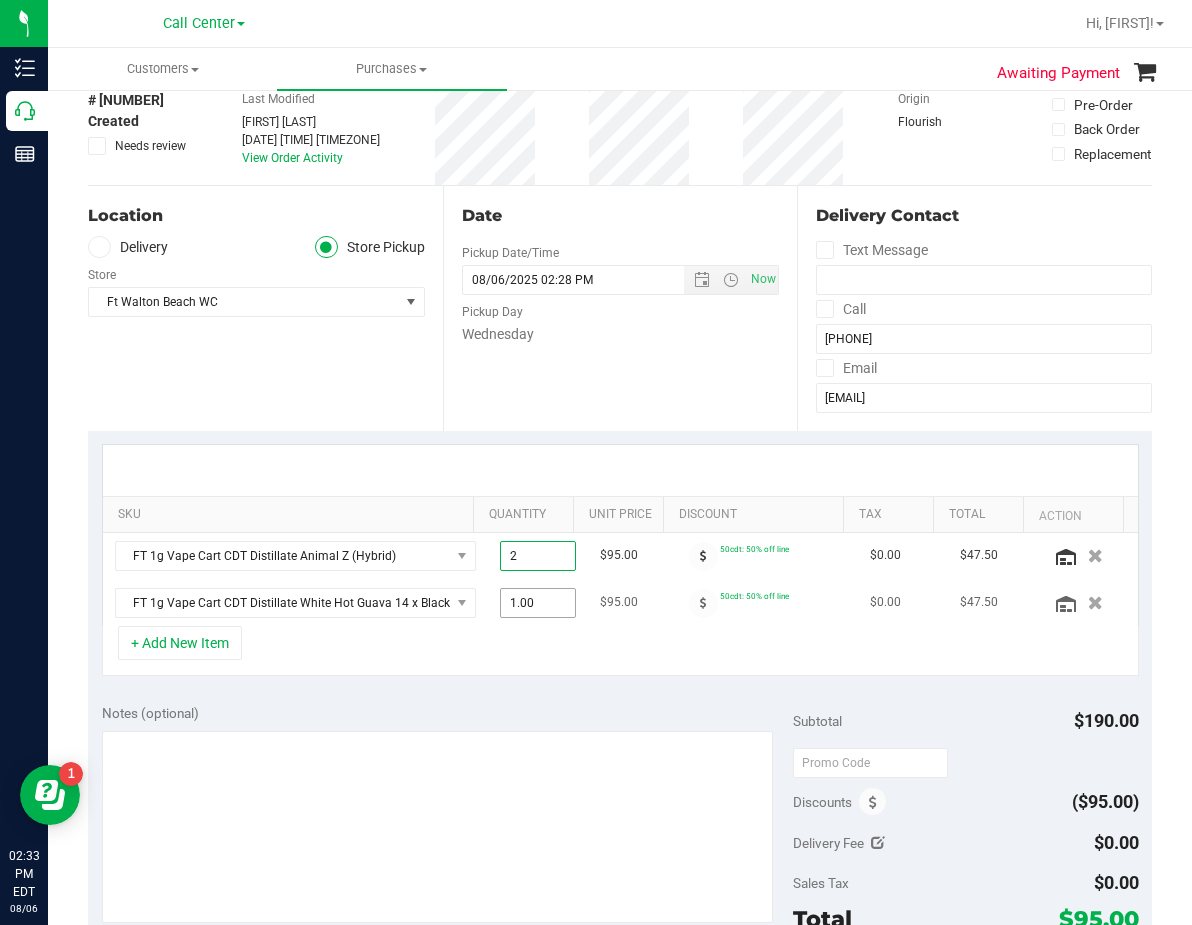 type on "2.00" 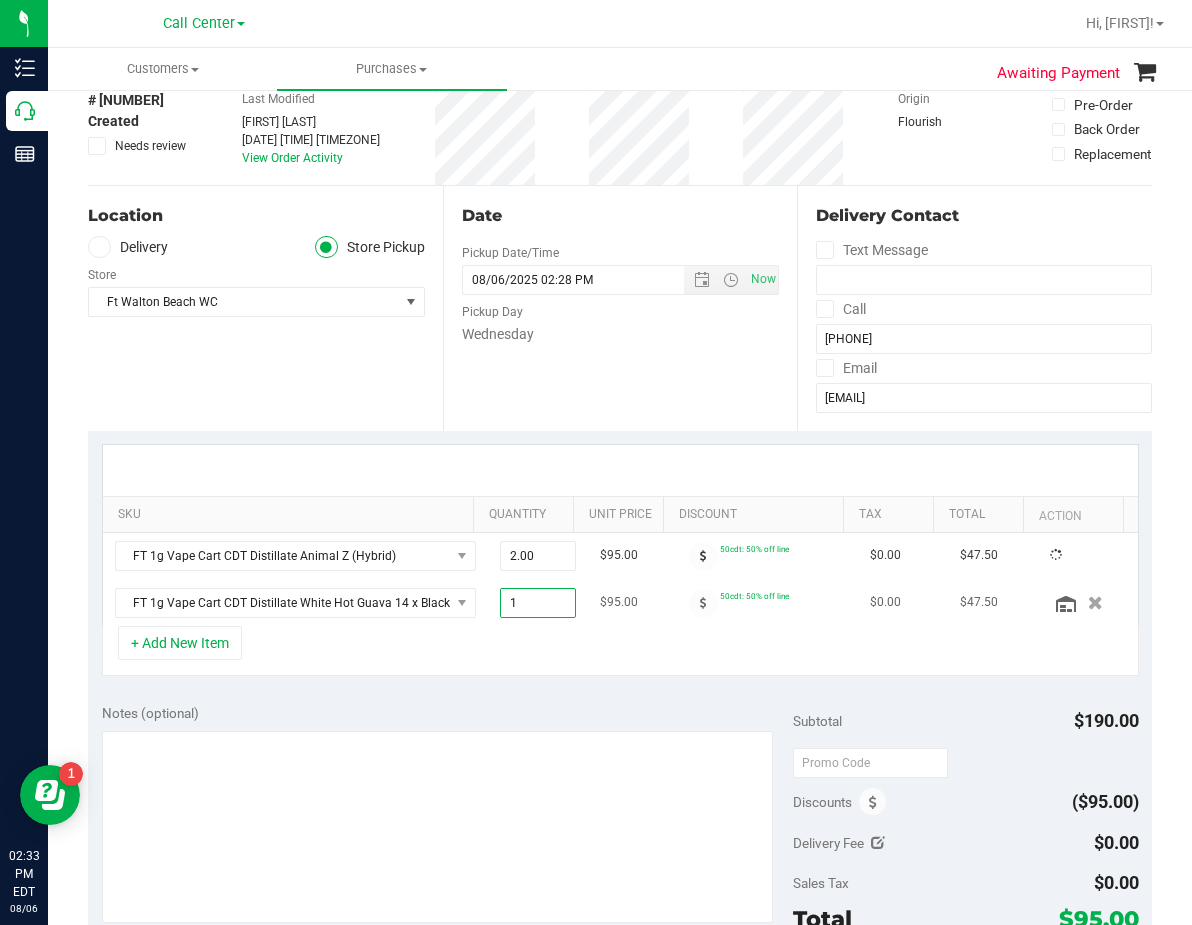 click on "1.00 1" at bounding box center [538, 603] 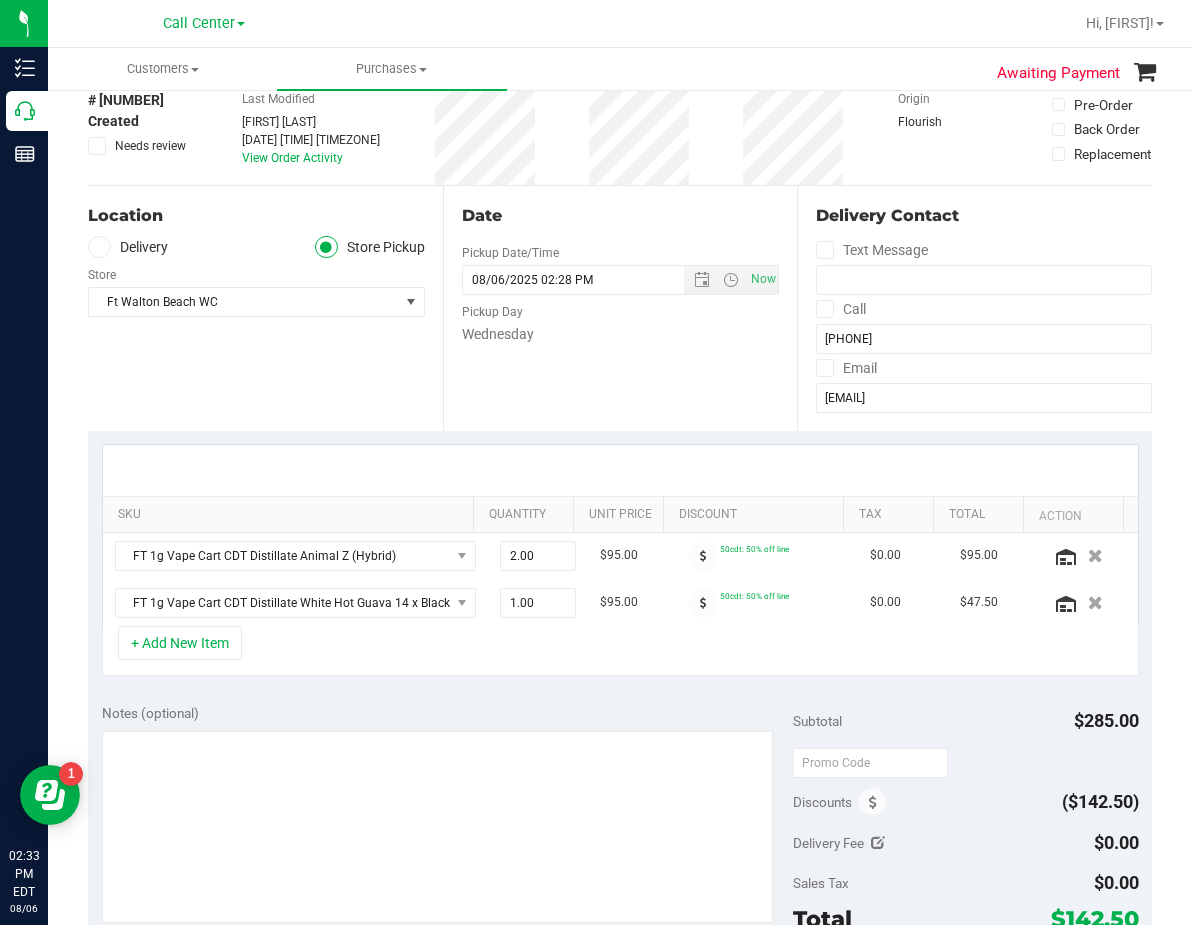 click on "SKU Quantity Unit Price Discount Tax Total Action
FT 1g Vape Cart CDT Distillate Animal Z (Hybrid)
2.00 2
$95.00
50cdt:
50%
off
line
$0.00
$95.00
FT 1g Vape Cart CDT Distillate White Hot Guava 14 x Black Velvet (Hybrid)
1.00 1
$95.00
50cdt:
50%
off
line
$0.00
$47.50" at bounding box center (620, 560) 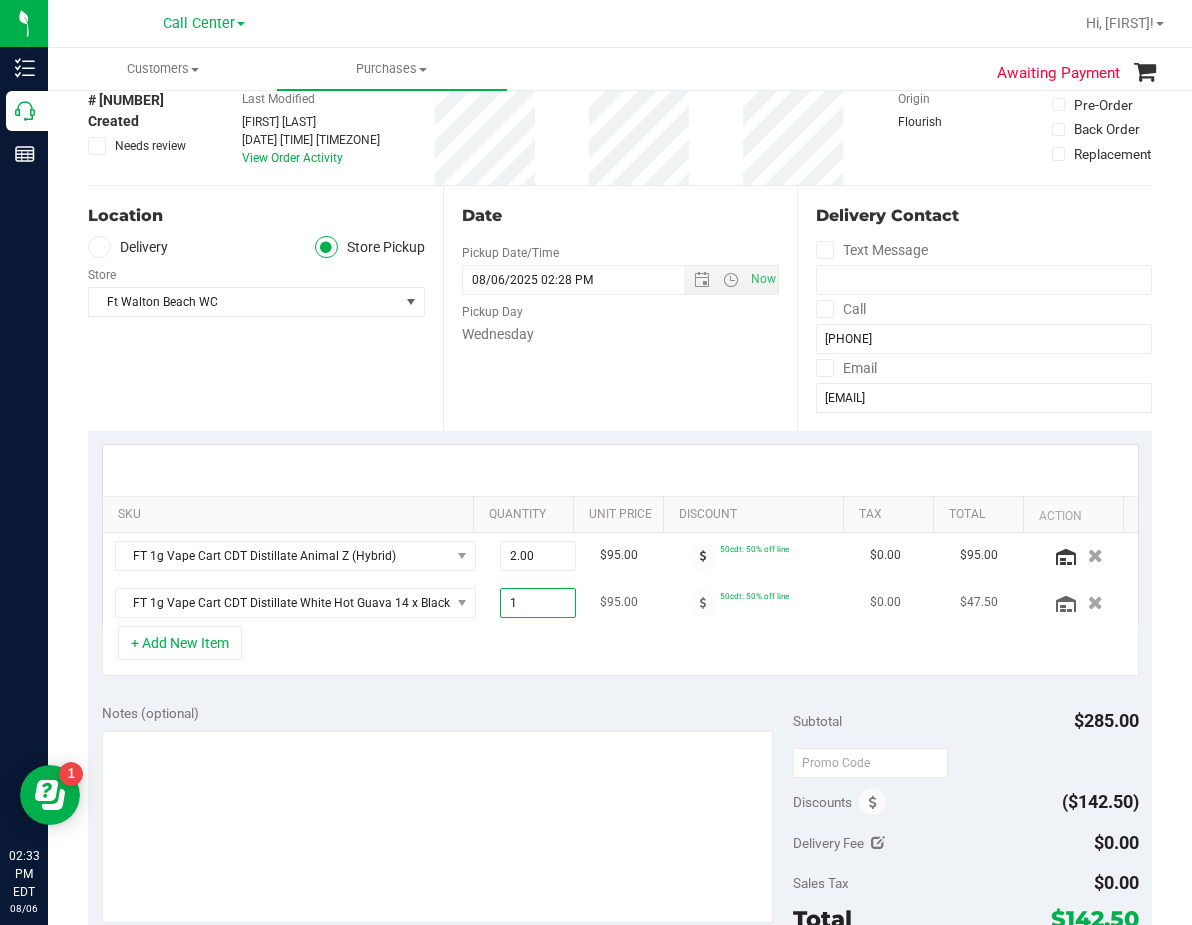 click on "1.00 1" at bounding box center (538, 603) 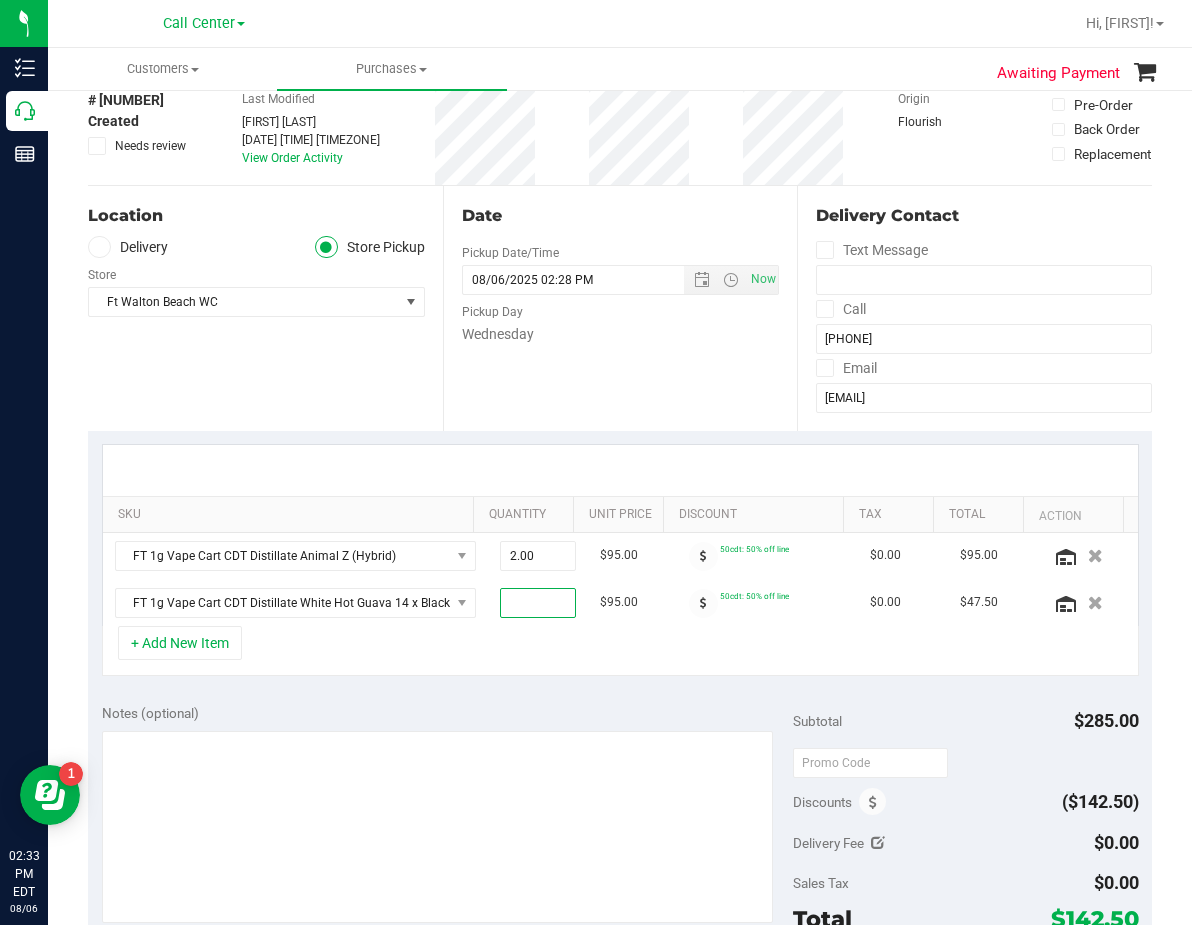 type on "2" 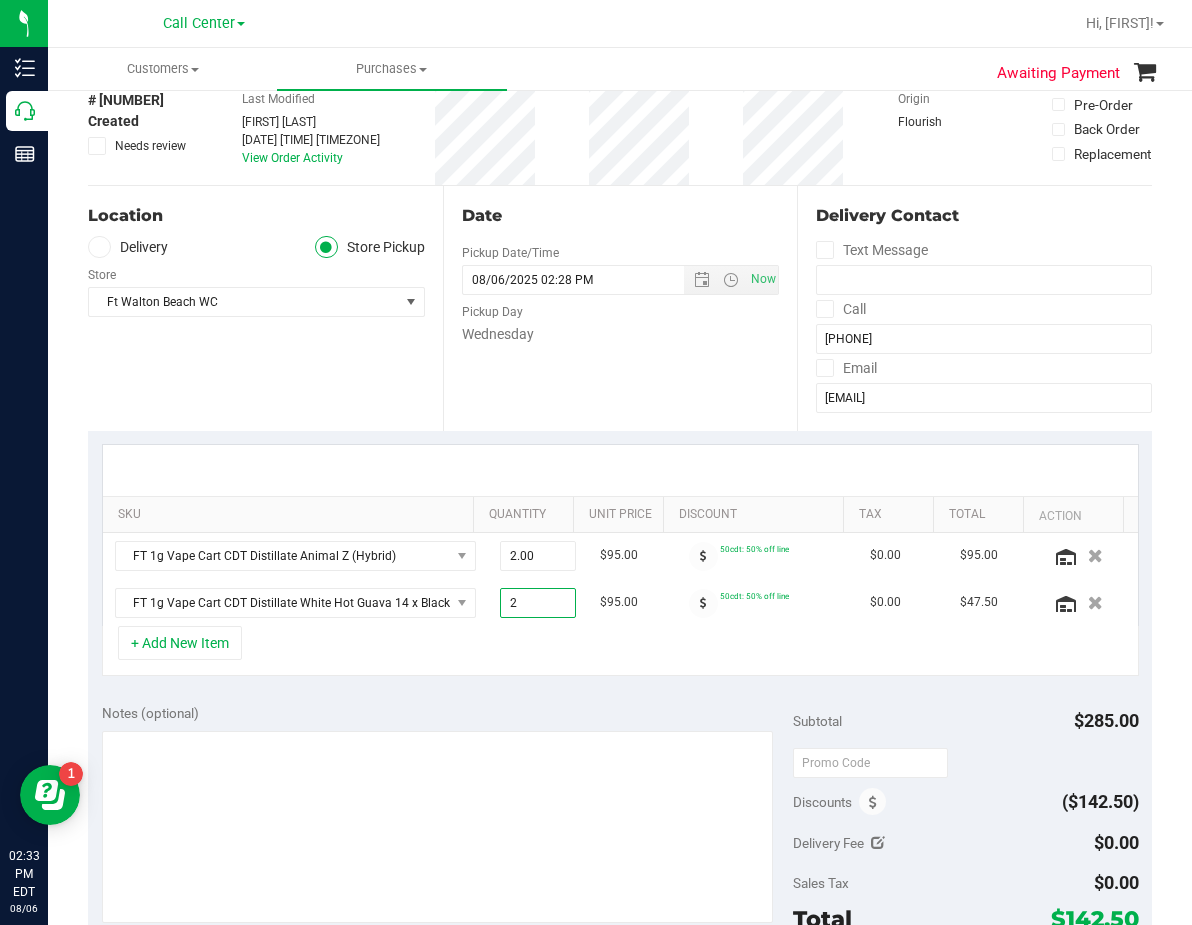 type on "2.00" 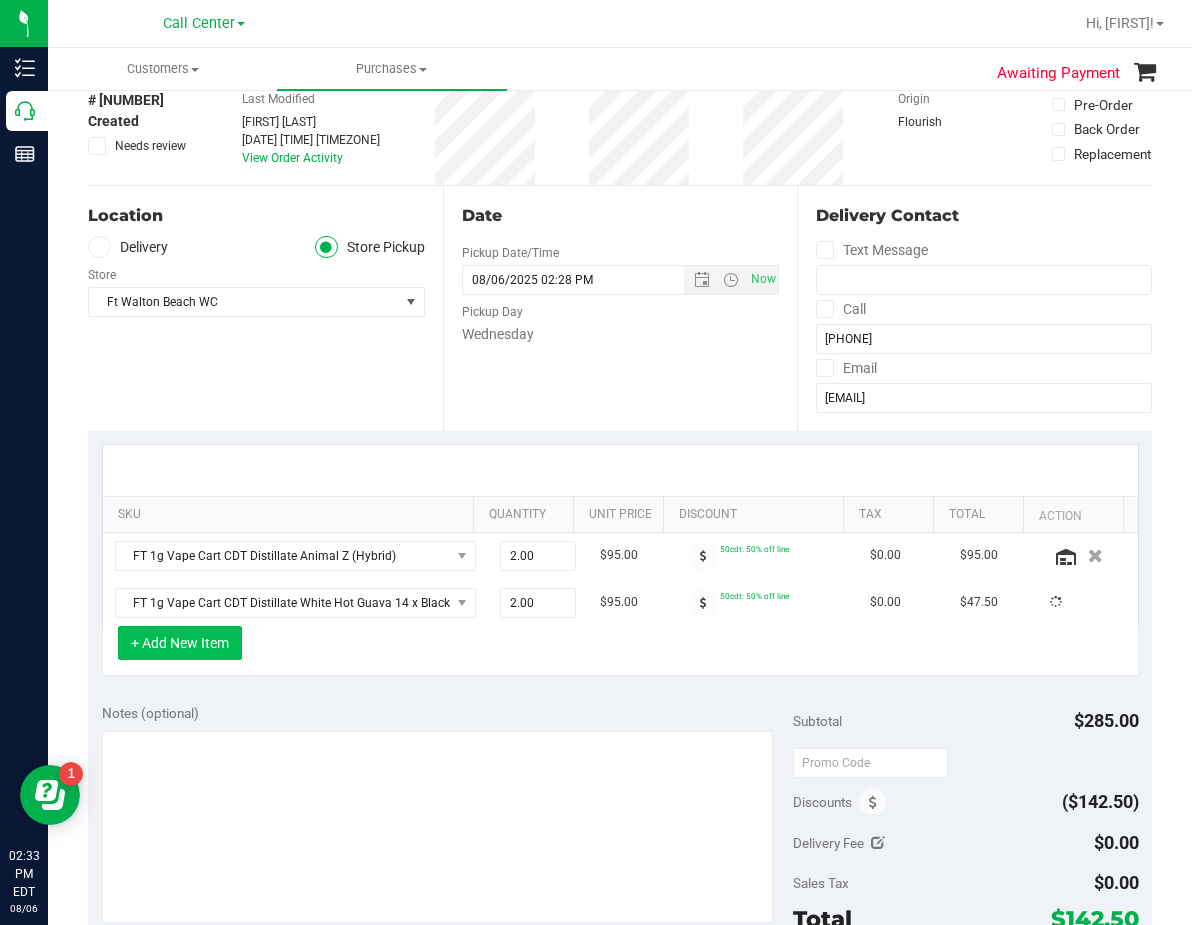 click on "+ Add New Item" at bounding box center [180, 643] 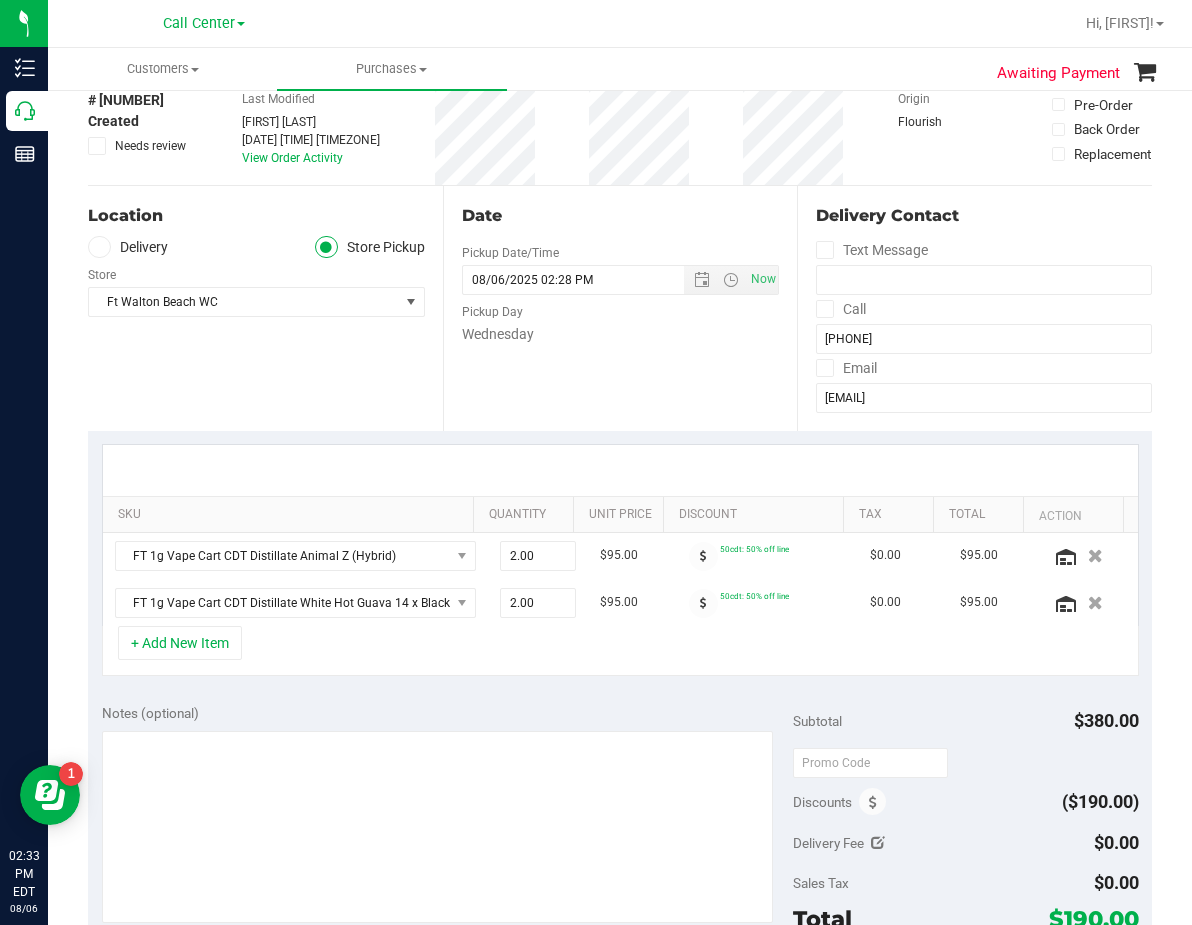 click on "+ Add New Item" at bounding box center [180, 643] 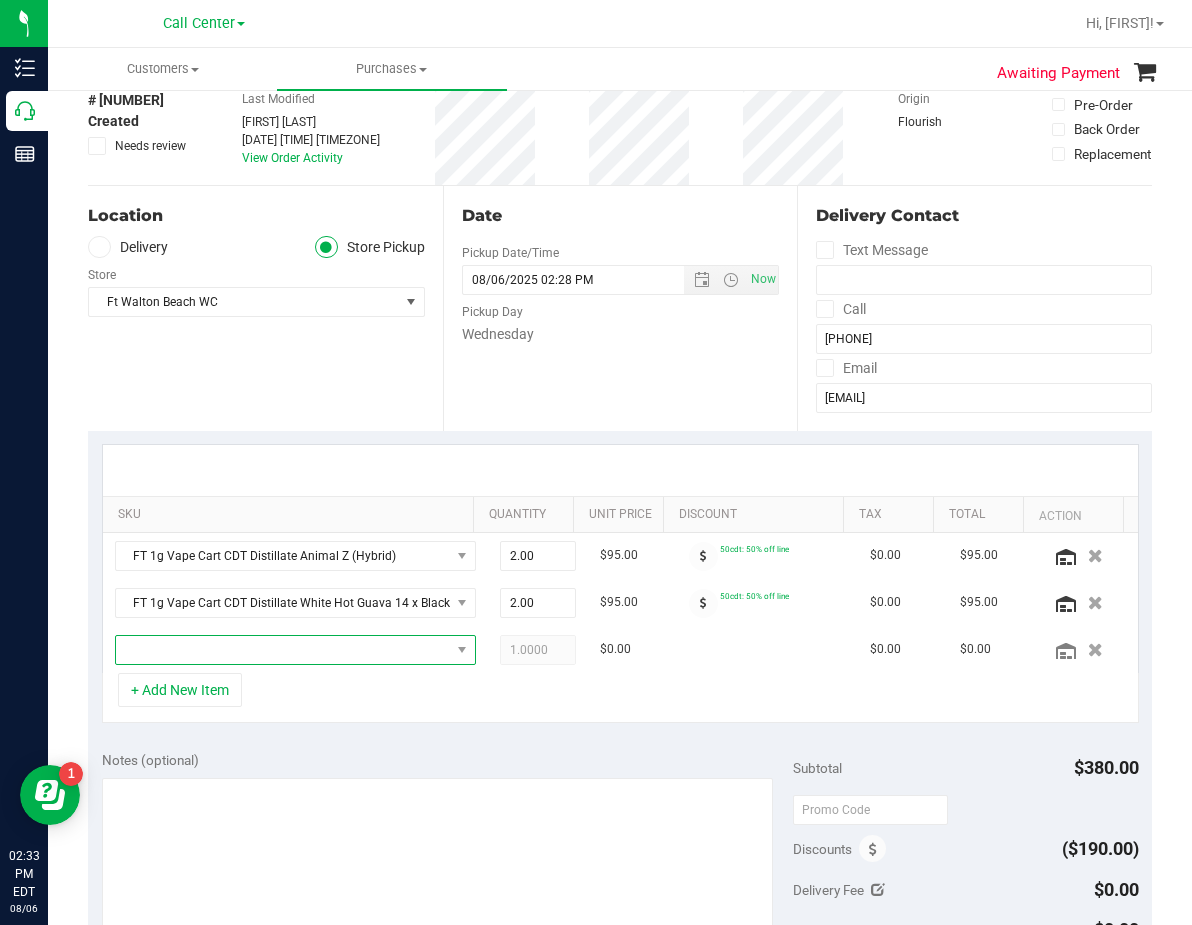 click at bounding box center [283, 650] 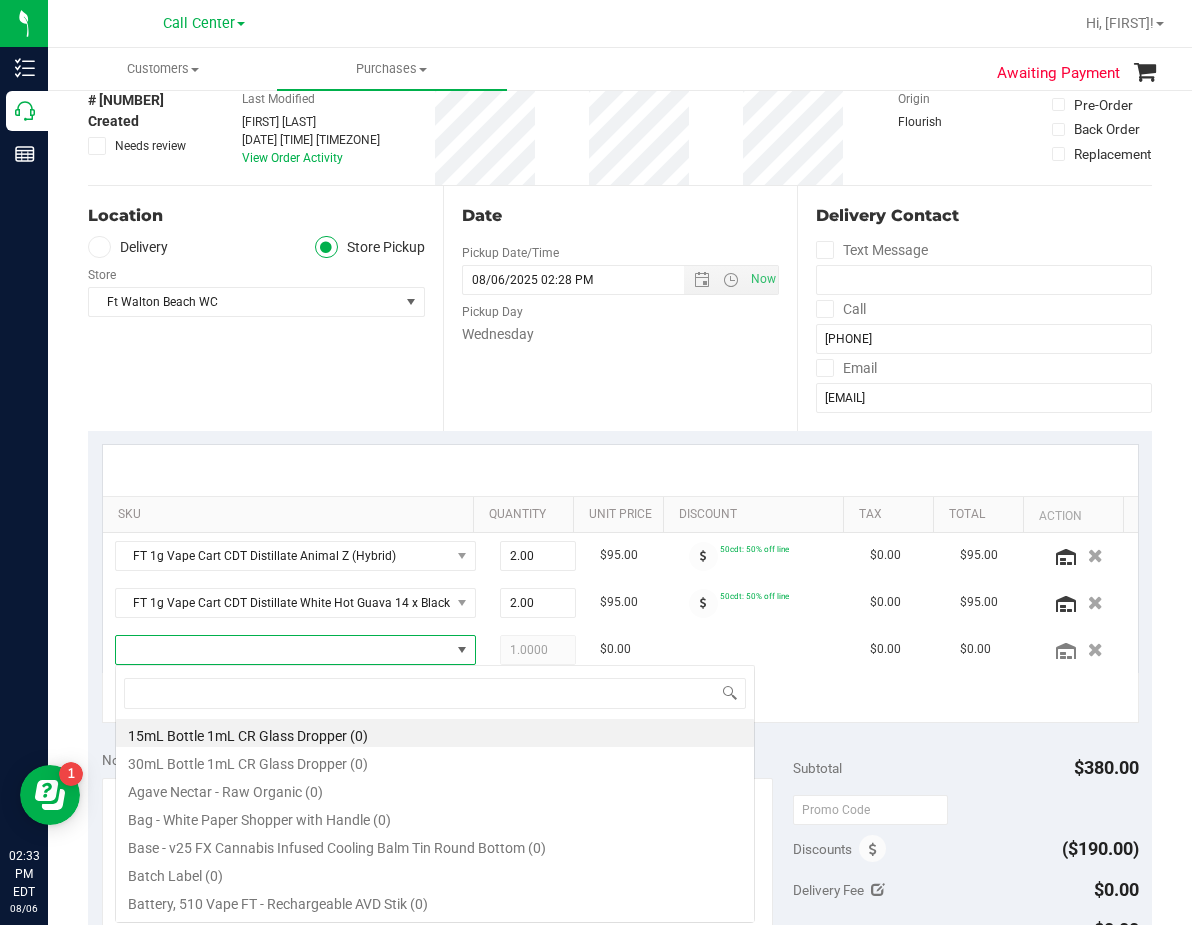 scroll, scrollTop: 99970, scrollLeft: 99669, axis: both 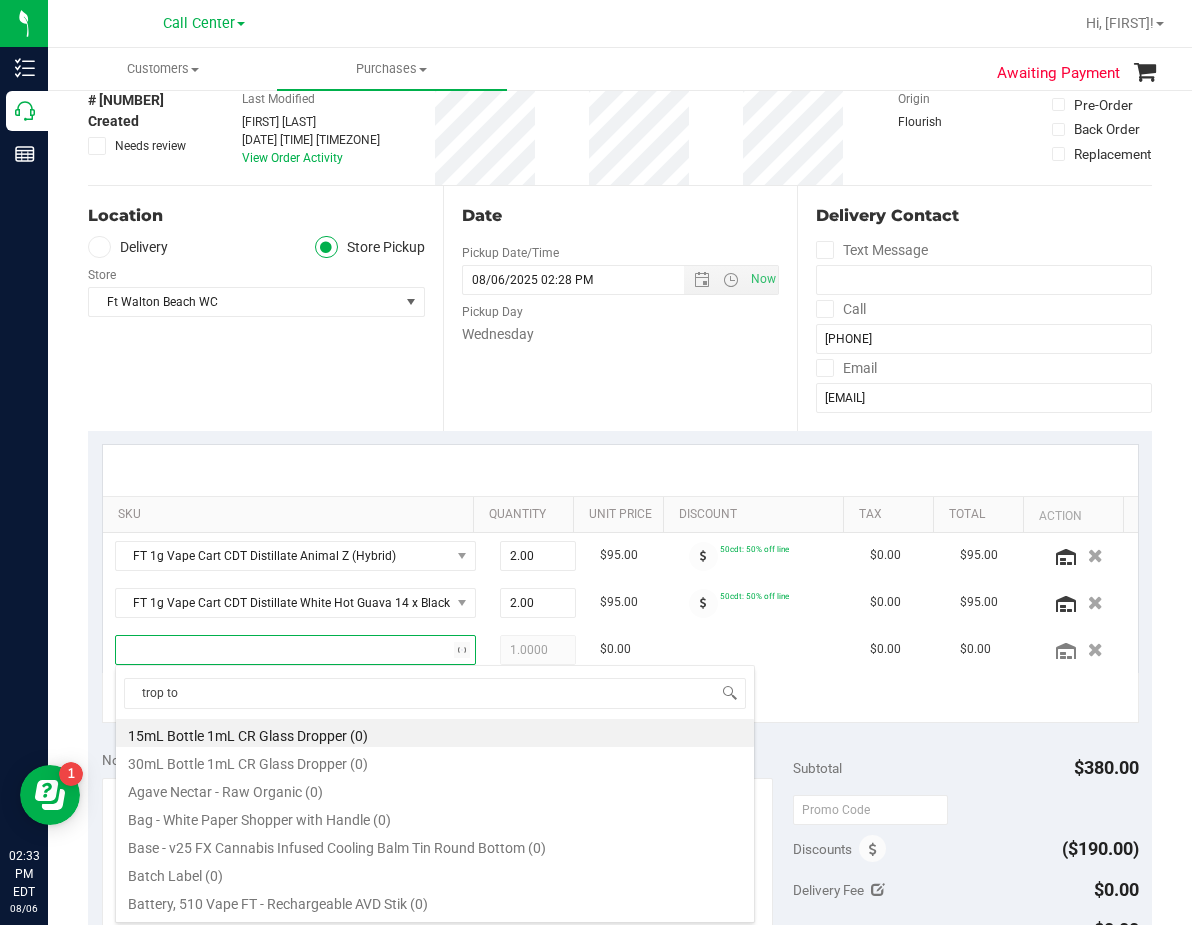 type on "trop top" 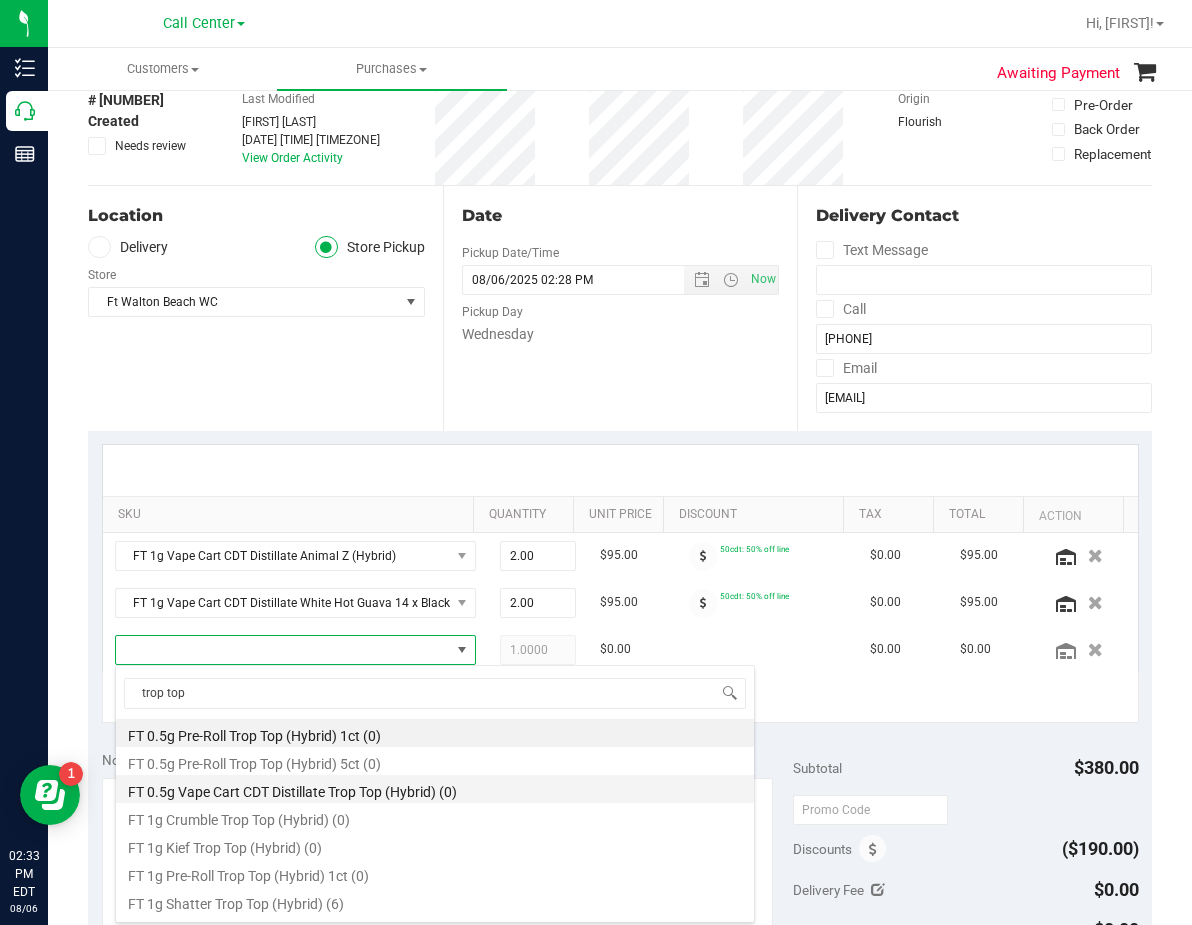 scroll, scrollTop: 200, scrollLeft: 0, axis: vertical 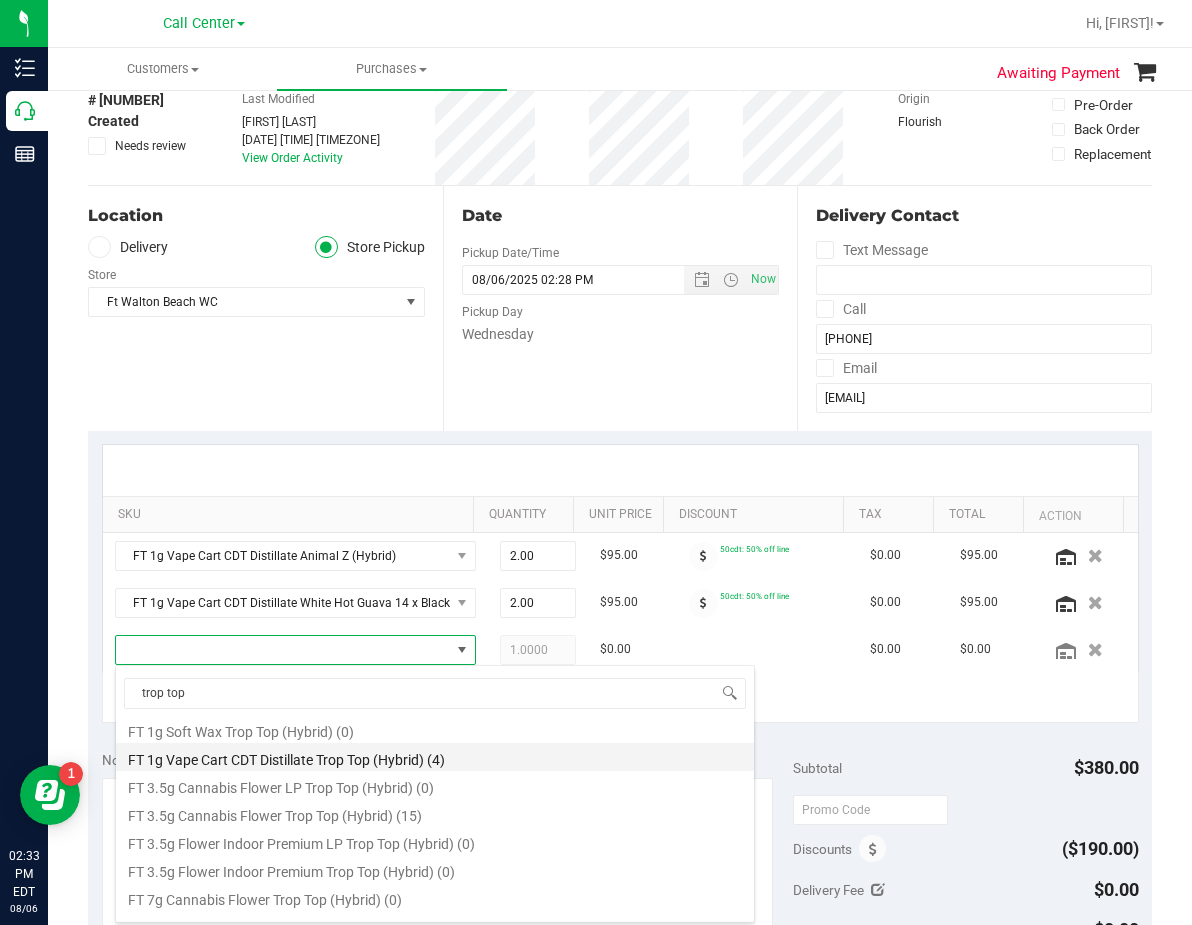 click on "FT 1g Vape Cart CDT Distillate Trop Top (Hybrid) (4)" at bounding box center (435, 757) 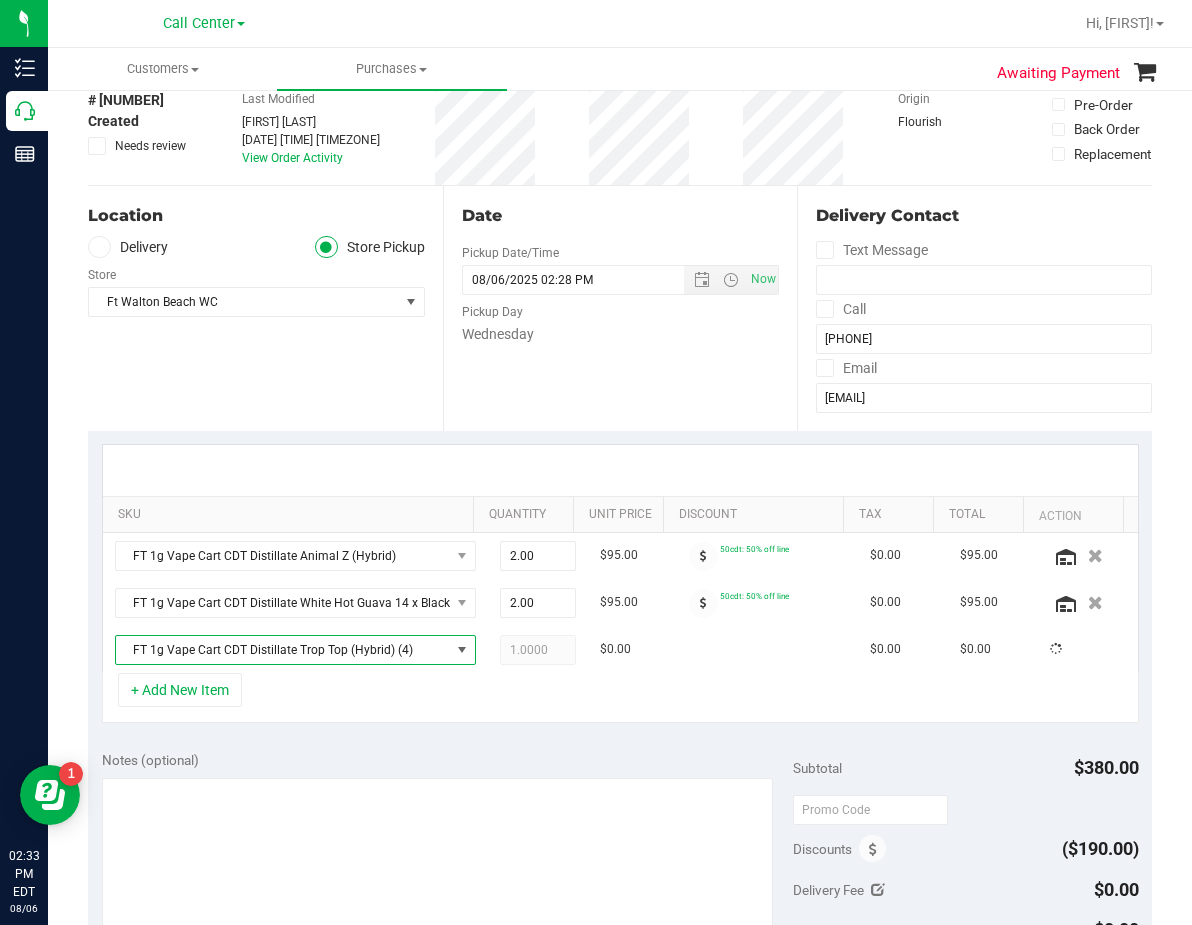 scroll, scrollTop: 0, scrollLeft: 0, axis: both 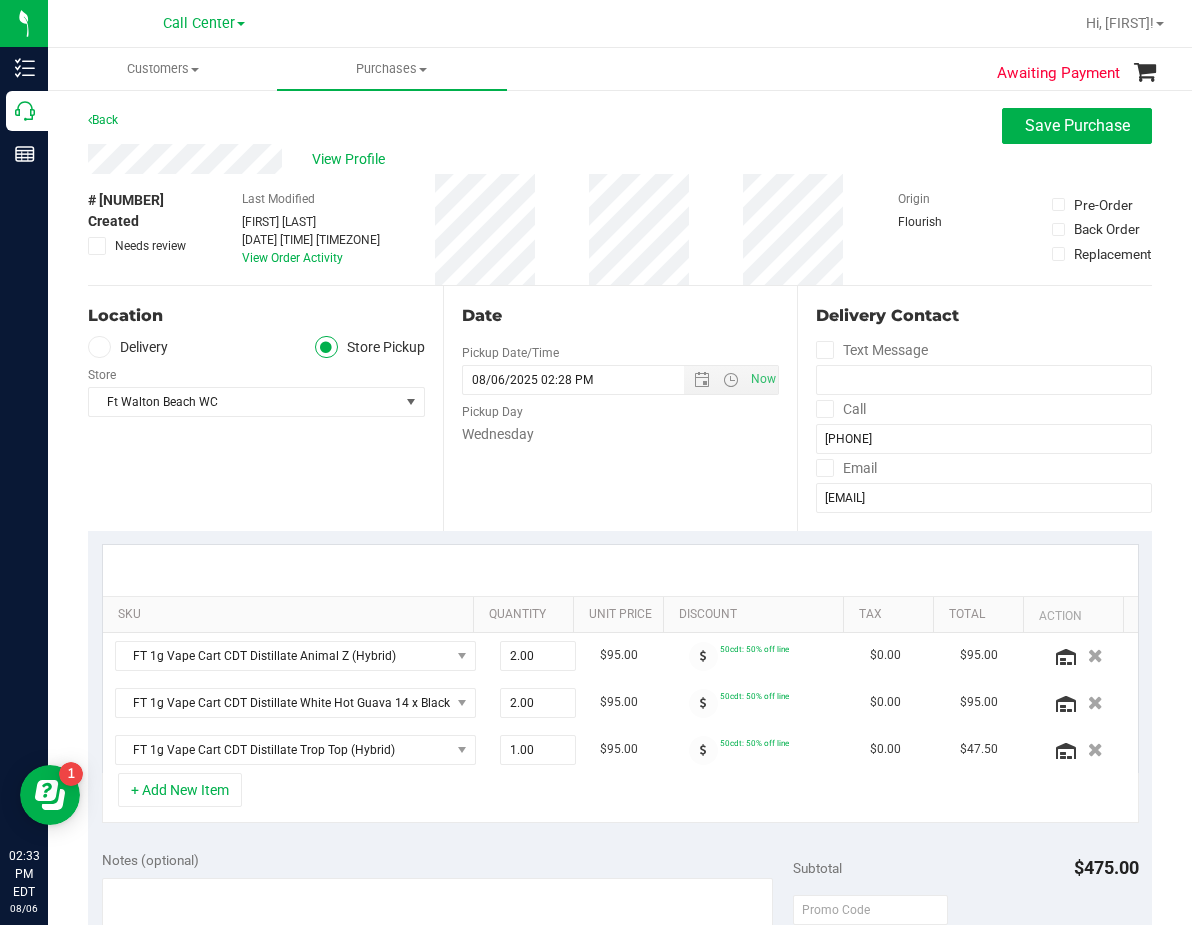 click on "Location
Delivery
Store Pickup
Store
Ft Walton Beach WC Select Store Bonita Springs WC Boynton Beach WC Bradenton WC Brandon WC Brooksville WC Call Center Clermont WC Crestview WC Deerfield Beach WC Delray Beach WC Deltona WC Ft Walton Beach WC Ft. Lauderdale WC Ft. Myers WC Gainesville WC Jax Atlantic WC JAX DC REP Jax WC Key West WC Lakeland WC Largo WC Lehigh Acres DC REP Merritt Island WC Miami 72nd WC Miami Beach WC Miami Dadeland WC Miramar DC REP New Port Richey WC North Palm Beach WC North Port WC Ocala WC Orange Park WC Orlando Colonial WC Orlando DC REP Orlando WC Oviedo WC Palm Bay WC Palm Coast WC Panama City WC Pensacola WC Tampa WC" at bounding box center [265, 408] 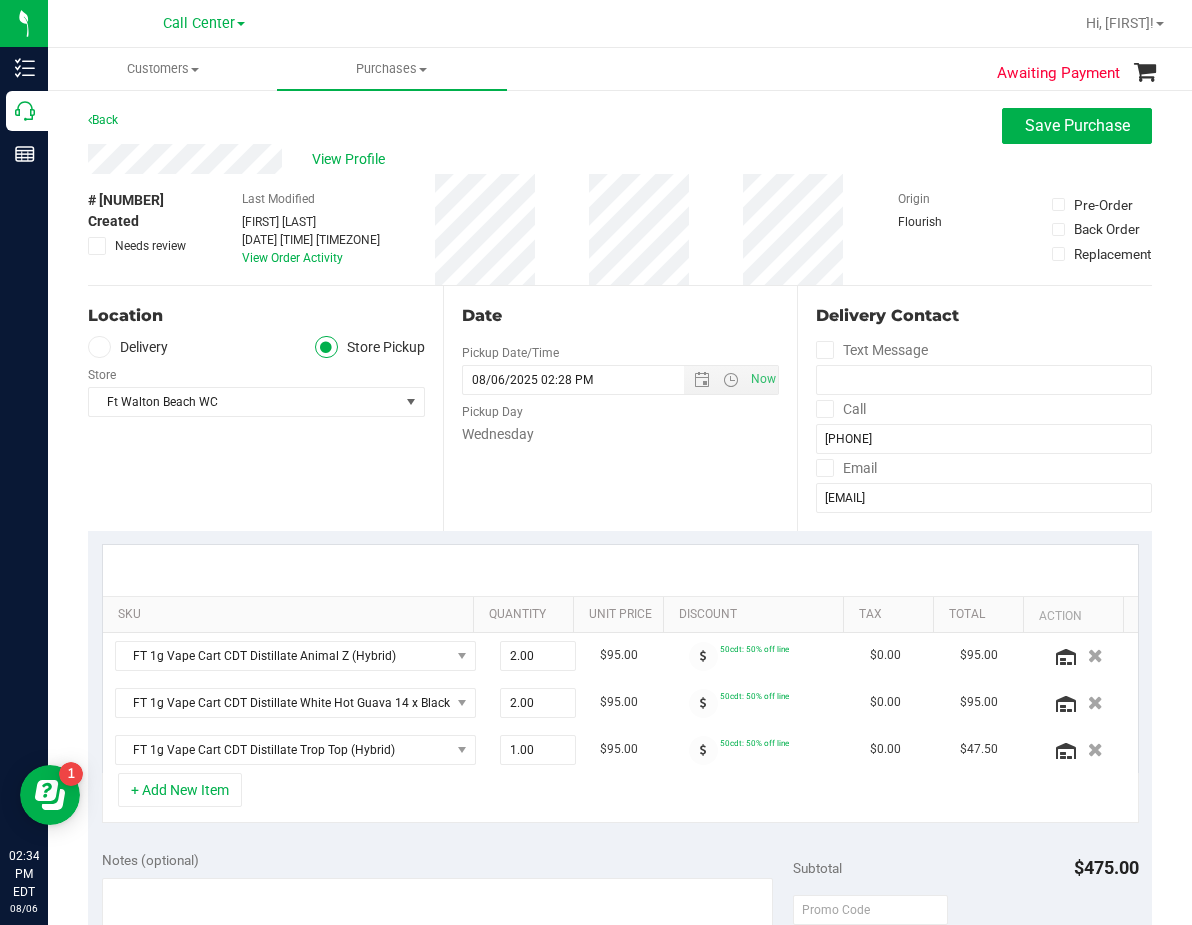 click on "# 11747737
Created
Needs review
Last Modified
Daniela Ramos Montoya
Aug 6, 2025 2:28:02 PM EDT
View Order Activity
Origin
Flourish
Pre-Order
Back Order
Replacement" at bounding box center [620, 229] 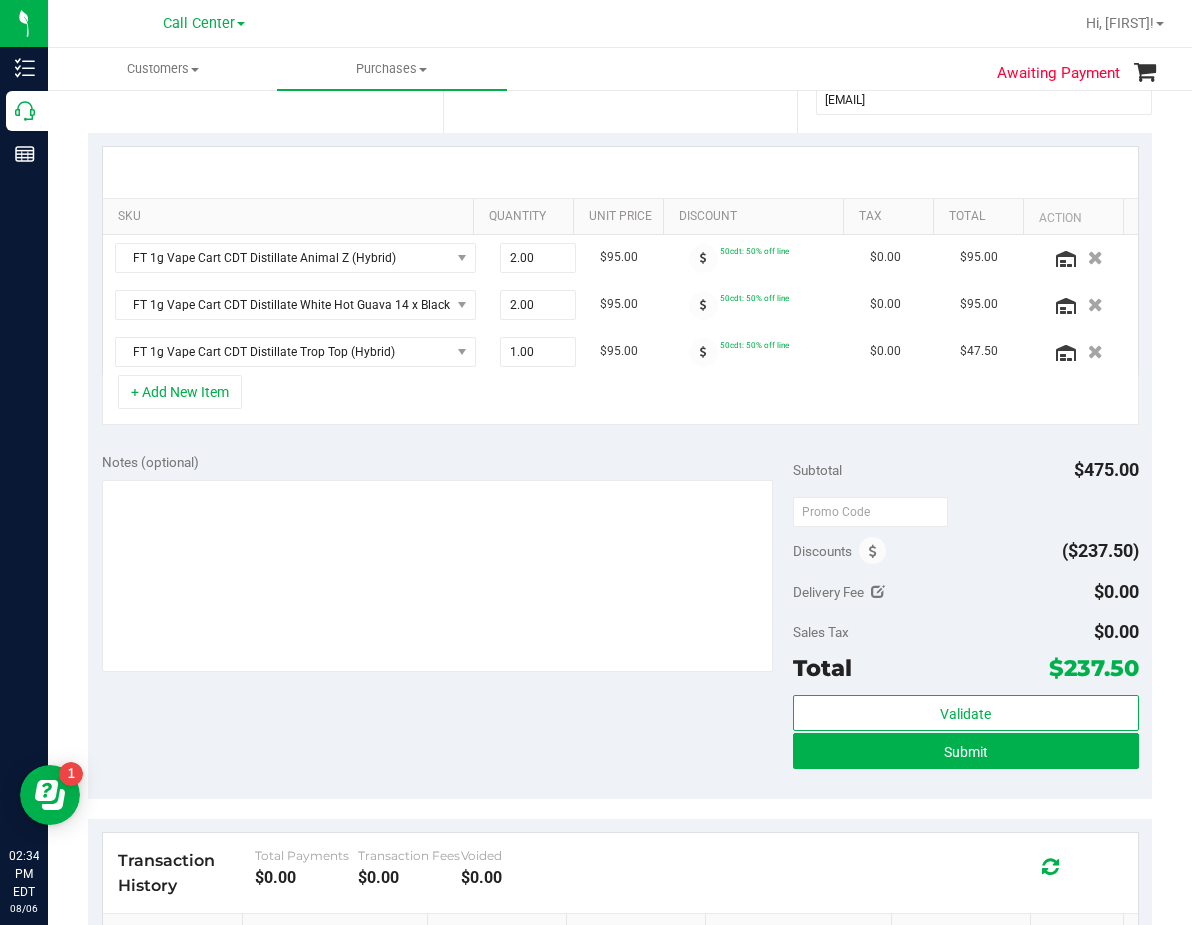 scroll, scrollTop: 400, scrollLeft: 0, axis: vertical 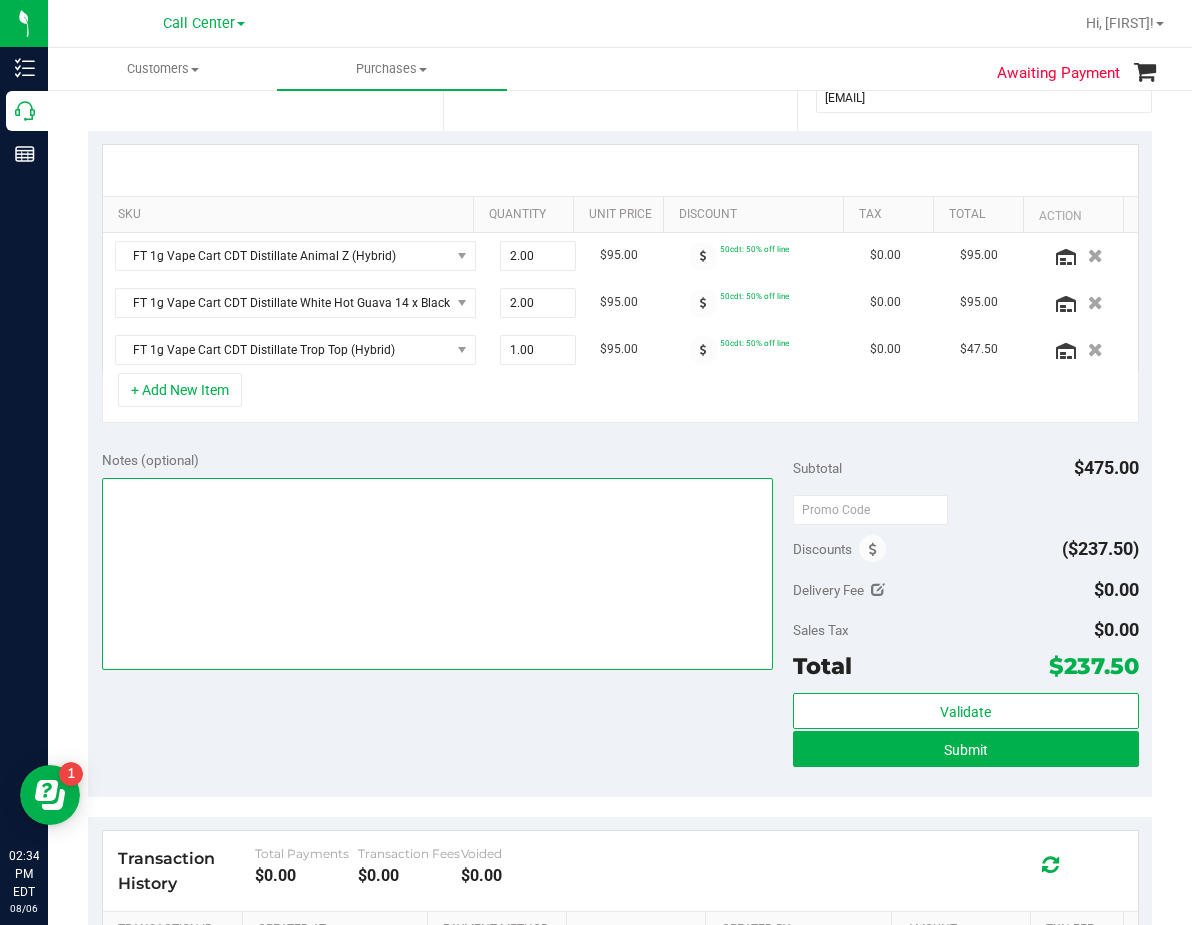 click at bounding box center [437, 574] 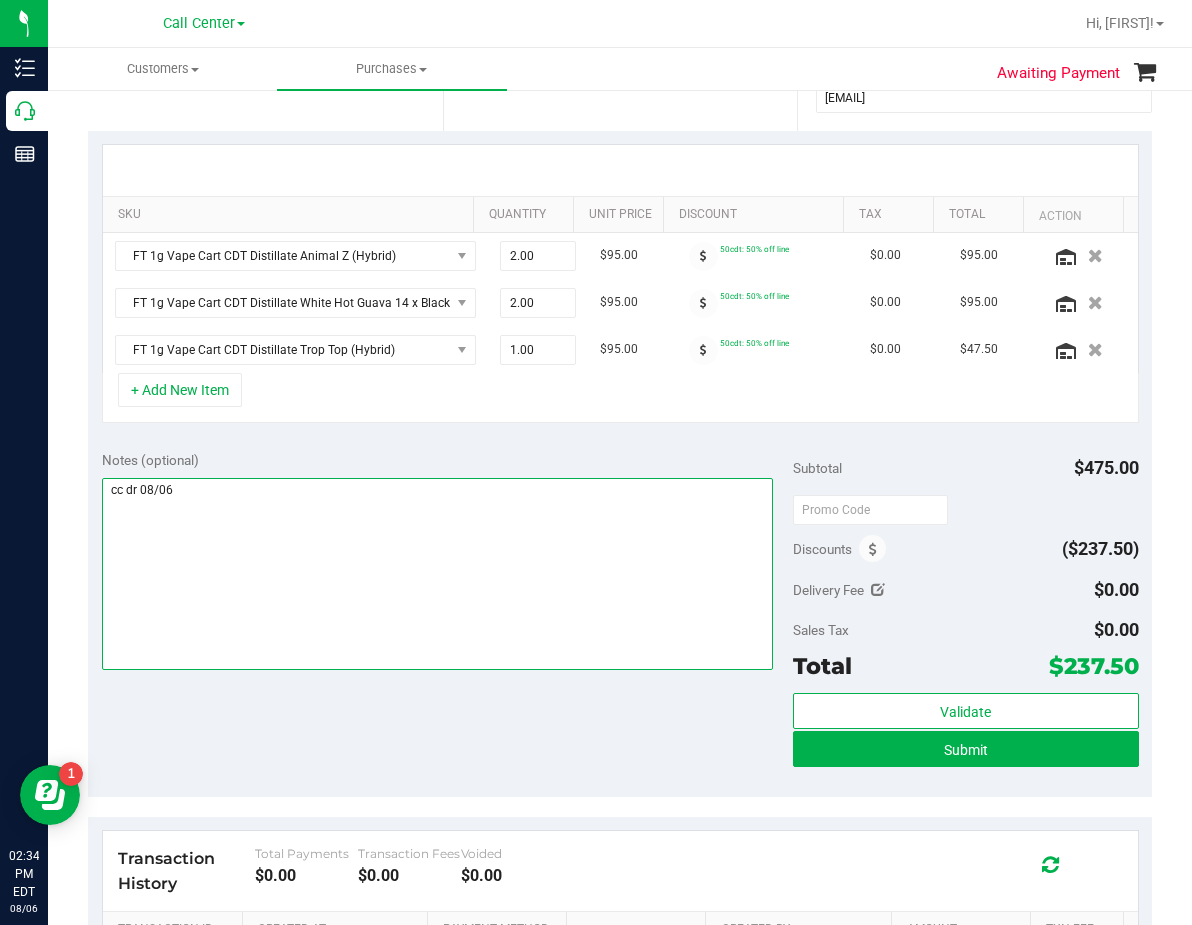 click at bounding box center (437, 574) 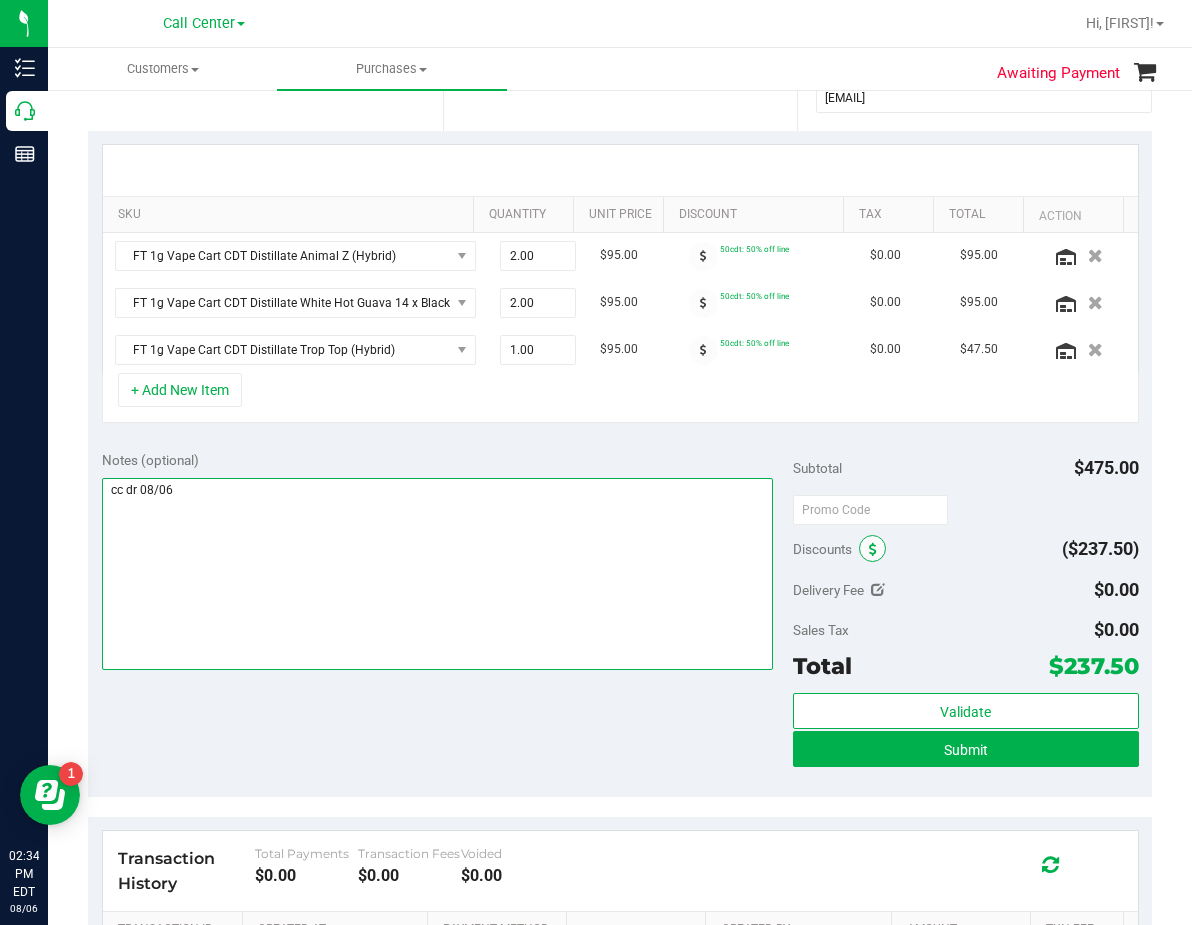 type on "cc dr 08/06" 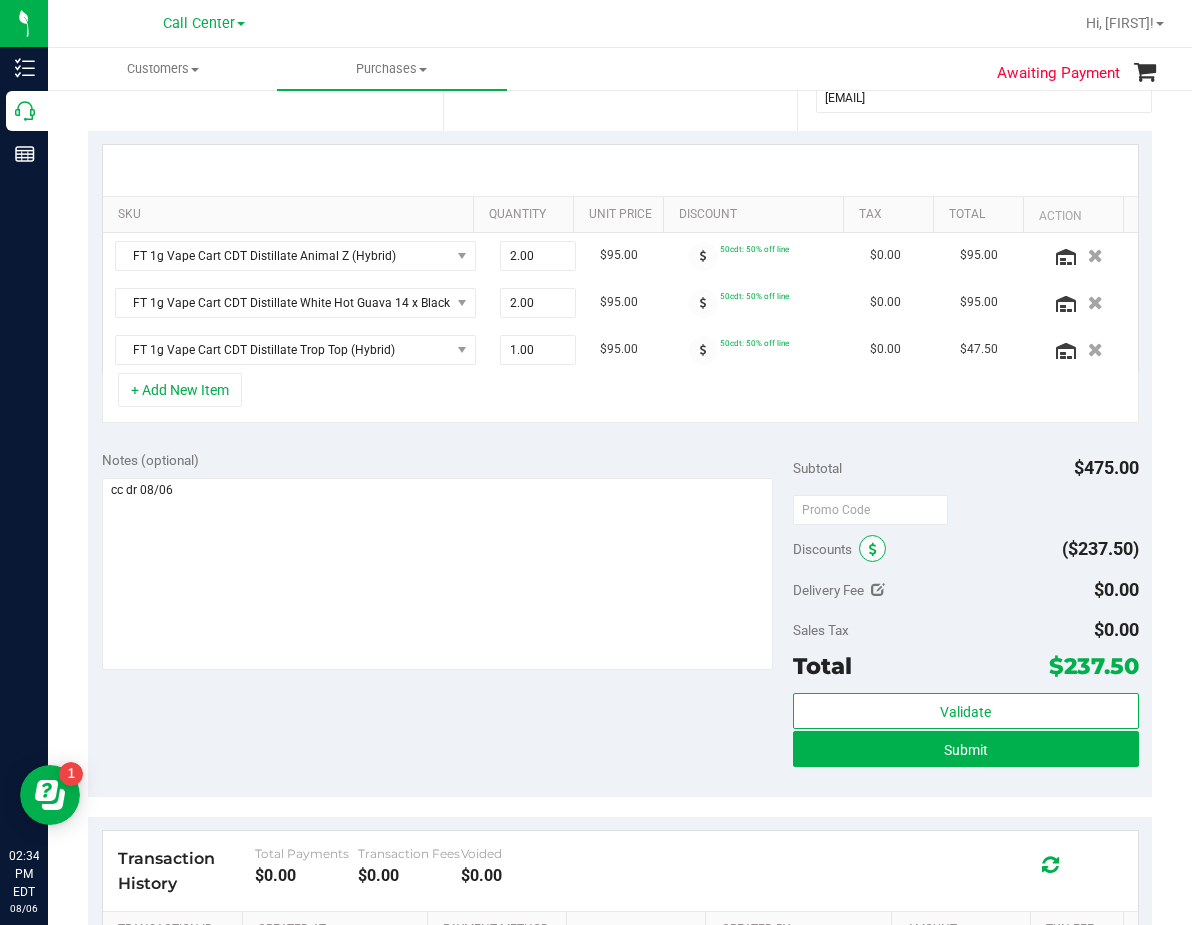 click at bounding box center (872, 548) 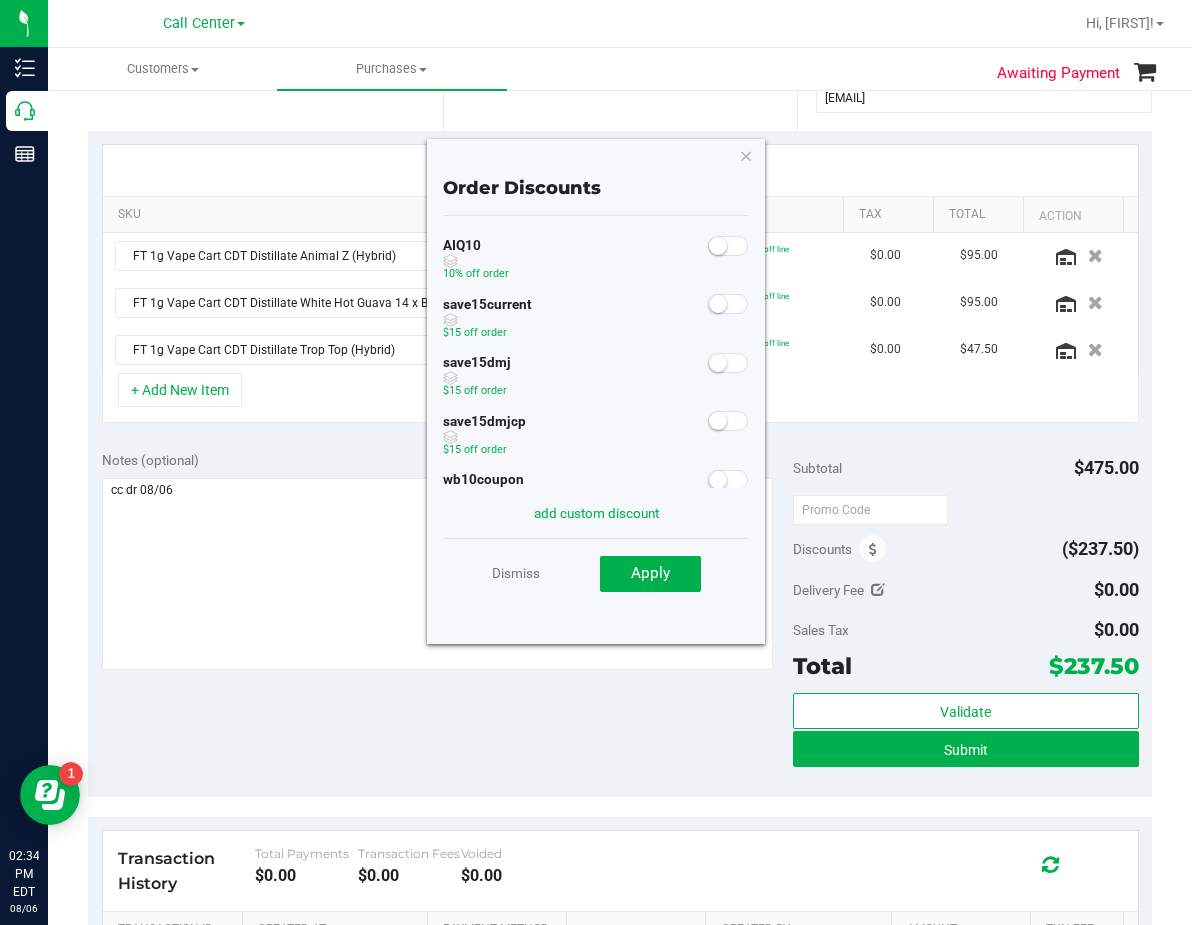 click at bounding box center (728, 246) 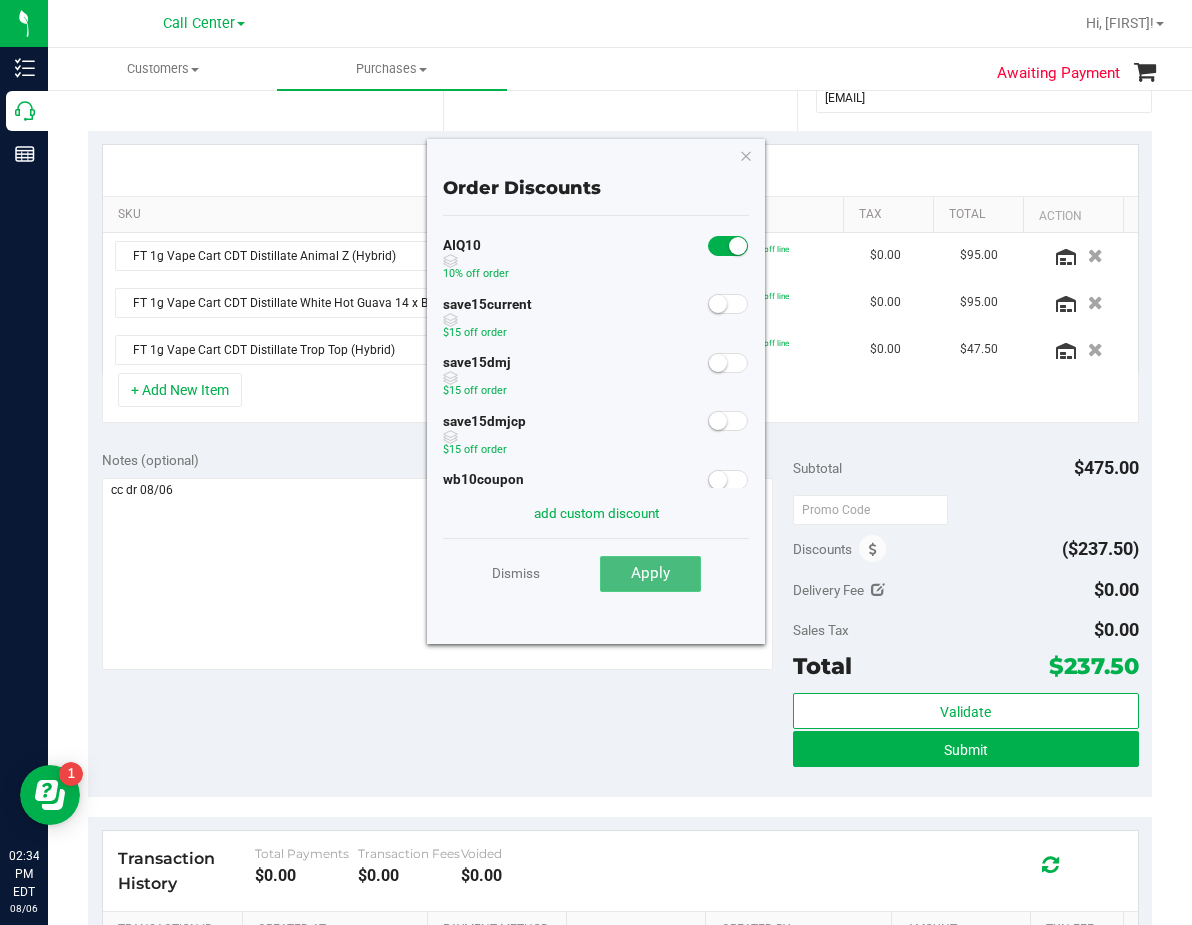 click on "Apply" at bounding box center [650, 574] 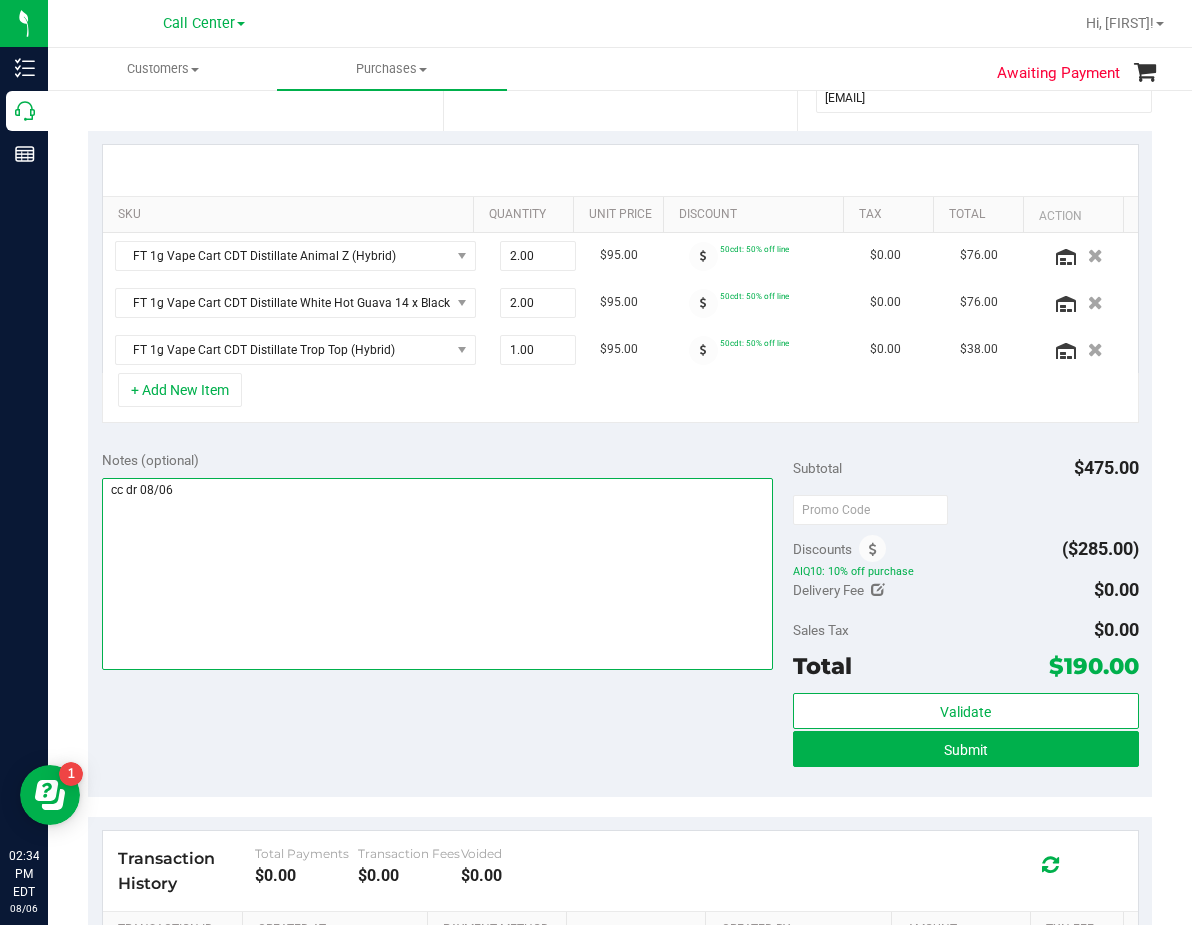 click at bounding box center (437, 574) 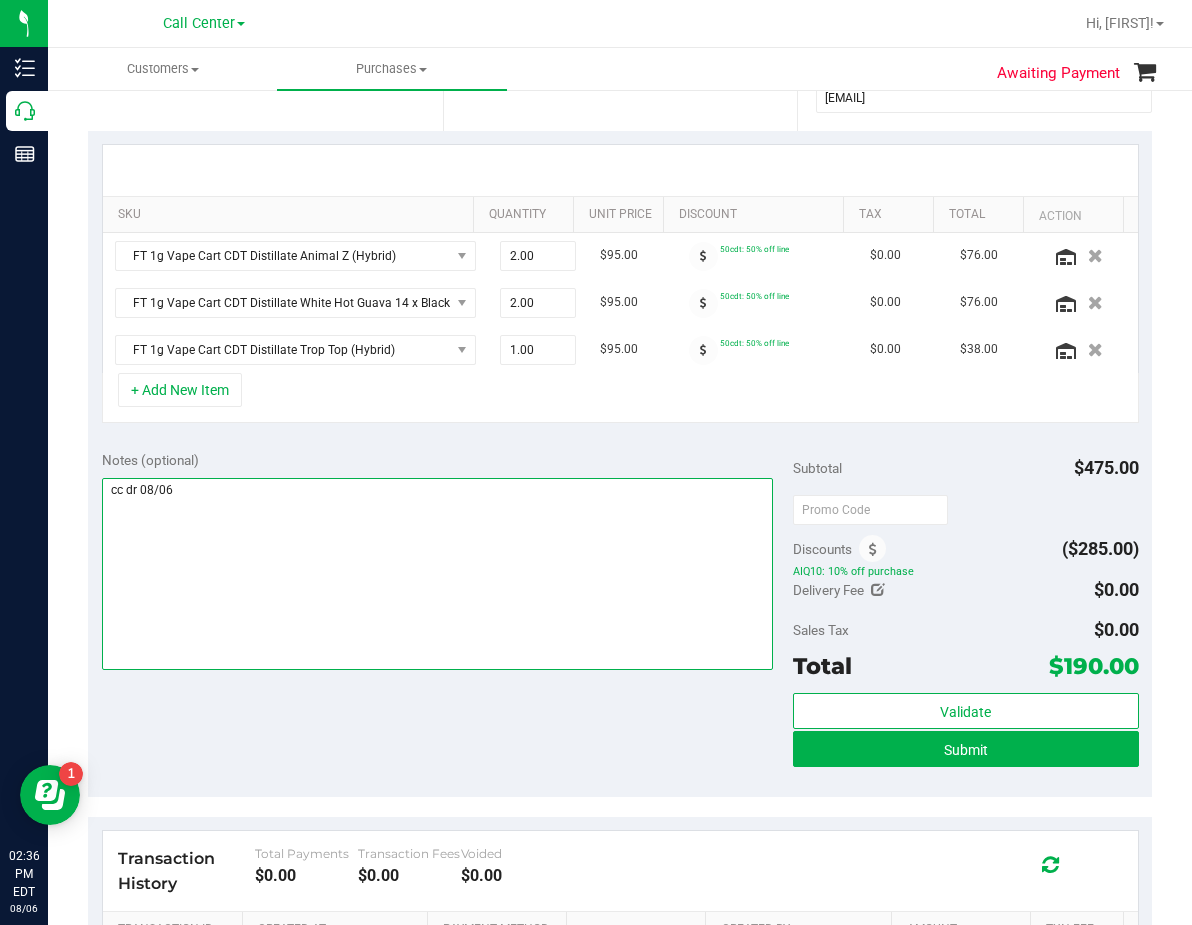 click at bounding box center (437, 574) 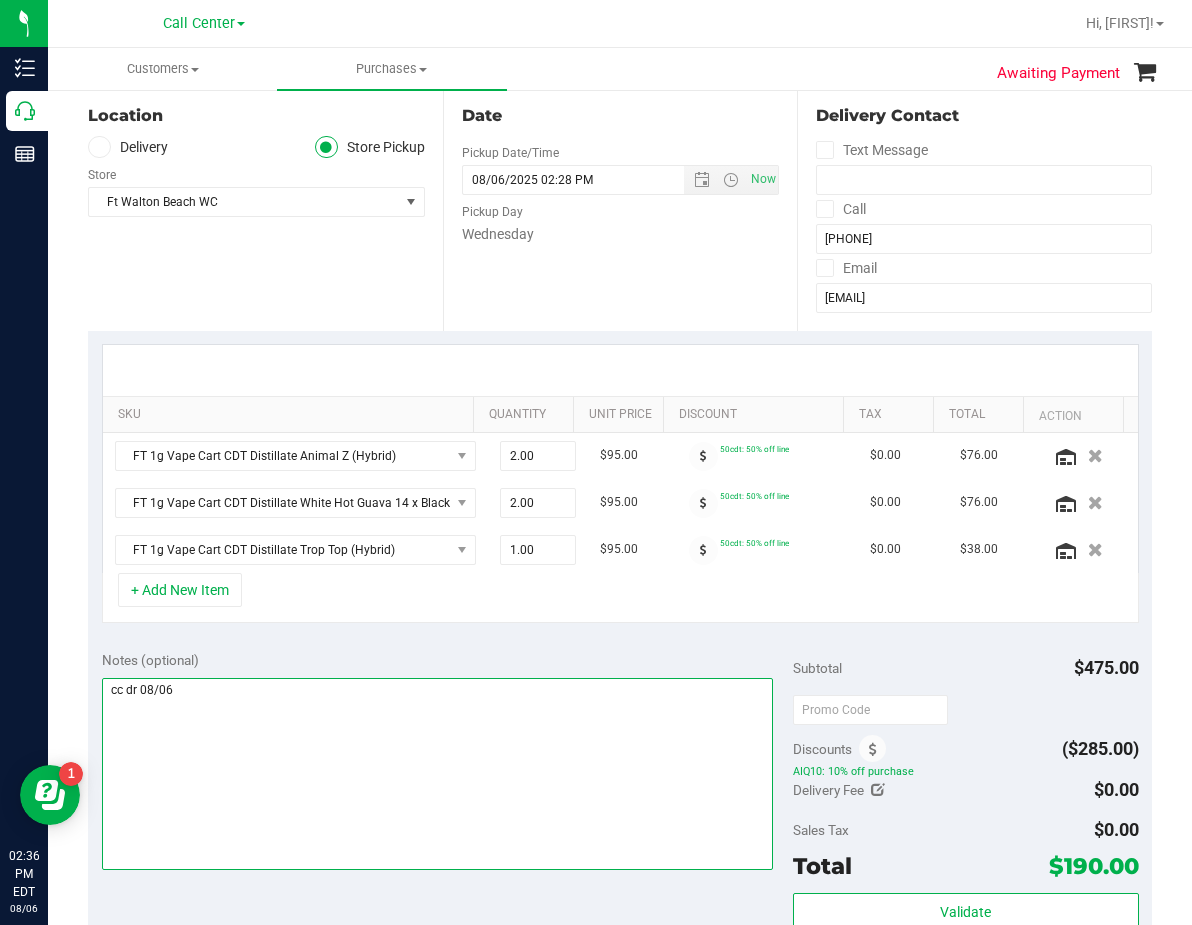 scroll, scrollTop: 500, scrollLeft: 0, axis: vertical 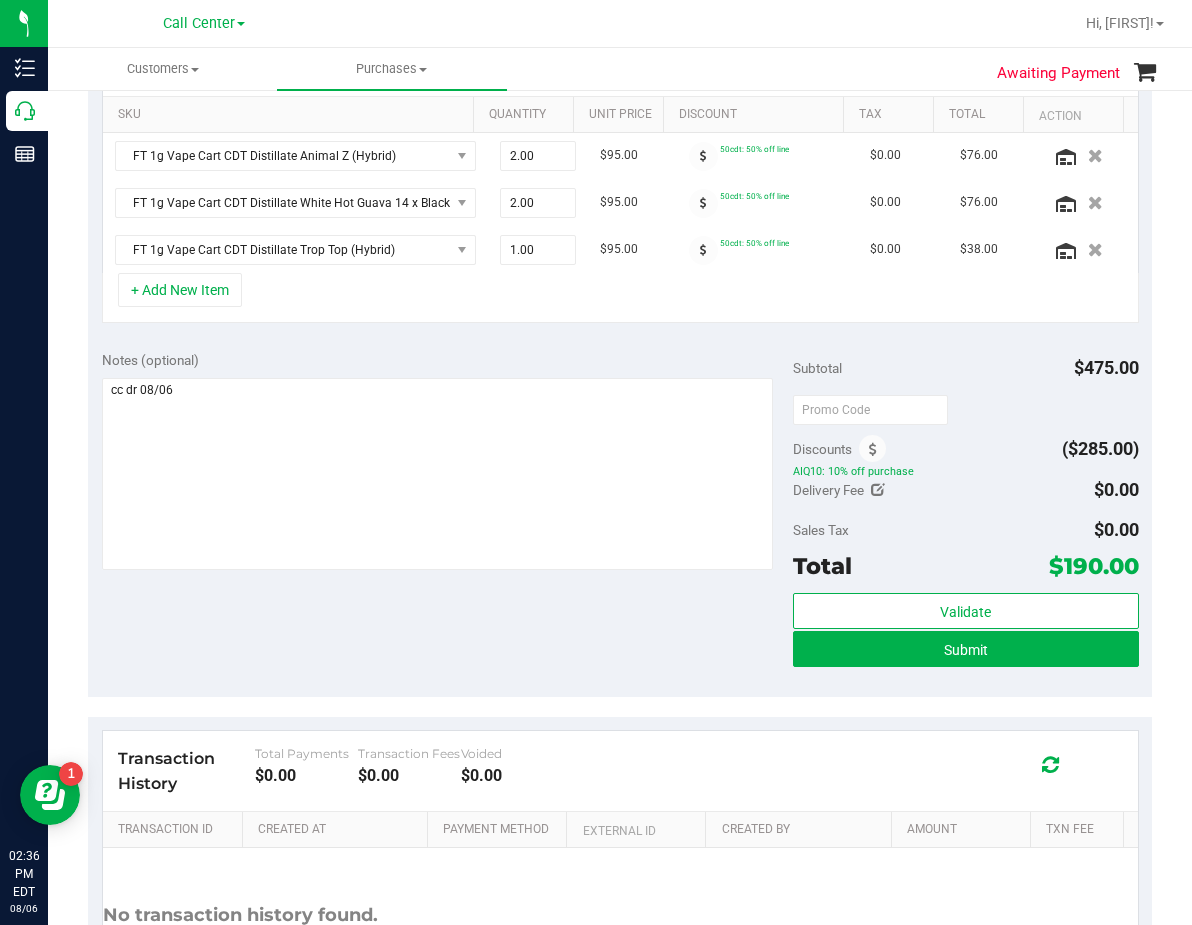 click on "Notes (optional)
Subtotal
$475.00
Discounts
($285.00)
AIQ10:
10%
off
purchase
Delivery Fee
$0.00
Sales Tax
$0.00" at bounding box center (620, 517) 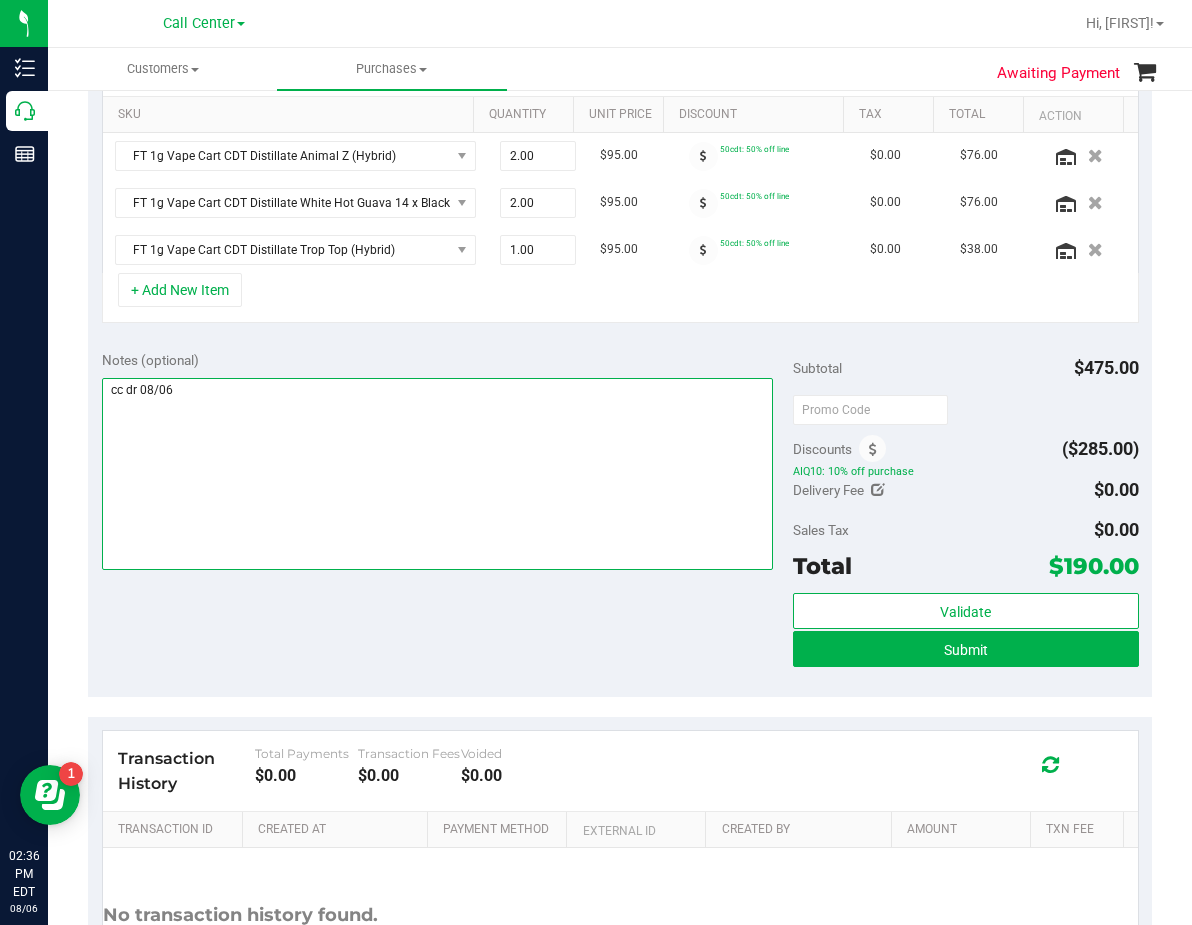 click at bounding box center [437, 474] 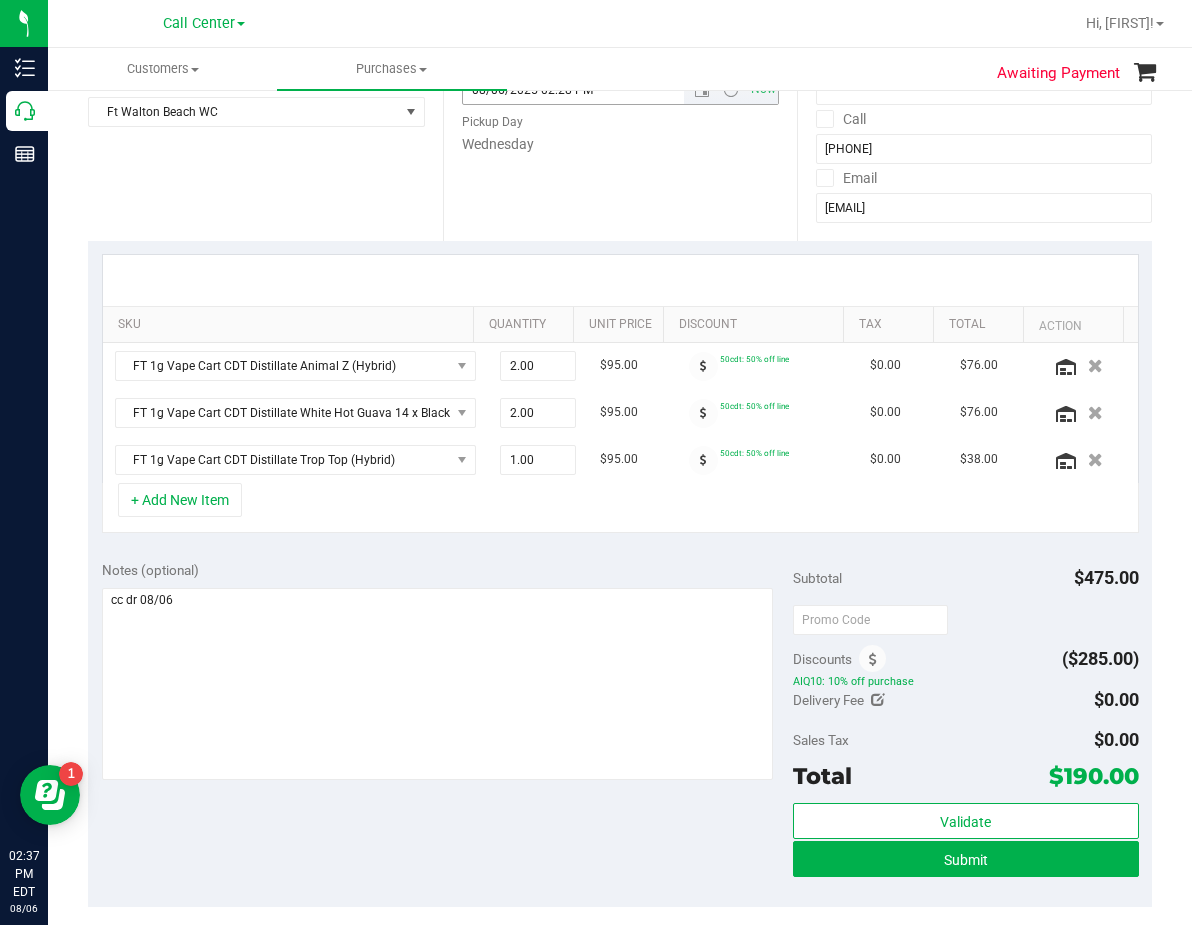 scroll, scrollTop: 0, scrollLeft: 0, axis: both 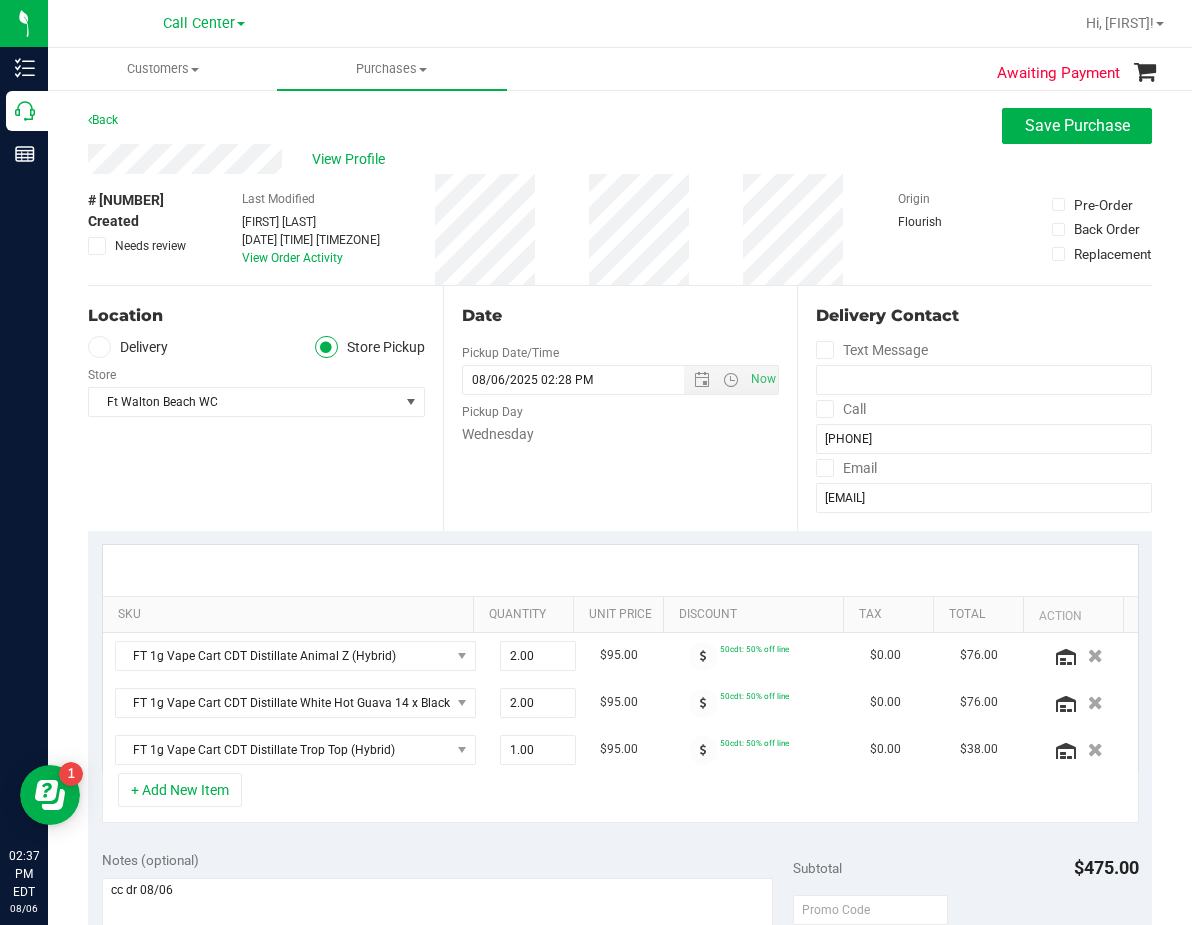 click on "Date
Pickup Date/Time
08/06/2025
Now
08/06/2025 02:28 PM
Now
Pickup Day
Wednesday" at bounding box center (620, 408) 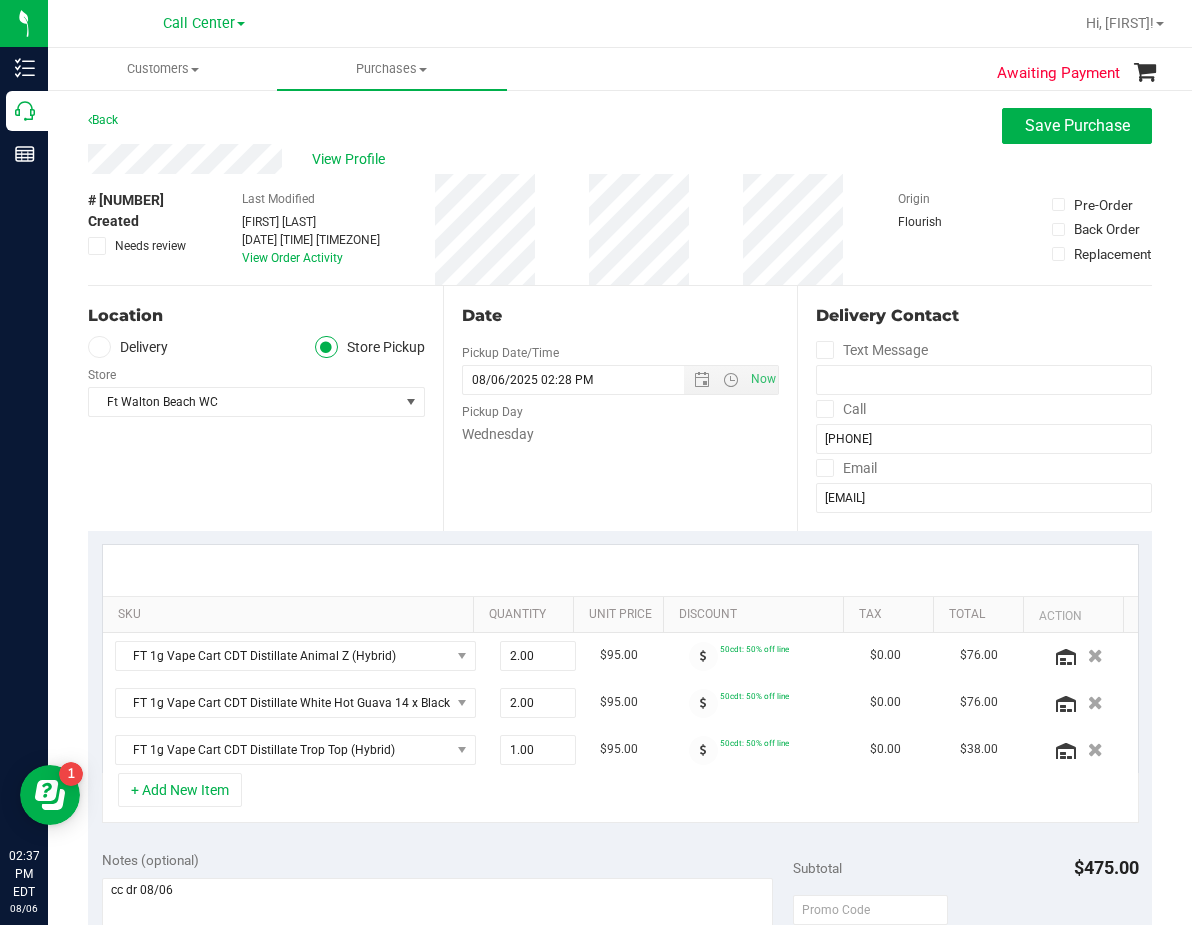 click at bounding box center [620, 570] 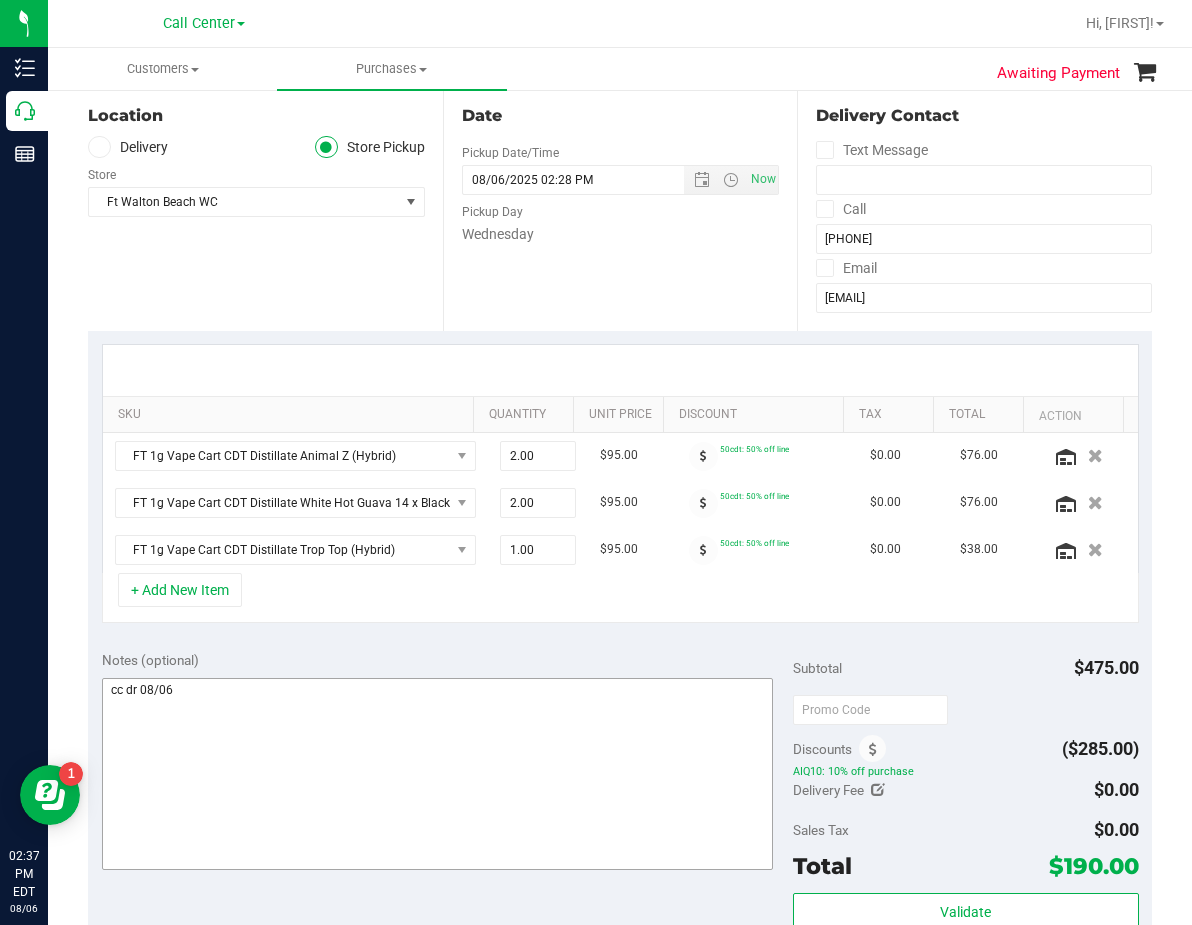 click on "Notes (optional)" at bounding box center (447, 762) 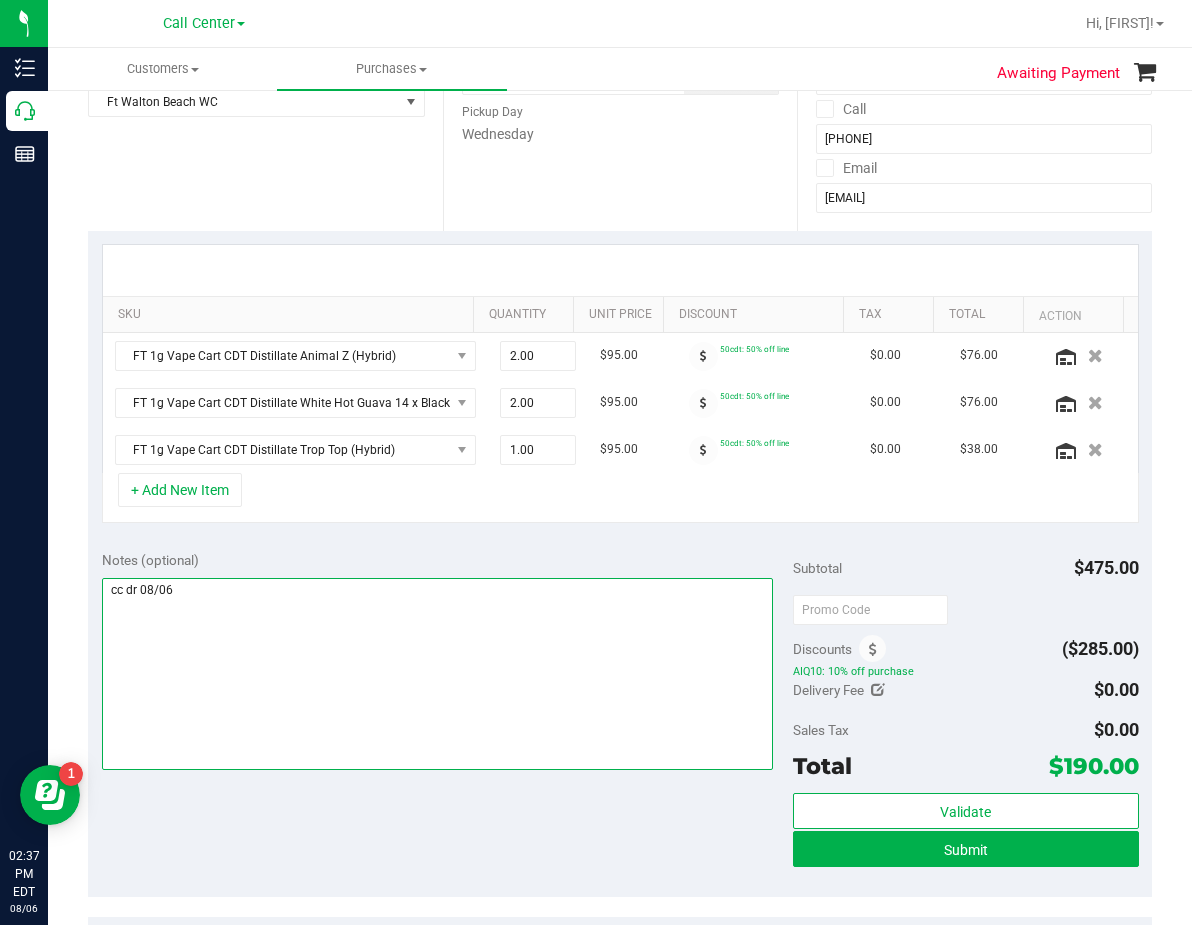 click at bounding box center [437, 674] 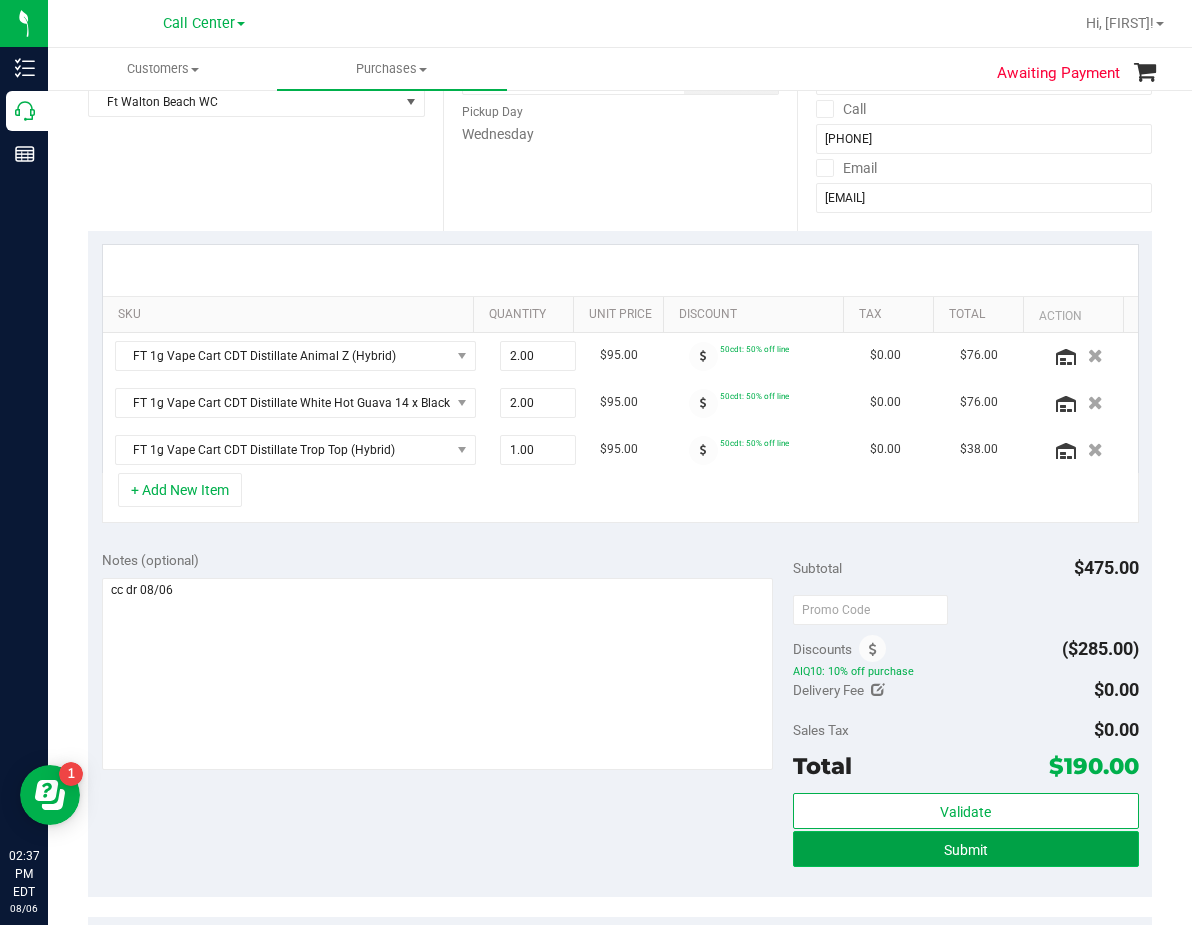click on "Submit" at bounding box center (966, 849) 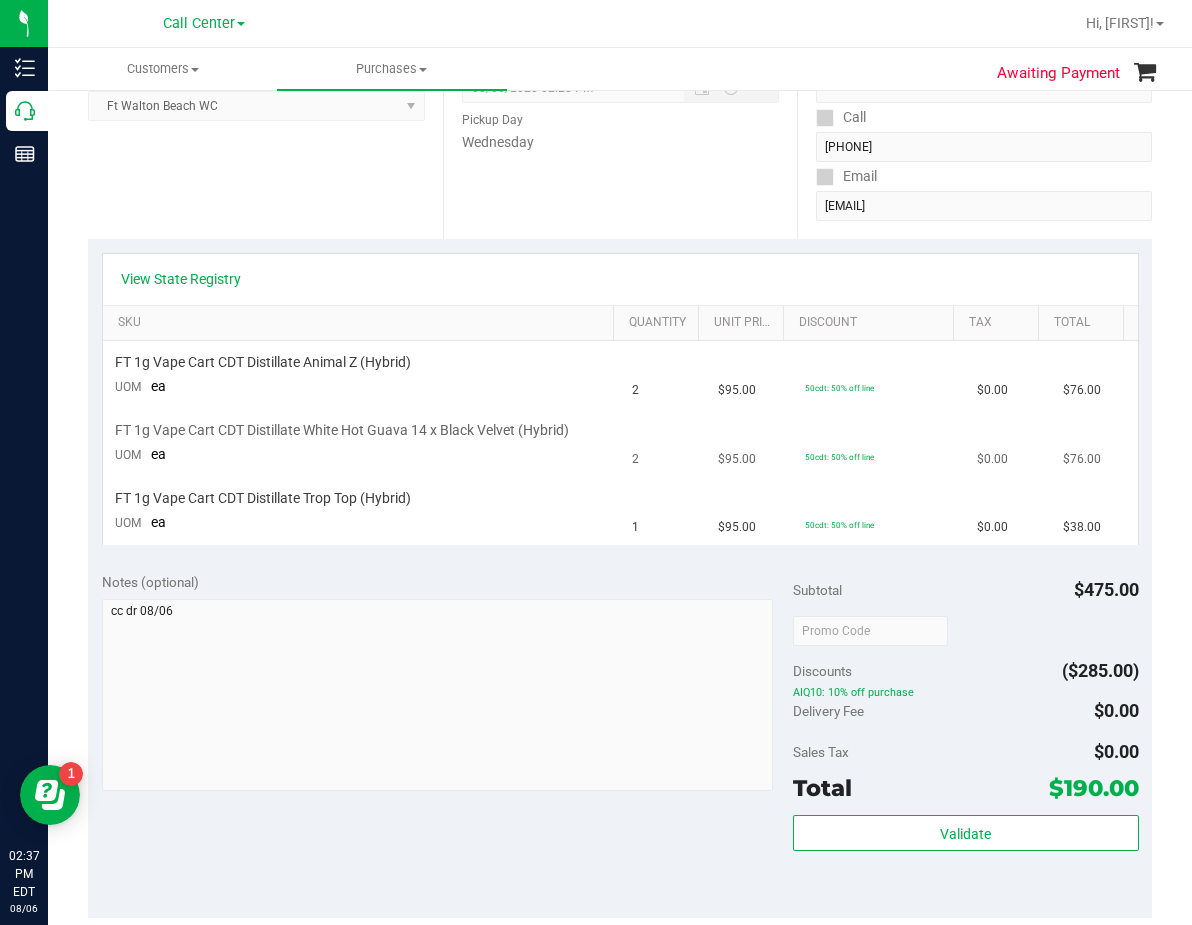 click on "FT 1g Vape Cart CDT Distillate White Hot Guava 14 x Black Velvet (Hybrid)" at bounding box center (342, 430) 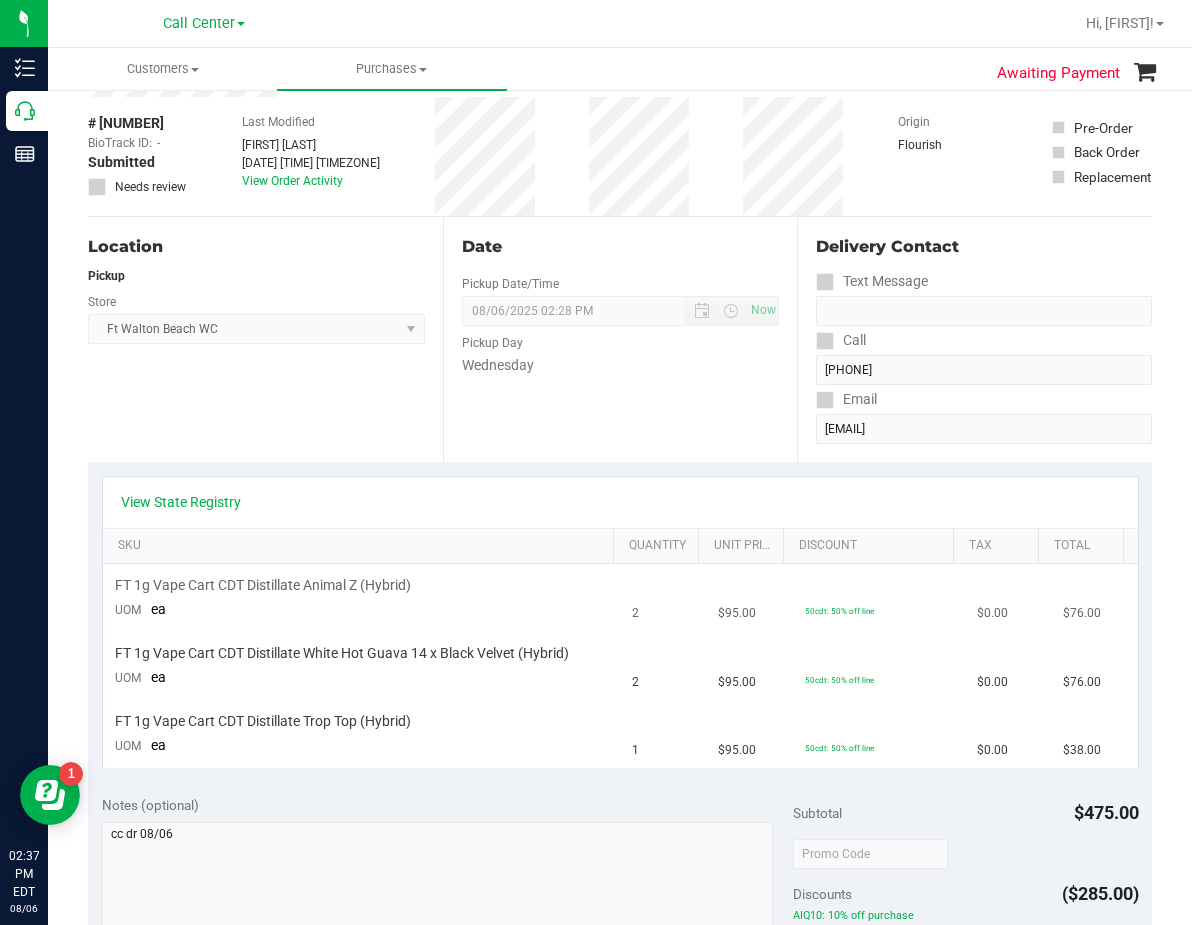scroll, scrollTop: 200, scrollLeft: 0, axis: vertical 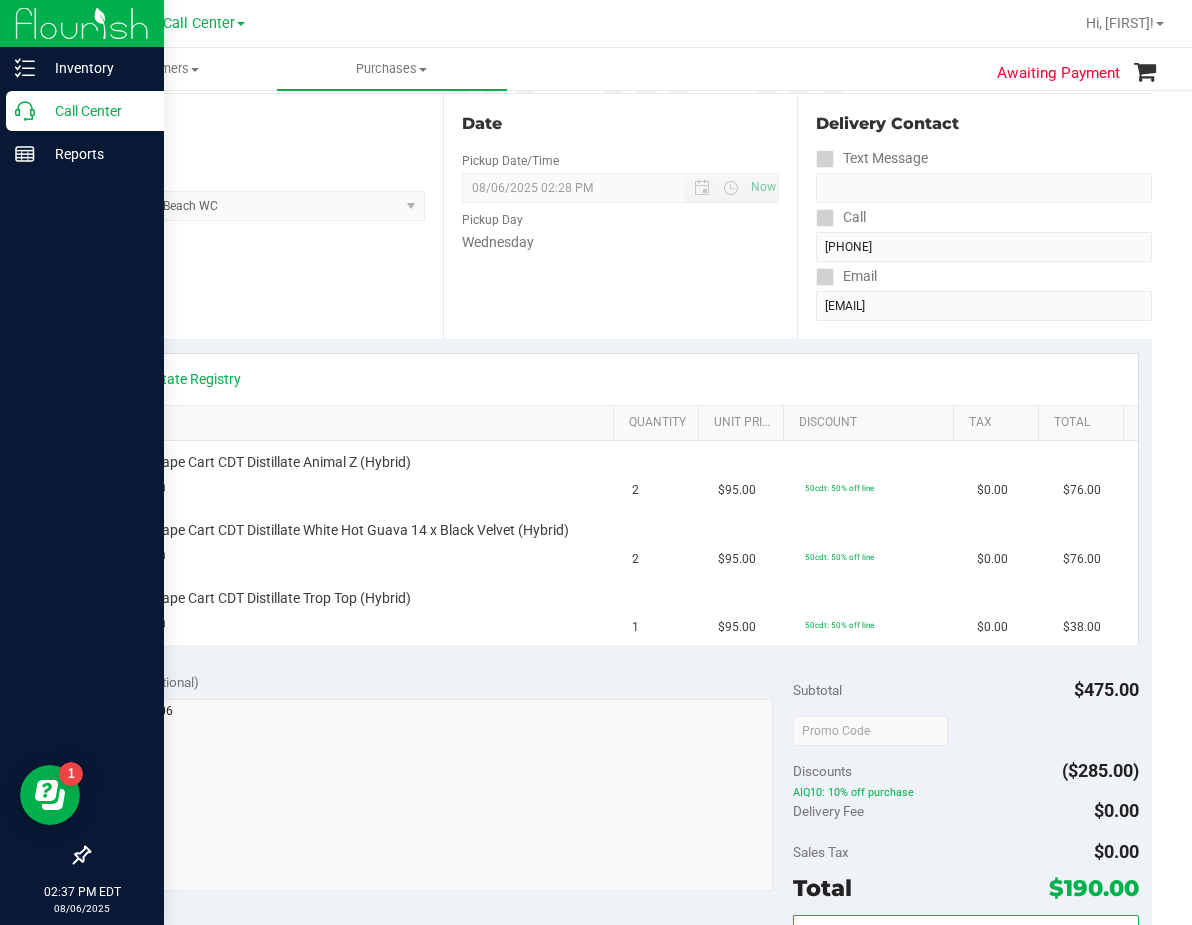 click on "Call Center" at bounding box center (95, 111) 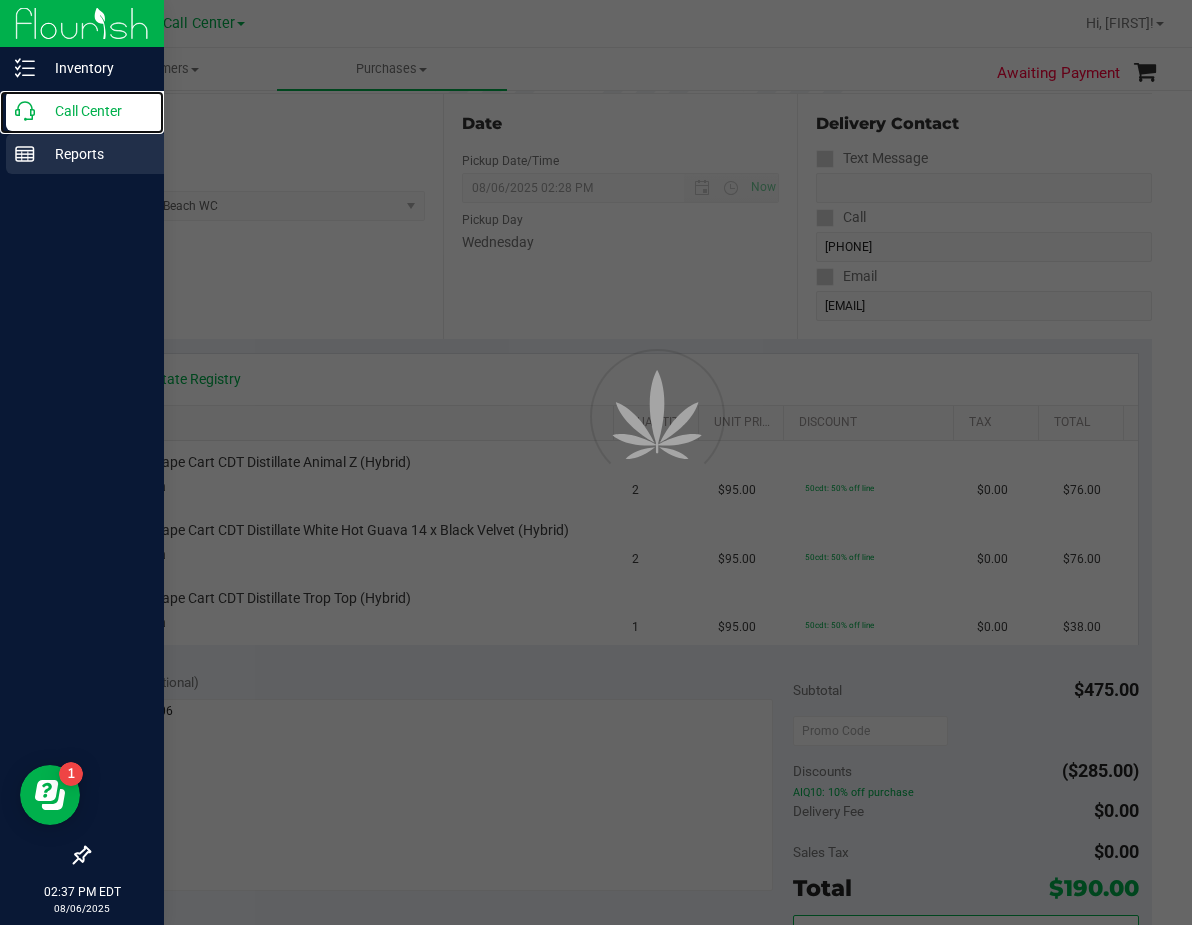scroll, scrollTop: 0, scrollLeft: 0, axis: both 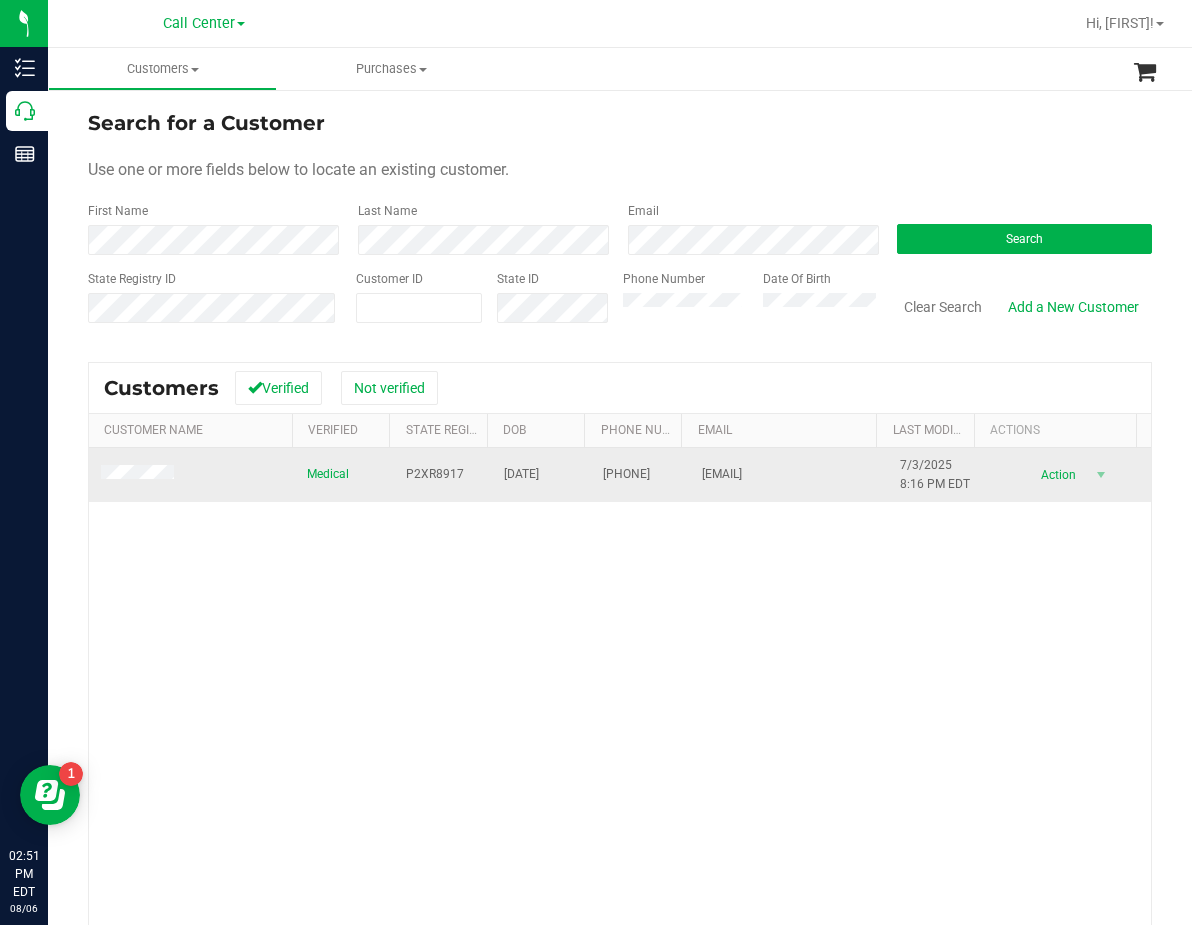 click on "P2XR8917" at bounding box center (435, 474) 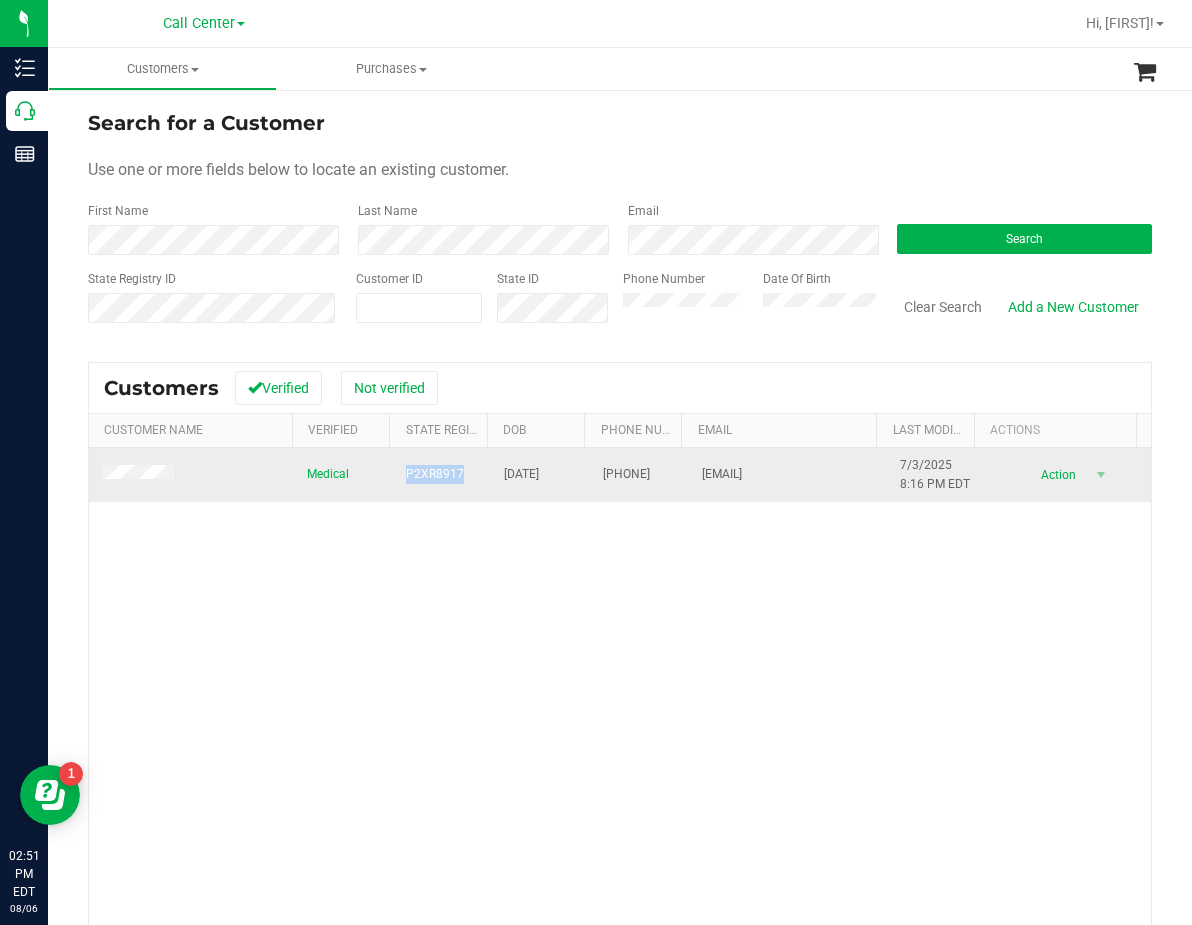 click on "P2XR8917" at bounding box center [435, 474] 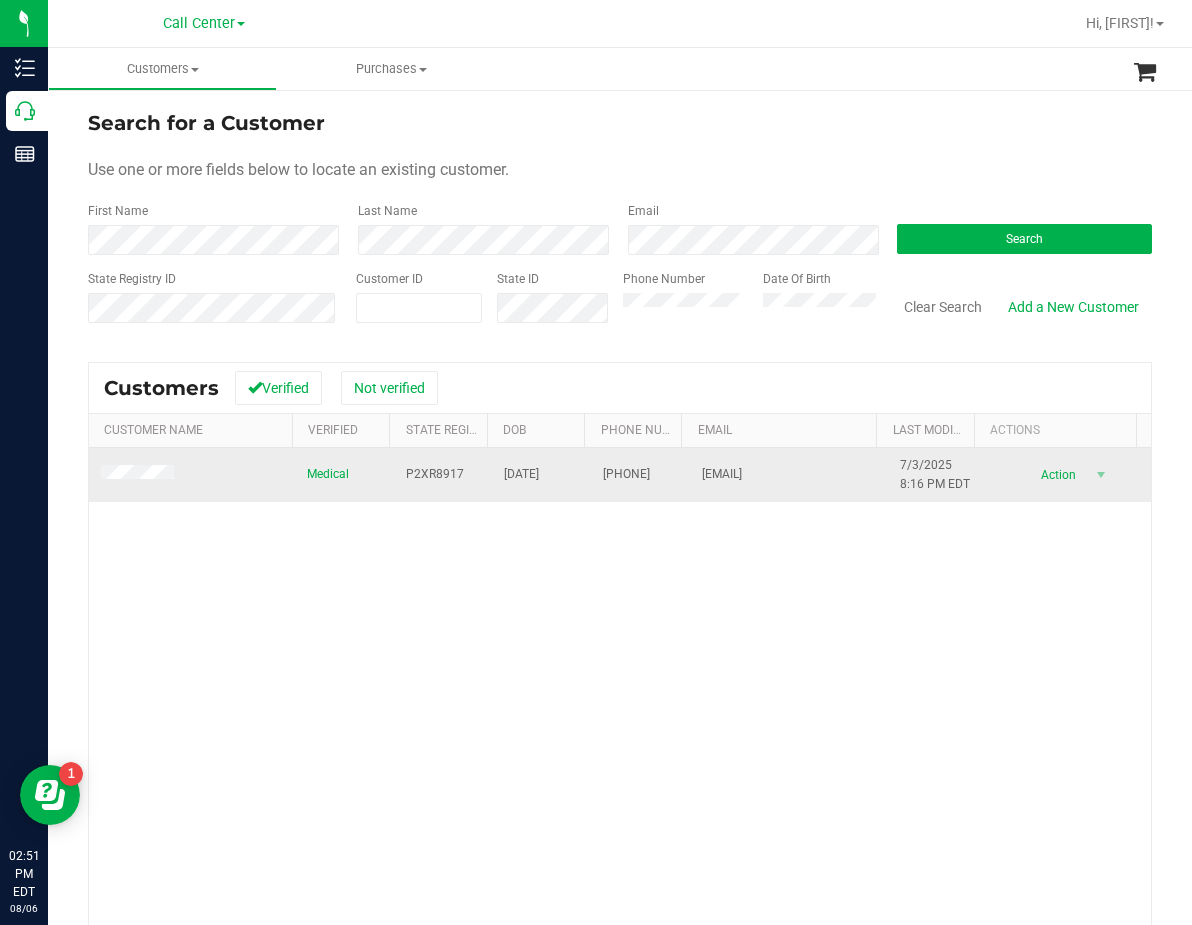 drag, startPoint x: 531, startPoint y: 482, endPoint x: 527, endPoint y: 470, distance: 12.649111 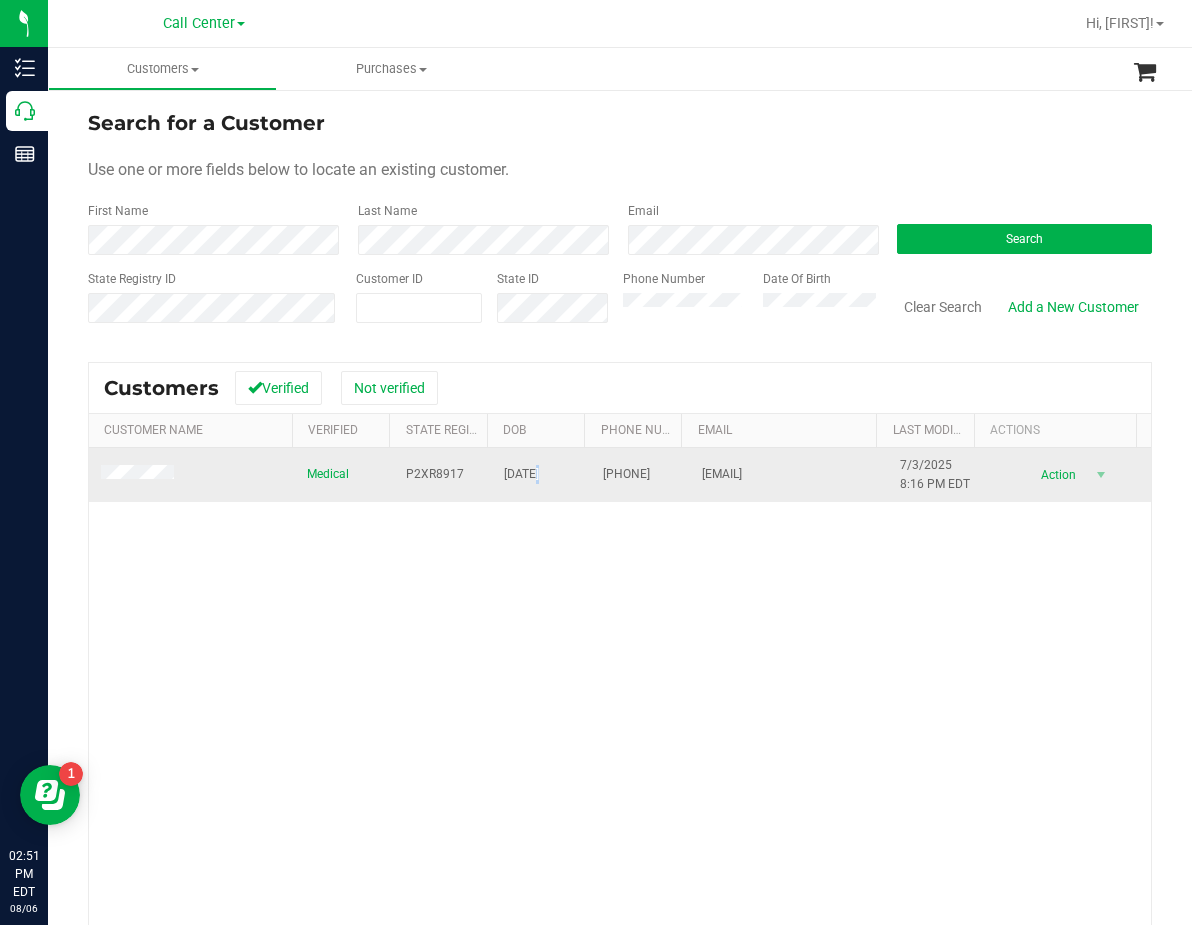 click on "01/12/1995" at bounding box center [521, 474] 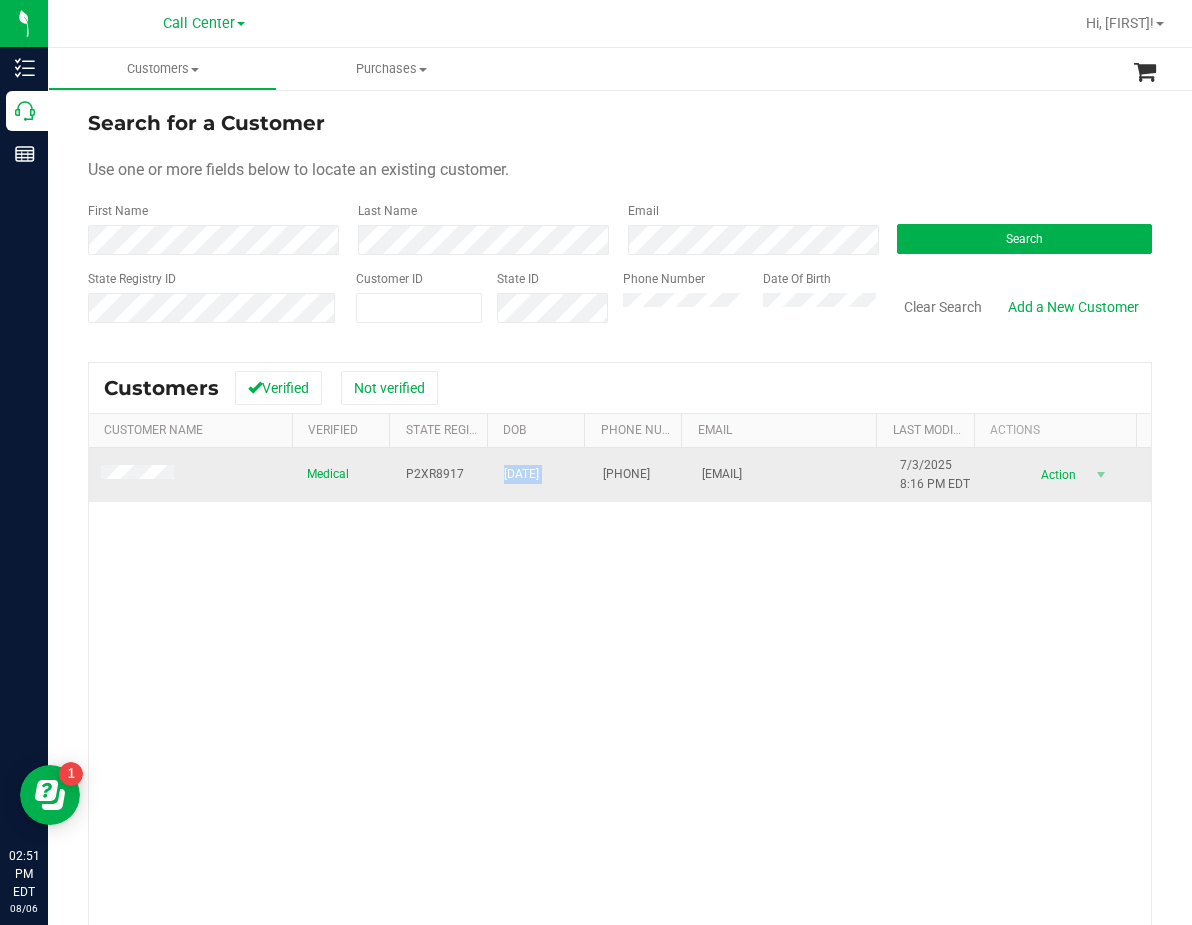 click on "01/12/1995" at bounding box center [521, 474] 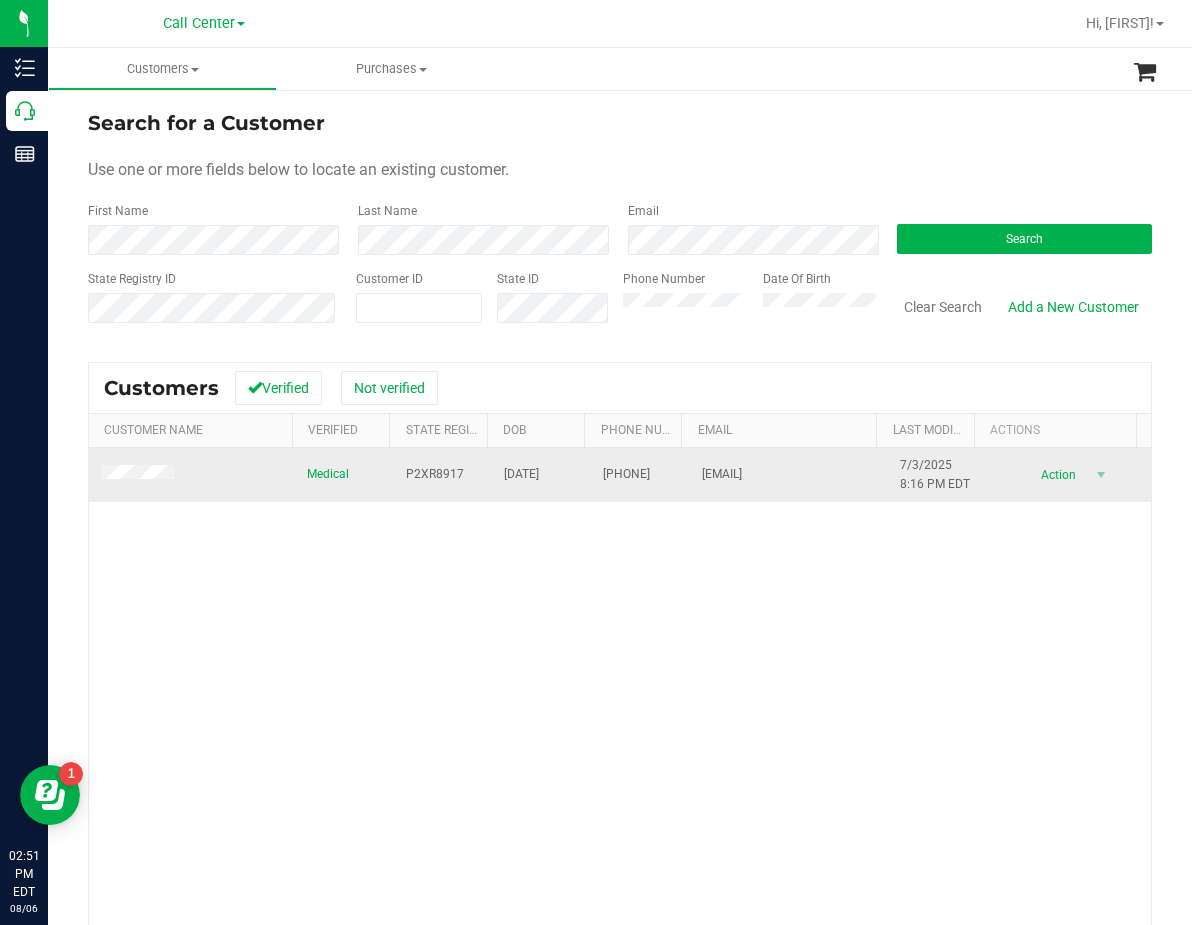 click on "01/12/1995" at bounding box center (521, 474) 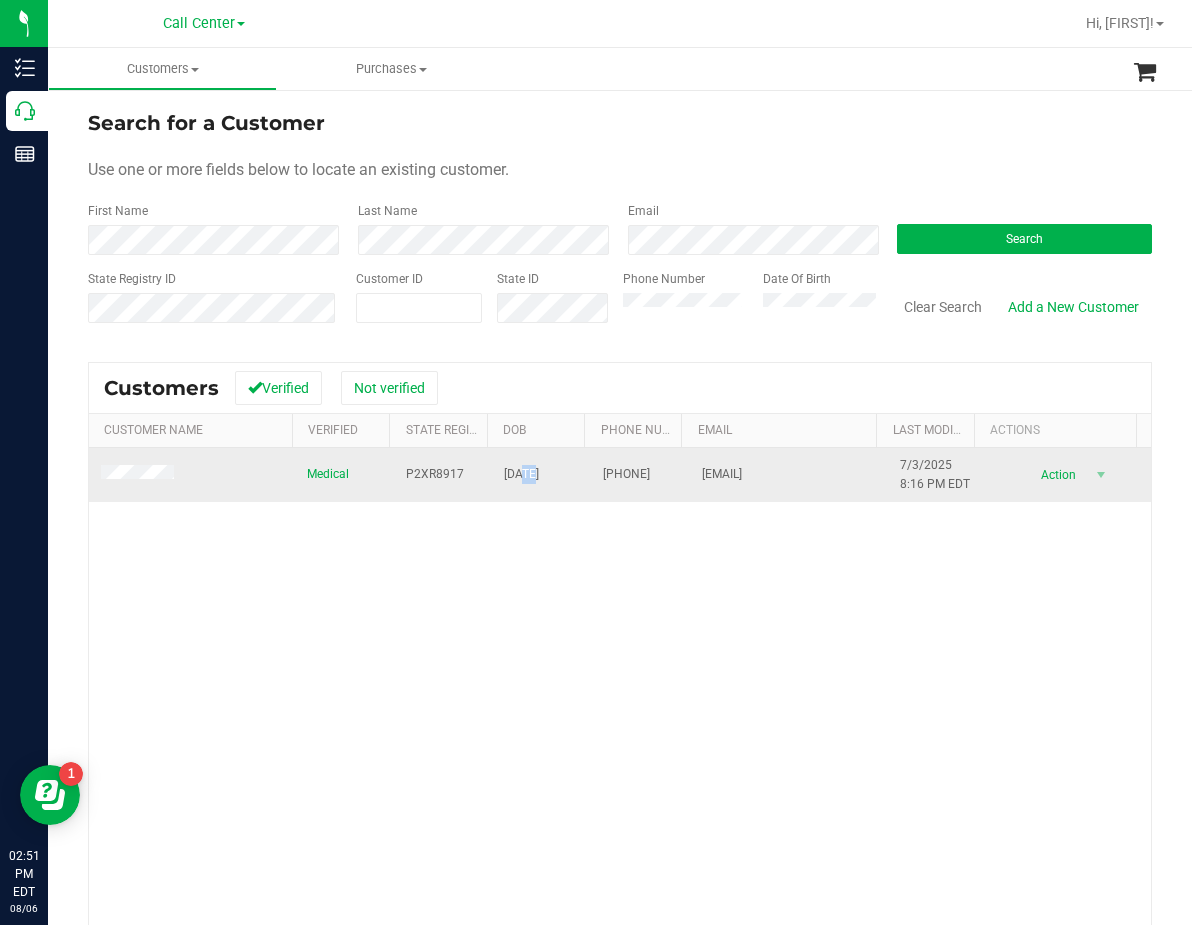 click on "01/12/1995" at bounding box center [521, 474] 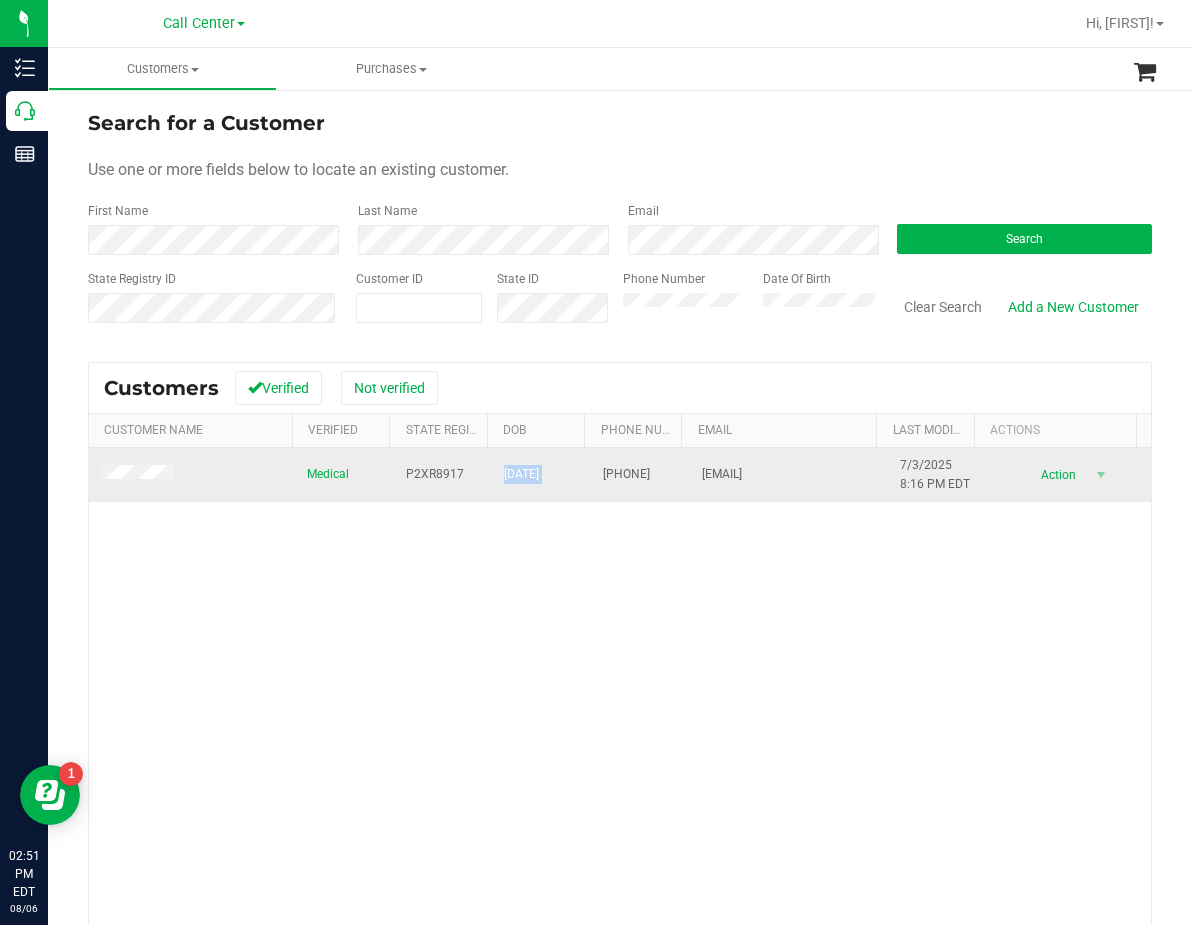 click on "01/12/1995" at bounding box center (521, 474) 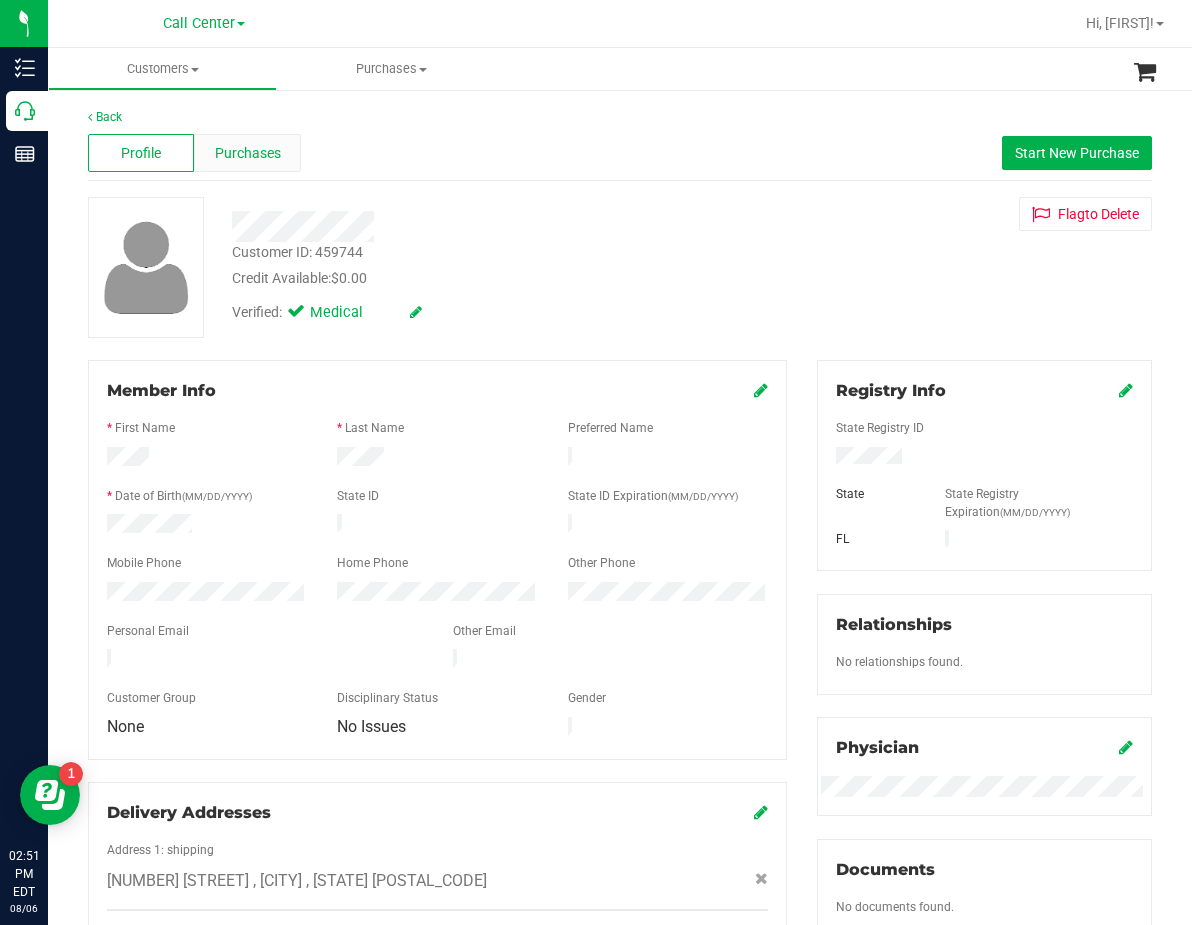 click on "Purchases" at bounding box center (248, 153) 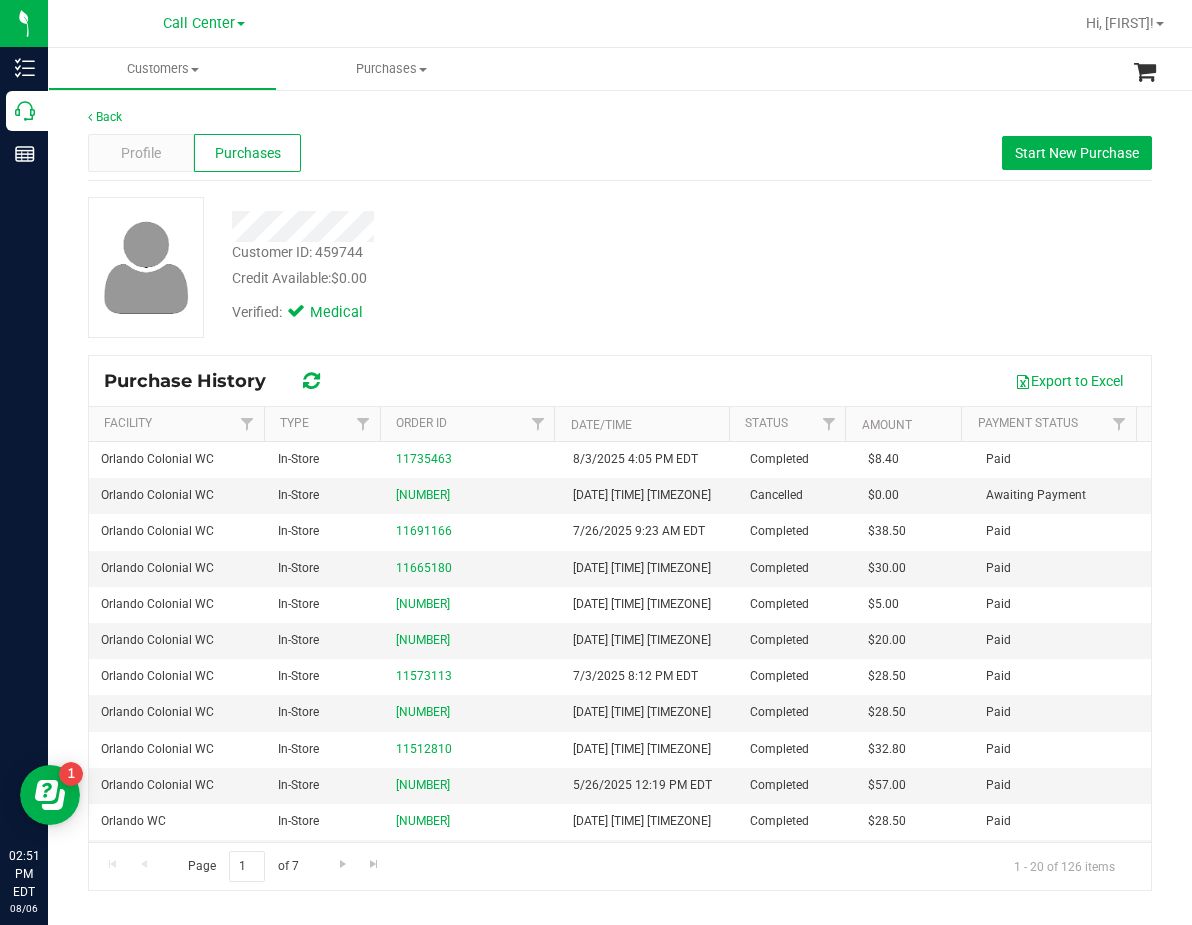 click on "Customer ID: 459744
Credit Available:
$0.00
Verified:
Medical" at bounding box center (620, 267) 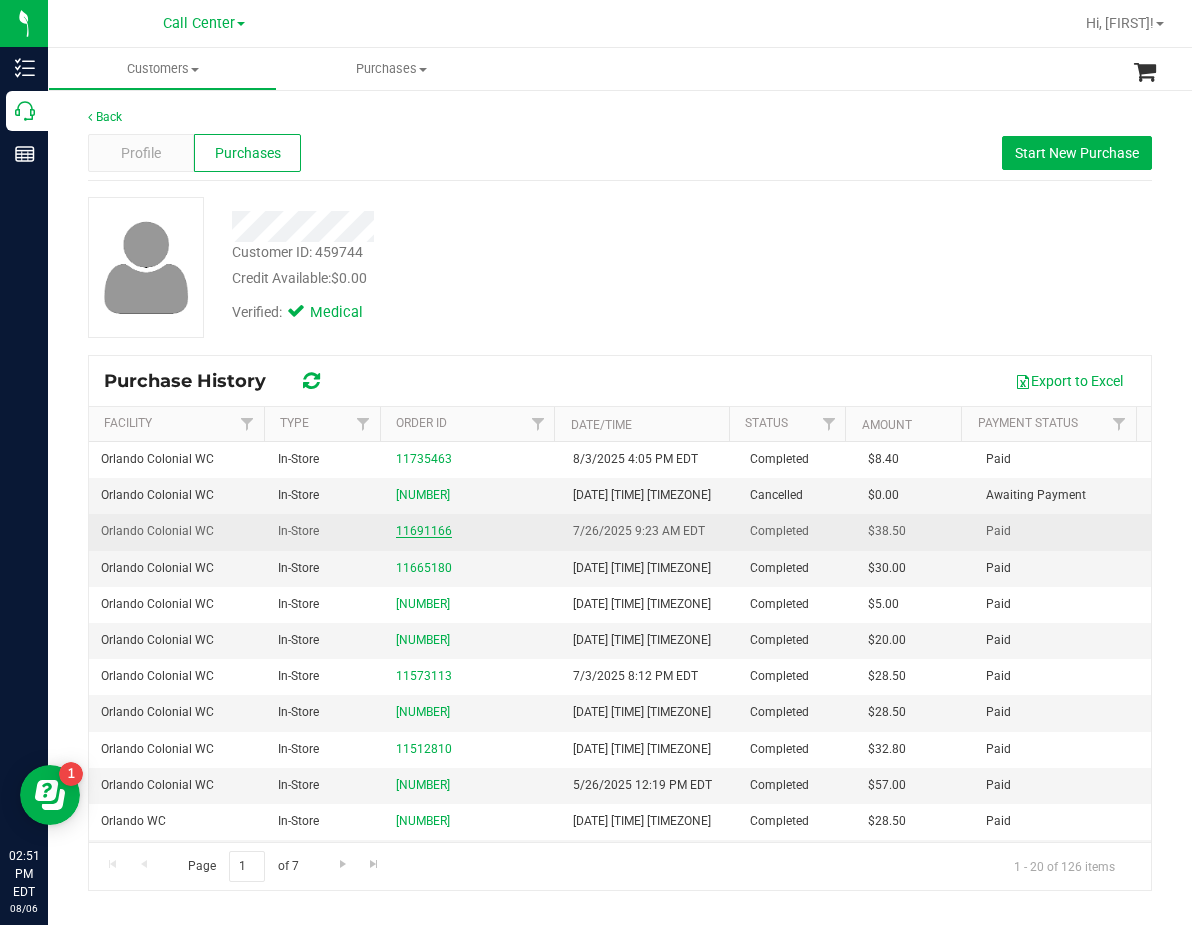 click on "11691166" at bounding box center [424, 531] 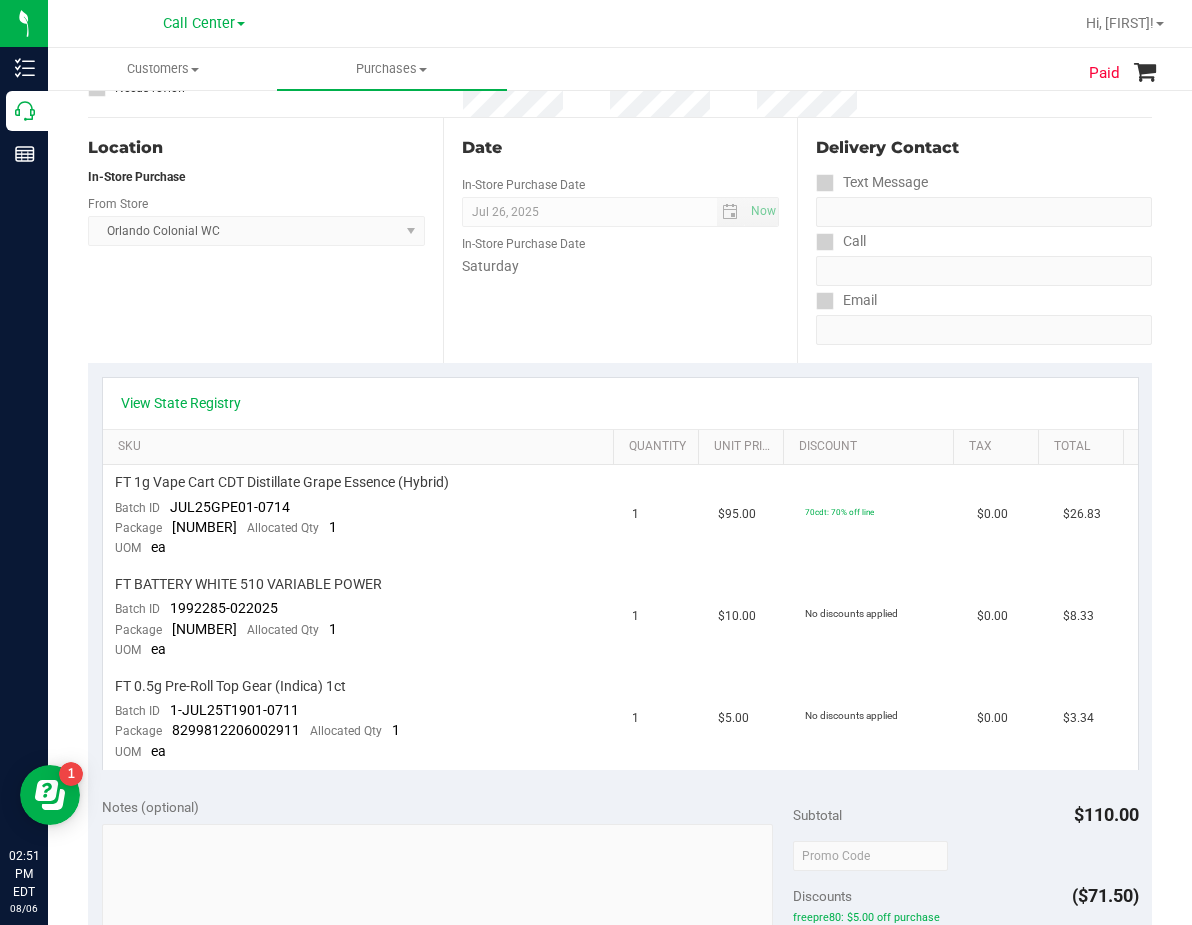 scroll, scrollTop: 0, scrollLeft: 0, axis: both 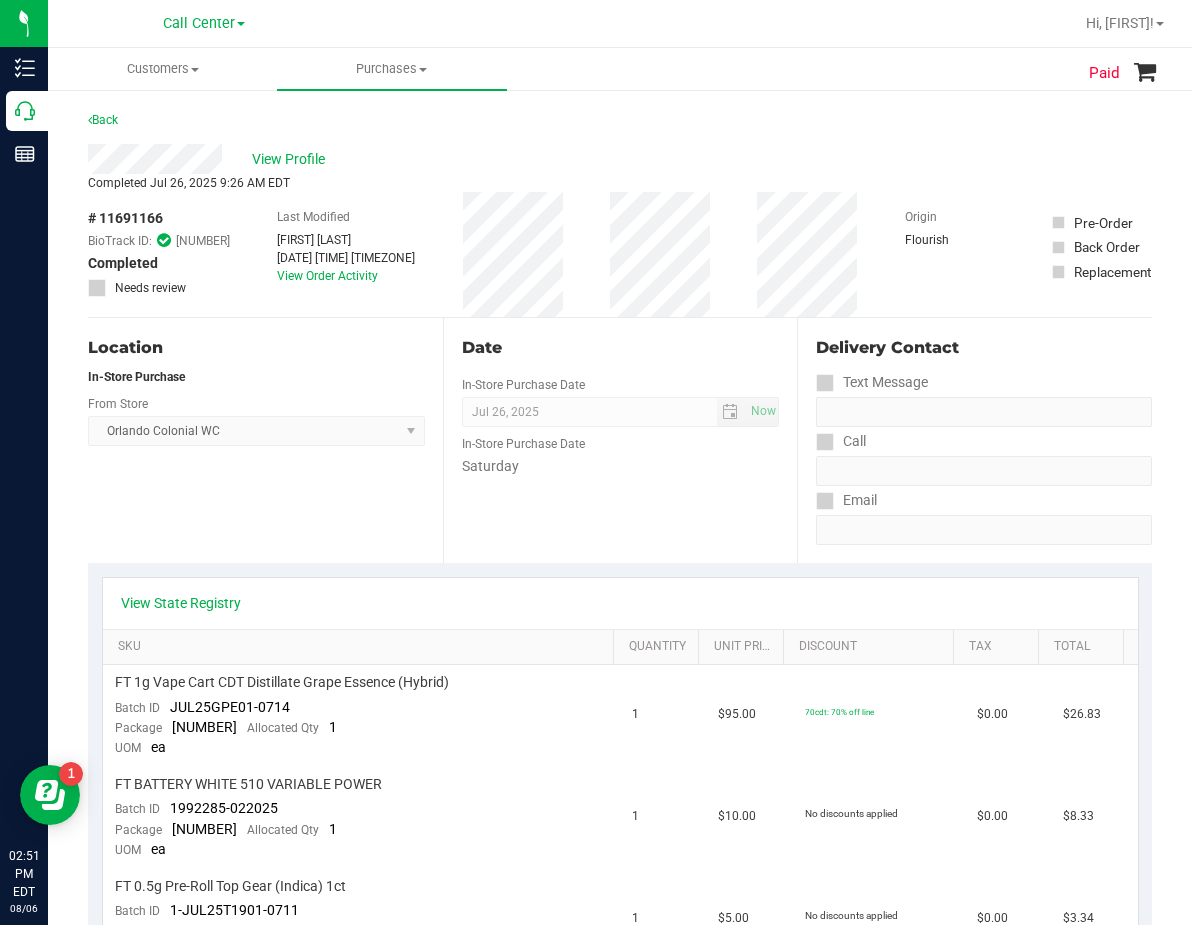 click on "Location
In-Store Purchase
From Store
Orlando Colonial WC Select Store Bonita Springs WC Boynton Beach WC Bradenton WC Brandon WC Brooksville WC Call Center Clermont WC Crestview WC Deerfield Beach WC Delray Beach WC Deltona WC Ft Walton Beach WC Ft. Lauderdale WC Ft. Myers WC Gainesville WC Jax Atlantic WC JAX DC REP Jax WC Key West WC Lakeland WC Largo WC Lehigh Acres DC REP Merritt Island WC Miami 72nd WC Miami Beach WC Miami Dadeland WC Miramar DC REP New Port Richey WC North Palm Beach WC North Port WC Ocala WC Orange Park WC Orlando Colonial WC Orlando DC REP Orlando WC Oviedo WC Palm Bay WC Palm Coast WC Panama City WC Pensacola WC Port Orange WC Port St. Lucie WC Sebring WC South Tampa WC St. Pete WC Summerfield WC Tallahassee DC REP Tallahassee WC Tampa DC Testing Tampa Warehouse Tampa WC TX Austin DC WPB DC WPB WC" at bounding box center [265, 440] 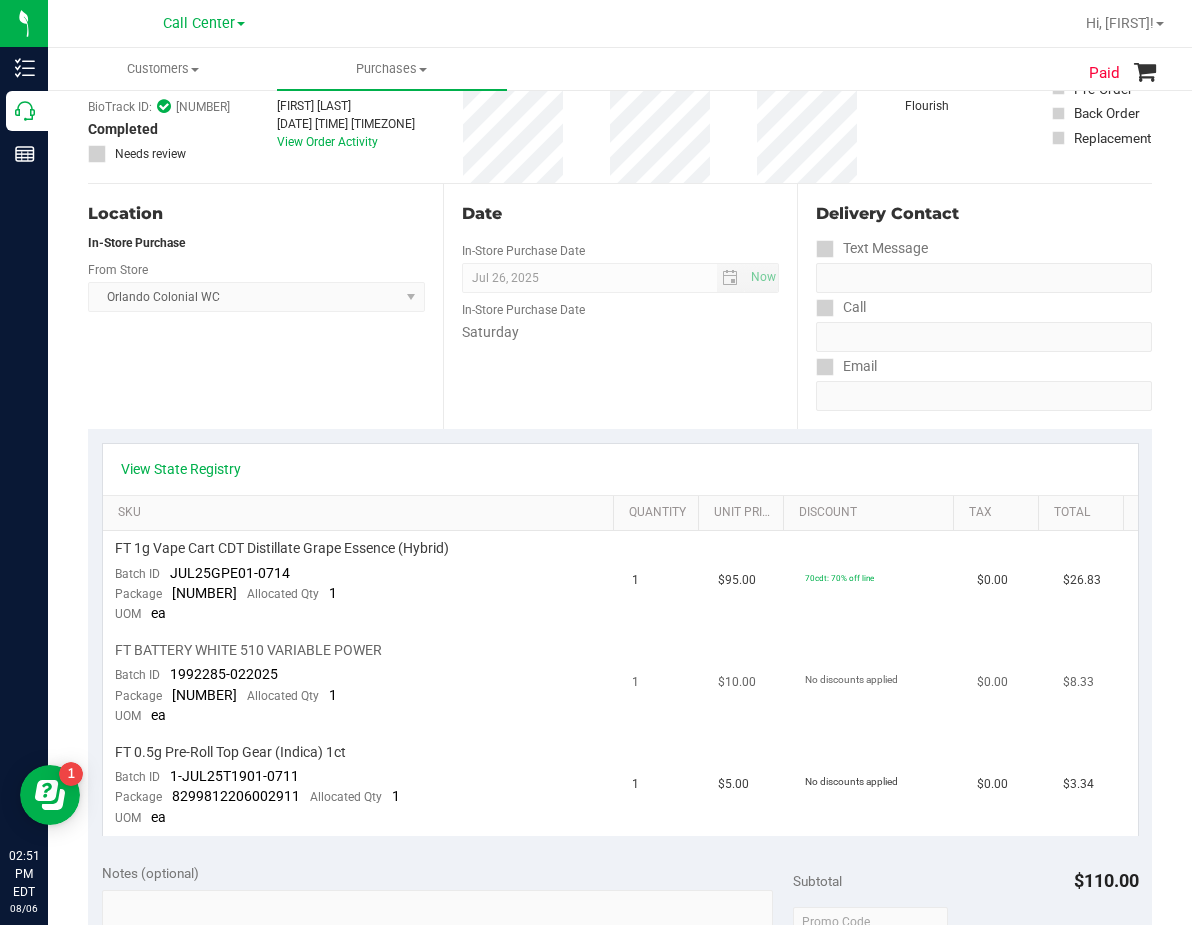 scroll, scrollTop: 300, scrollLeft: 0, axis: vertical 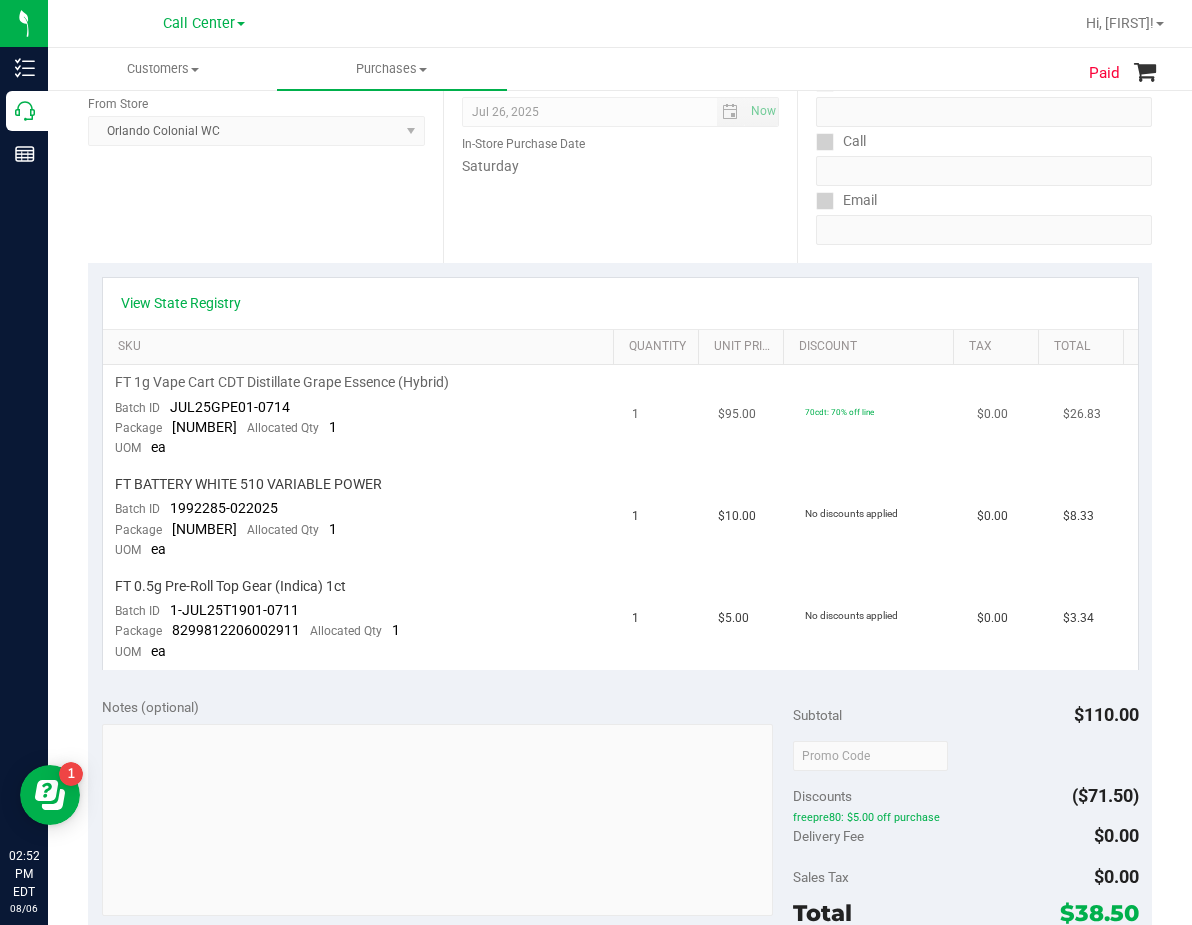 click on "$0.00" at bounding box center (1008, 416) 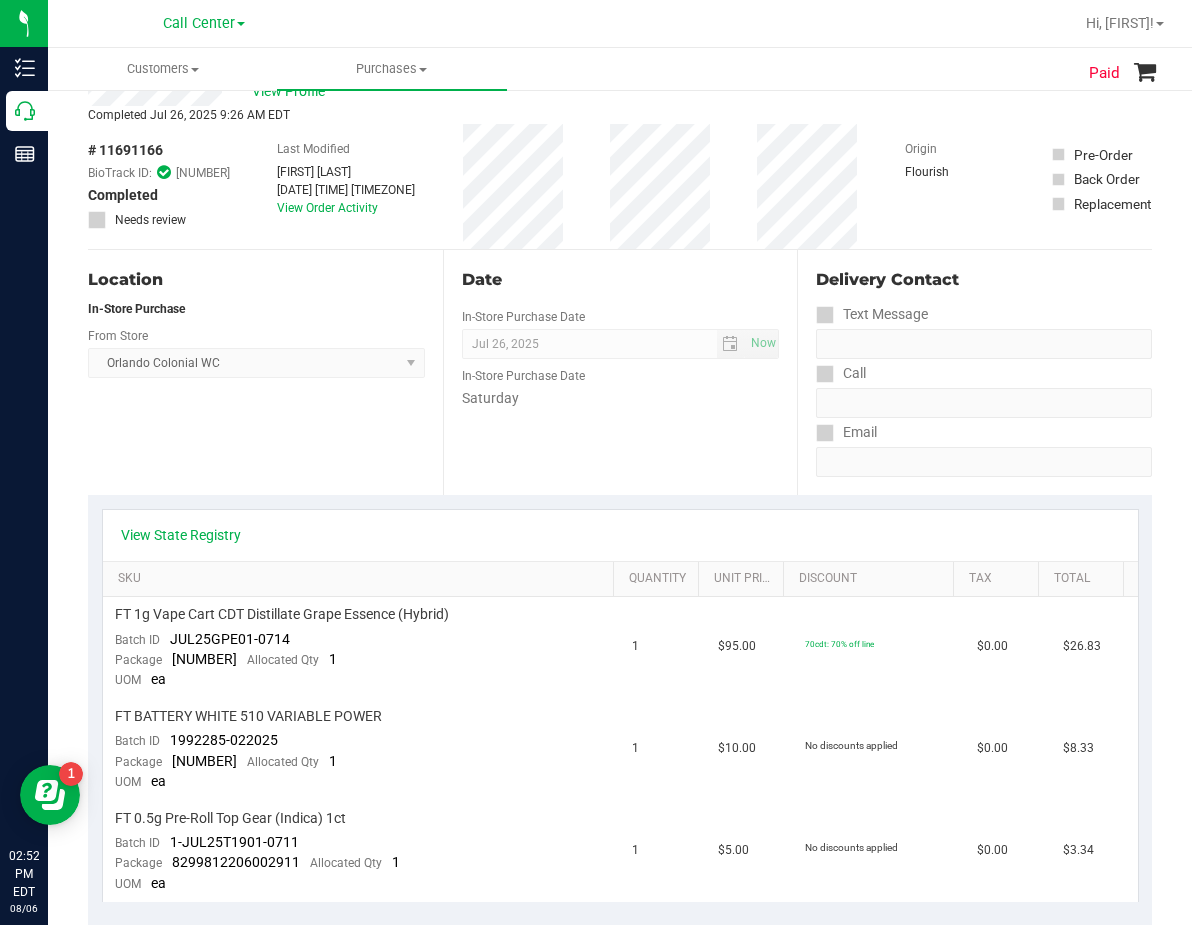 scroll, scrollTop: 0, scrollLeft: 0, axis: both 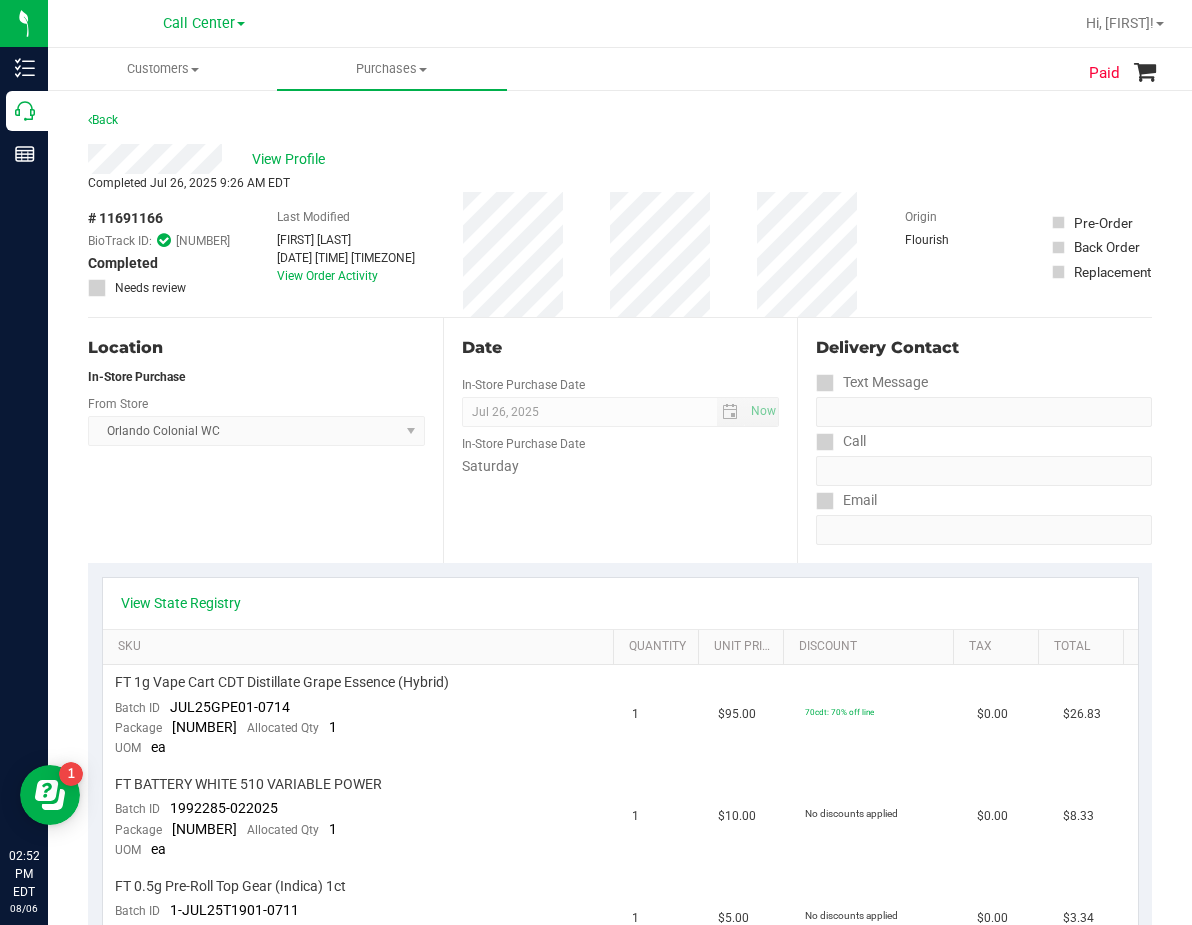 click on "View Profile" at bounding box center [620, 159] 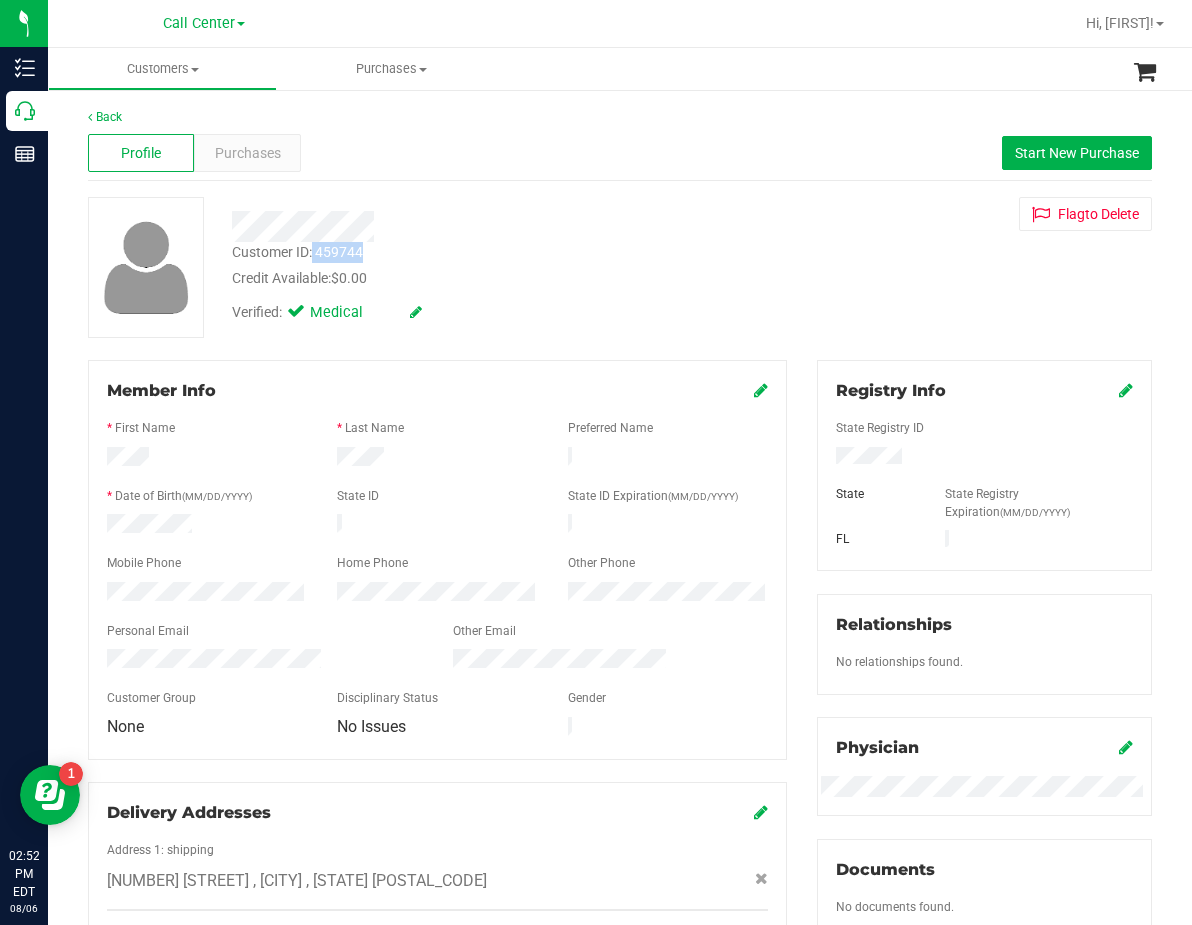 drag, startPoint x: 371, startPoint y: 247, endPoint x: 313, endPoint y: 252, distance: 58.21512 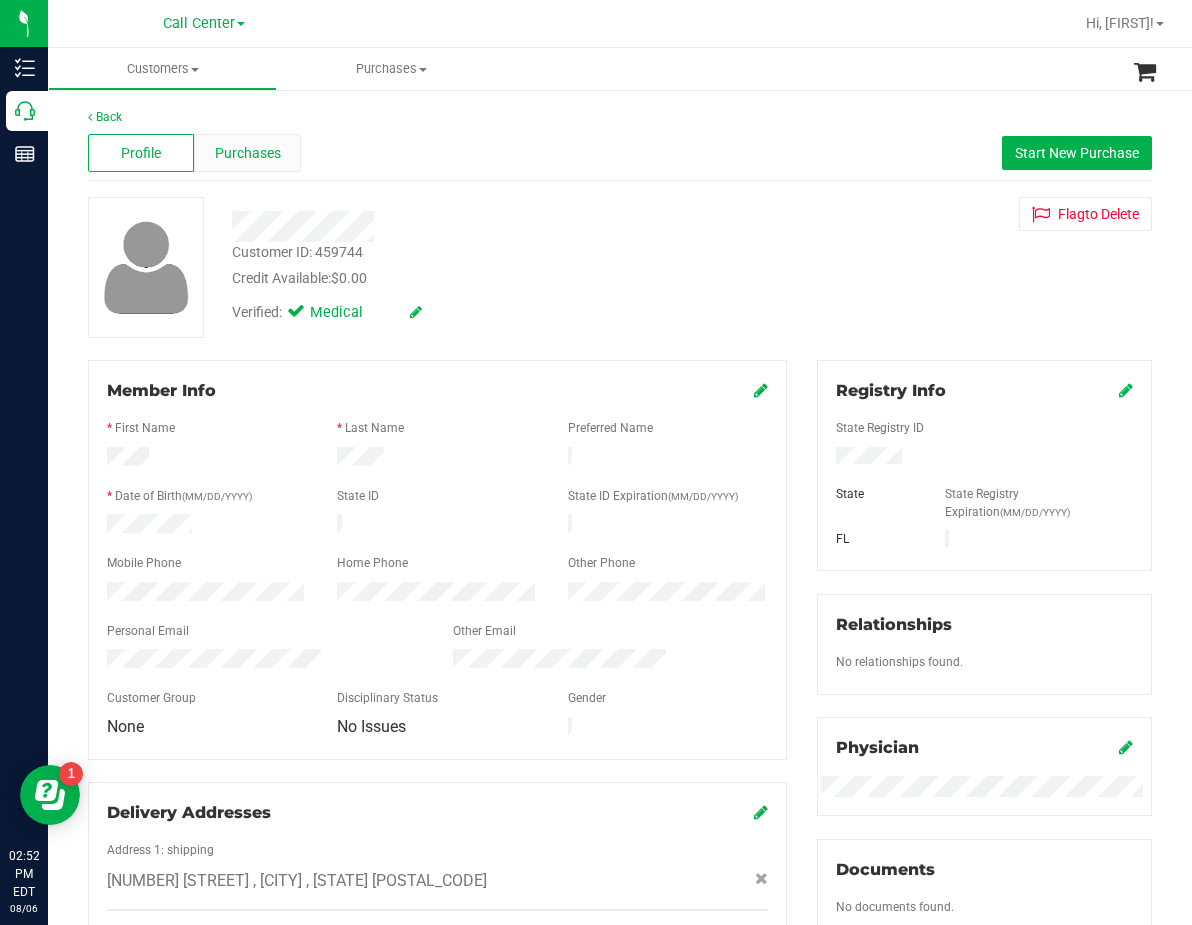 click on "Purchases" at bounding box center [248, 153] 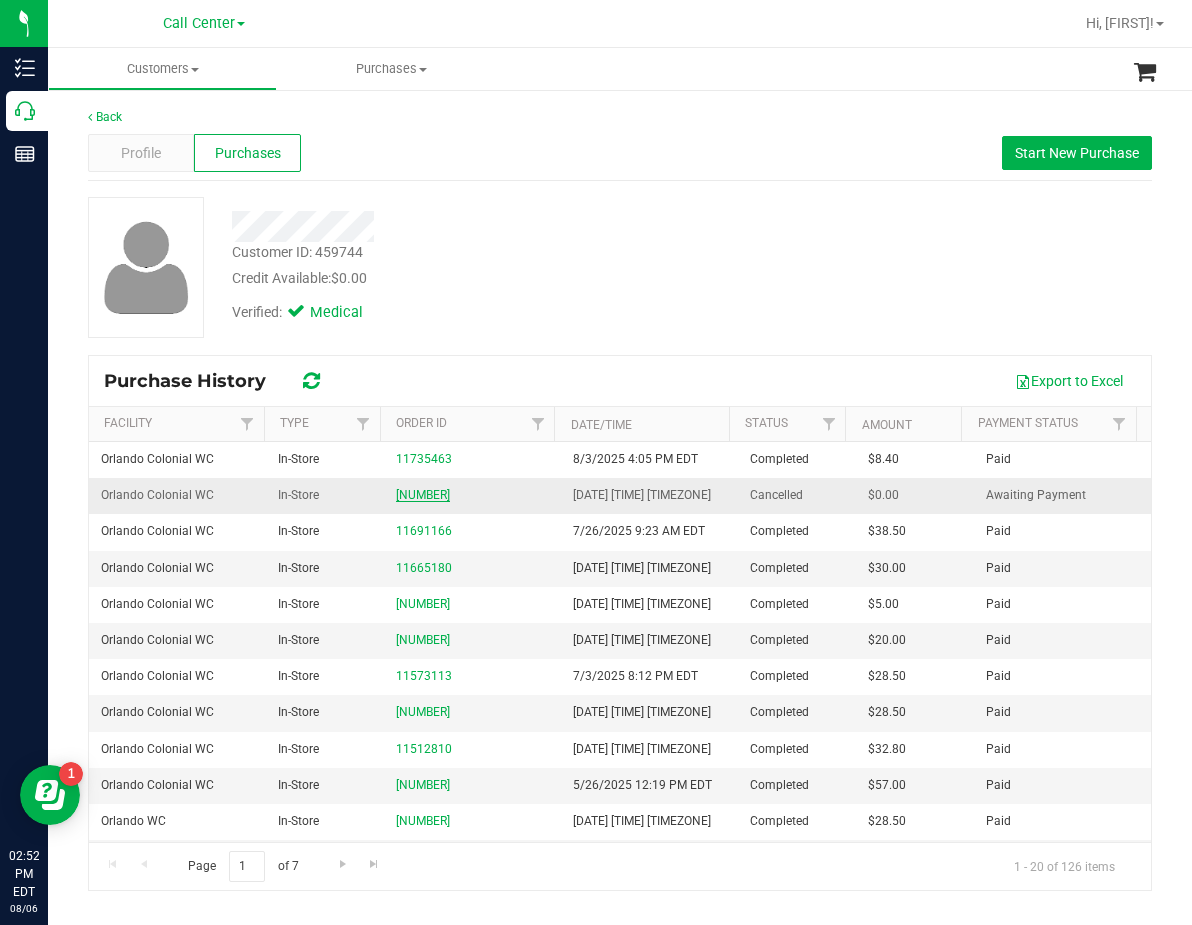 click on "11691188" at bounding box center (423, 495) 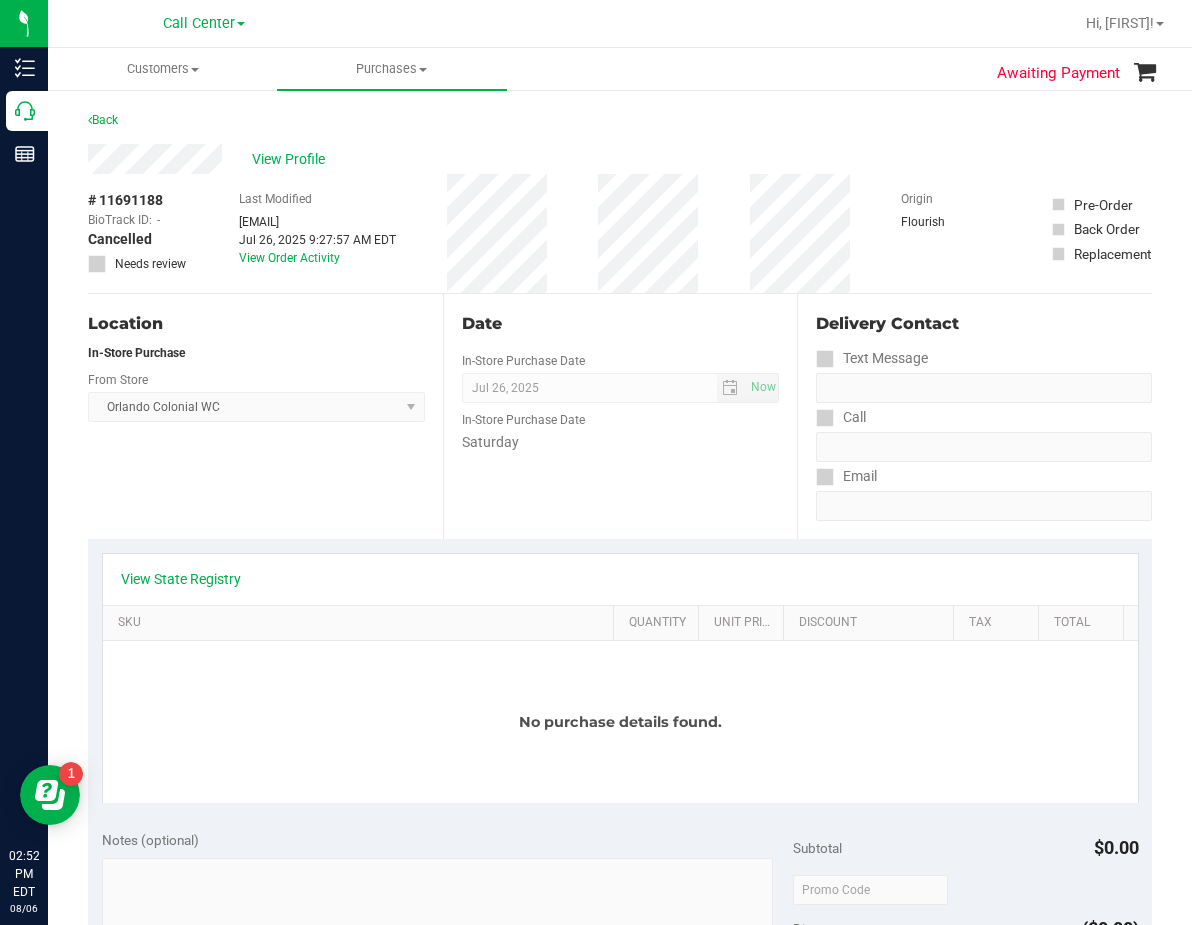 click on "View Profile" at bounding box center (620, 159) 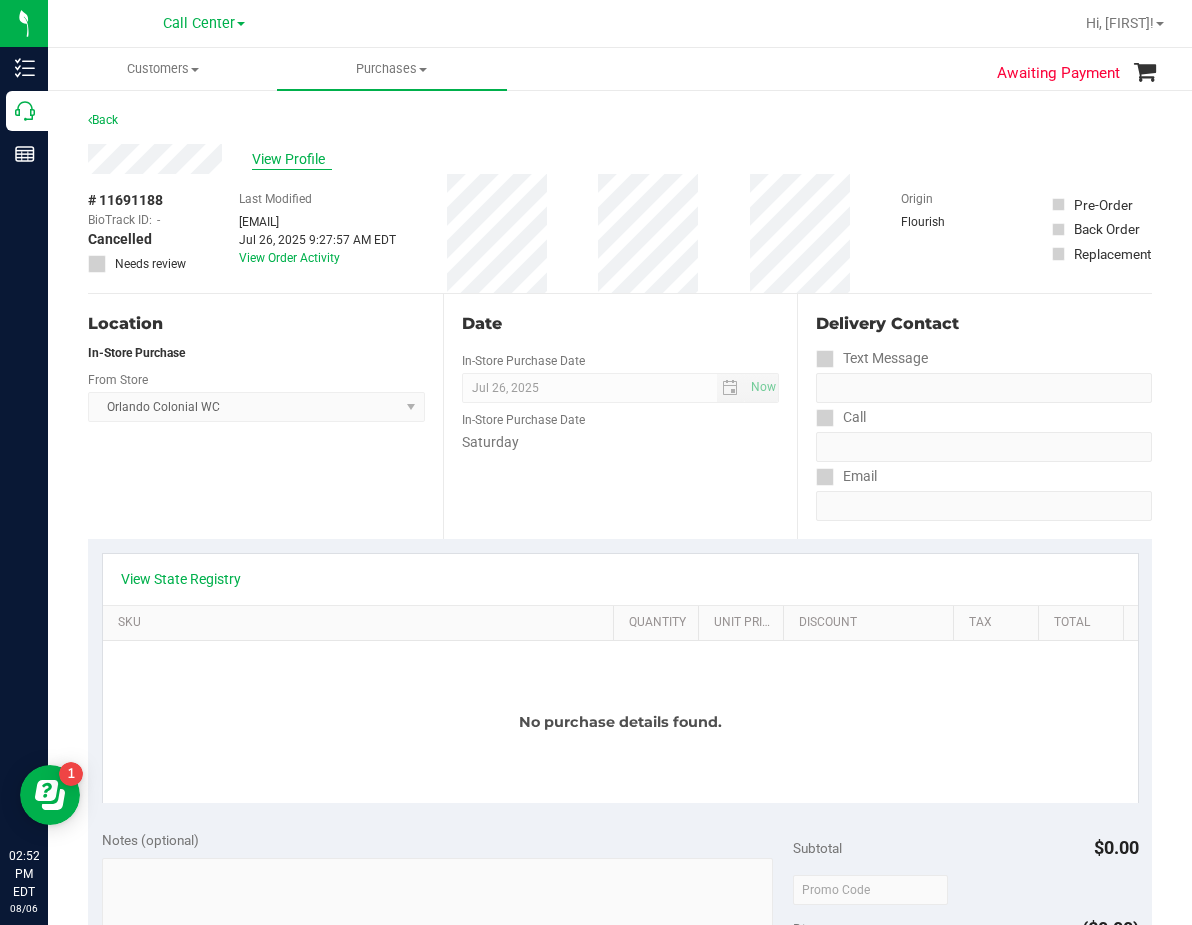 click on "View Profile" at bounding box center (292, 159) 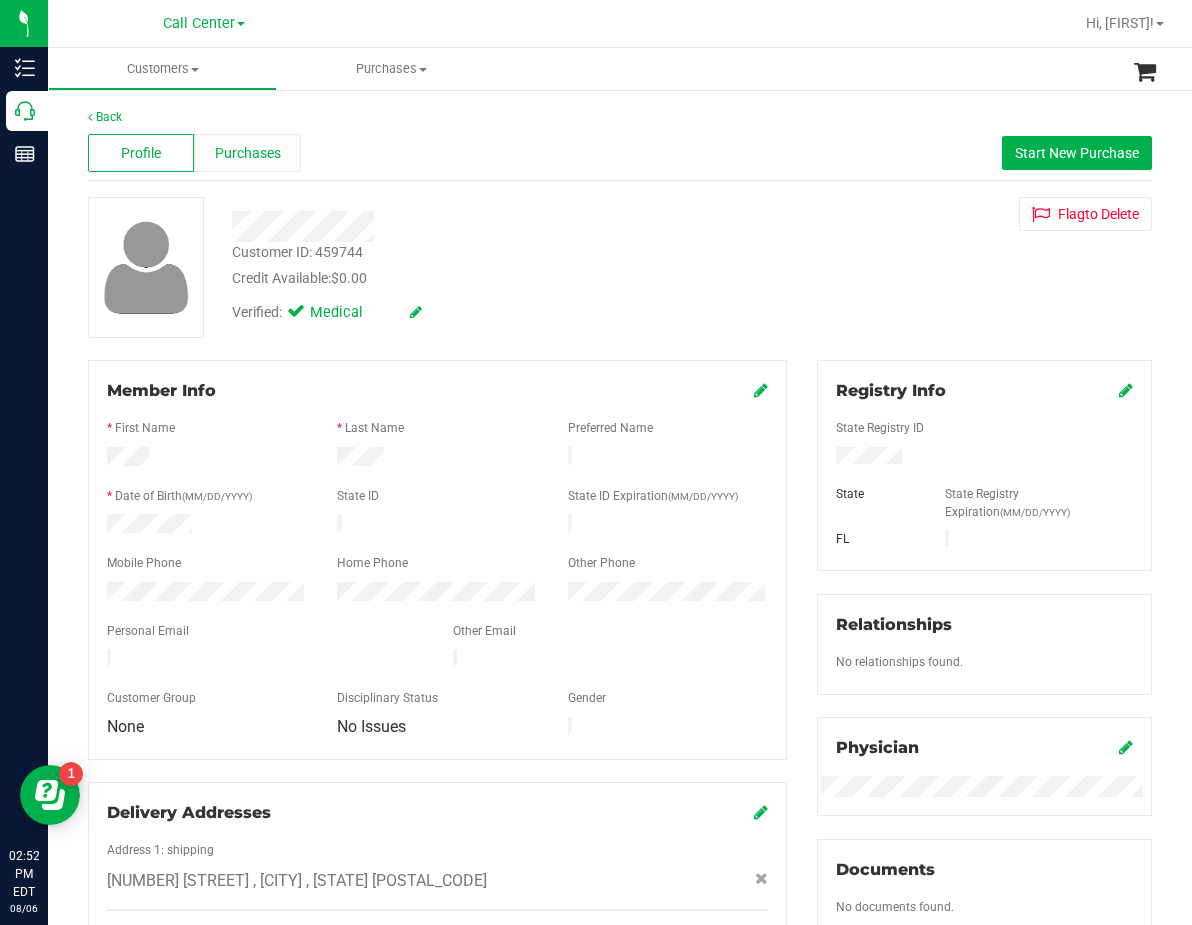 click on "Purchases" at bounding box center (248, 153) 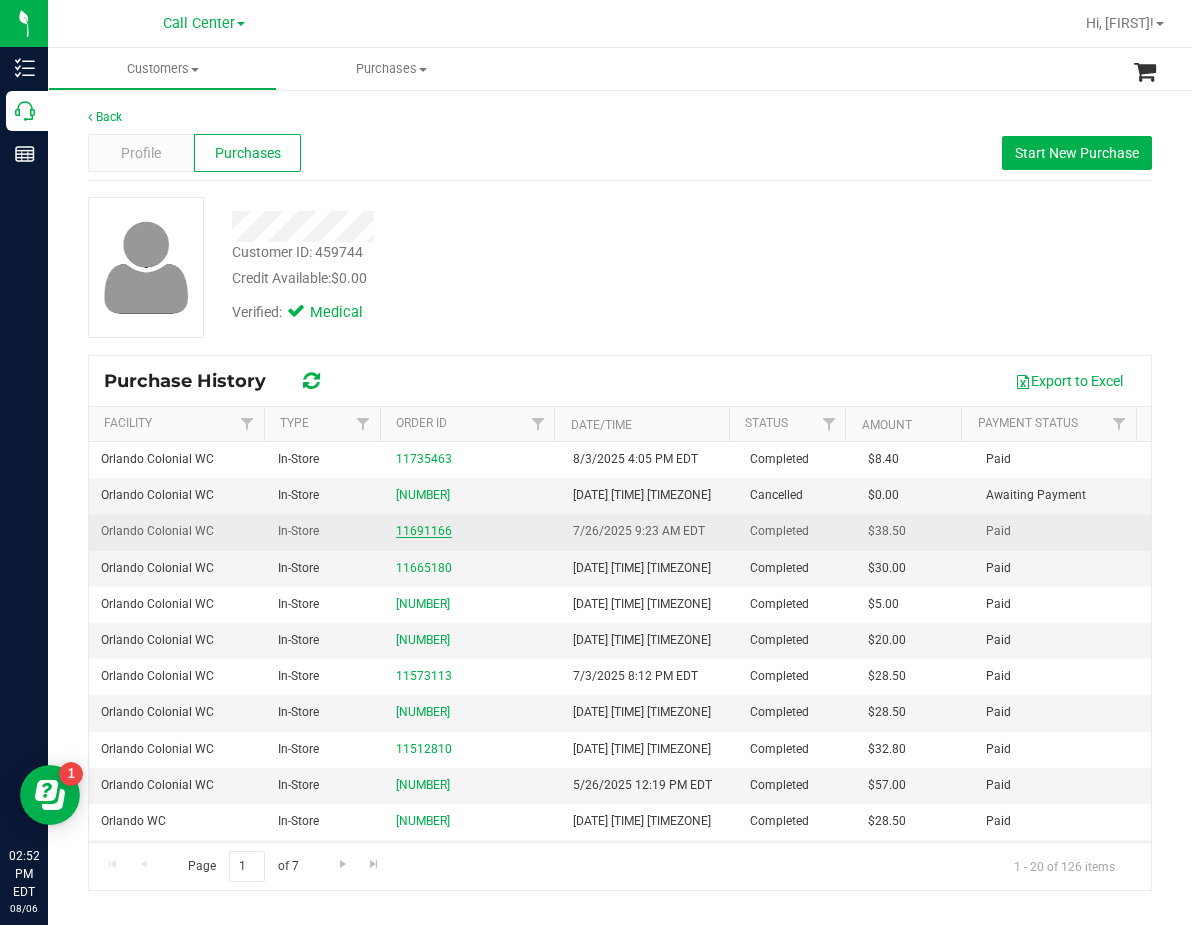 click on "11691166" at bounding box center (424, 531) 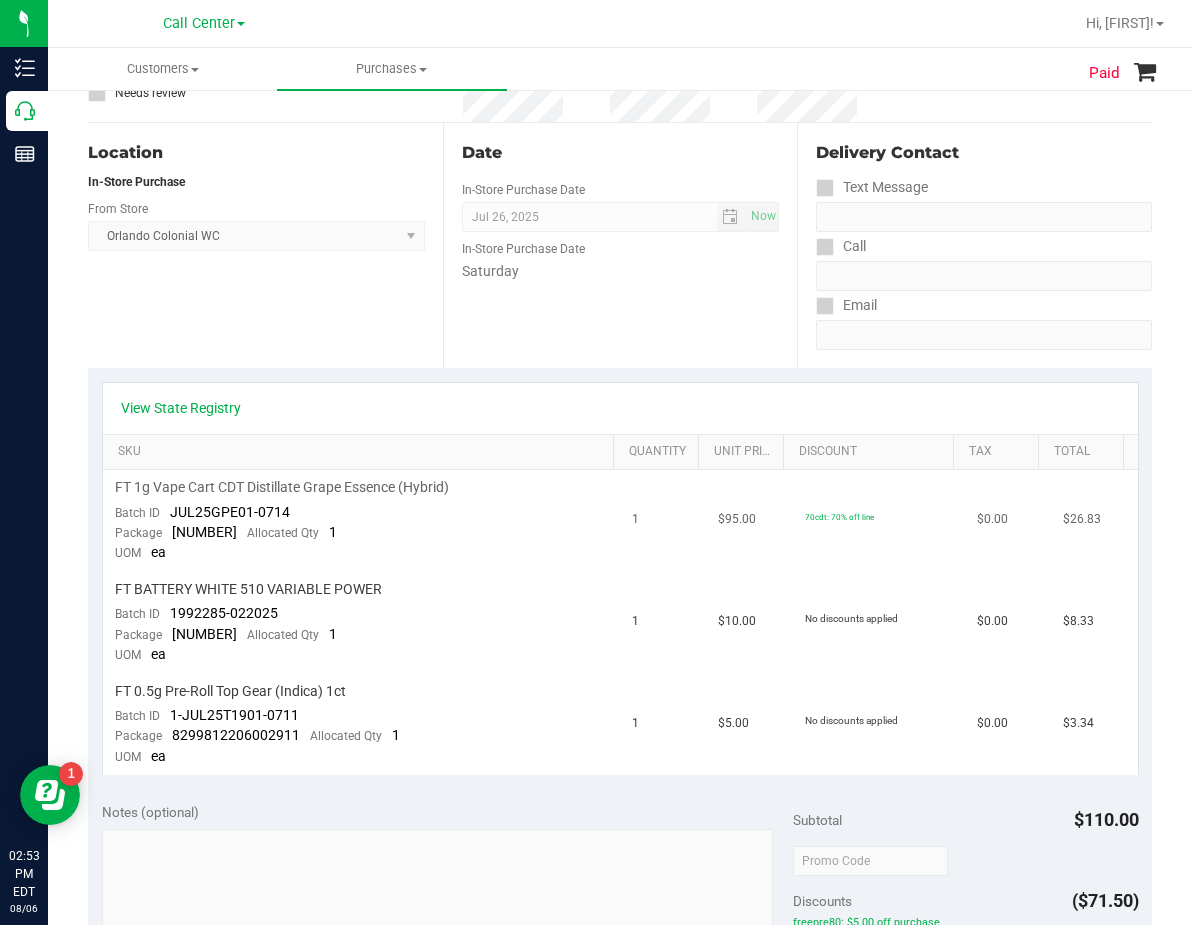 scroll, scrollTop: 200, scrollLeft: 0, axis: vertical 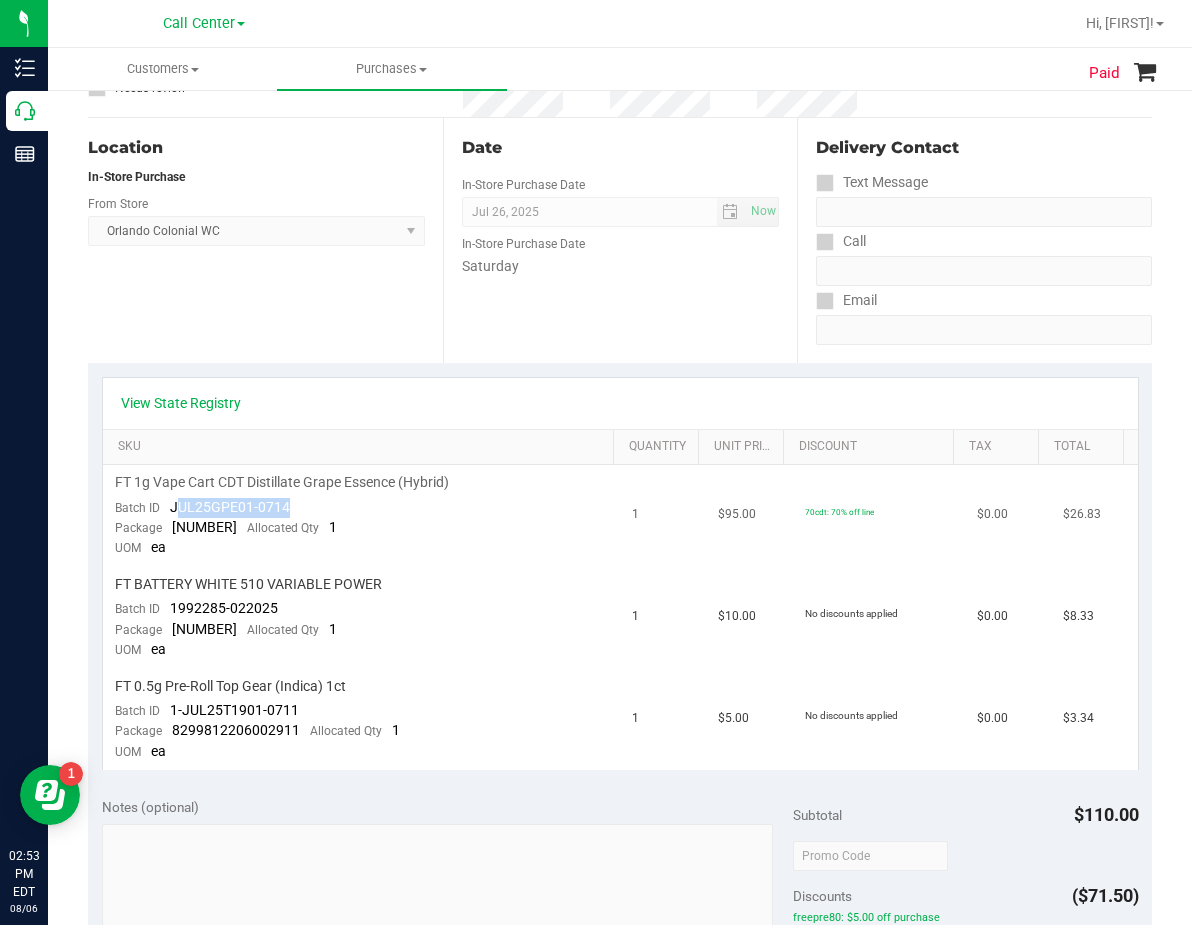 drag, startPoint x: 299, startPoint y: 502, endPoint x: 175, endPoint y: 512, distance: 124.40257 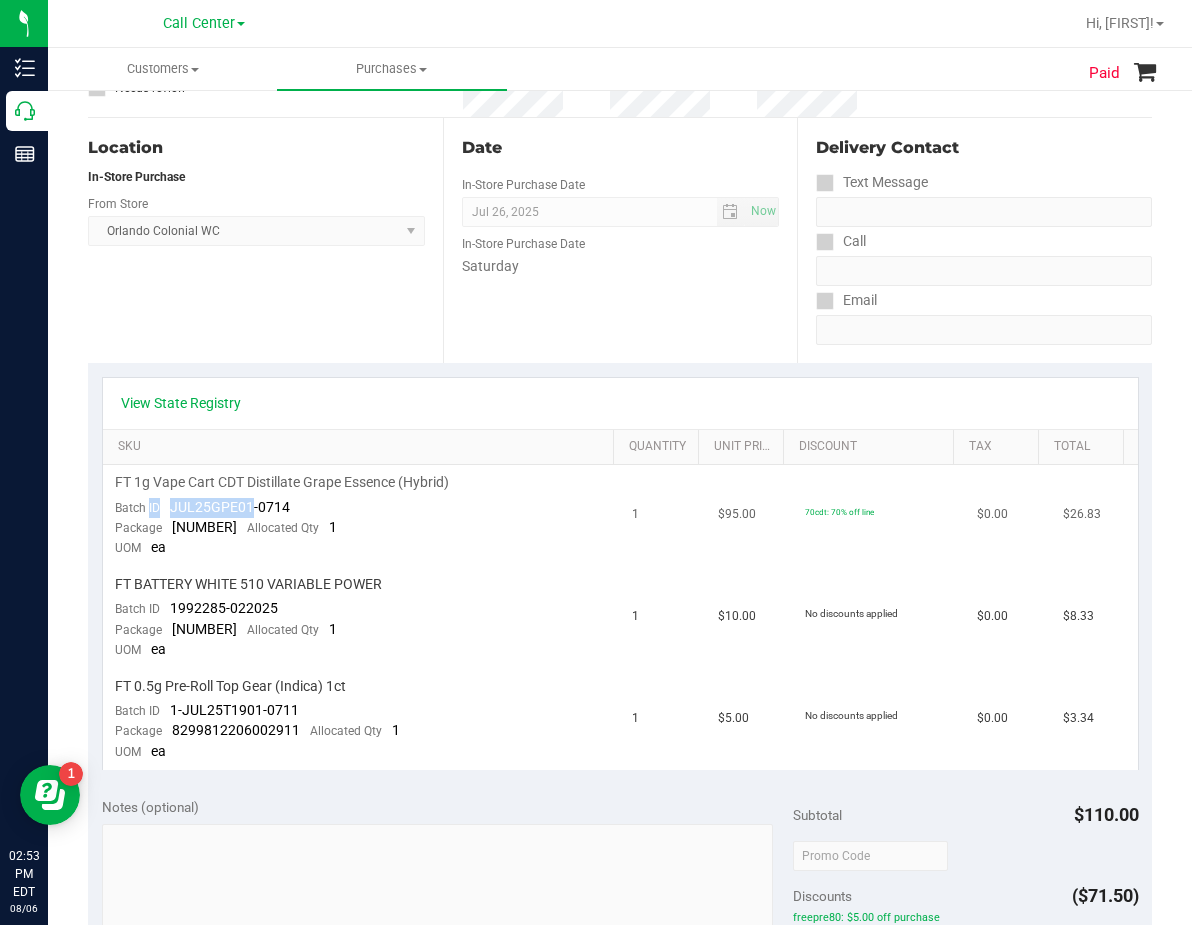 click on "JUL25GPE01-0714" at bounding box center [230, 507] 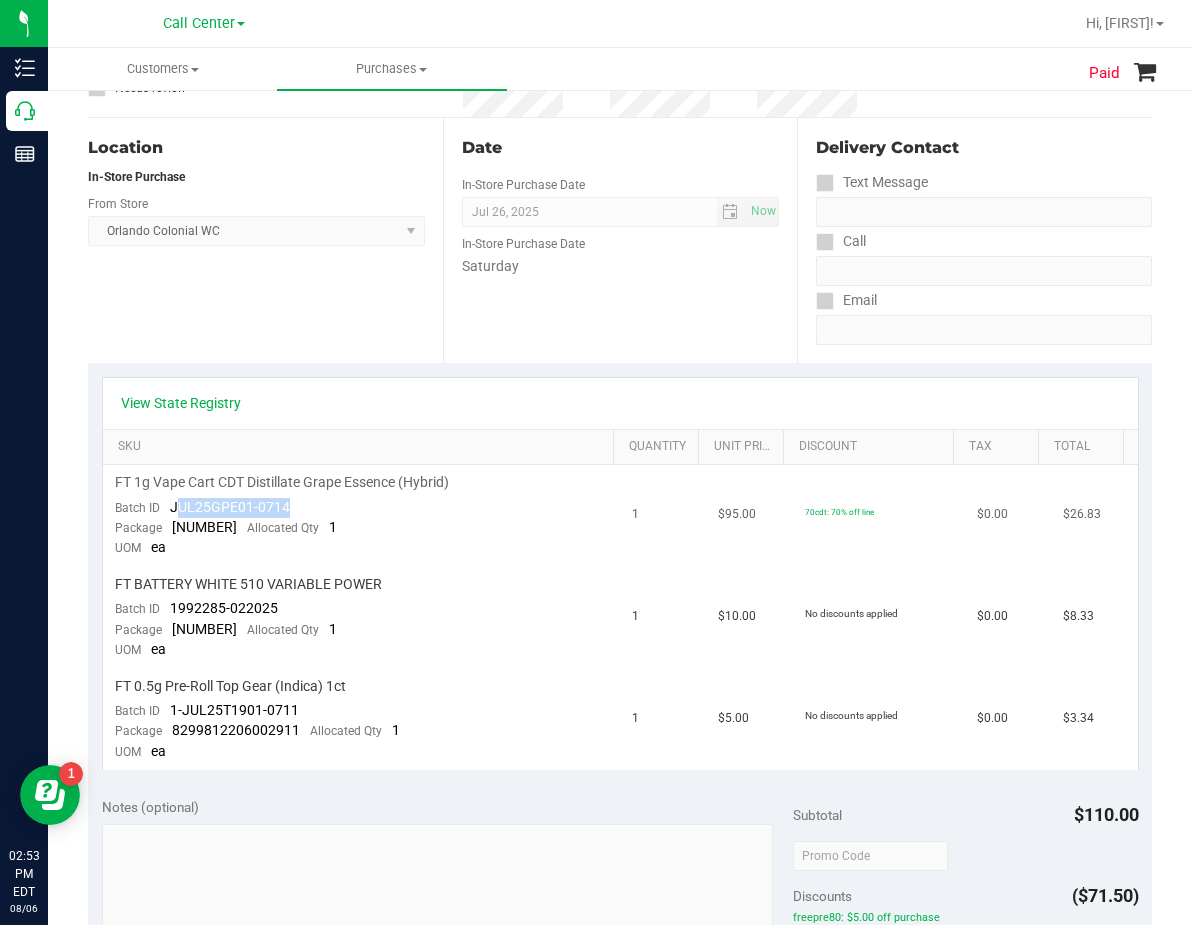 drag, startPoint x: 285, startPoint y: 506, endPoint x: 183, endPoint y: 505, distance: 102.0049 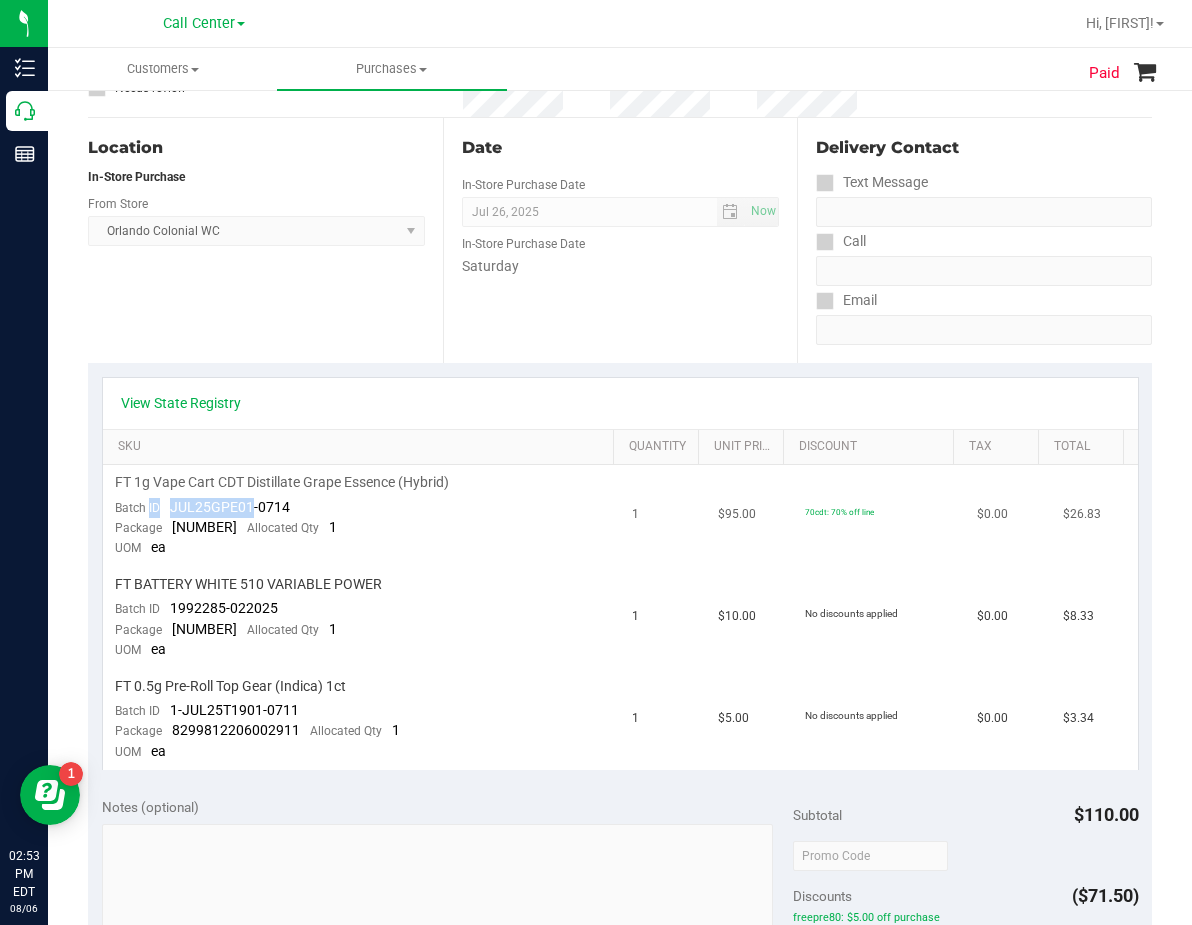 click on "JUL25GPE01-0714" at bounding box center [230, 507] 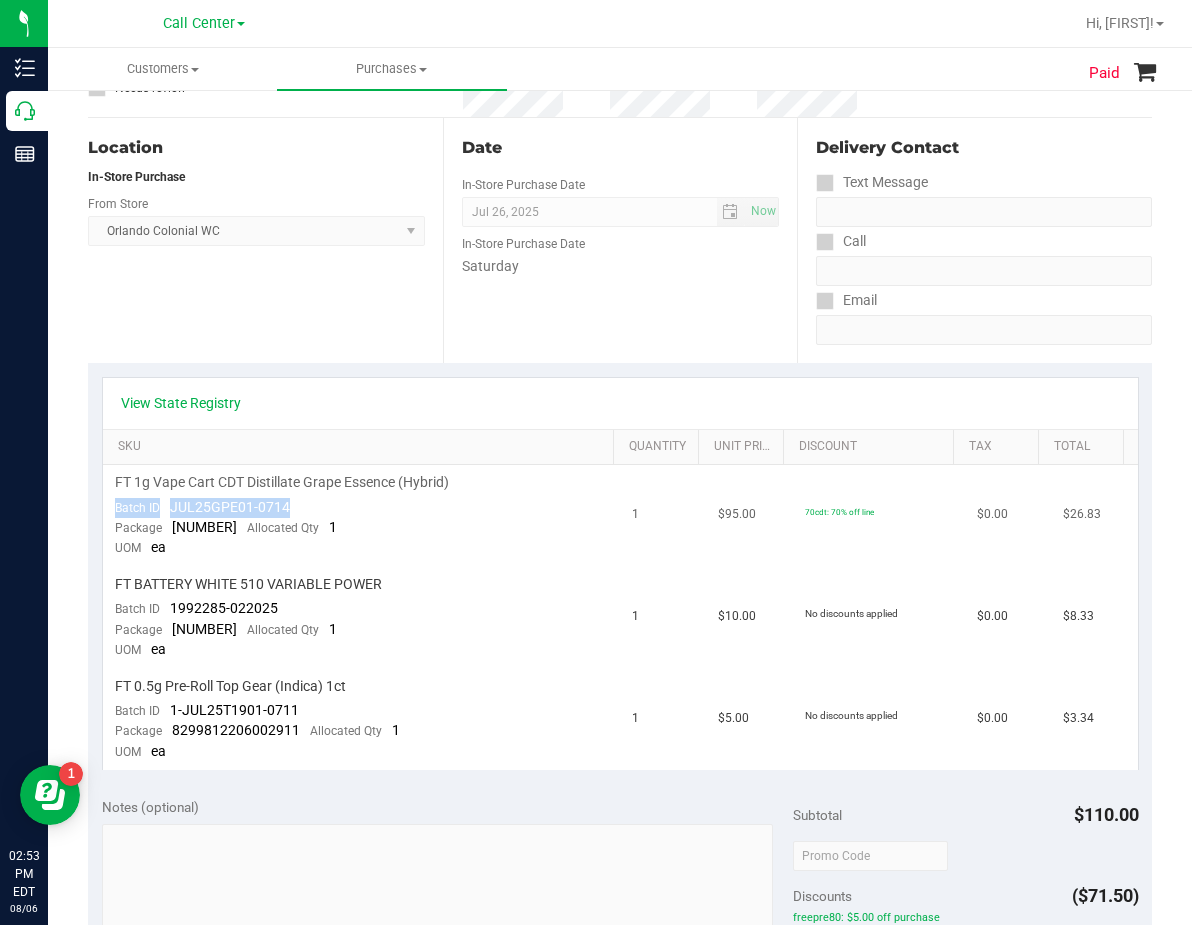 click on "JUL25GPE01-0714" at bounding box center (230, 507) 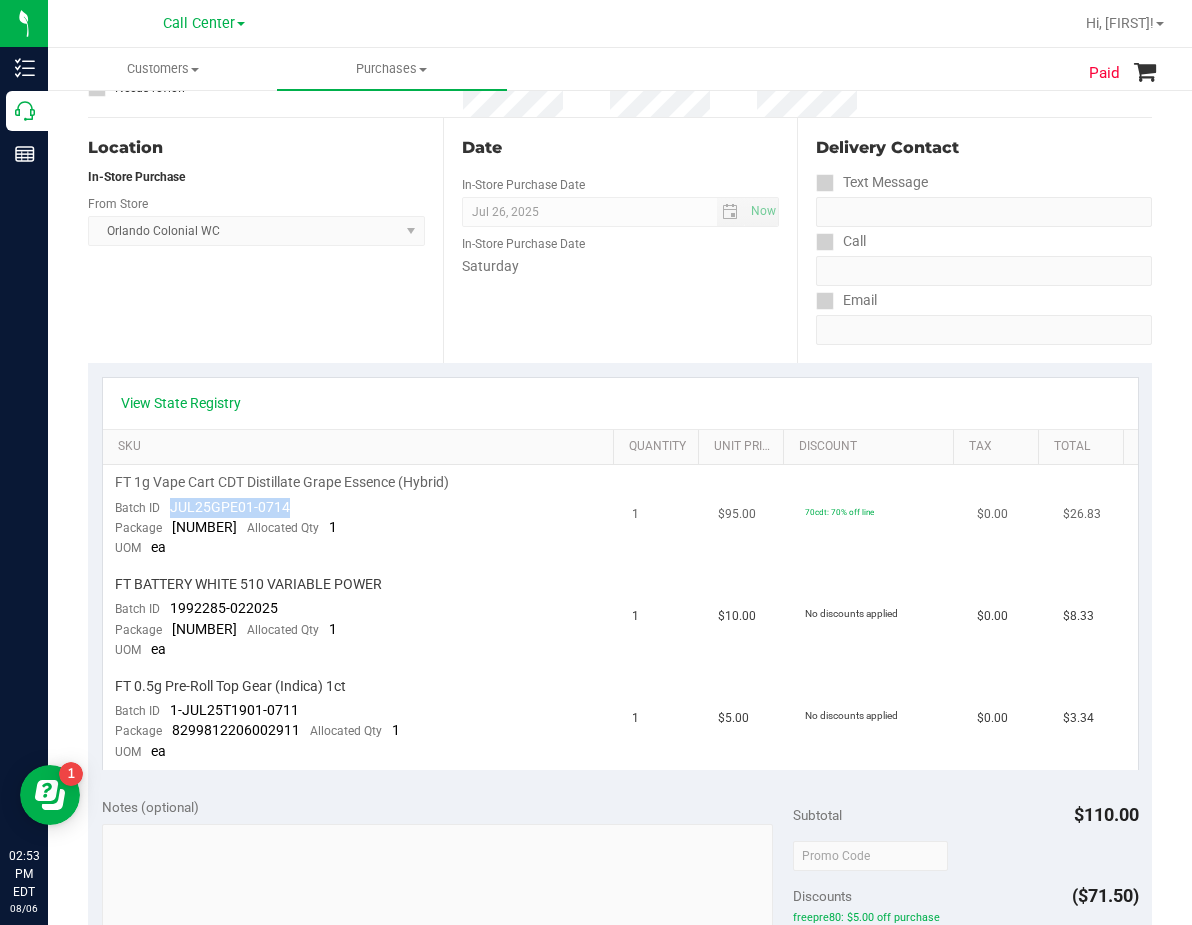 drag, startPoint x: 296, startPoint y: 506, endPoint x: 171, endPoint y: 511, distance: 125.09996 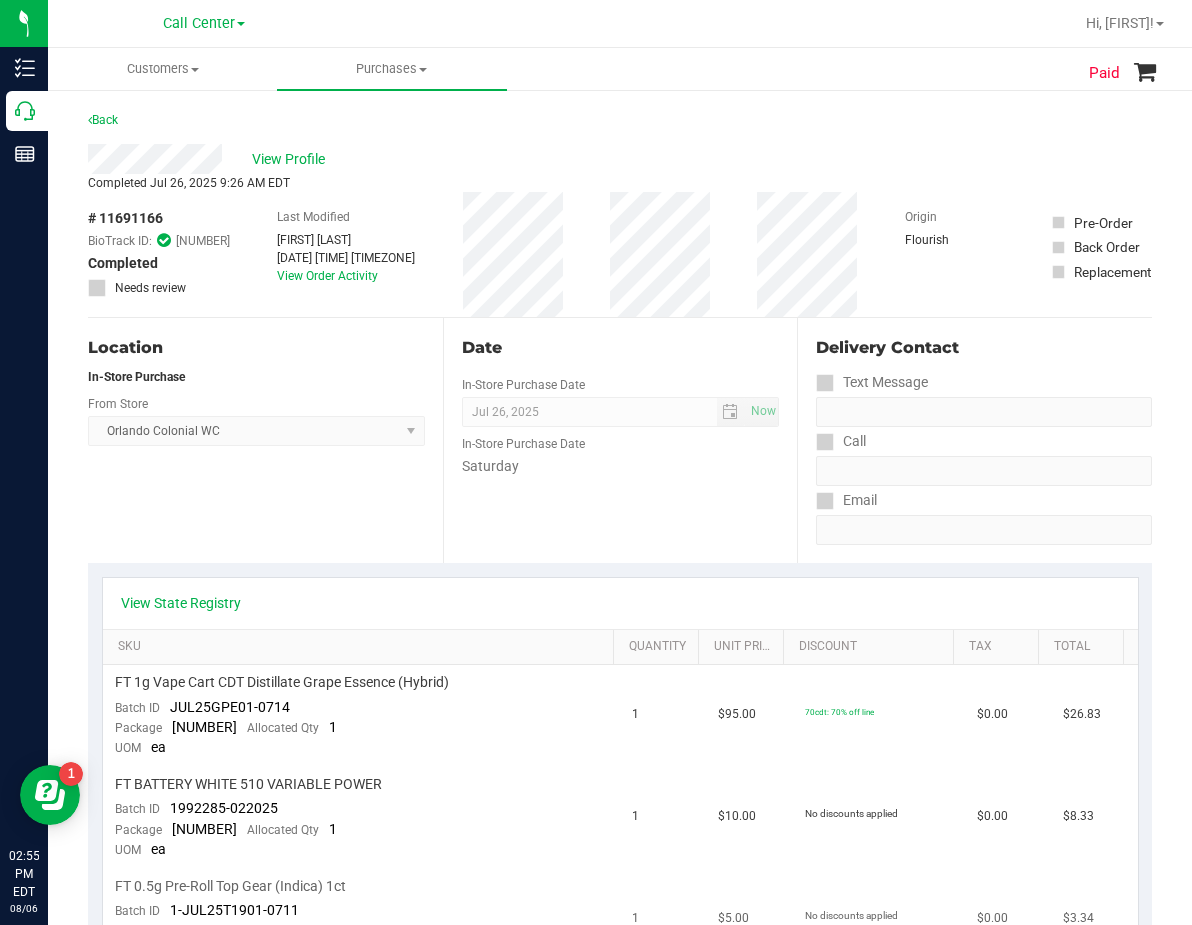 scroll, scrollTop: 300, scrollLeft: 0, axis: vertical 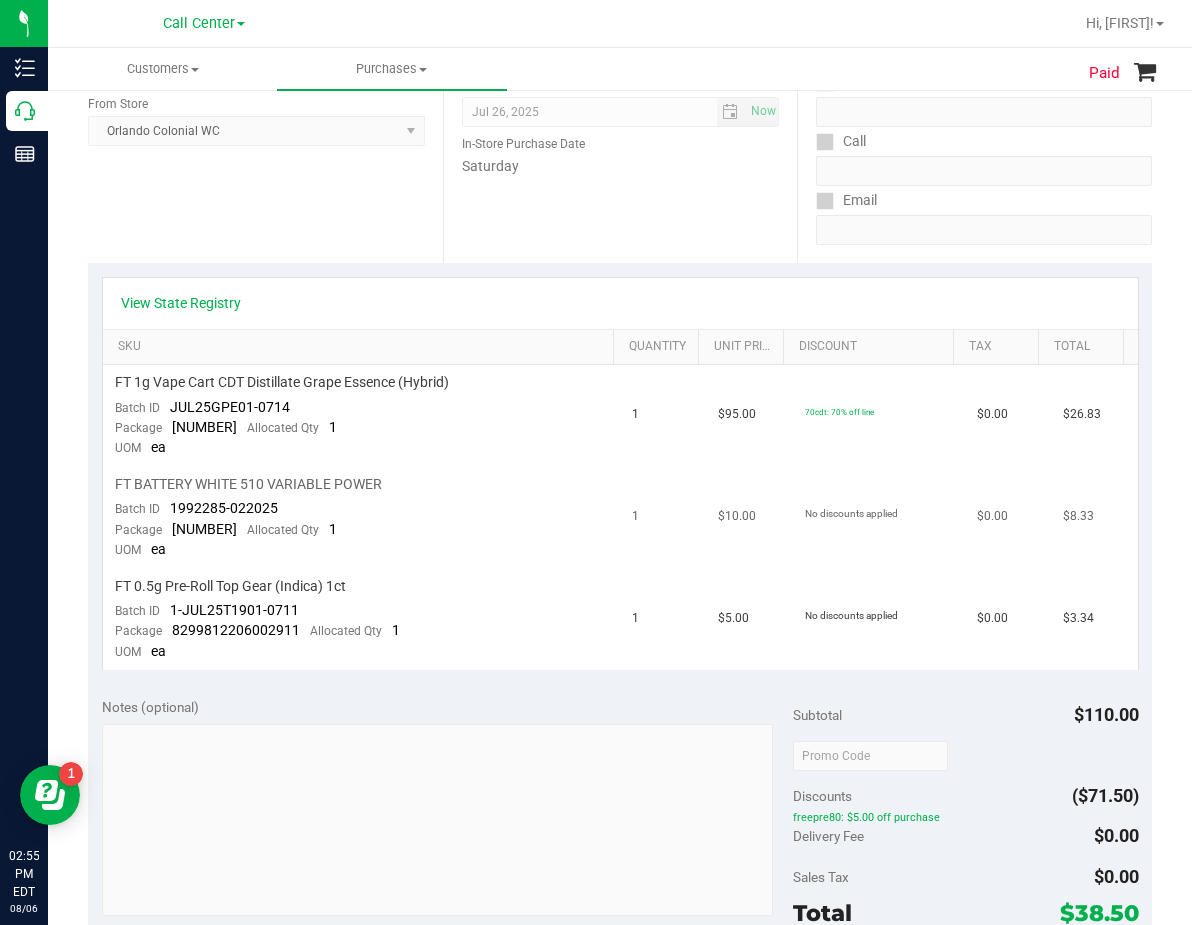 click on "FT BATTERY WHITE 510 VARIABLE POWER
Batch ID
1992285-022025
Package
1235175561003503
Allocated Qty
1
UOM
ea" at bounding box center [362, 518] 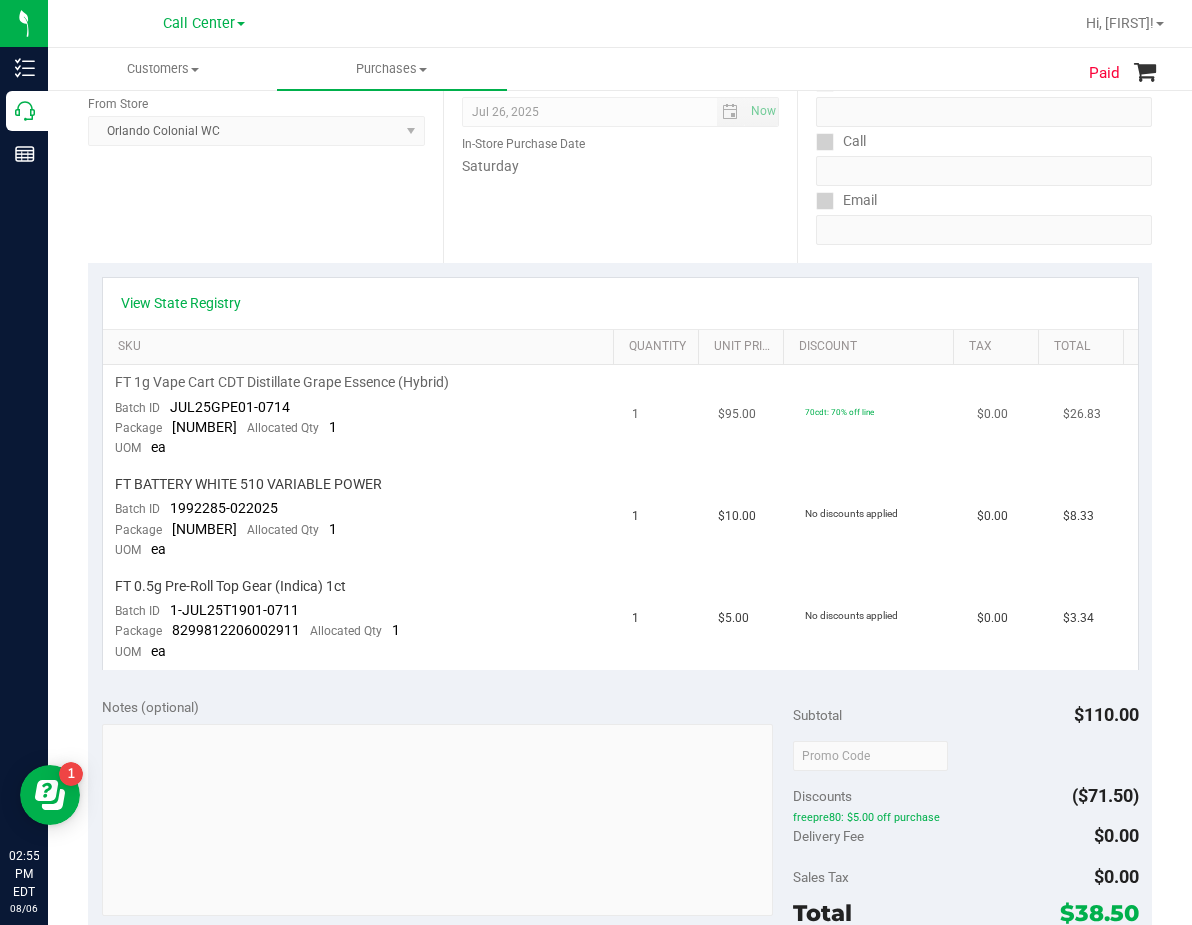 click on "FT 1g Vape Cart CDT Distillate Grape Essence (Hybrid)" at bounding box center [282, 382] 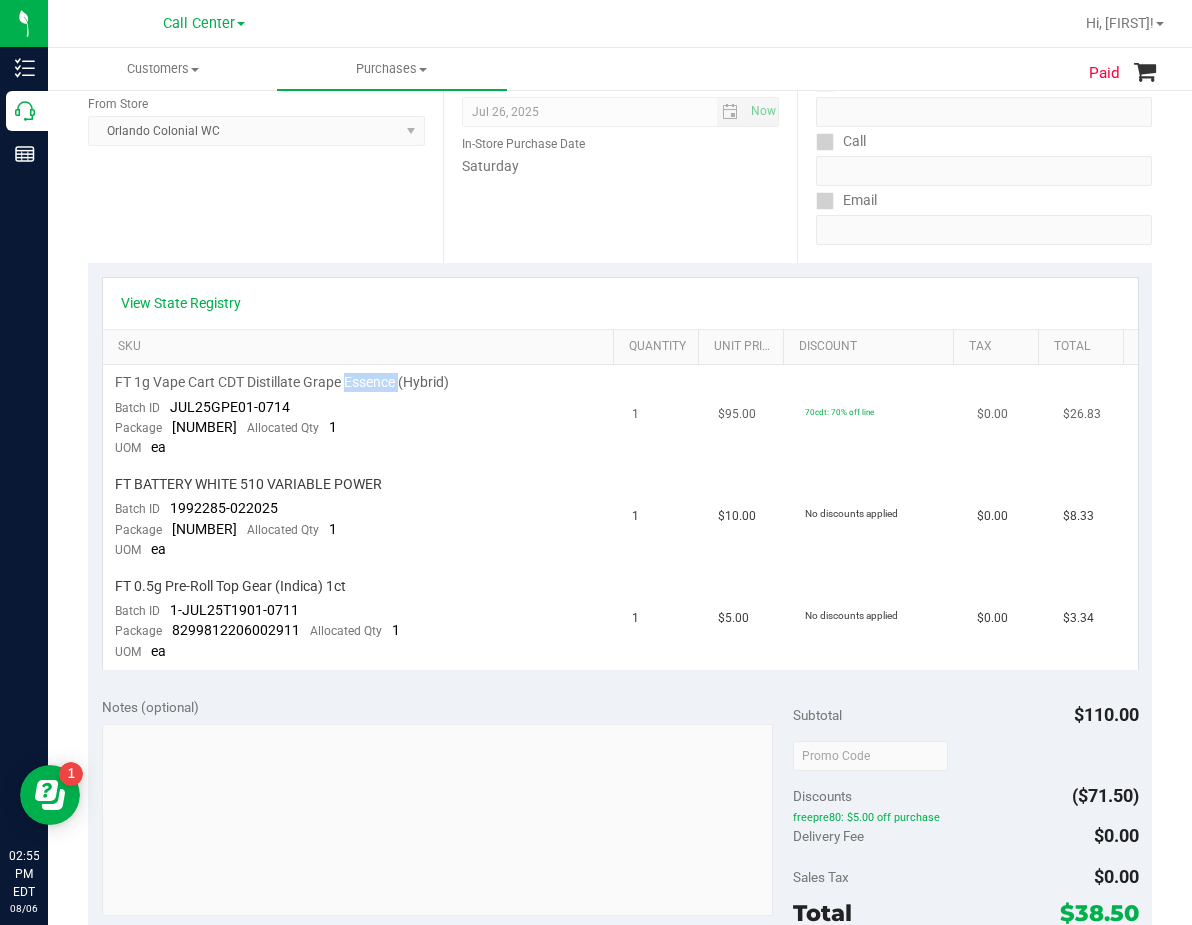 click on "FT 1g Vape Cart CDT Distillate Grape Essence (Hybrid)" at bounding box center (282, 382) 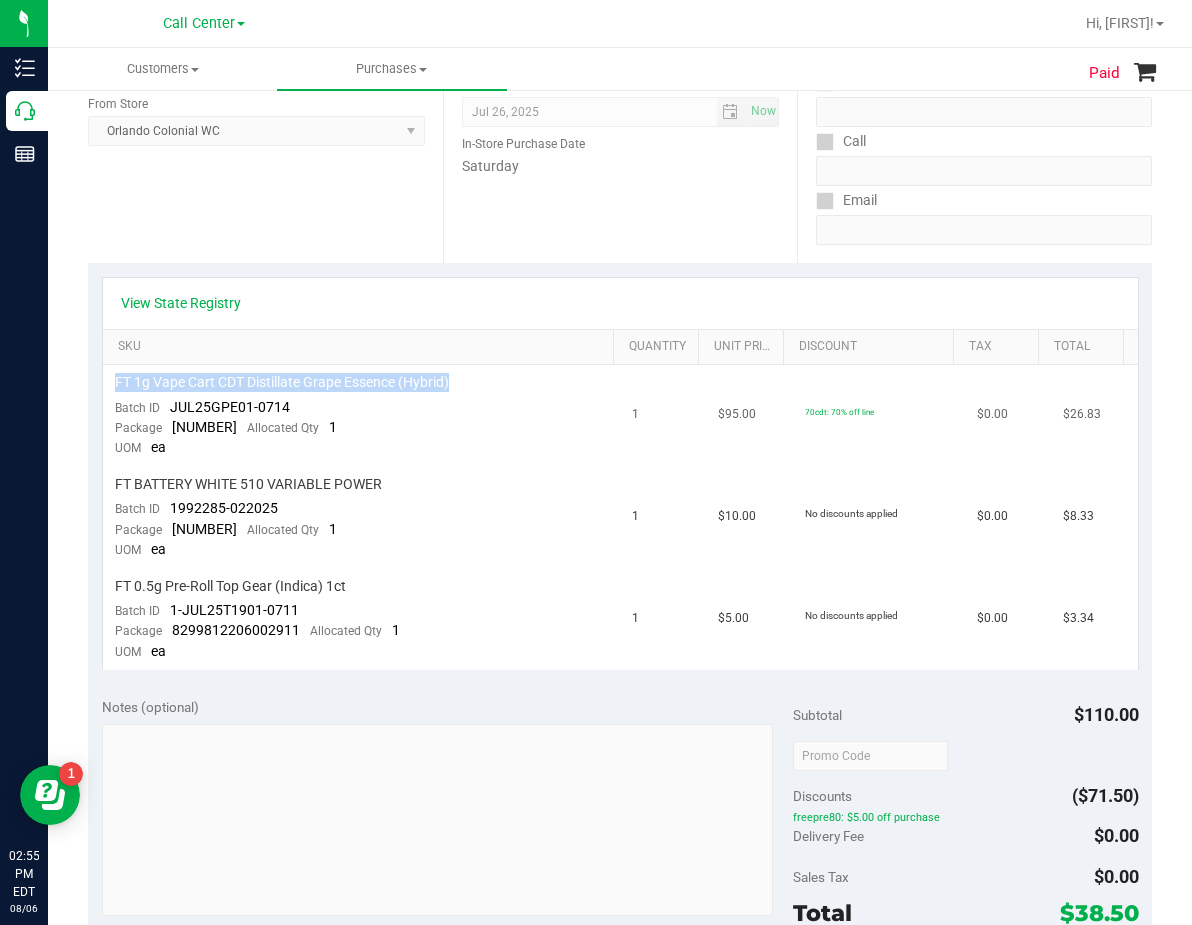 click on "FT 1g Vape Cart CDT Distillate Grape Essence (Hybrid)" at bounding box center [282, 382] 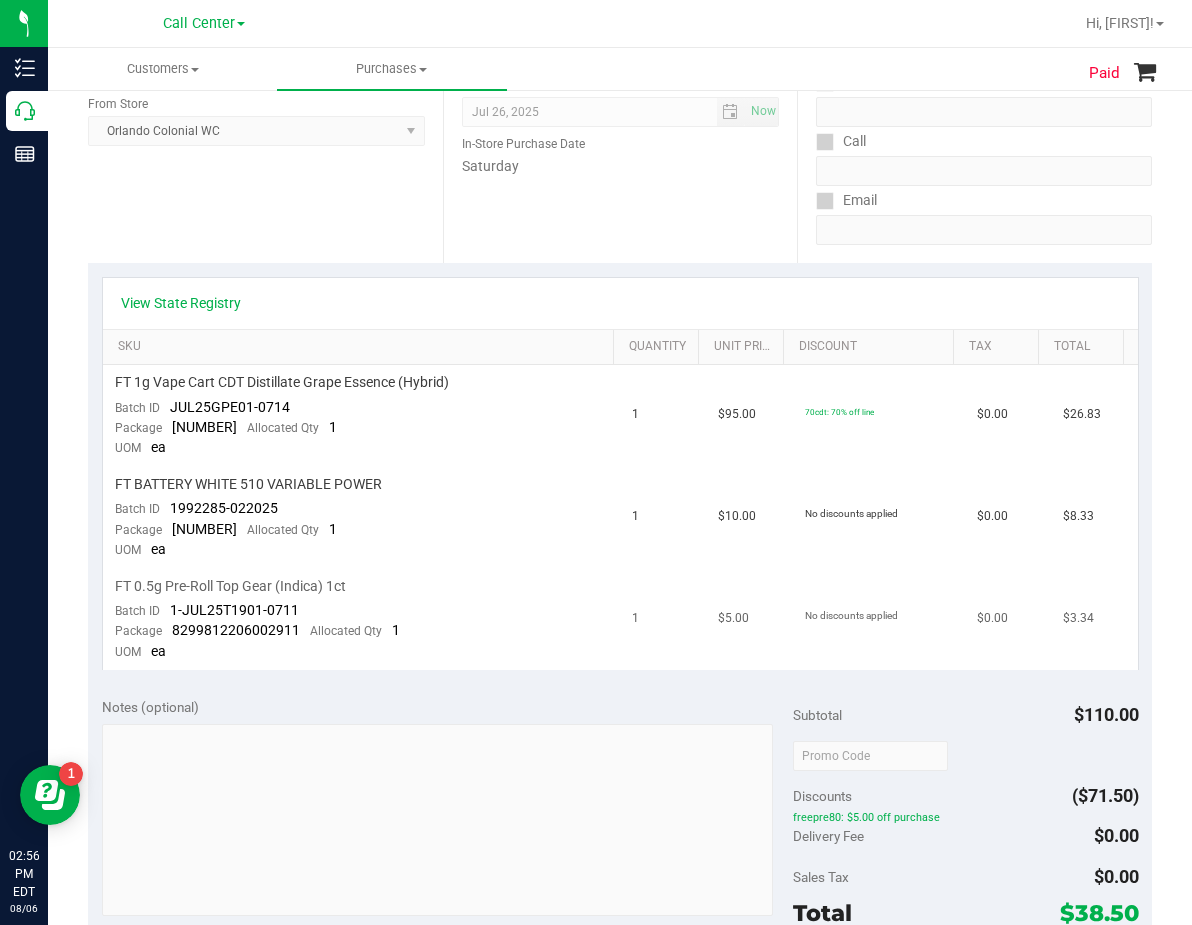 drag, startPoint x: 477, startPoint y: 618, endPoint x: 460, endPoint y: 623, distance: 17.720045 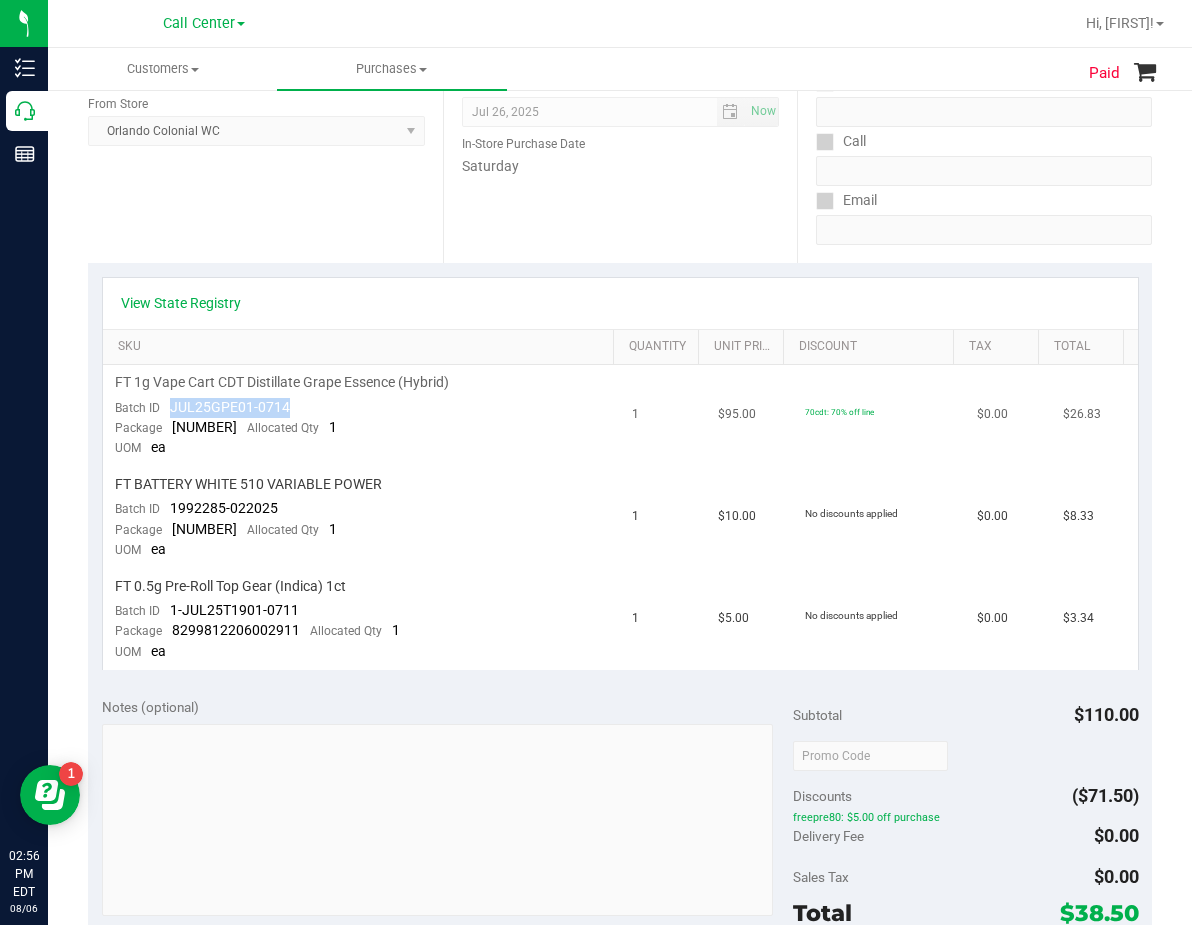drag, startPoint x: 290, startPoint y: 410, endPoint x: 172, endPoint y: 406, distance: 118.06778 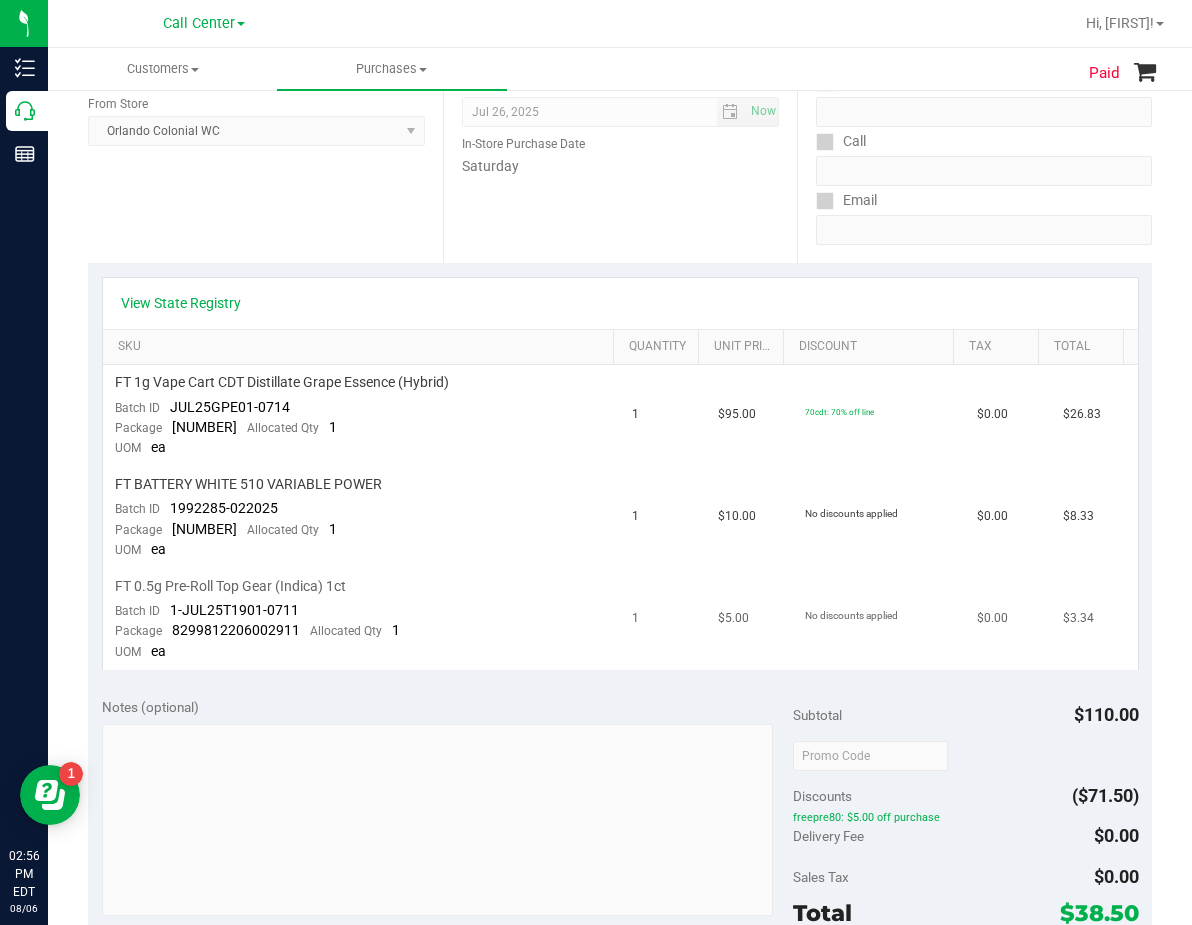 click on "FT 0.5g Pre-Roll Top Gear (Indica) 1ct" at bounding box center [362, 586] 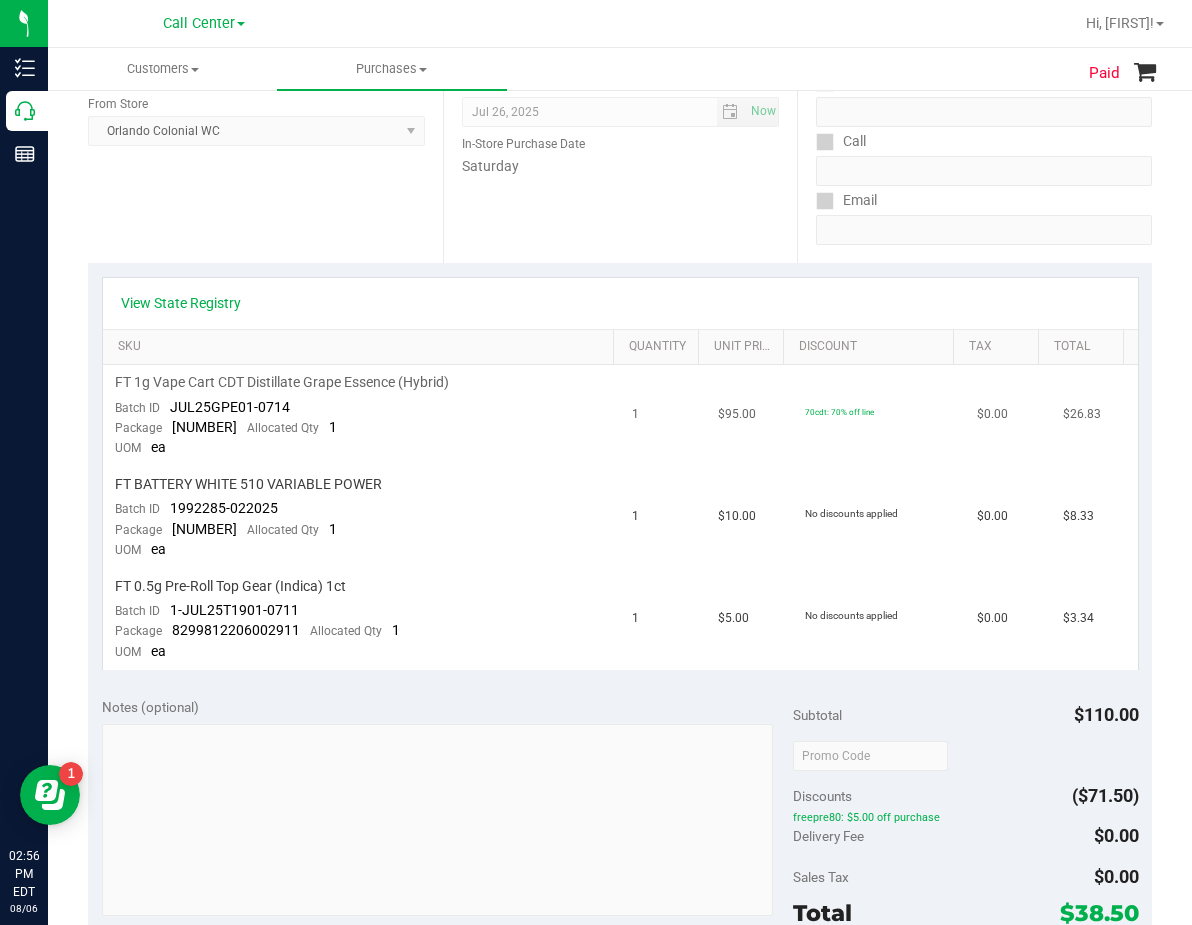 click on "7683685774887487" at bounding box center [204, 427] 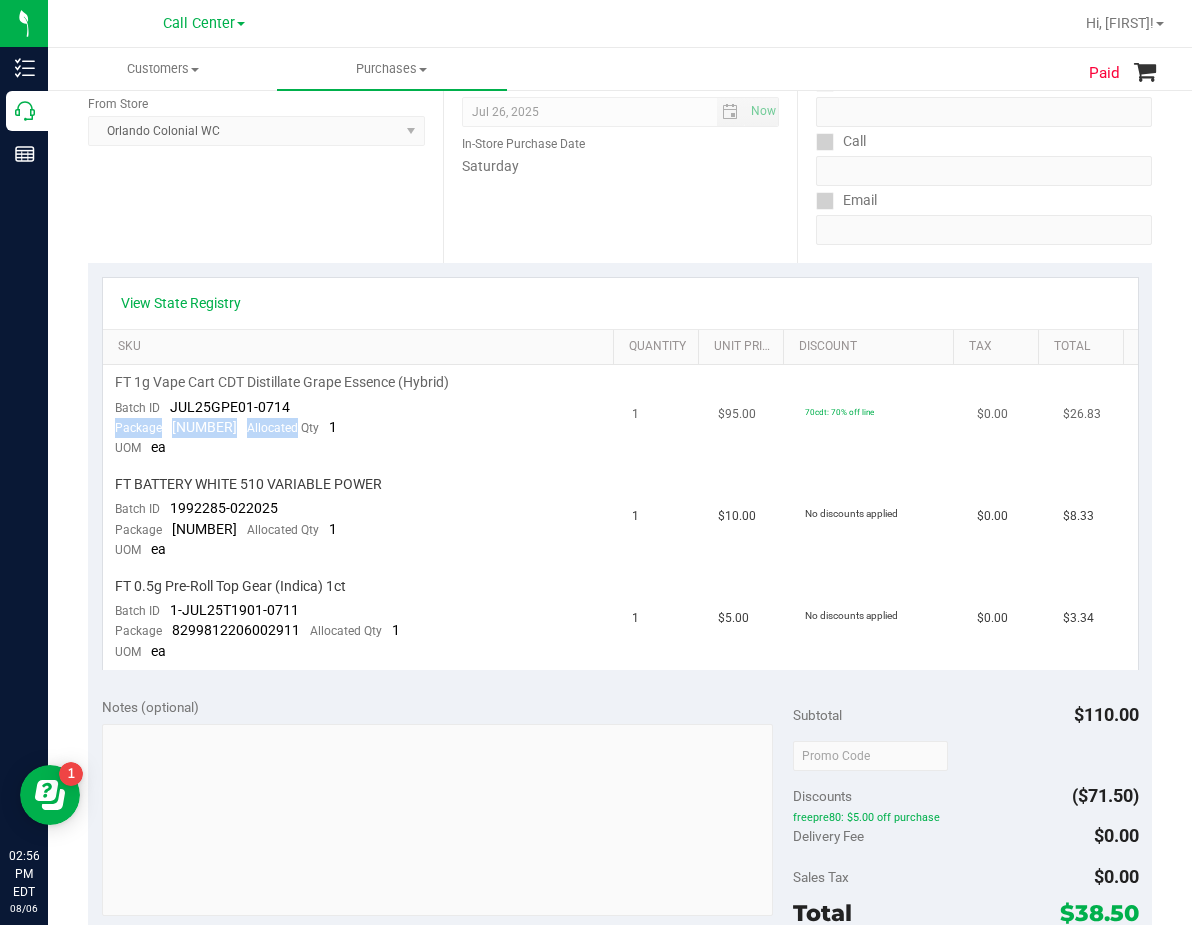 drag, startPoint x: 294, startPoint y: 426, endPoint x: 185, endPoint y: 434, distance: 109.29318 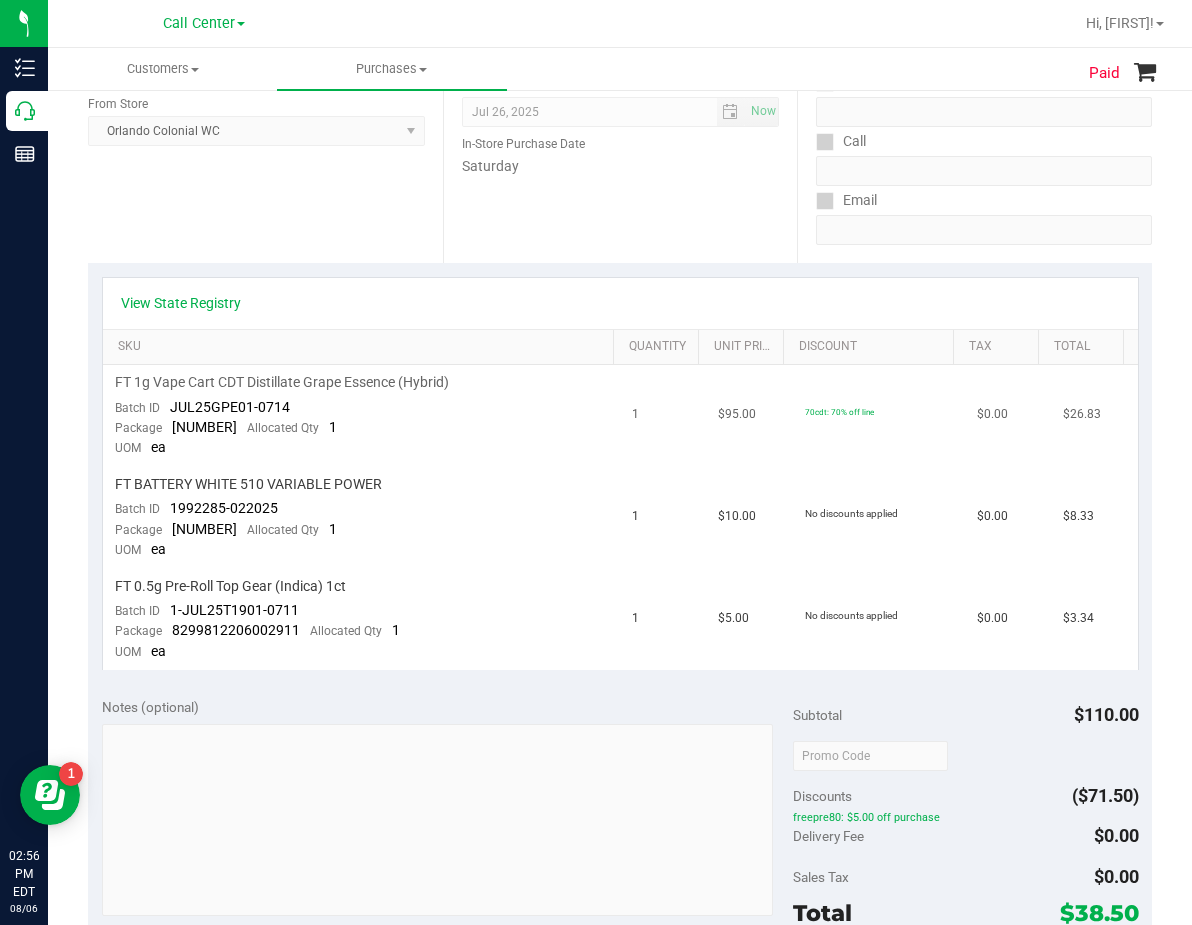 drag, startPoint x: 300, startPoint y: 428, endPoint x: 173, endPoint y: 429, distance: 127.00394 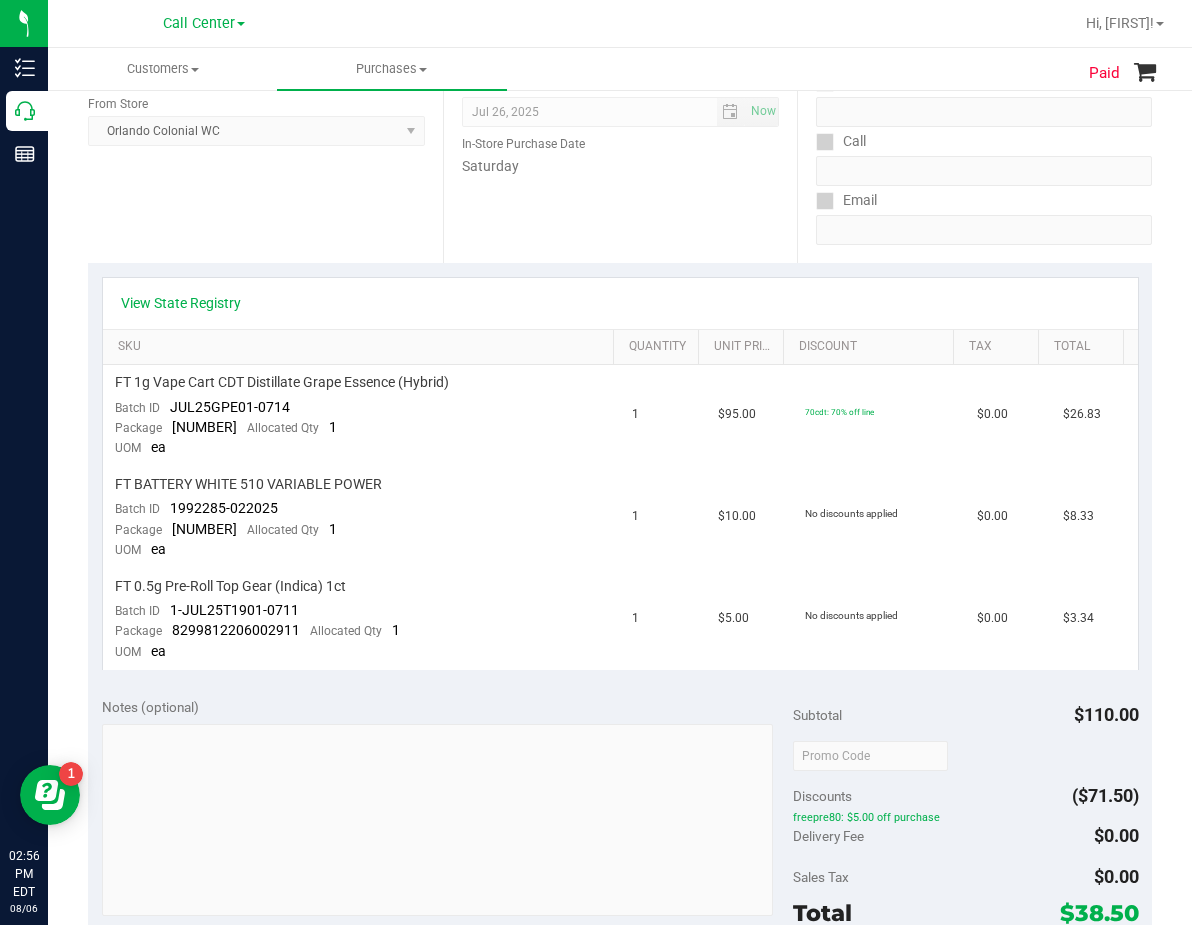 click on "View State Registry" at bounding box center (620, 303) 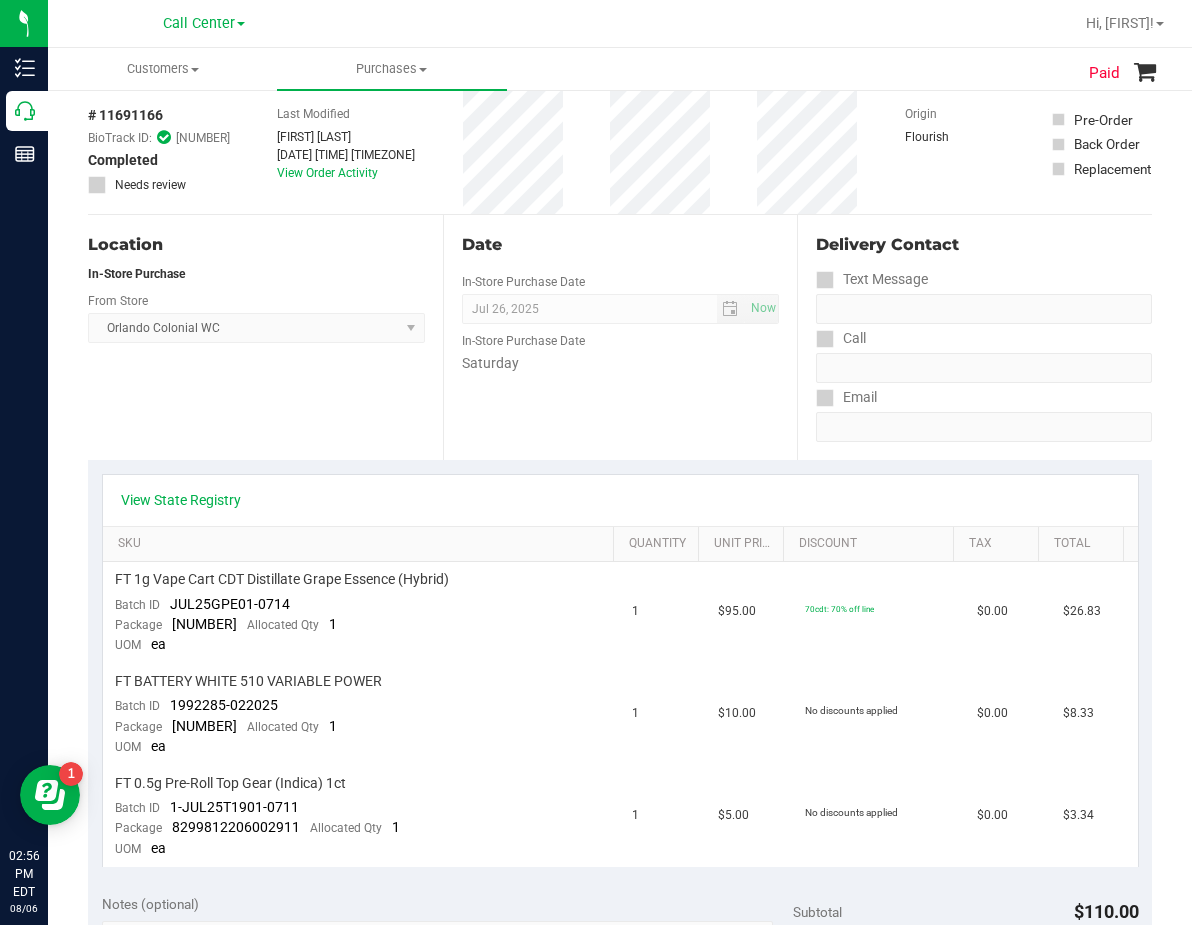 scroll, scrollTop: 0, scrollLeft: 0, axis: both 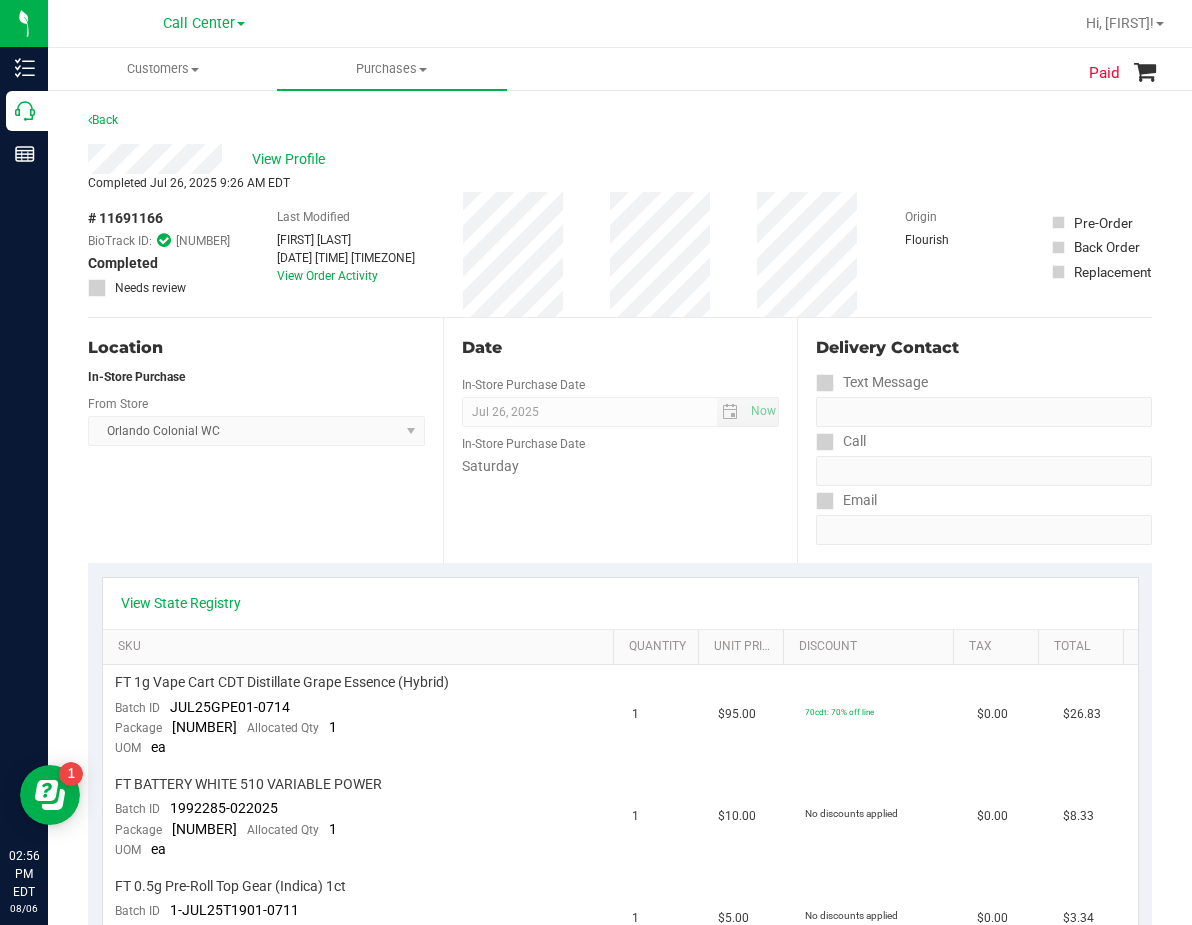 click on "# 11691166" at bounding box center [125, 218] 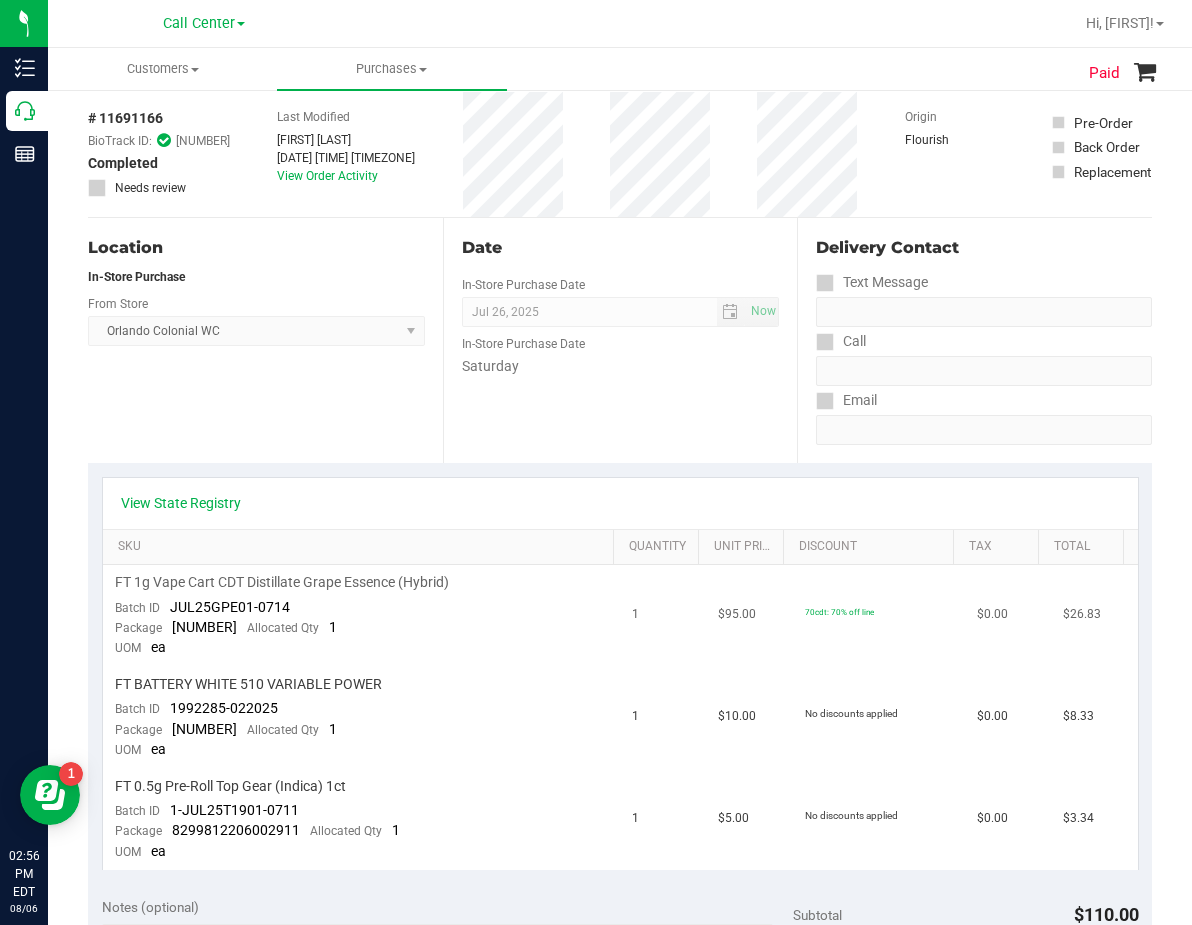 scroll, scrollTop: 300, scrollLeft: 0, axis: vertical 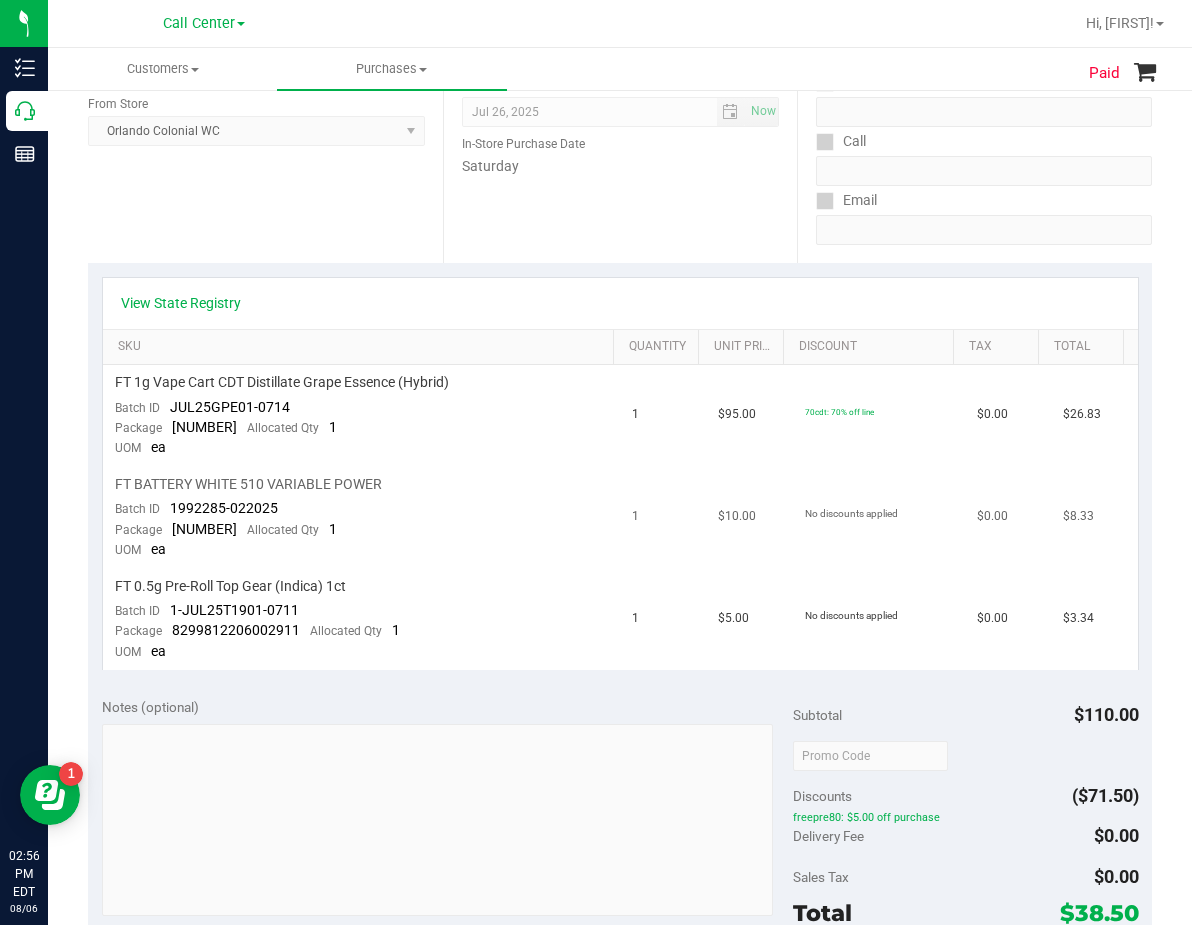 click on "FT BATTERY WHITE 510 VARIABLE POWER
Batch ID
1992285-022025
Package
1235175561003503
Allocated Qty
1
UOM
ea" at bounding box center [362, 518] 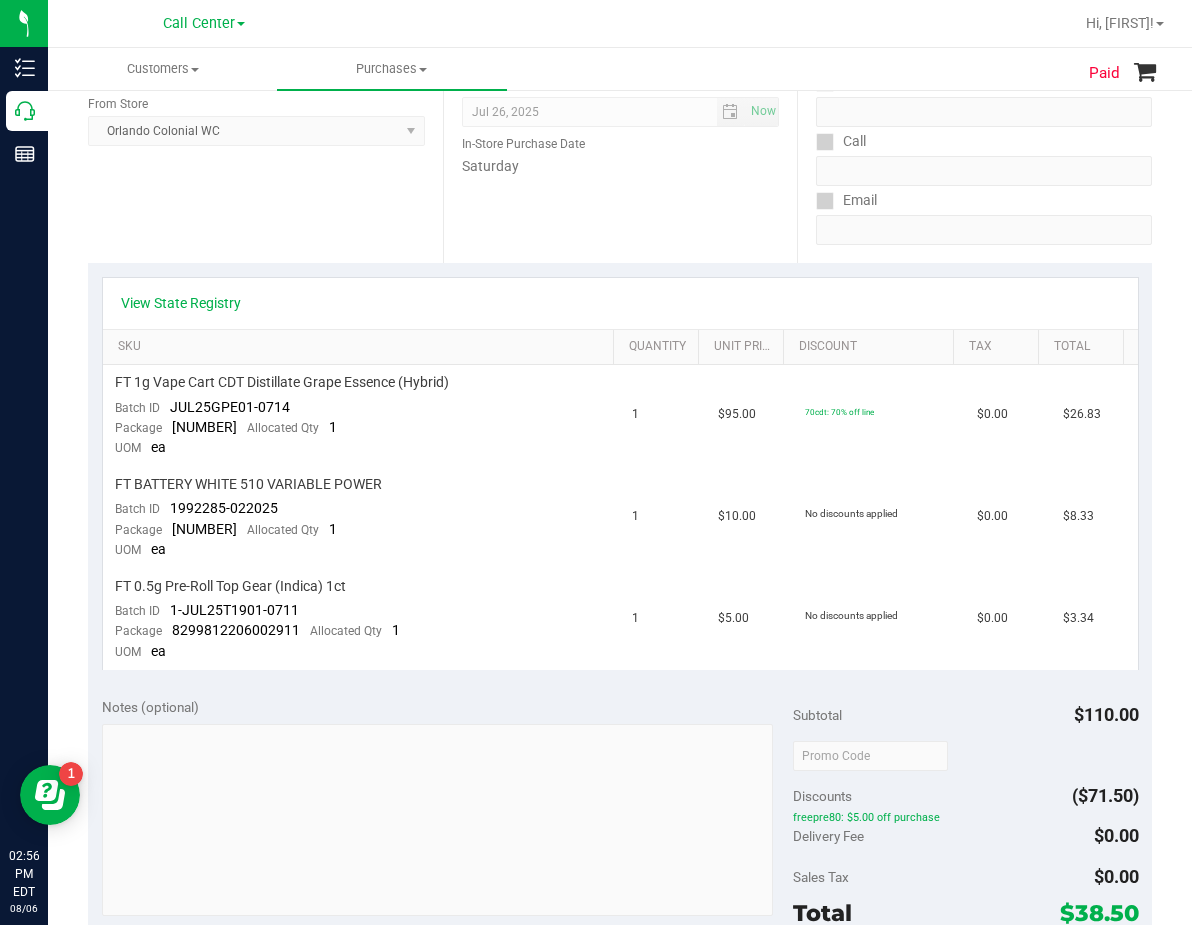 click on "Date
In-Store Purchase Date
Jul 26, 2025
Now
In-Store Purchase Date
Saturday" at bounding box center (620, 140) 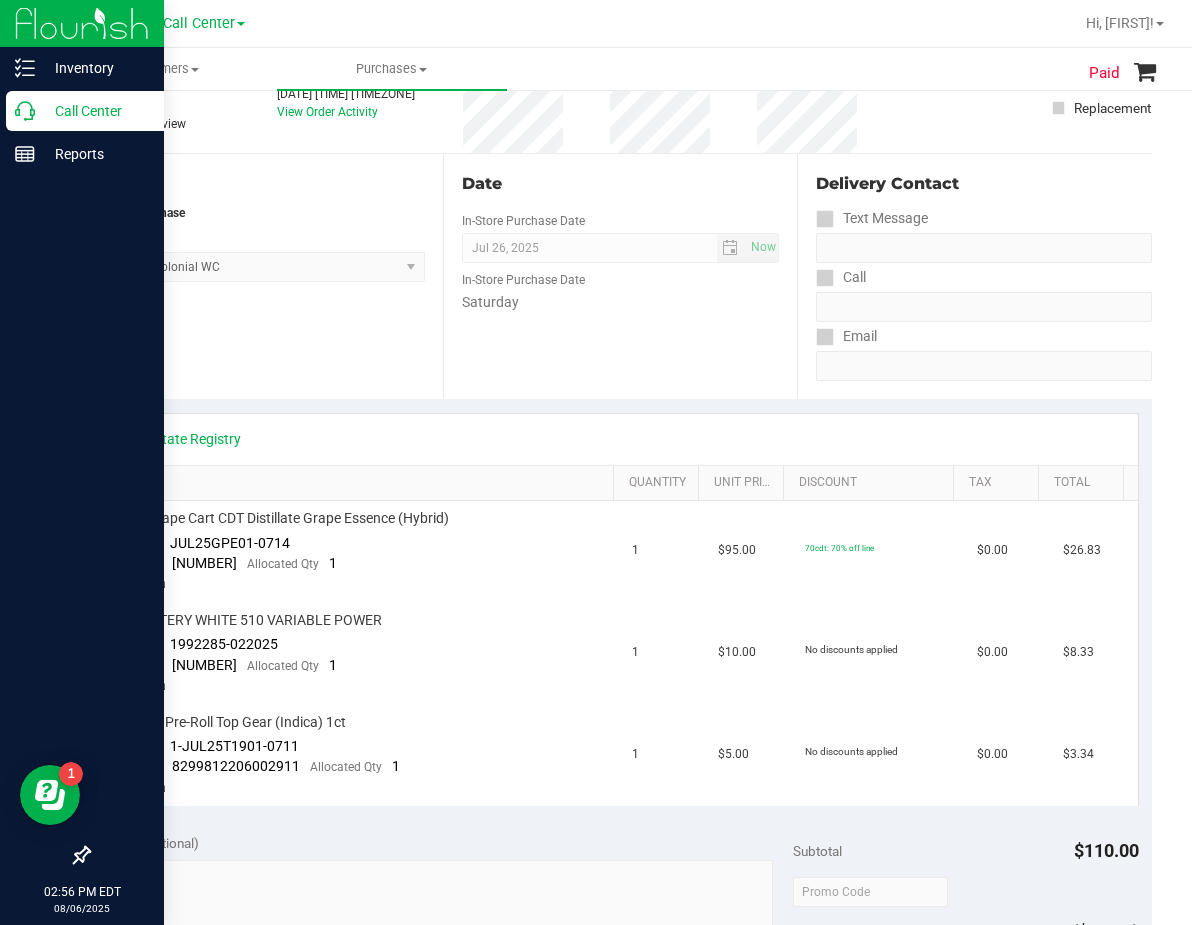 scroll, scrollTop: 0, scrollLeft: 0, axis: both 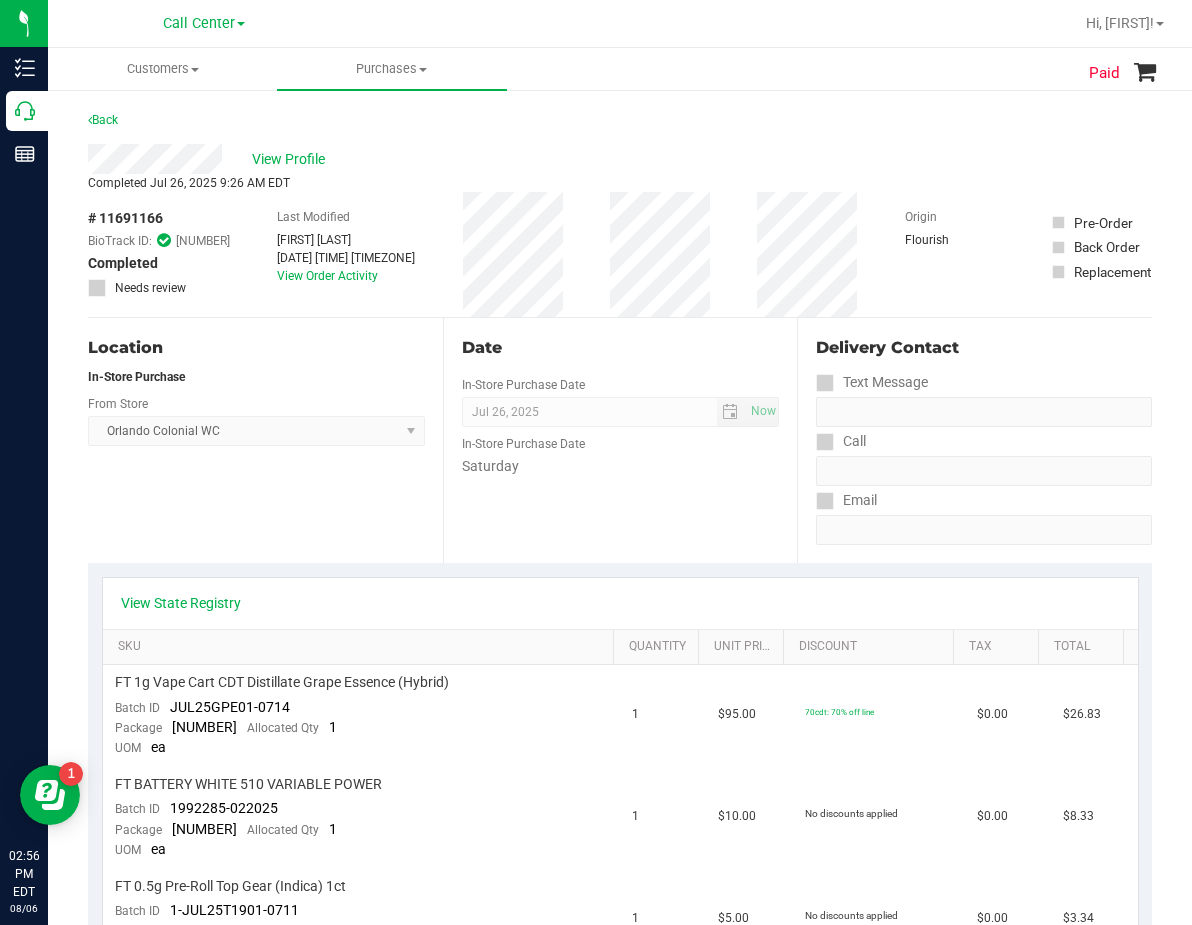 click on "Location
In-Store Purchase
From Store
Orlando Colonial WC Select Store Bonita Springs WC Boynton Beach WC Bradenton WC Brandon WC Brooksville WC Call Center Clermont WC Crestview WC Deerfield Beach WC Delray Beach WC Deltona WC Ft Walton Beach WC Ft. Lauderdale WC Ft. Myers WC Gainesville WC Jax Atlantic WC JAX DC REP Jax WC Key West WC Lakeland WC Largo WC Lehigh Acres DC REP Merritt Island WC Miami 72nd WC Miami Beach WC Miami Dadeland WC Miramar DC REP New Port Richey WC North Palm Beach WC North Port WC Ocala WC Orange Park WC Orlando Colonial WC Orlando DC REP Orlando WC Oviedo WC Palm Bay WC Palm Coast WC Panama City WC Pensacola WC Port Orange WC Port St. Lucie WC Sebring WC South Tampa WC St. Pete WC Summerfield WC Tallahassee DC REP Tallahassee WC Tampa DC Testing Tampa Warehouse Tampa WC TX Austin DC WPB DC WPB WC" at bounding box center (265, 440) 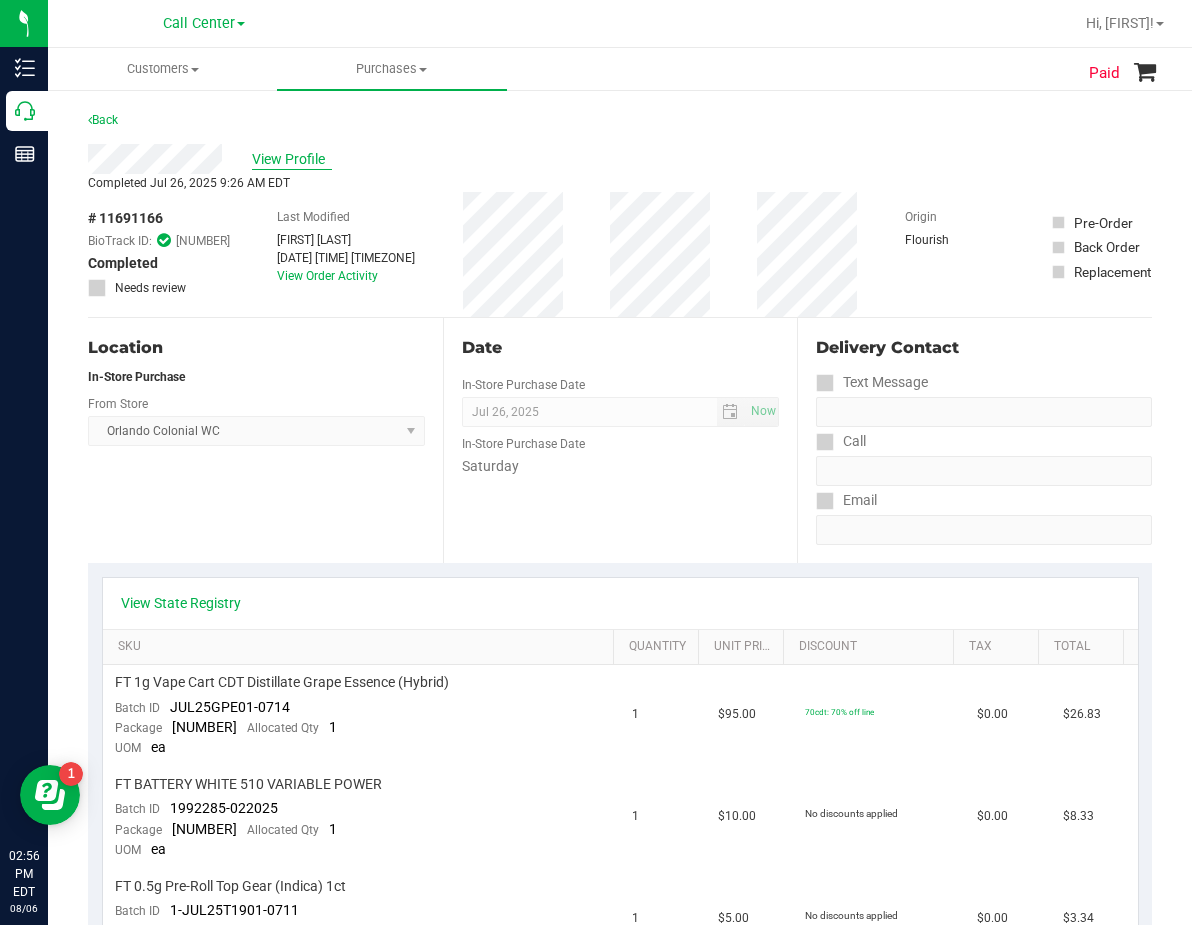 click on "View Profile" at bounding box center (292, 159) 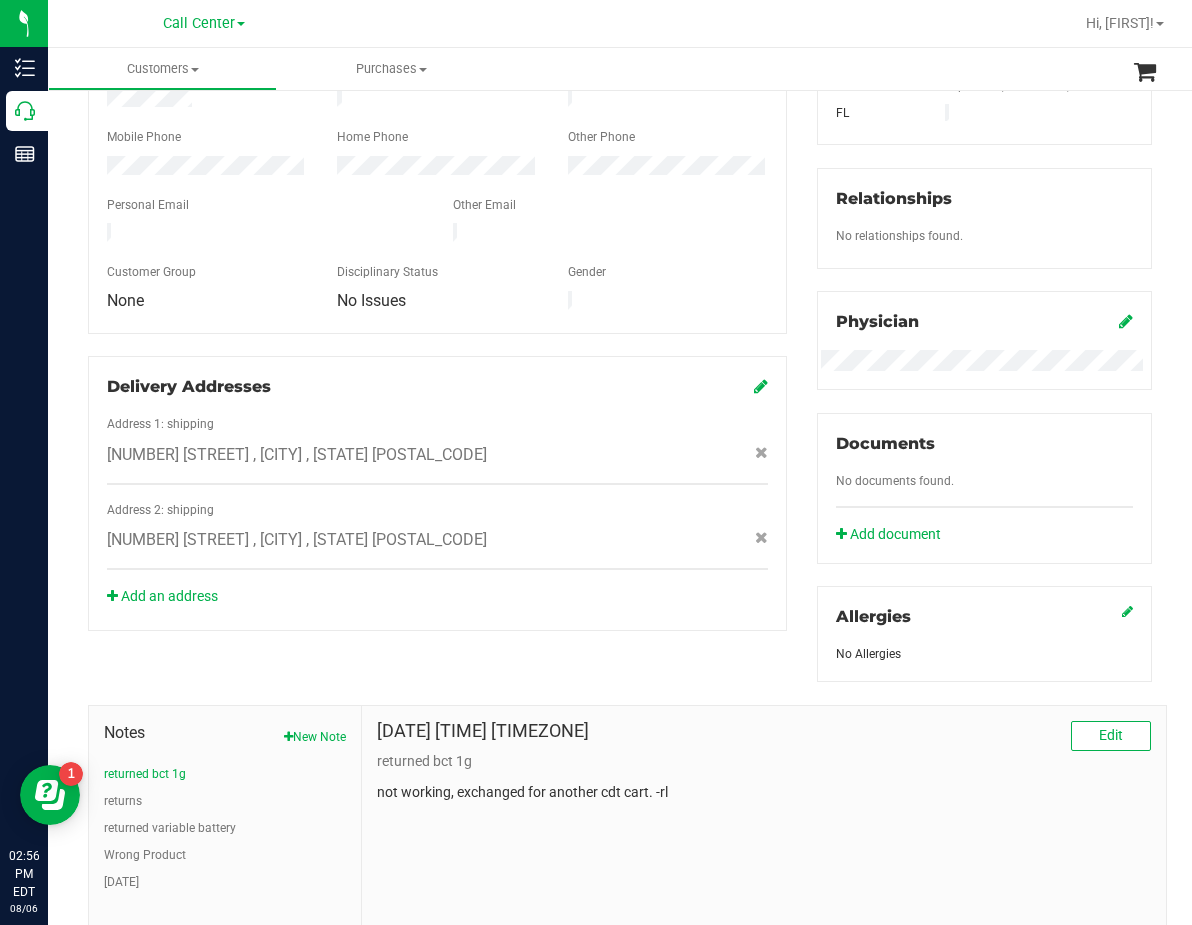 scroll, scrollTop: 539, scrollLeft: 0, axis: vertical 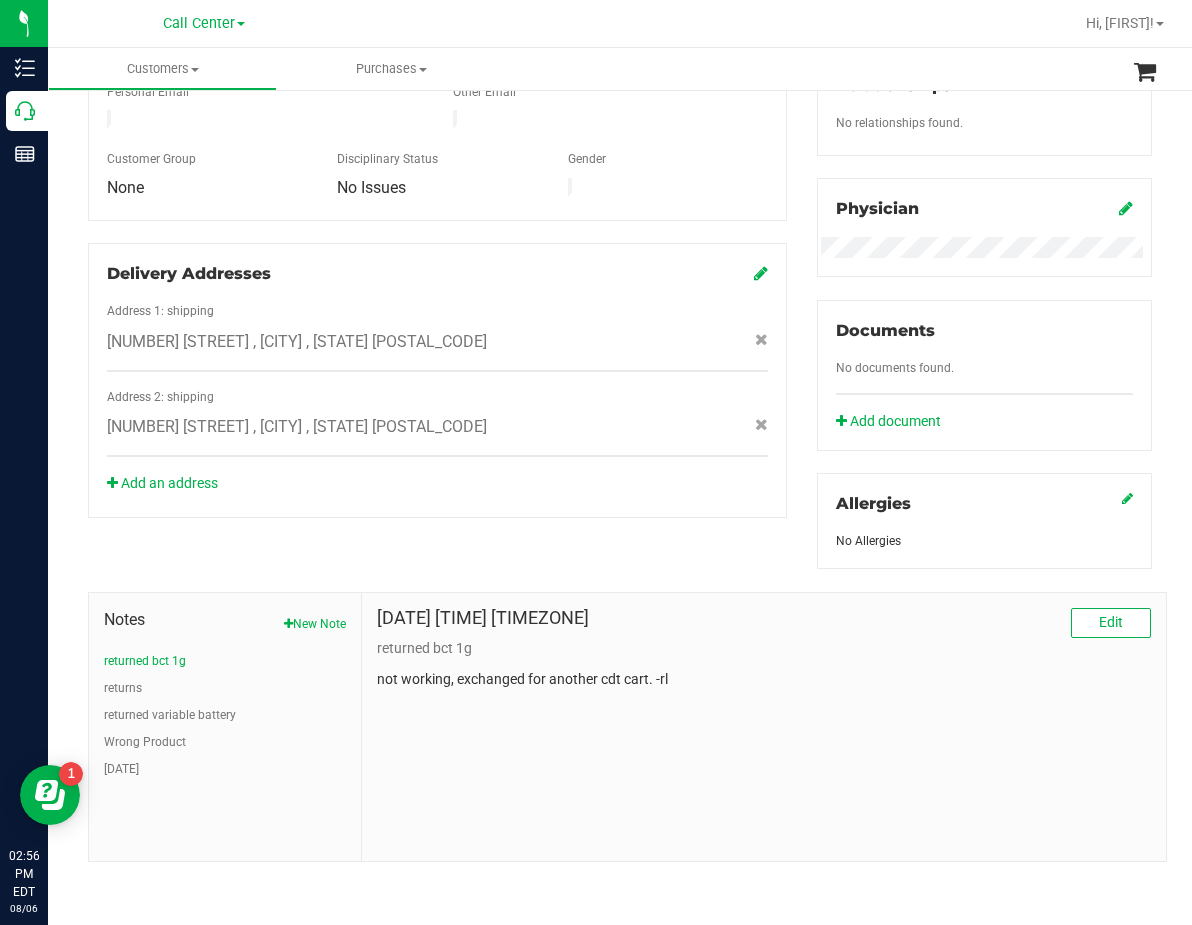 click on "Jul 3, 2025 8:12 PM EDT" at bounding box center [483, 618] 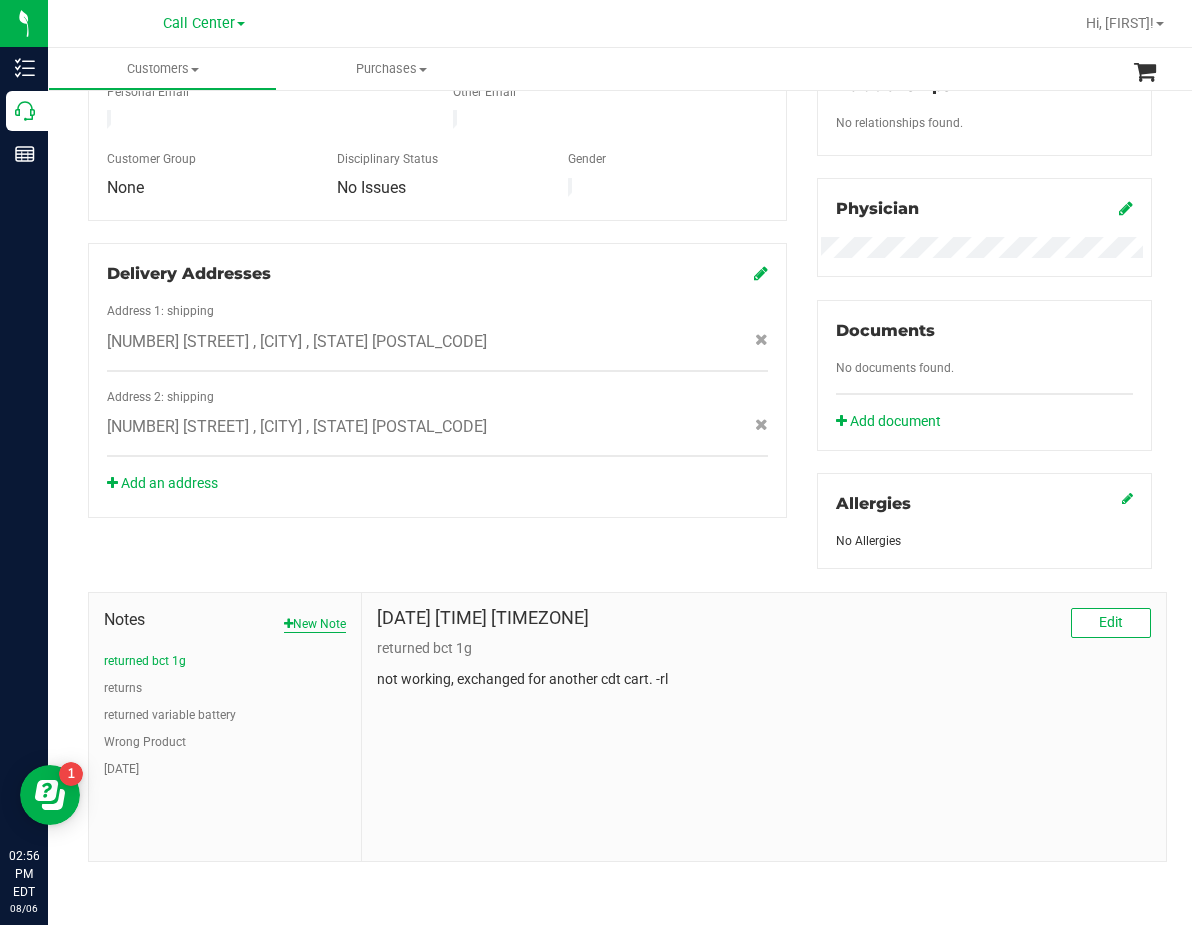click on "New Note" at bounding box center [315, 624] 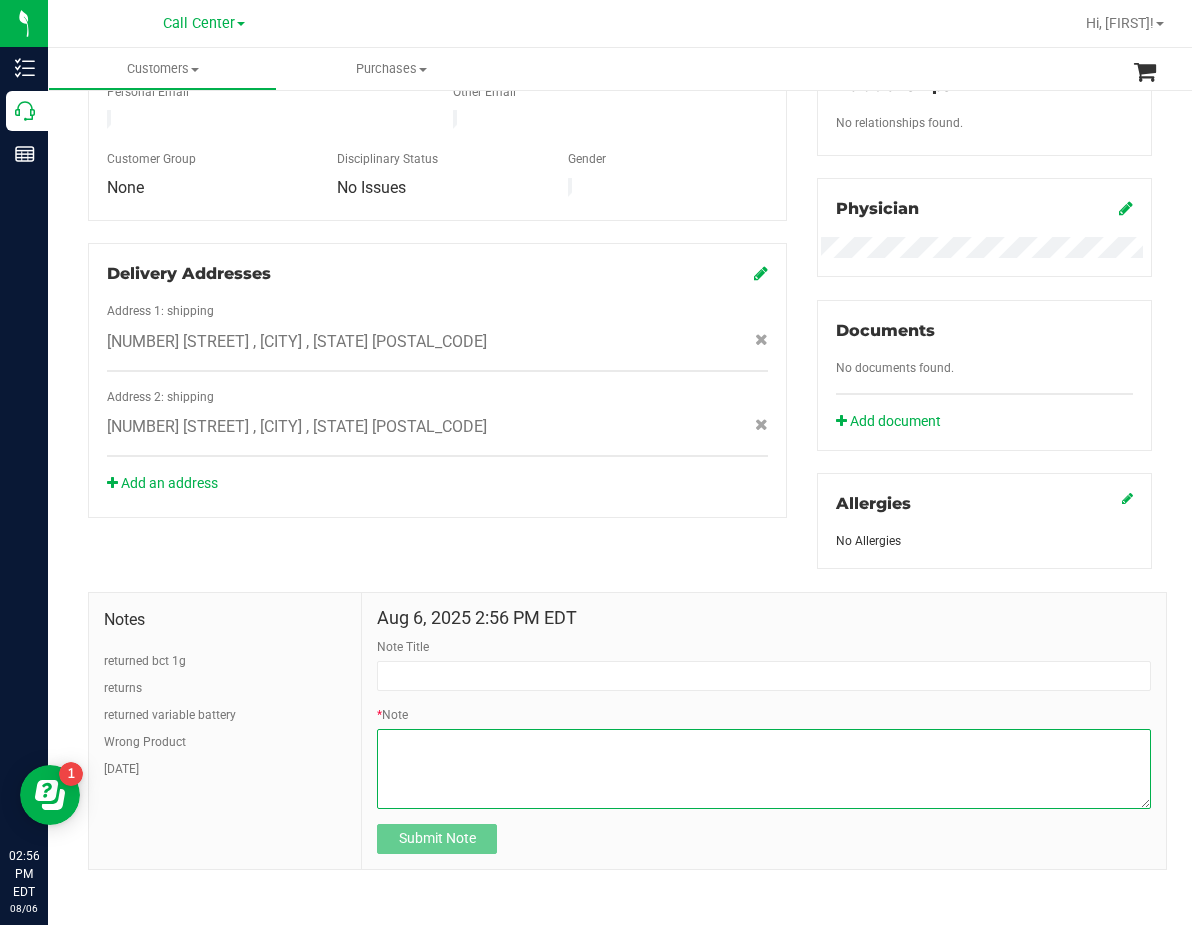 click on "*
Note" at bounding box center (764, 769) 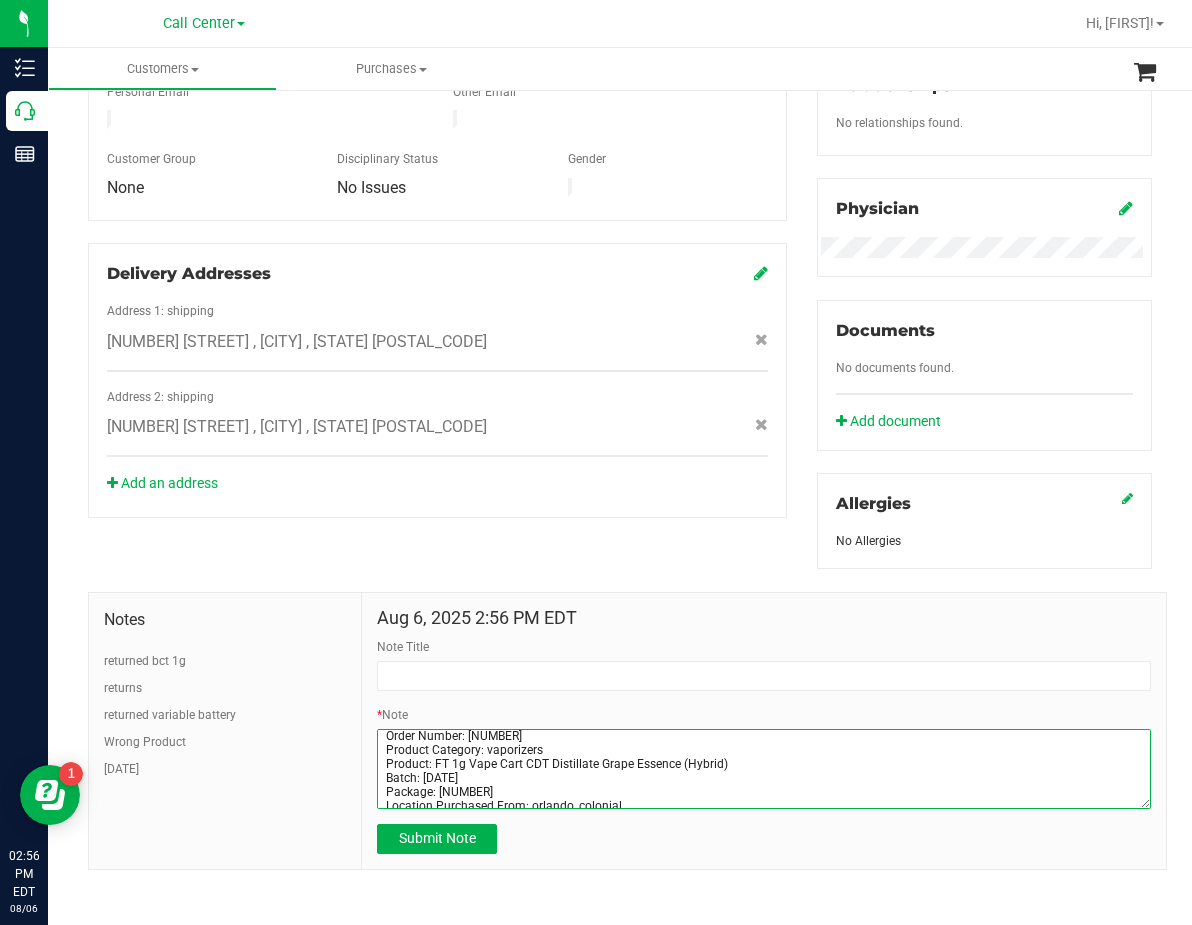 scroll, scrollTop: 0, scrollLeft: 0, axis: both 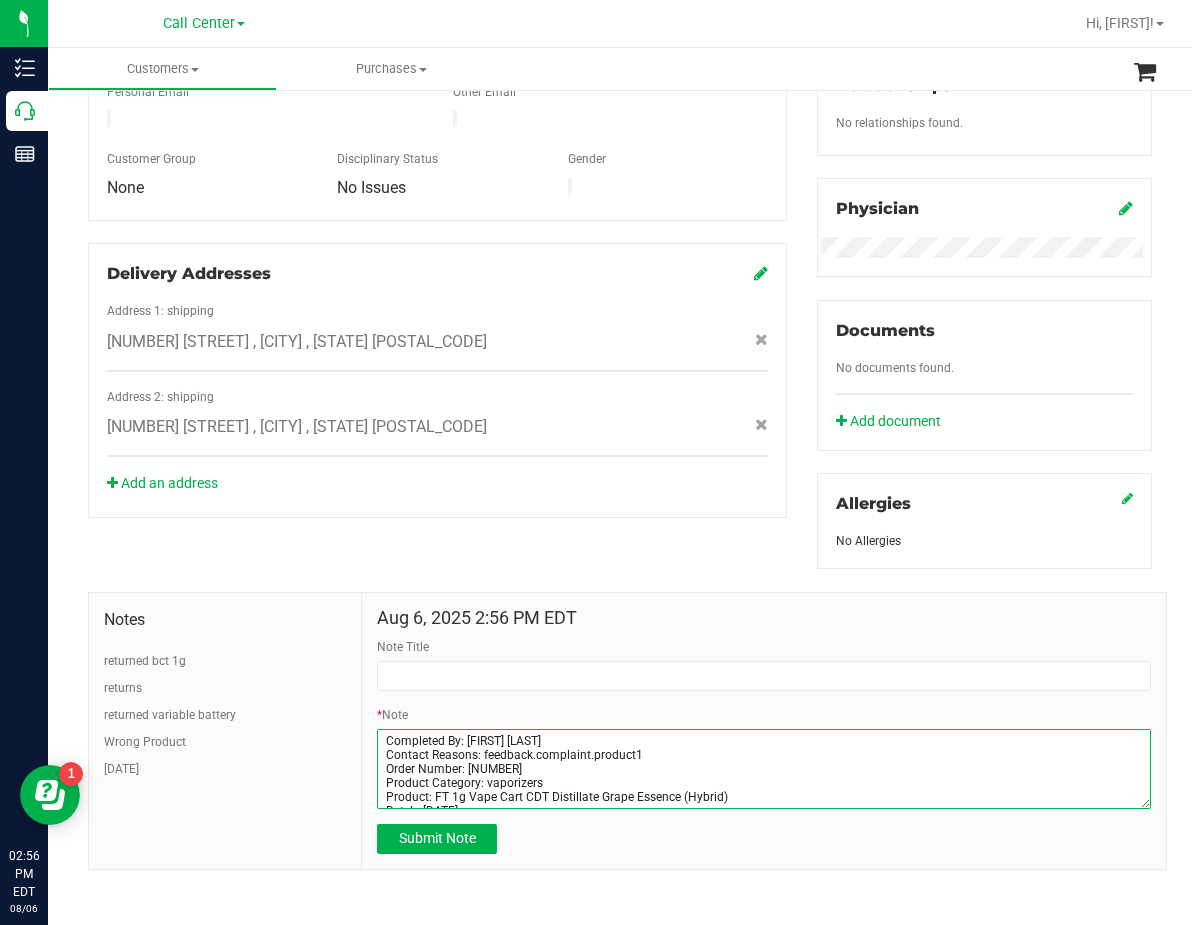 click on "*
Note" at bounding box center (764, 769) 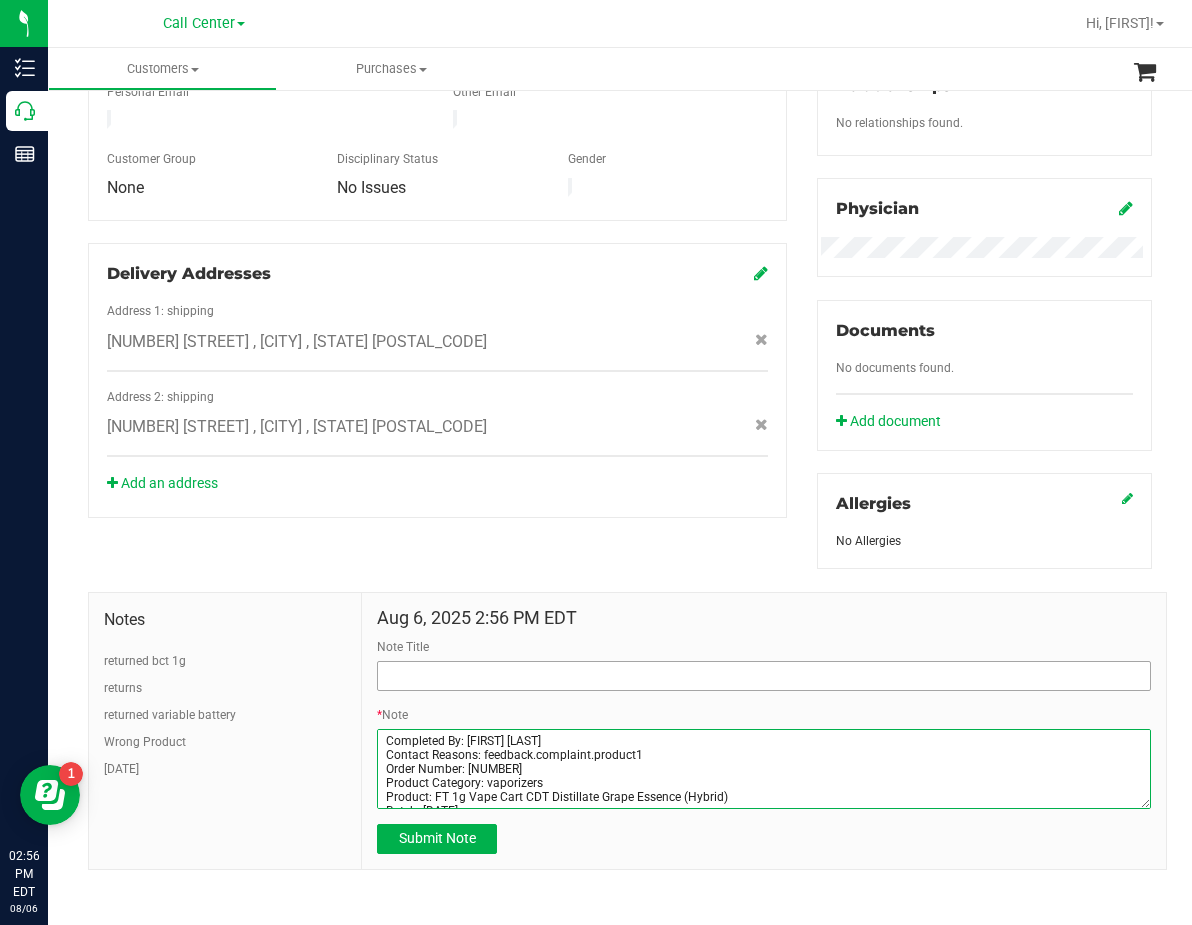 type on "Completed By: Daniela Ramos Montoya
Contact Reasons: feedback.complaint.product1
Order Number: 11691166
Product Category: vaporizers
Product: FT 1g Vape Cart CDT Distillate Grape Essence (Hybrid)
Batch: JUL25GPE01-0714
Package: 7683685774887487
Location Purchased From: orlando_colonial
Product Storage (TX Only):
Feedback Form Completed?: yes
Notes: pci said that the bottom part of the cart was left on battery when he was using. about half of the product leaked out. adv the patient of return policy and adv to keep reciept and packaging for the future." 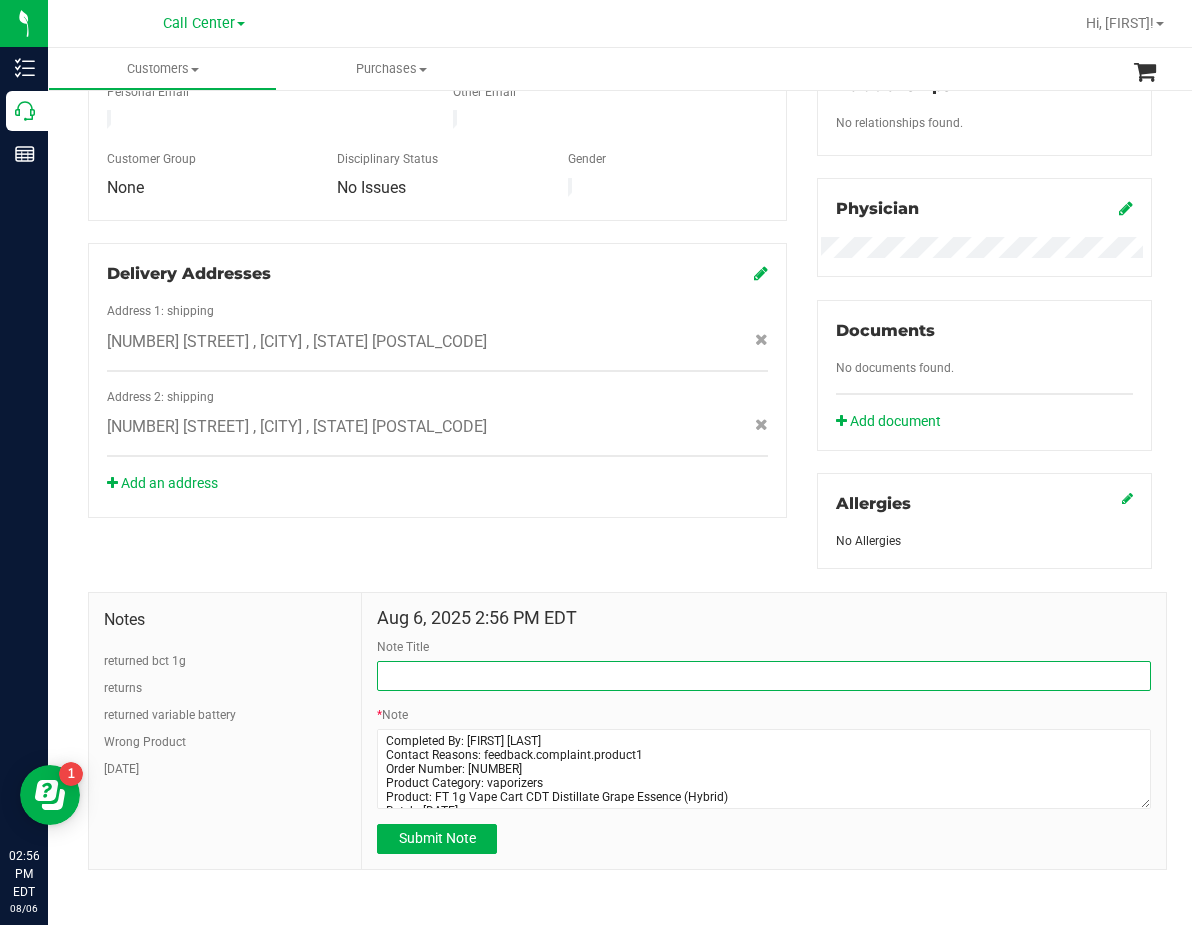 click on "Note Title" at bounding box center [764, 676] 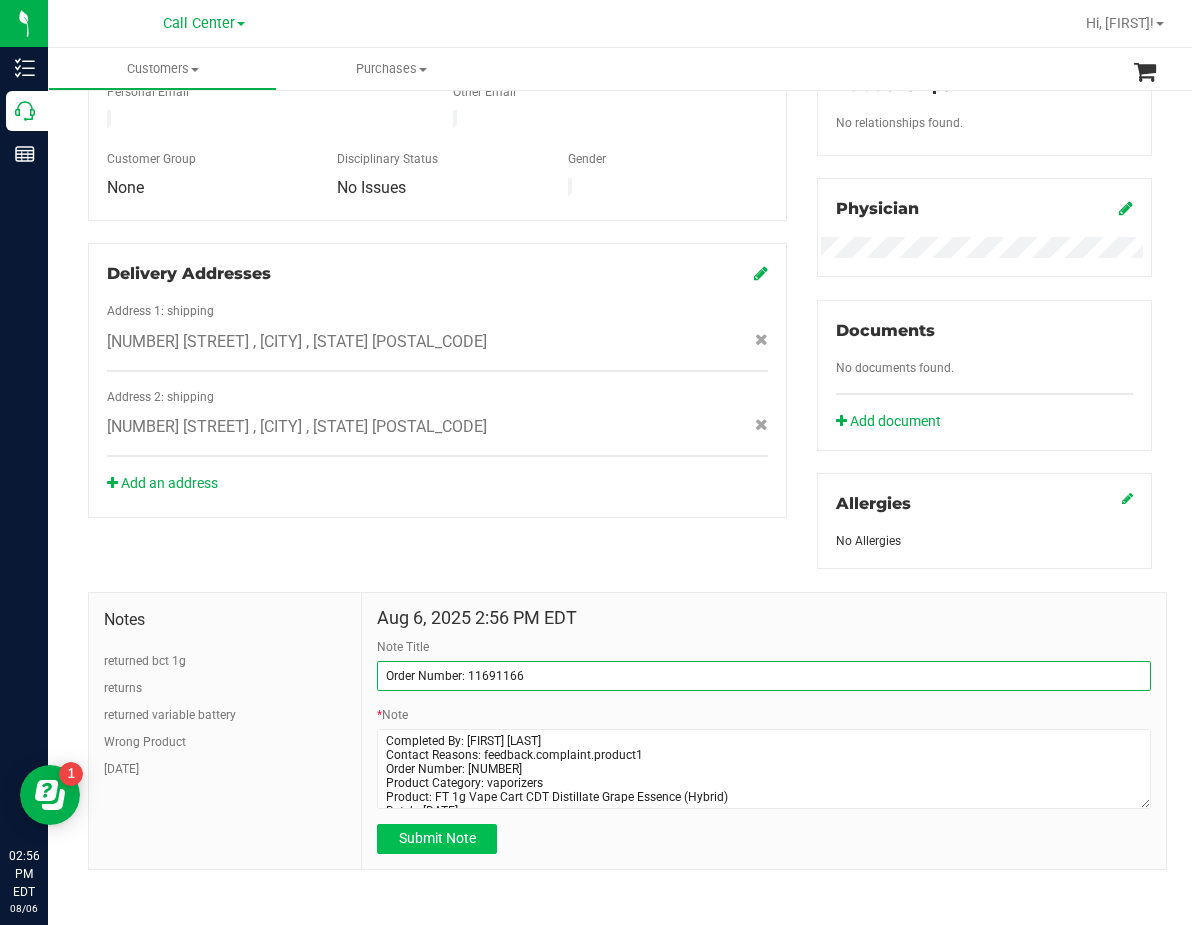 type on "Order Number: 11691166" 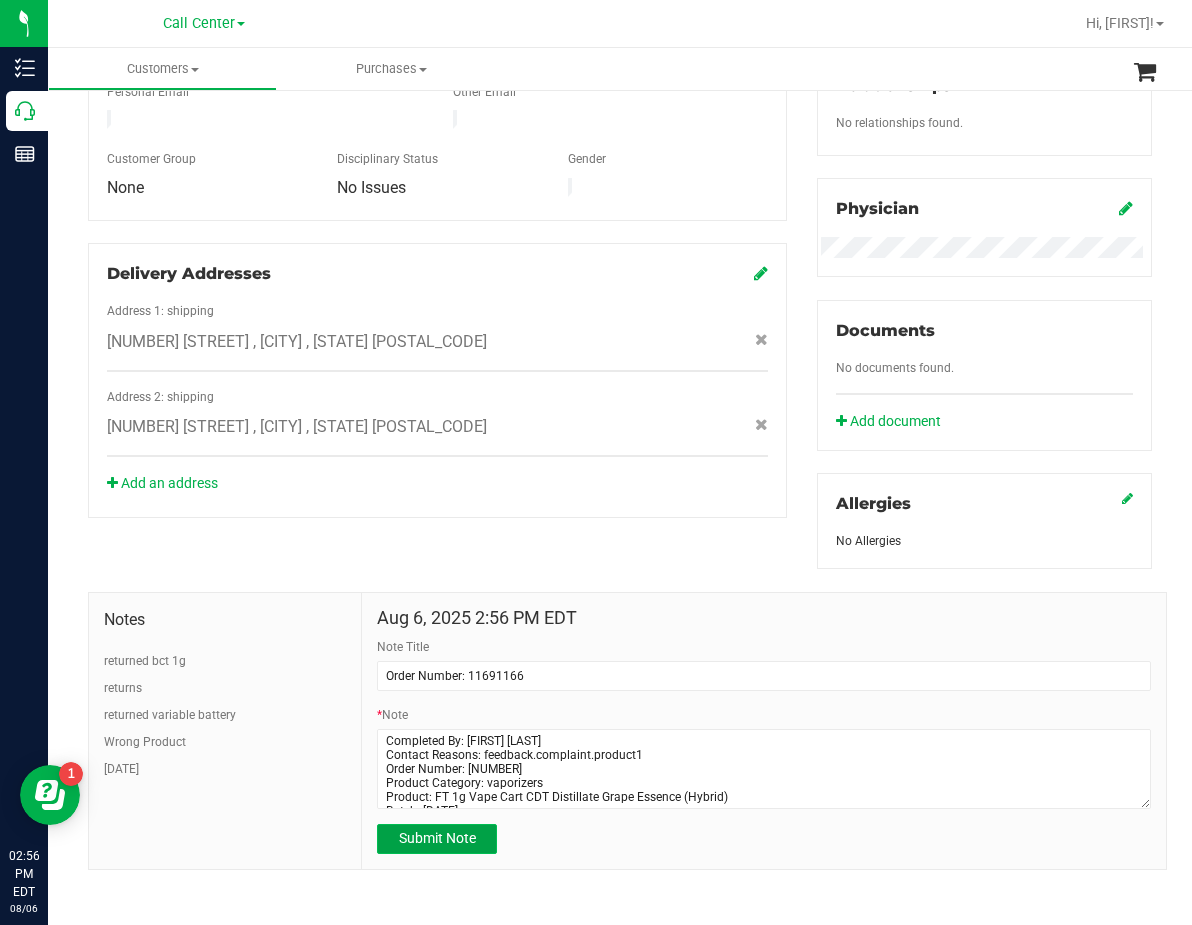 click on "Submit Note" at bounding box center (437, 838) 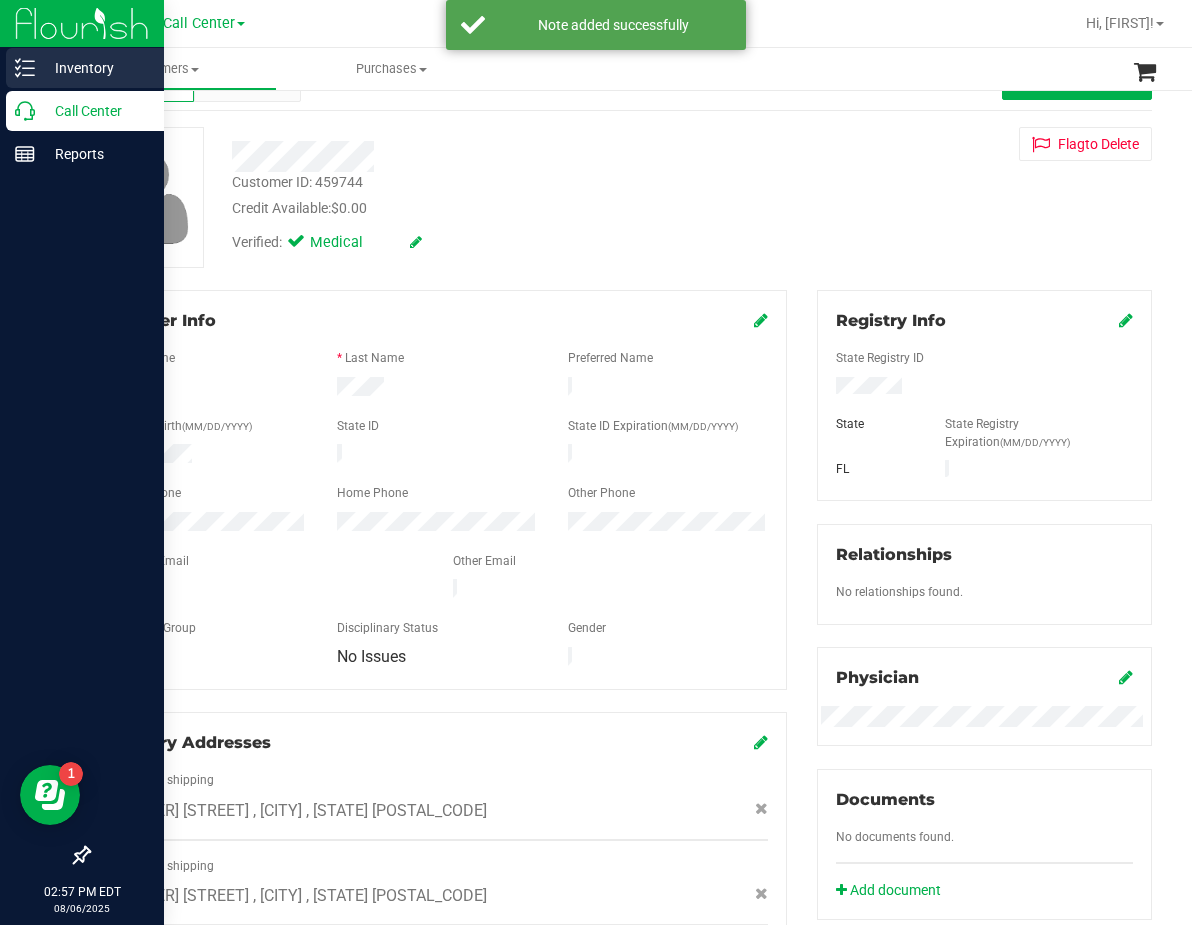scroll, scrollTop: 0, scrollLeft: 0, axis: both 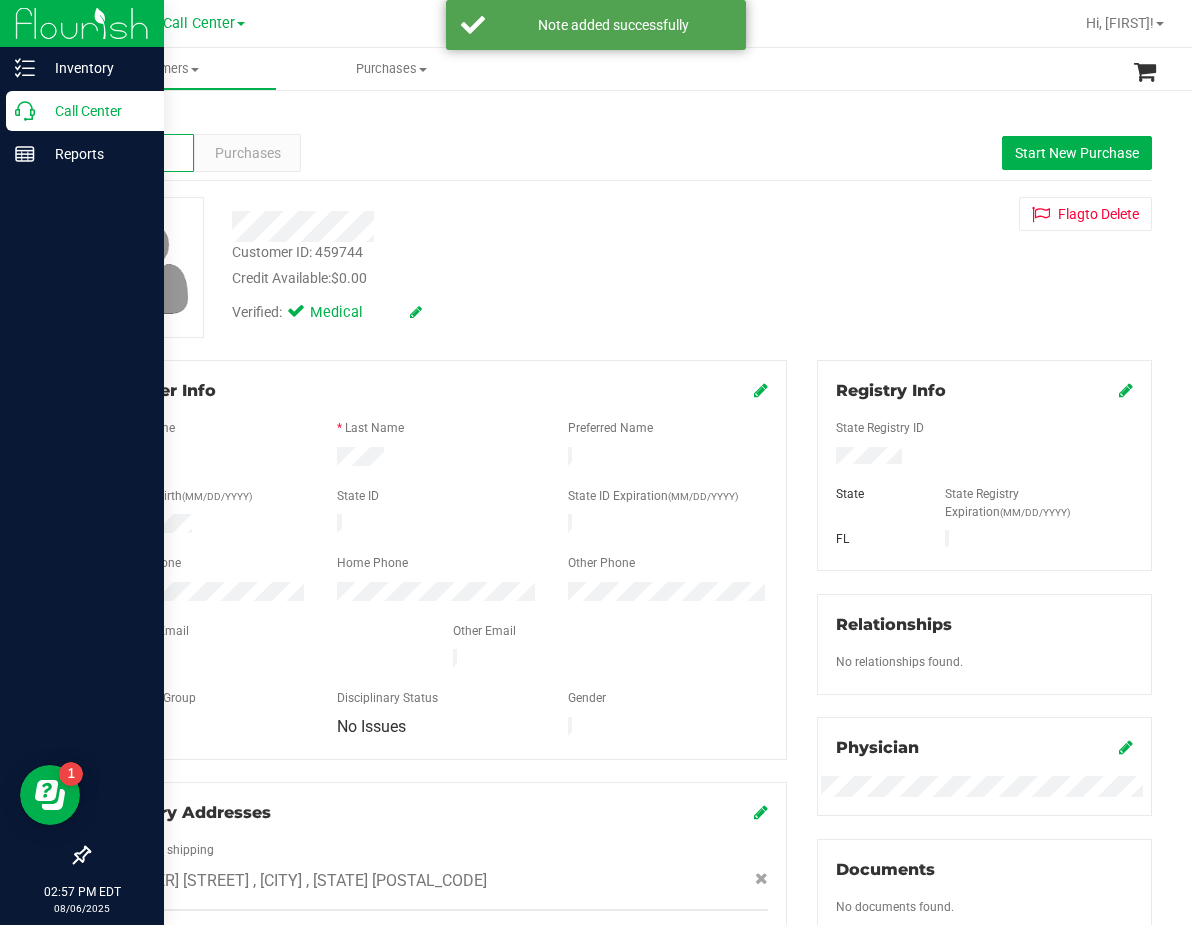 click 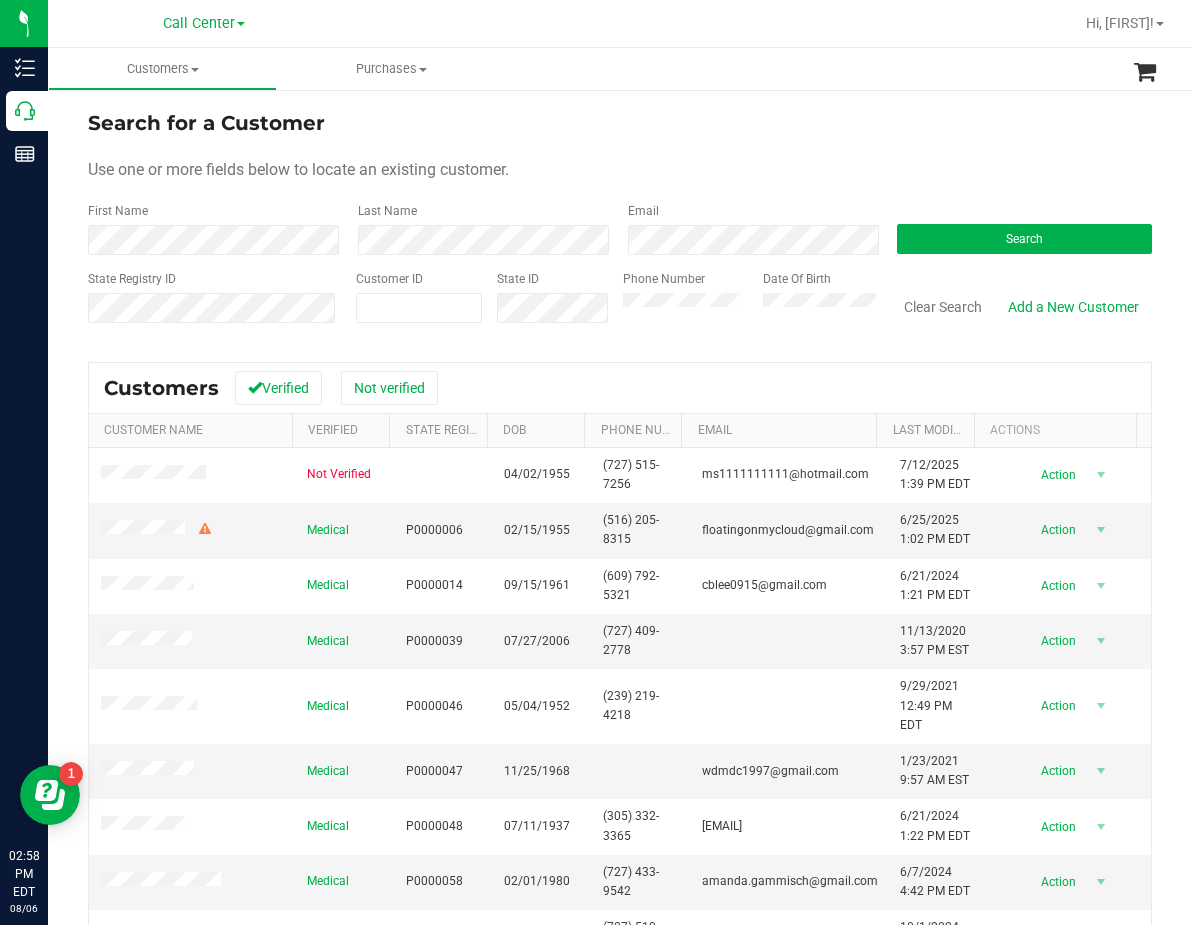 drag, startPoint x: 883, startPoint y: 107, endPoint x: 816, endPoint y: 54, distance: 85.42833 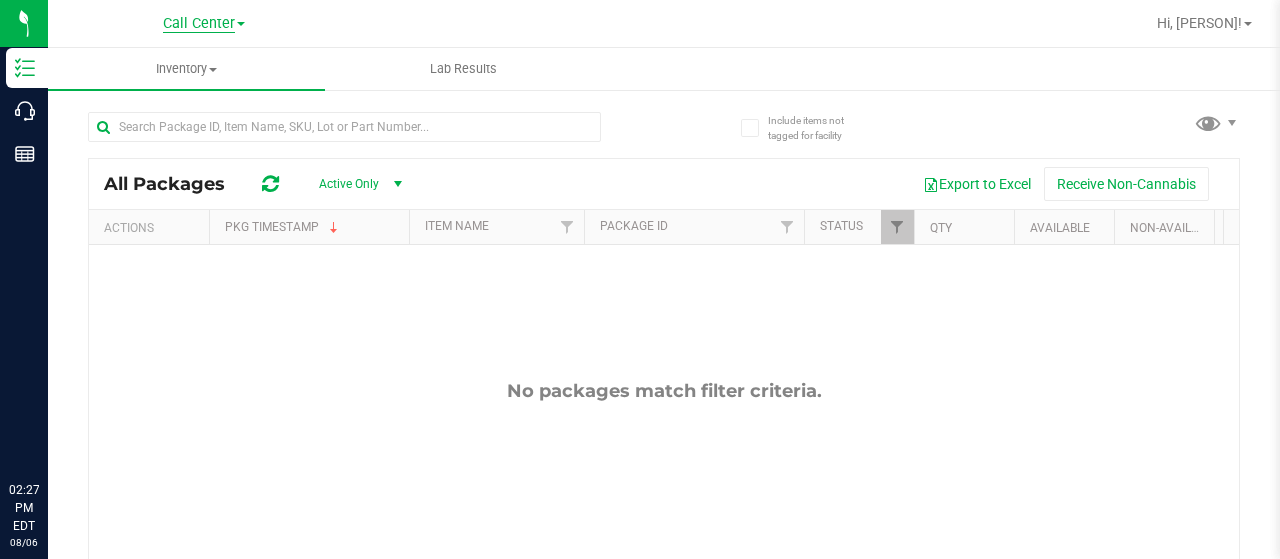 scroll, scrollTop: 0, scrollLeft: 0, axis: both 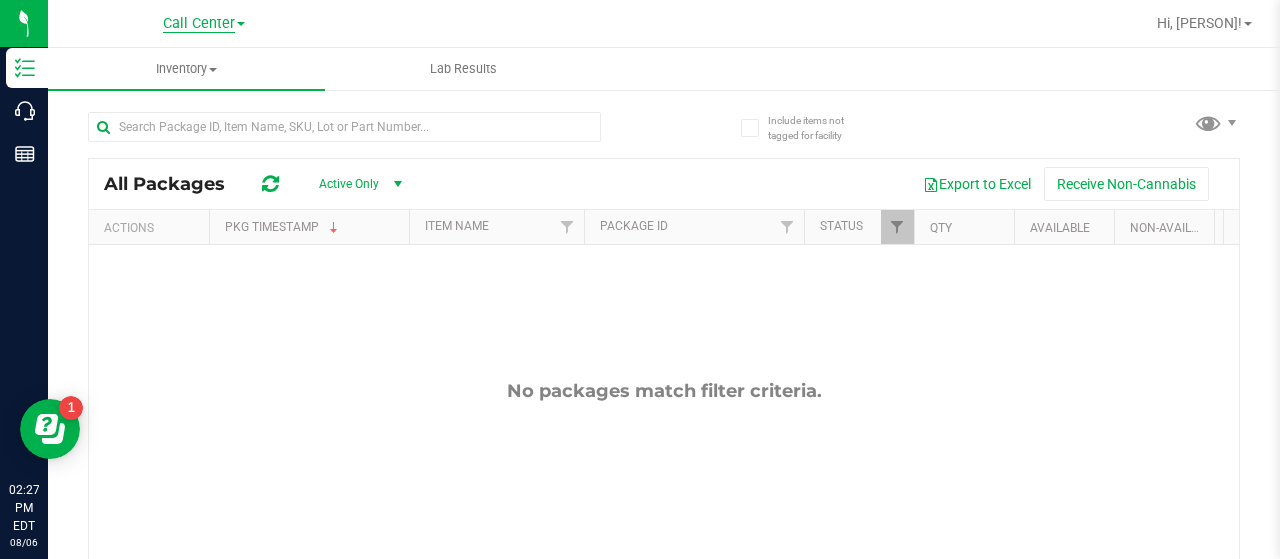 click on "Call Center" at bounding box center (199, 24) 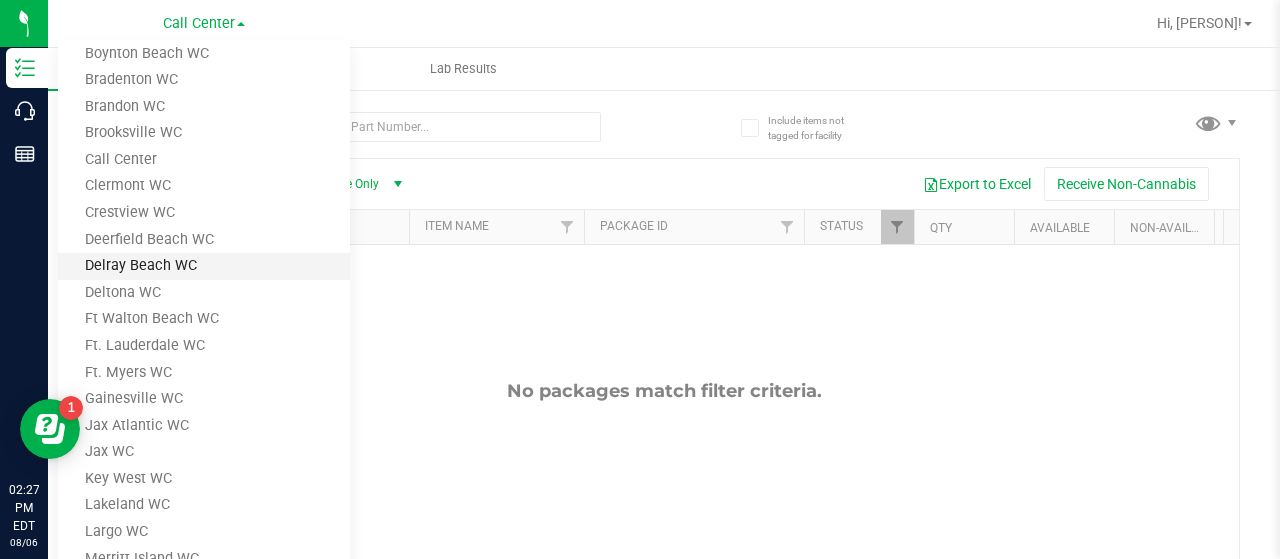 scroll, scrollTop: 100, scrollLeft: 0, axis: vertical 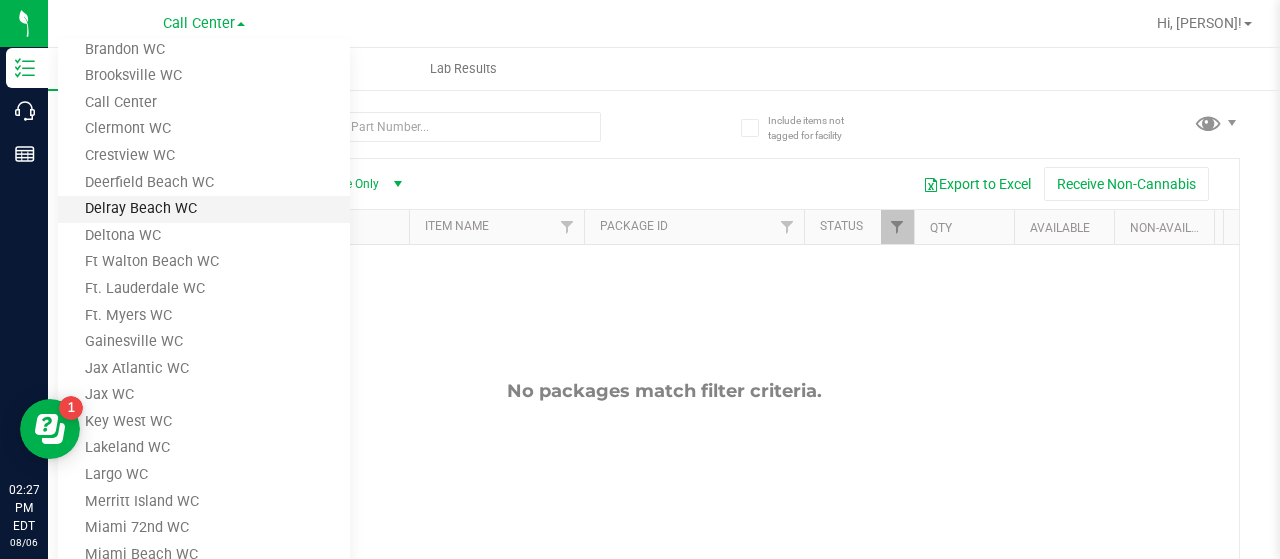 click on "Ft Walton Beach WC" at bounding box center [204, 262] 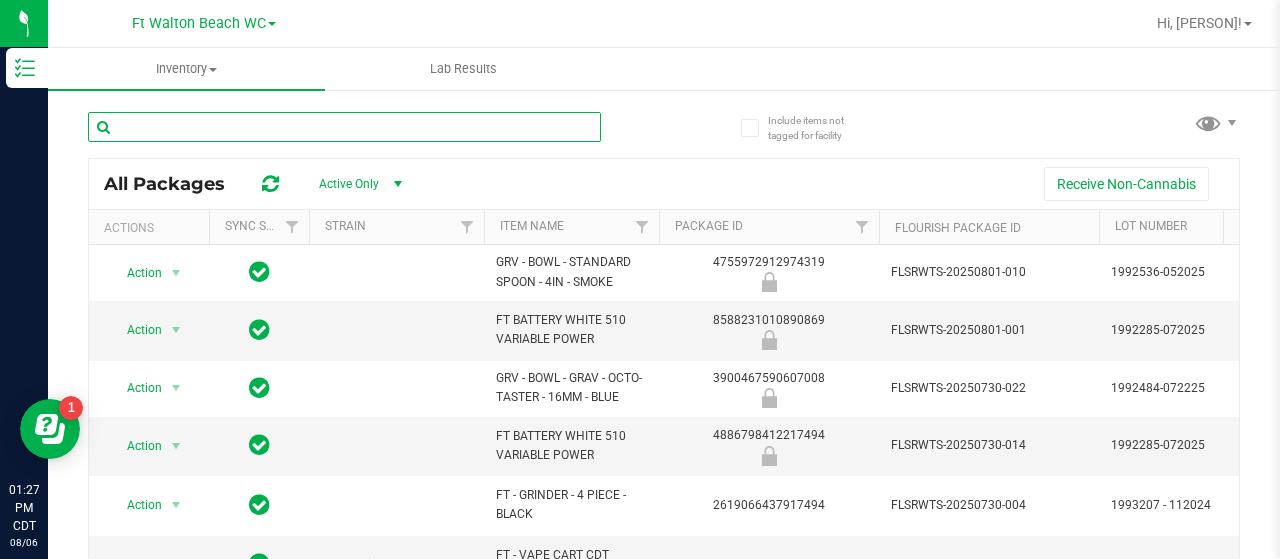 click at bounding box center [344, 127] 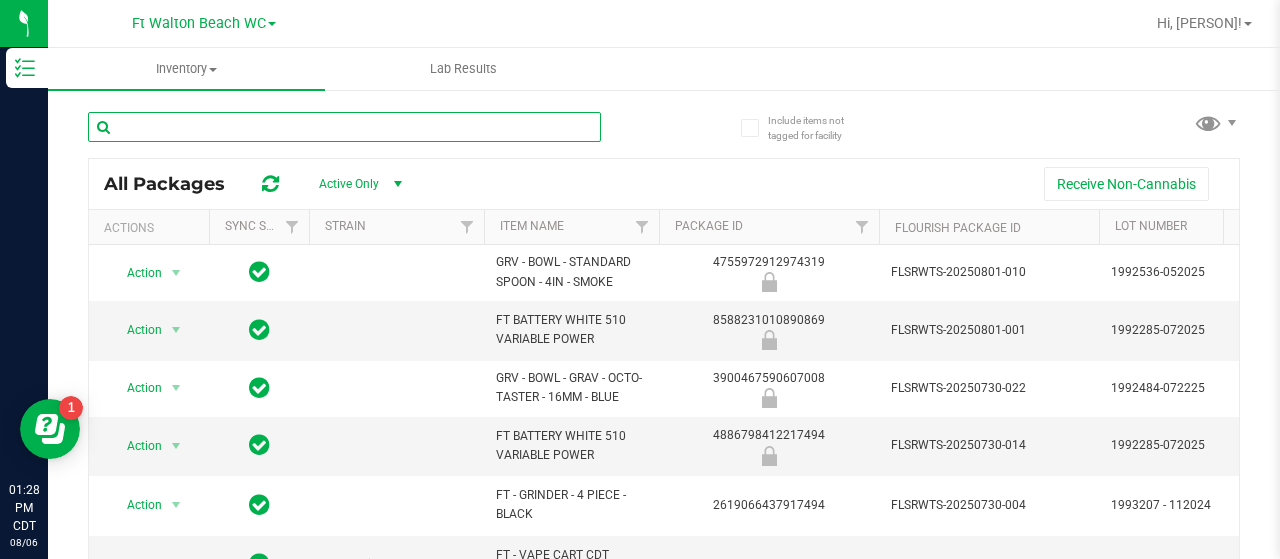 click at bounding box center [344, 127] 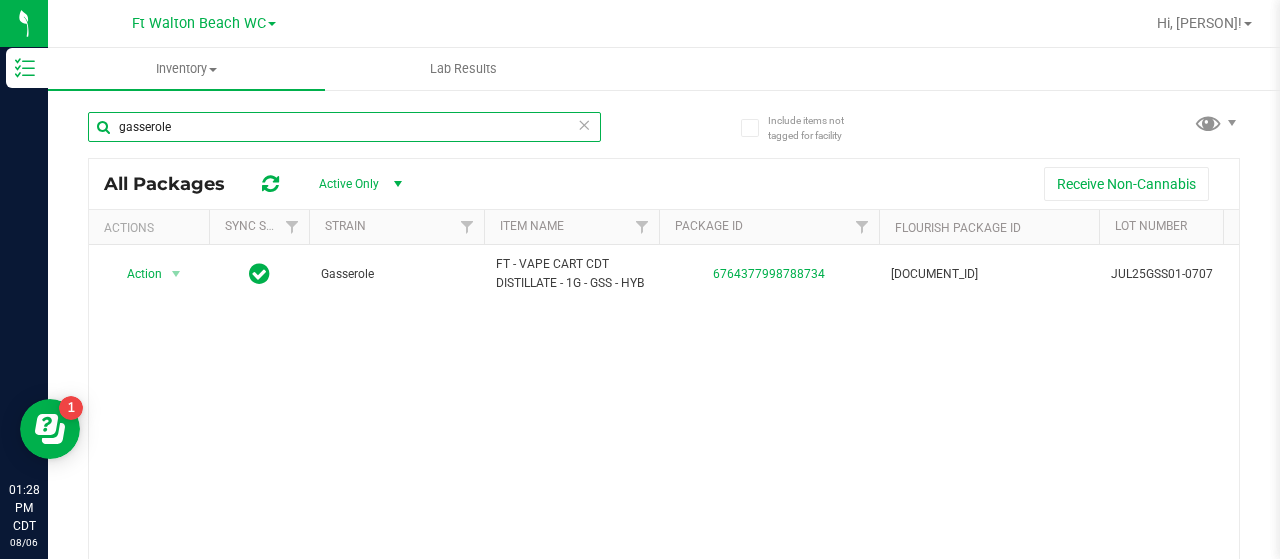 type on "gasserole" 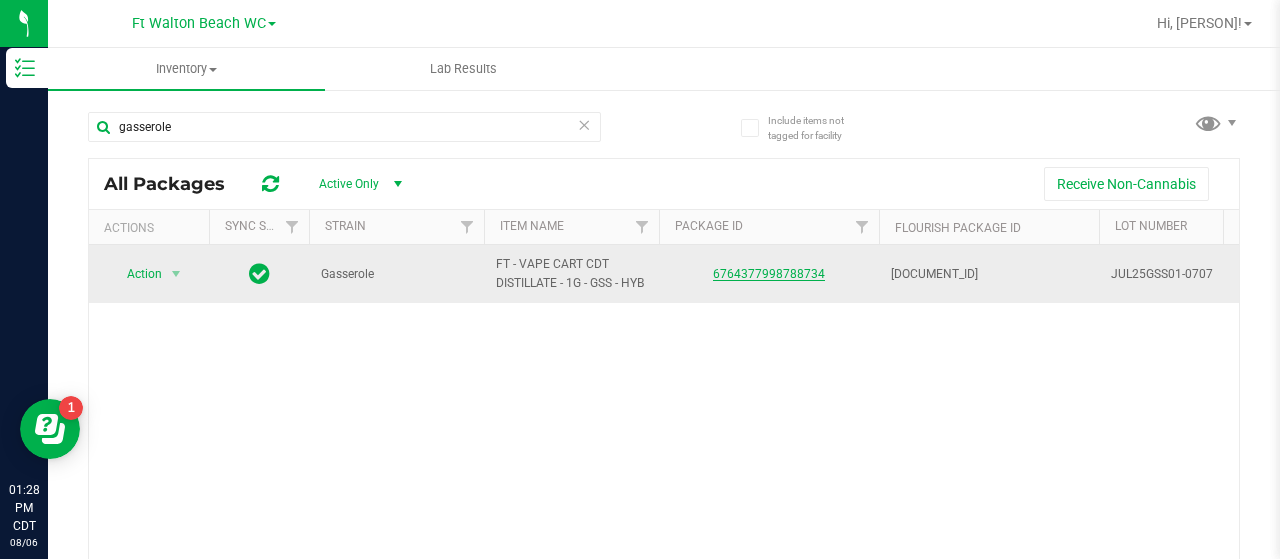 click on "6764377998788734" at bounding box center (769, 274) 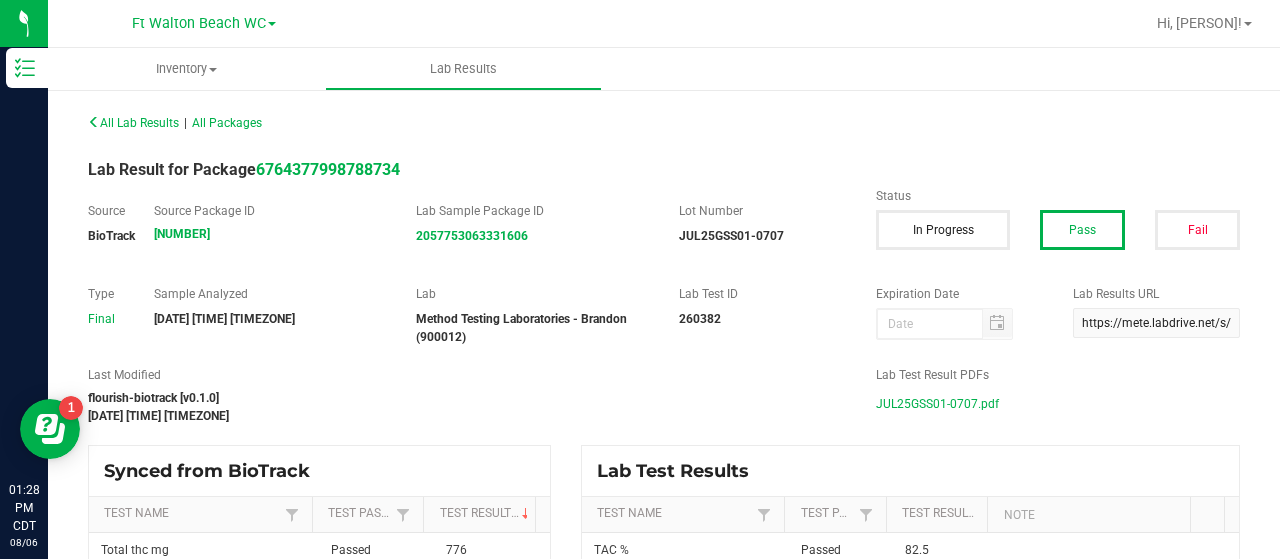 click on "JUL25GSS01-0707.pdf" at bounding box center [937, 404] 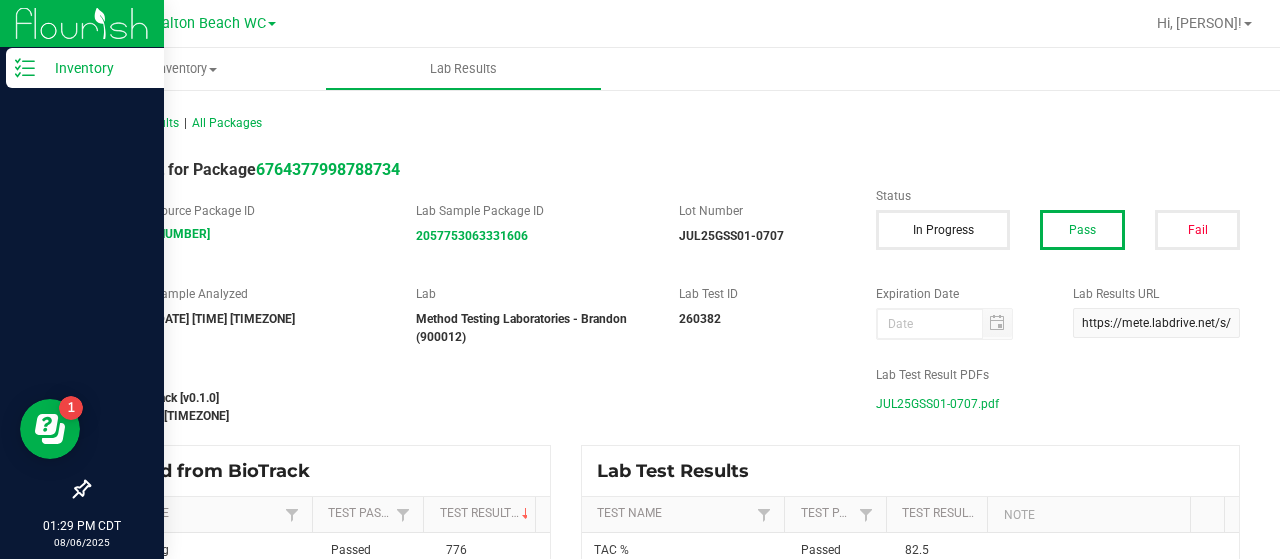 click on "Inventory" at bounding box center (95, 68) 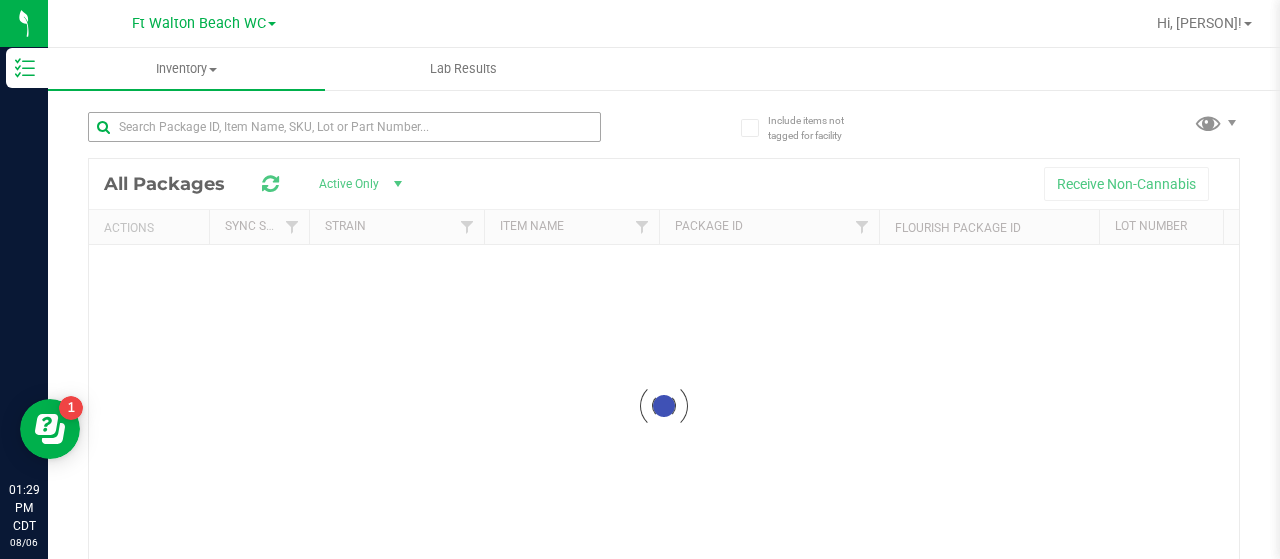 drag, startPoint x: 335, startPoint y: 154, endPoint x: 350, endPoint y: 127, distance: 30.88689 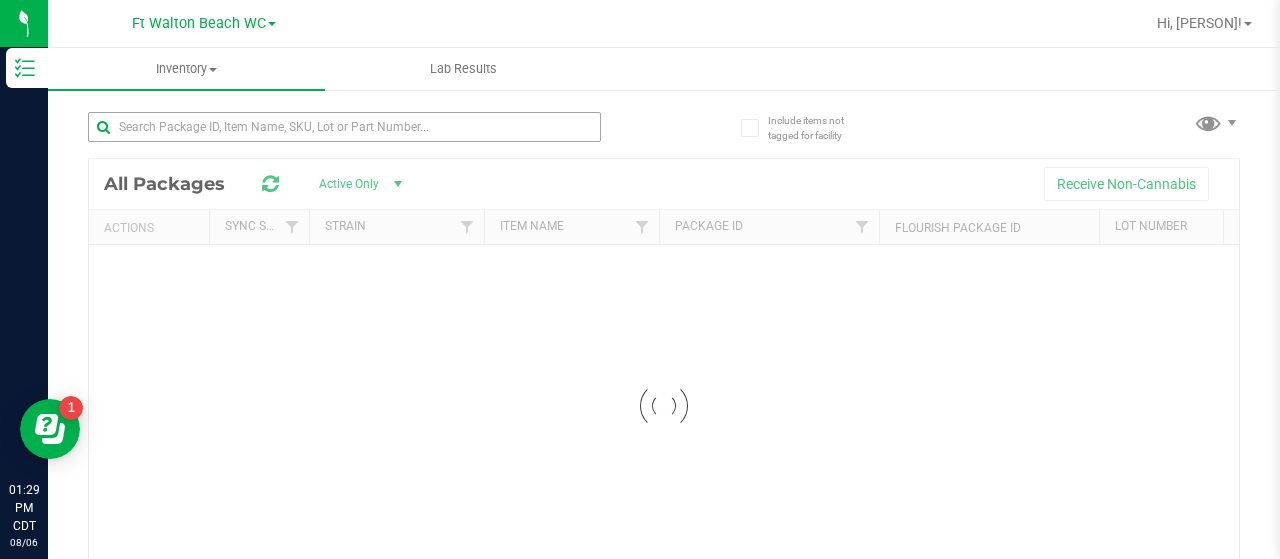 click at bounding box center [344, 135] 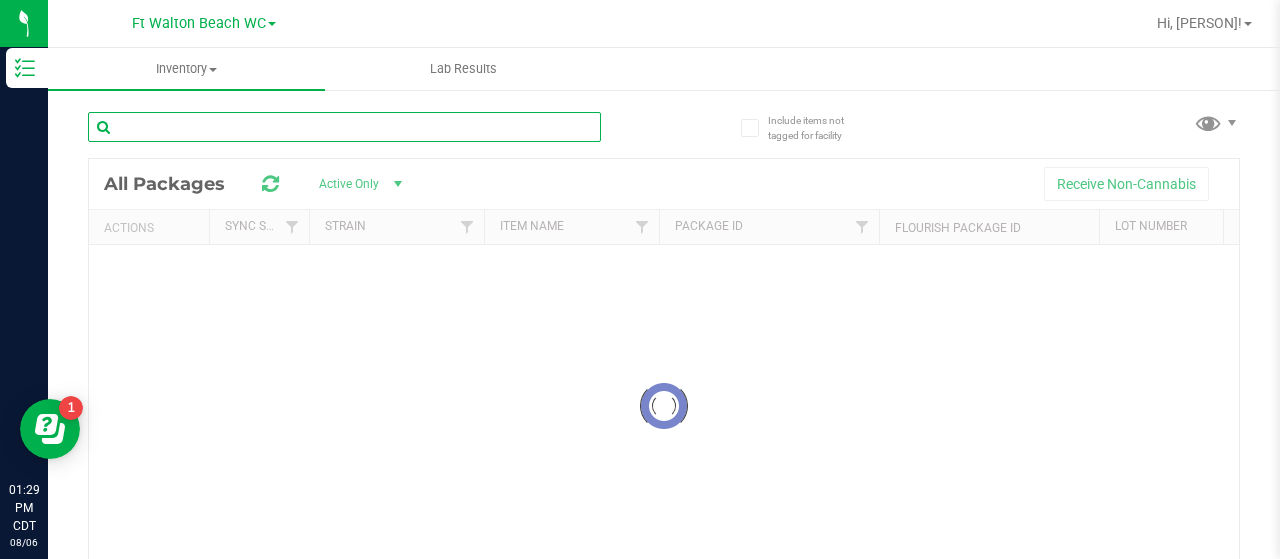 click at bounding box center [344, 127] 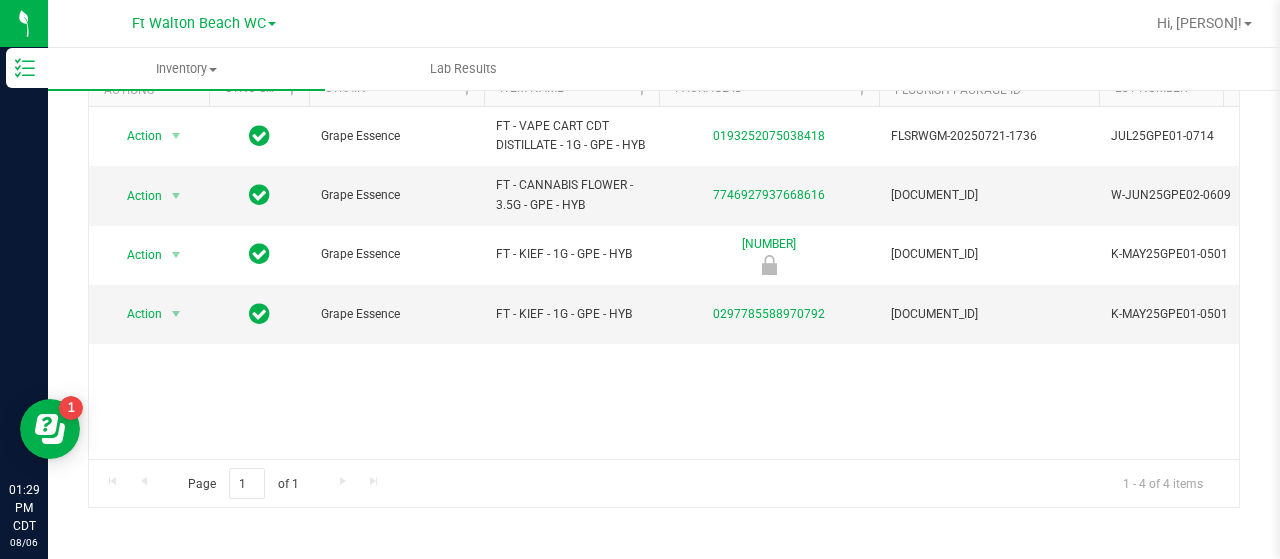 scroll, scrollTop: 38, scrollLeft: 0, axis: vertical 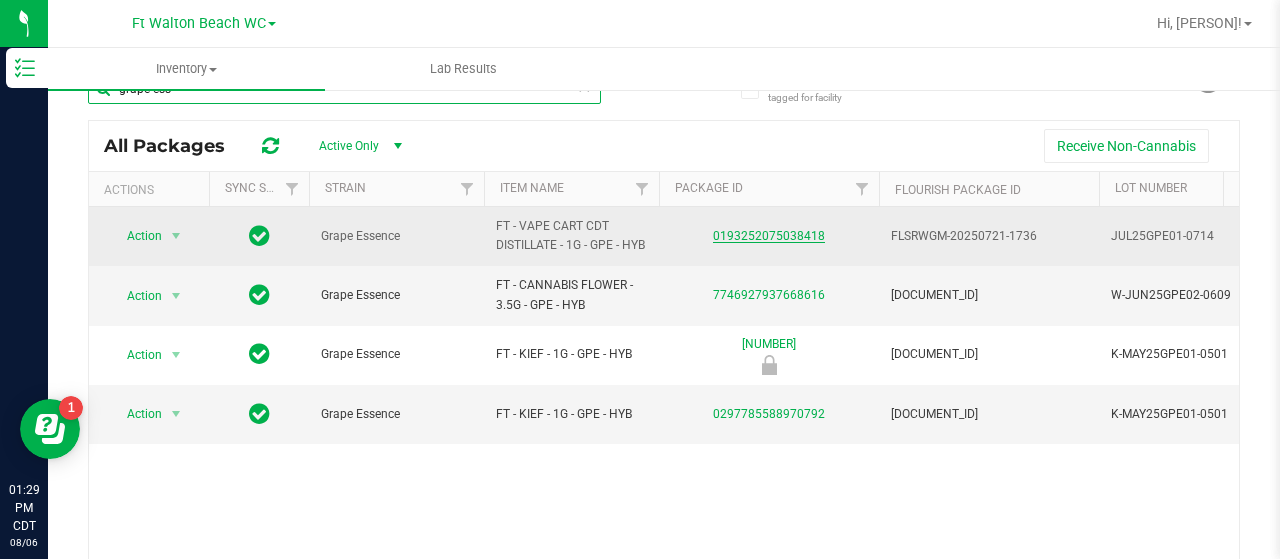 type on "grape ess" 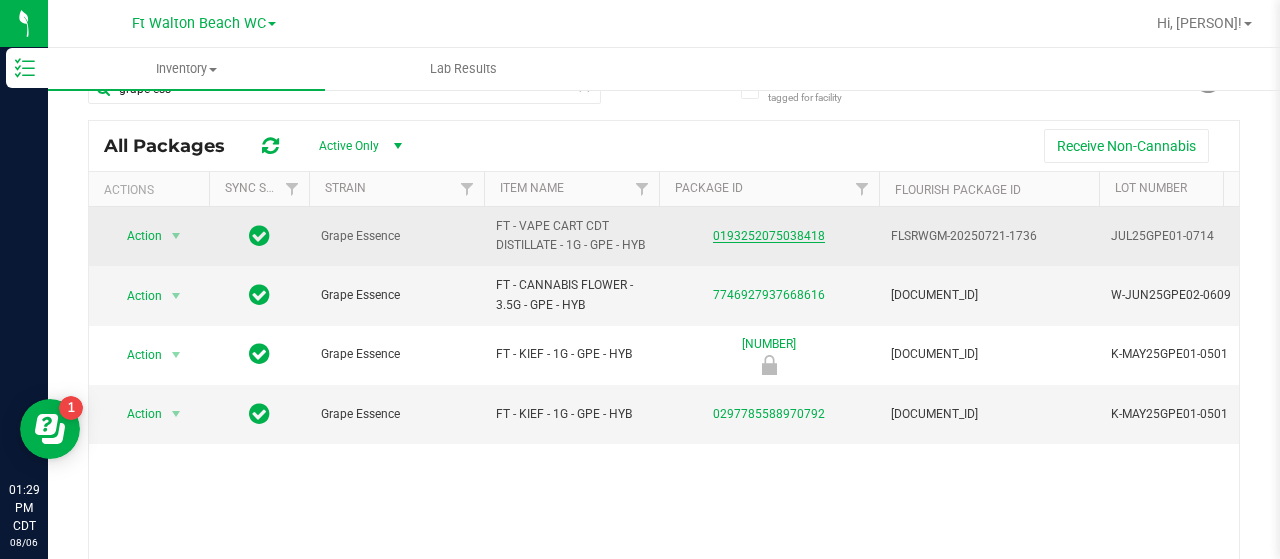 click on "0193252075038418" at bounding box center (769, 236) 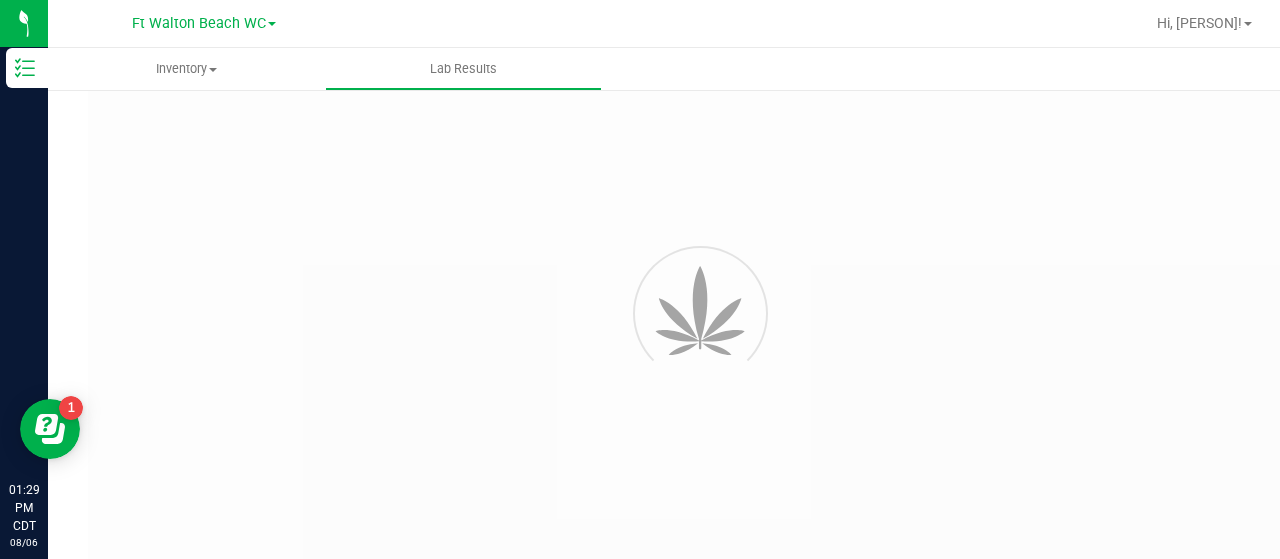 scroll, scrollTop: 0, scrollLeft: 0, axis: both 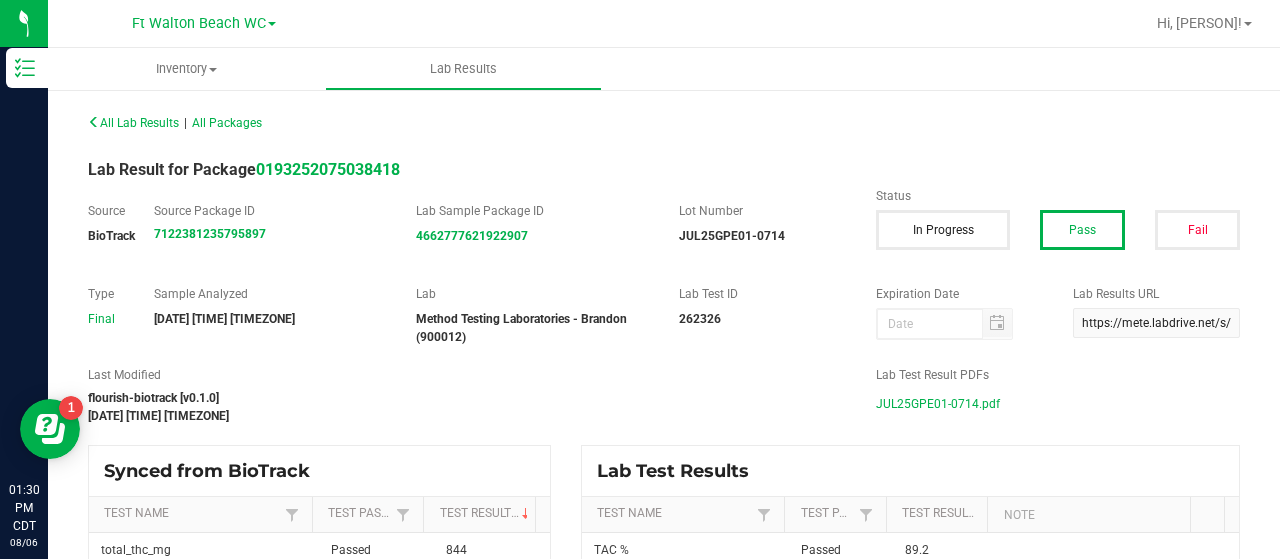 click on "JUL25GPE01-0714.pdf" at bounding box center (938, 404) 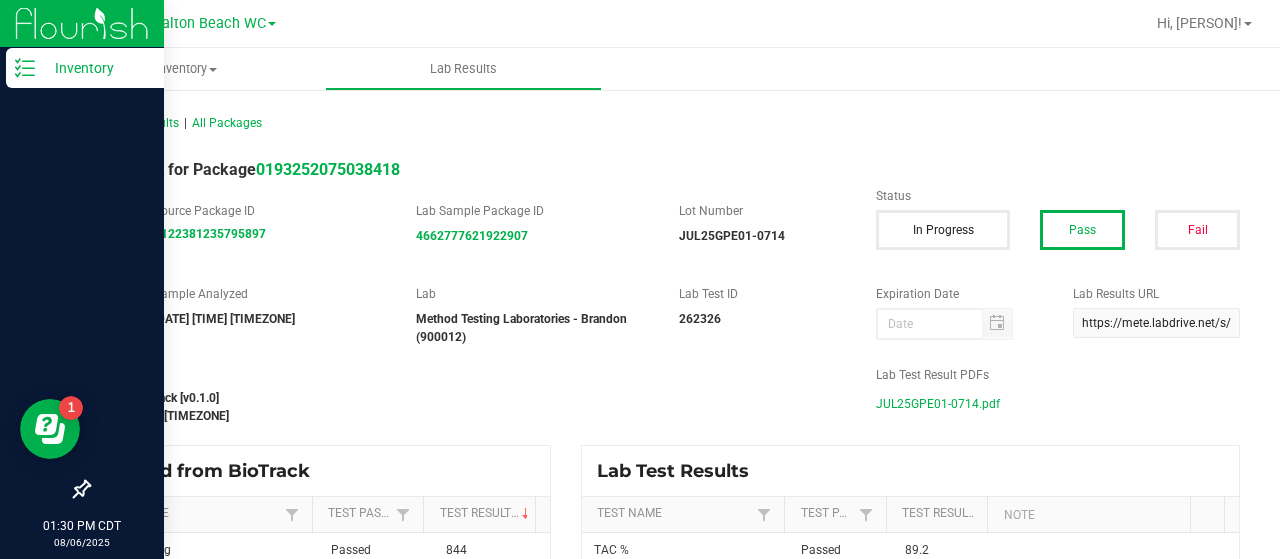 click 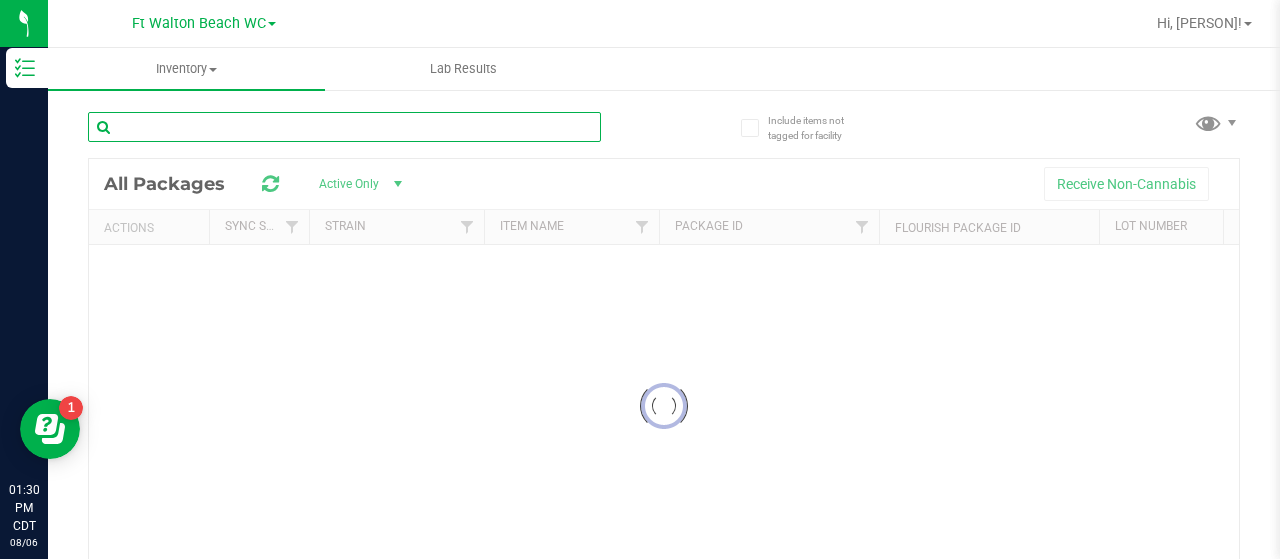 click at bounding box center (344, 127) 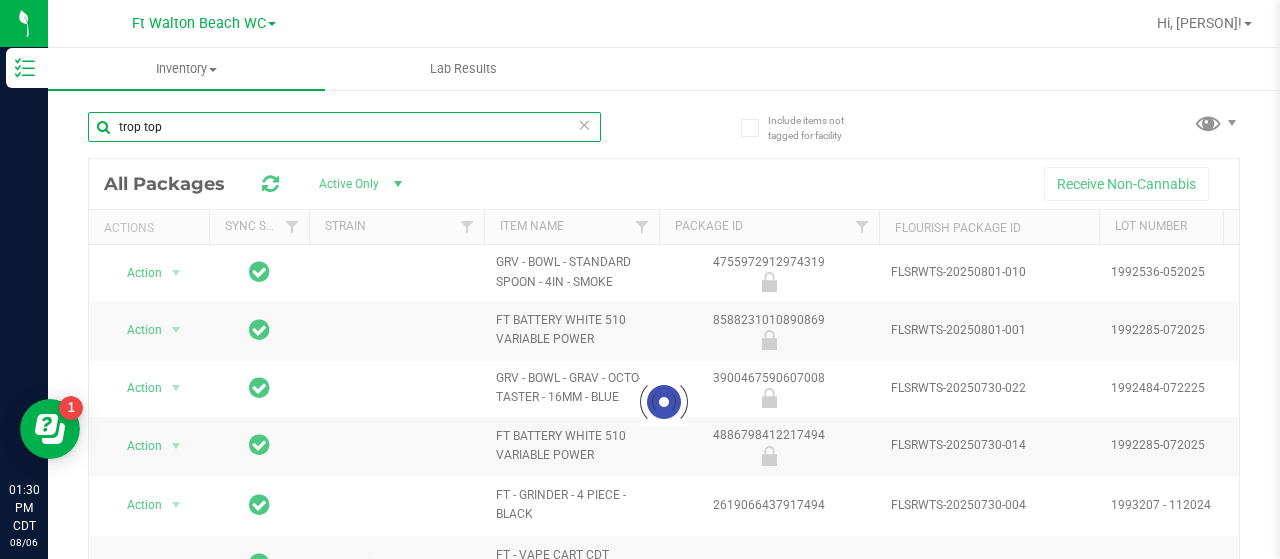 scroll, scrollTop: 100, scrollLeft: 0, axis: vertical 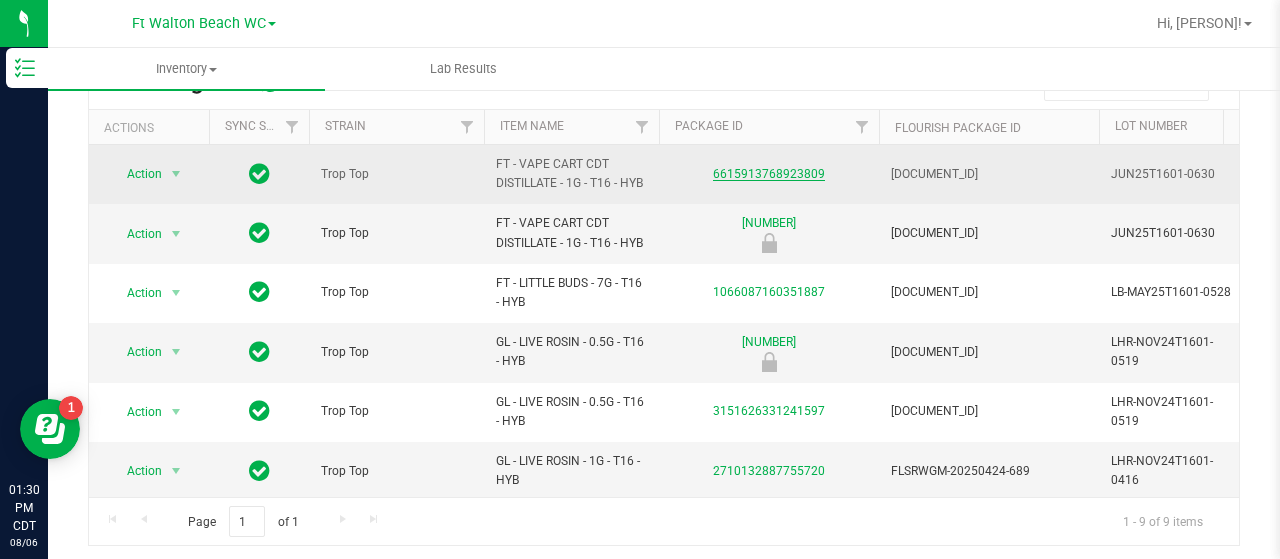 type on "trop top" 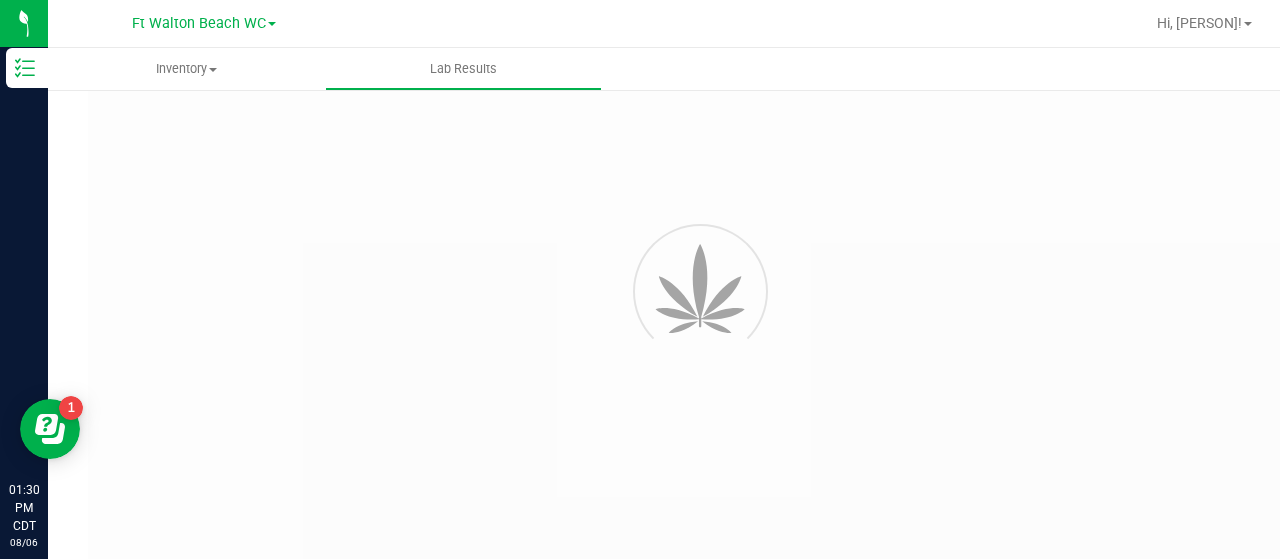 scroll, scrollTop: 0, scrollLeft: 0, axis: both 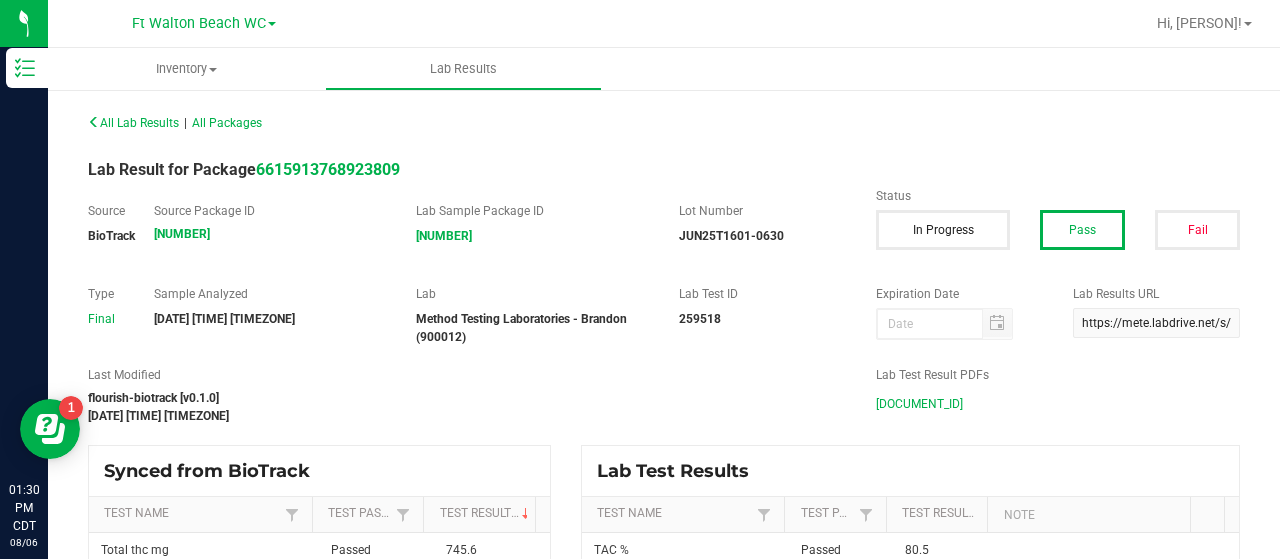 click on "[DOCUMENT_ID]" at bounding box center [919, 404] 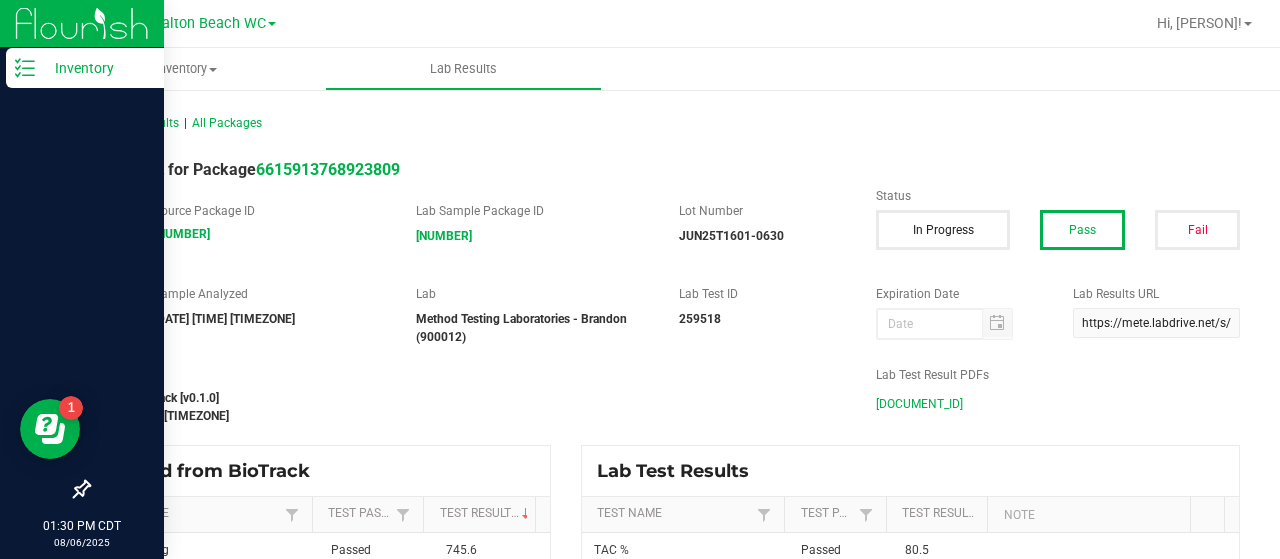 click 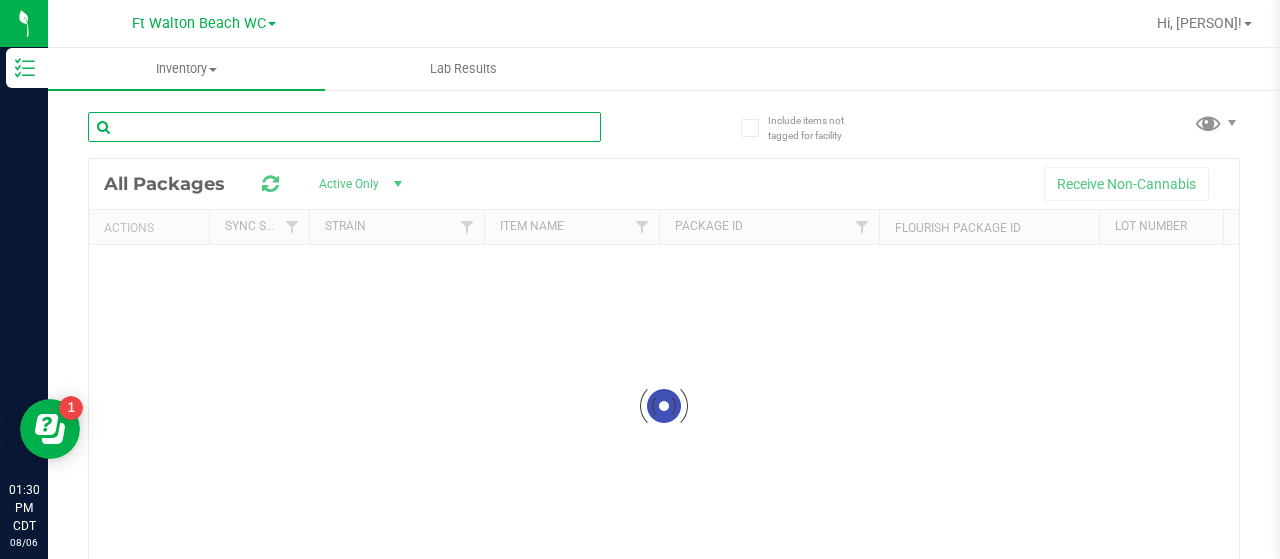 click at bounding box center [344, 127] 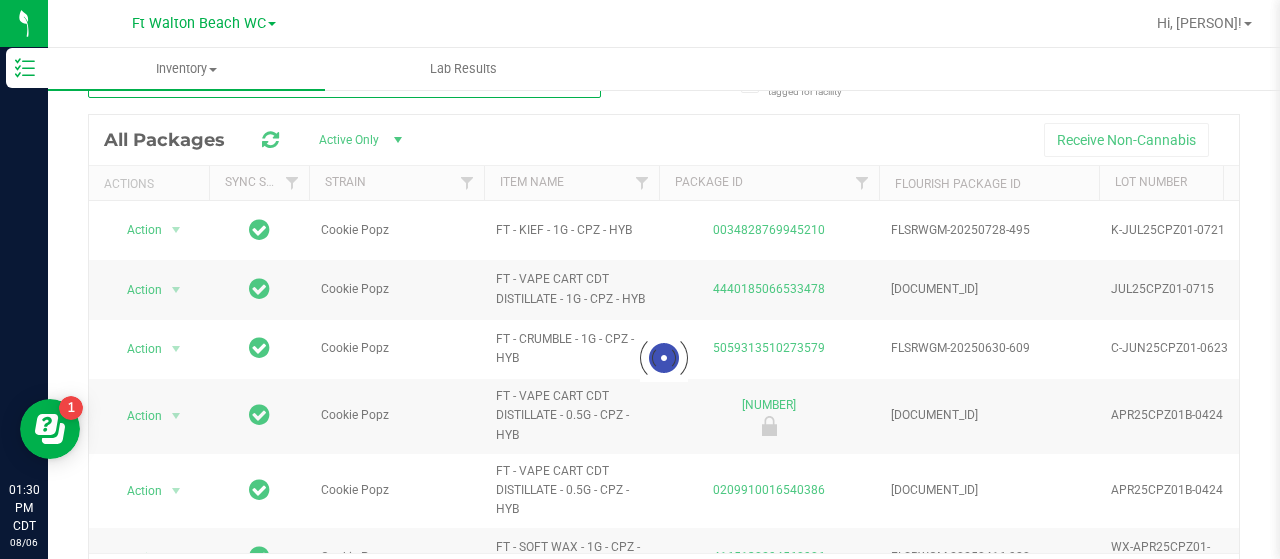 scroll, scrollTop: 100, scrollLeft: 0, axis: vertical 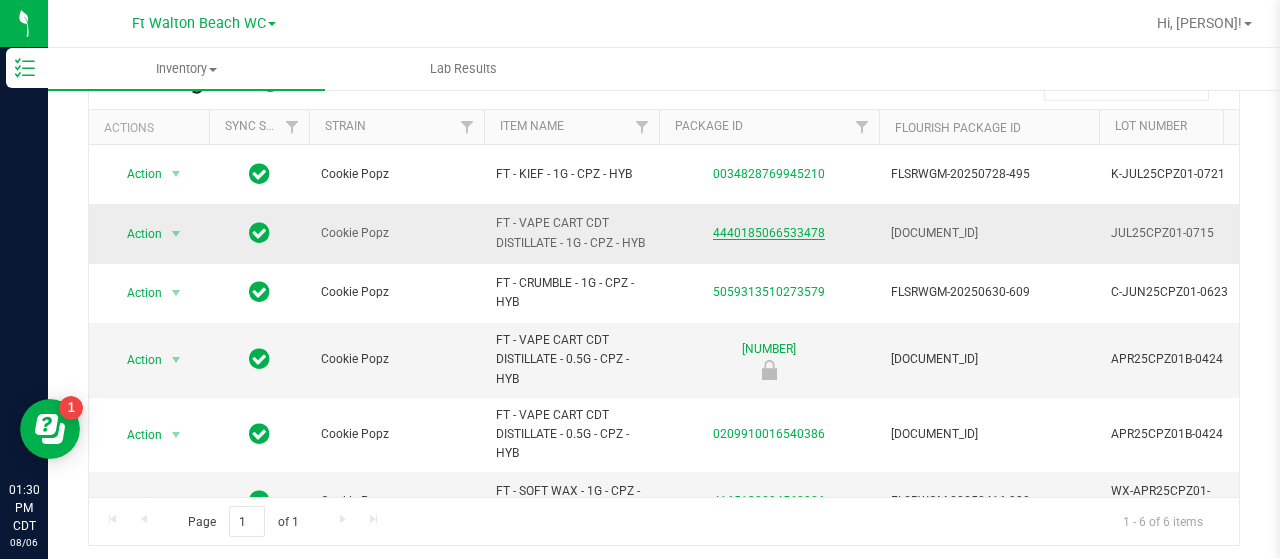 type on "cookie po" 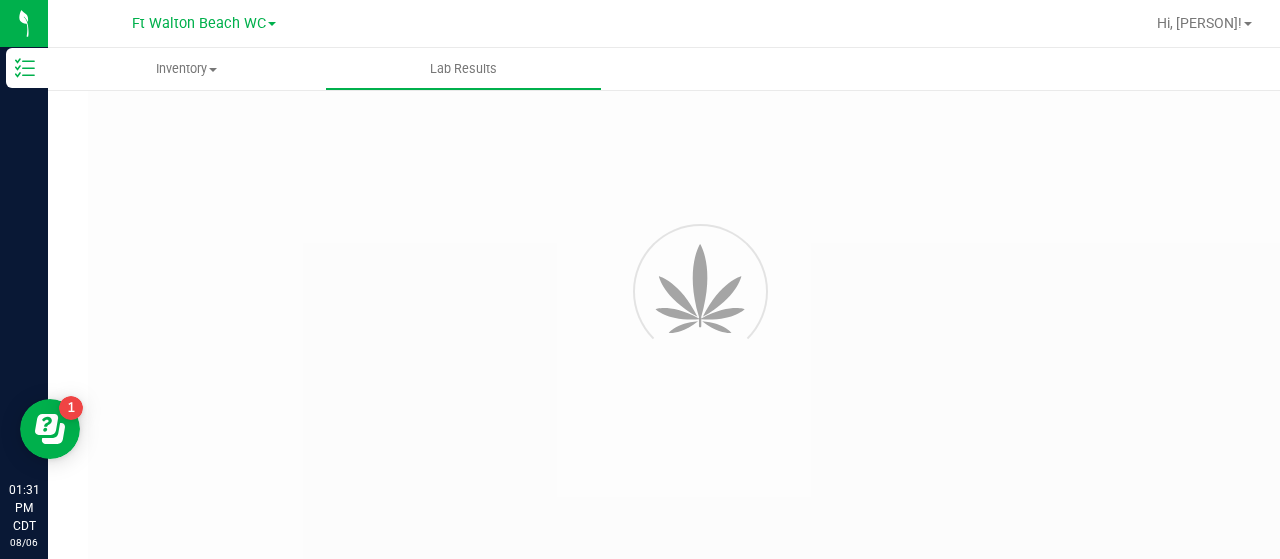 scroll, scrollTop: 0, scrollLeft: 0, axis: both 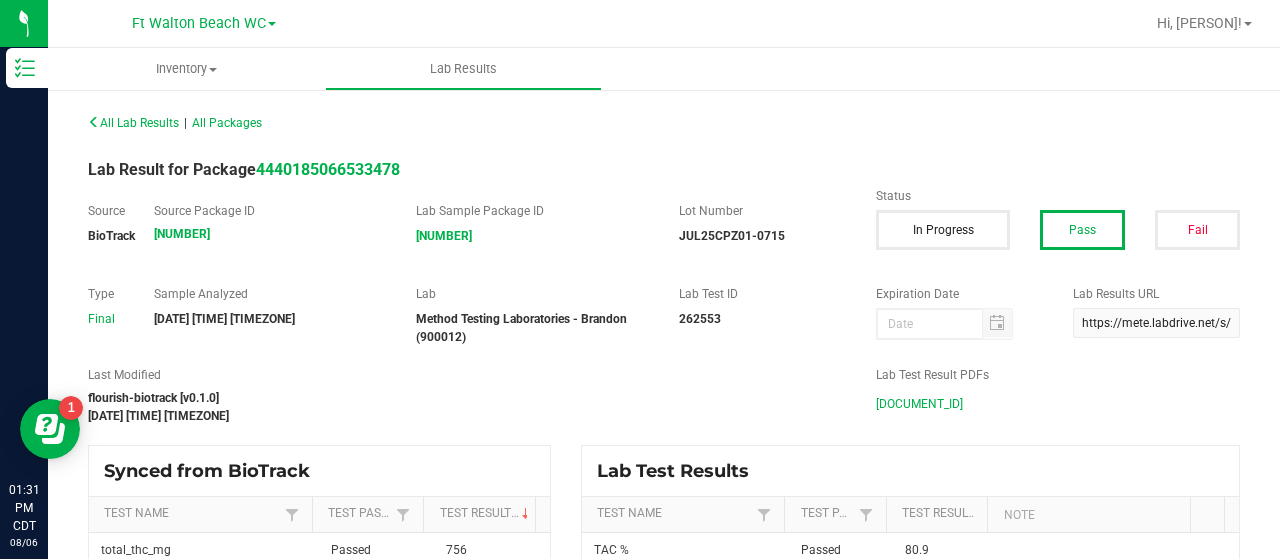 click on "[DOCUMENT_ID]" at bounding box center (919, 404) 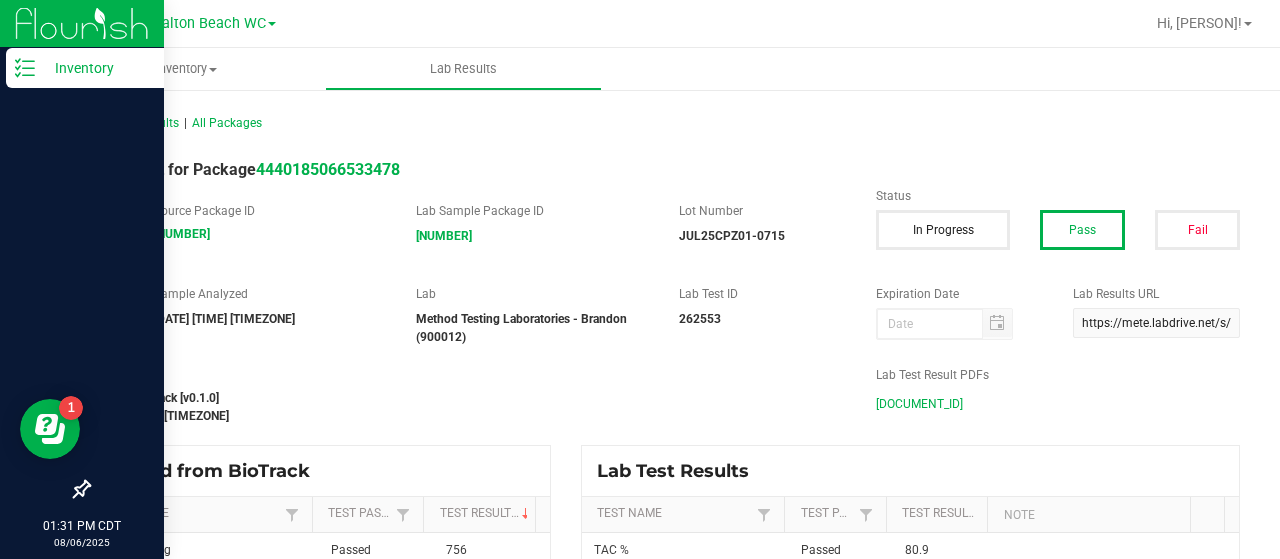 click on "Inventory" at bounding box center (85, 68) 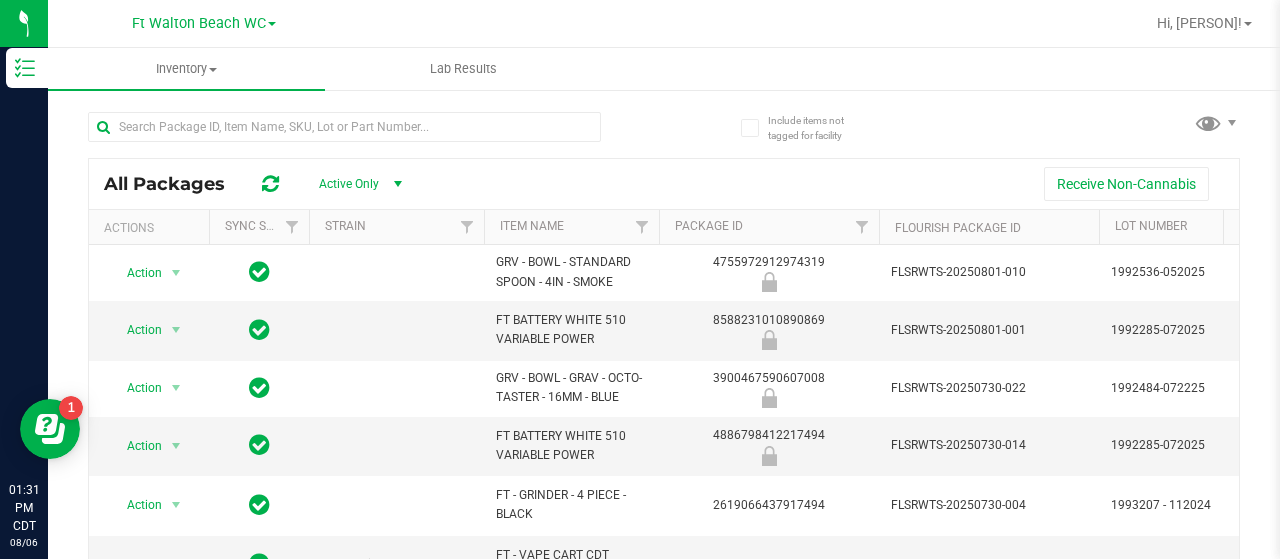 click at bounding box center (376, 126) 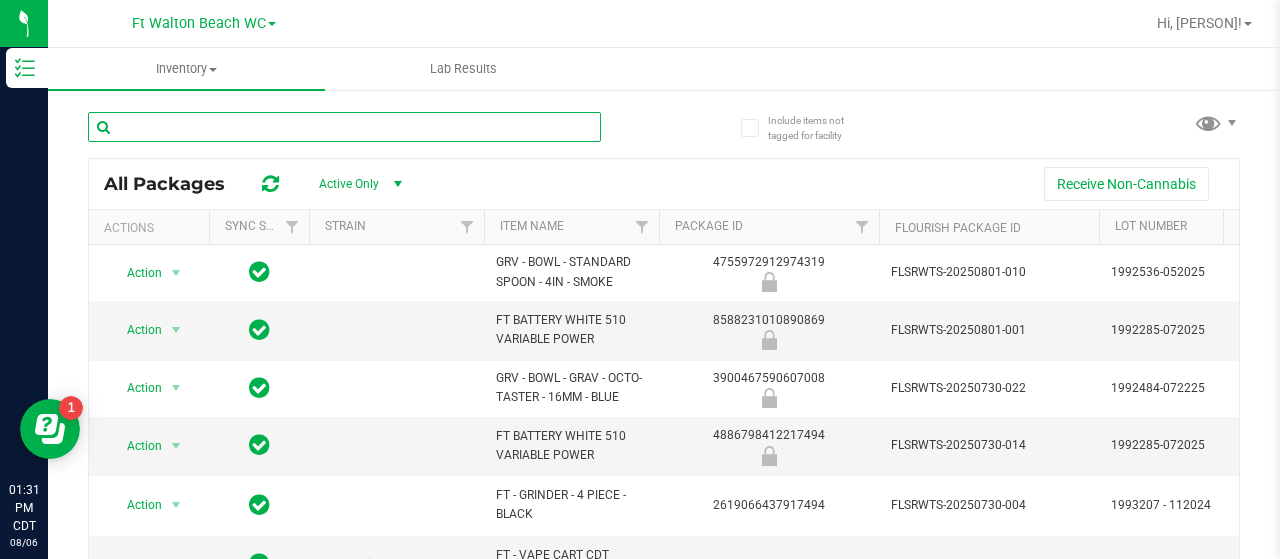 click at bounding box center (344, 127) 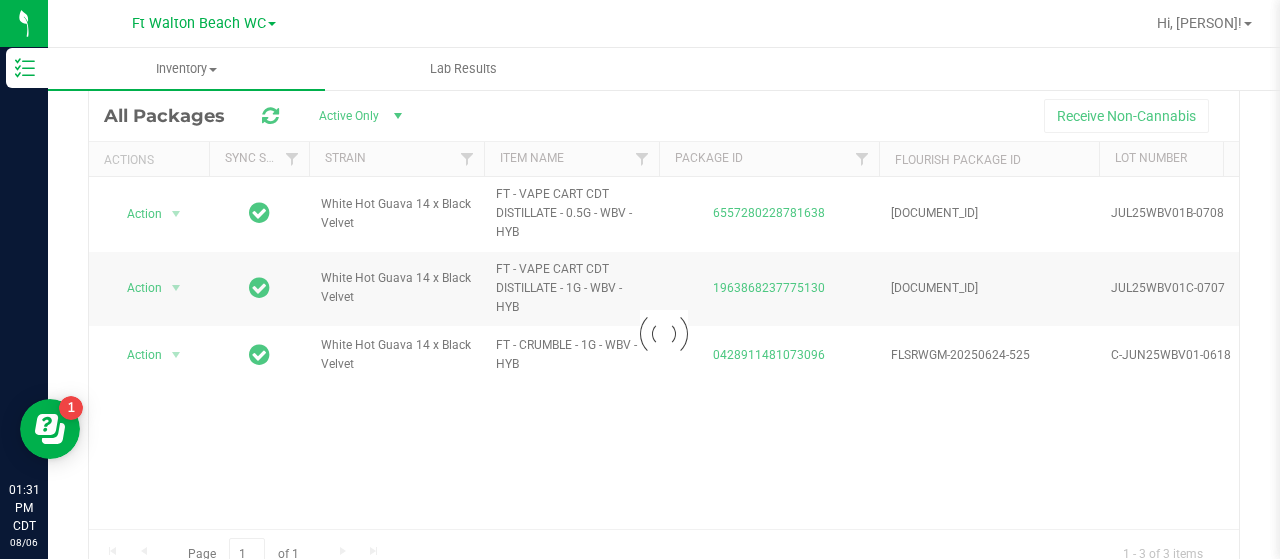 scroll, scrollTop: 100, scrollLeft: 0, axis: vertical 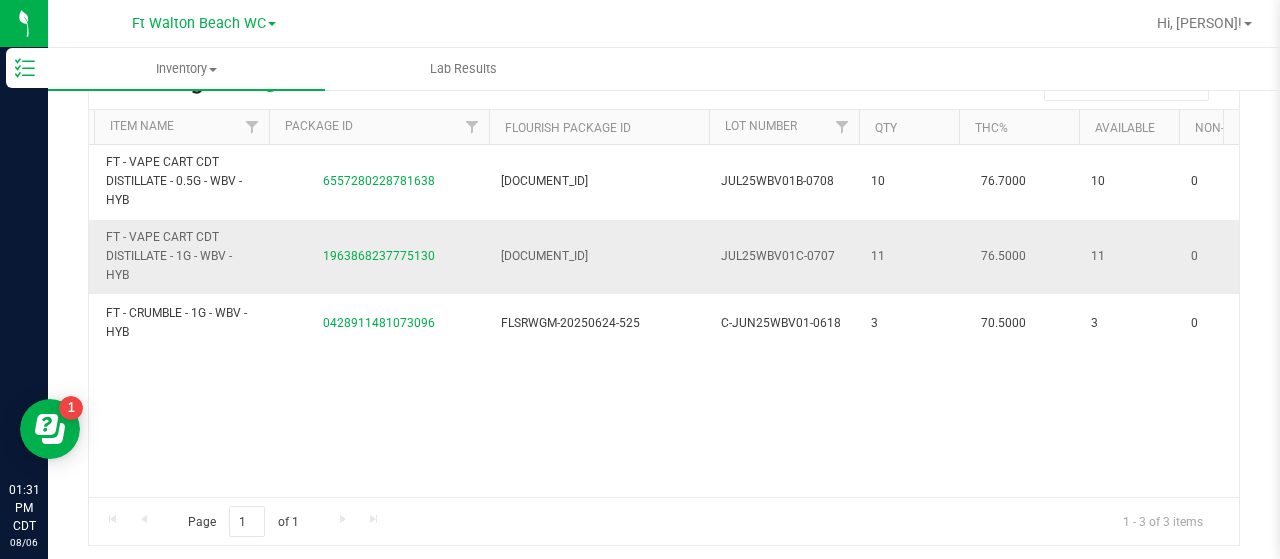 type on "white hot gu" 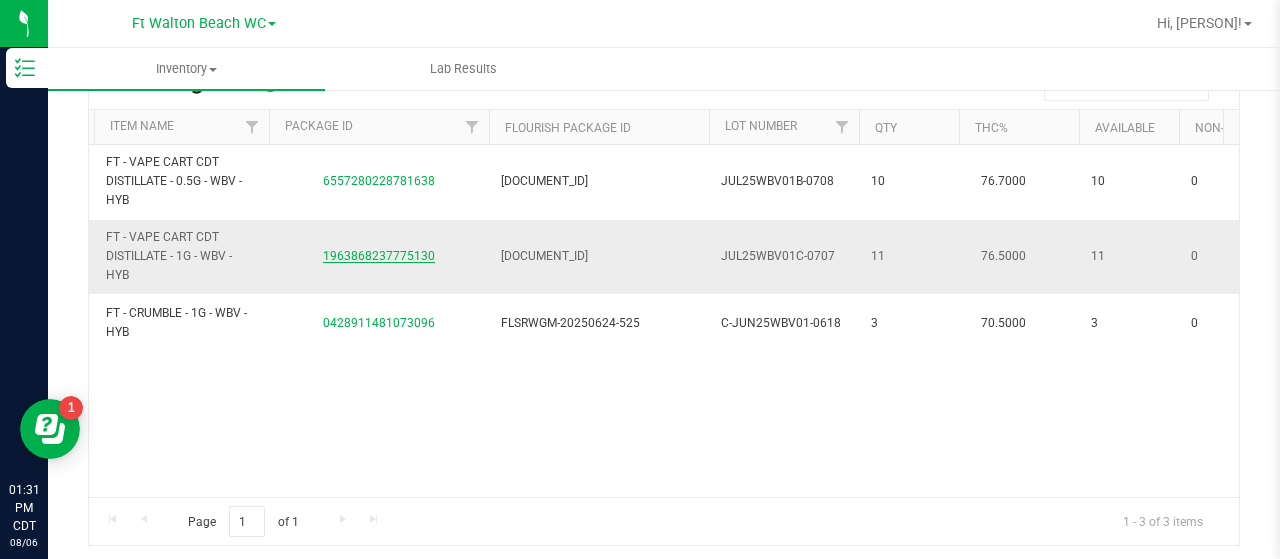 drag, startPoint x: 286, startPoint y: 252, endPoint x: 338, endPoint y: 258, distance: 52.34501 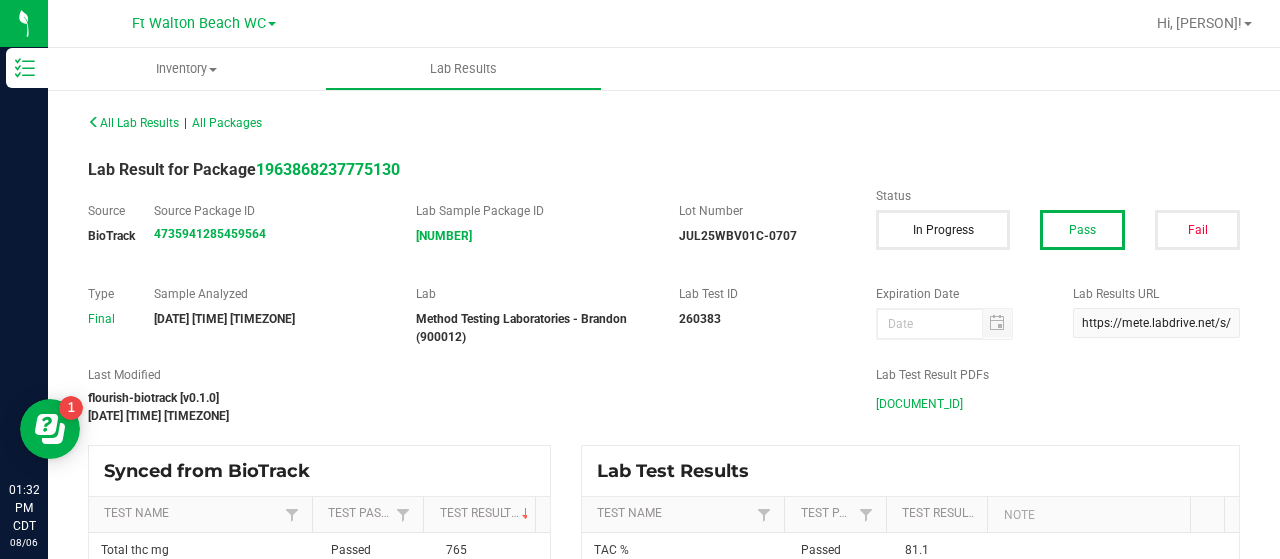 scroll, scrollTop: 106, scrollLeft: 0, axis: vertical 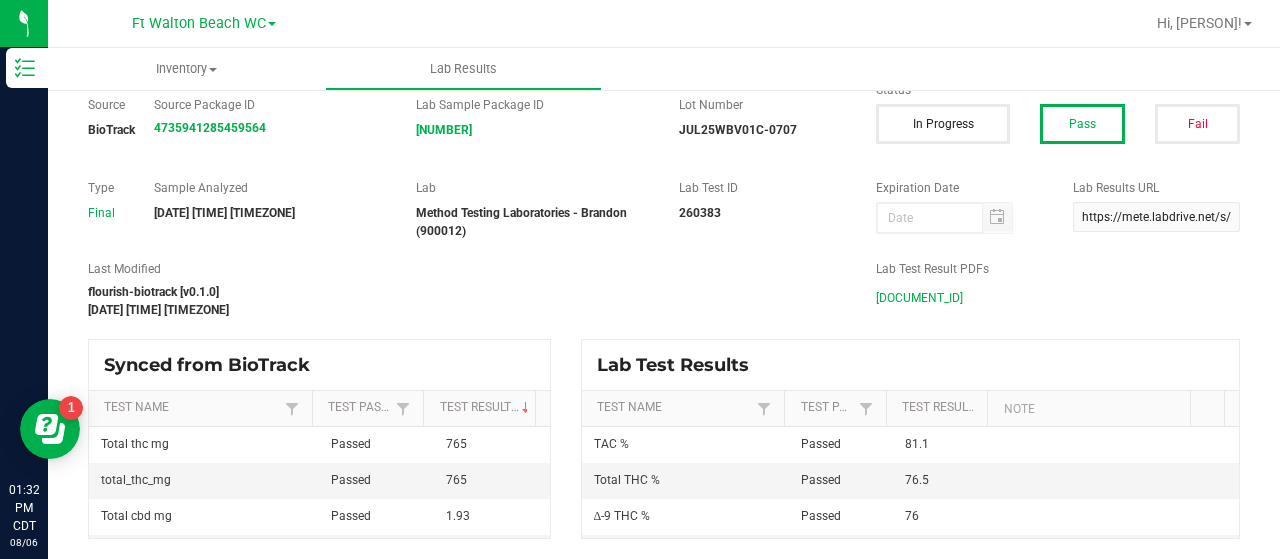click on "[DOCUMENT_ID]" at bounding box center (919, 298) 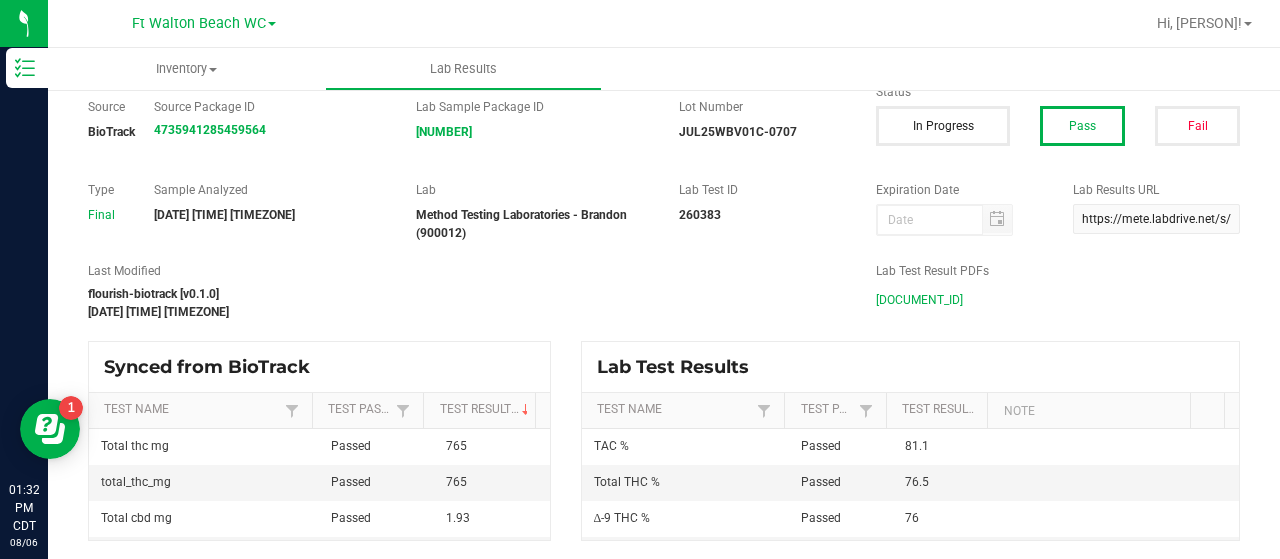 scroll, scrollTop: 106, scrollLeft: 0, axis: vertical 